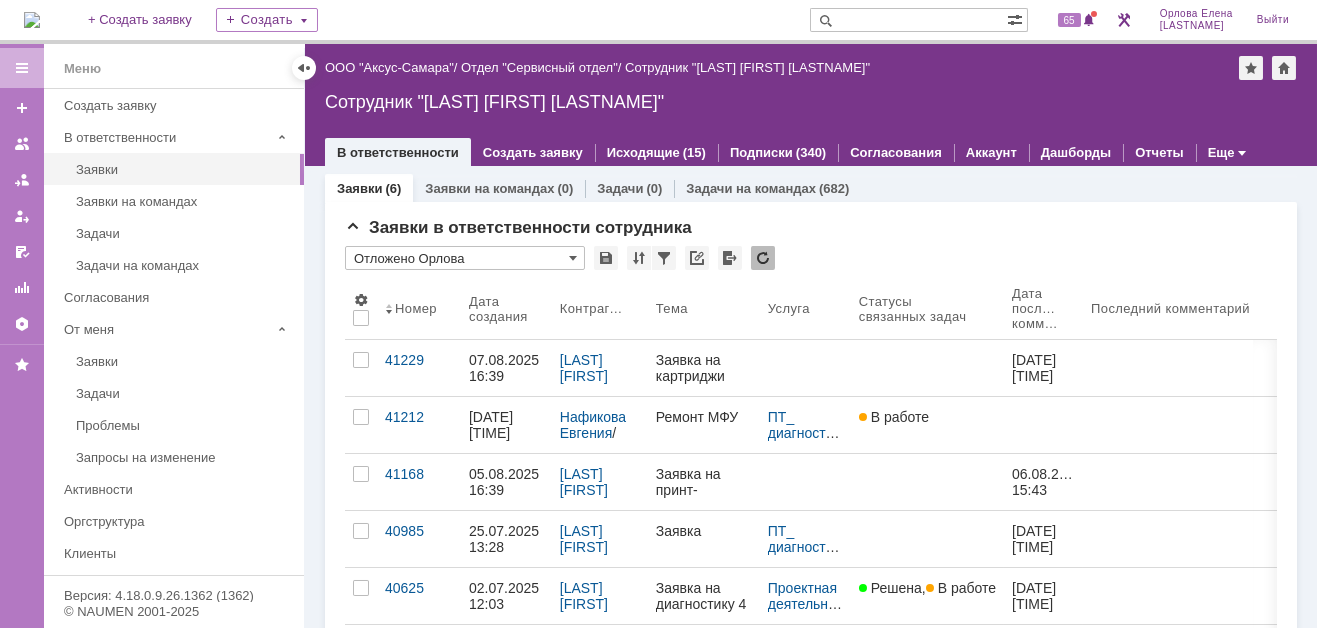 scroll, scrollTop: 0, scrollLeft: 0, axis: both 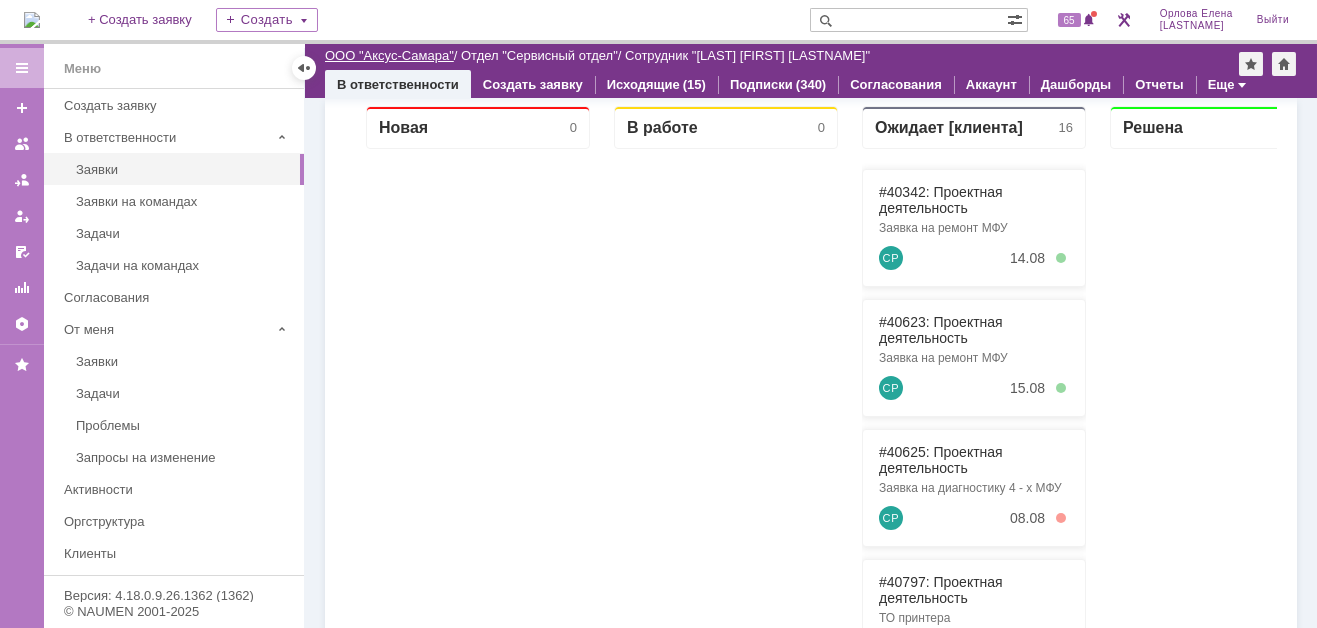click on "ООО "Аксус-Самара"" at bounding box center (389, 55) 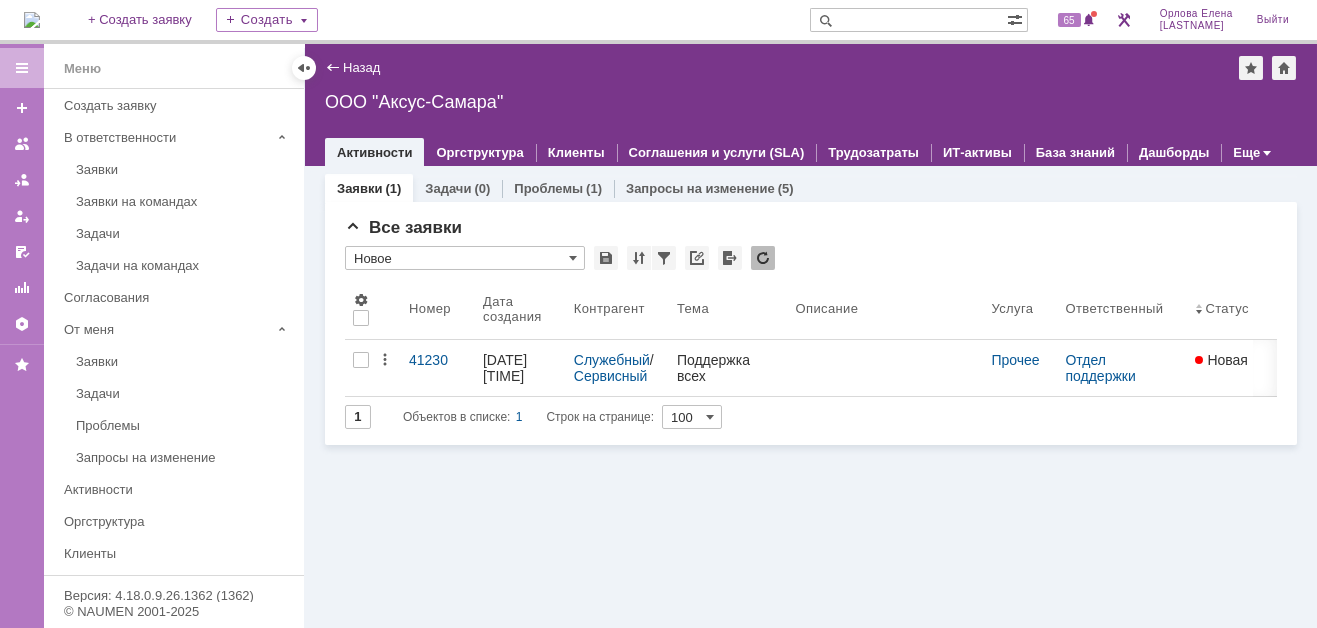 scroll, scrollTop: 0, scrollLeft: 0, axis: both 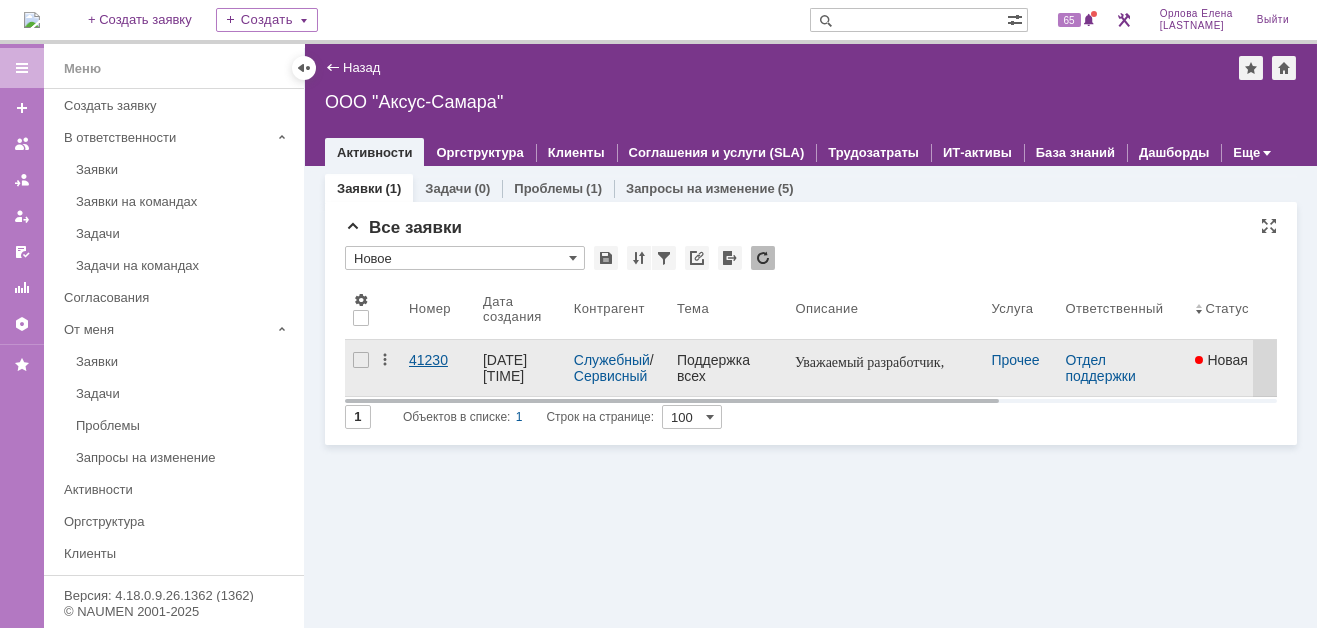 click on "41230" at bounding box center [438, 360] 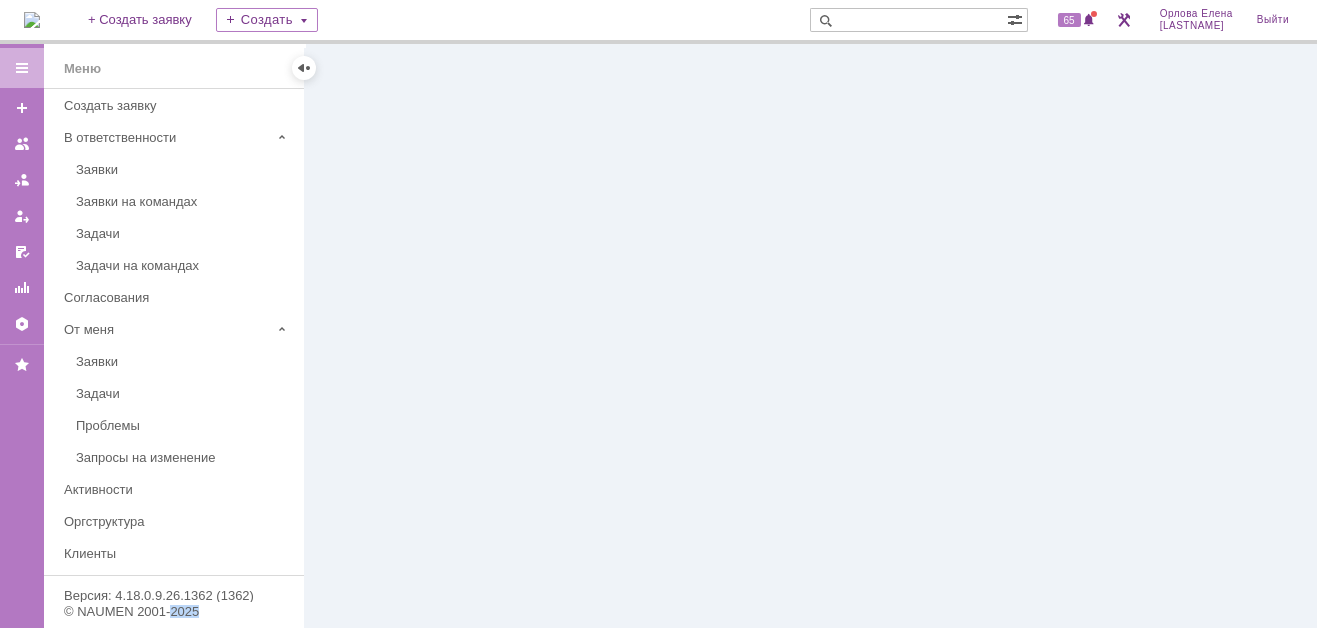 click at bounding box center (811, 336) 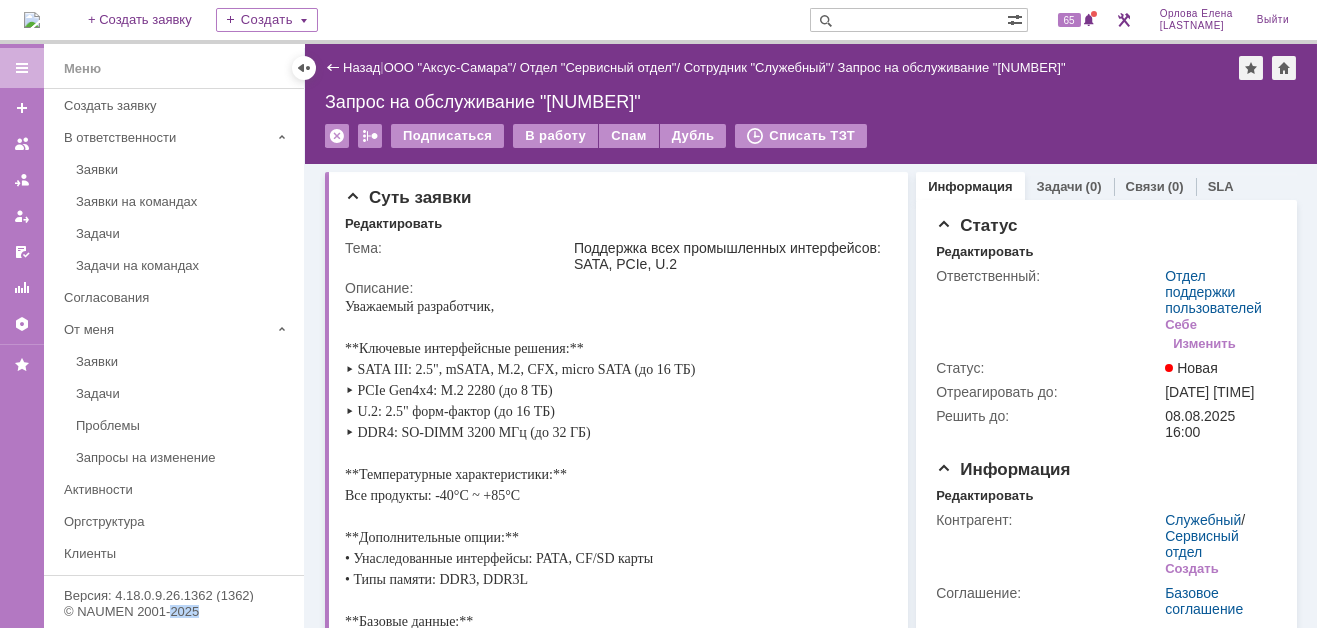 scroll, scrollTop: 0, scrollLeft: 0, axis: both 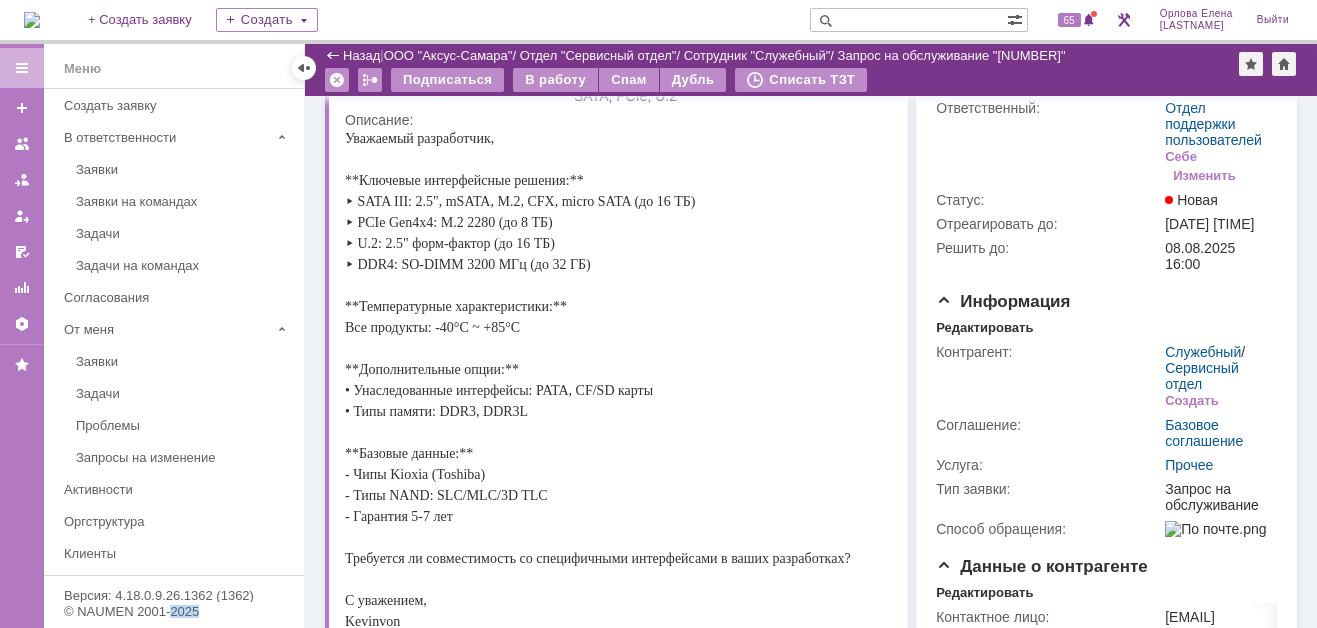click at bounding box center [32, 20] 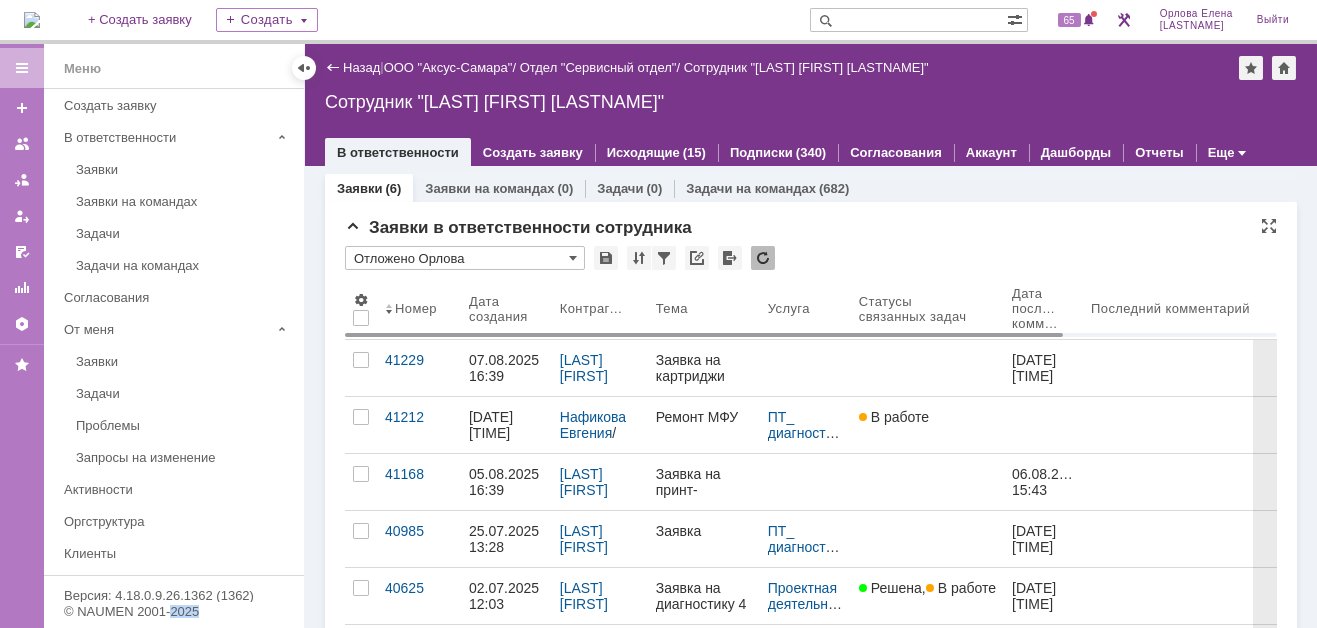 scroll, scrollTop: 0, scrollLeft: 0, axis: both 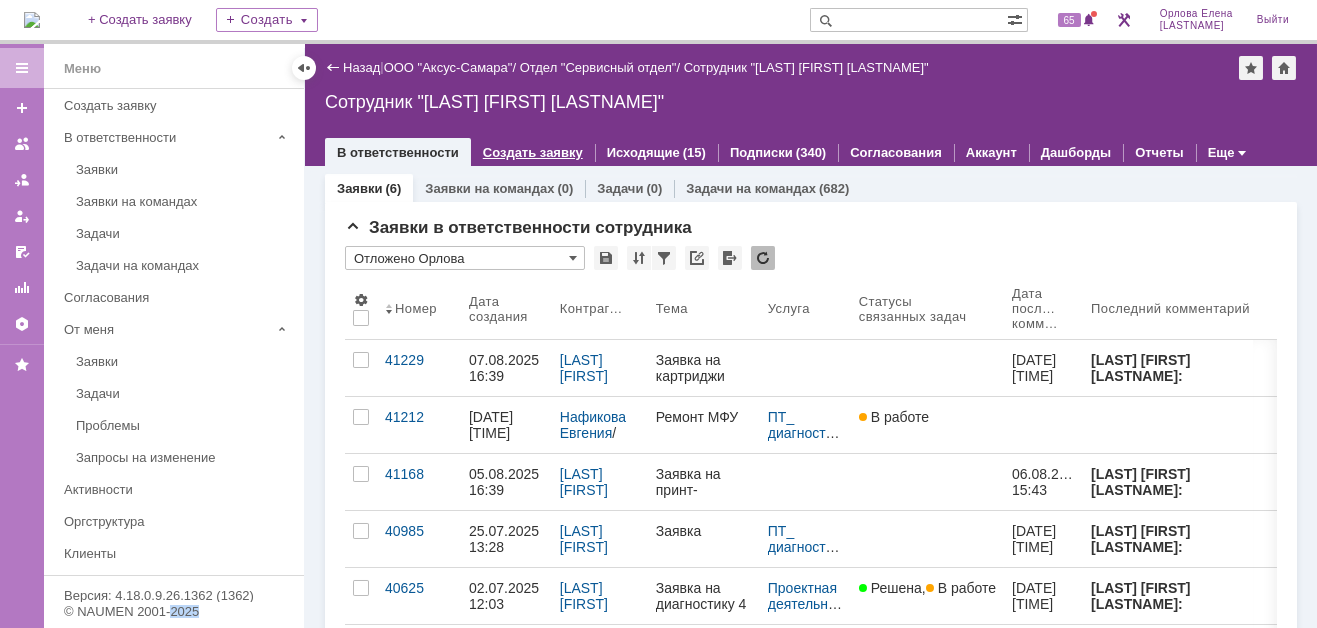 click on "Создать заявку" at bounding box center (533, 152) 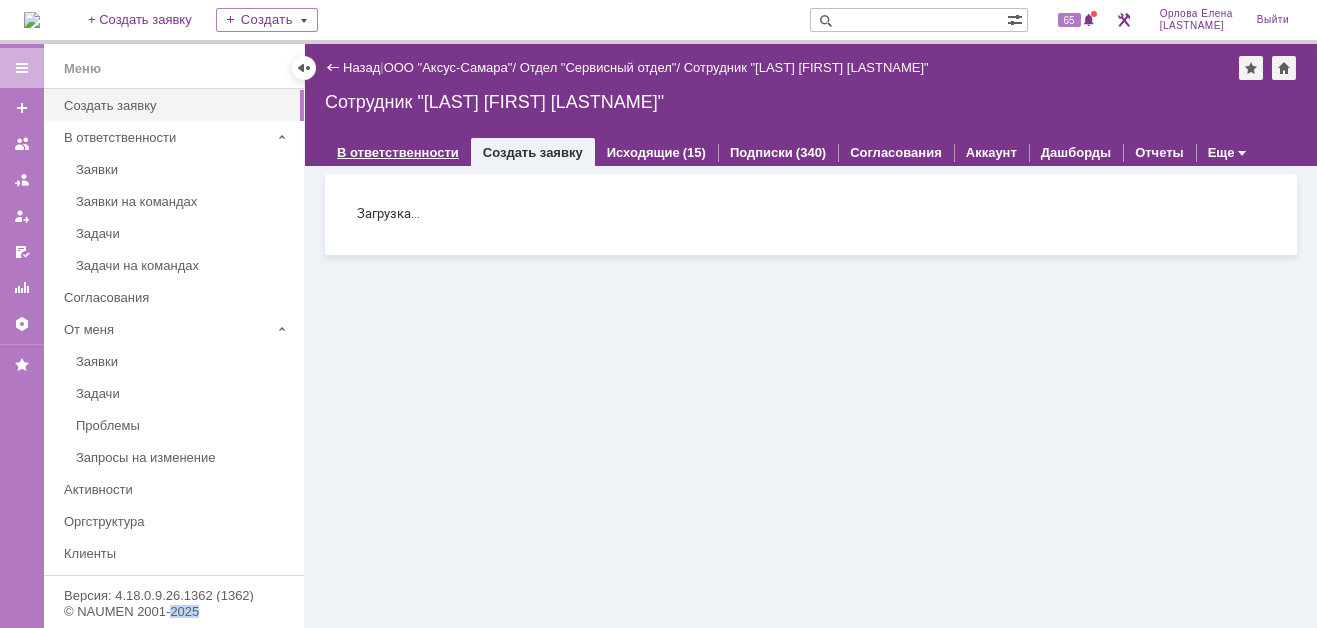 scroll, scrollTop: 0, scrollLeft: 0, axis: both 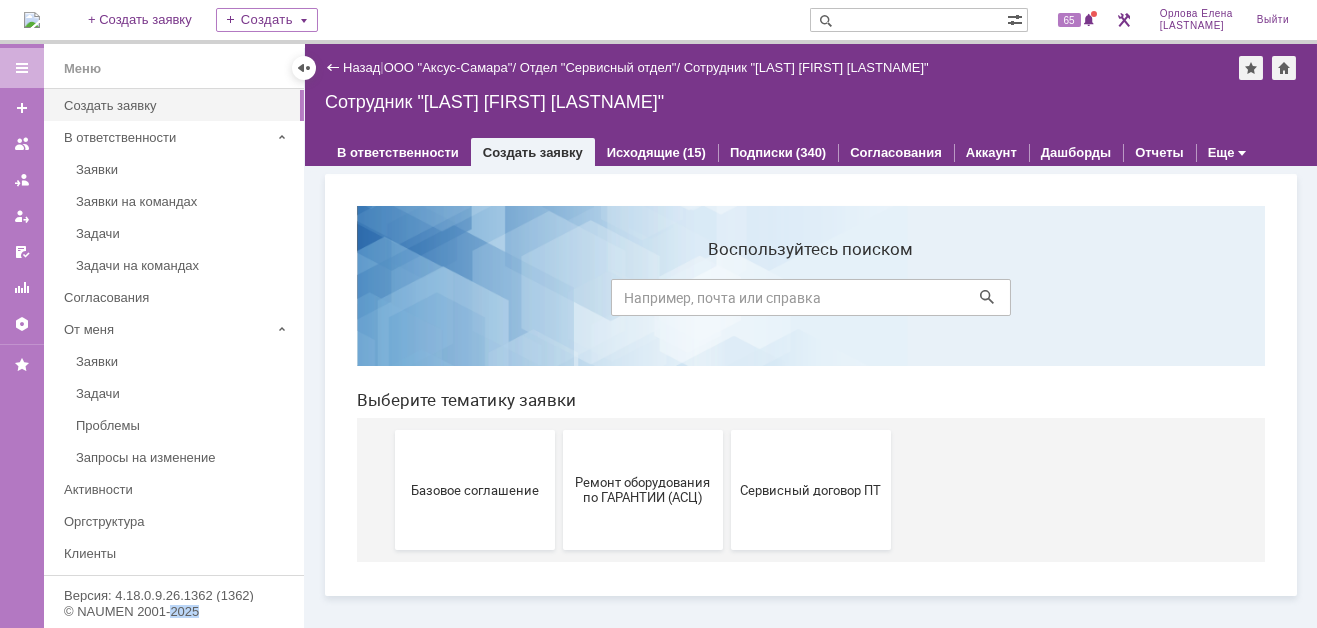 click at bounding box center [32, 20] 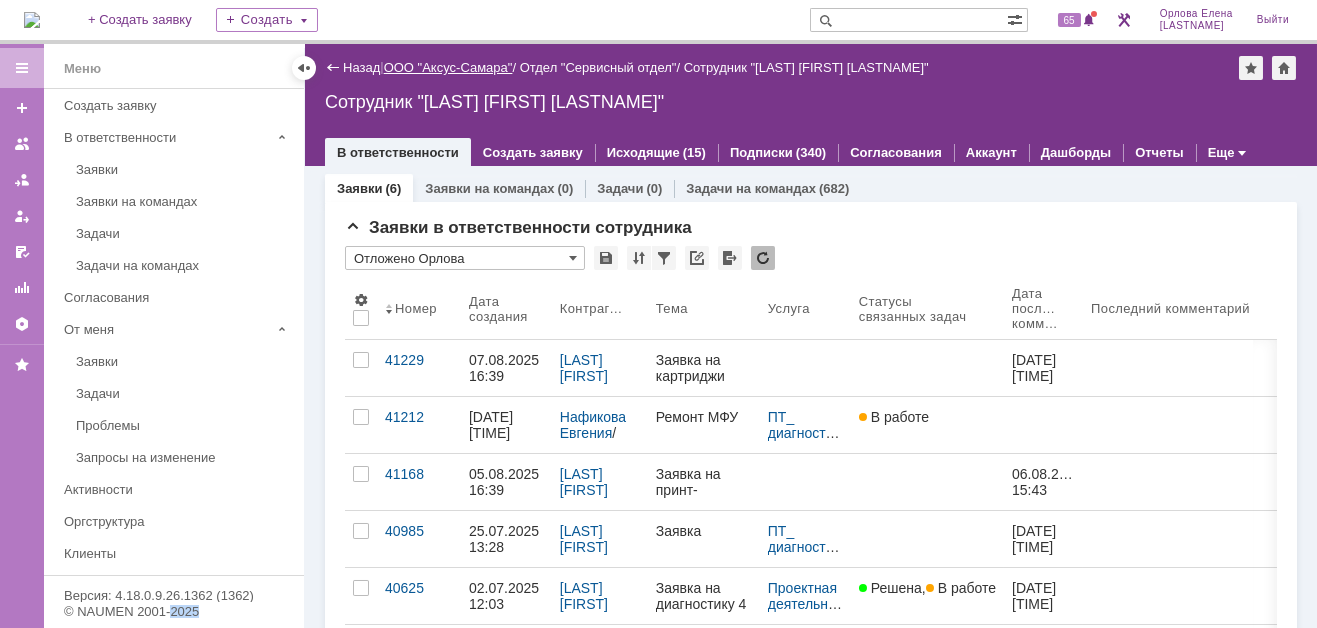 scroll, scrollTop: 0, scrollLeft: 0, axis: both 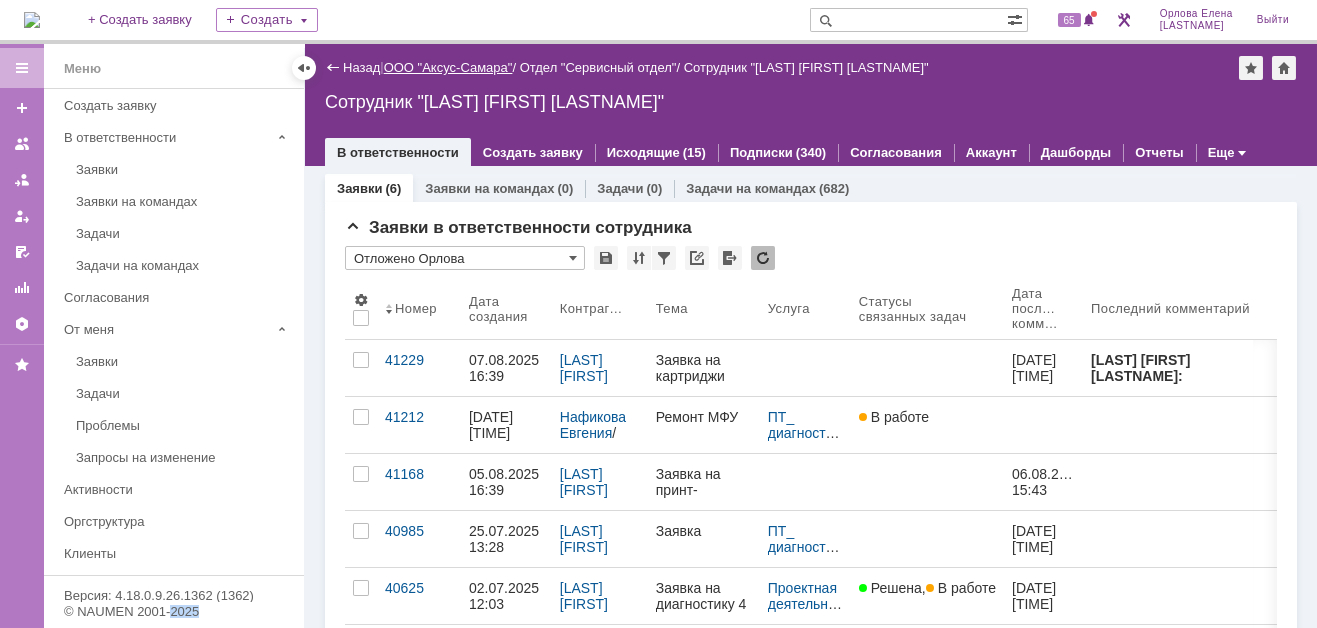 click on "ООО "Аксус-Самара"" at bounding box center [448, 67] 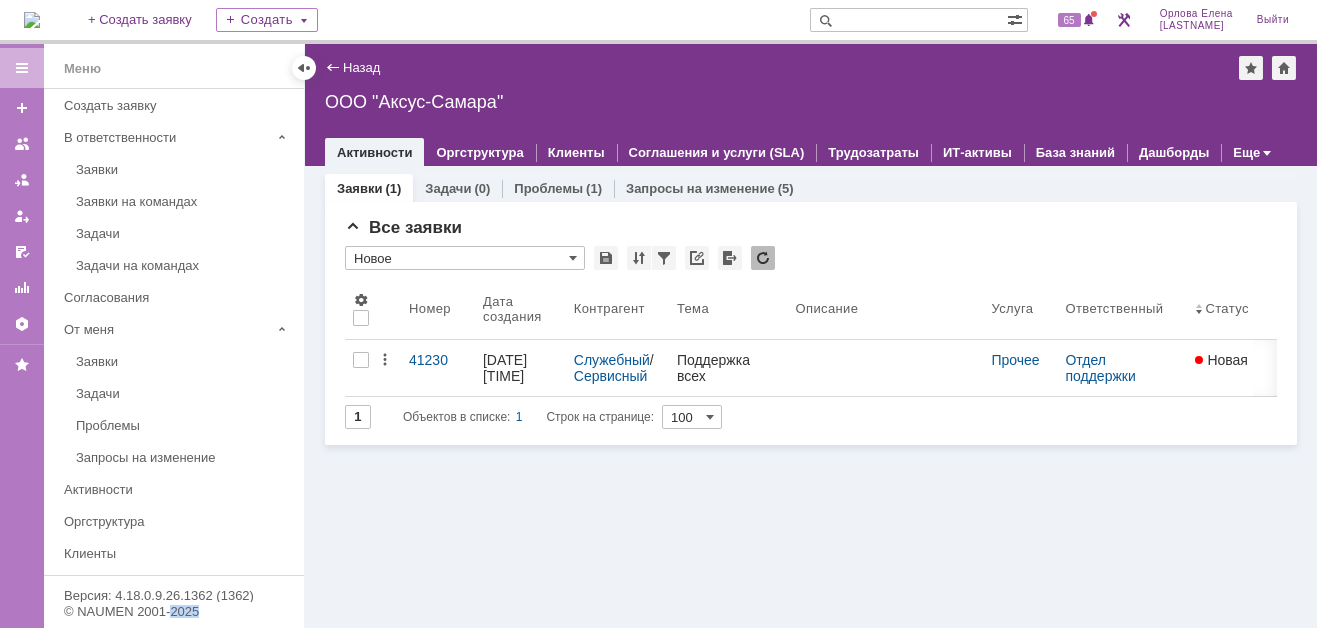 scroll, scrollTop: 0, scrollLeft: 0, axis: both 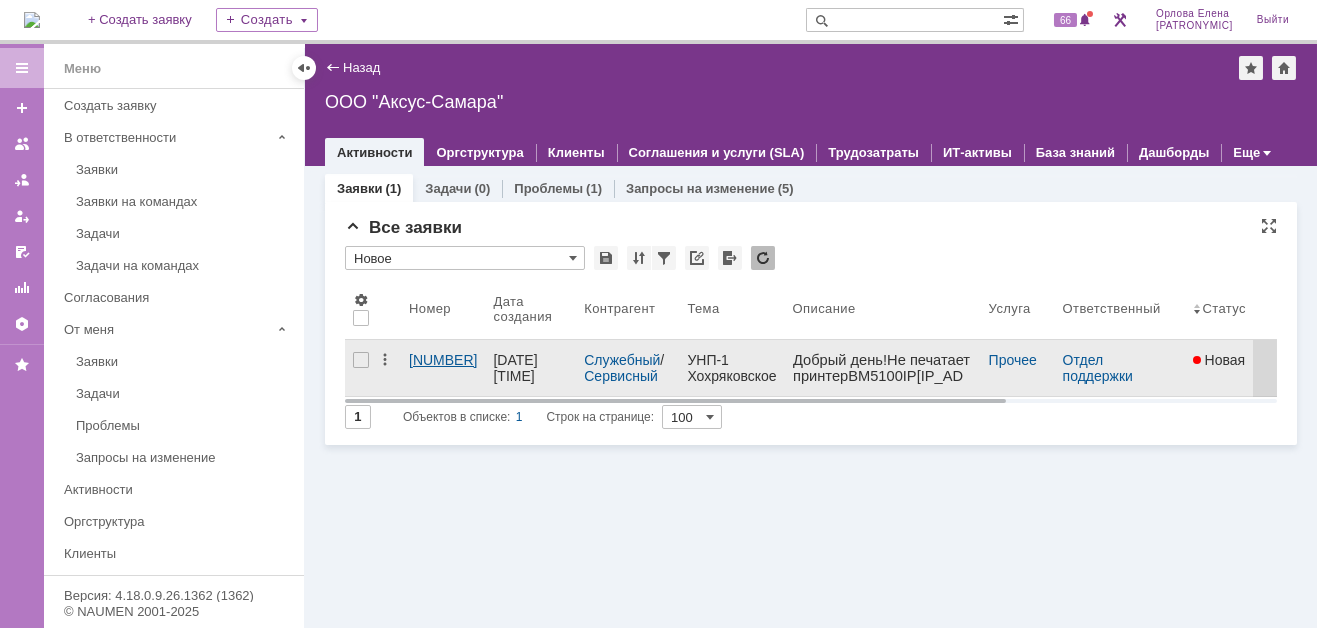 click on "[NUMBER]" at bounding box center [443, 360] 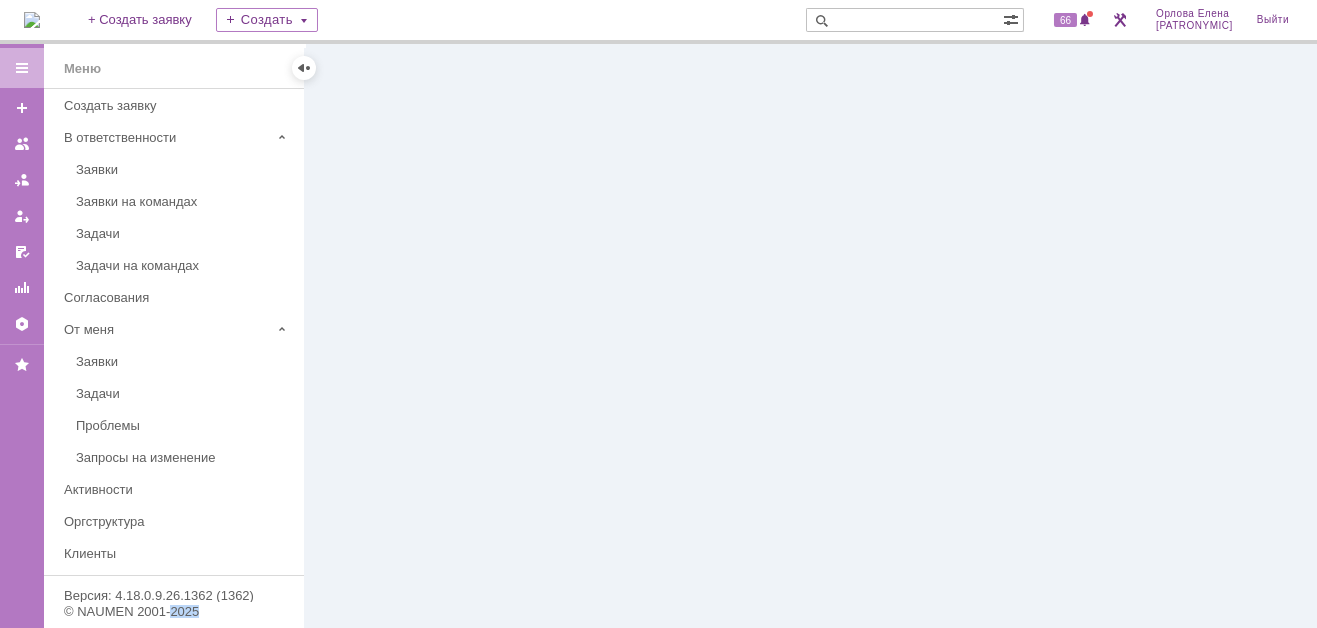 click at bounding box center (811, 336) 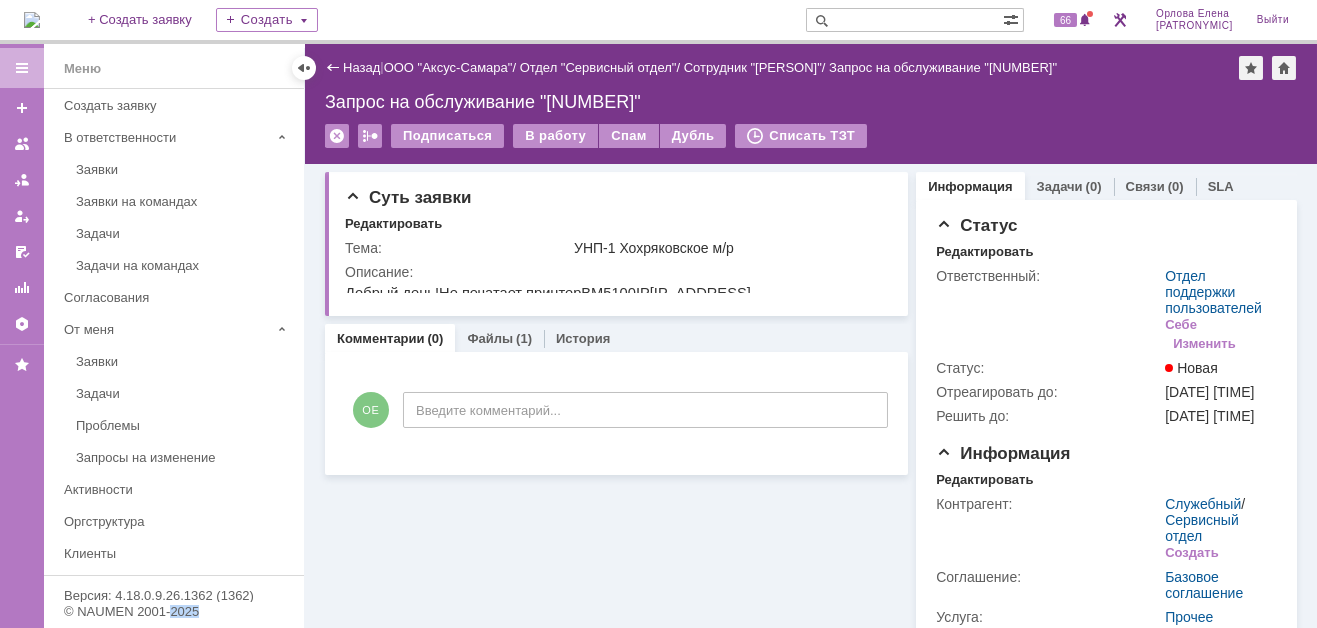 scroll, scrollTop: 0, scrollLeft: 0, axis: both 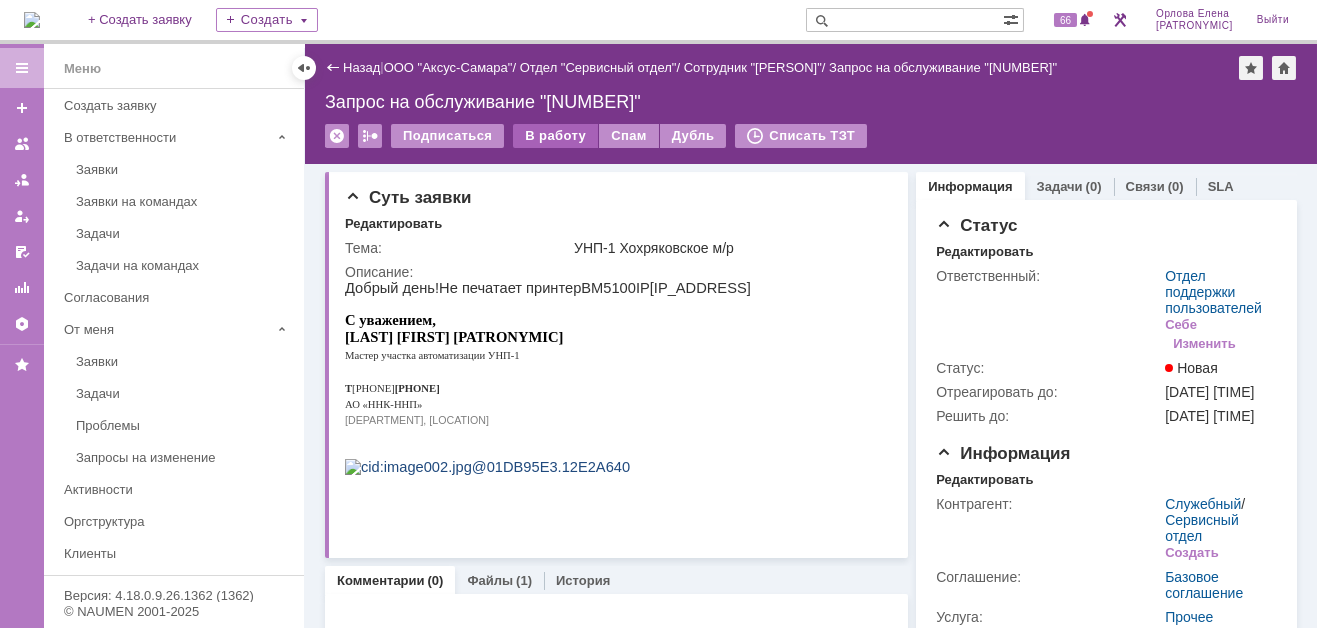 drag, startPoint x: 418, startPoint y: 359, endPoint x: 550, endPoint y: 130, distance: 264.3199 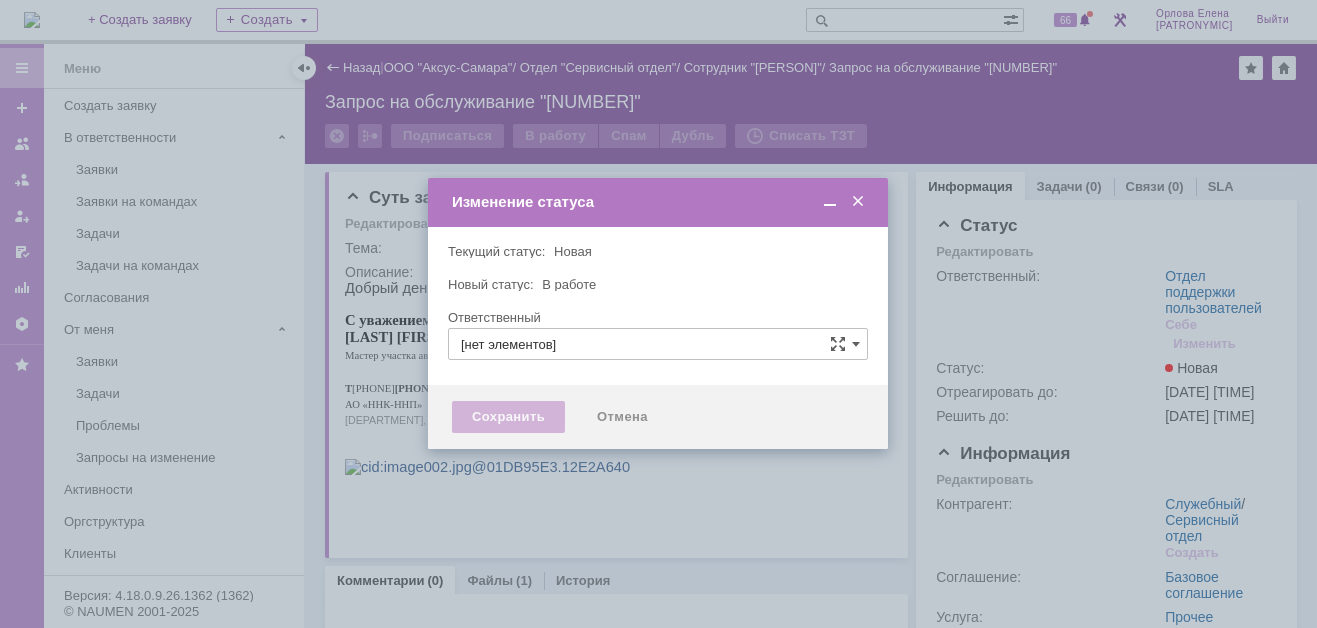 type on "Отдел поддержки пользователей" 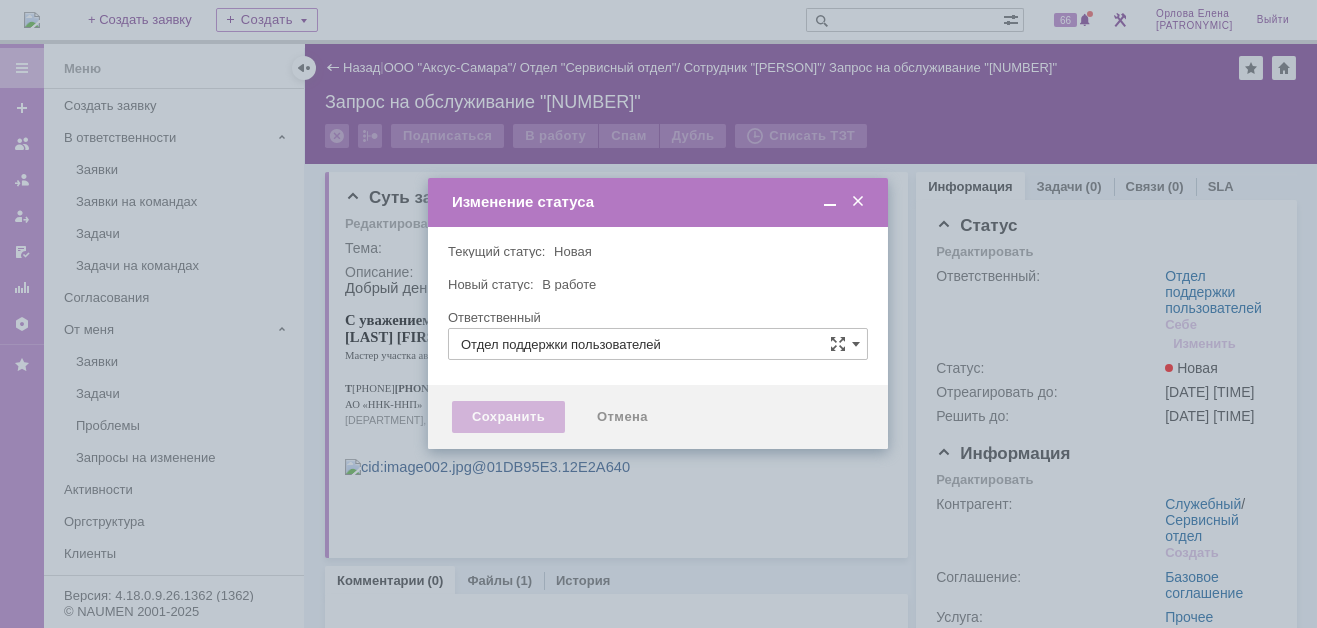 type 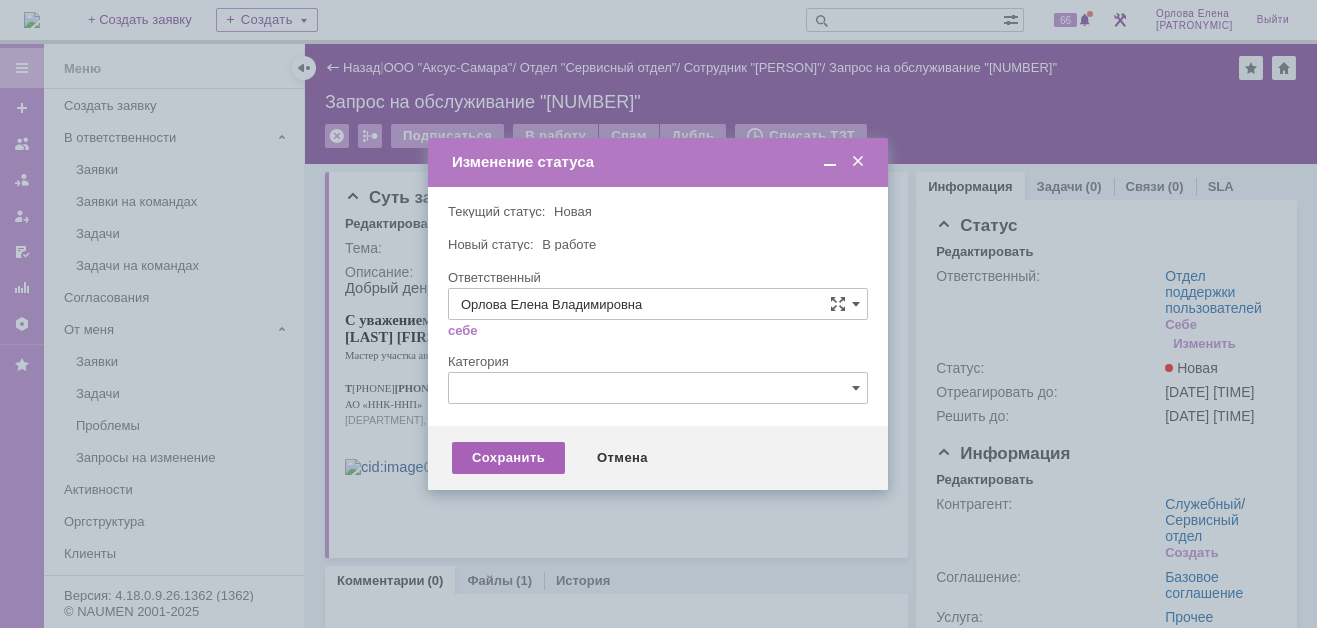 click on "Сохранить" at bounding box center [508, 458] 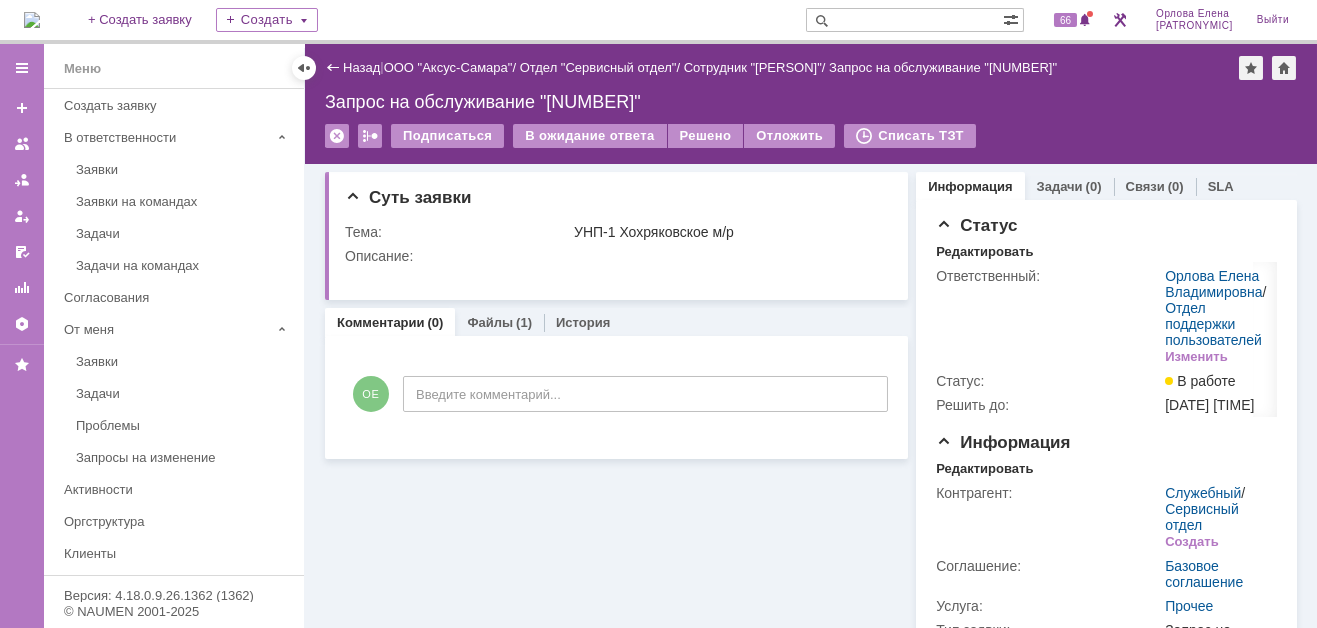 scroll, scrollTop: 0, scrollLeft: 0, axis: both 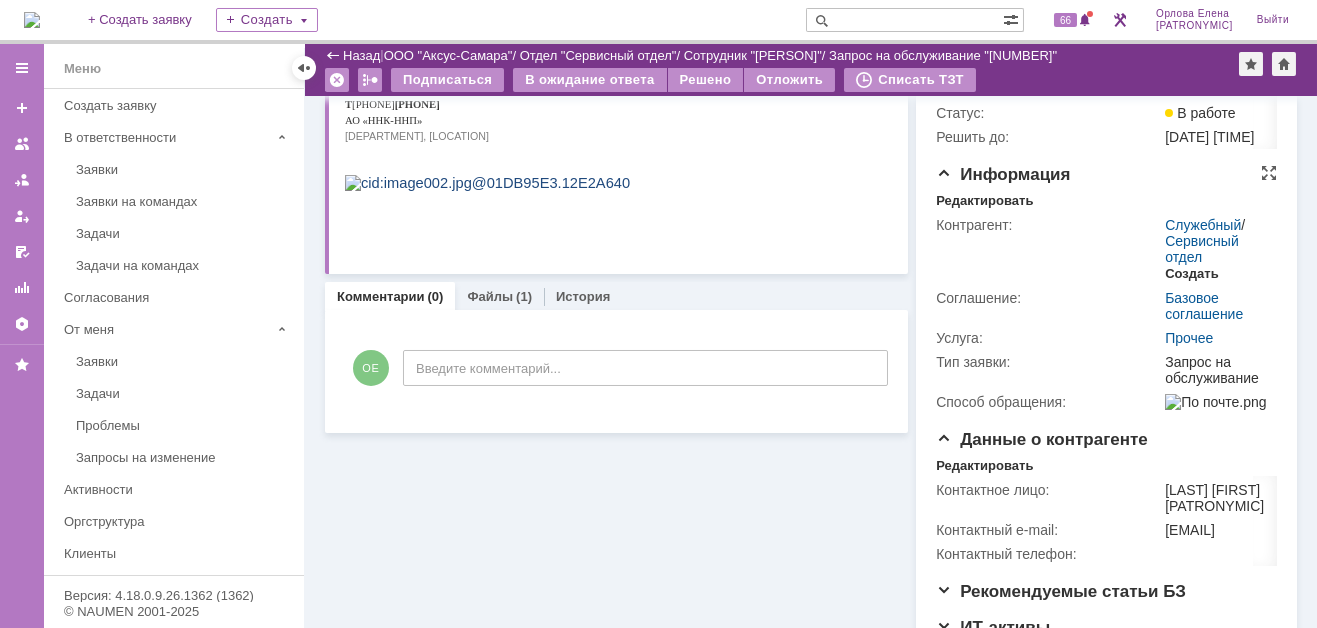 click on "Создать" at bounding box center (1191, 274) 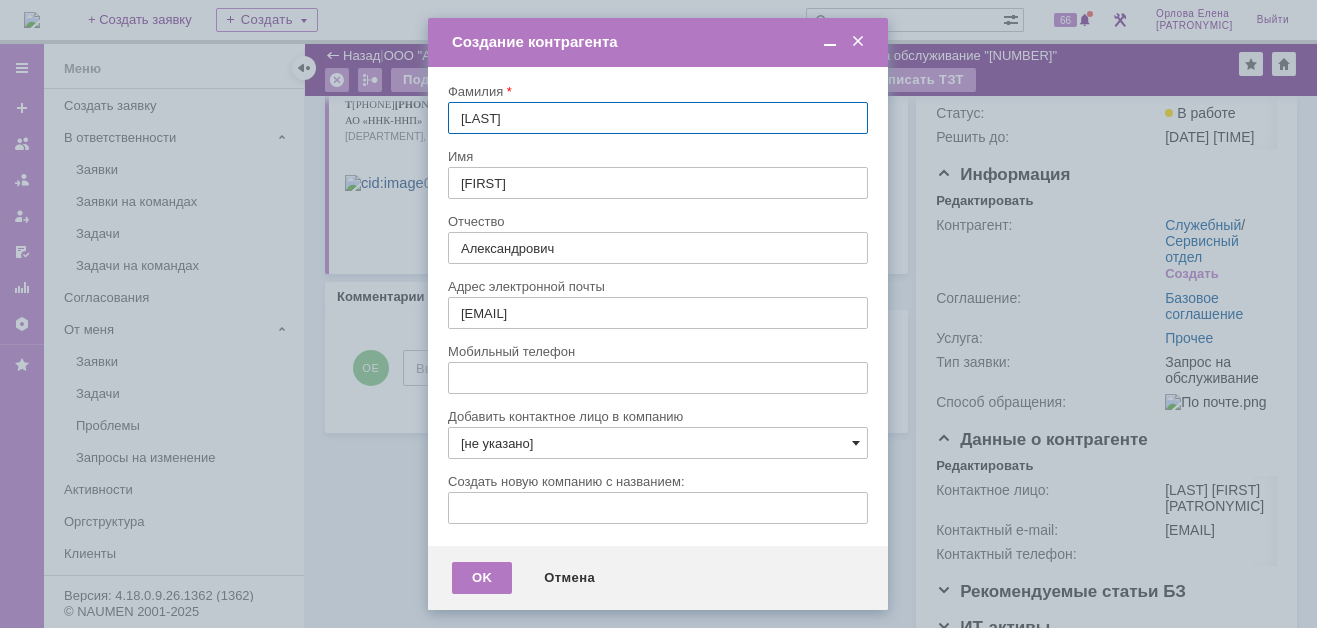 click at bounding box center (856, 443) 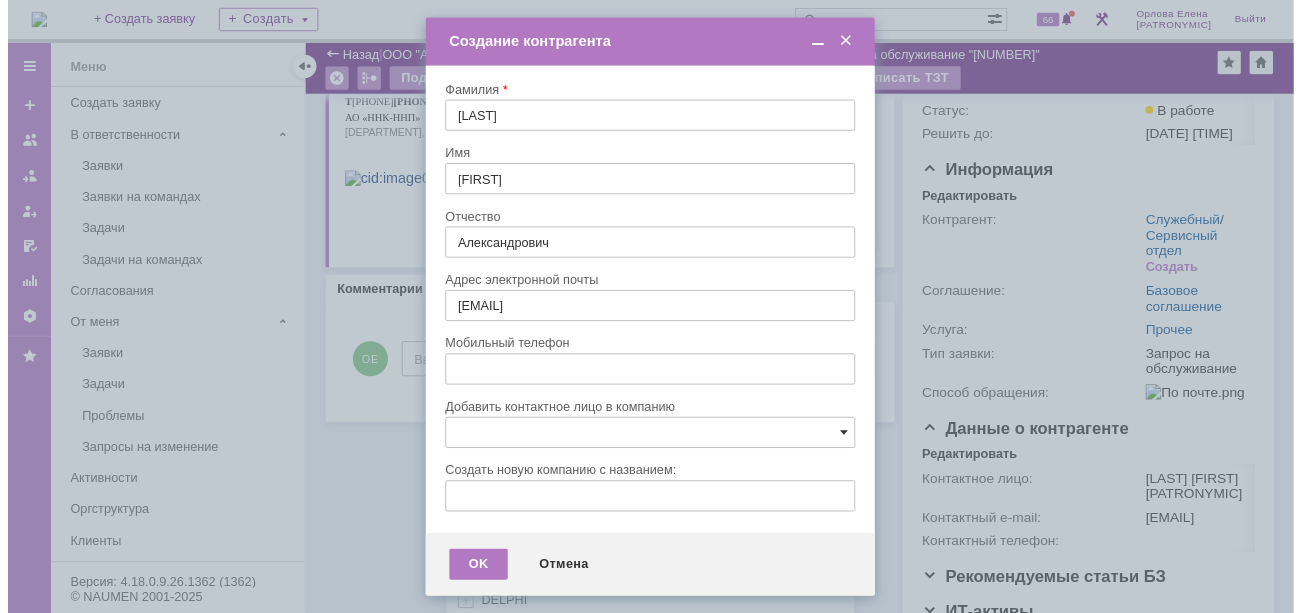 scroll, scrollTop: 113, scrollLeft: 0, axis: vertical 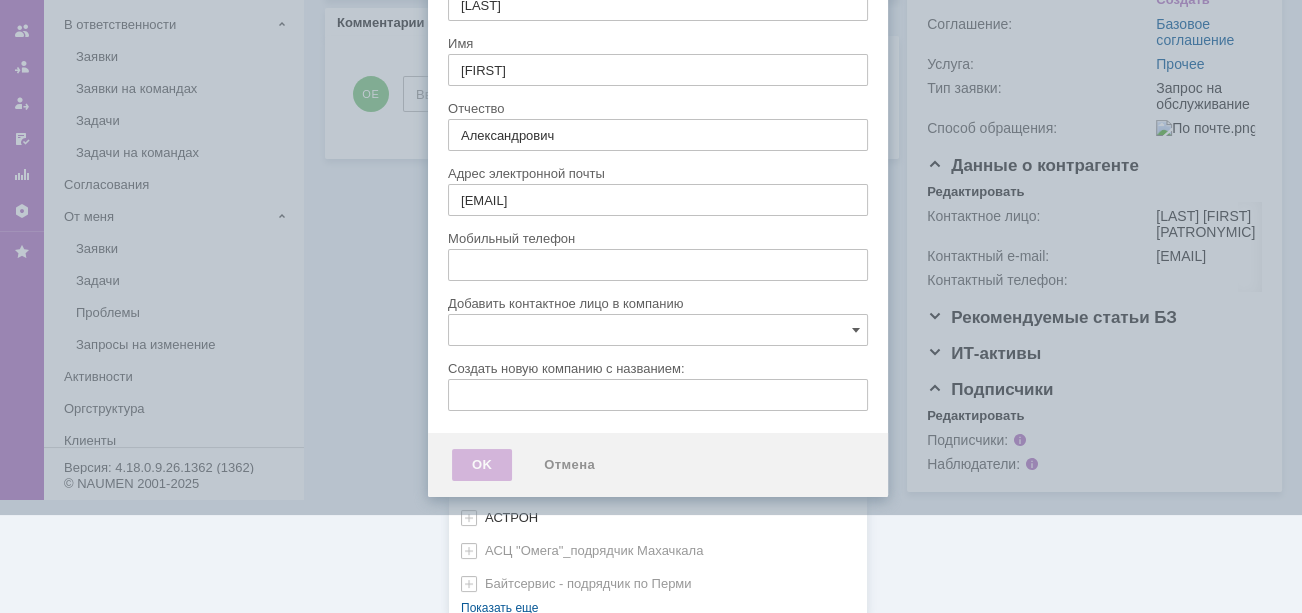 click on "[не указано] AVON AXUS Axus Computers DELPHI Xcom АВТОВАЗ Автоматизация успеха Автоматизация Успеха Автоматизация успеха-подрядчик по 1С Гринлайн АГЕНТСТВО БЕЗОПАСНОСТИ АГЕНТСТВО БЕЗОПАСНОСТИ - АСБиО «Агентство безопасности», АГРОНИК Адвокатское бюро "РБЛ" АйтиКонсалт Аксус Сервис Самара АЛЬФА СТРАХОВАНИЯ - Медицина АльфаСтрахования АО Самарский трансформатор АО "Уральский завод гражданской авиации" АО  Экотехнопарк «Зелененький» АсАвто на Алма-Атинской Аскон-Самара АСТРОН АСЦ "Омега"_подрядчик Махачкала Байтсервис - подрядчик по Перми Пусто Показать еще" at bounding box center (658, 187) 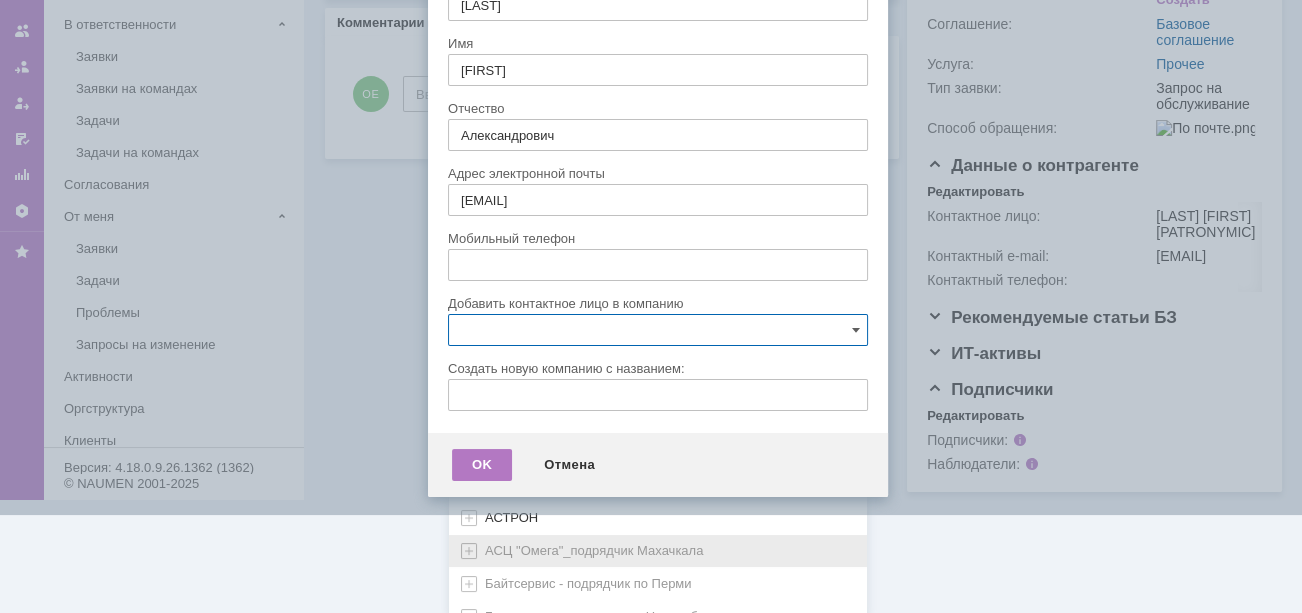 scroll, scrollTop: 894, scrollLeft: 0, axis: vertical 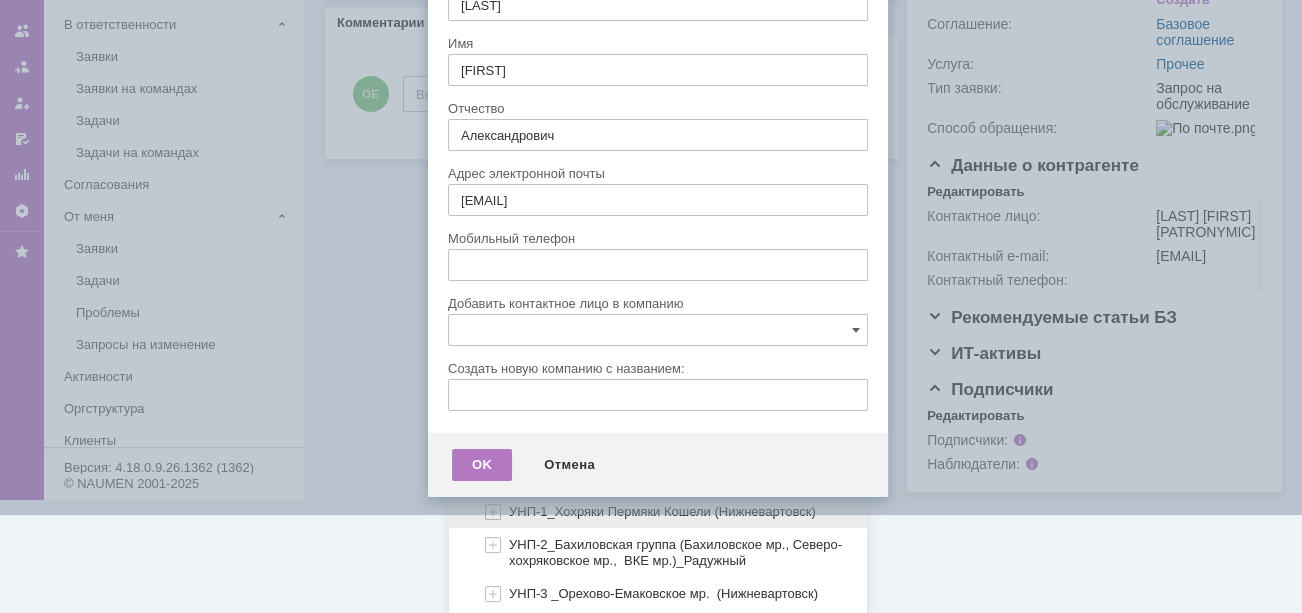 click on "УНП-1_Хохряки Пермяки Кошели (Нижневартовск)" at bounding box center [662, 511] 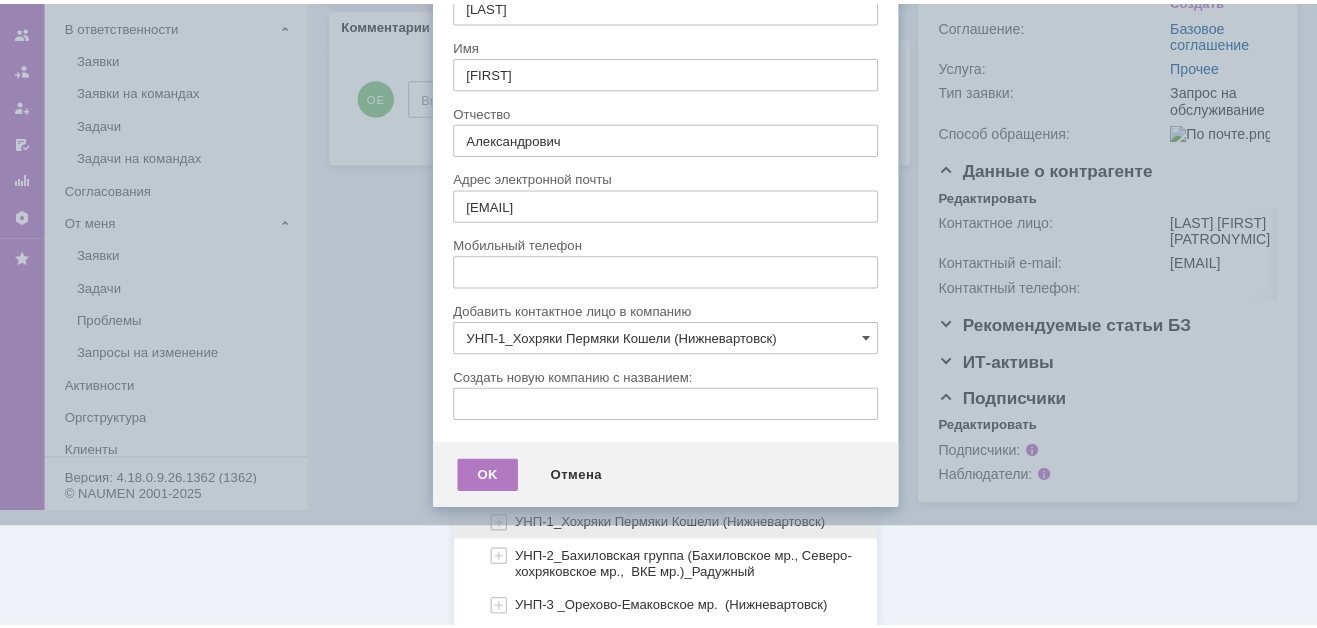 scroll, scrollTop: 0, scrollLeft: 0, axis: both 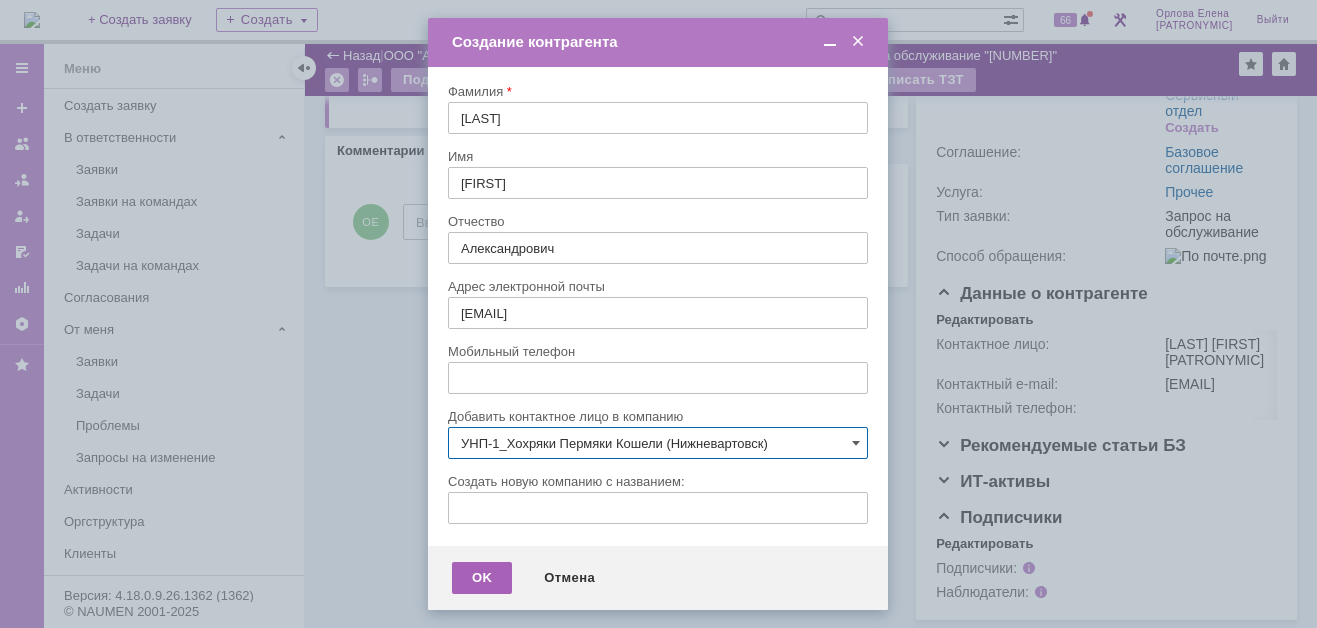 click on "OK" at bounding box center (482, 578) 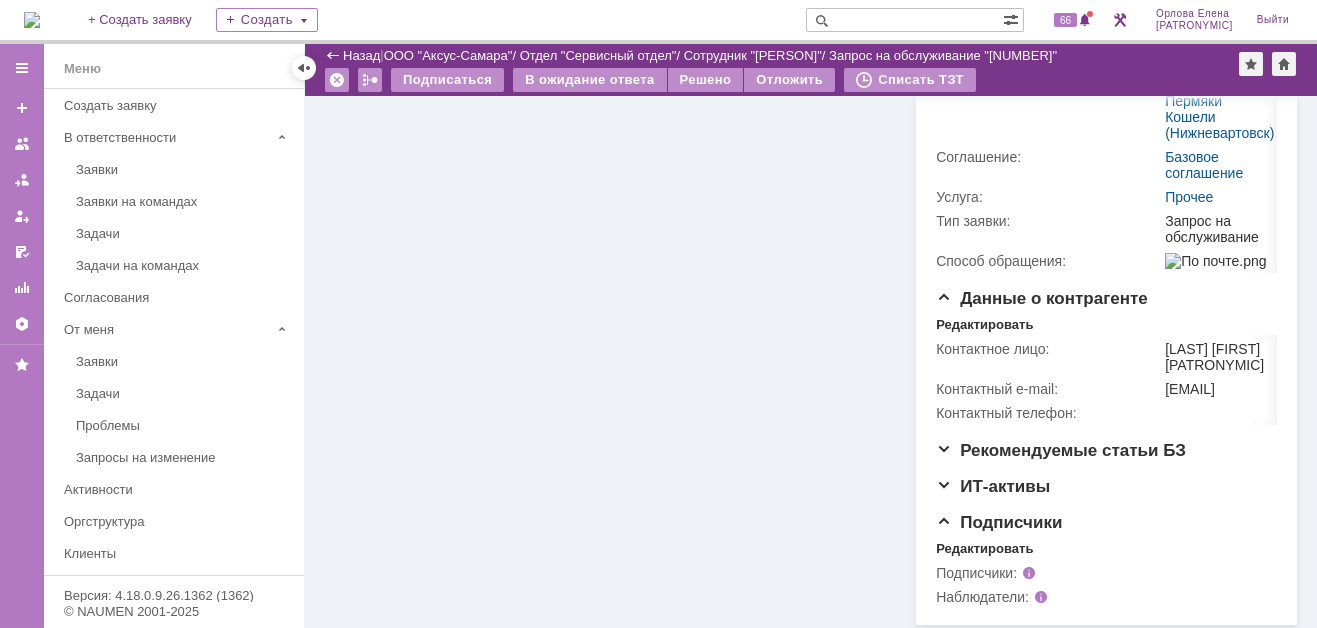 scroll, scrollTop: 146, scrollLeft: 0, axis: vertical 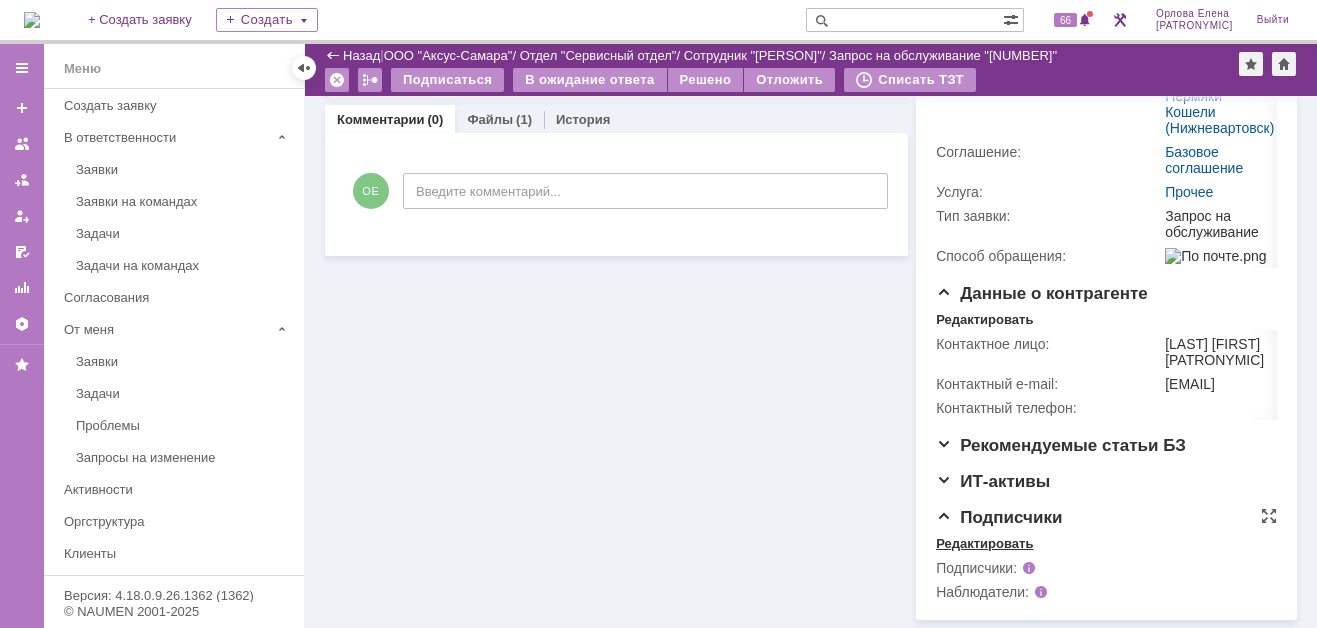 click on "Редактировать" at bounding box center (984, 544) 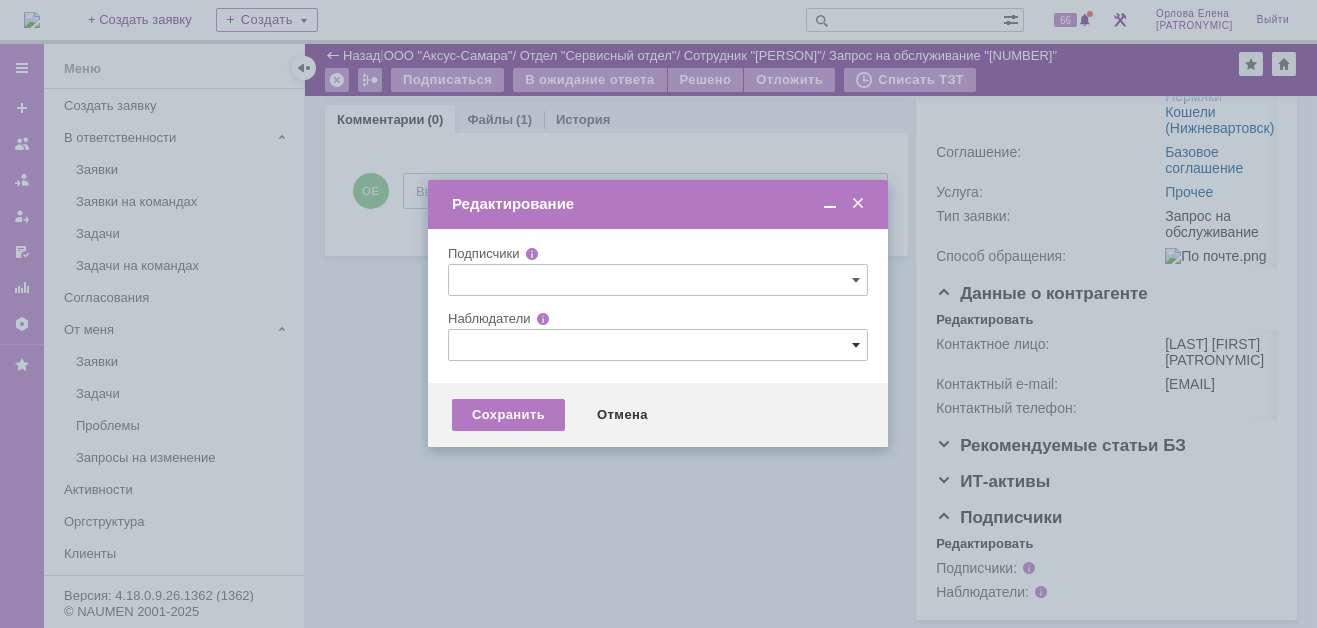 click at bounding box center (856, 345) 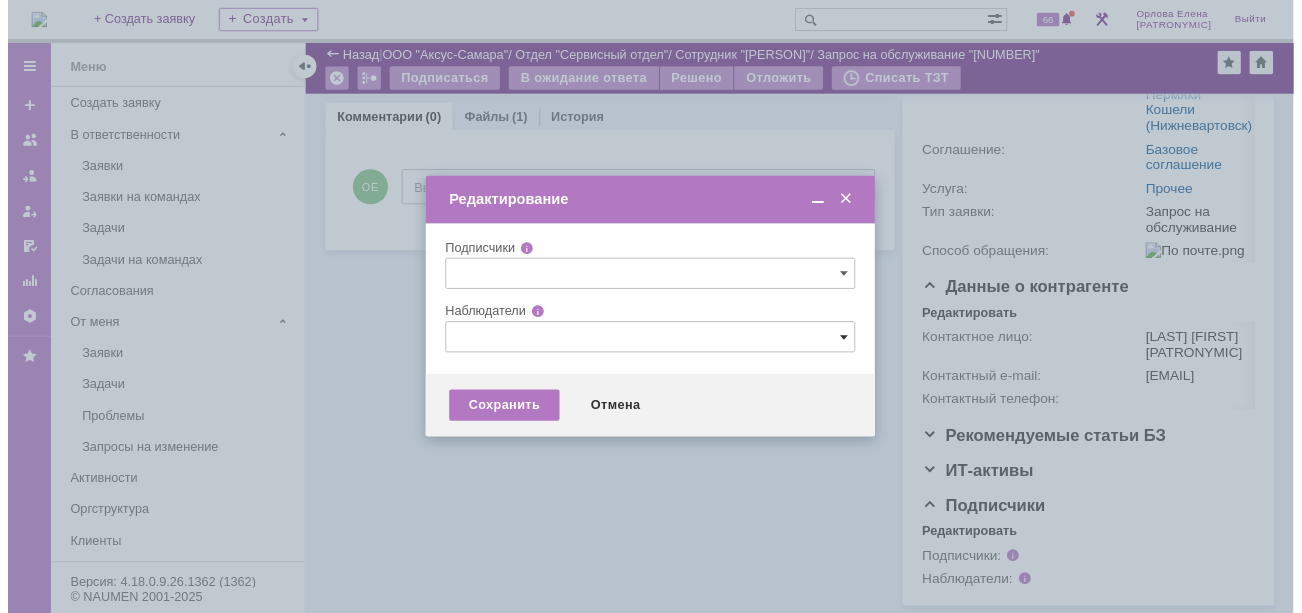 scroll, scrollTop: 15, scrollLeft: 0, axis: vertical 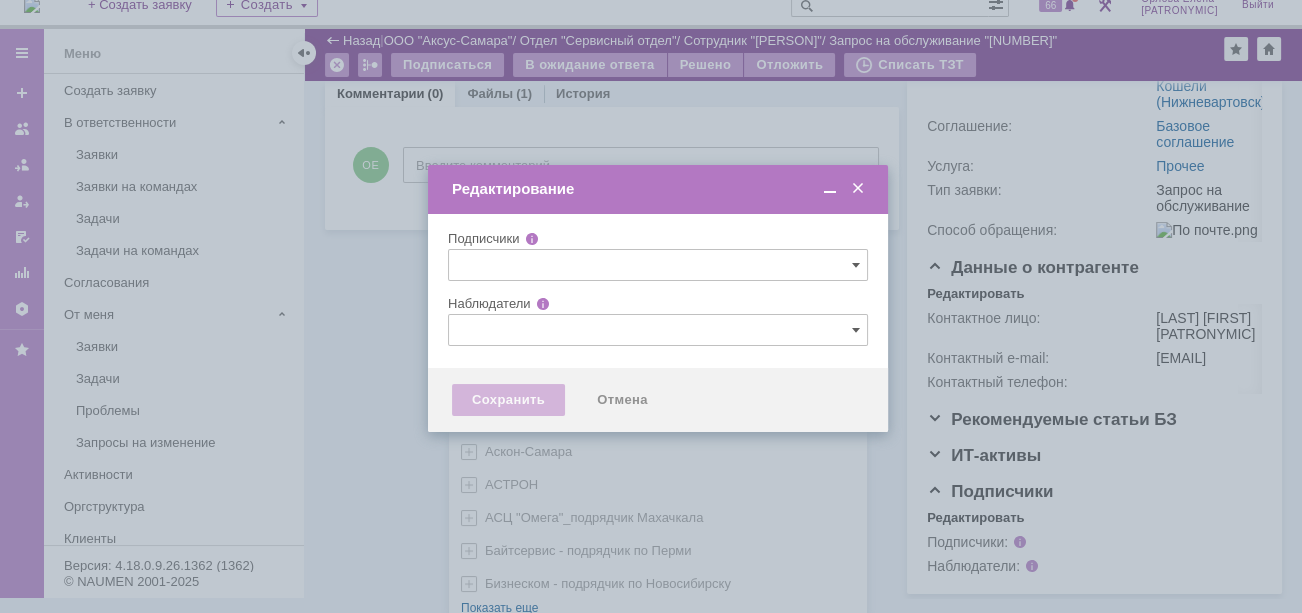 click on "AVON AXUS Axus Computers DELPHI Xcom АВТОВАЗ Автоматизация успеха Автоматизация Успеха Автоматизация успеха-подрядчик по 1С Гринлайн АГЕНТСТВО БЕЗОПАСНОСТИ АГЕНТСТВО БЕЗОПАСНОСТИ - АСБиО «Агентство безопасности», АГРОНИК Адвокатское бюро "РБЛ" АйтиКонсалт Аксус Сервис Самара АЛЬФА СТРАХОВАНИЯ - Медицина АльфаСтрахования АО Самарский трансформатор АО "Уральский завод гражданской авиации" АО  Экотехнопарк «Зелененький» АсАвто на Алма-Атинской Аскон-Самара АСТРОН АСЦ "Омега"_подрядчик Махачкала Байтсервис - подрядчик по Перми Бизнеском - подрядчик по Новосибирску" at bounding box center [658, 187] 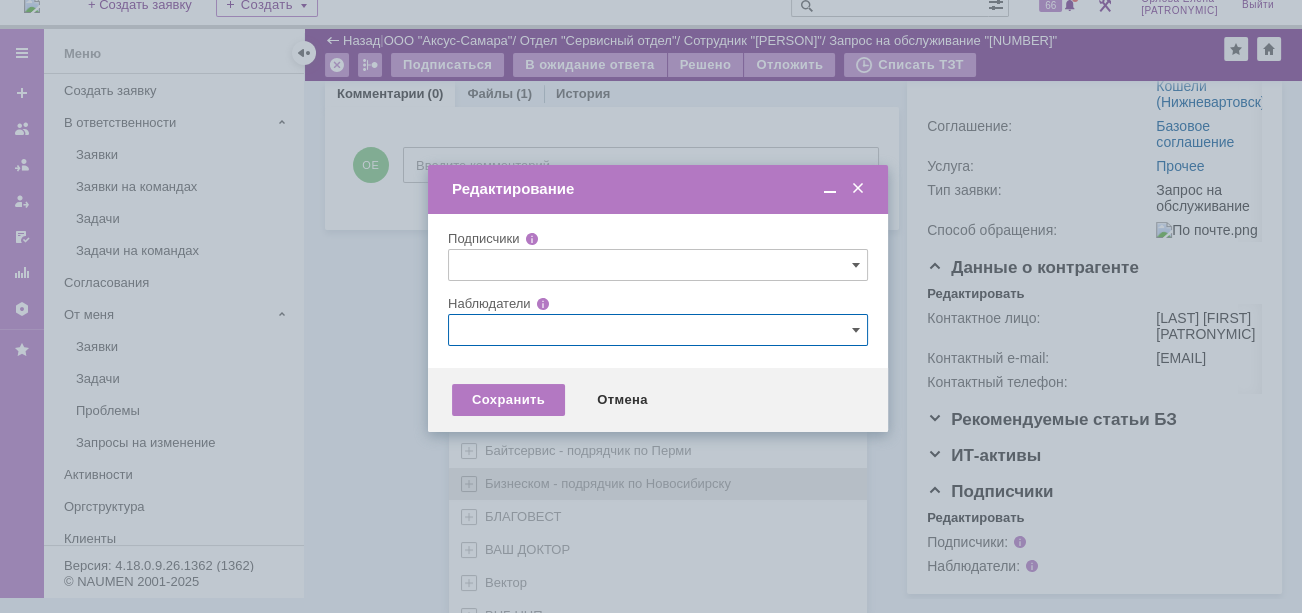 scroll, scrollTop: 393, scrollLeft: 0, axis: vertical 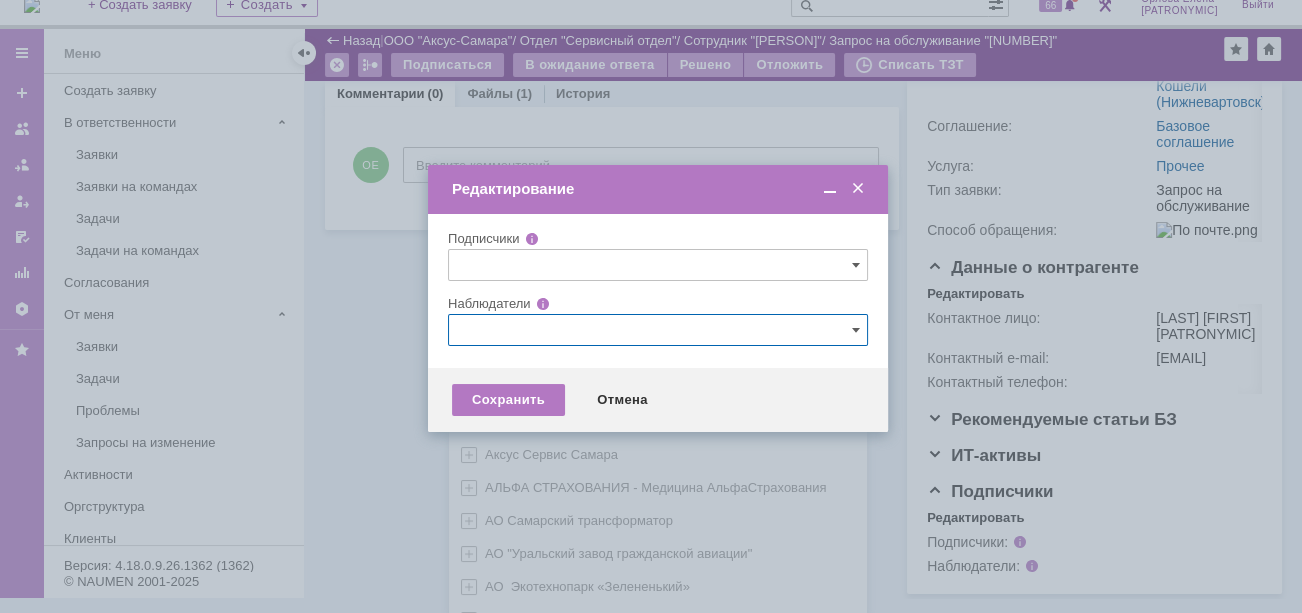 click at bounding box center (658, 330) 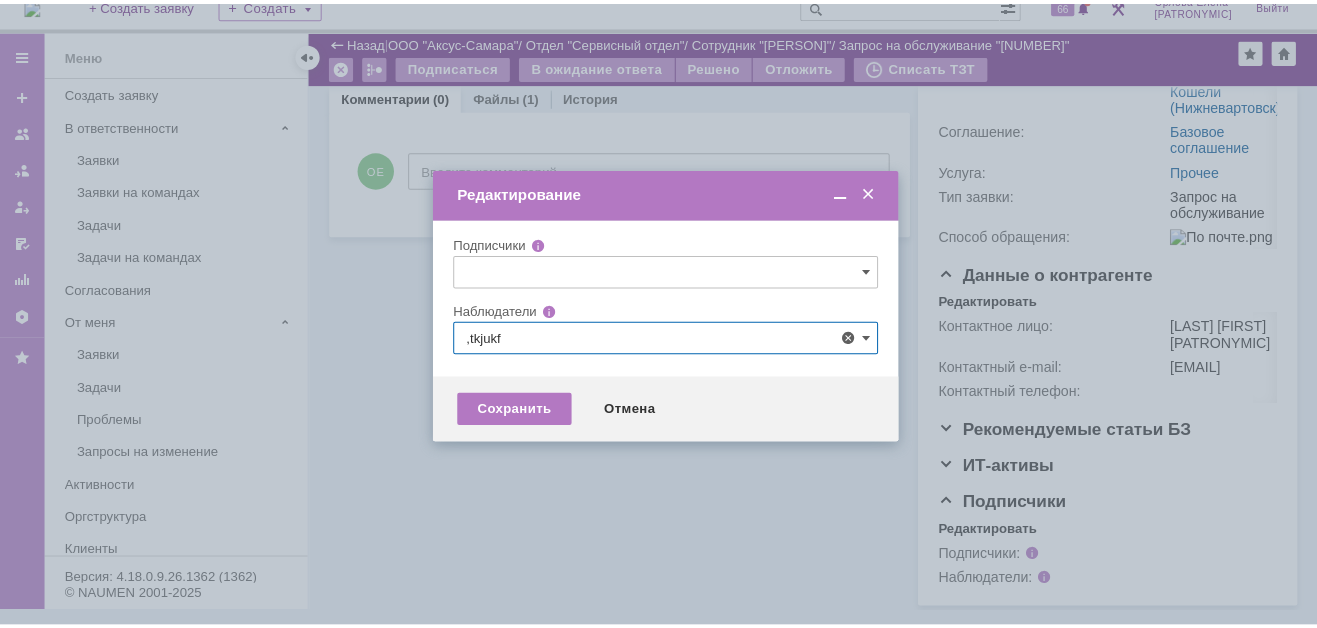 scroll, scrollTop: 0, scrollLeft: 0, axis: both 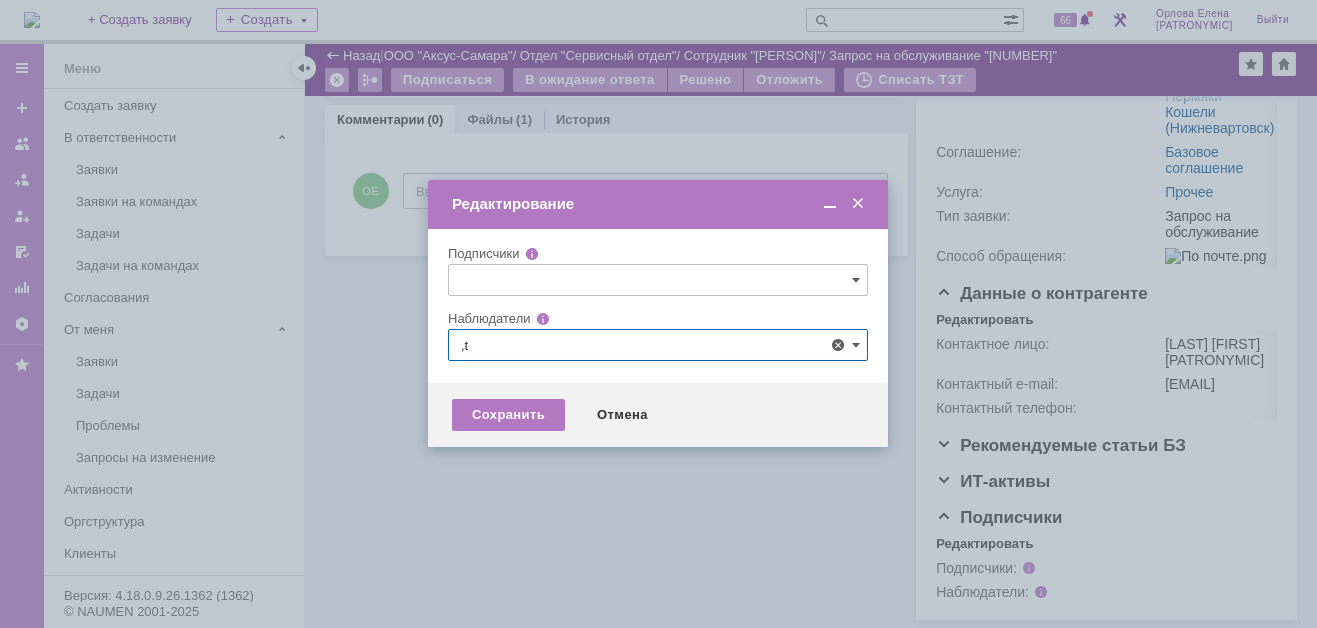 type on "," 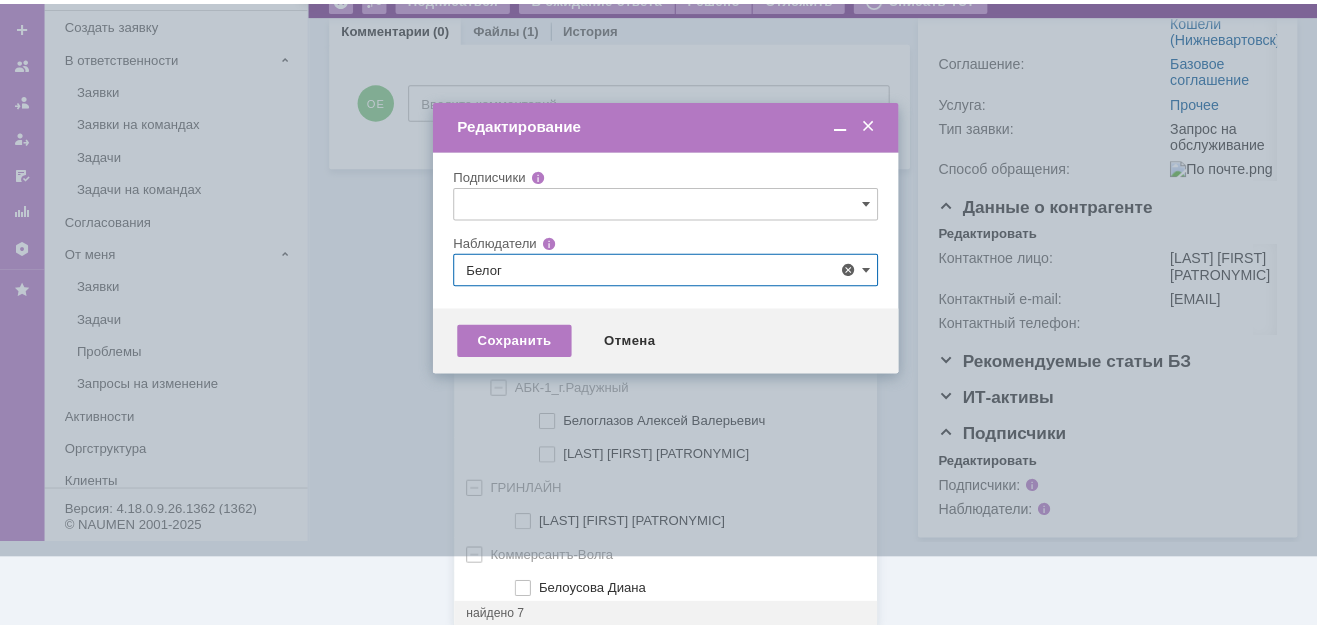 scroll, scrollTop: 0, scrollLeft: 0, axis: both 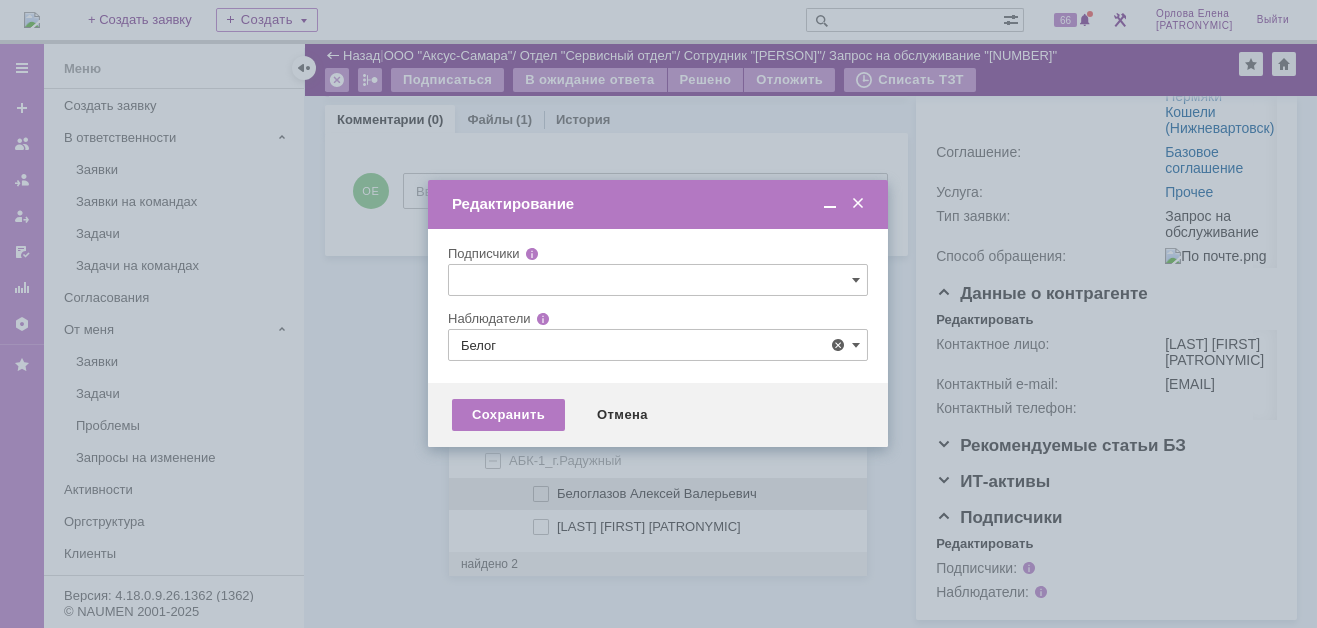 click at bounding box center (557, 491) 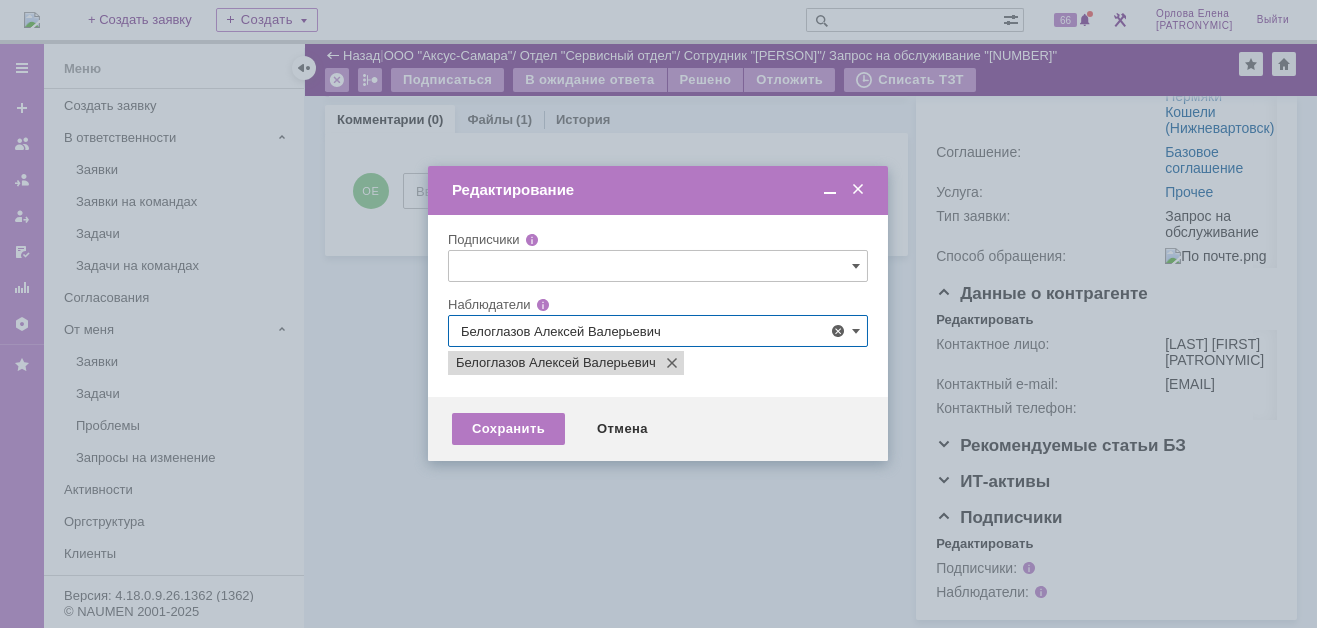 click at bounding box center [658, 314] 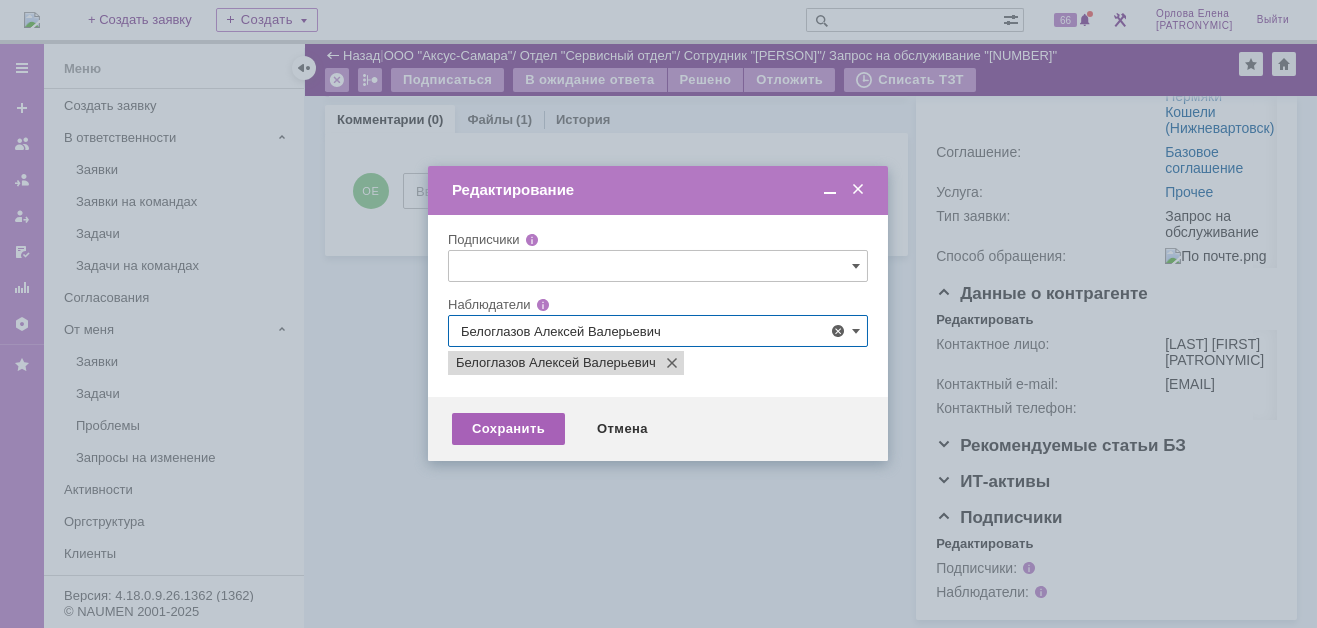 click on "Сохранить" at bounding box center [508, 429] 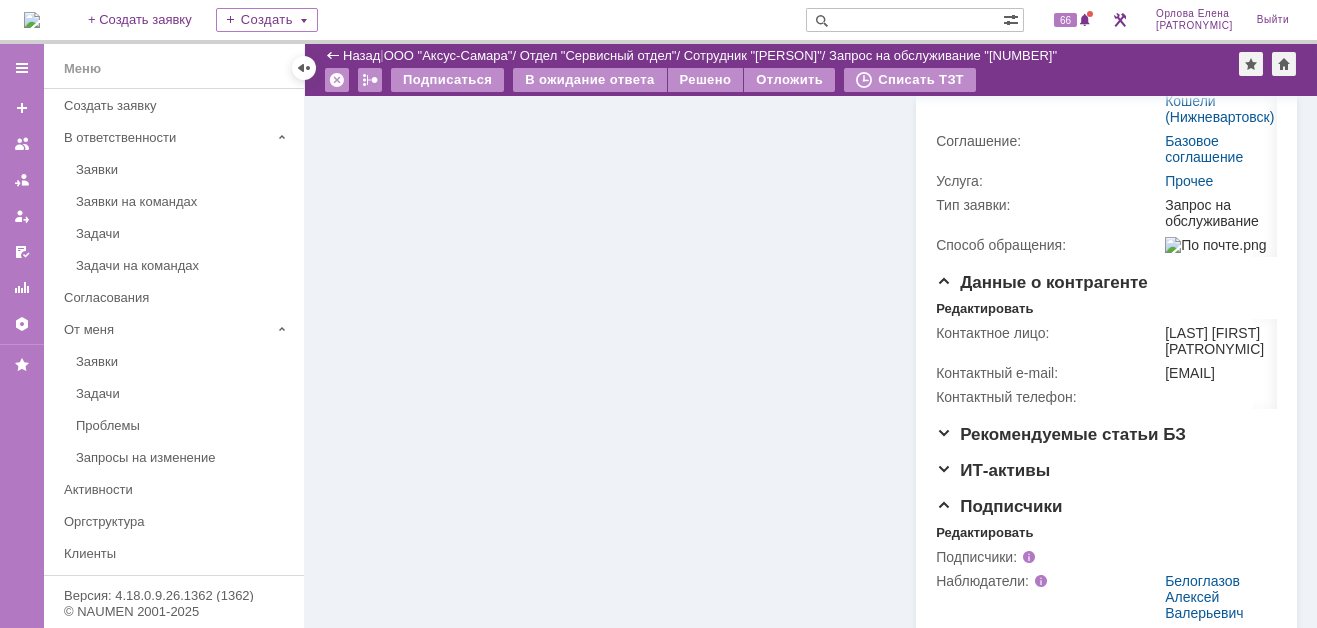 scroll, scrollTop: 146, scrollLeft: 0, axis: vertical 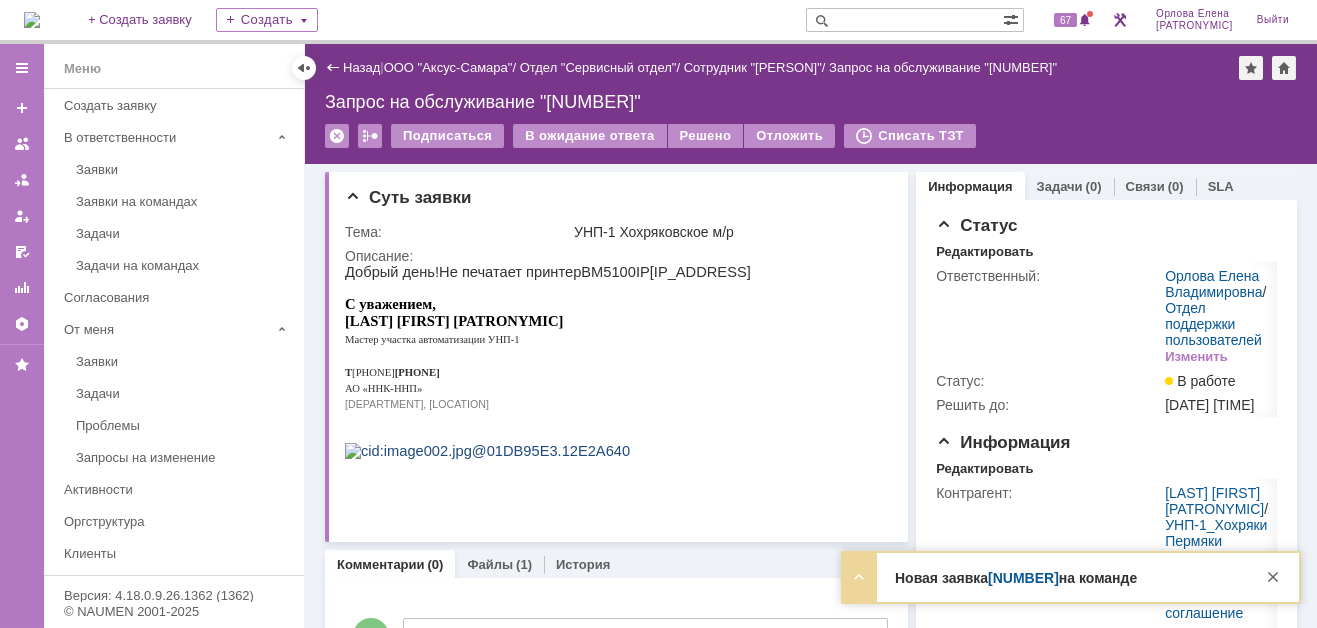 click on "41232" at bounding box center [1023, 578] 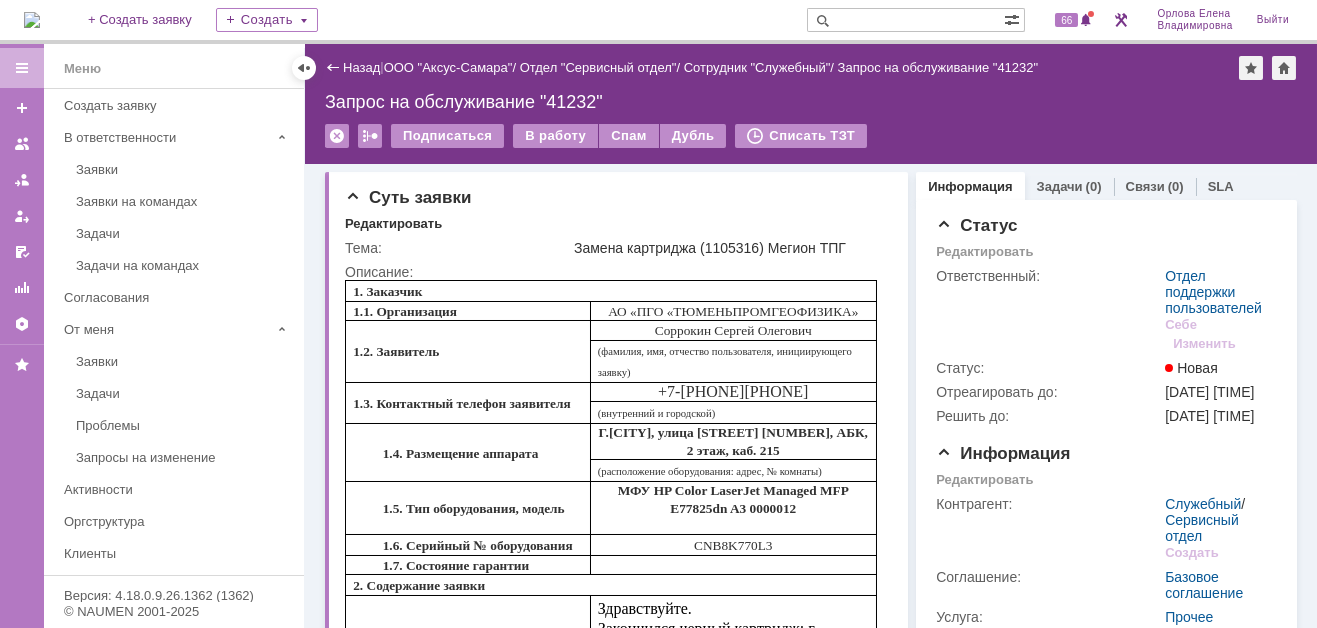 scroll, scrollTop: 0, scrollLeft: 0, axis: both 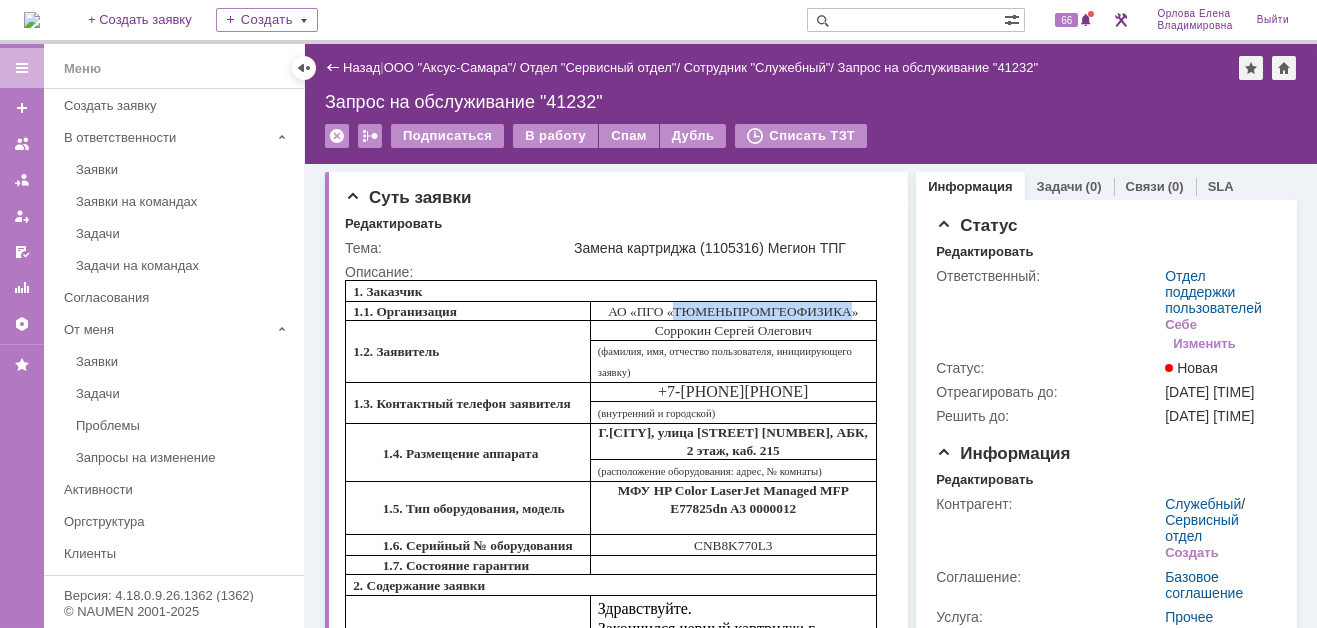 drag, startPoint x: 672, startPoint y: 311, endPoint x: 850, endPoint y: 310, distance: 178.0028 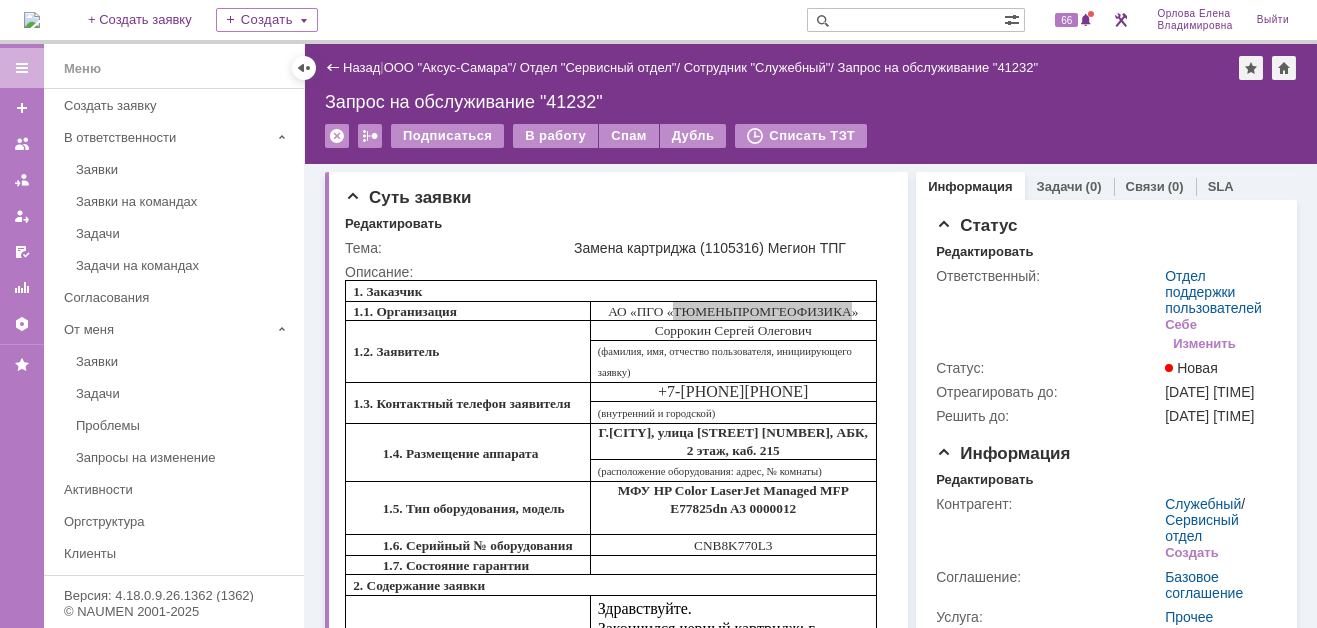 click at bounding box center (905, 20) 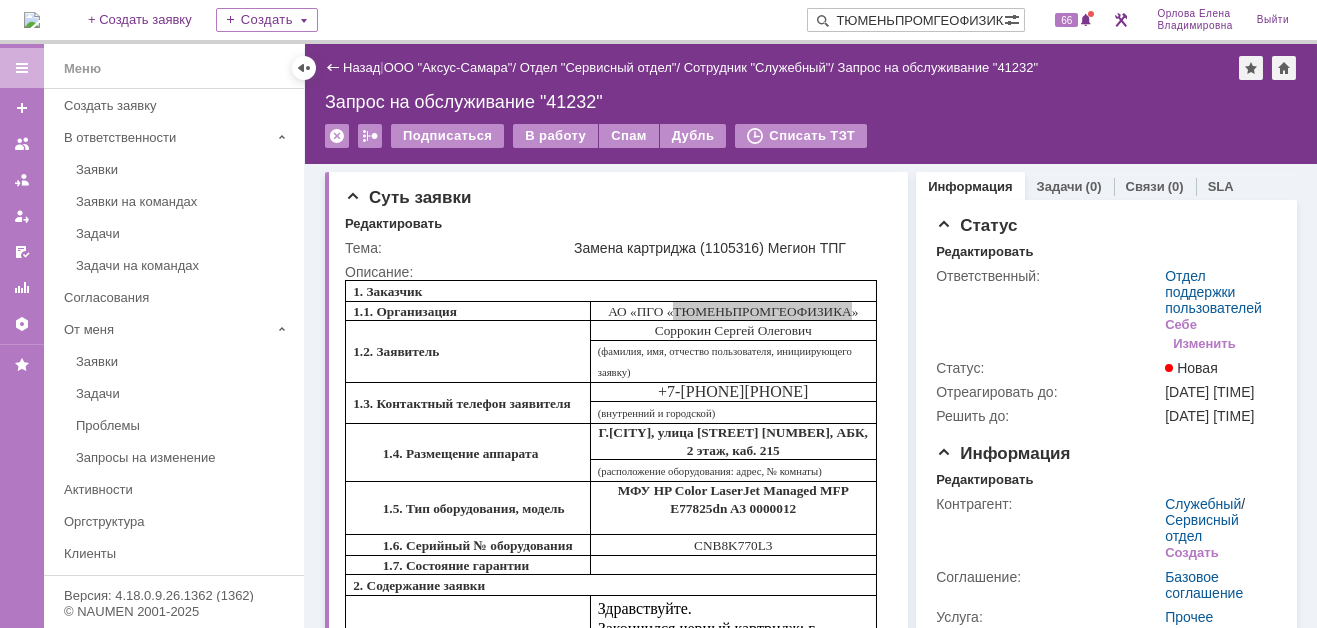 scroll, scrollTop: 0, scrollLeft: 22, axis: horizontal 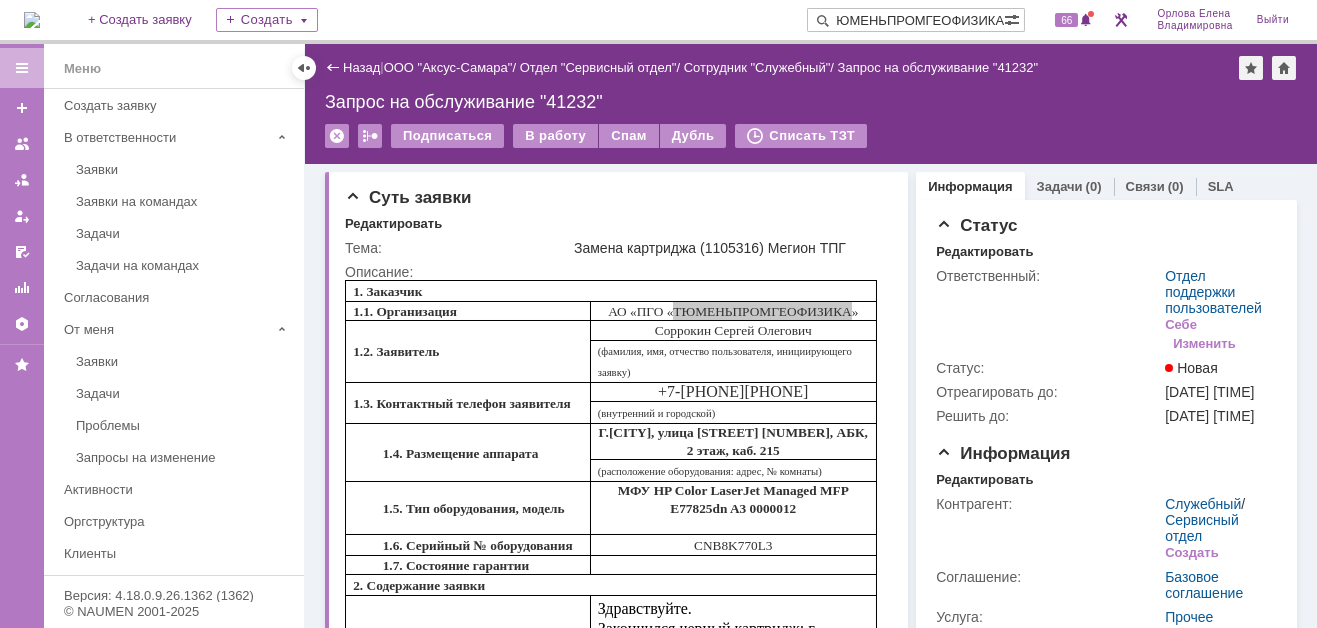 type on "ТЮМЕНЬПРОМГЕОФИЗИКА" 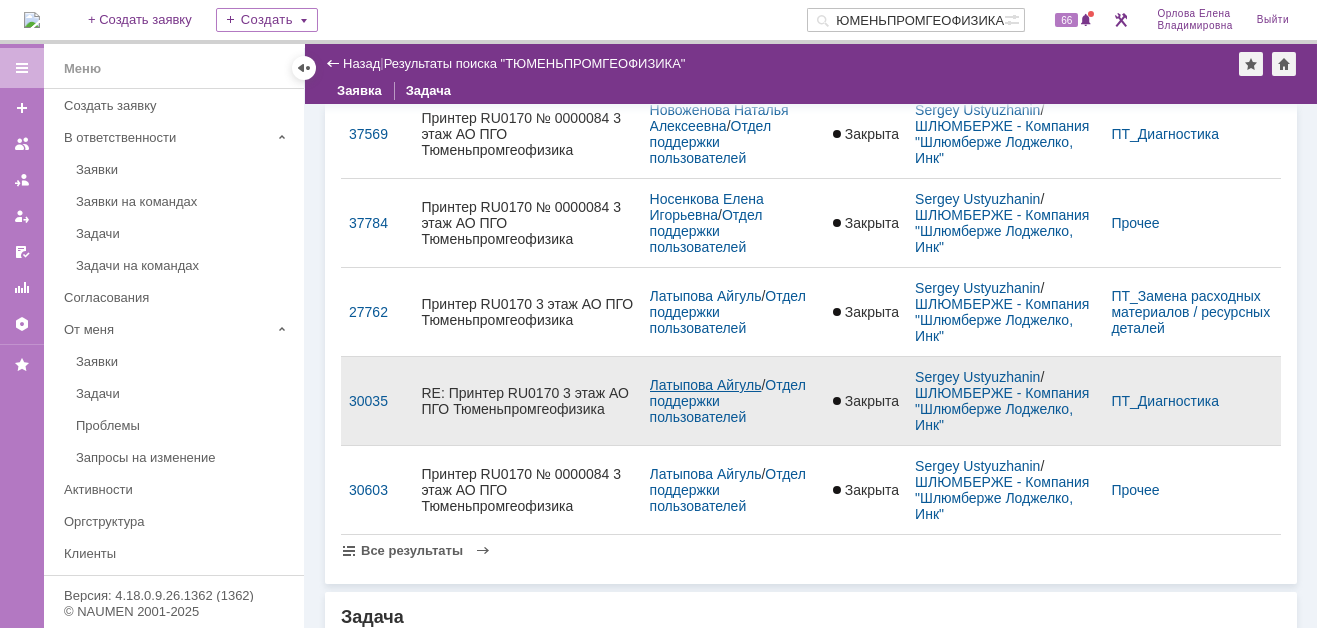 scroll, scrollTop: 0, scrollLeft: 0, axis: both 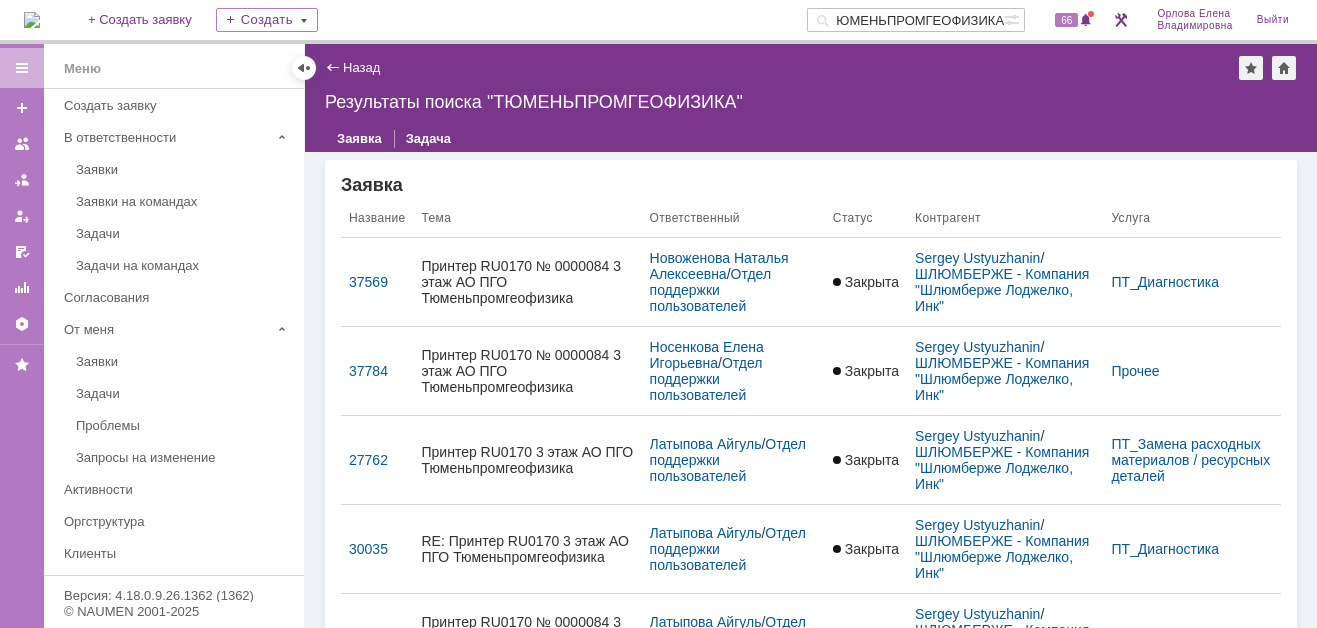 click at bounding box center [32, 20] 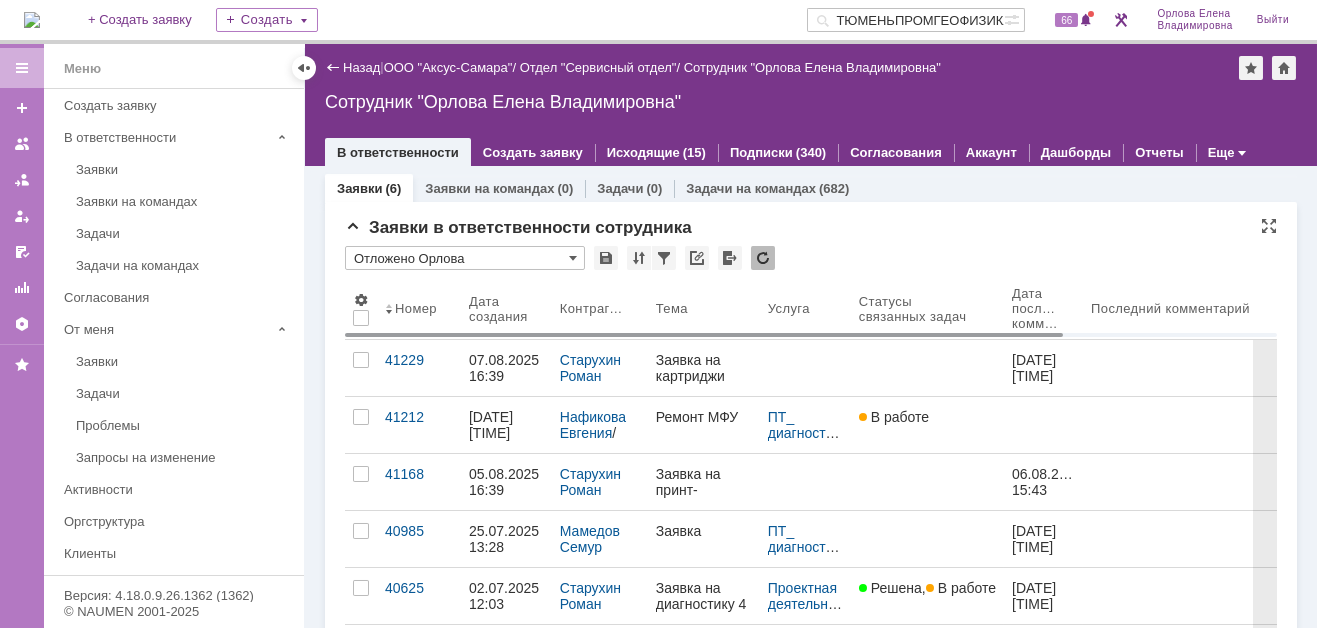 scroll, scrollTop: 0, scrollLeft: 0, axis: both 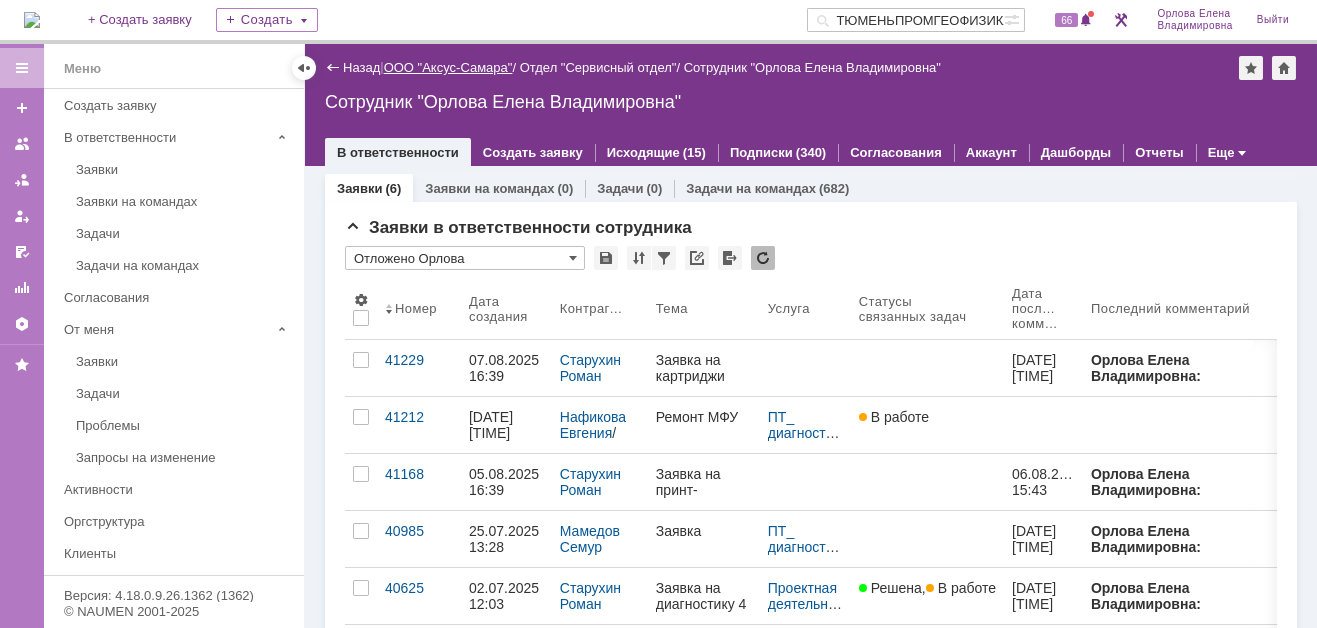 click on "ООО "Аксус-Самара"" at bounding box center [448, 67] 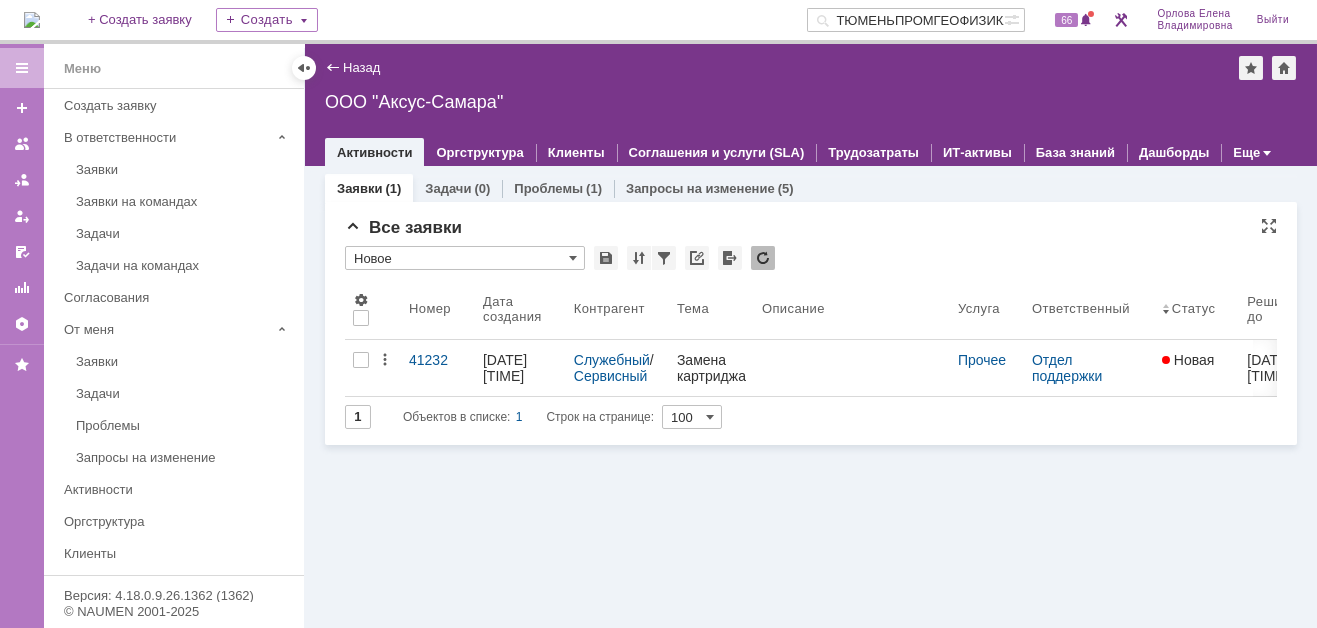 scroll, scrollTop: 0, scrollLeft: 0, axis: both 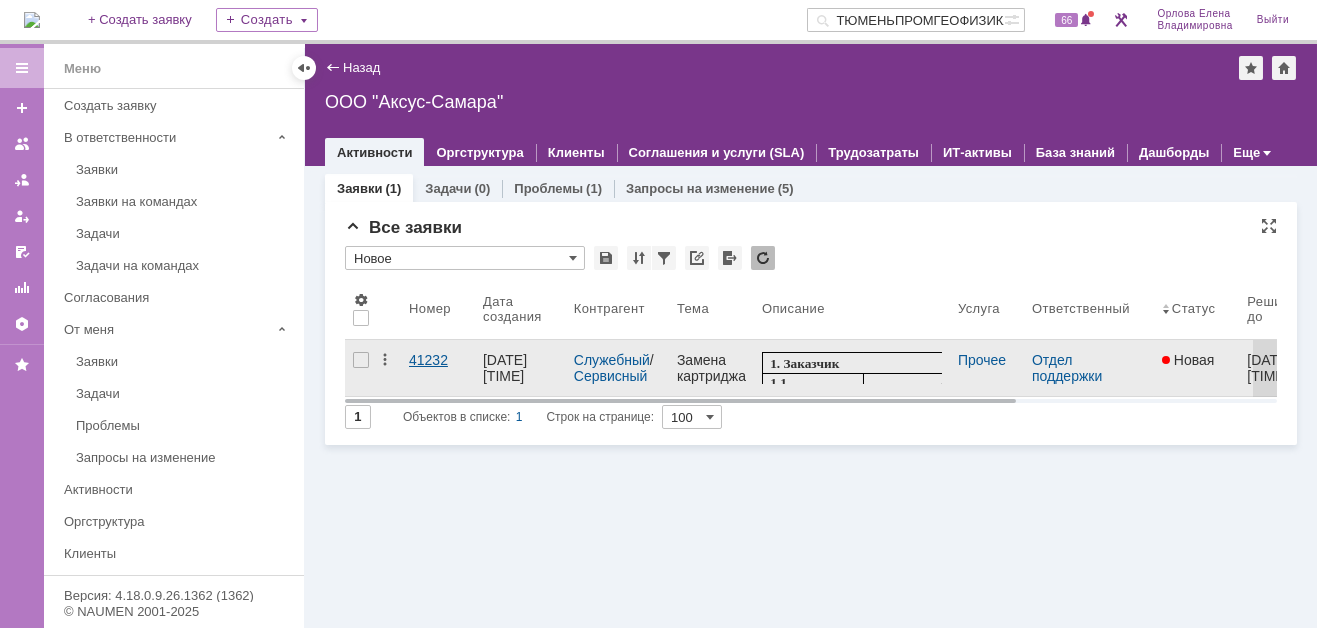 click on "[NUMBER]" at bounding box center (438, 360) 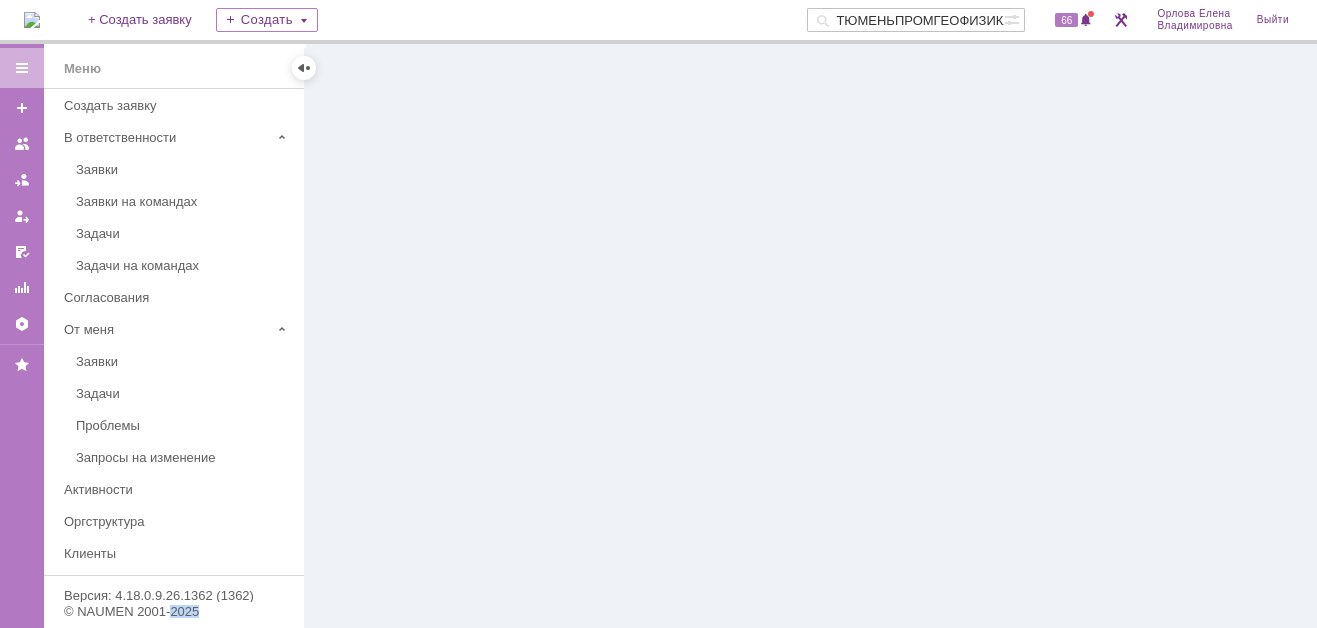 click at bounding box center [811, 336] 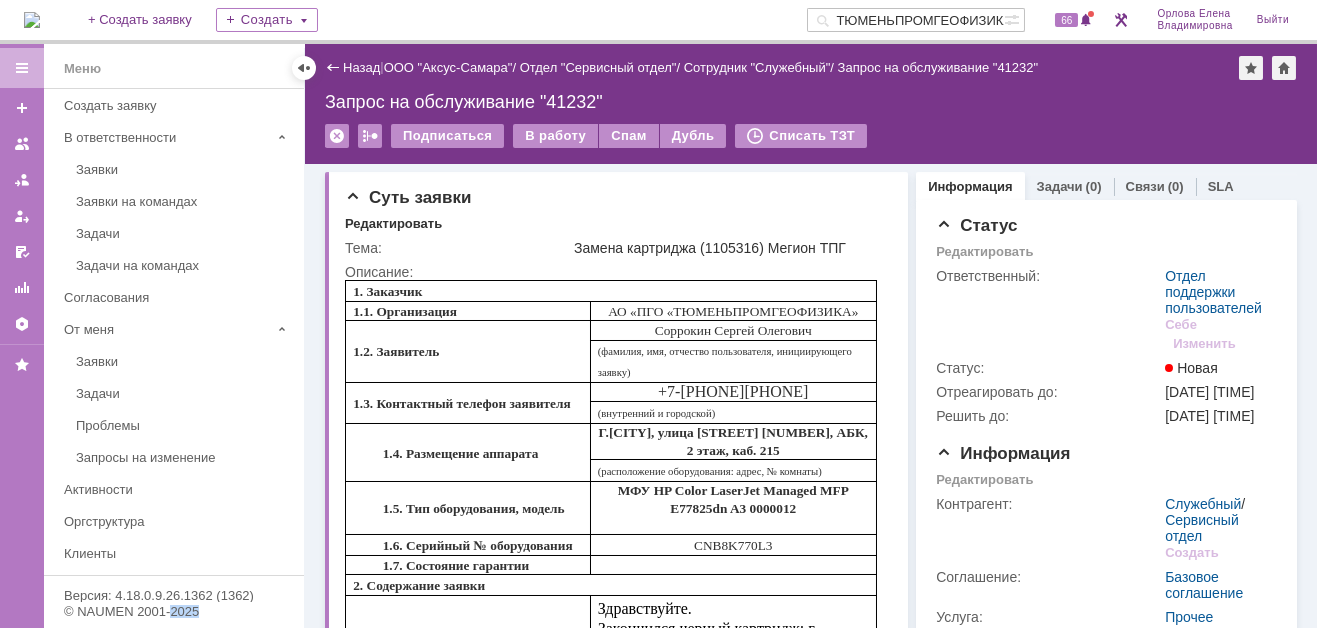 scroll, scrollTop: 0, scrollLeft: 0, axis: both 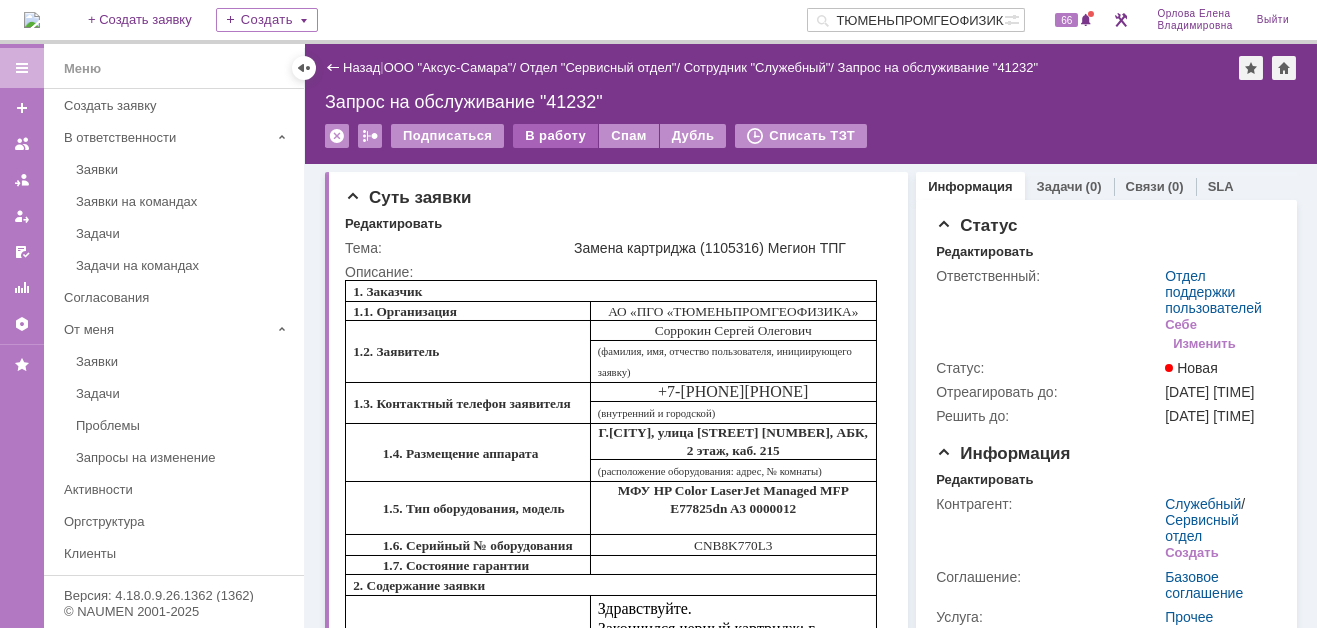 click on "В работу" at bounding box center (555, 136) 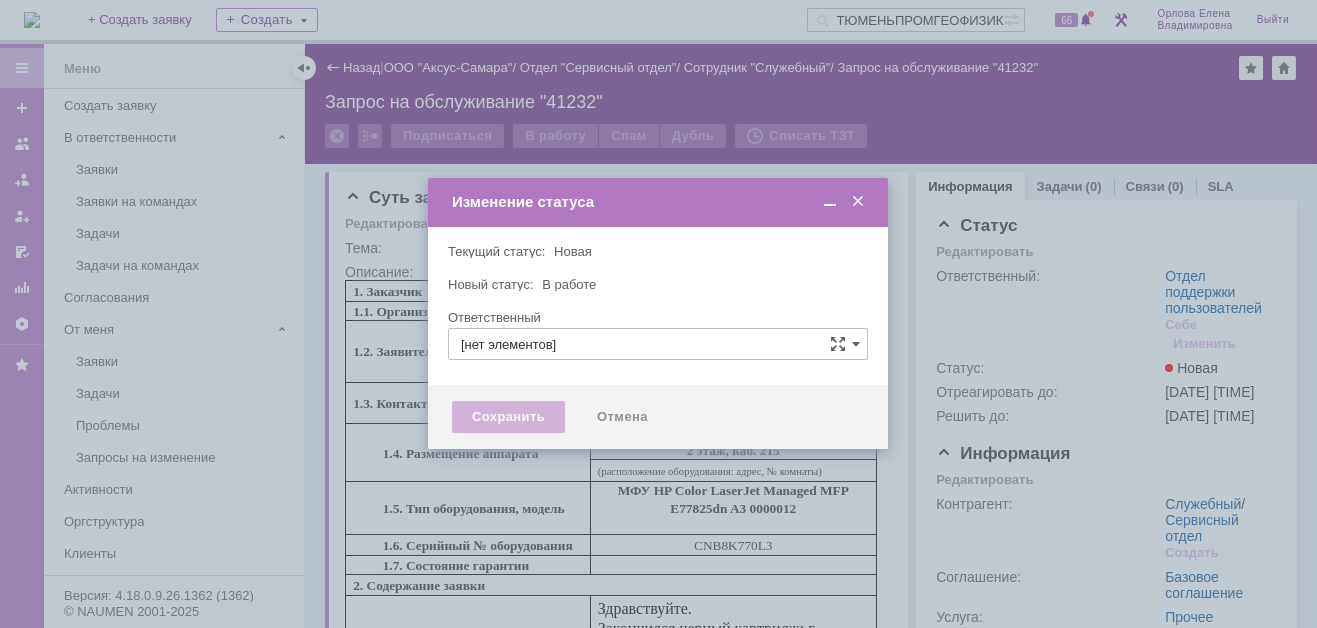type on "Отдел поддержки пользователей" 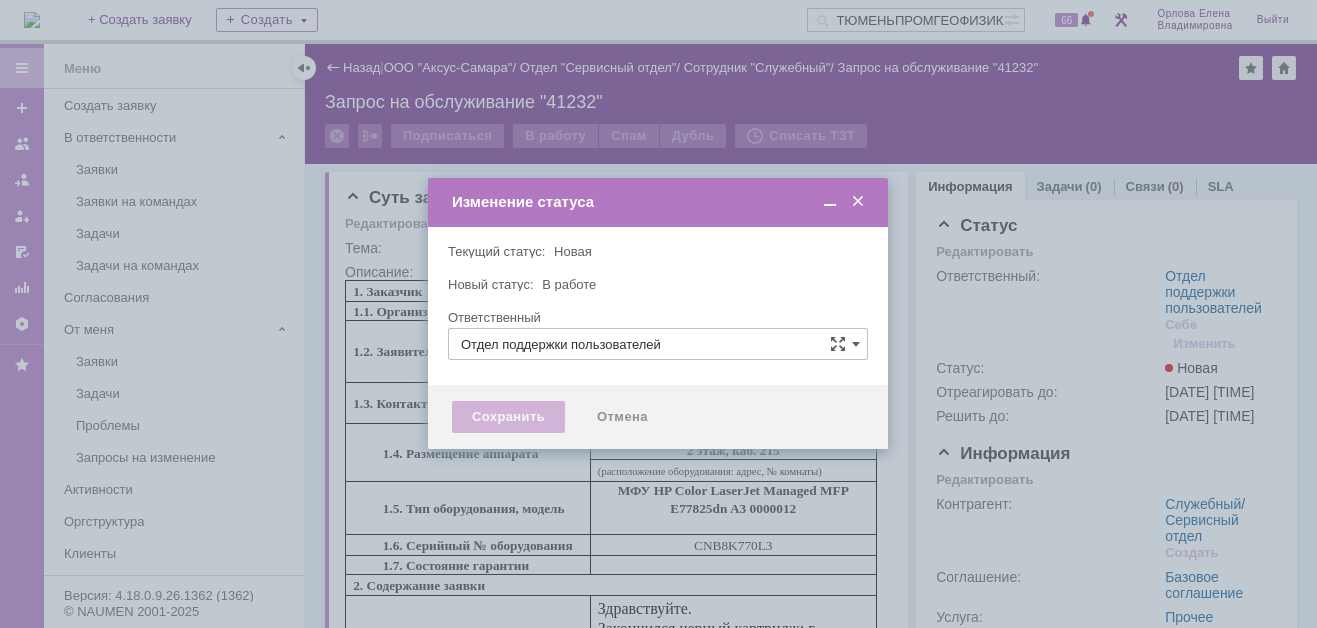 type 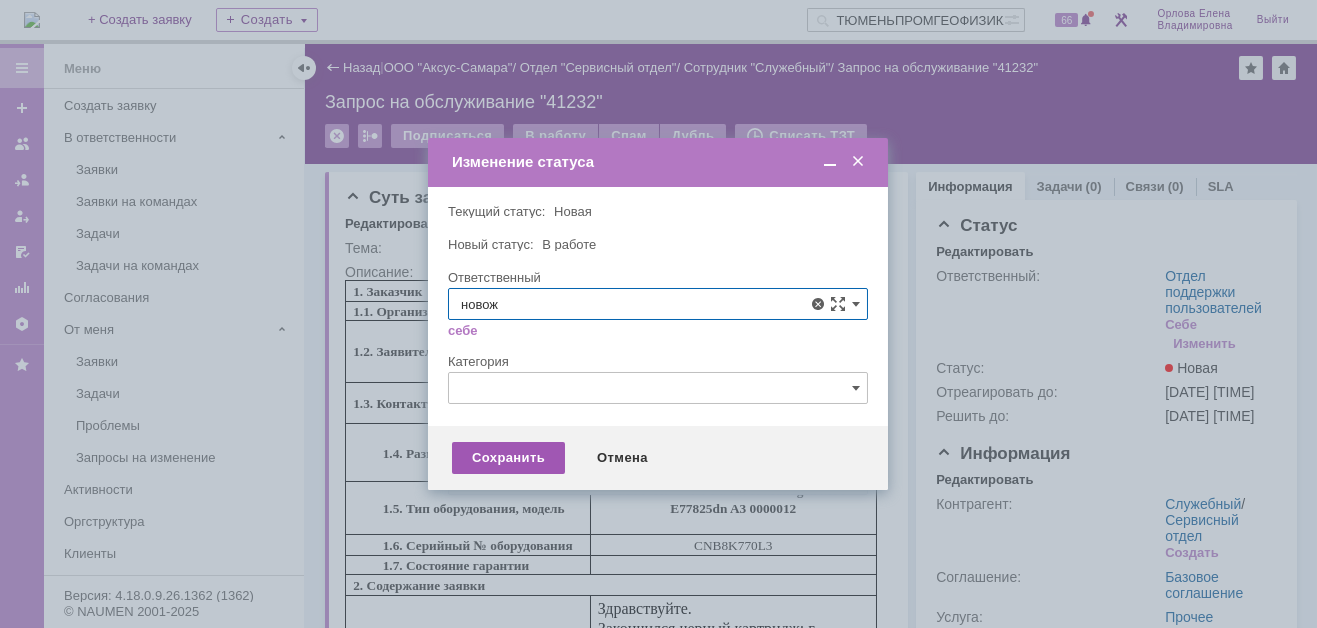 click on "Новоженова Наталья Алексеевна" at bounding box center (658, 450) 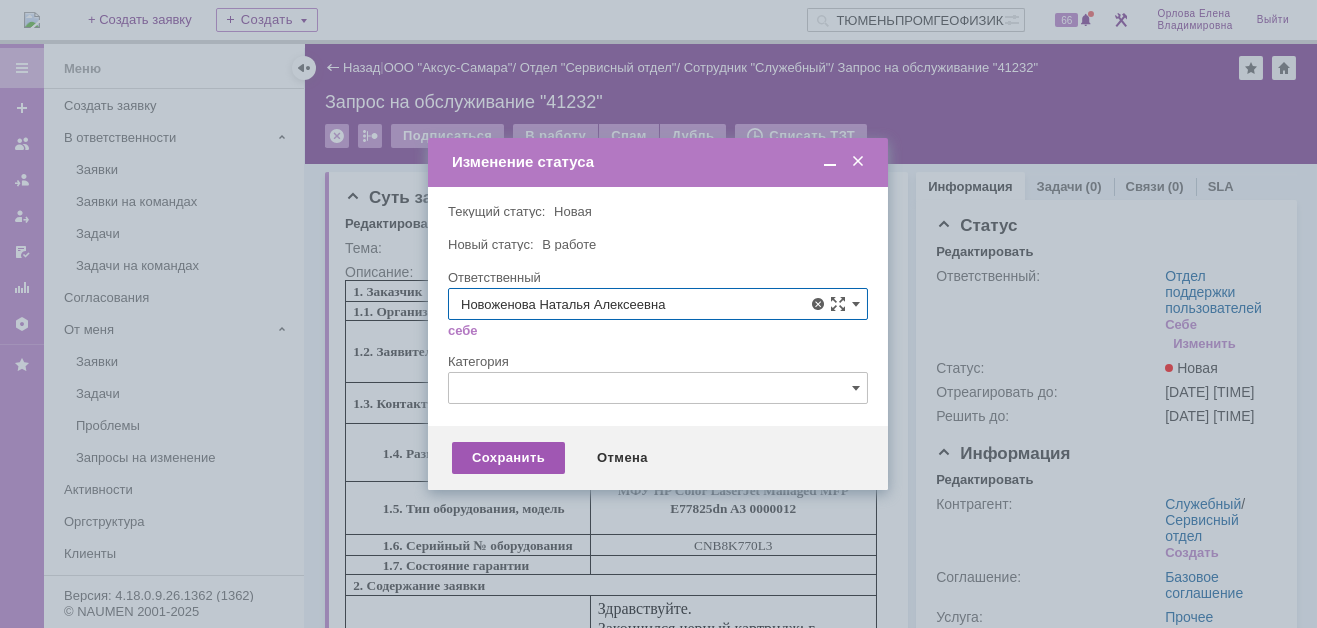 type on "Новоженова Наталья Алексеевна" 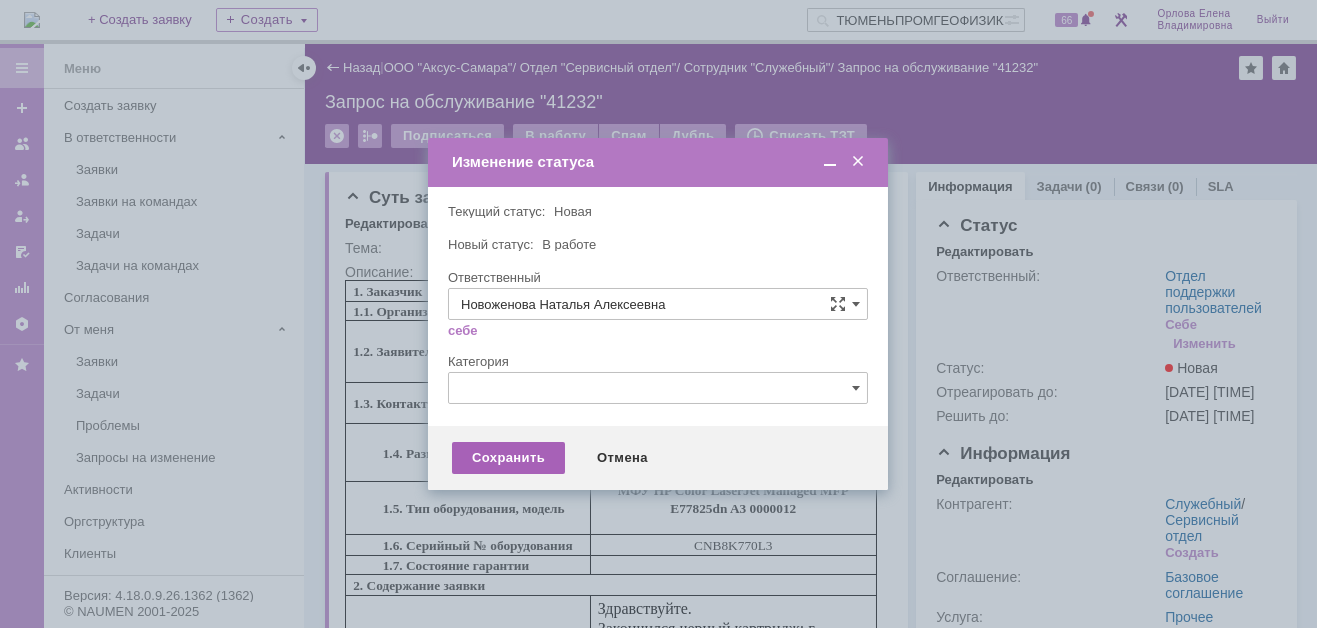 click on "Сохранить" at bounding box center (508, 458) 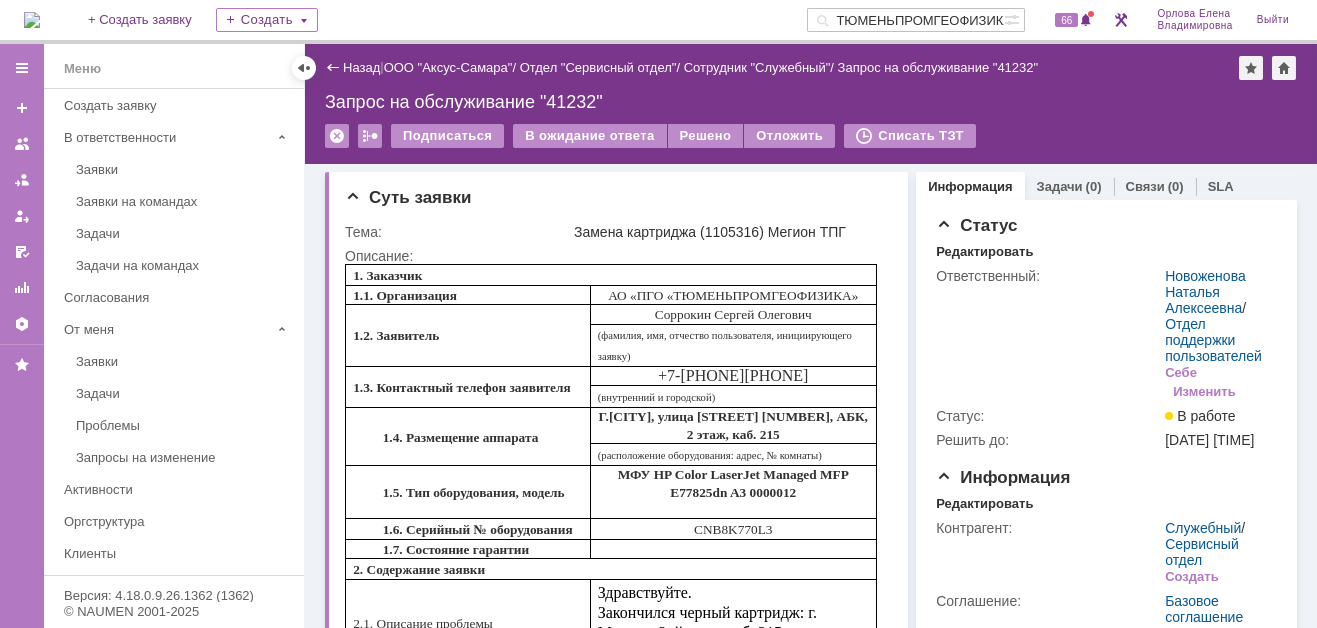 scroll, scrollTop: 0, scrollLeft: 0, axis: both 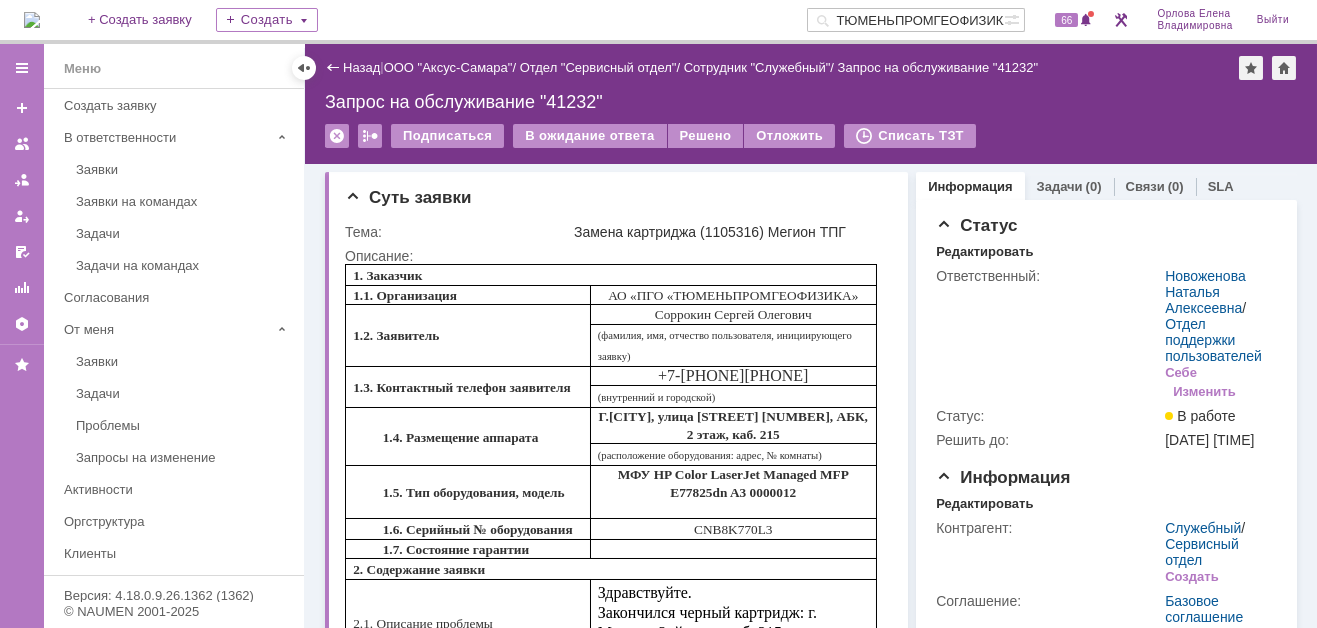 click at bounding box center [32, 20] 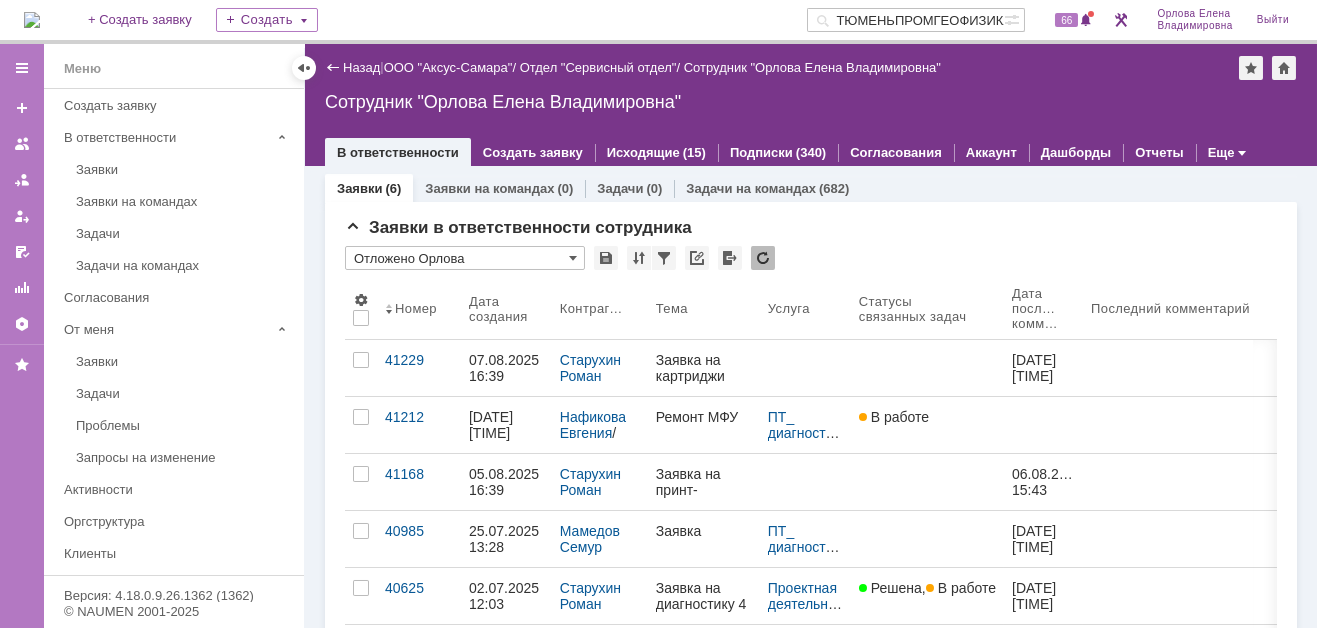 scroll, scrollTop: 0, scrollLeft: 0, axis: both 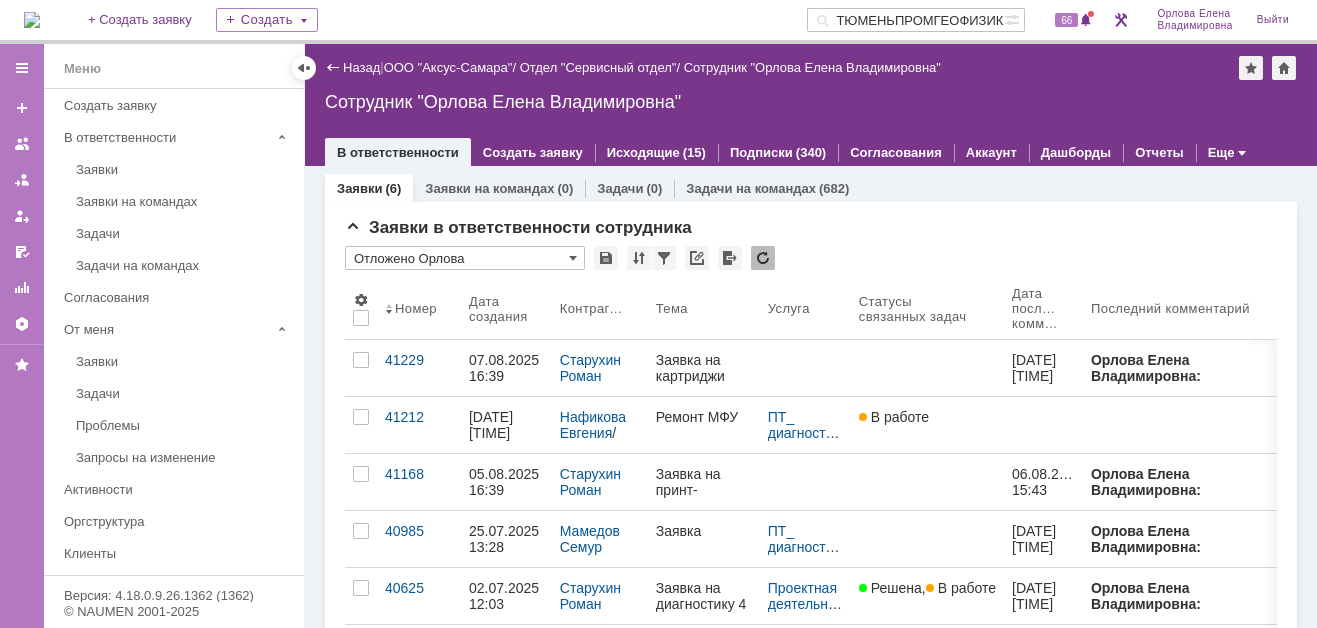 click at bounding box center [32, 20] 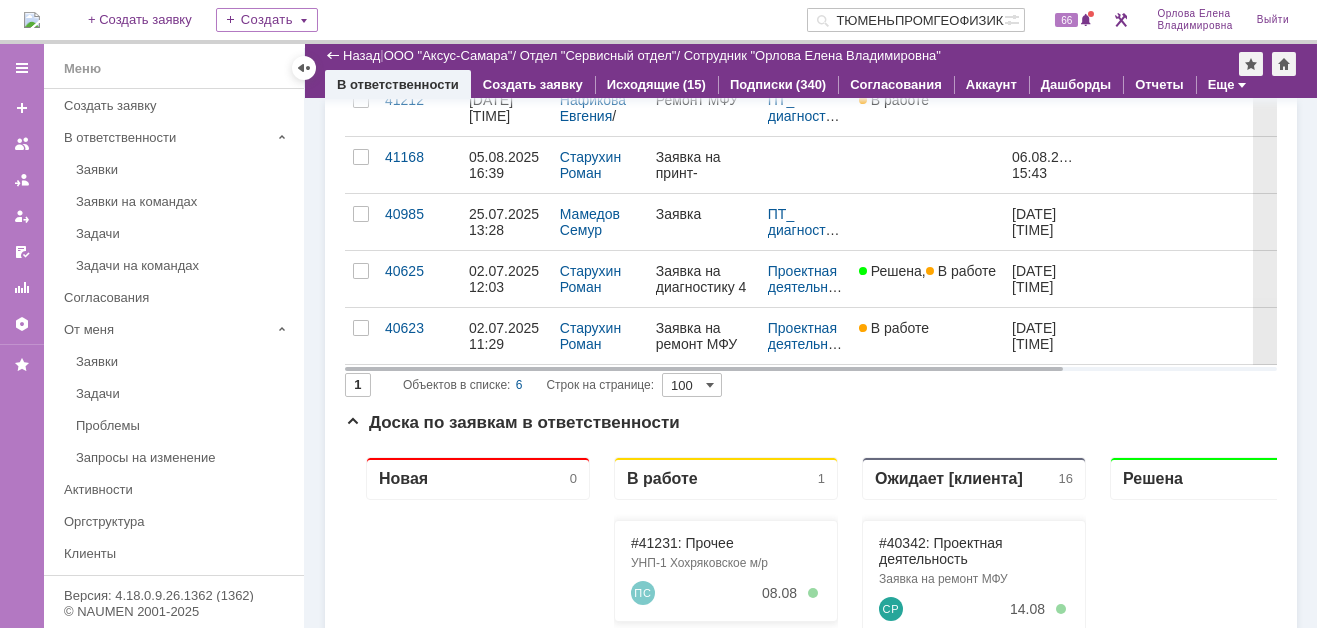 scroll, scrollTop: 0, scrollLeft: 0, axis: both 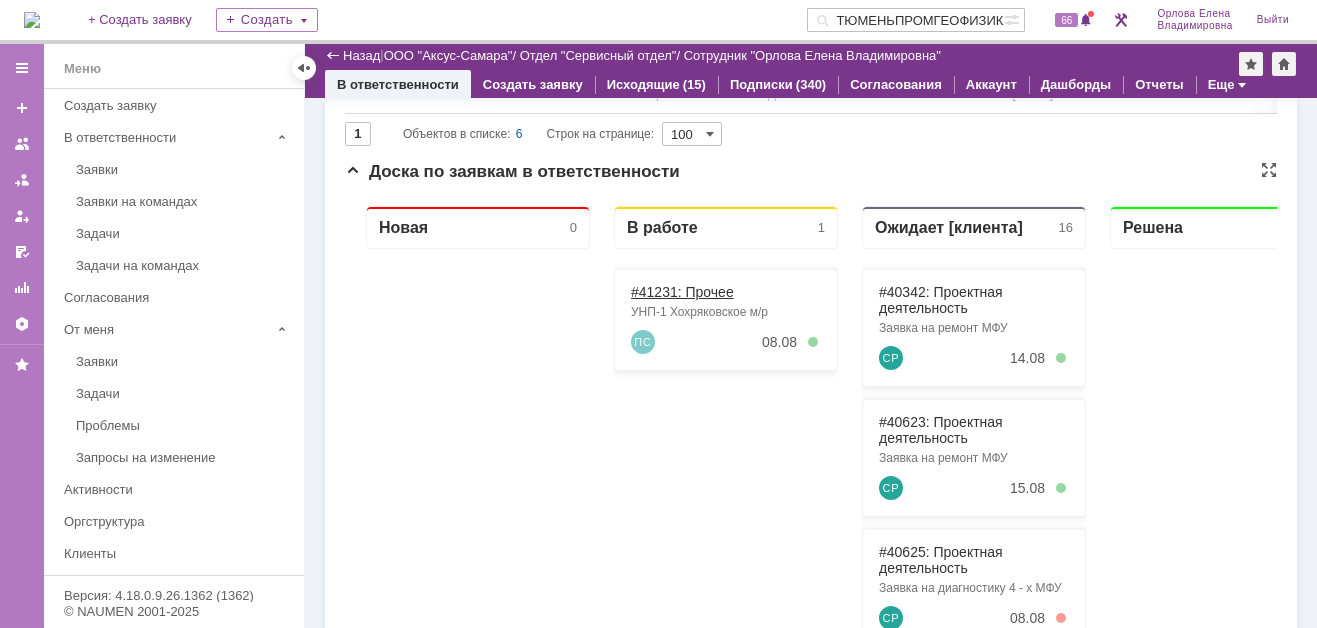 click on "#41231: Прочее" at bounding box center [682, 292] 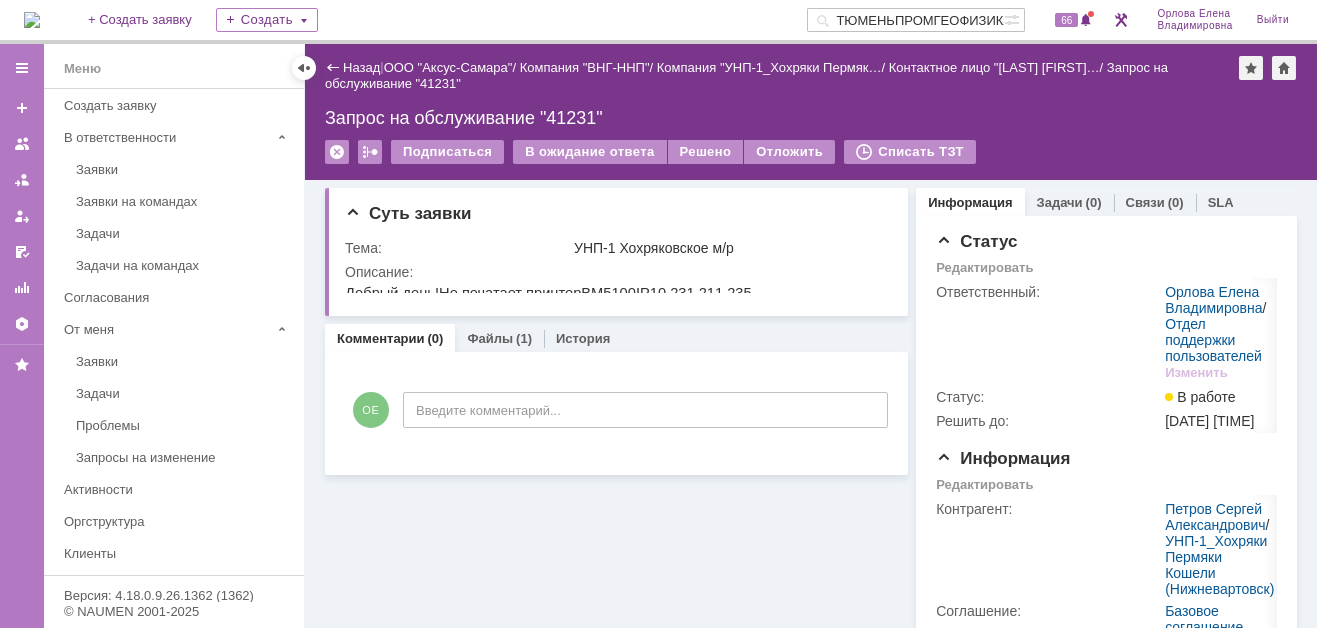 scroll, scrollTop: 0, scrollLeft: 0, axis: both 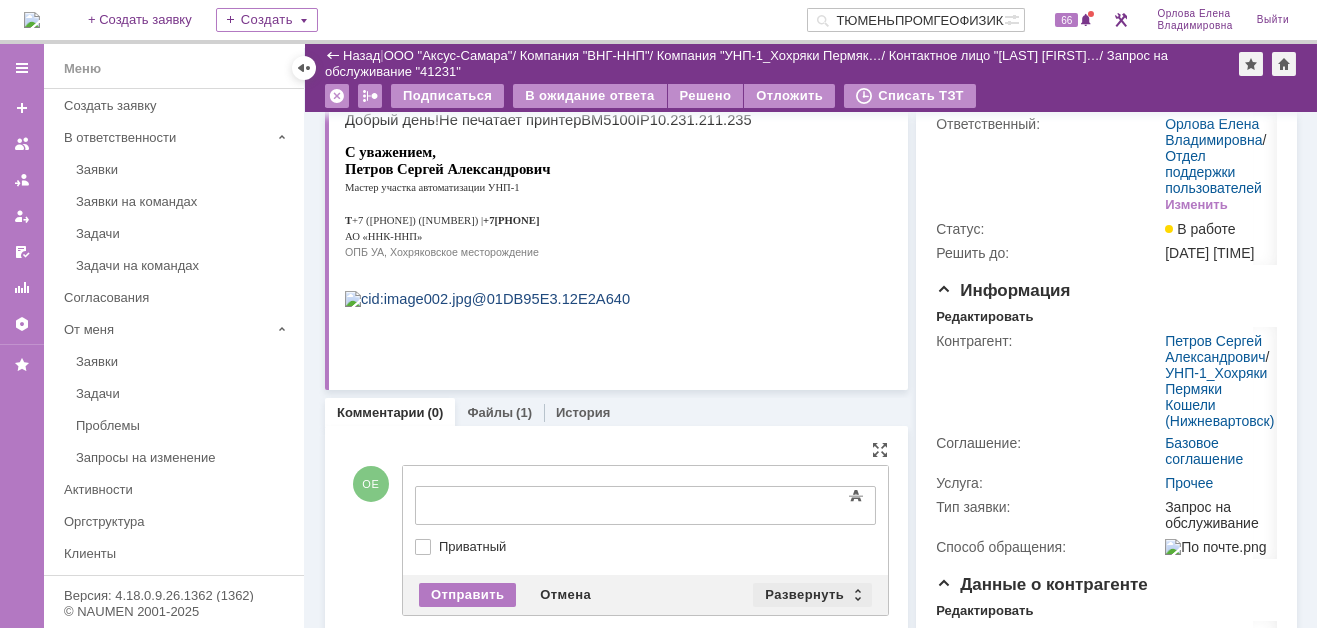 click on "Развернуть" at bounding box center [812, 595] 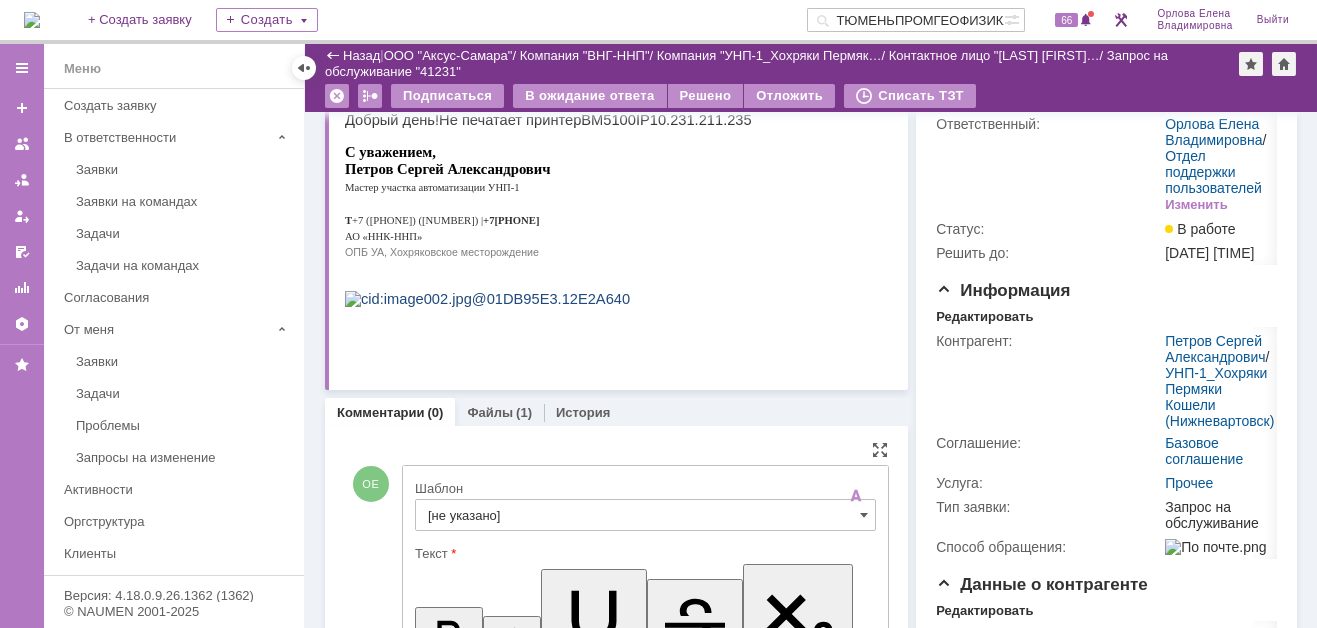 scroll, scrollTop: 0, scrollLeft: 0, axis: both 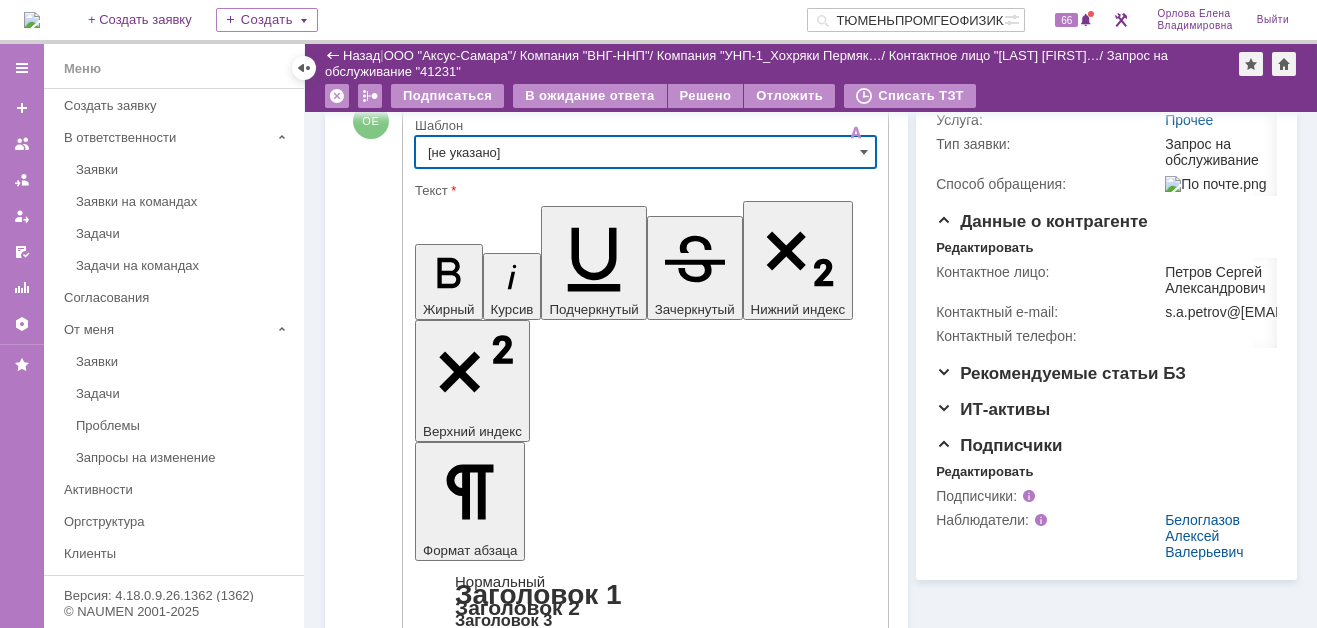 click on "[не указано]" at bounding box center (645, 152) 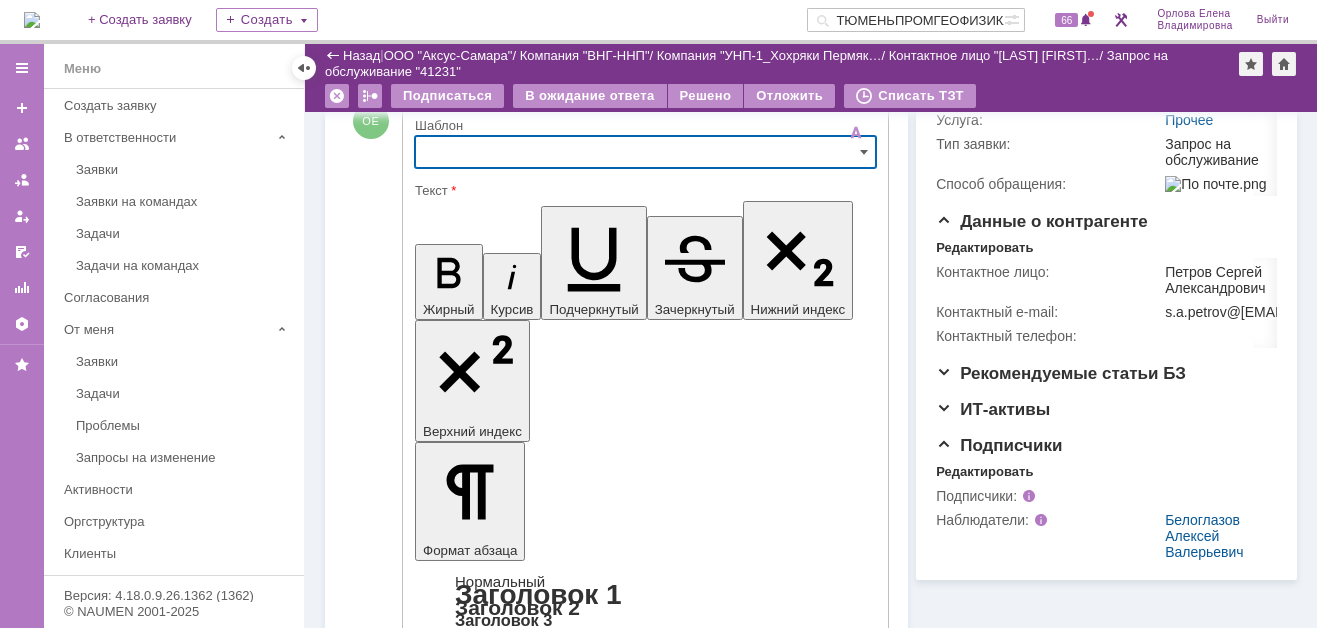 scroll, scrollTop: 462, scrollLeft: 0, axis: vertical 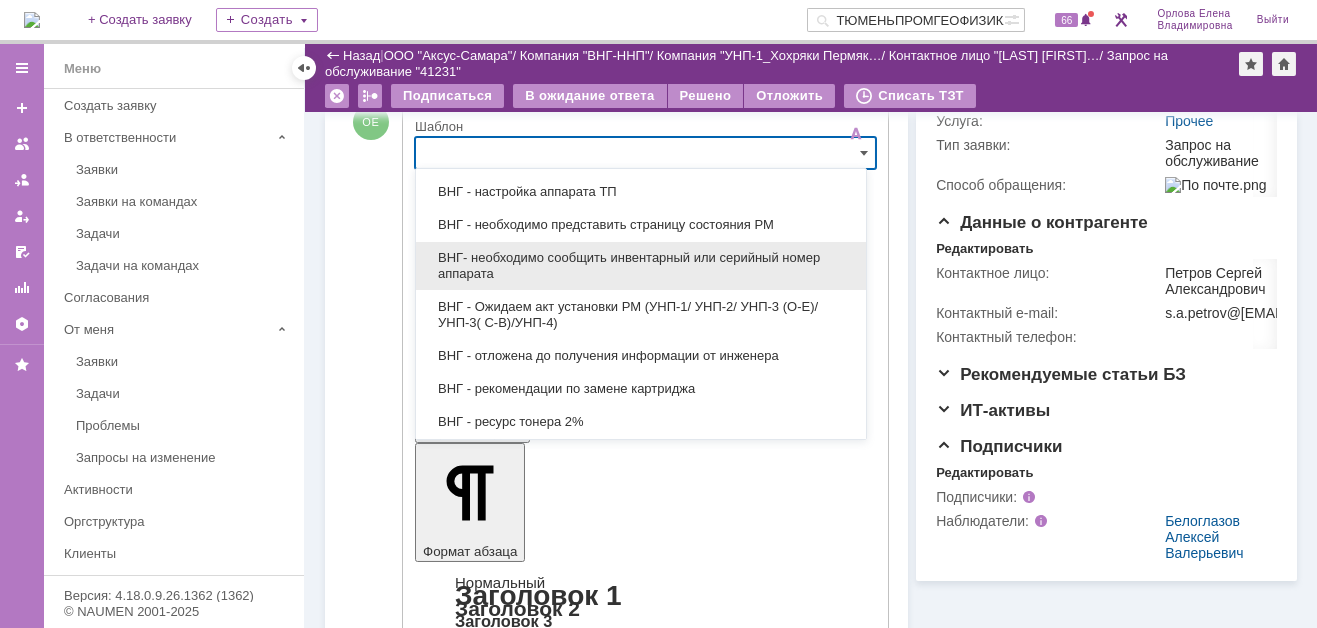 click on "ВНГ- необходимо сообщить инвентарный или серийный номер аппарата" at bounding box center (641, 266) 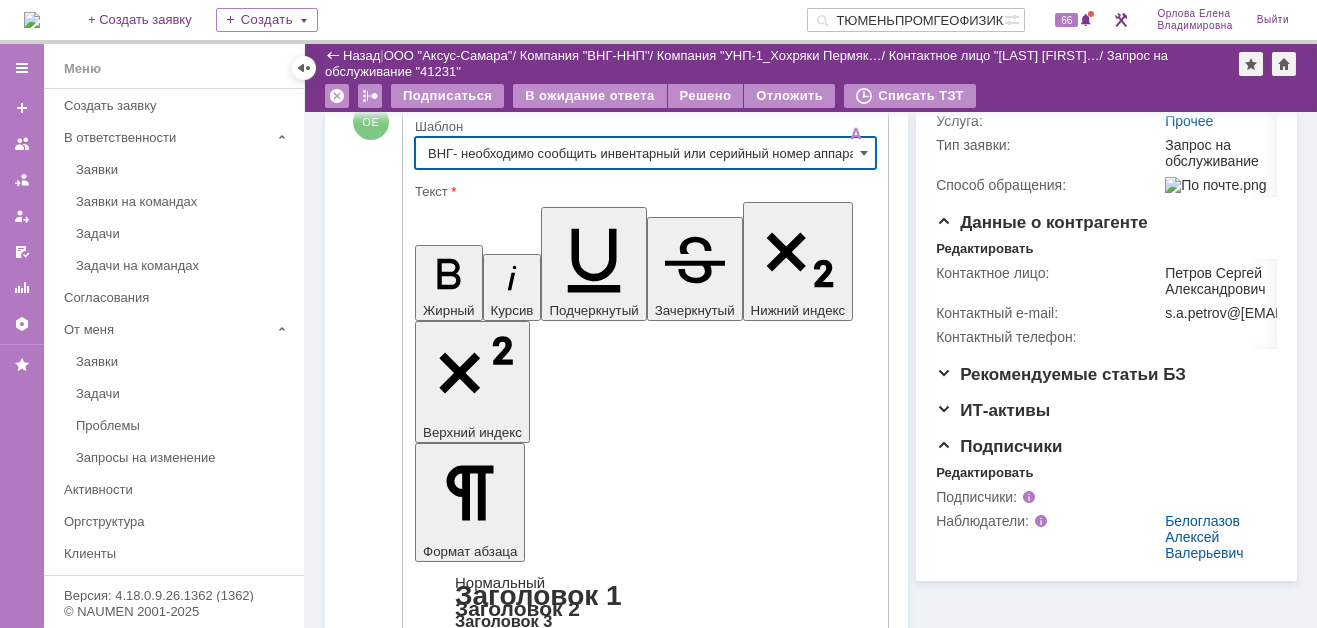type on "ВНГ- необходимо сообщить инвентарный или серийный номер аппарата" 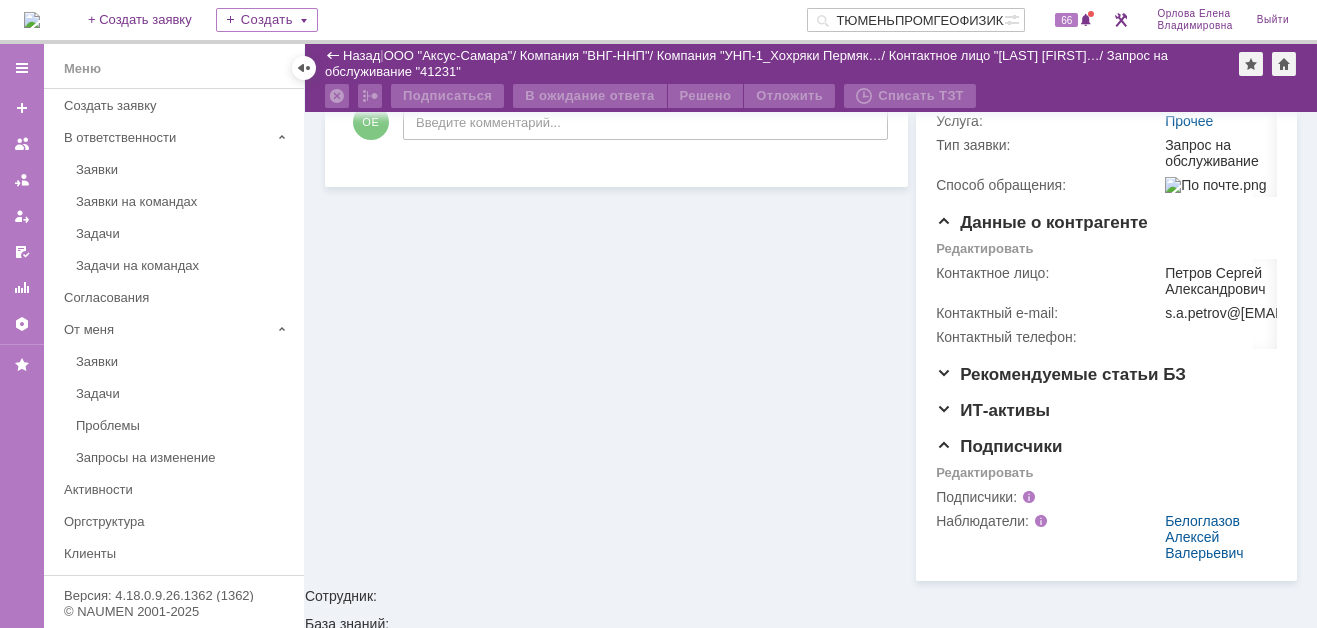 scroll, scrollTop: 451, scrollLeft: 0, axis: vertical 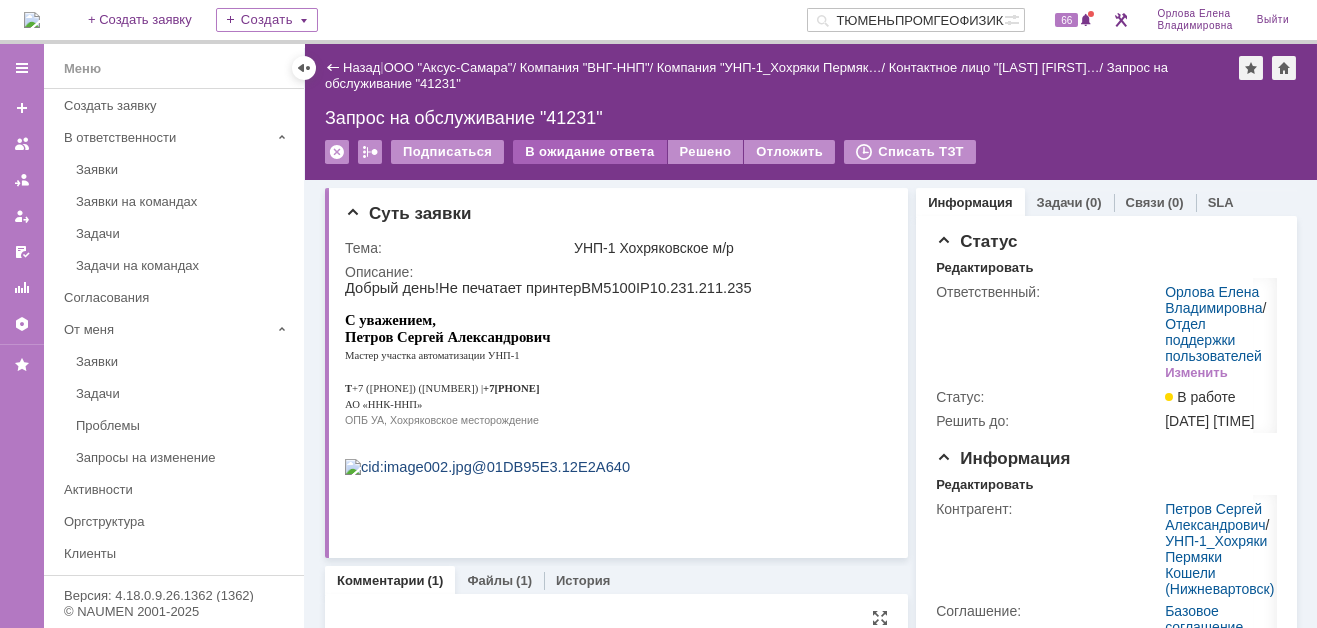 click on "В ожидание ответа" at bounding box center [589, 152] 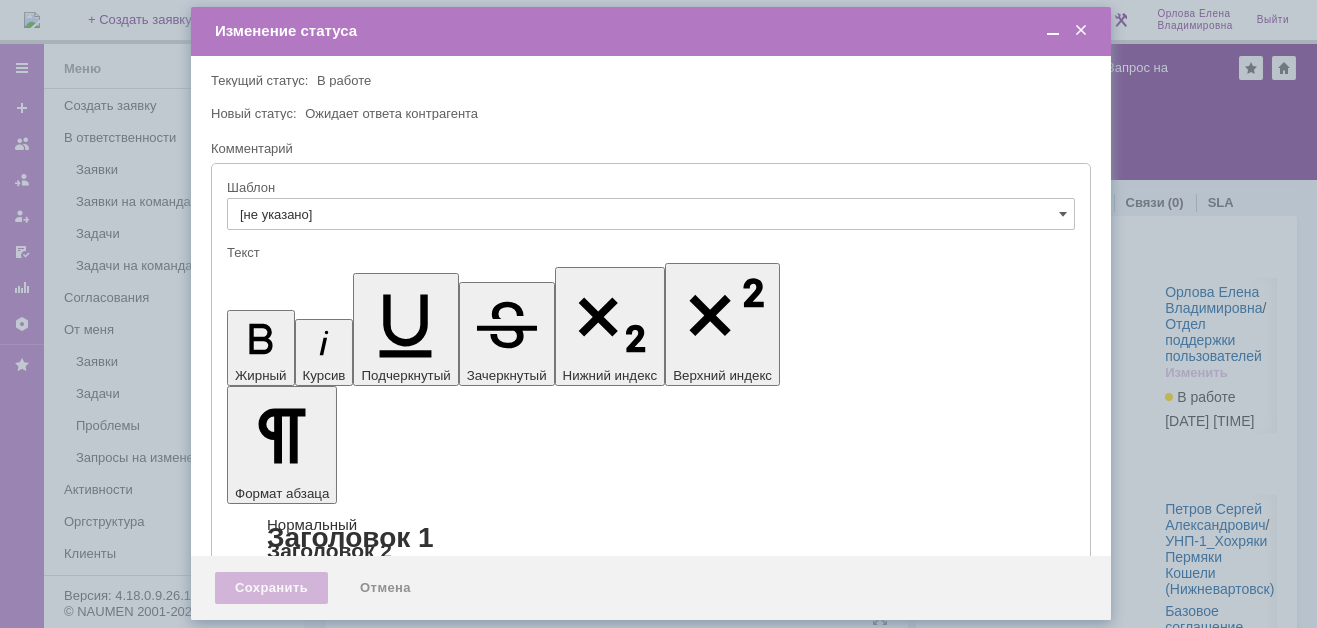 scroll, scrollTop: 0, scrollLeft: 0, axis: both 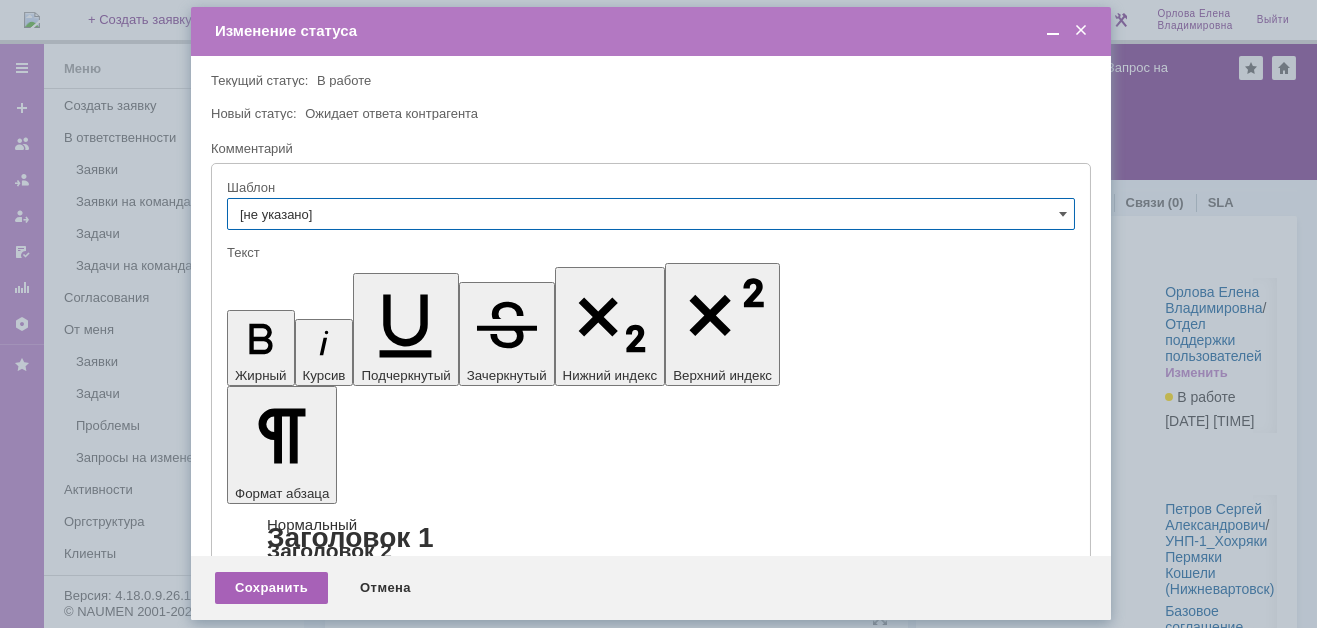 click on "Сохранить" at bounding box center (271, 588) 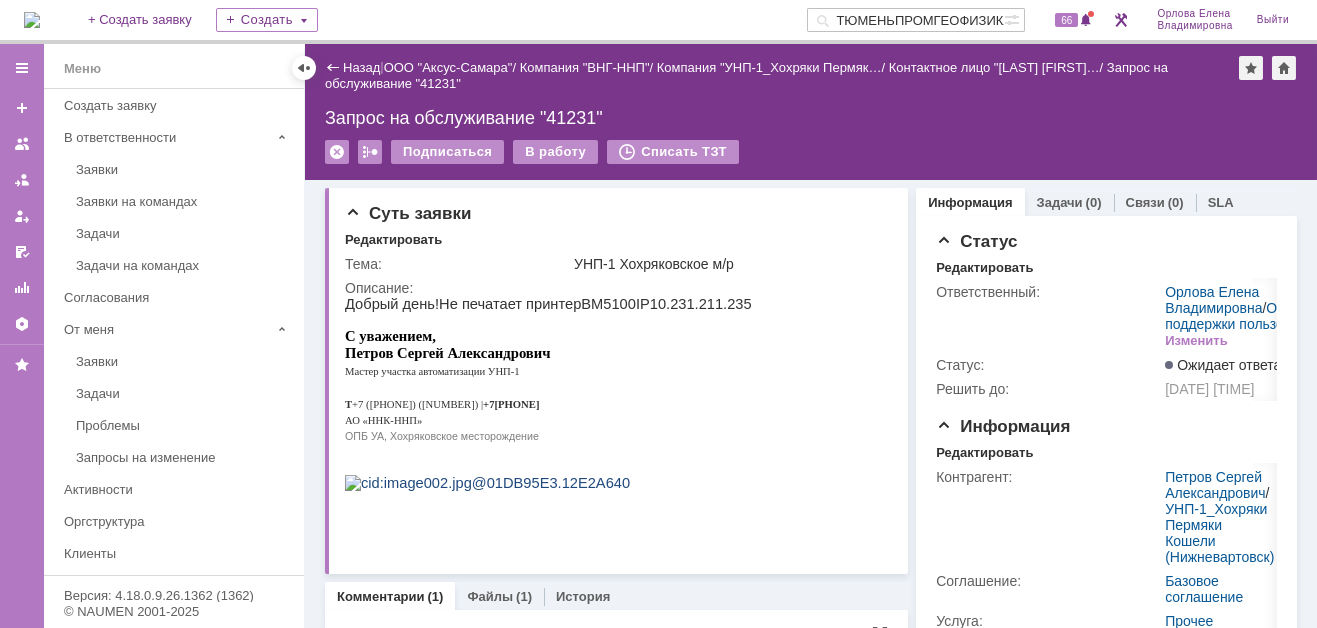 scroll, scrollTop: 0, scrollLeft: 0, axis: both 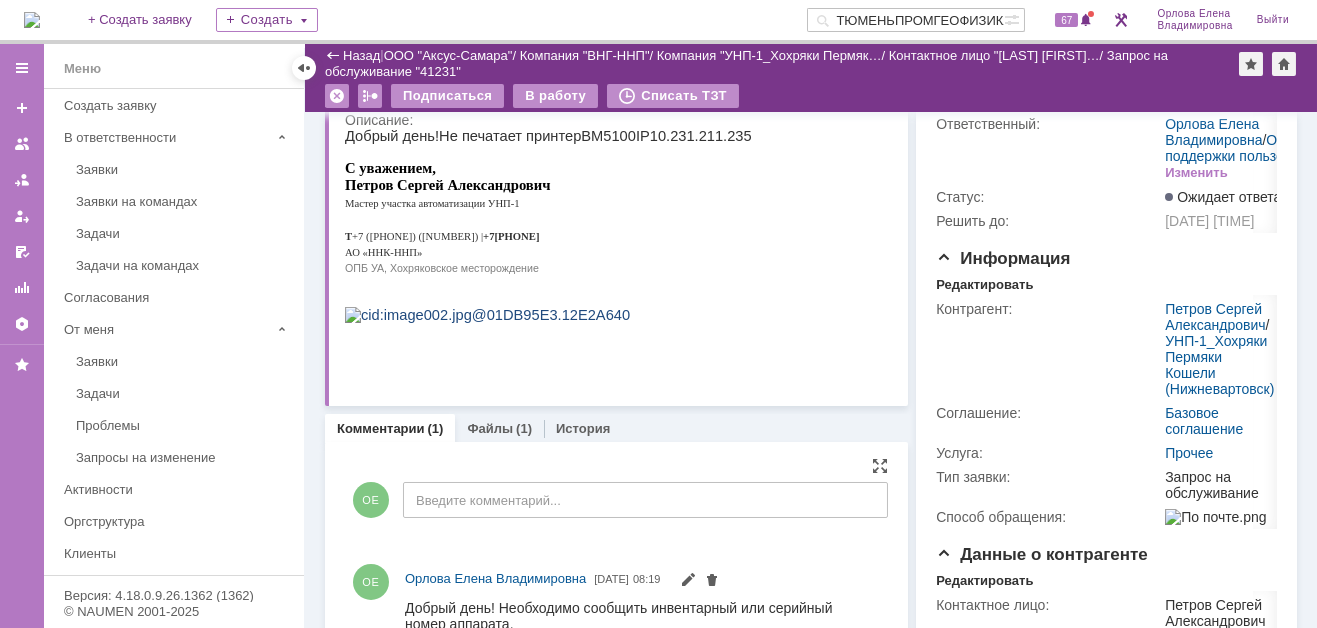 click at bounding box center [32, 20] 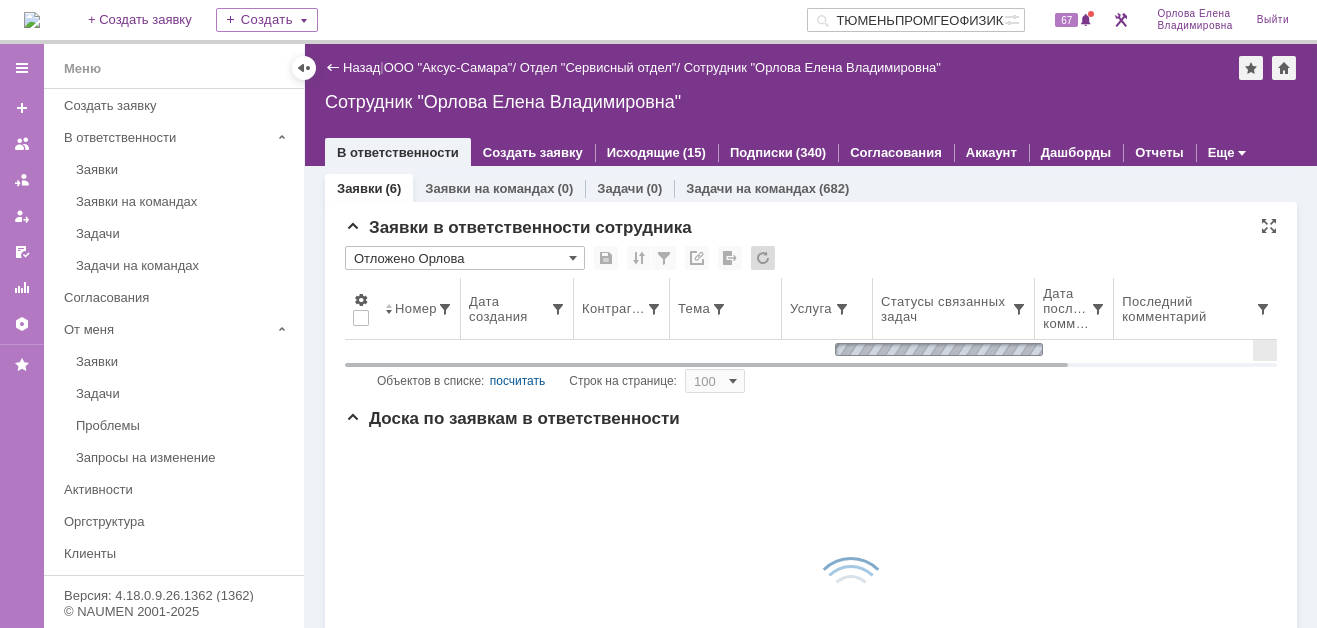 scroll, scrollTop: 0, scrollLeft: 0, axis: both 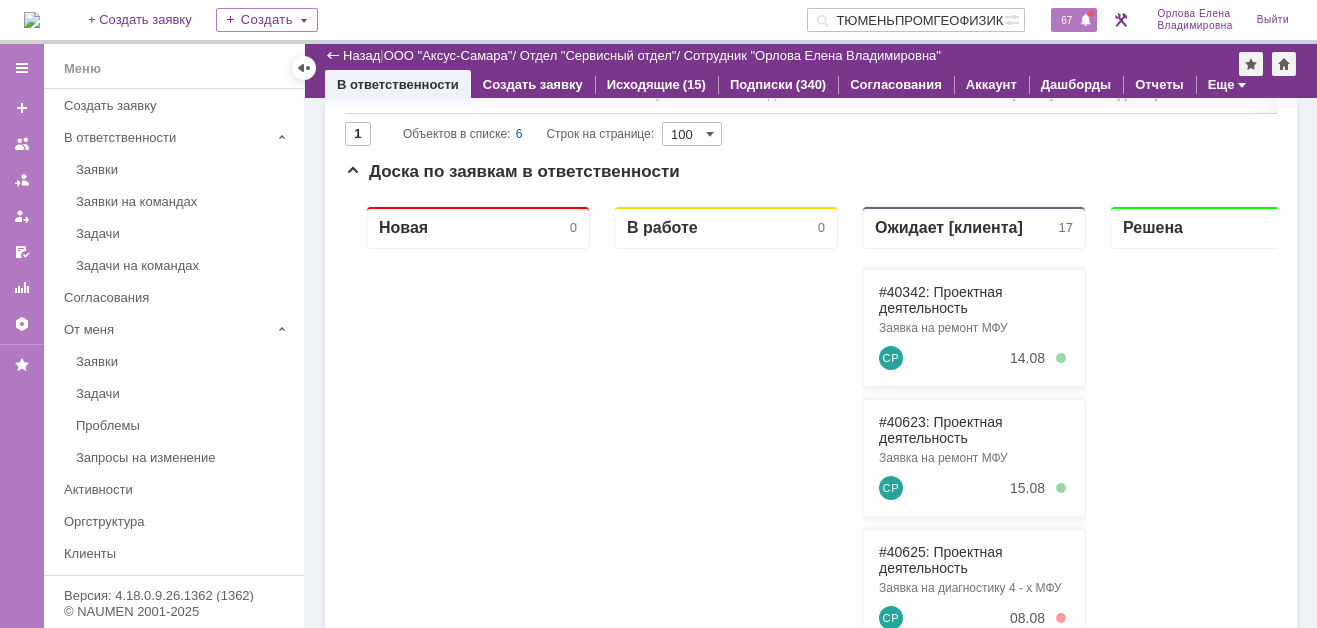 click on "67" at bounding box center (1066, 20) 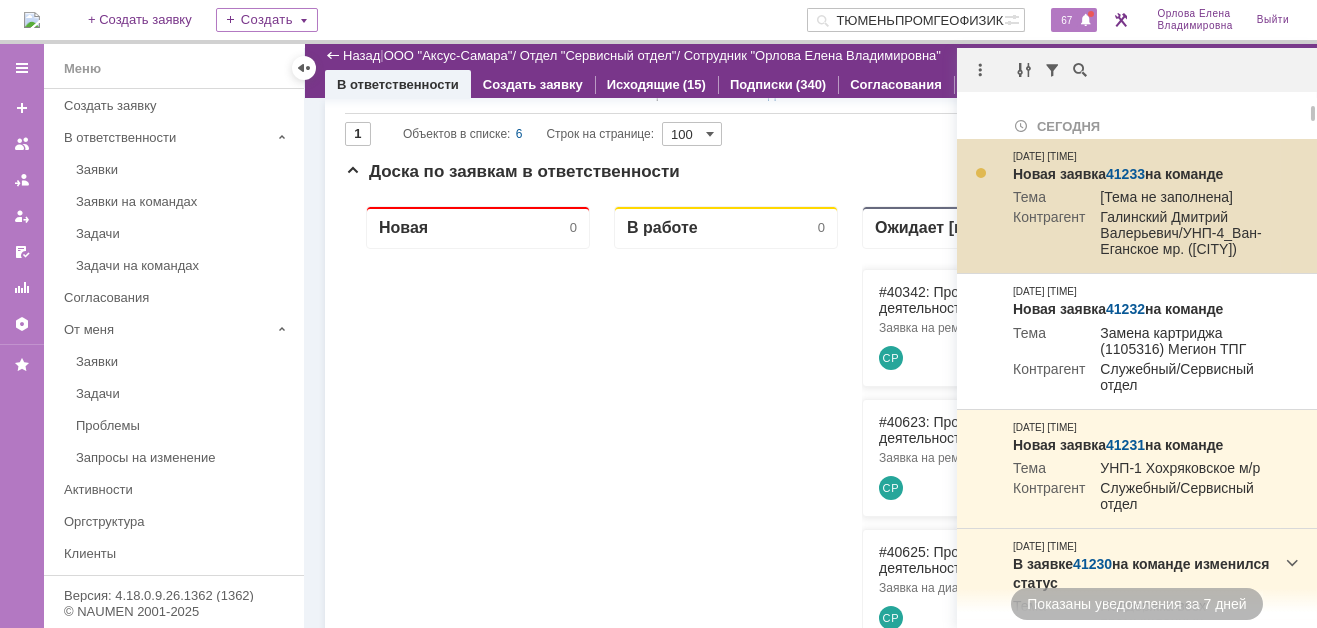 click on "41233" at bounding box center [1125, 174] 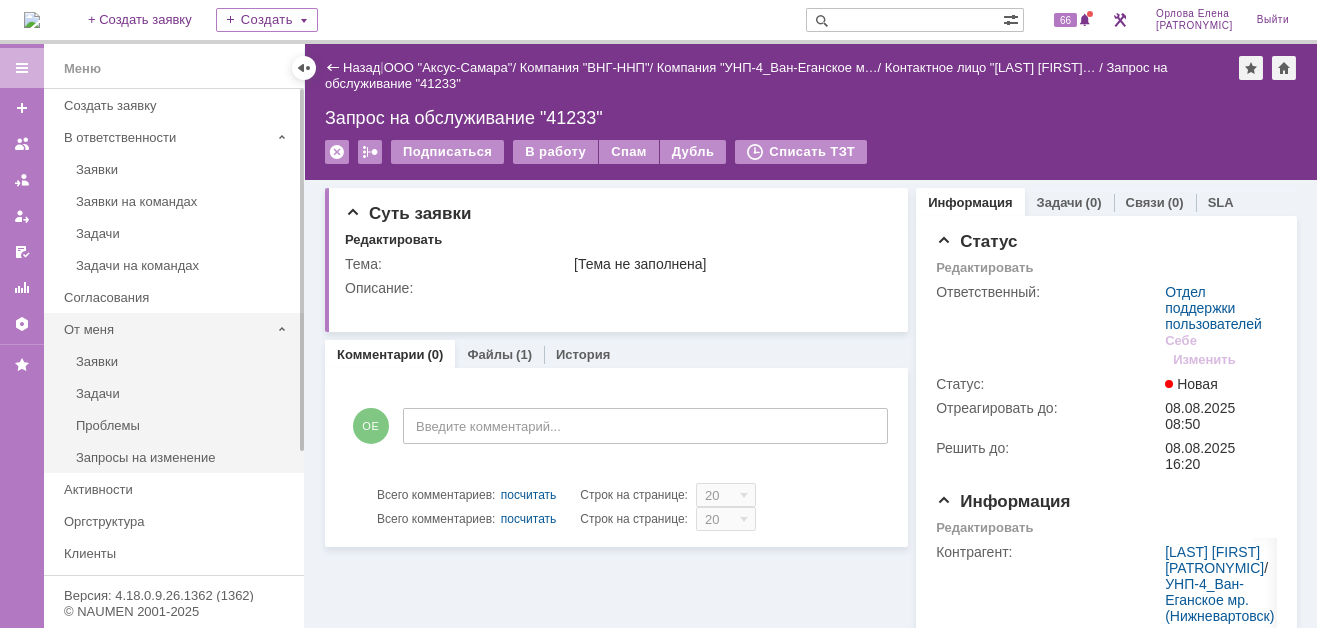 scroll, scrollTop: 0, scrollLeft: 0, axis: both 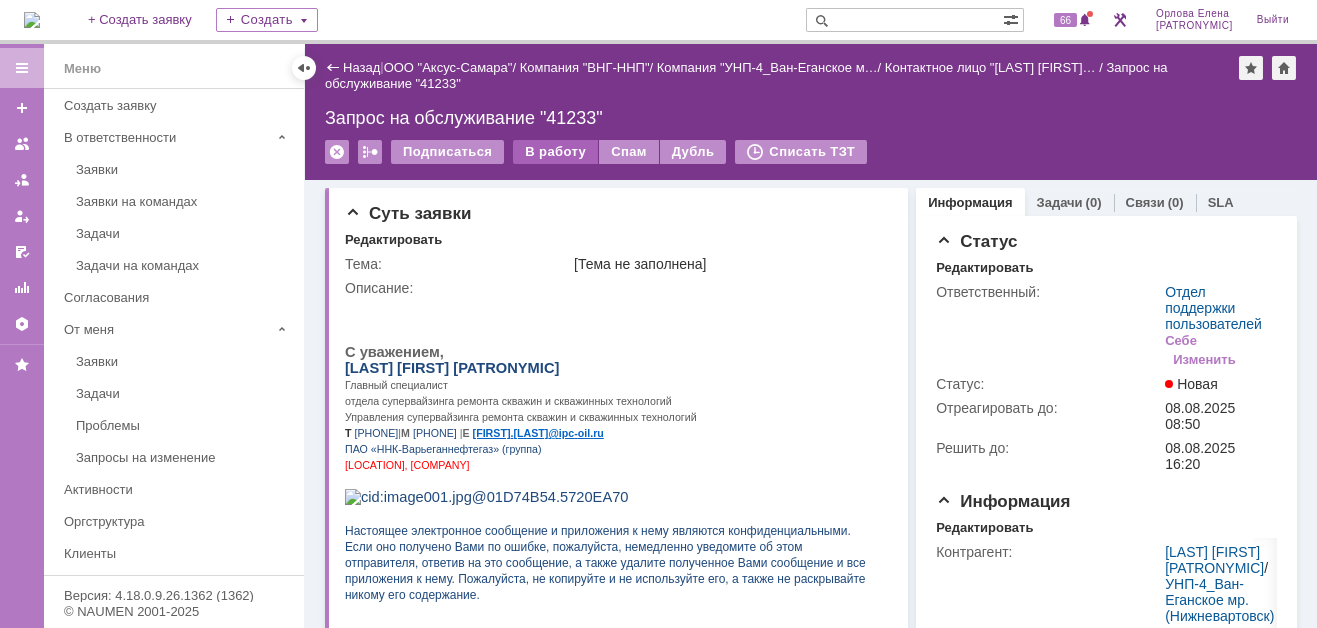 click on "В работу" at bounding box center [555, 152] 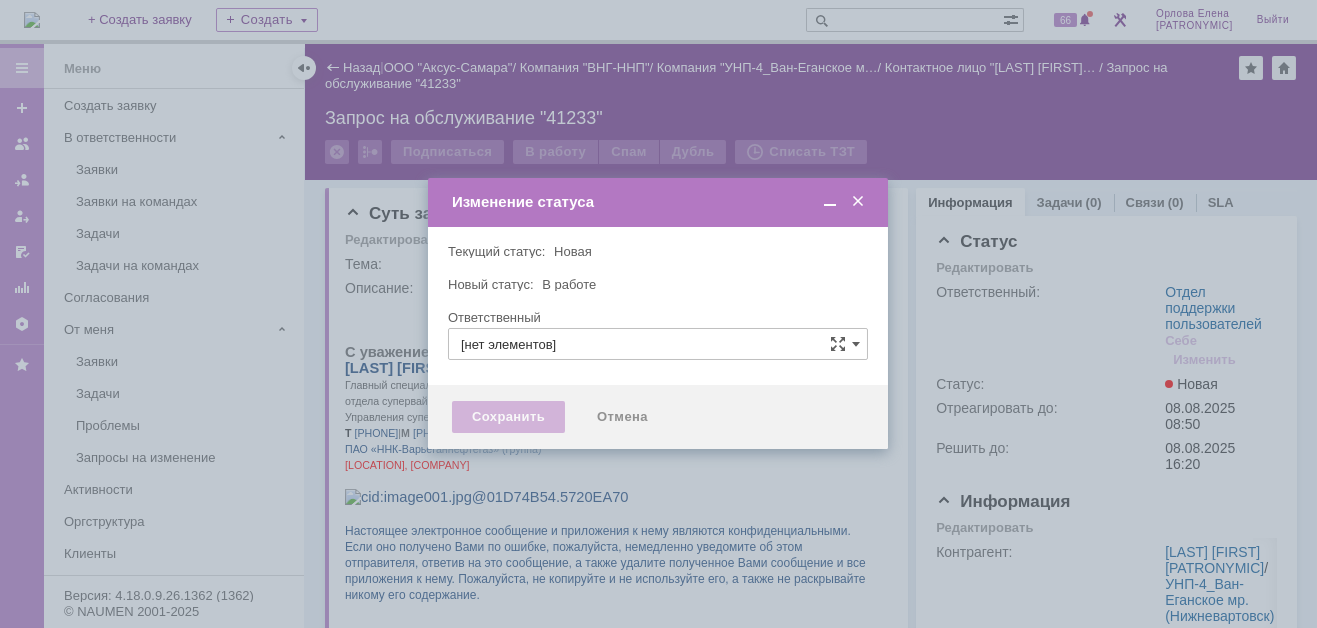 type on "Отдел поддержки пользователей" 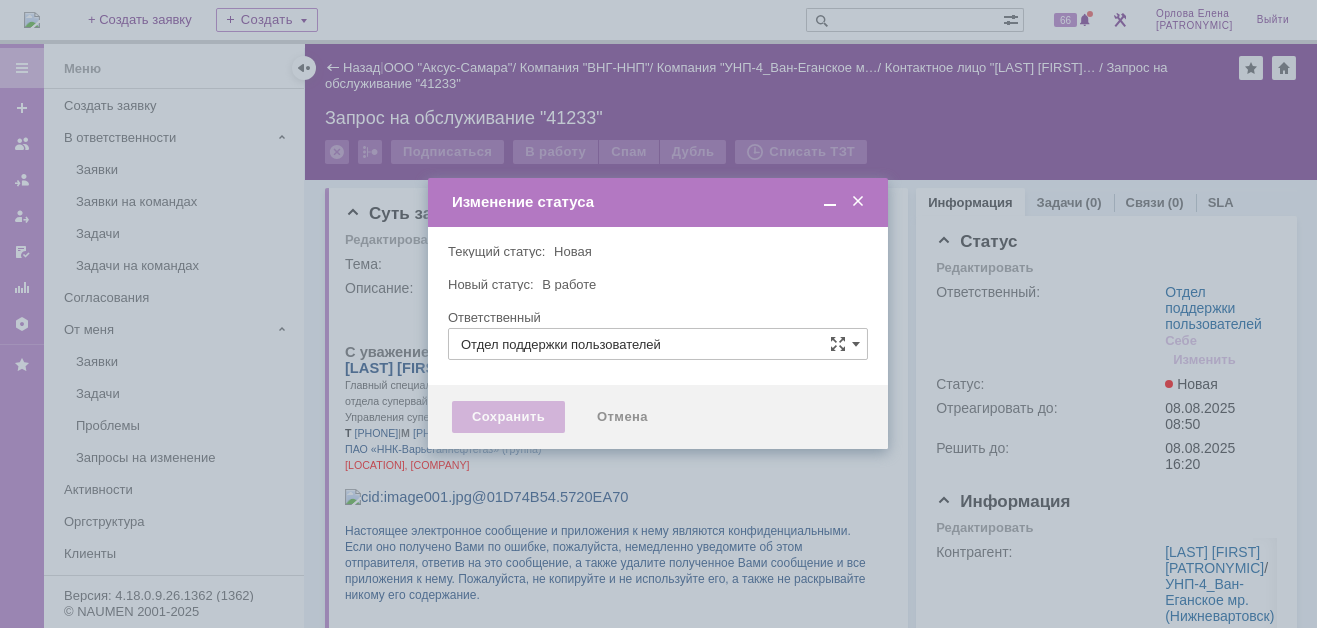 type 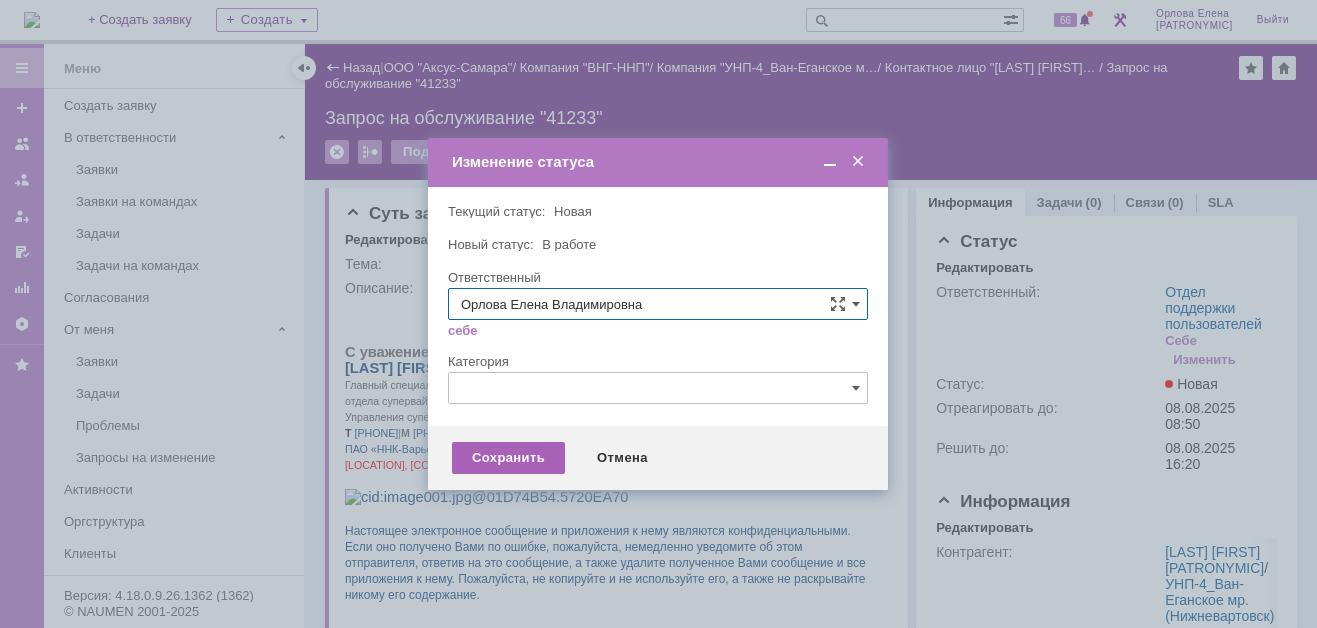 click on "Сохранить" at bounding box center [508, 458] 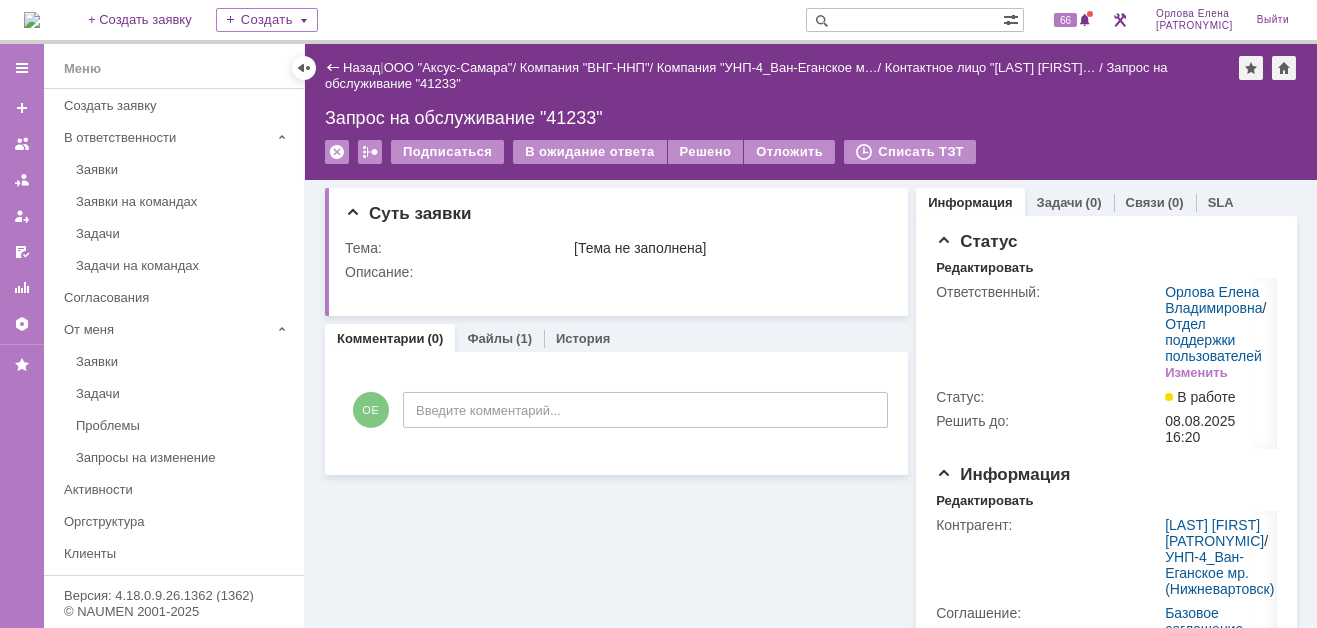 scroll, scrollTop: 0, scrollLeft: 0, axis: both 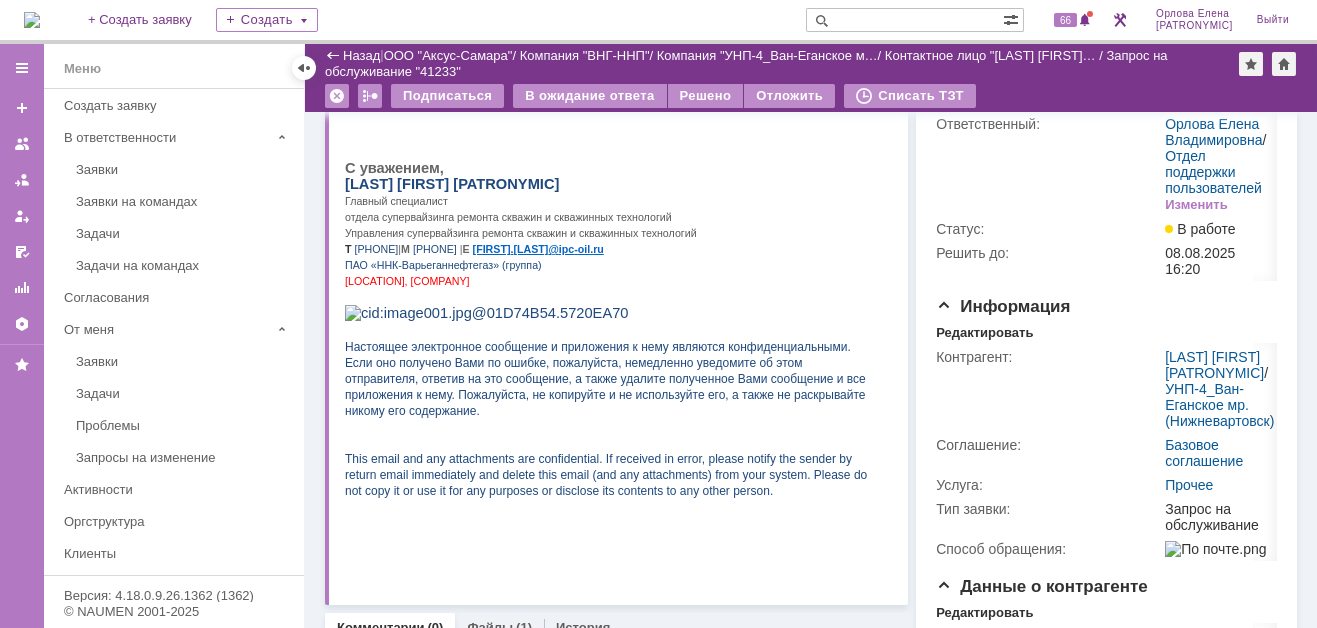click at bounding box center (32, 20) 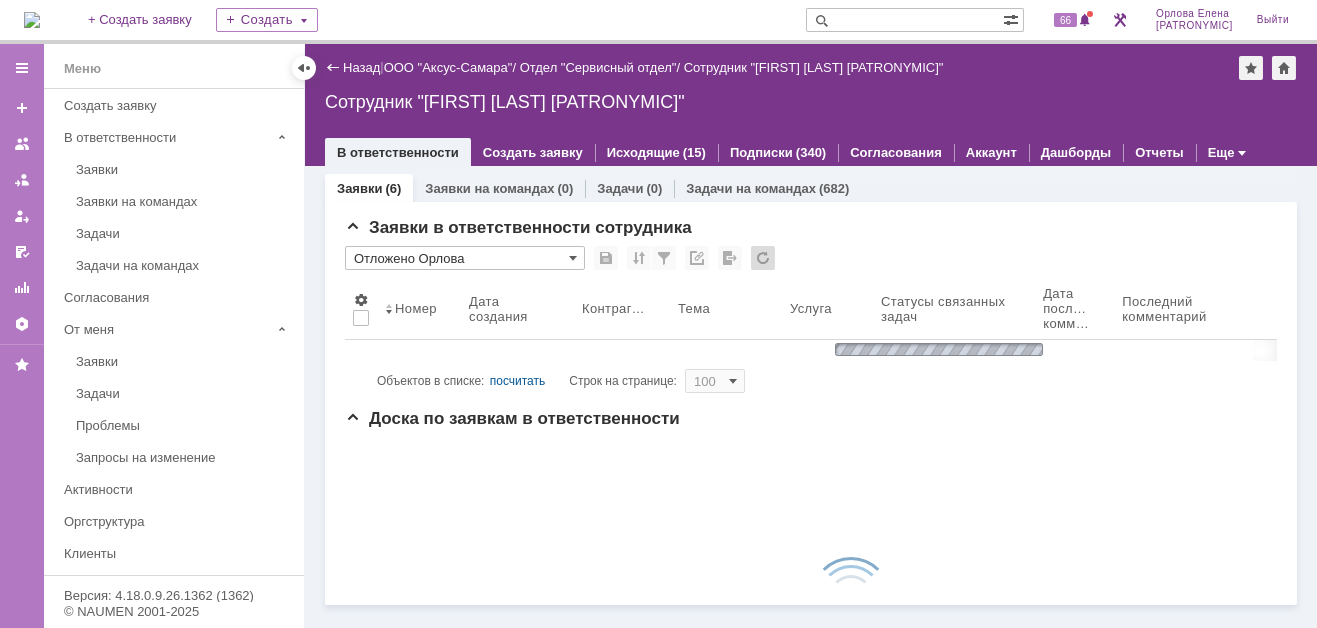 scroll, scrollTop: 0, scrollLeft: 0, axis: both 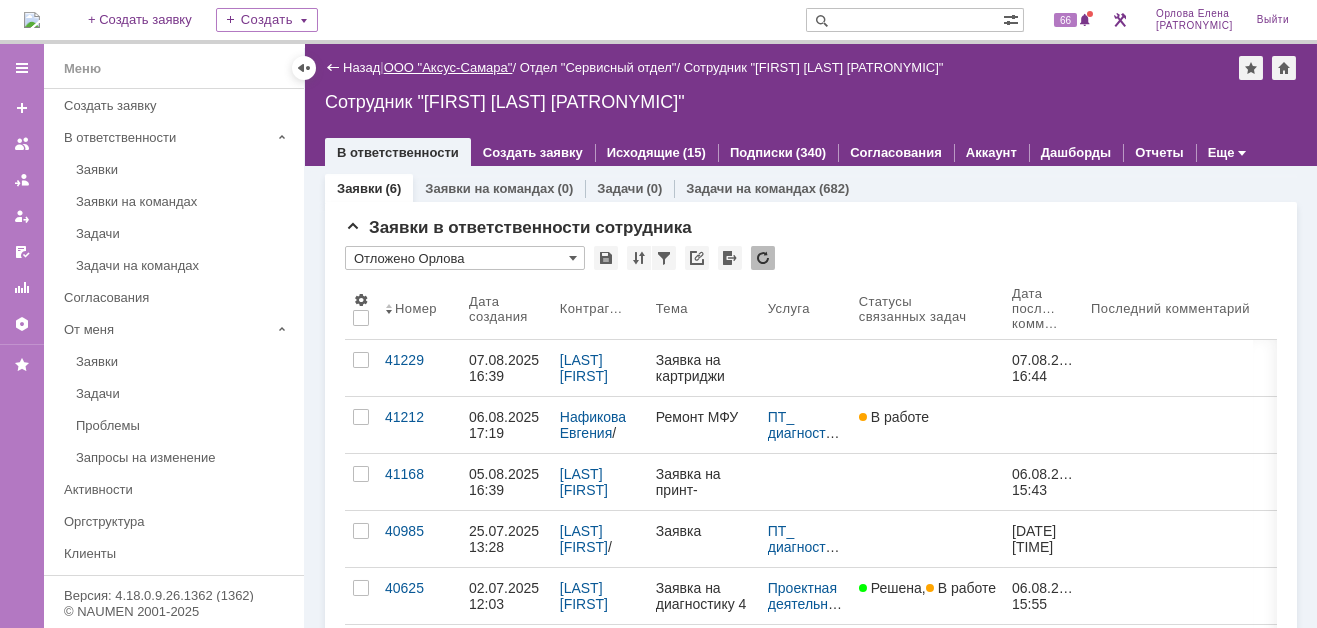 click on "ООО "Аксус-Самара"" at bounding box center [448, 67] 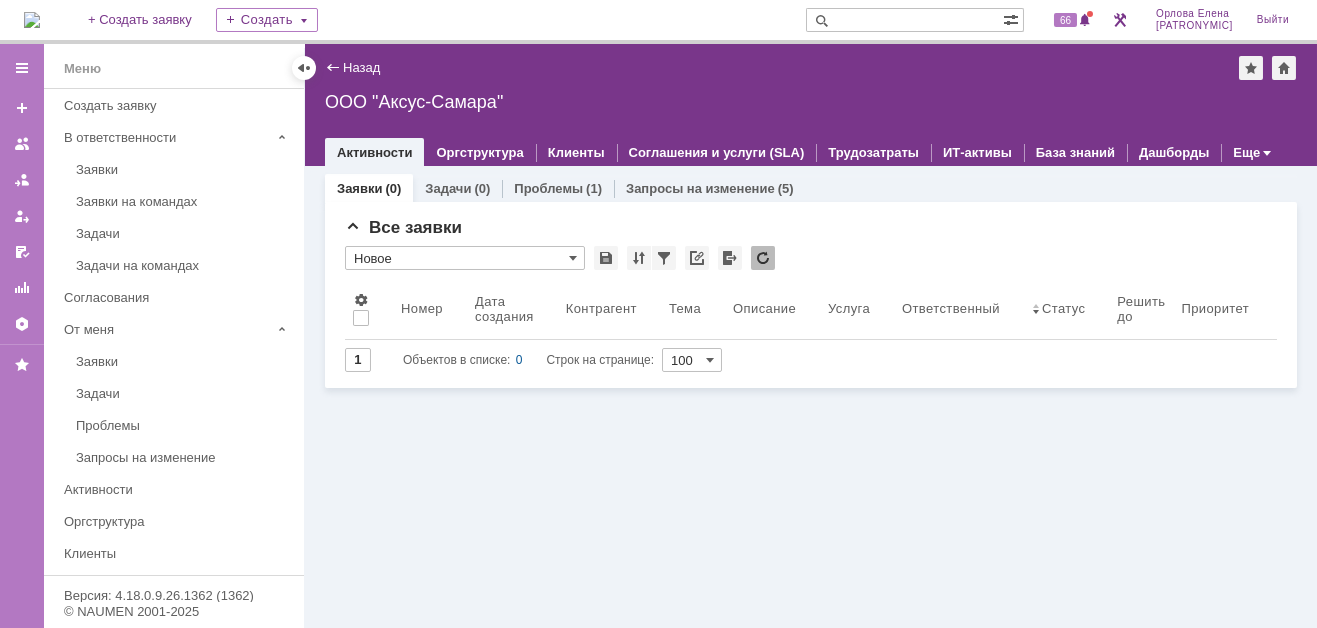 click at bounding box center (32, 20) 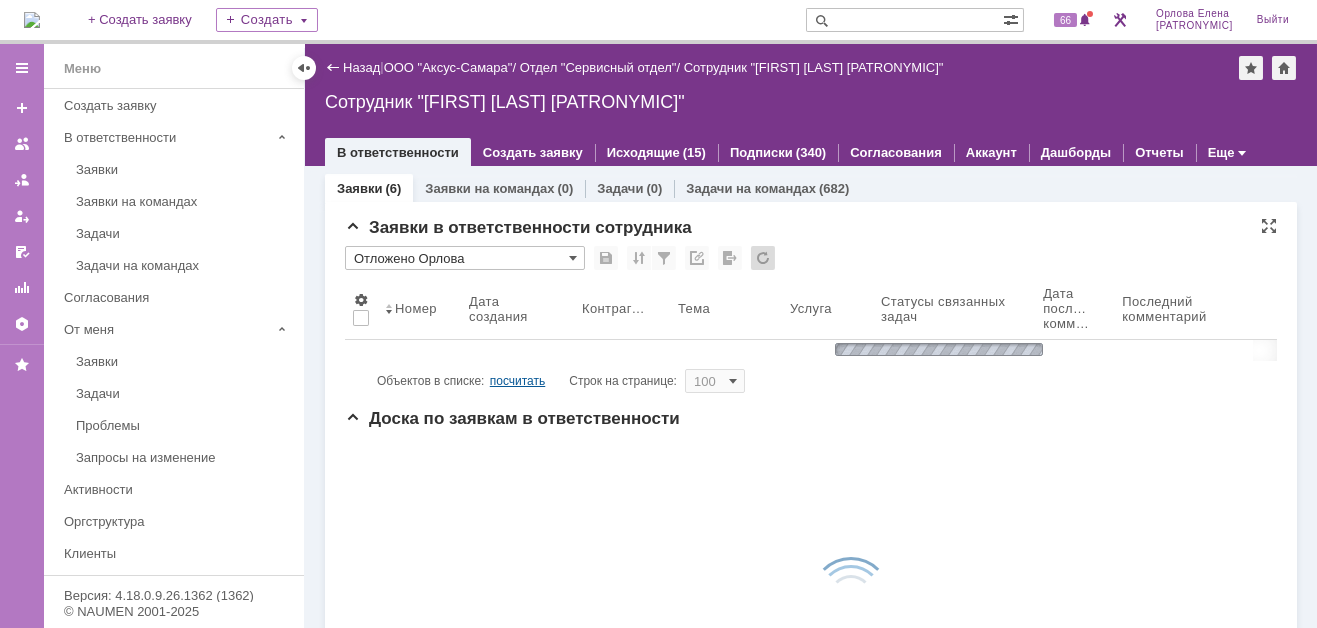 scroll, scrollTop: 0, scrollLeft: 0, axis: both 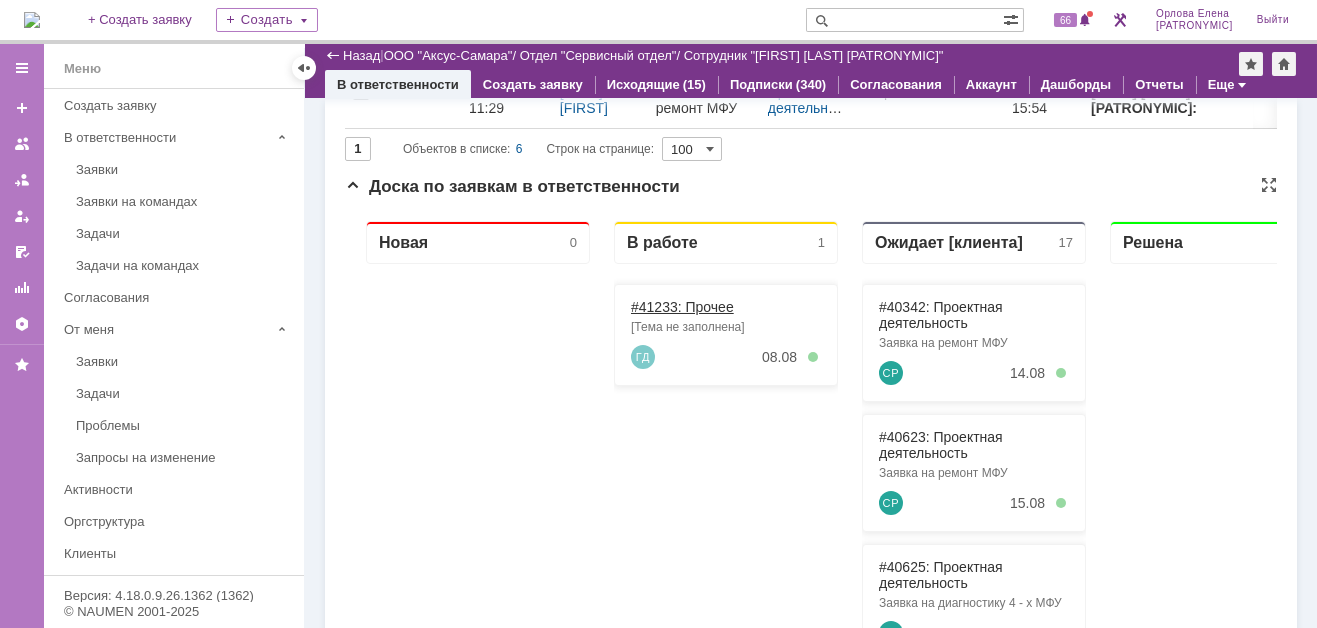 click on "#41233: Прочее" at bounding box center [682, 307] 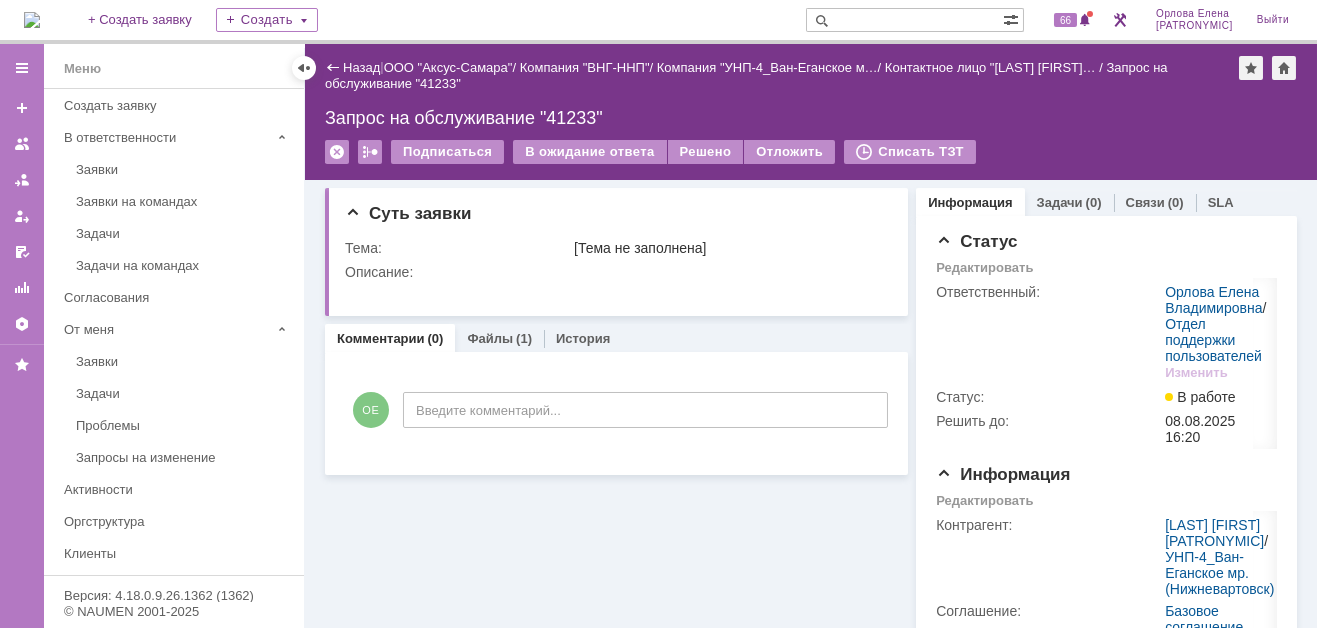 scroll, scrollTop: 0, scrollLeft: 0, axis: both 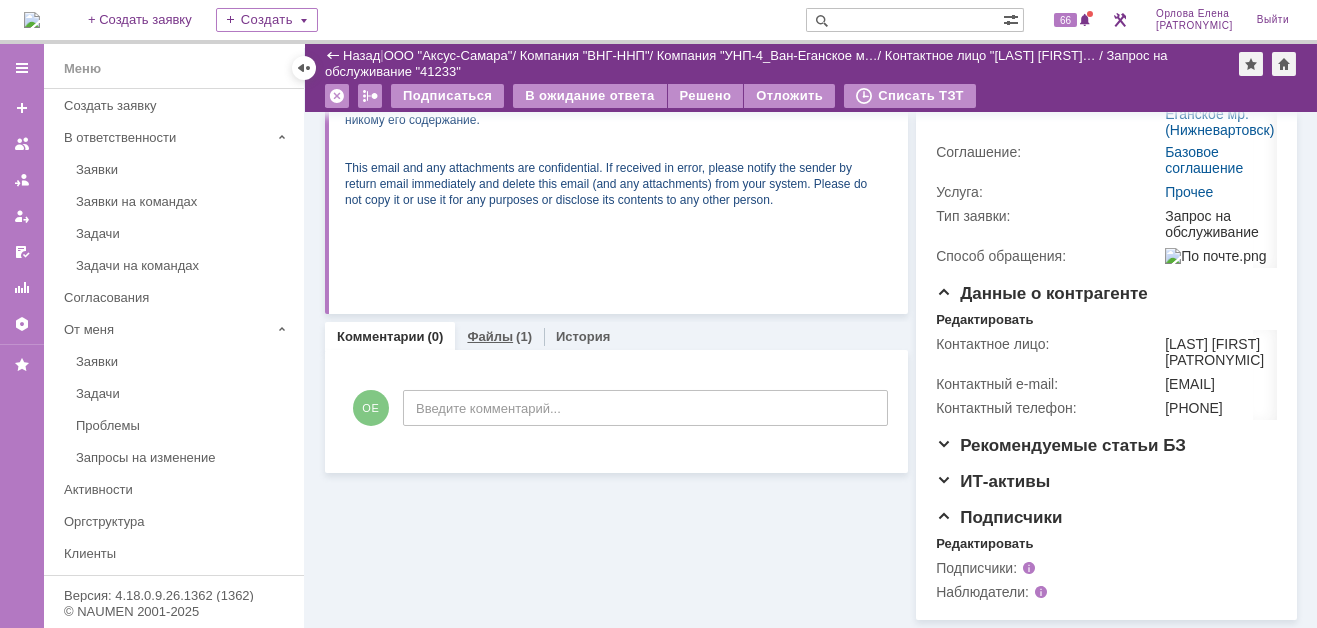 click on "Файлы" at bounding box center [490, 336] 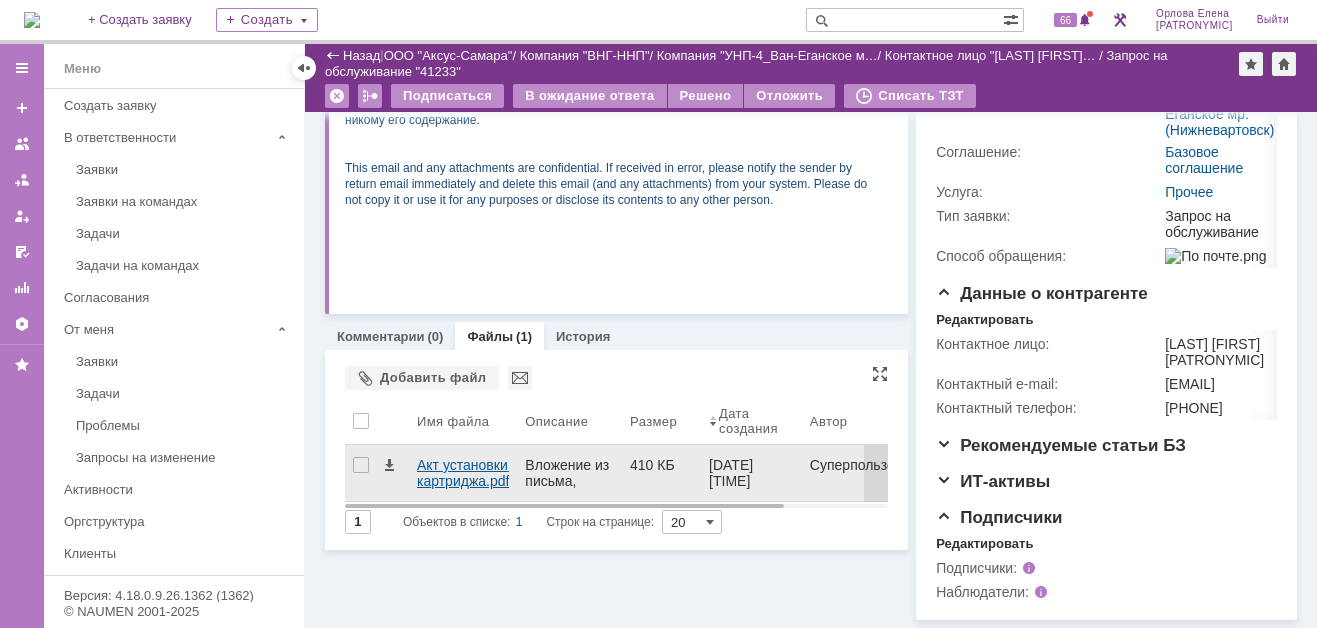 click on "Акт установки картриджа.pdf" at bounding box center (463, 473) 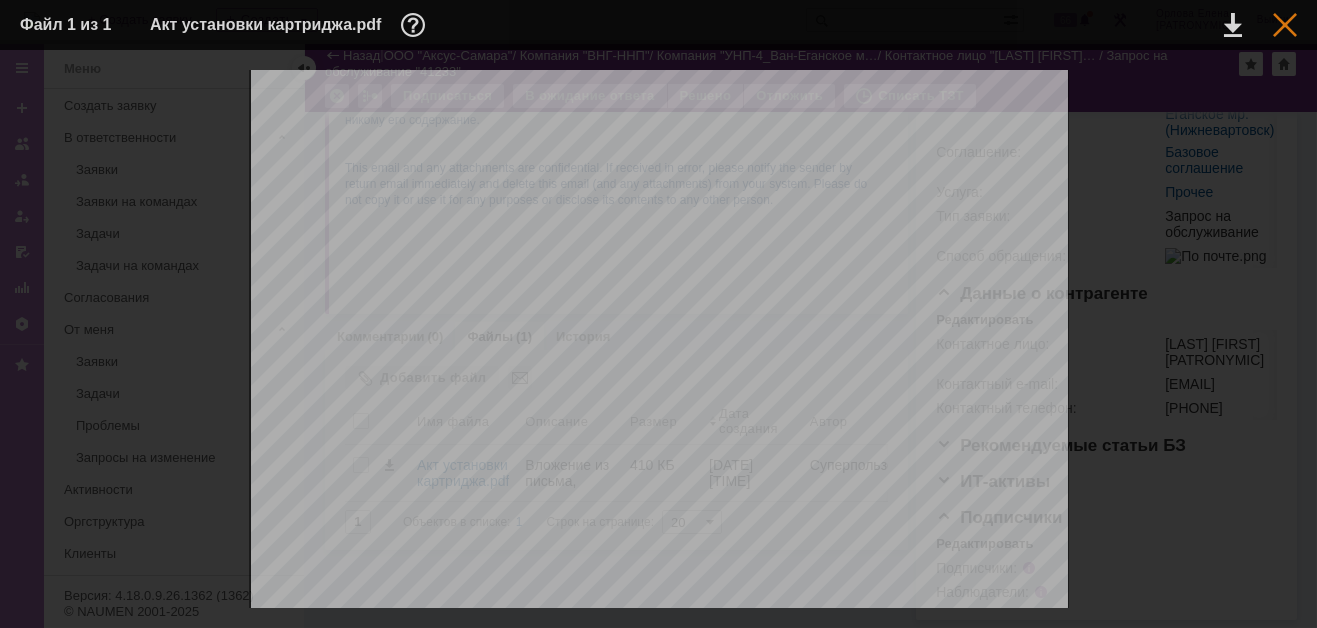 click at bounding box center (1285, 25) 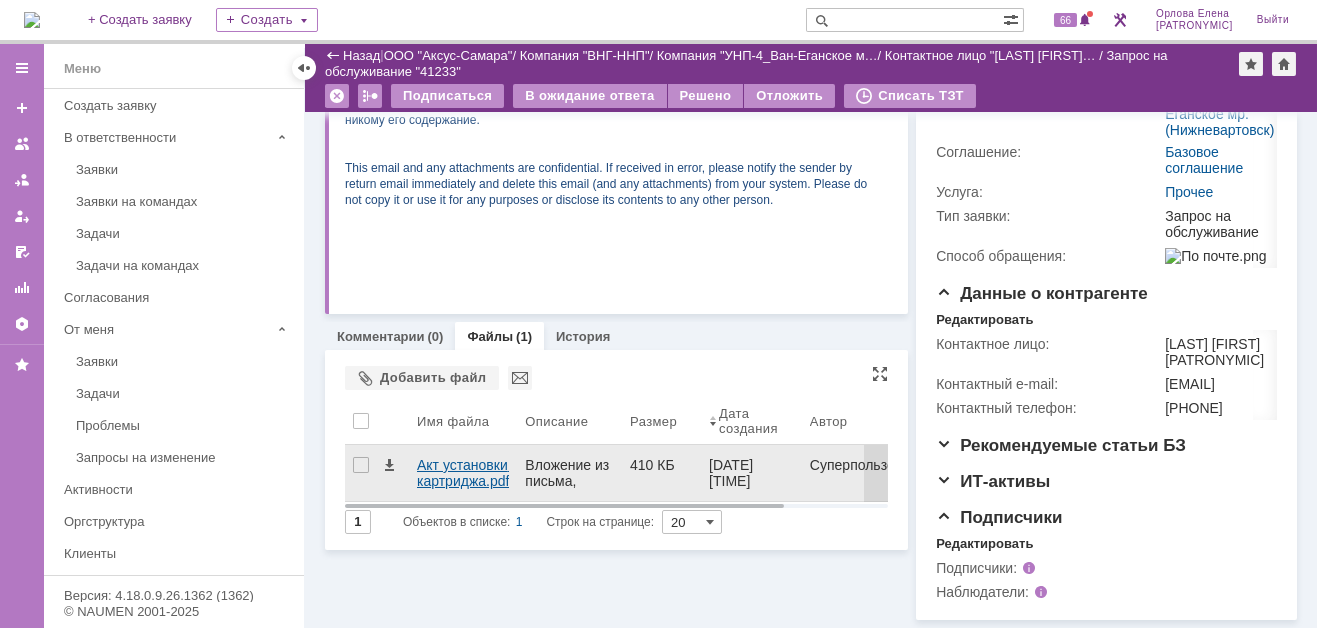click on "Акт установки картриджа.pdf" at bounding box center [463, 473] 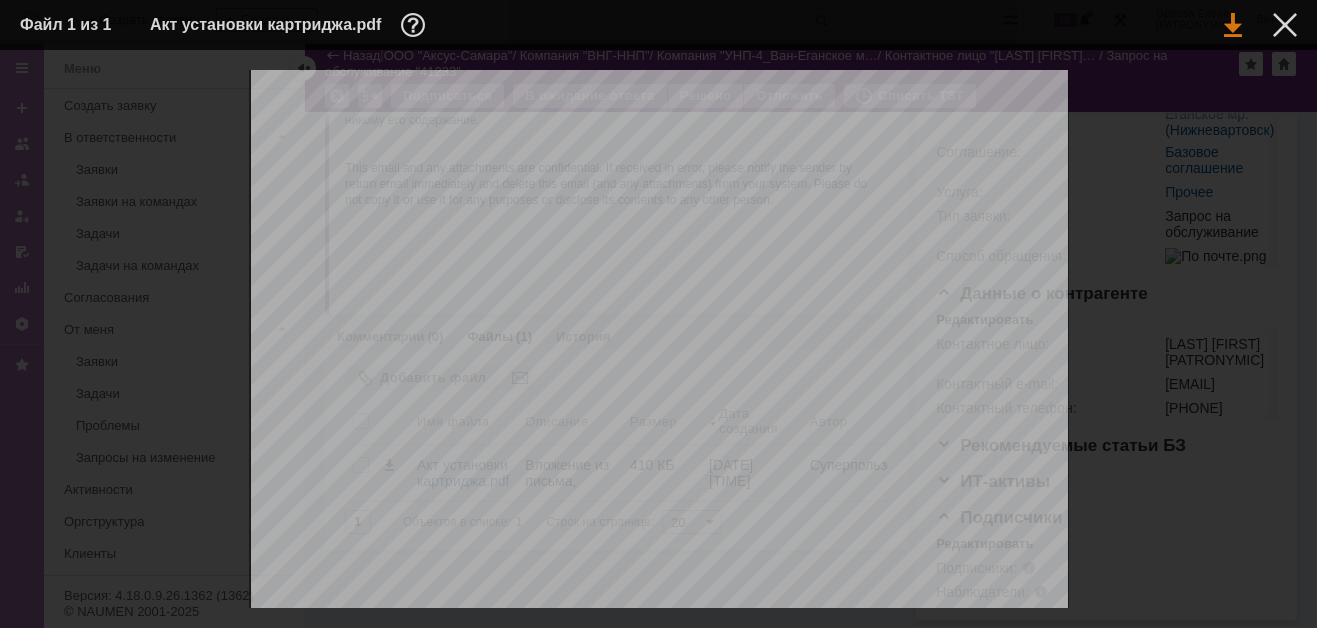 click at bounding box center [1233, 25] 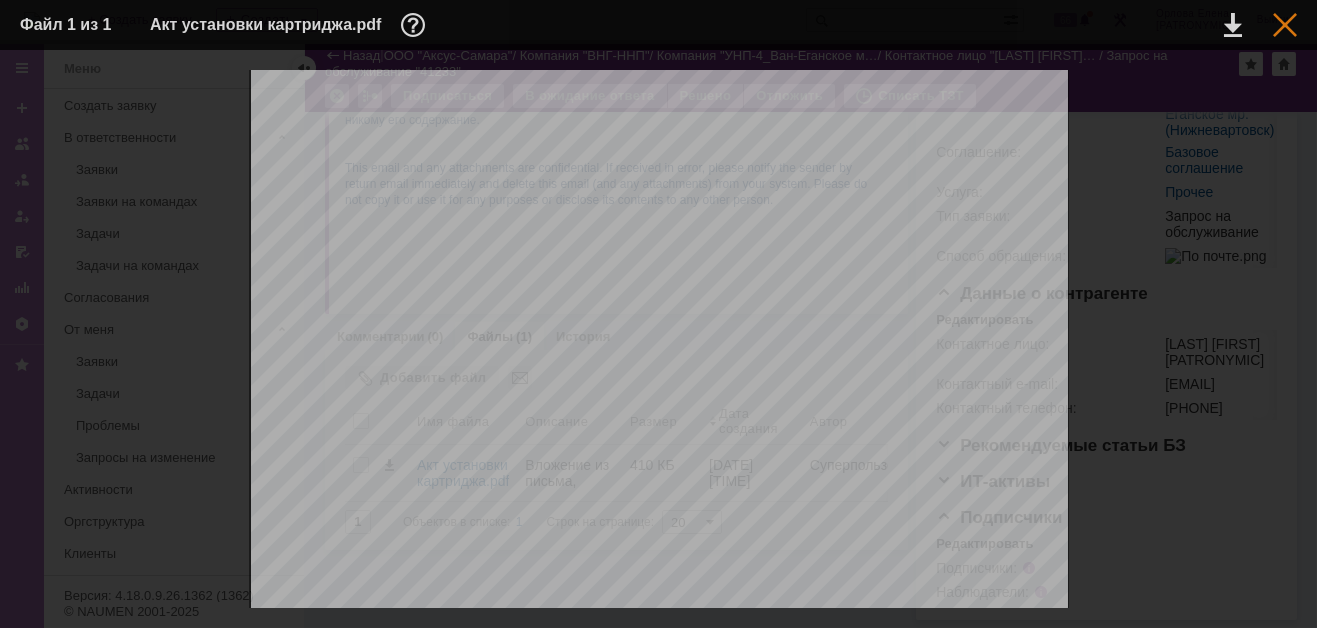 click at bounding box center (1285, 25) 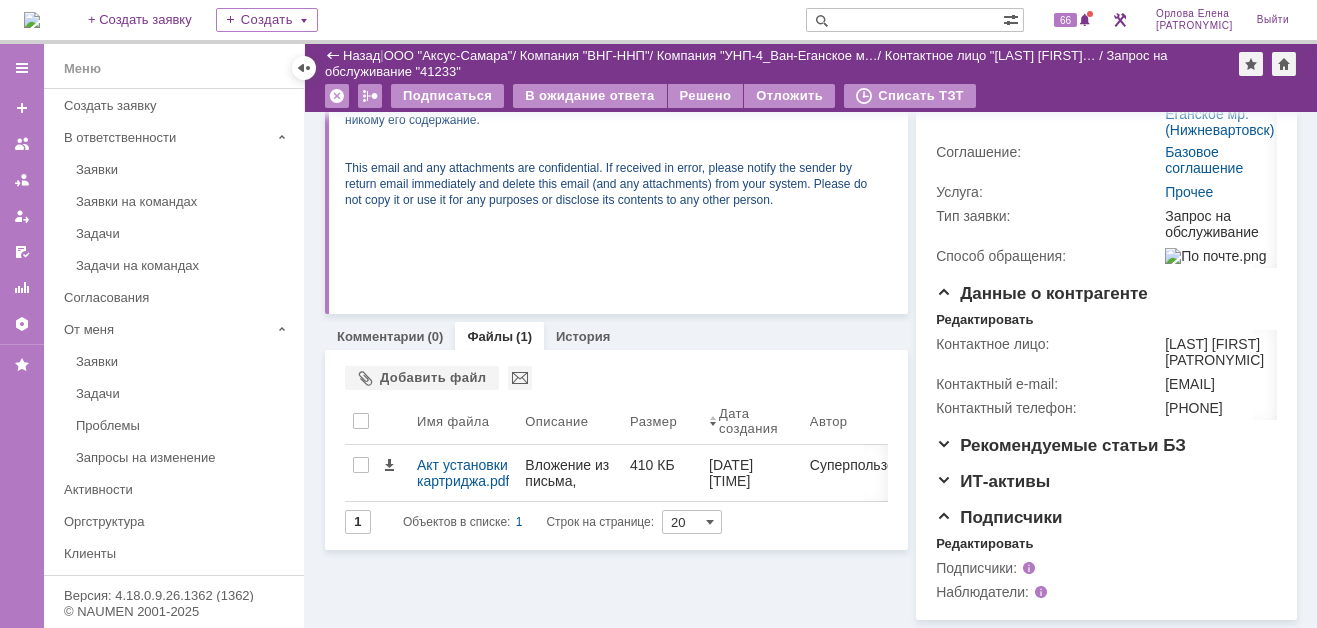 scroll, scrollTop: 434, scrollLeft: 0, axis: vertical 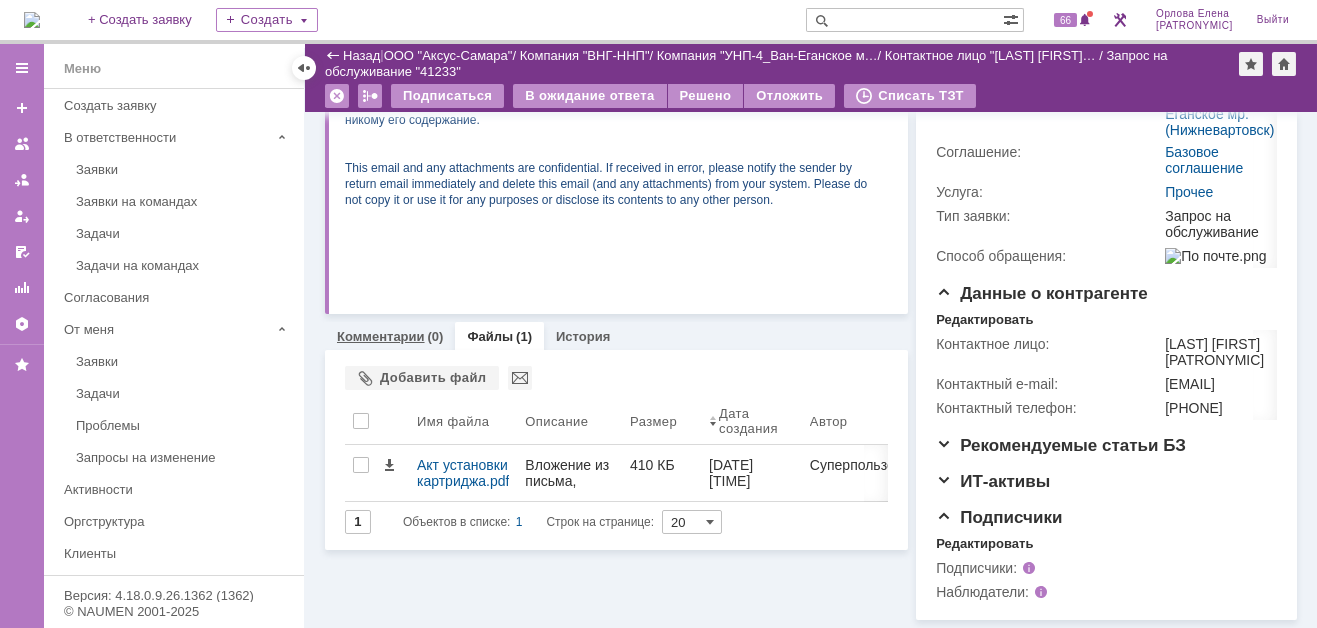 click on "Комментарии" at bounding box center [381, 336] 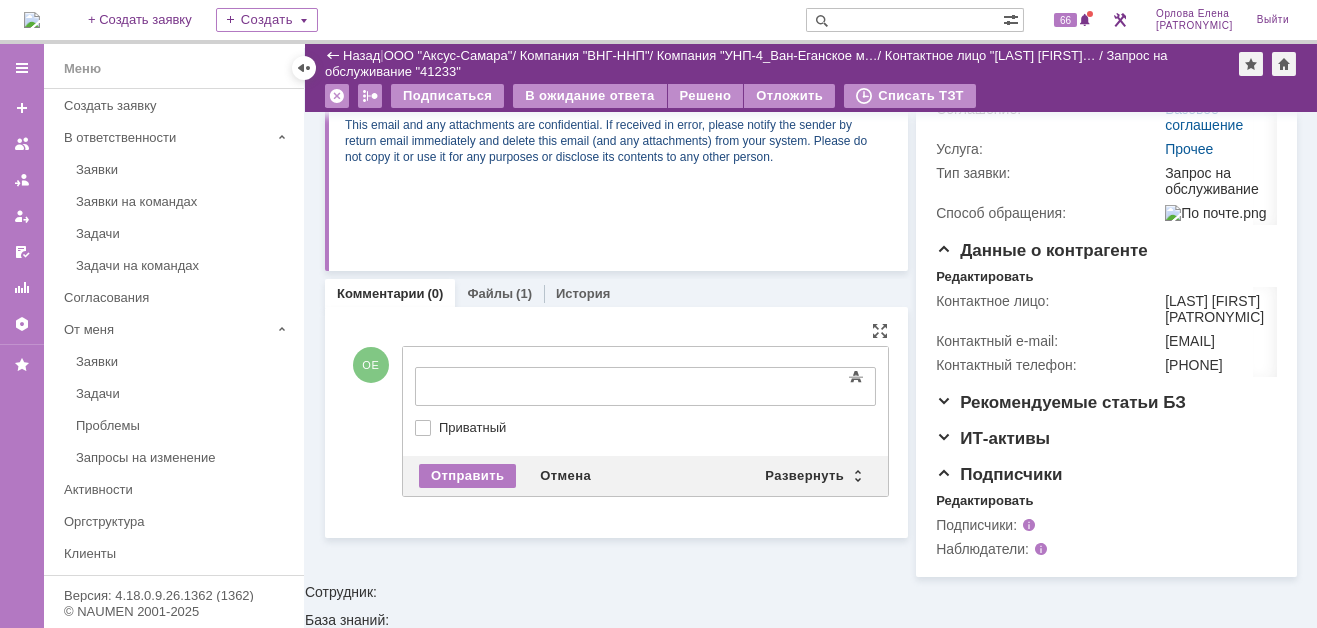 scroll, scrollTop: 0, scrollLeft: 0, axis: both 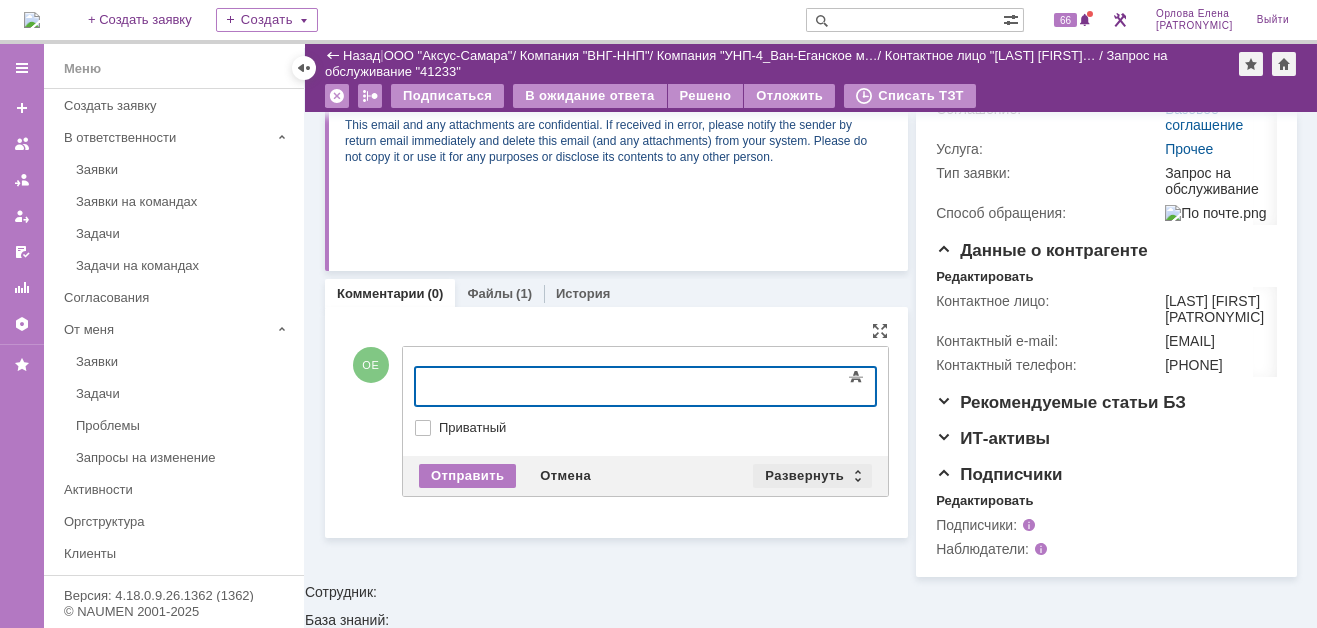 click on "Развернуть" at bounding box center [812, 476] 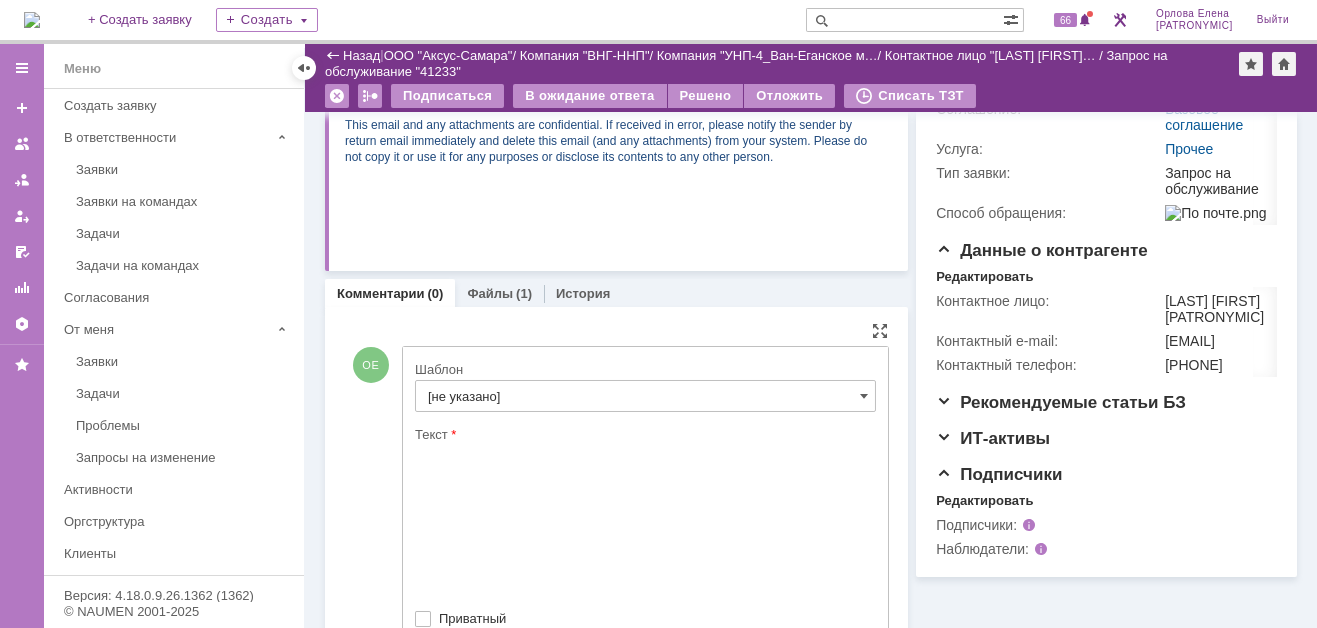 scroll, scrollTop: 0, scrollLeft: 0, axis: both 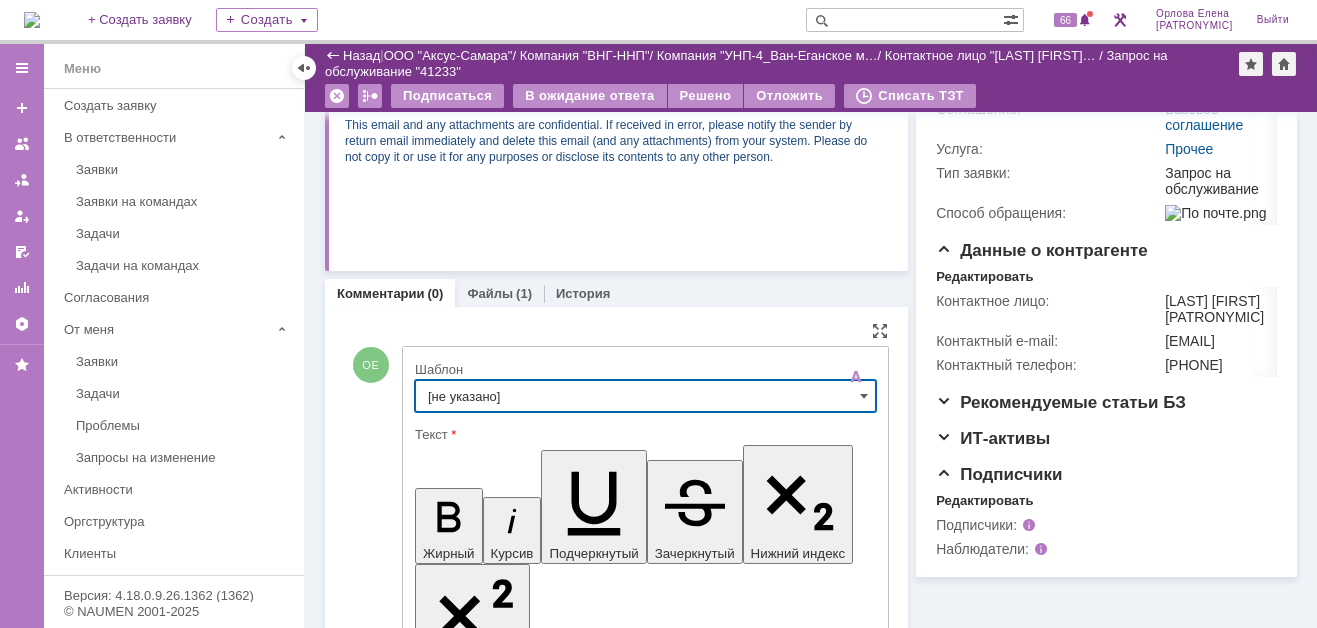 click on "[не указано]" at bounding box center [645, 396] 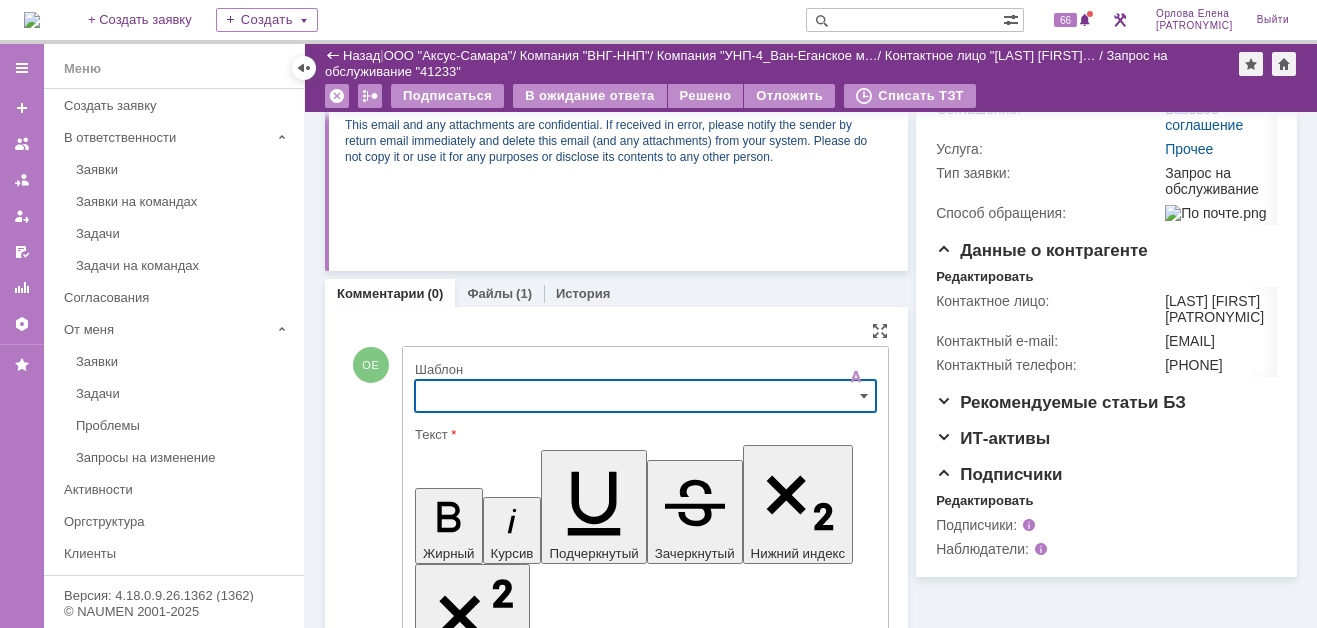 scroll, scrollTop: 505, scrollLeft: 0, axis: vertical 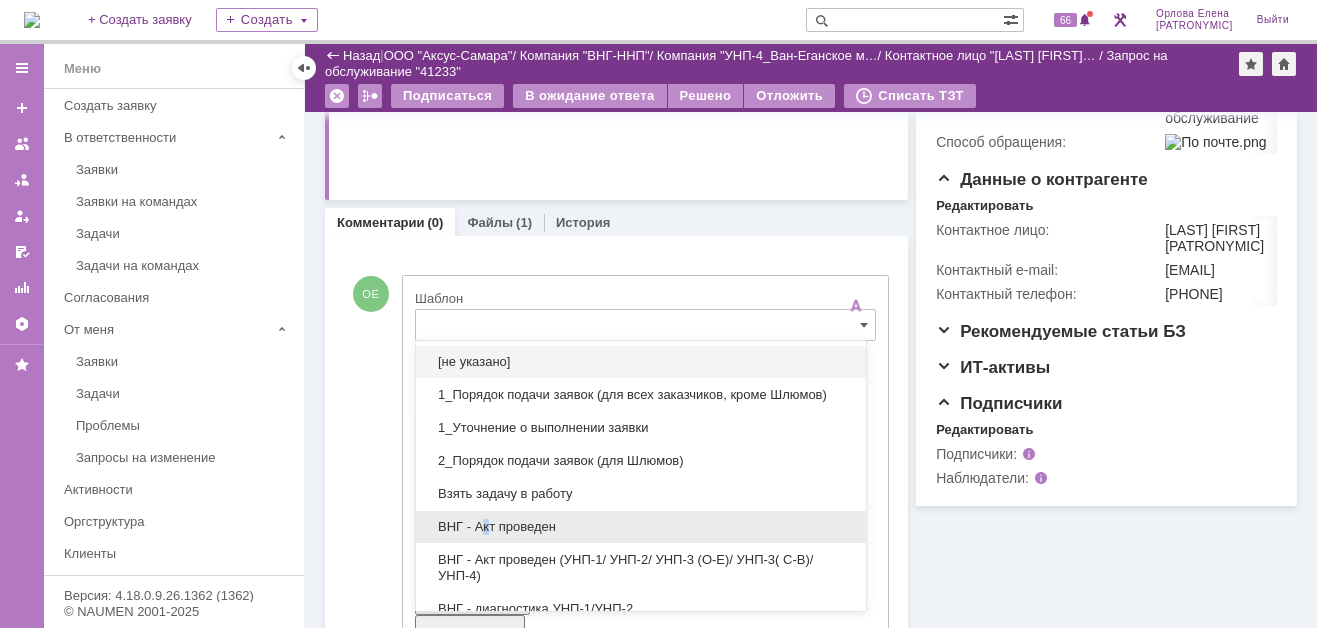 drag, startPoint x: 483, startPoint y: 537, endPoint x: 68, endPoint y: 105, distance: 599.04004 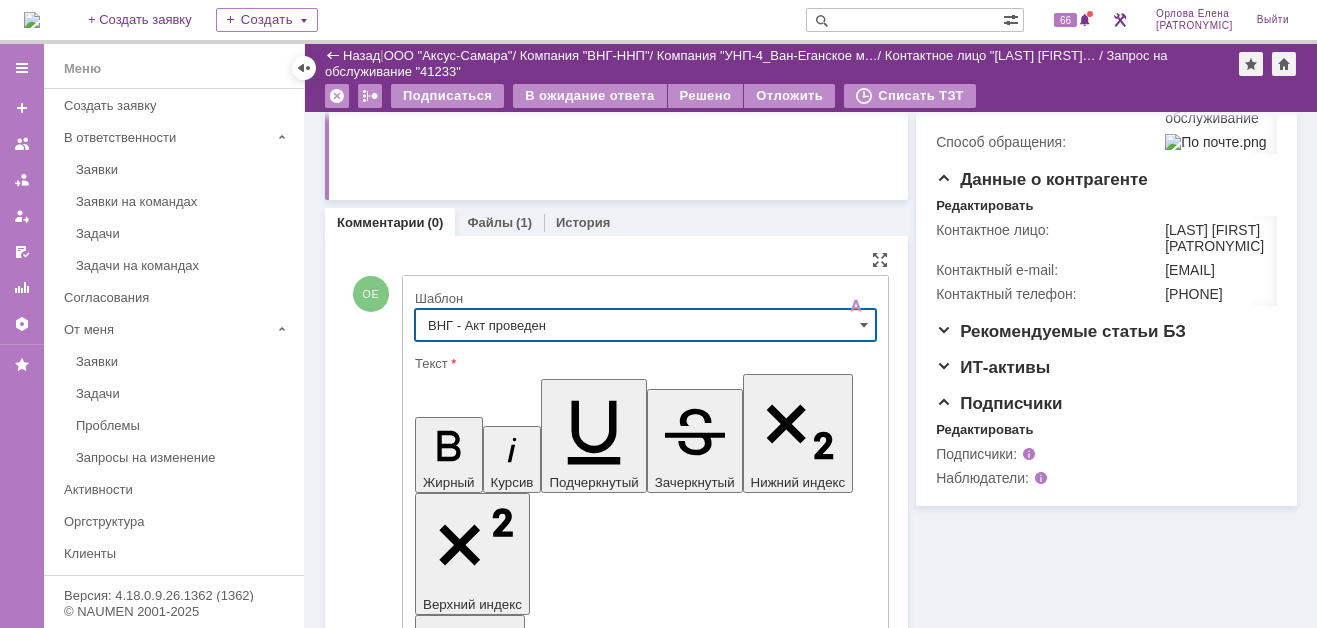 type on "ВНГ - Акт проведен" 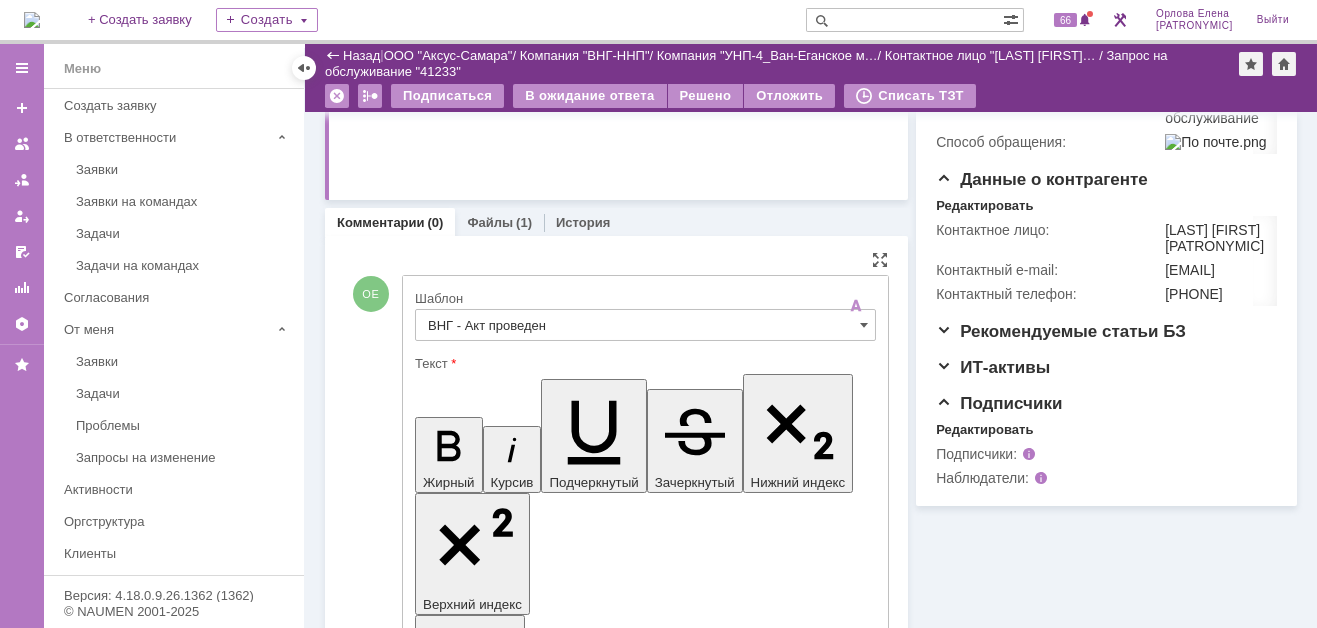 drag, startPoint x: 434, startPoint y: 4494, endPoint x: 513, endPoint y: 4523, distance: 84.15462 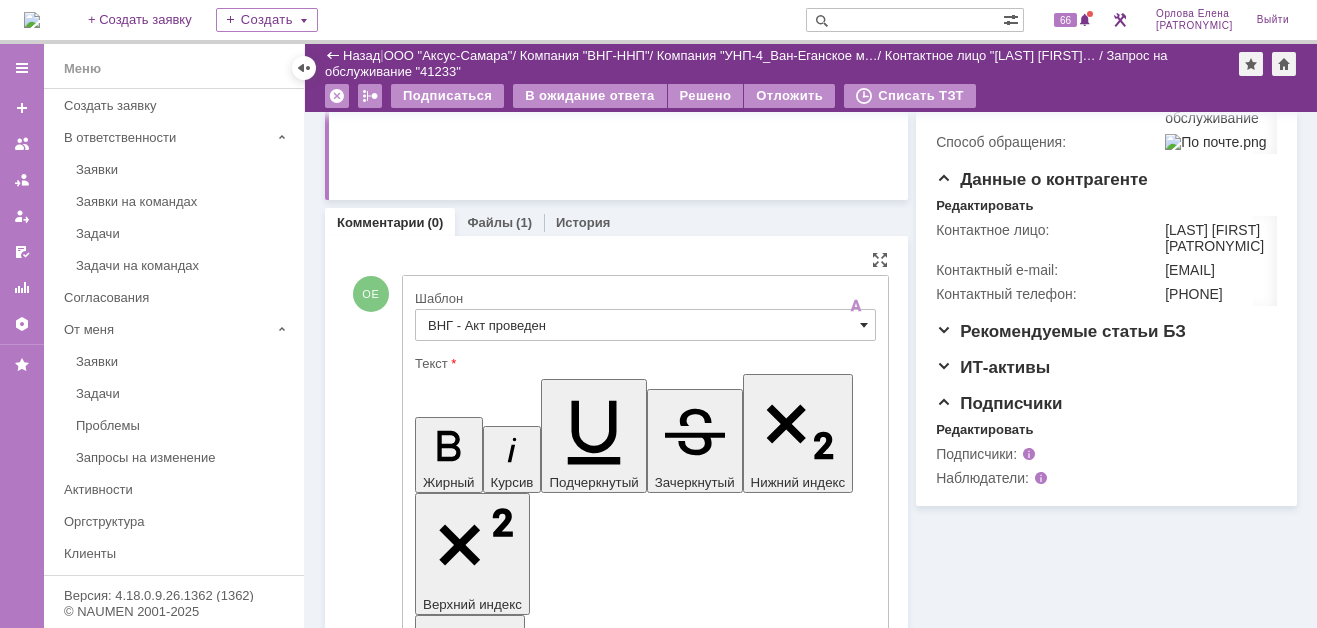 click at bounding box center [864, 325] 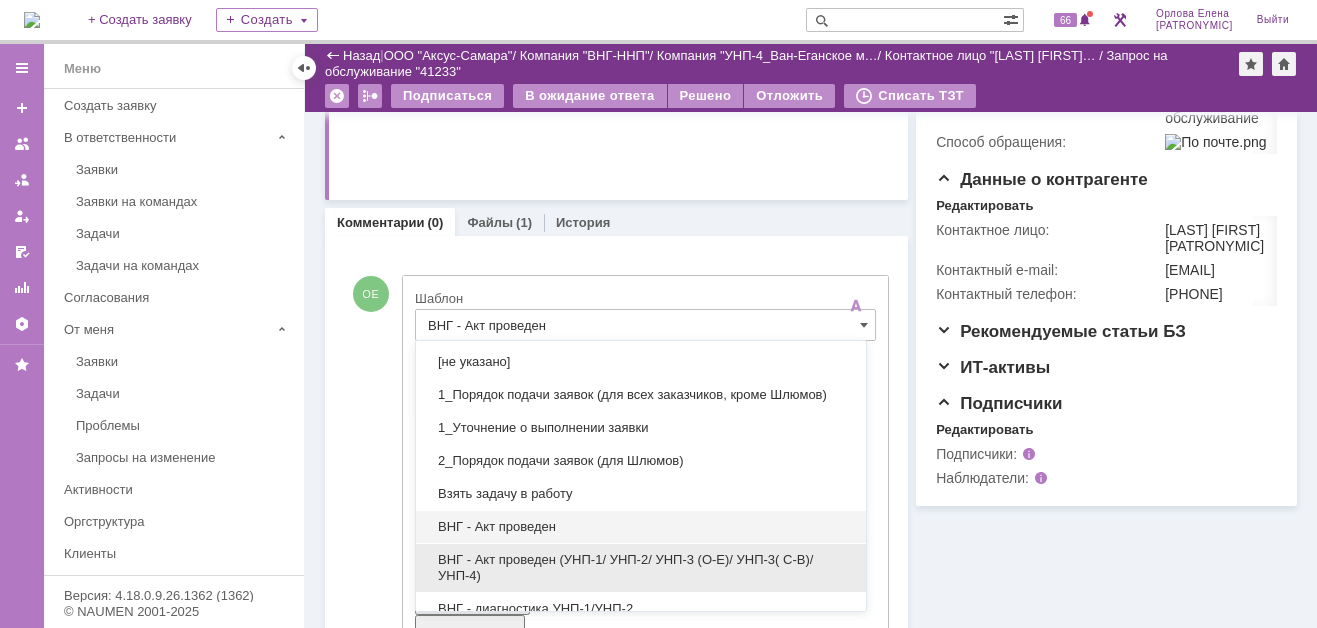 scroll, scrollTop: 100, scrollLeft: 0, axis: vertical 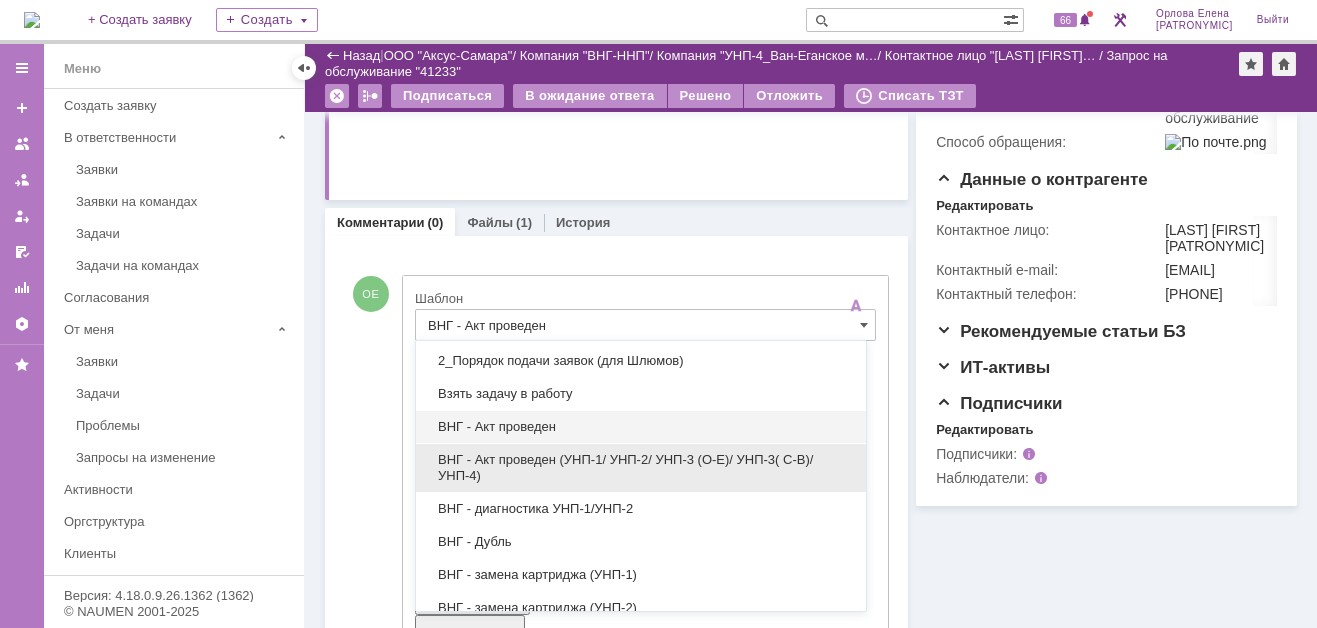 click on "ВНГ - Акт проведен (УНП-1/ УНП-2/ УНП-3 (О-Е)/ УНП-3( С-В)/УНП-4)" at bounding box center [641, 468] 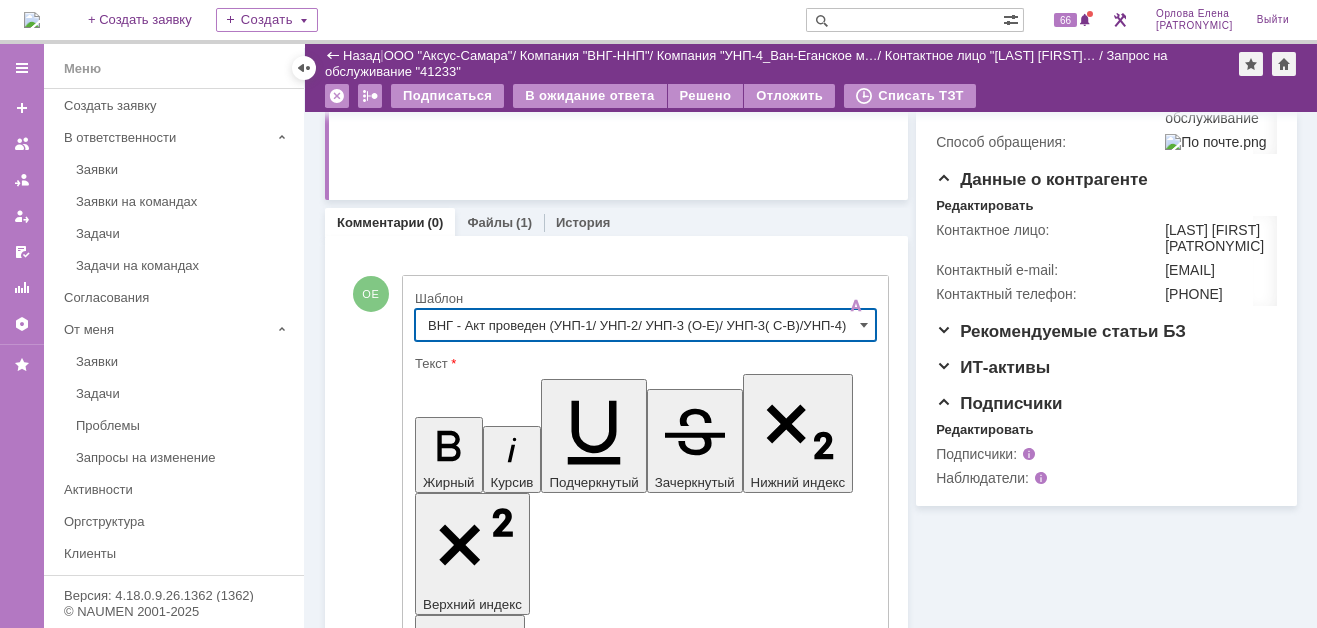 type on "ВНГ - Акт проведен (УНП-1/ УНП-2/ УНП-3 (О-Е)/ УНП-3( С-В)/УНП-4)" 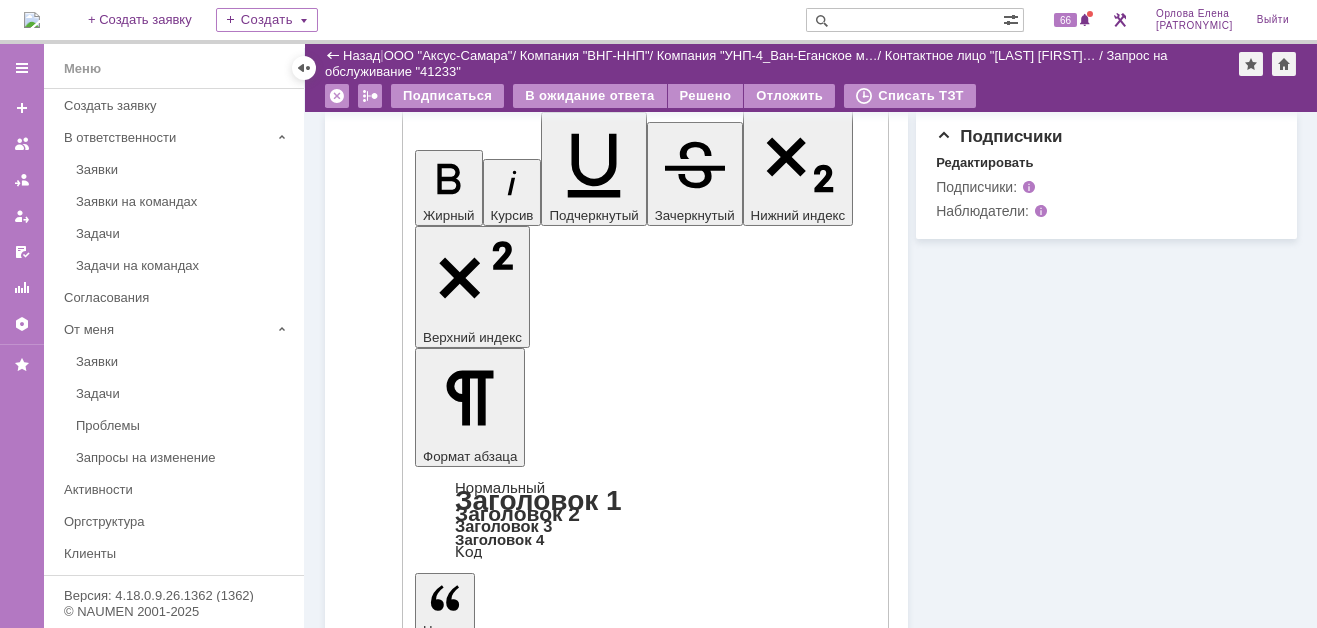 scroll, scrollTop: 831, scrollLeft: 0, axis: vertical 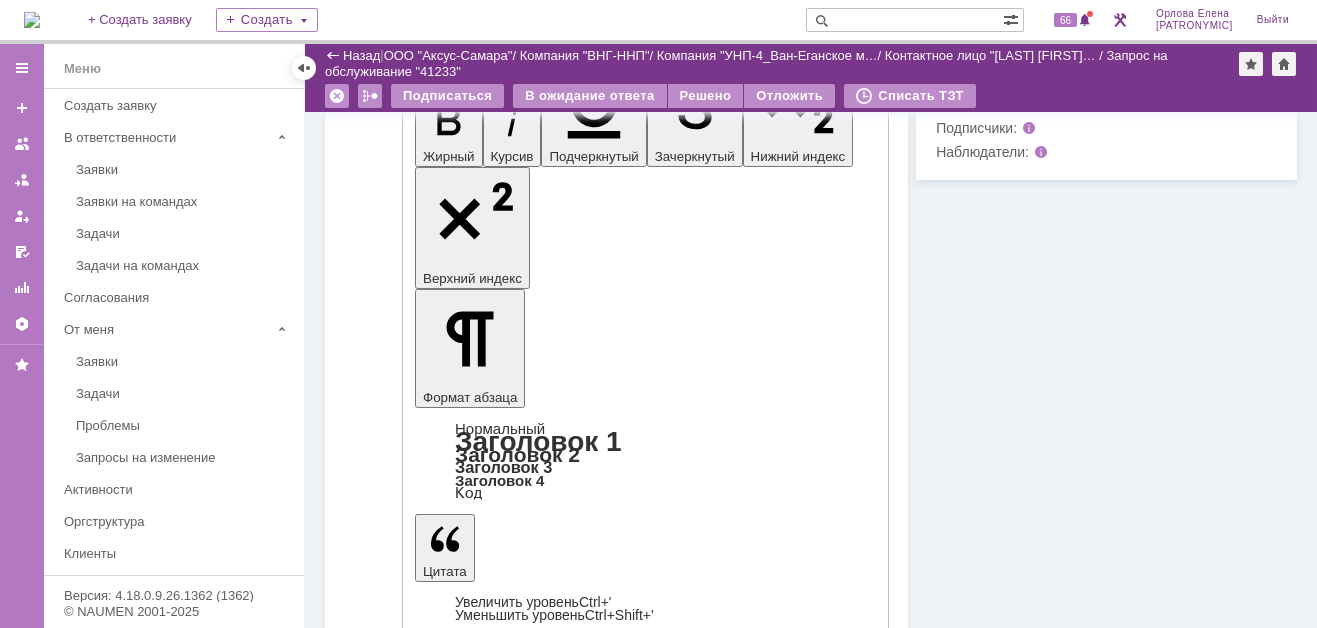click on "Отправить" at bounding box center [467, 4582] 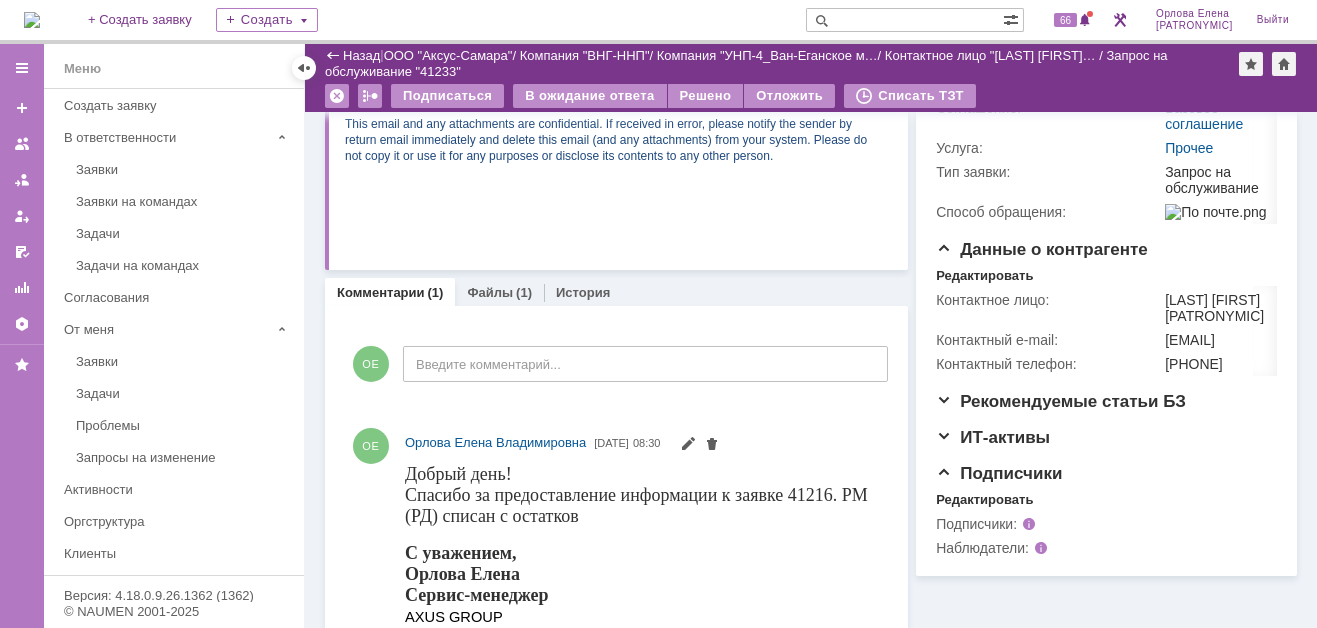 scroll, scrollTop: 0, scrollLeft: 0, axis: both 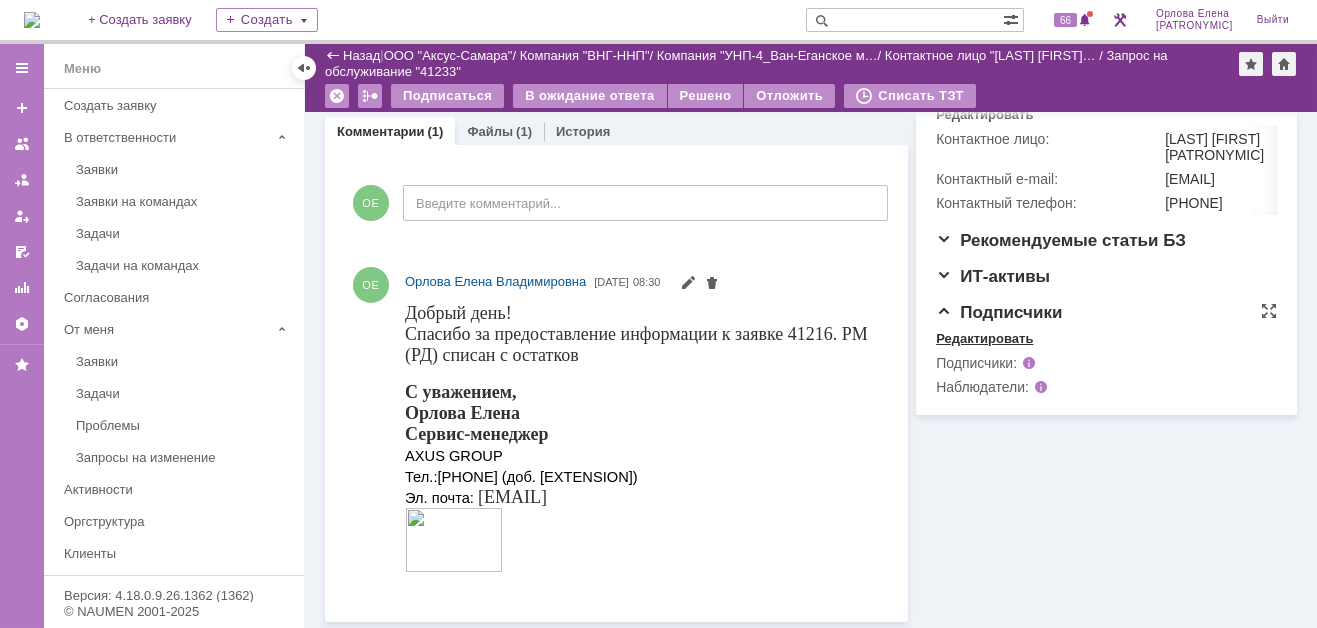 click on "Редактировать" at bounding box center (984, 339) 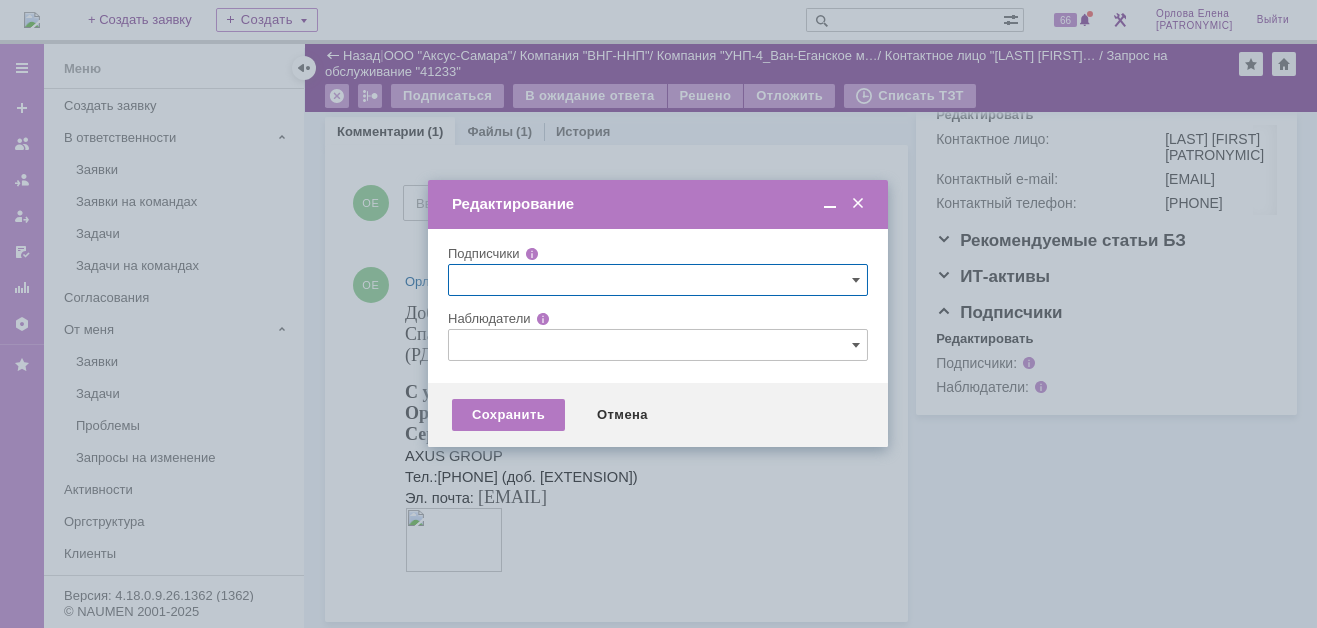 click at bounding box center [658, 345] 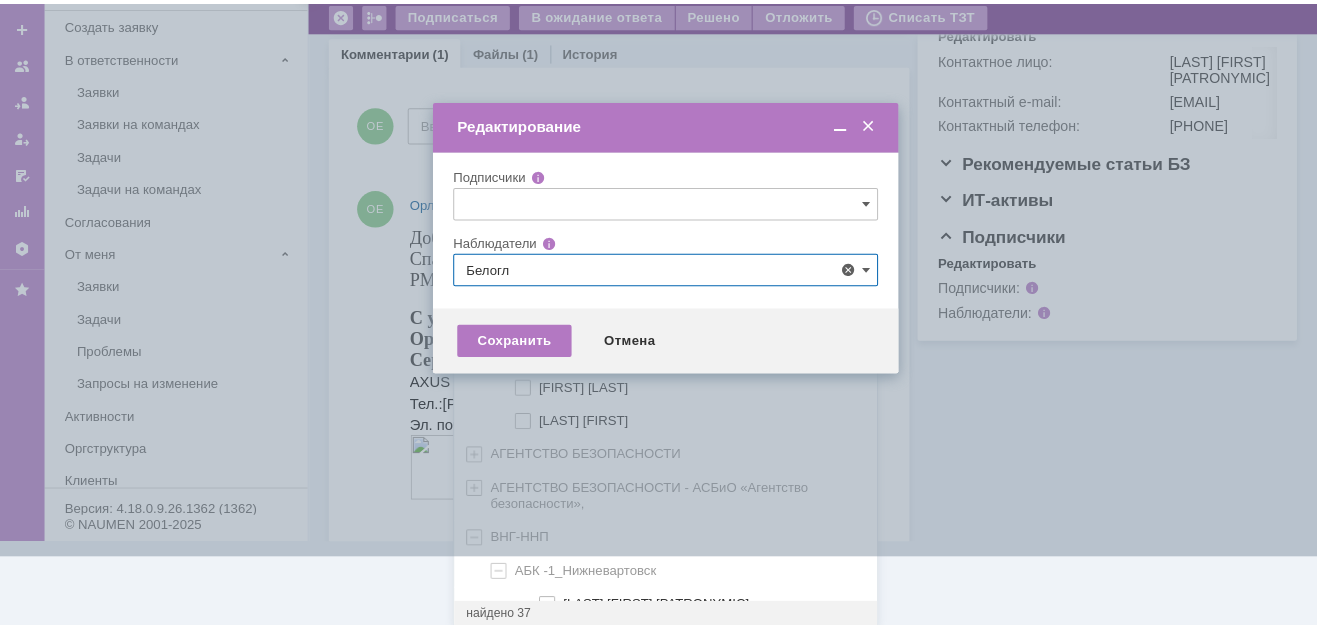 scroll, scrollTop: 0, scrollLeft: 0, axis: both 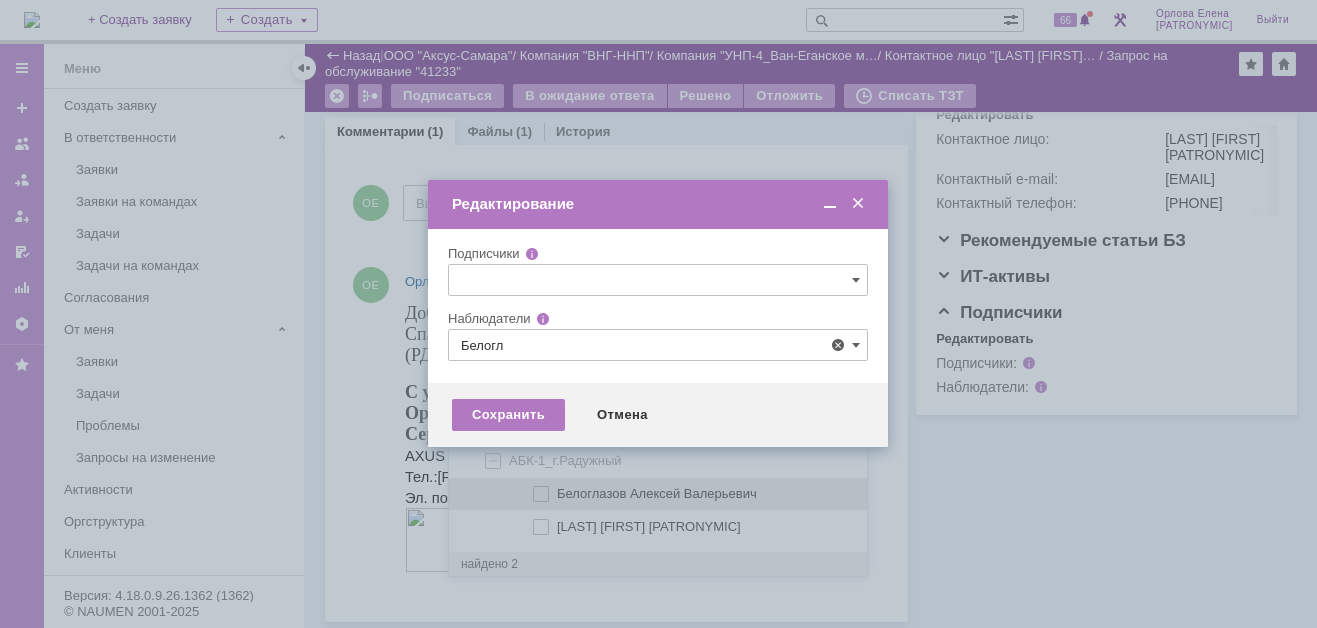 click at bounding box center (557, 491) 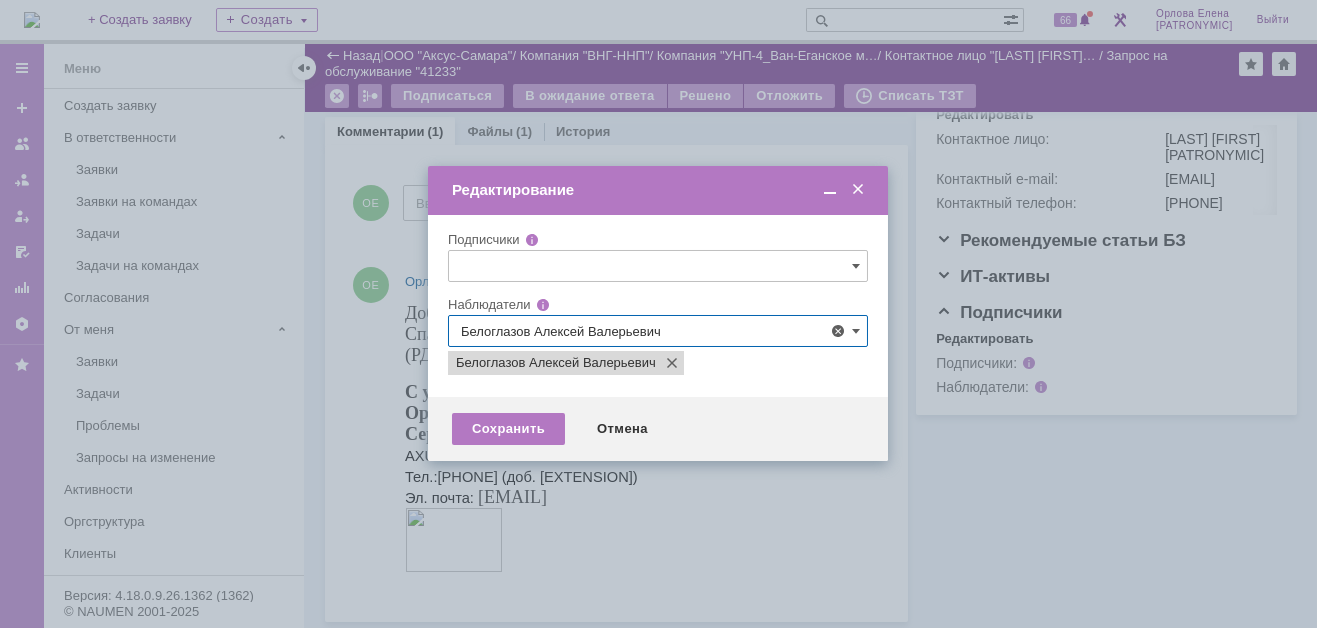 click at bounding box center [658, 314] 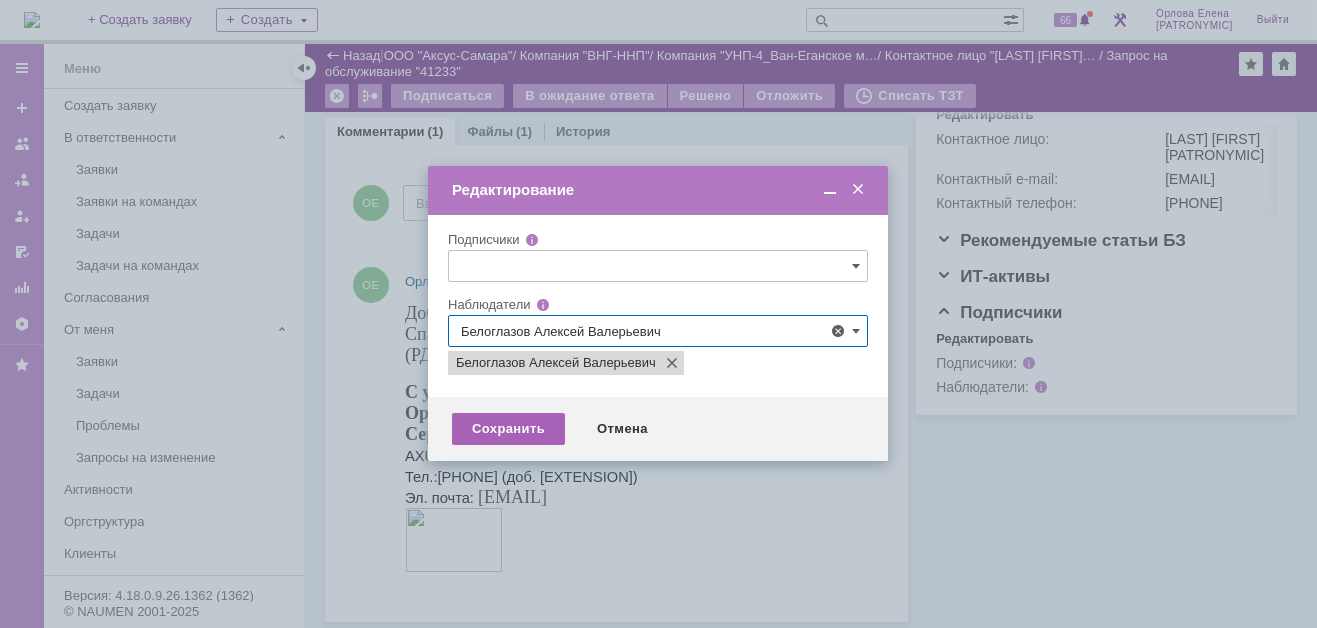 click on "Сохранить" at bounding box center [508, 429] 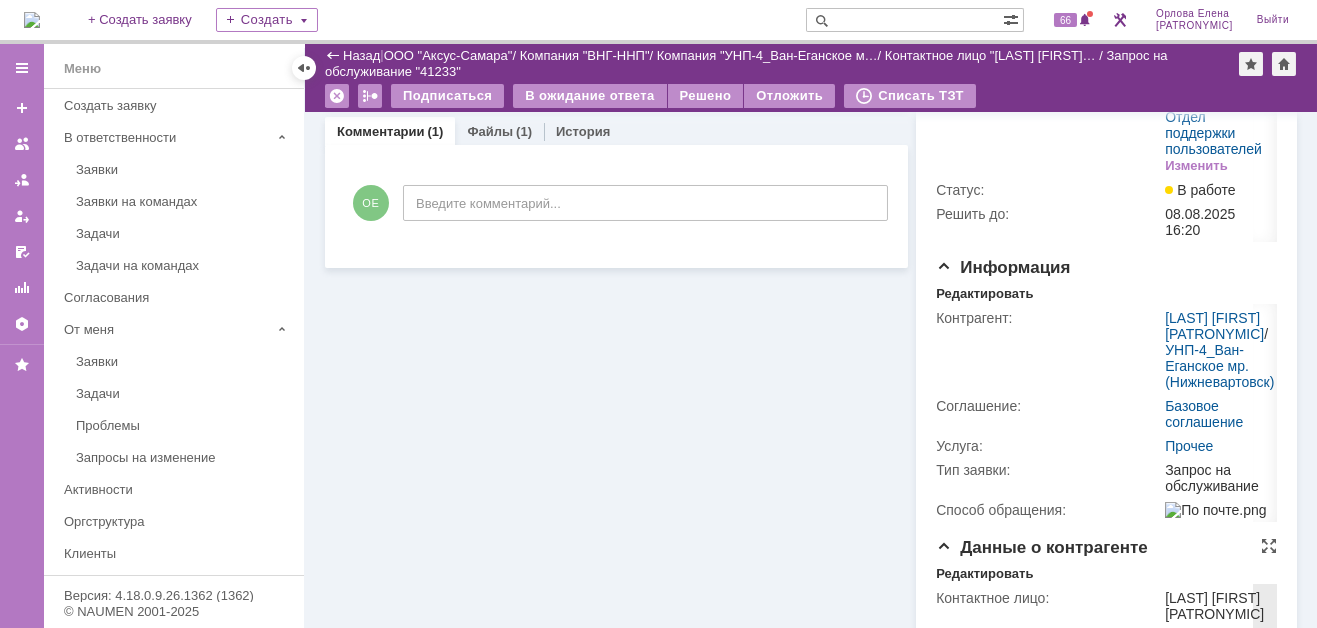 scroll, scrollTop: 0, scrollLeft: 0, axis: both 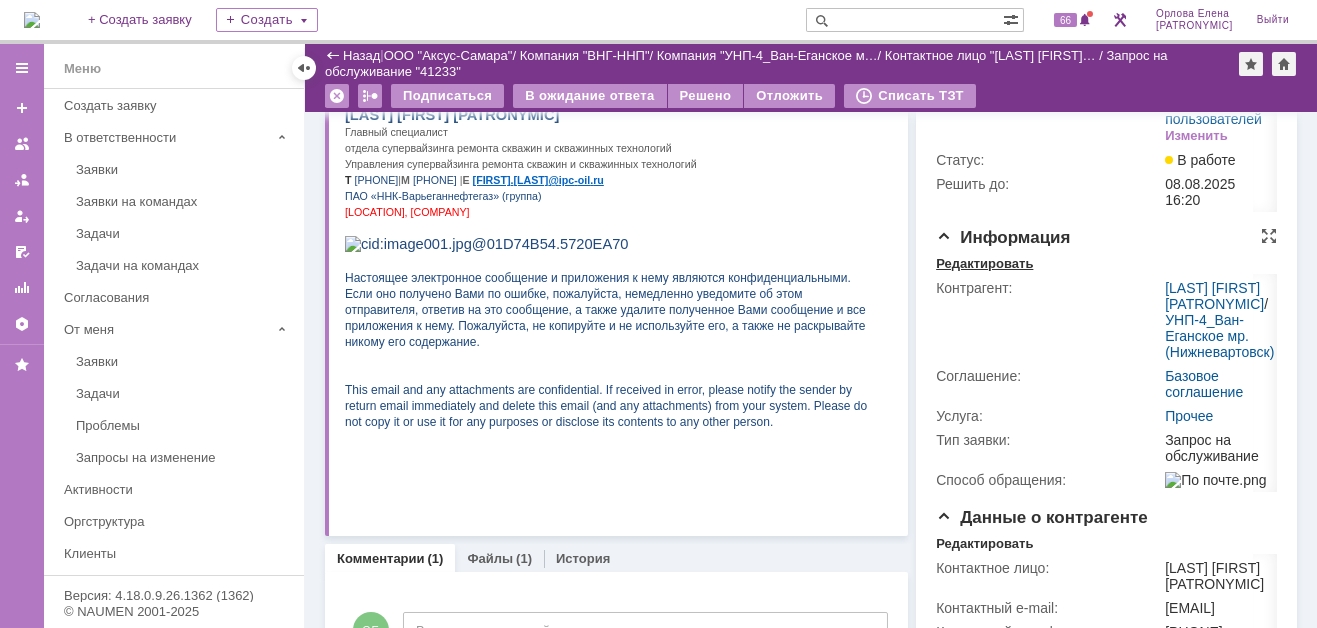 click on "Редактировать" at bounding box center (984, 264) 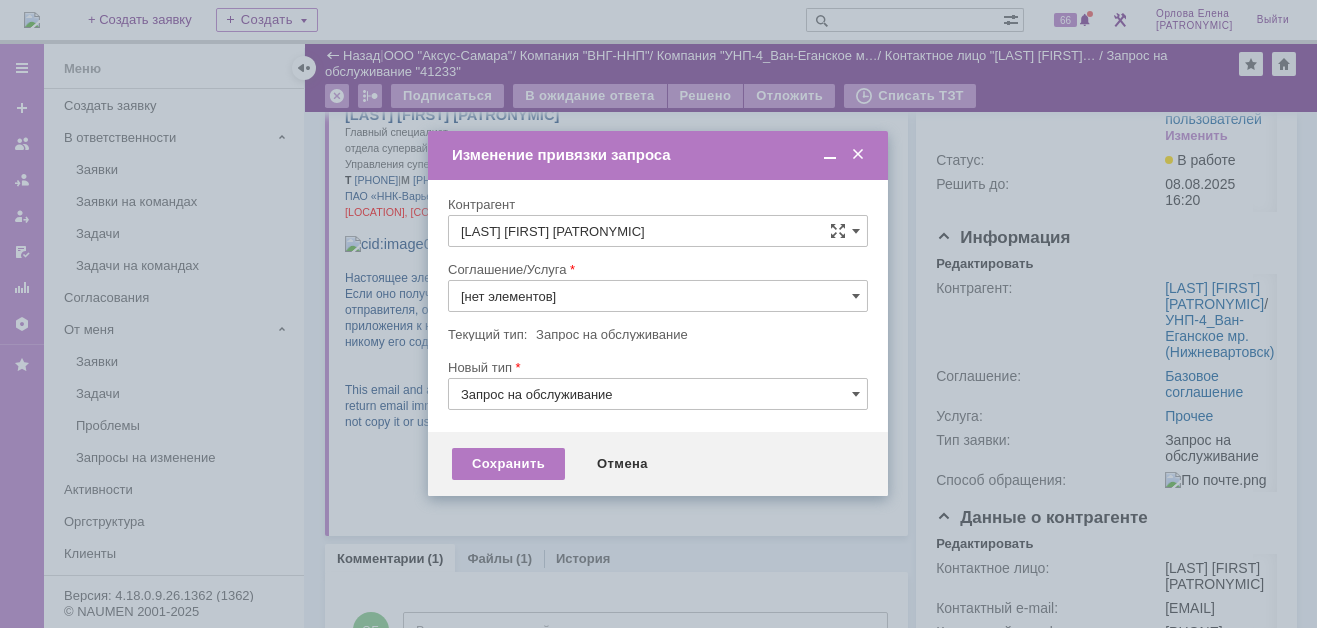 type on "Прочее" 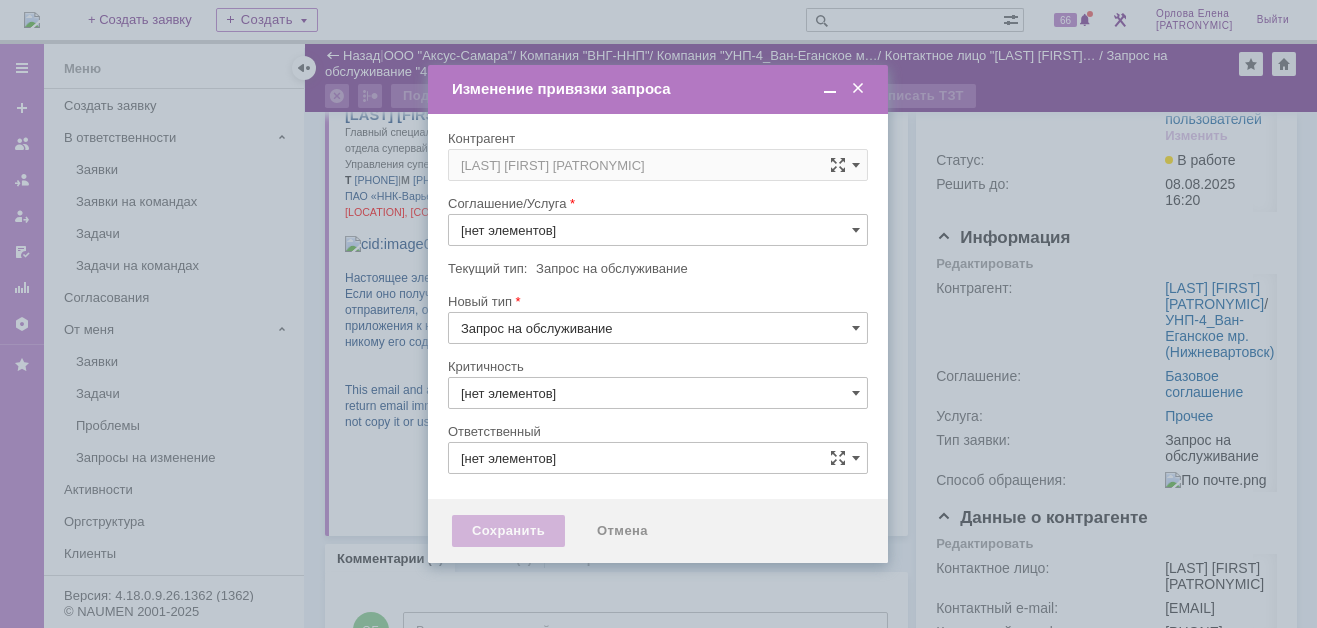 type on "3. Низкая" 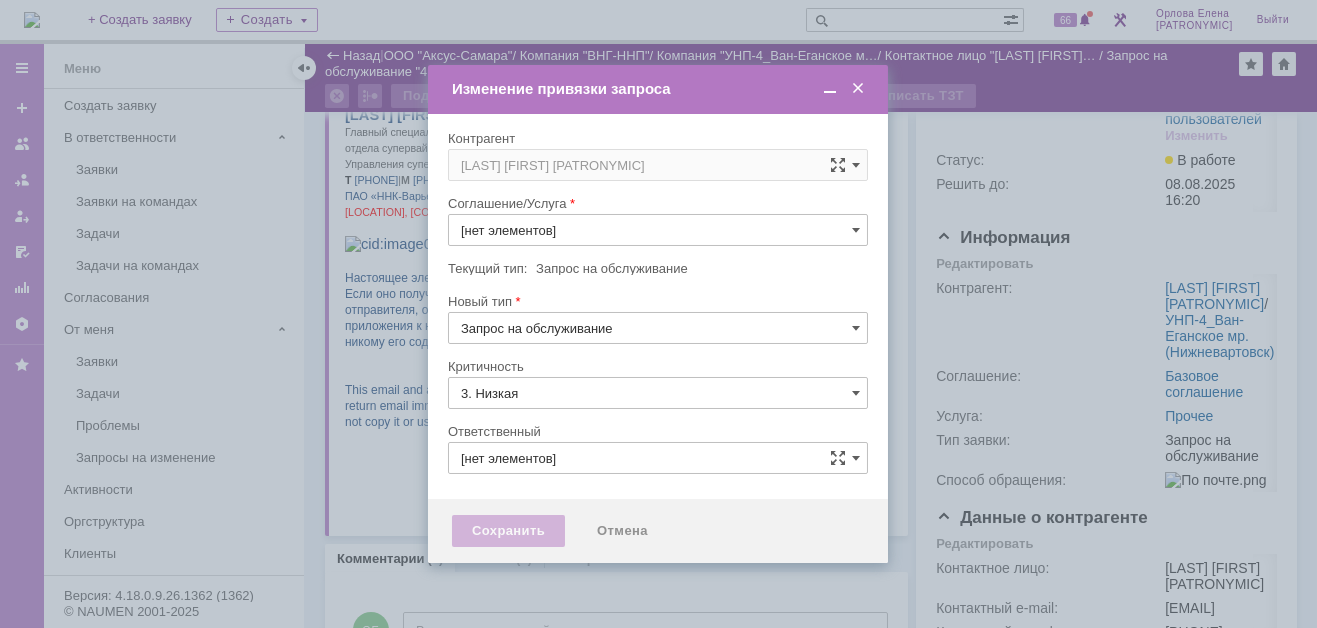 type on "Прочее" 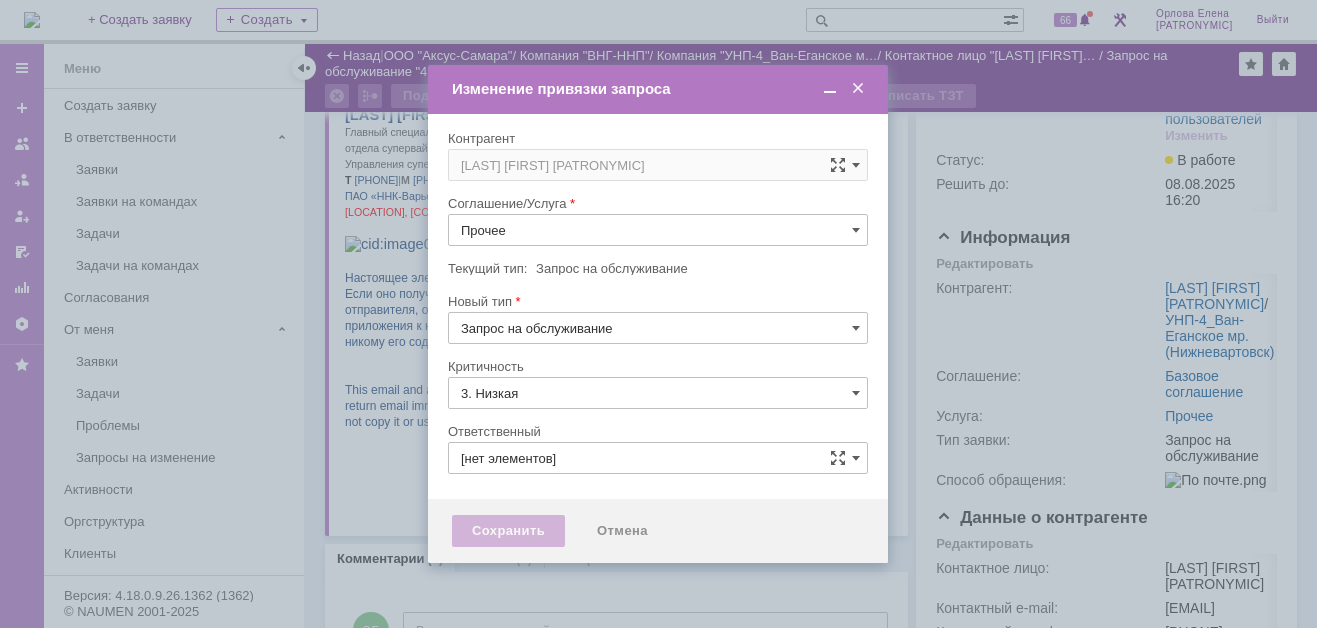 type on "Орлова Елена Владимировна" 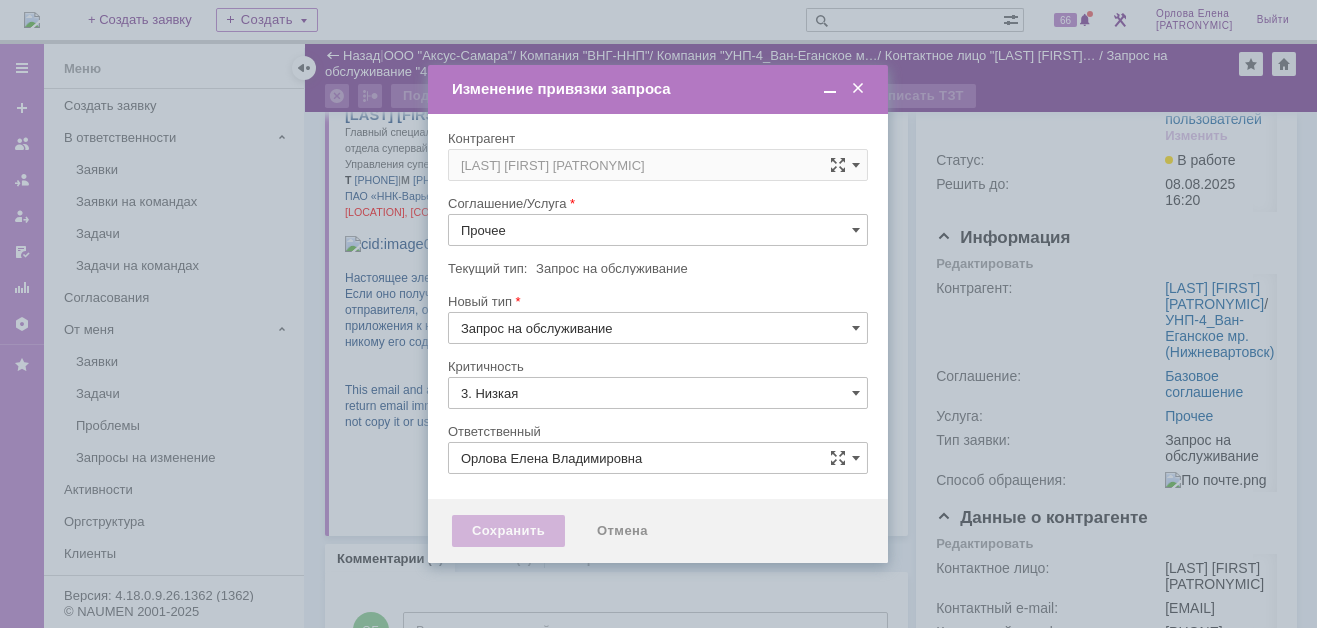 type on "[не указано]" 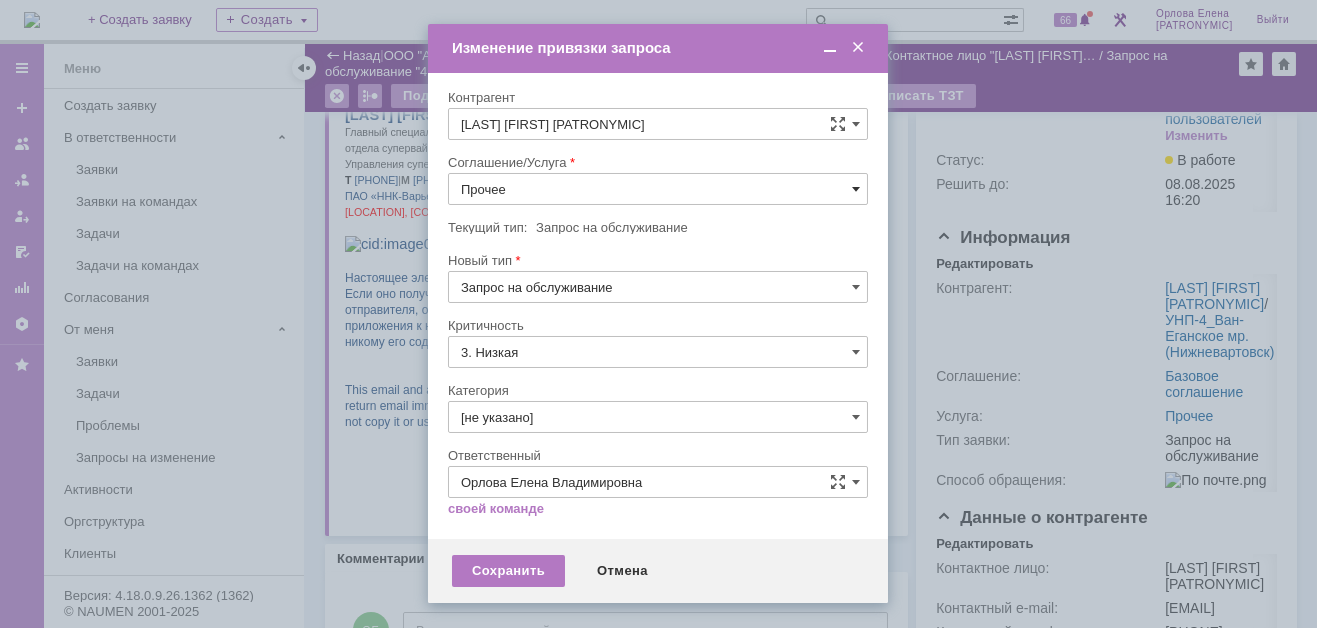 click at bounding box center [856, 189] 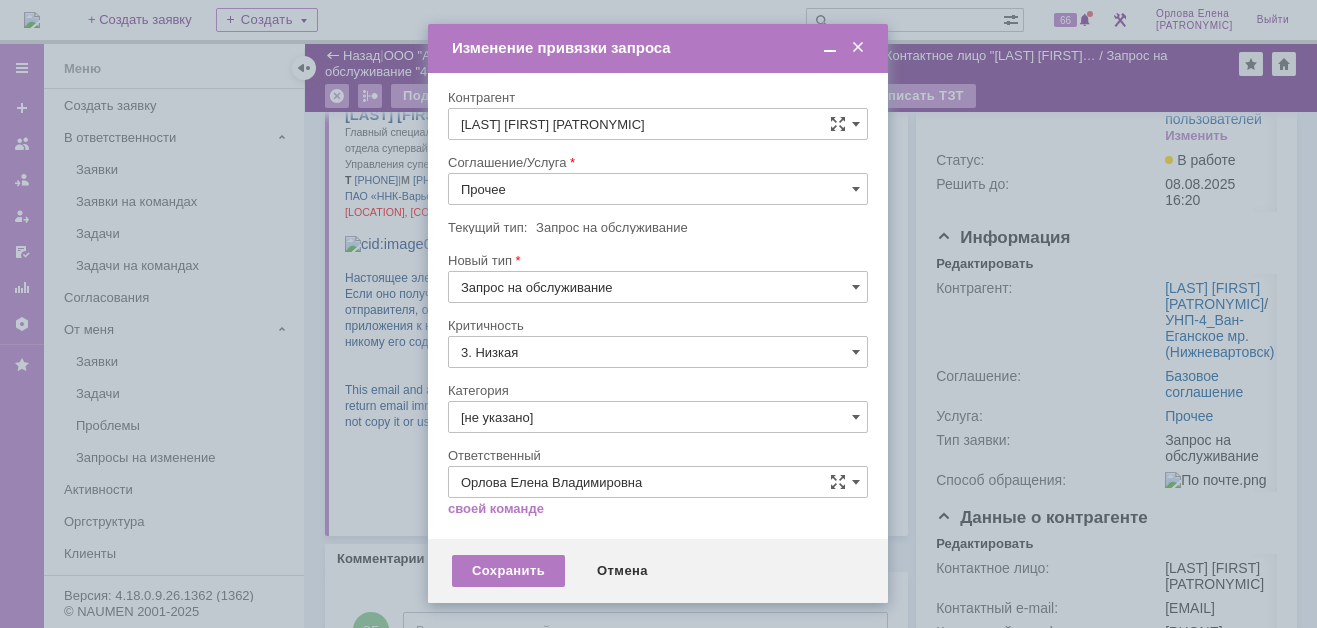 scroll, scrollTop: 121, scrollLeft: 0, axis: vertical 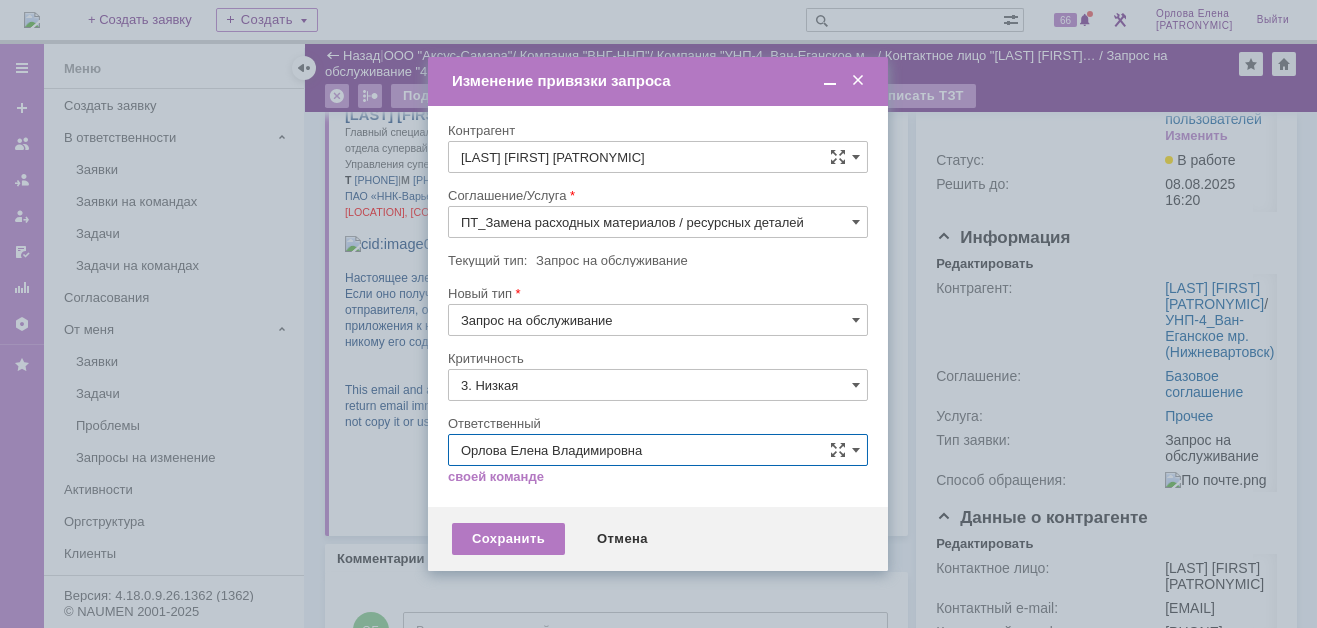 click on "Орлова Елена Владимировна" at bounding box center [658, 450] 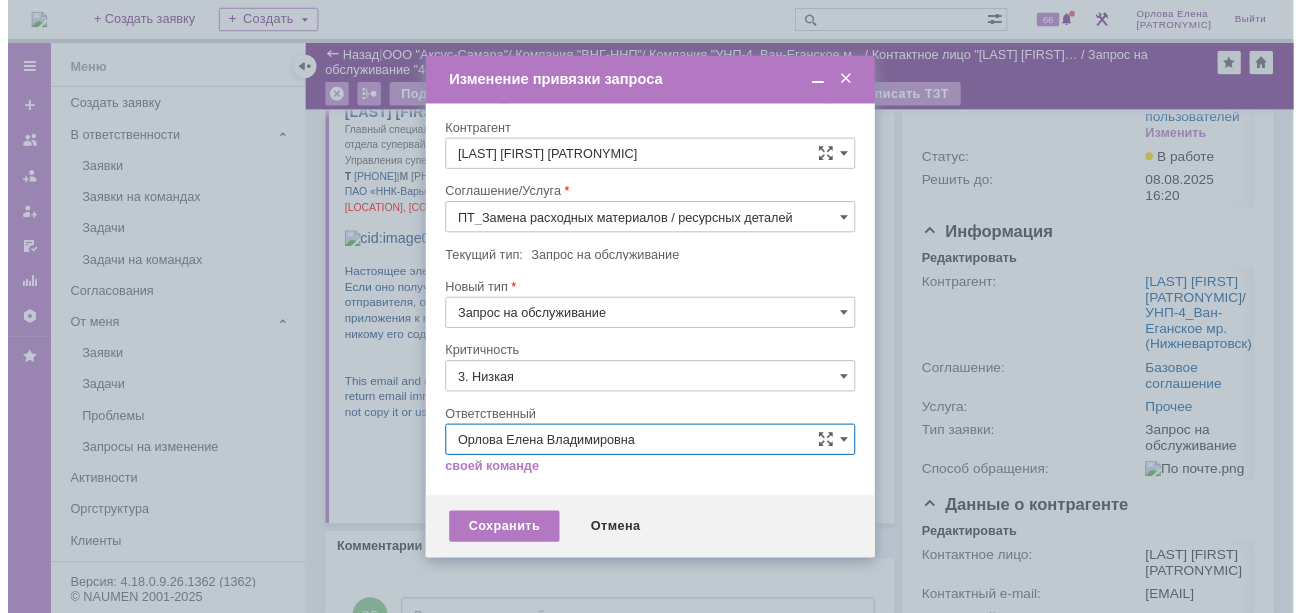 scroll, scrollTop: 122, scrollLeft: 0, axis: vertical 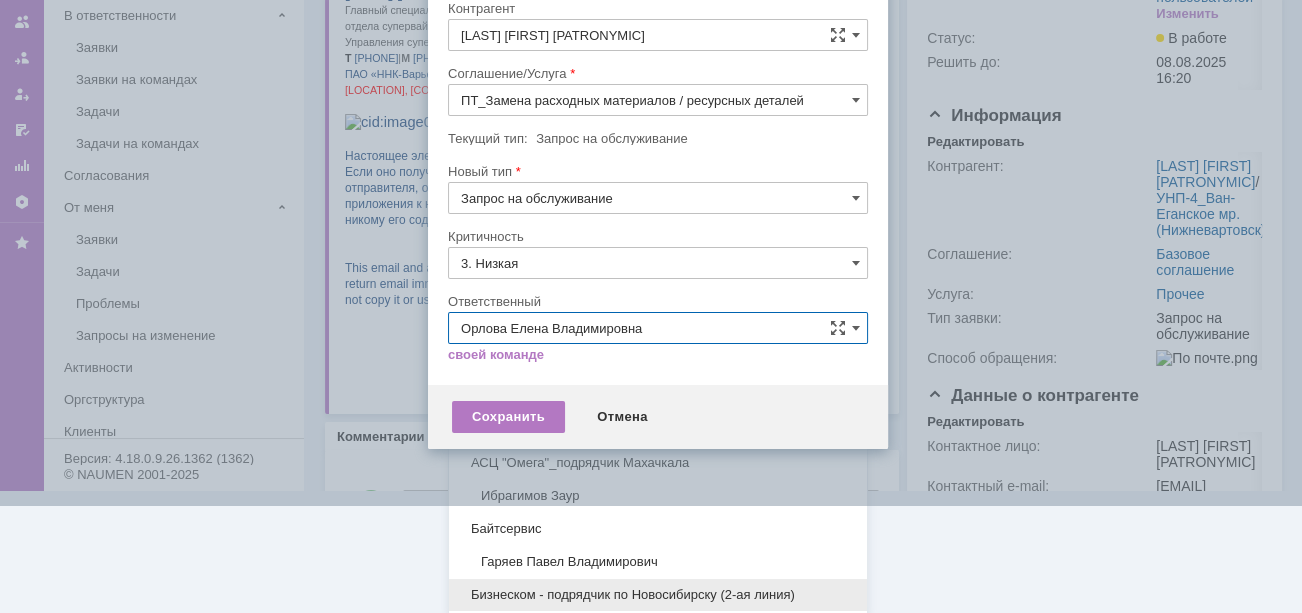 type on "ПТ_Замена расходных материалов / ресурсных деталей" 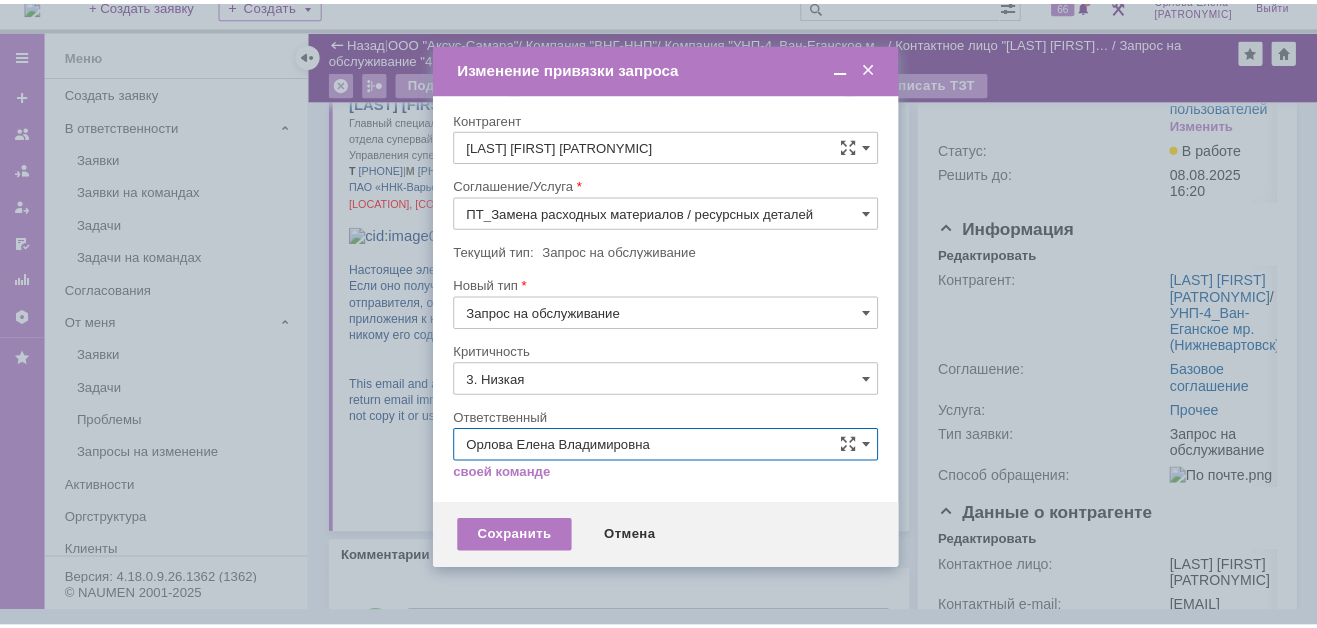 scroll, scrollTop: 0, scrollLeft: 0, axis: both 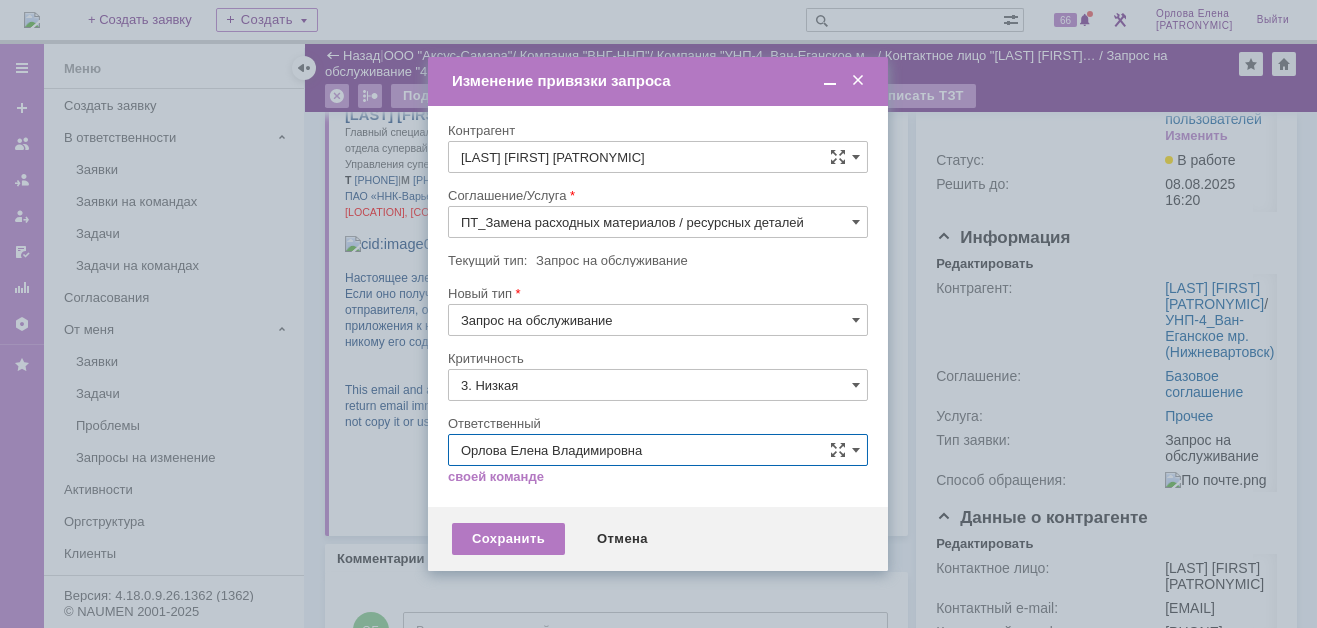 click on "Идет загрузка, пожалуйста, подождите.
На домашнюю + Создать заявку Создать 66 Орлова Елена  Владимировна Выйти   Меню Меню Создать заявку В ответственности Заявки Заявки на командах Задачи Задачи на командах Согласования От меня Заявки Задачи Проблемы Запросы на изменение Активности Оргструктура Клиенты Соглашения и услуги (SLA) База знаний Отчеты Настройки Избранное Версия: 4.18.0.9.26.1362 (1362) © NAUMEN 2001-2025 Назад   |   ООО "Аксус-Самара"  /   Компания "ВНГ-ННП"  /   Компания "УНП-4_Ван-Еганское м…  /   Контактное лицо "Галинский Дми…  /" at bounding box center [658, 314] 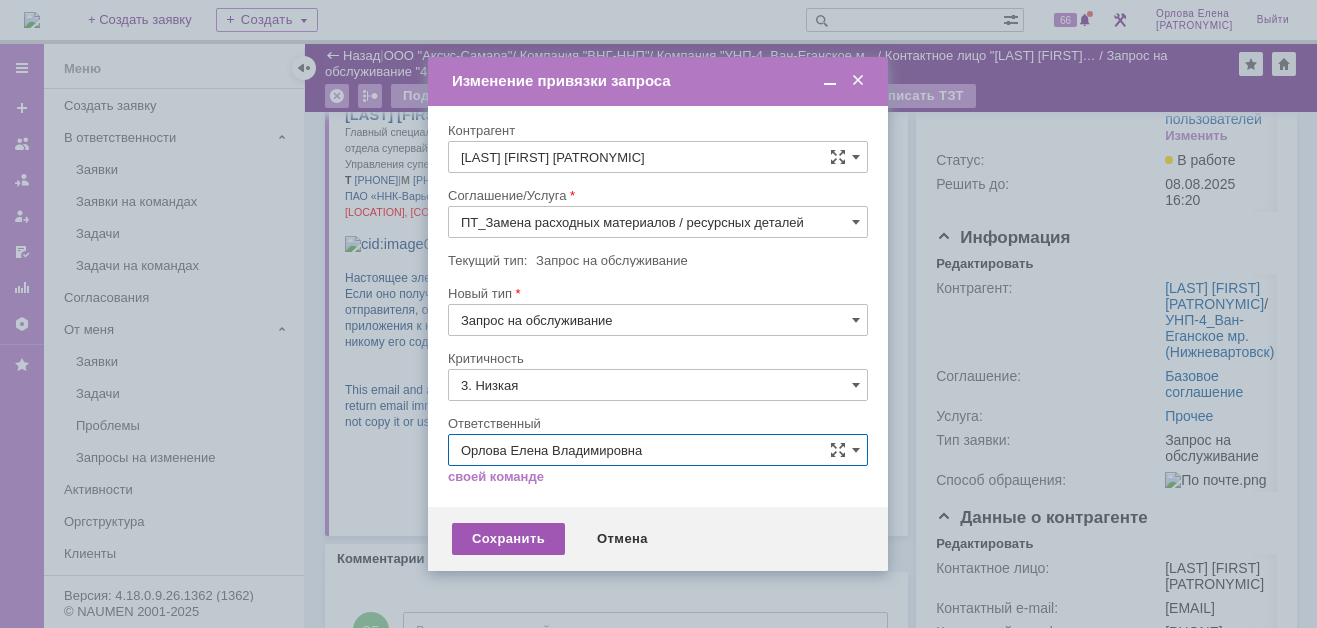 type on "Орлова Елена Владимировна" 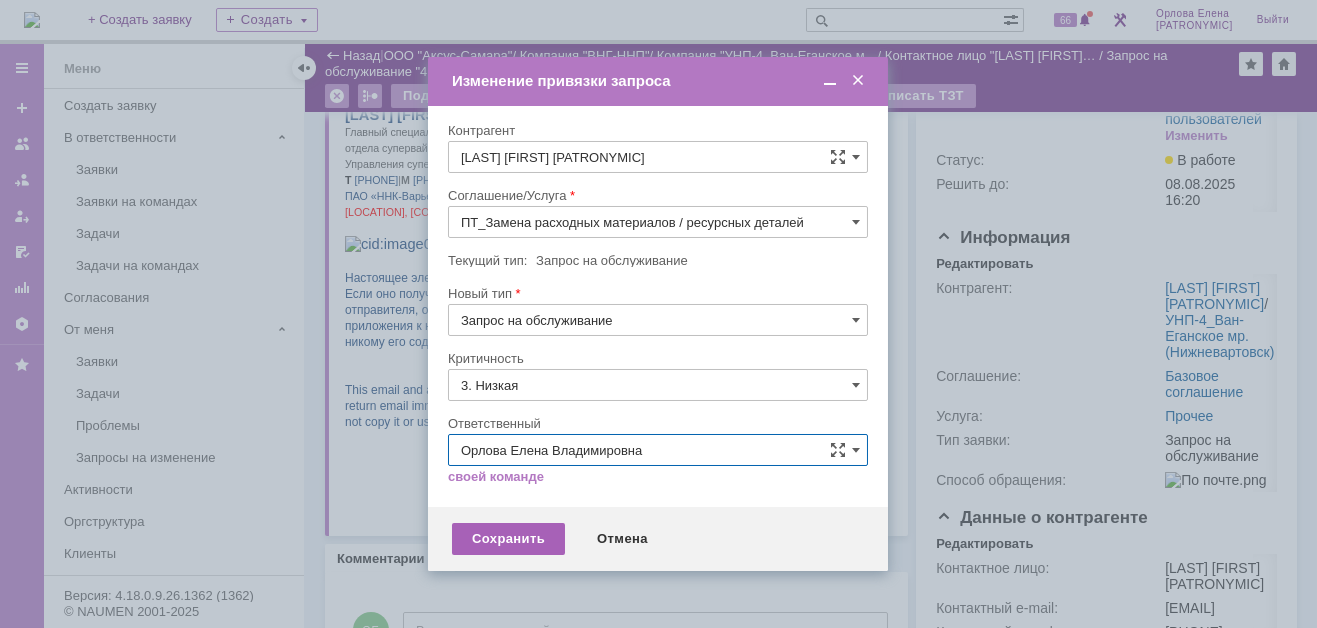 click on "Сохранить" at bounding box center [508, 539] 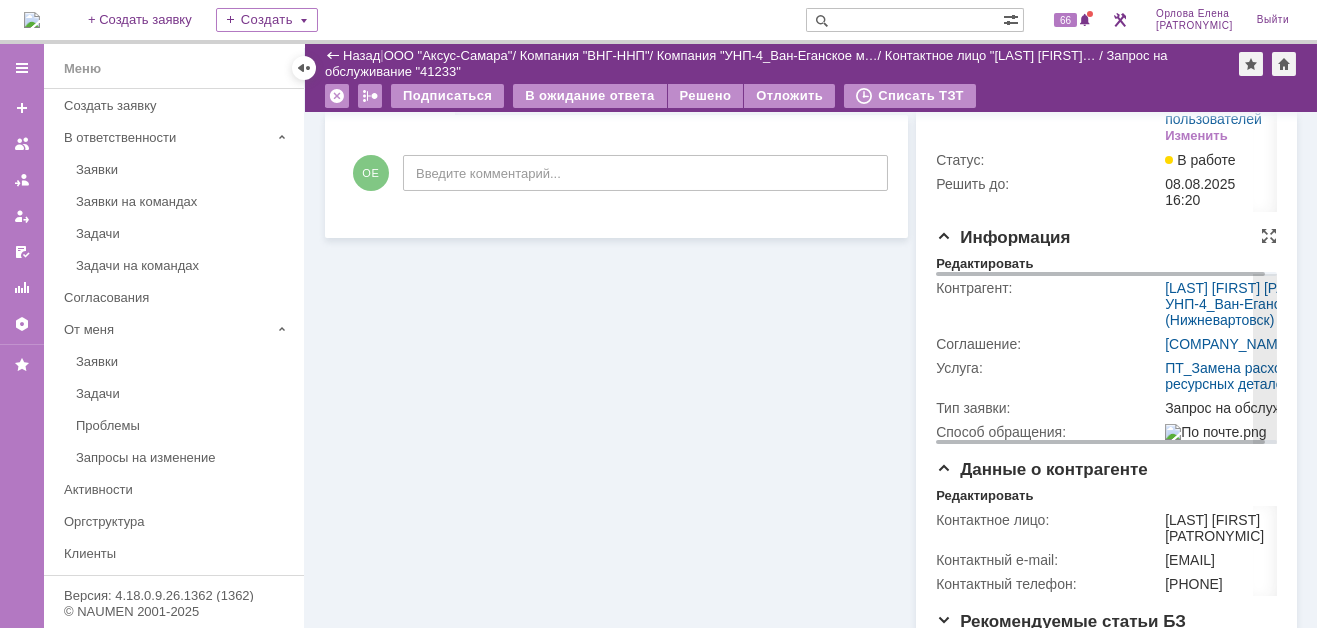 scroll, scrollTop: 0, scrollLeft: 0, axis: both 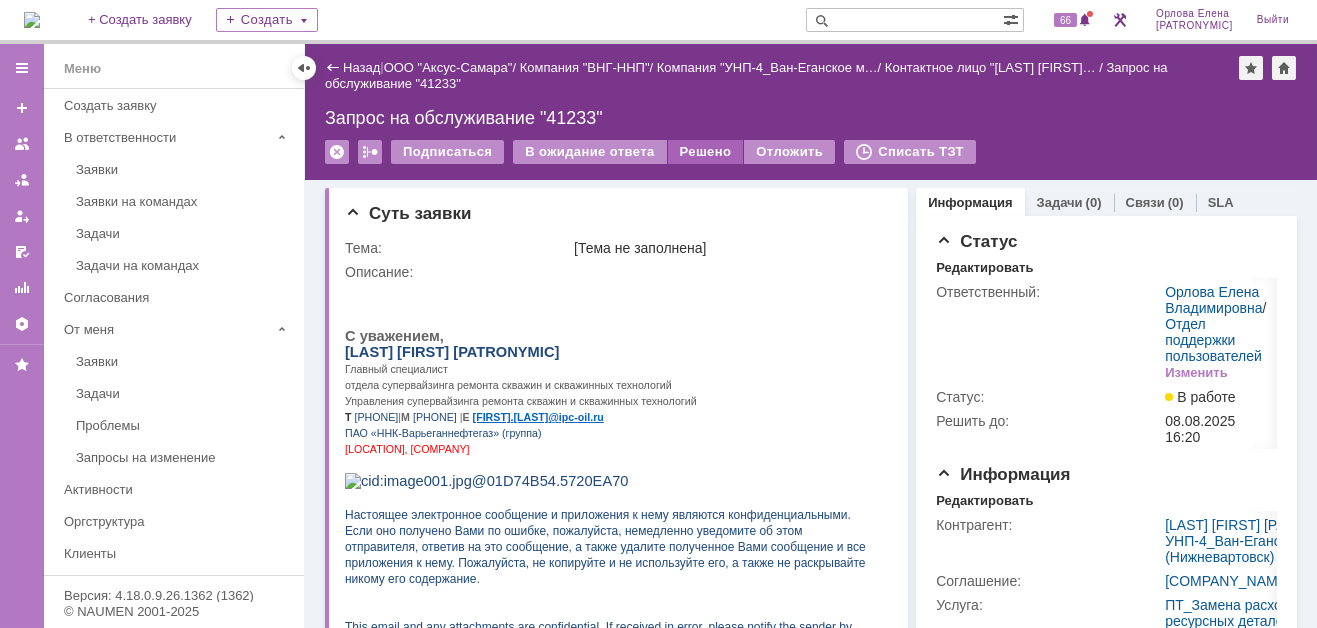 click on "Решено" at bounding box center (706, 152) 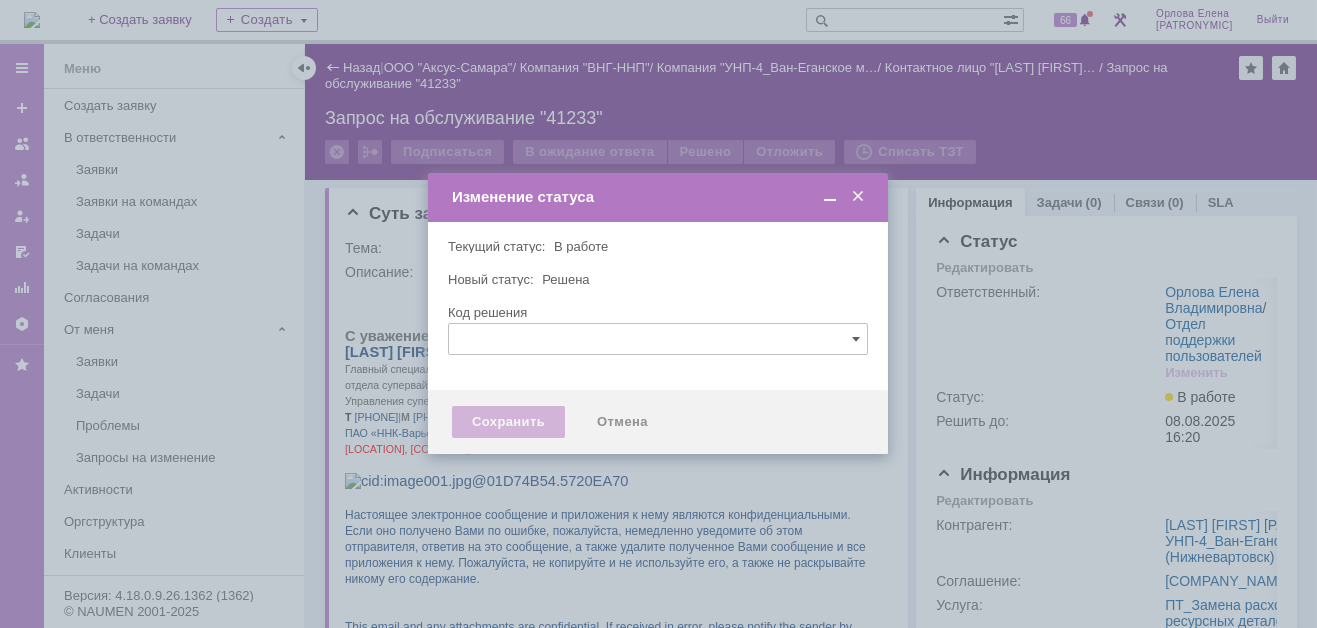type 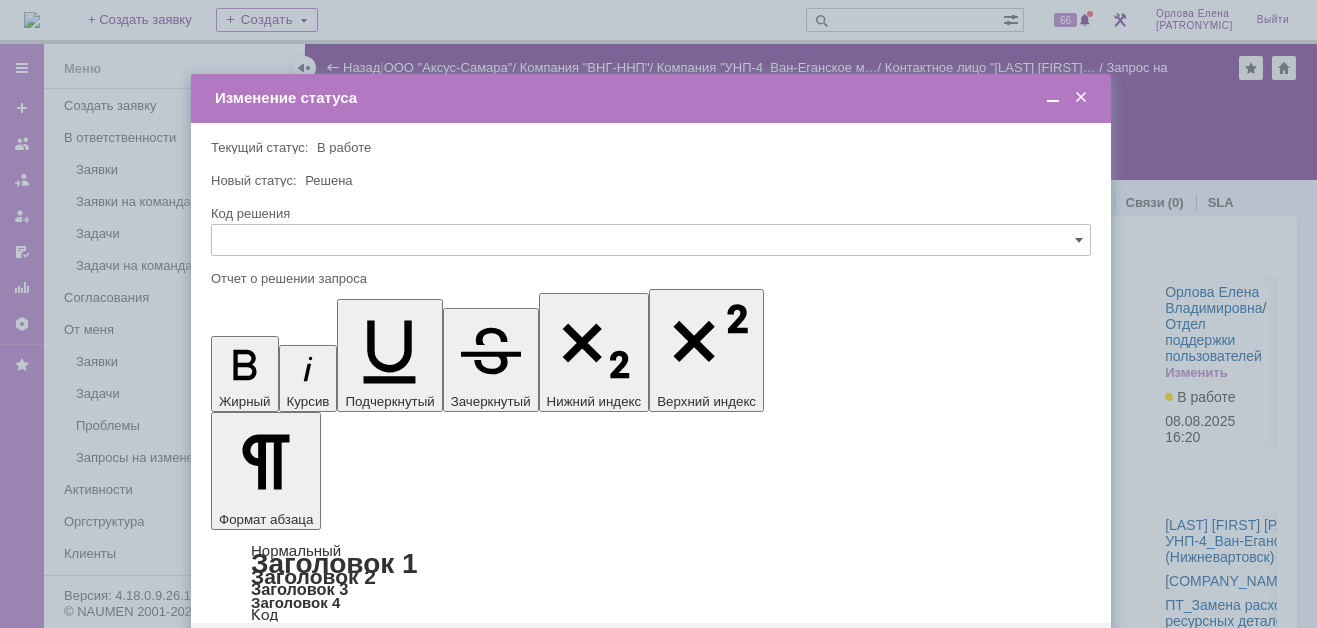 scroll, scrollTop: 0, scrollLeft: 0, axis: both 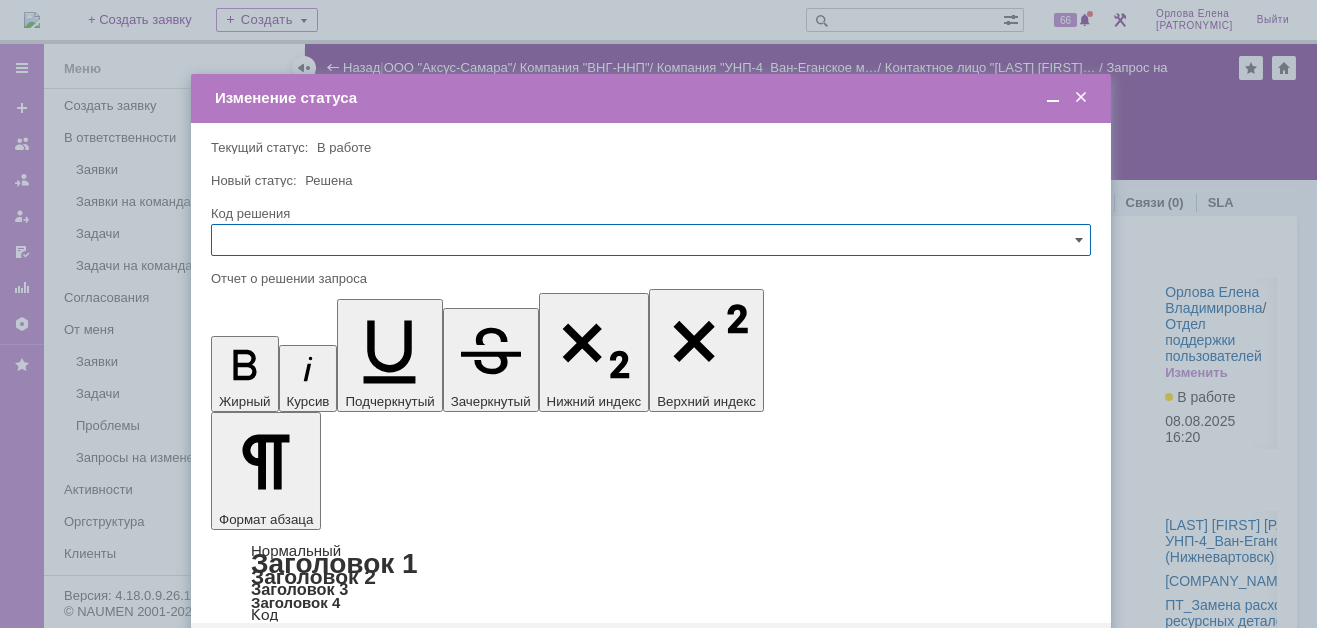 click on "Сохранить" at bounding box center (271, 655) 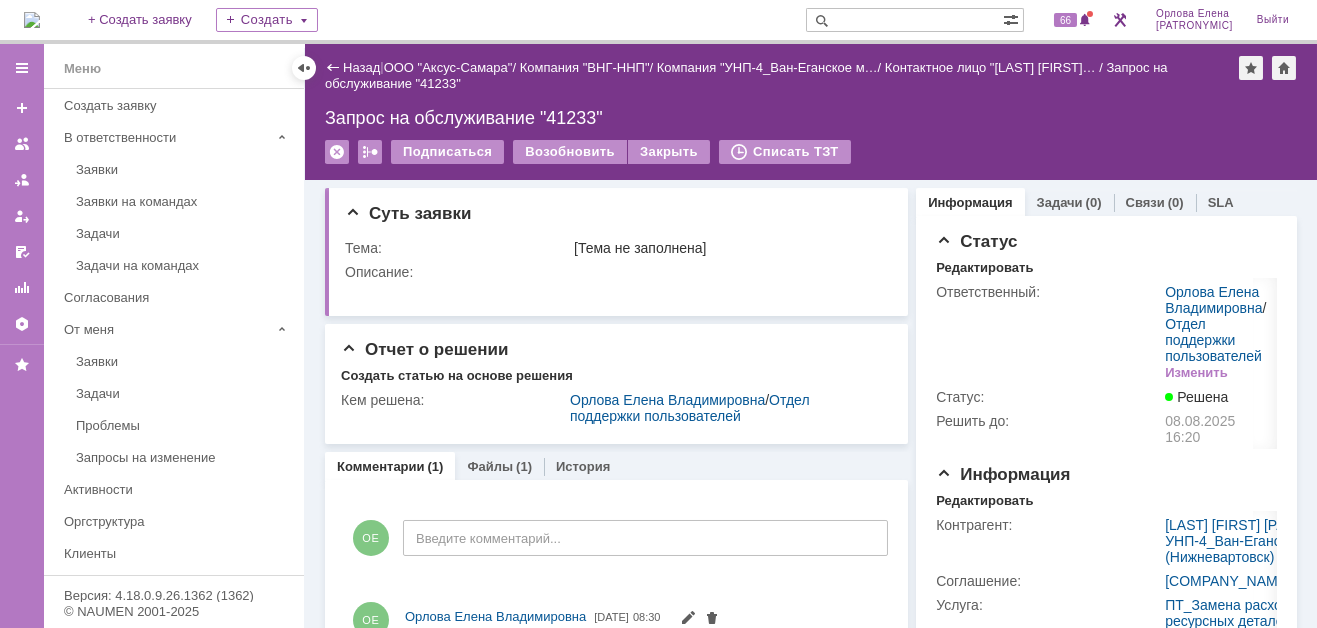scroll, scrollTop: 0, scrollLeft: 0, axis: both 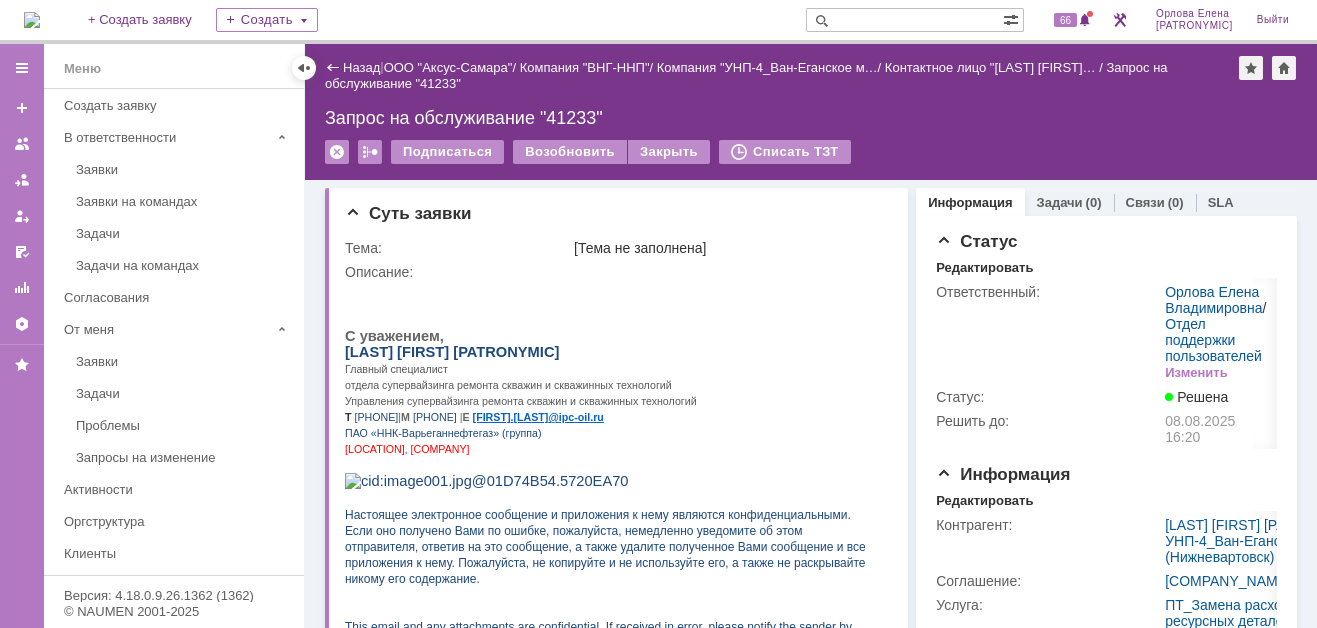 click at bounding box center (904, 20) 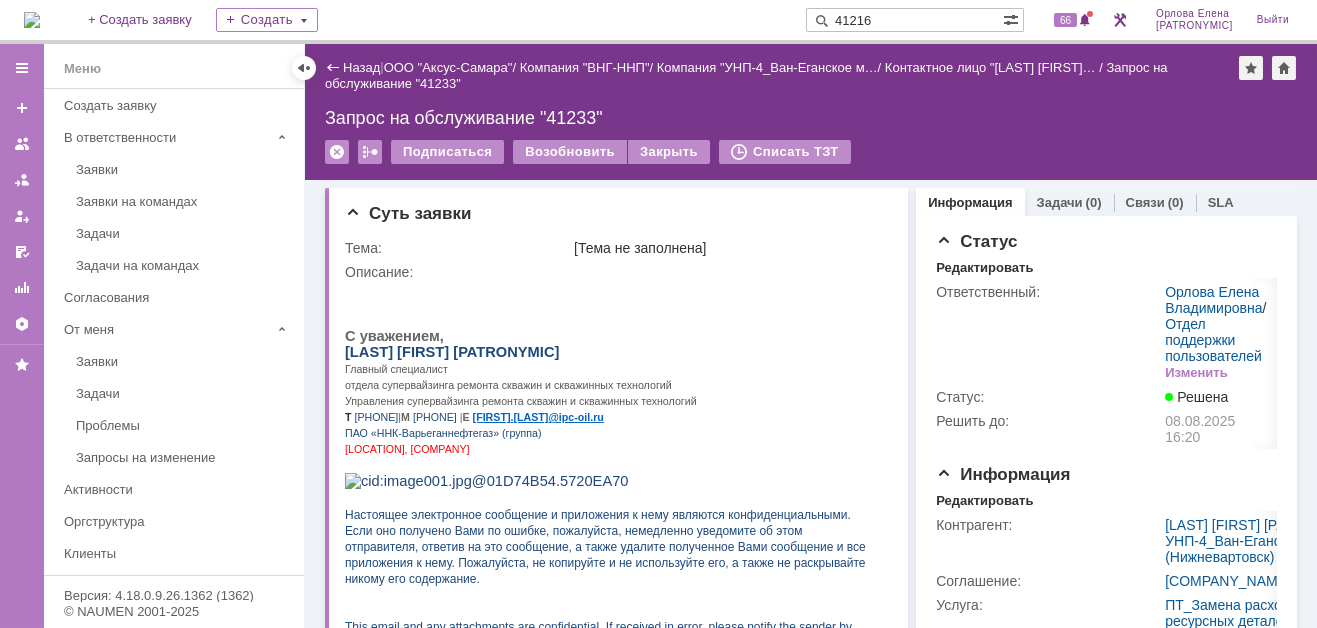 type on "41216" 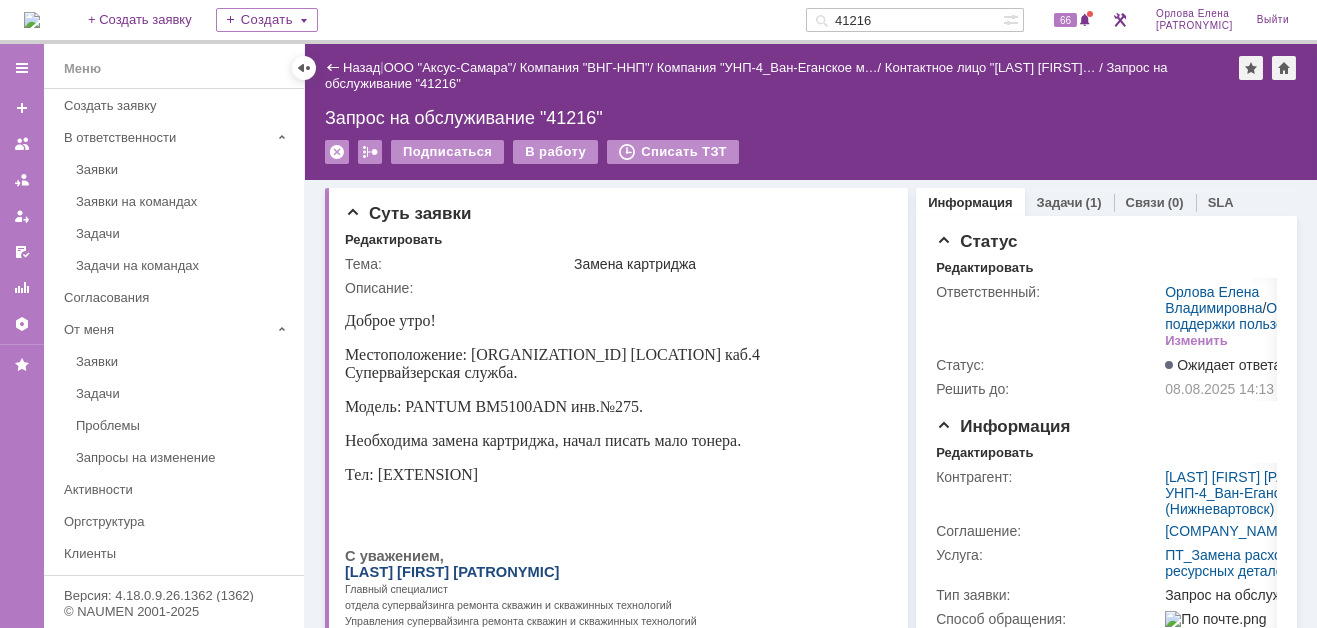 scroll, scrollTop: 0, scrollLeft: 0, axis: both 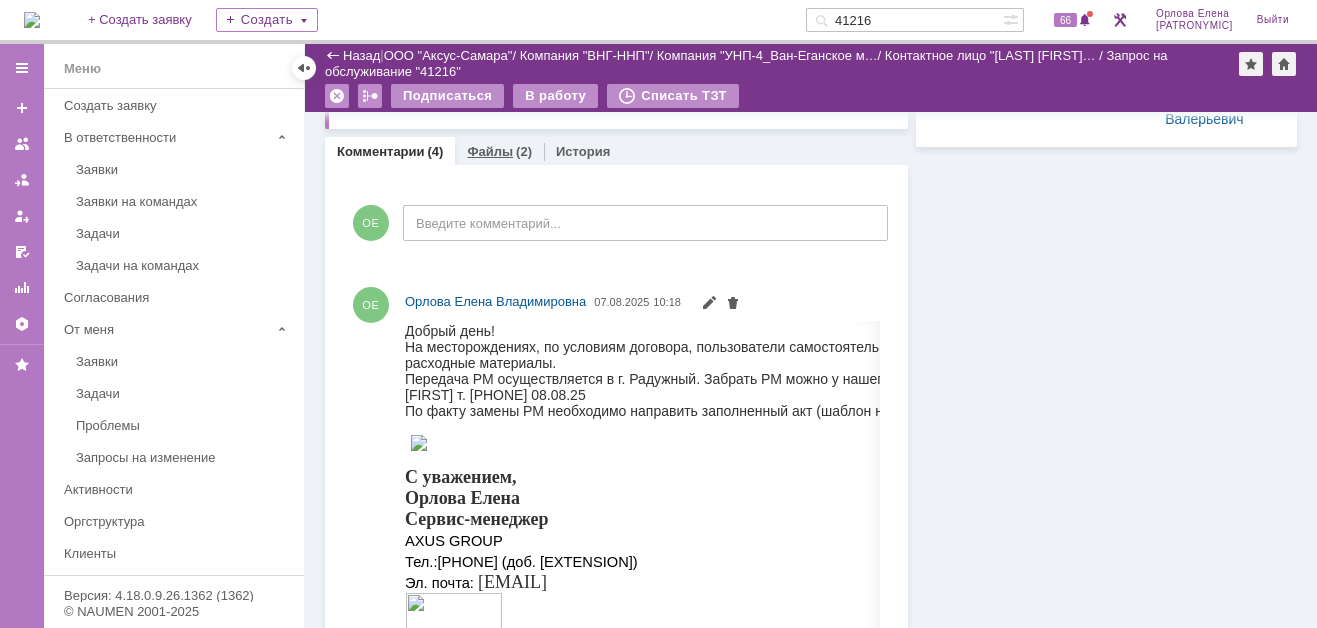 click on "Файлы" at bounding box center (490, 151) 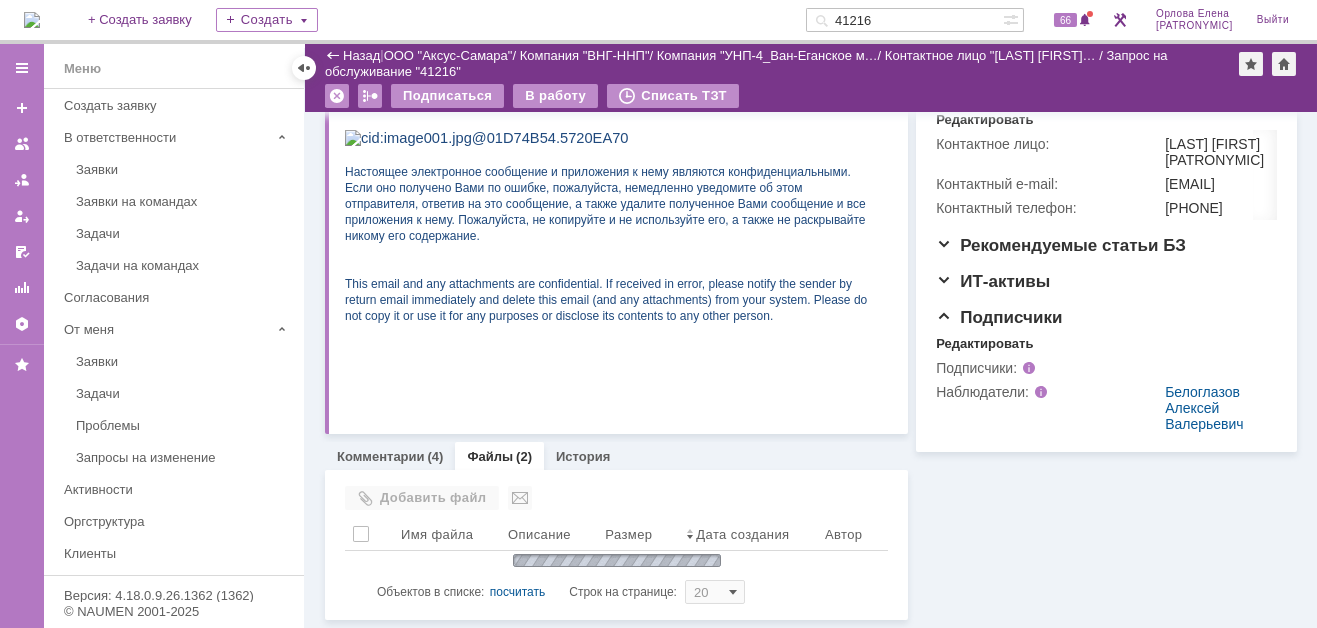 scroll, scrollTop: 600, scrollLeft: 0, axis: vertical 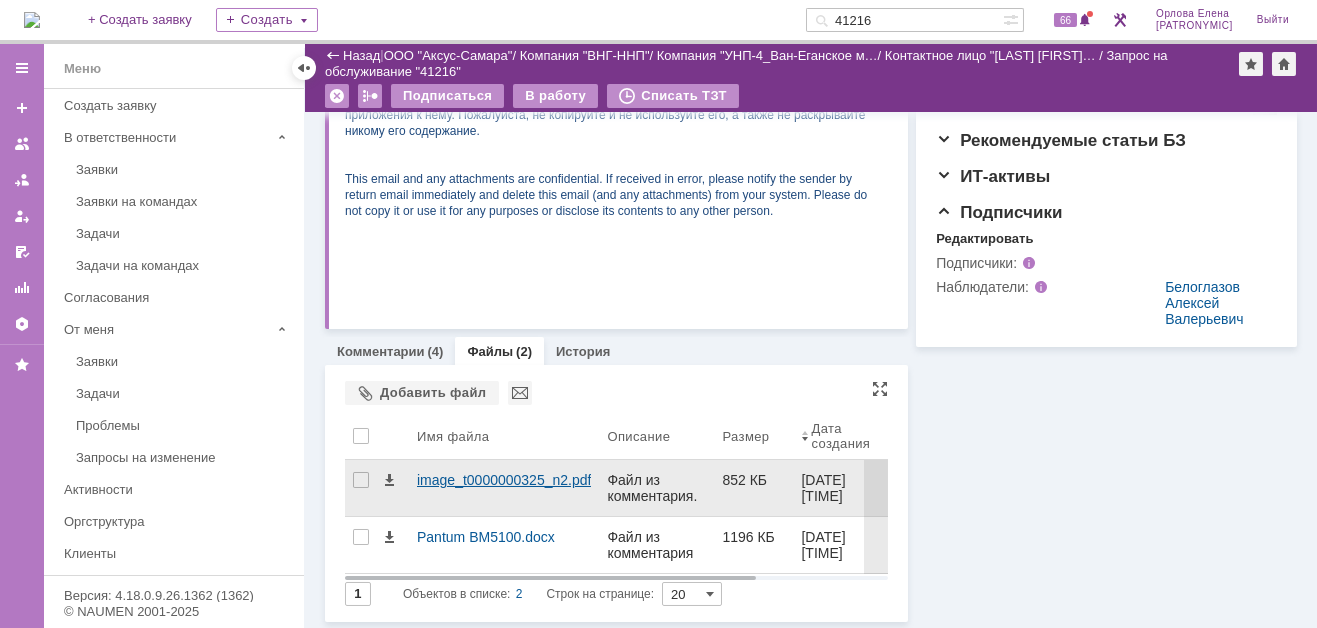 click on "image_t0000000325_n2.pdf" at bounding box center (504, 480) 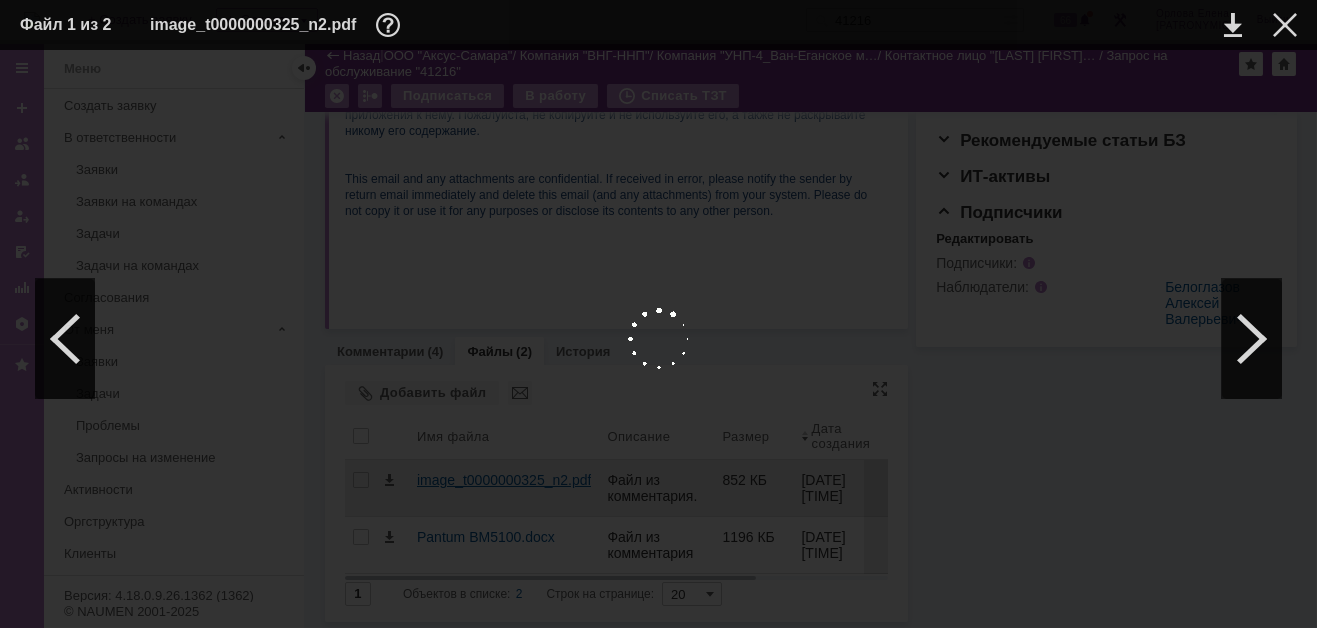click at bounding box center (658, 339) 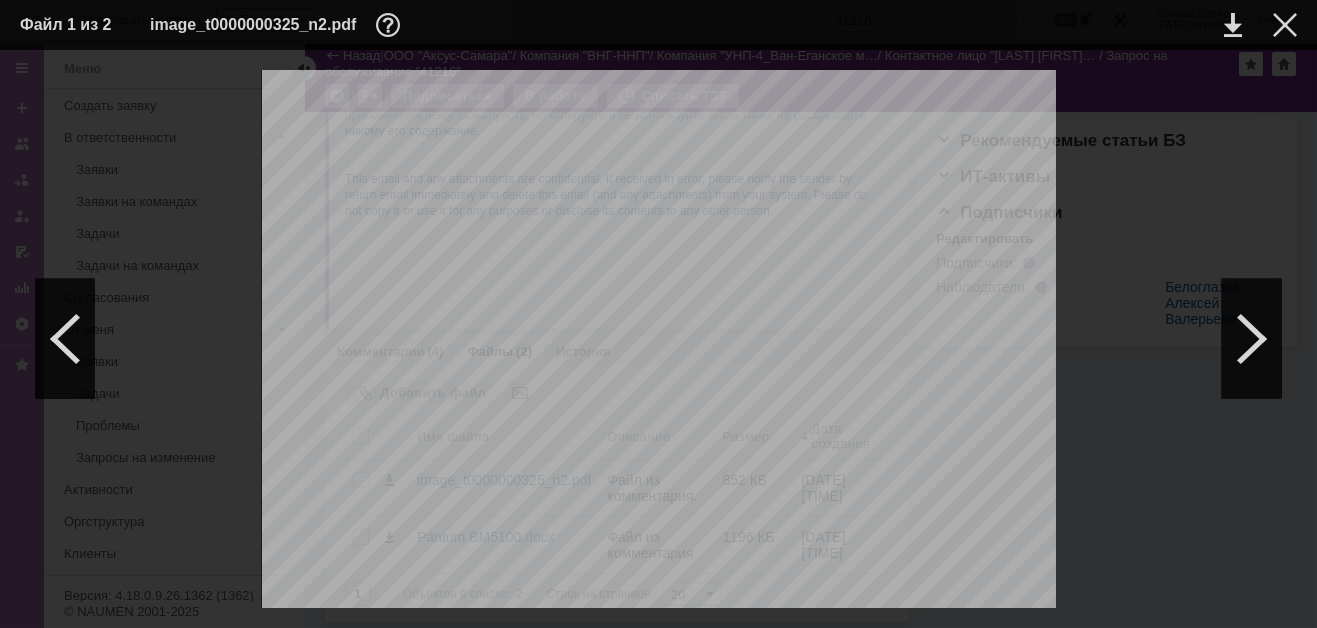 scroll 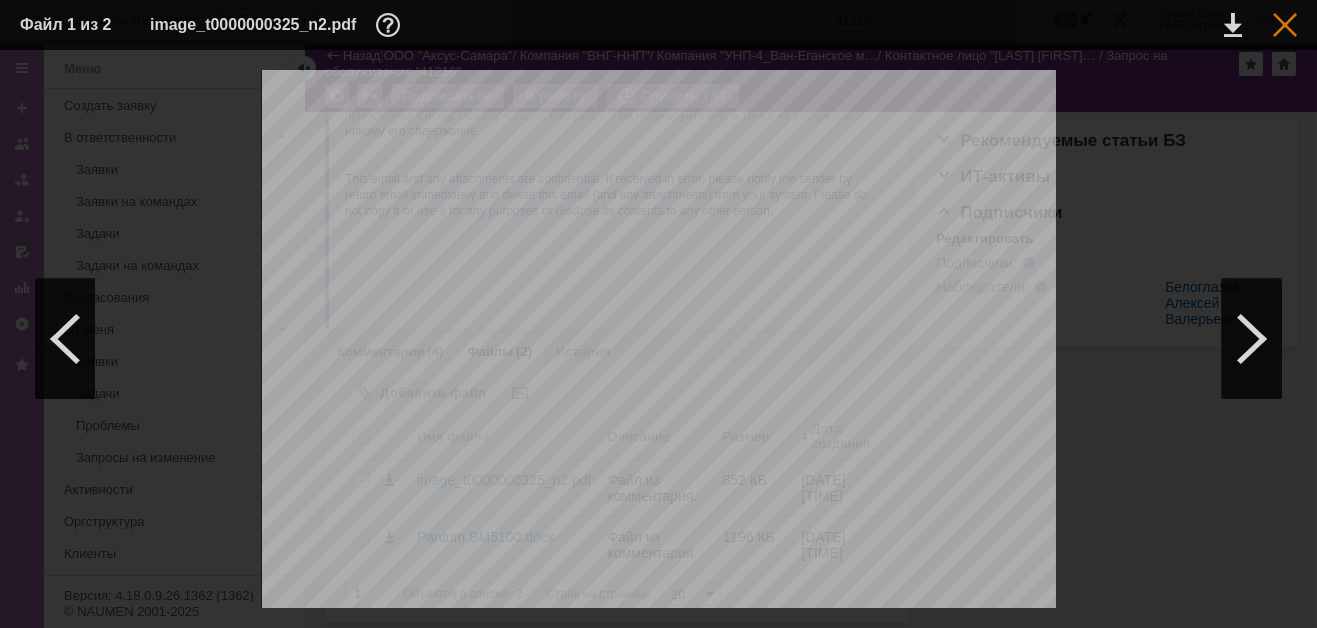 click at bounding box center (1285, 25) 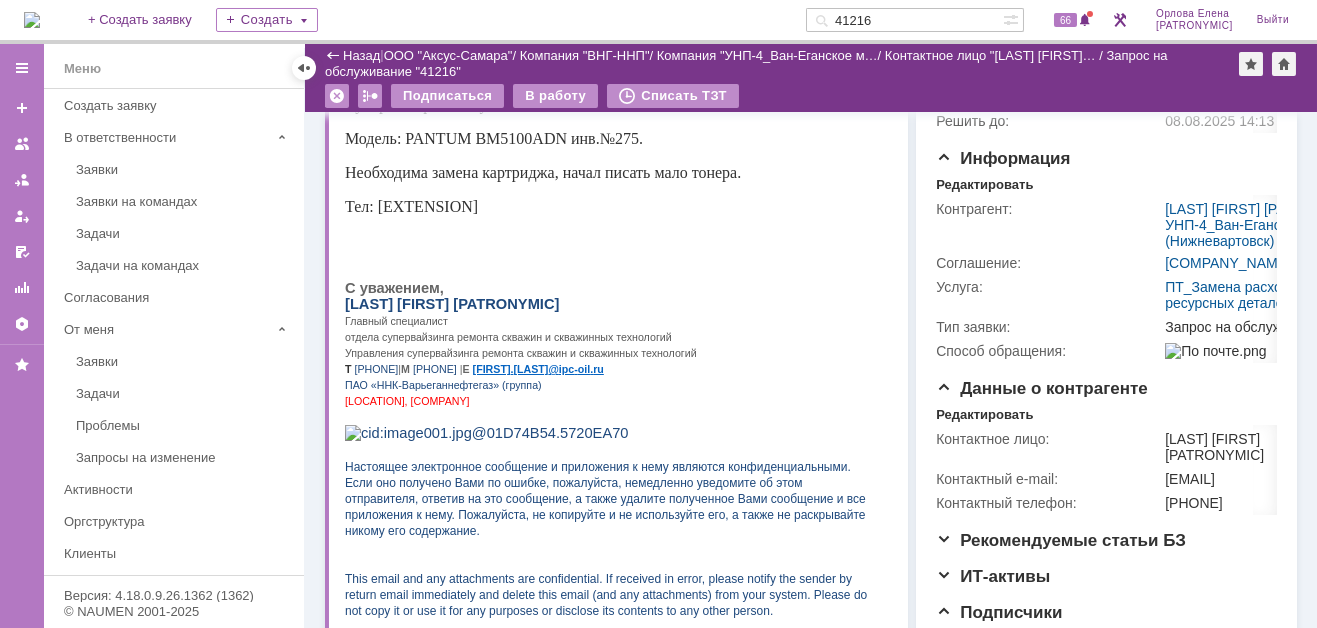 scroll, scrollTop: 600, scrollLeft: 0, axis: vertical 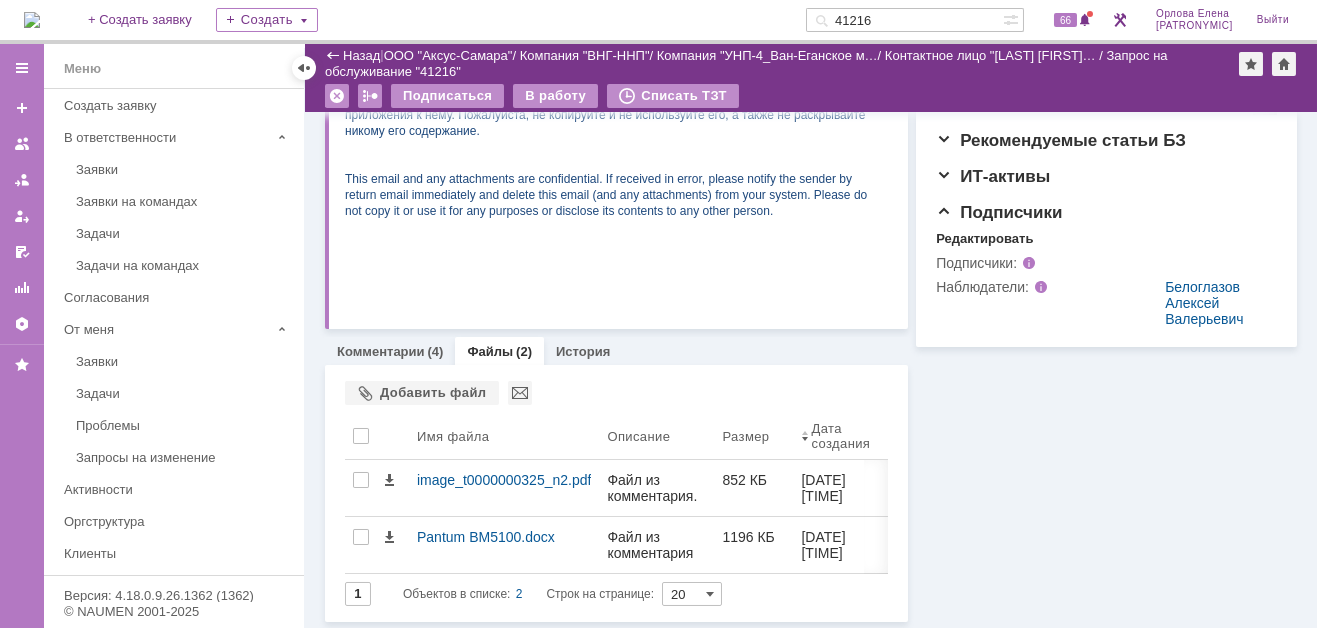 click on "Файлы" at bounding box center (490, 351) 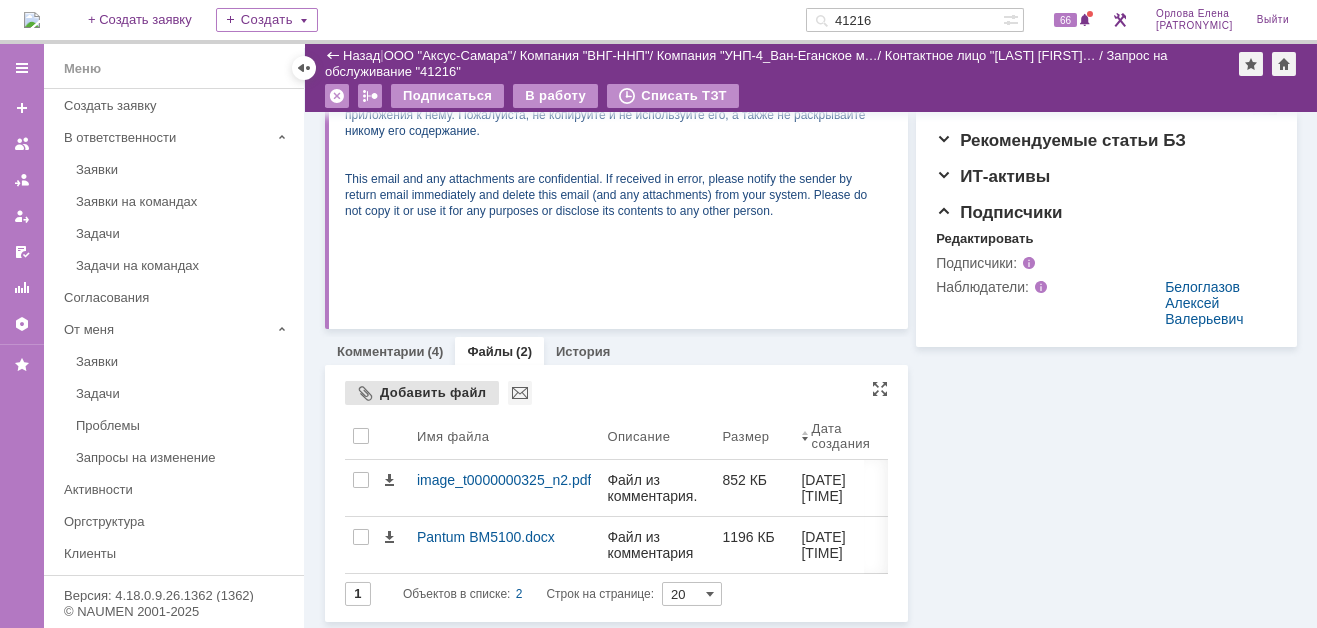 click on "Добавить файл" at bounding box center (422, 393) 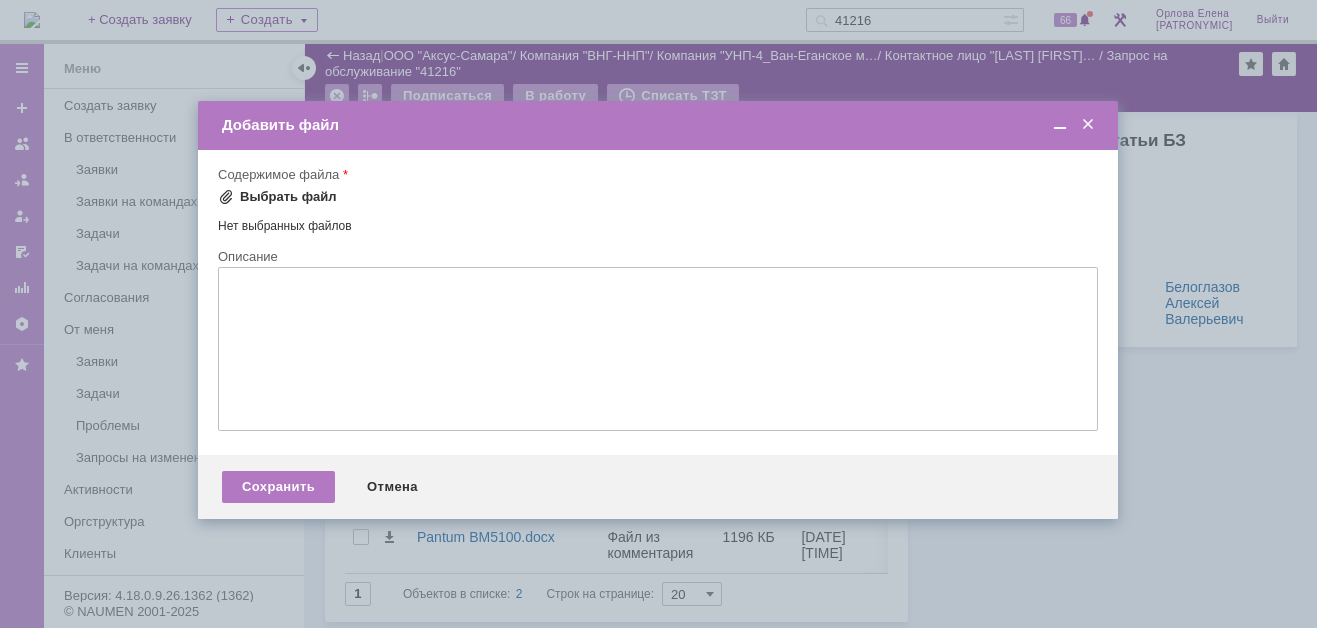 click at bounding box center (226, 197) 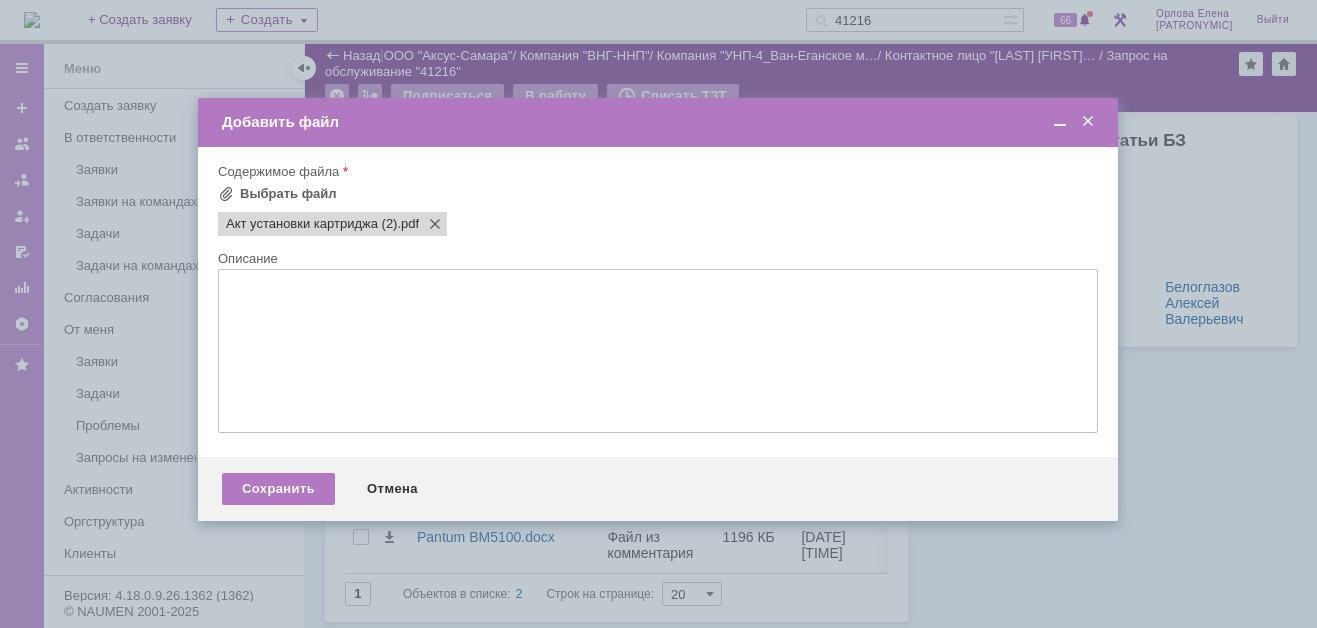 scroll, scrollTop: 0, scrollLeft: 0, axis: both 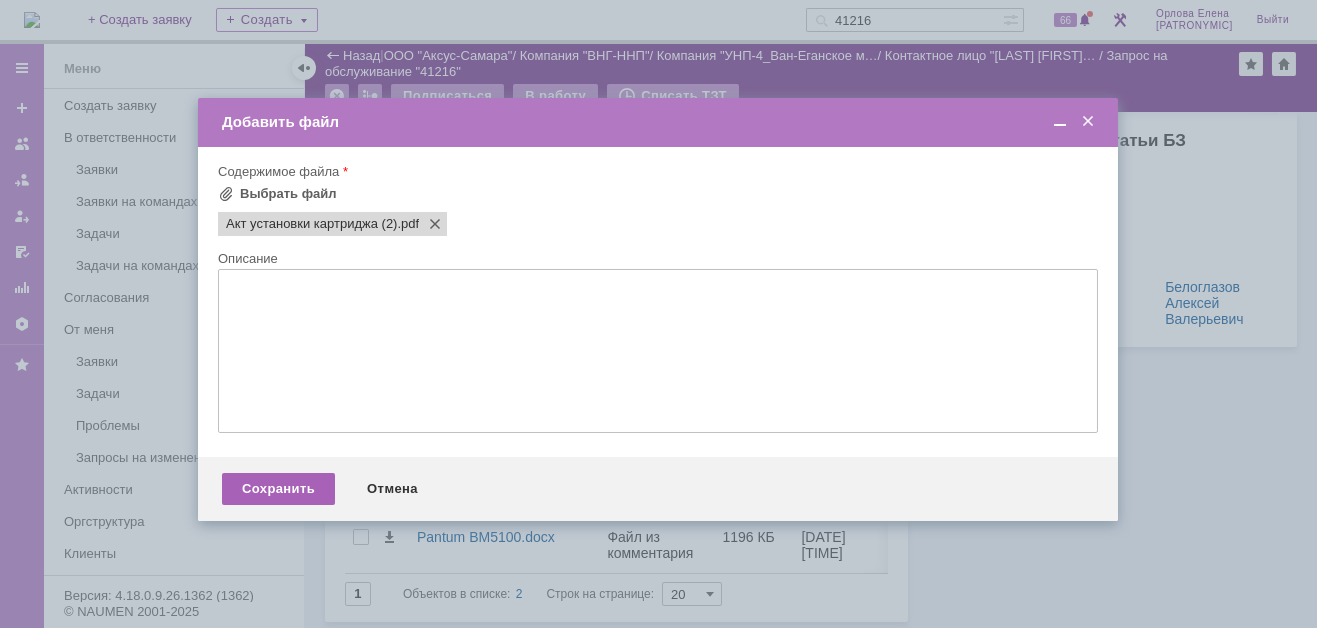 click on "Сохранить" at bounding box center (278, 489) 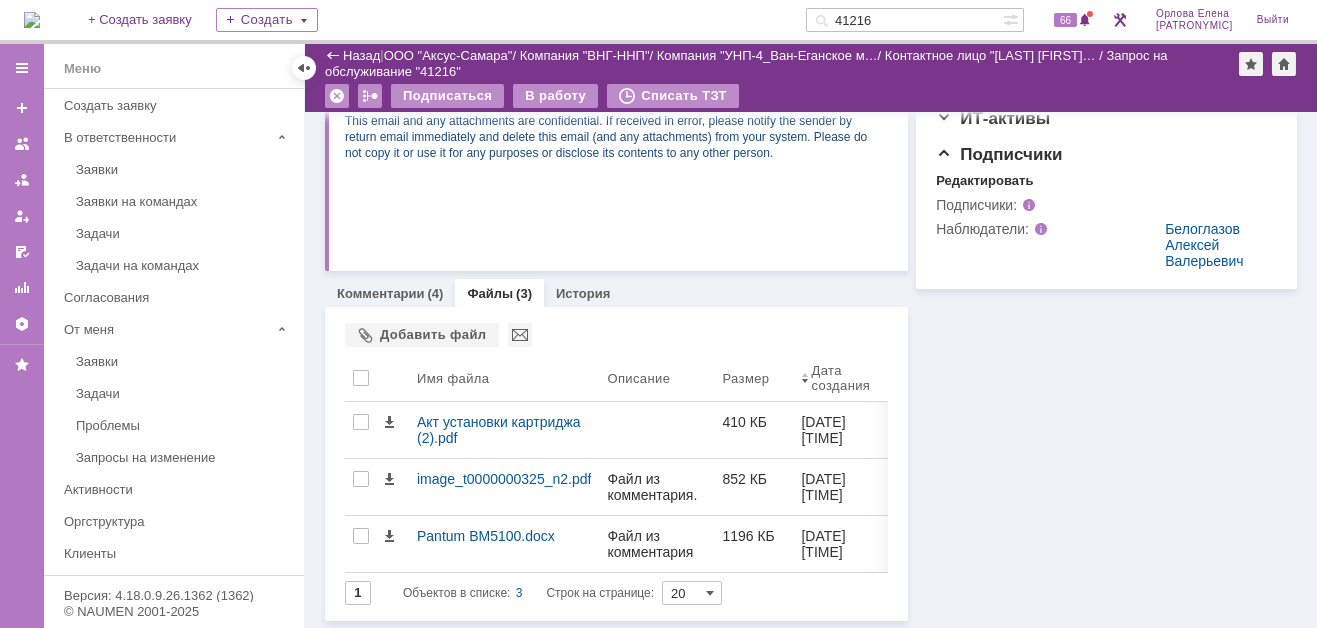 scroll, scrollTop: 657, scrollLeft: 0, axis: vertical 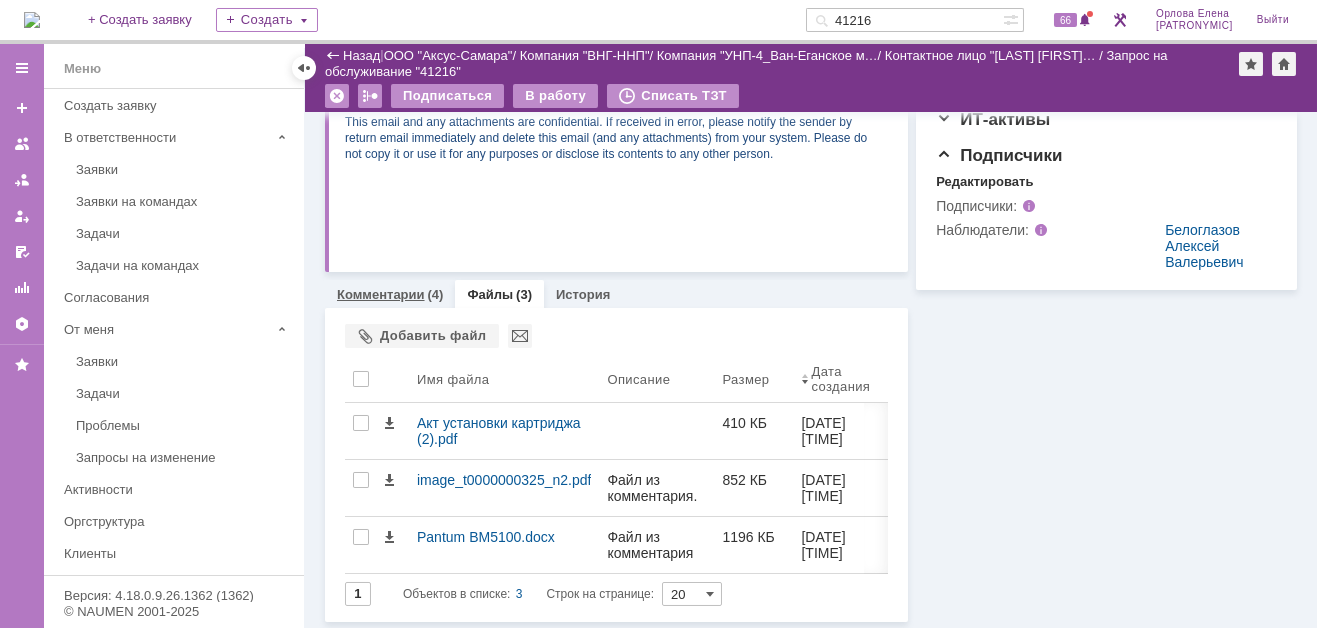 click on "Комментарии" at bounding box center (381, 294) 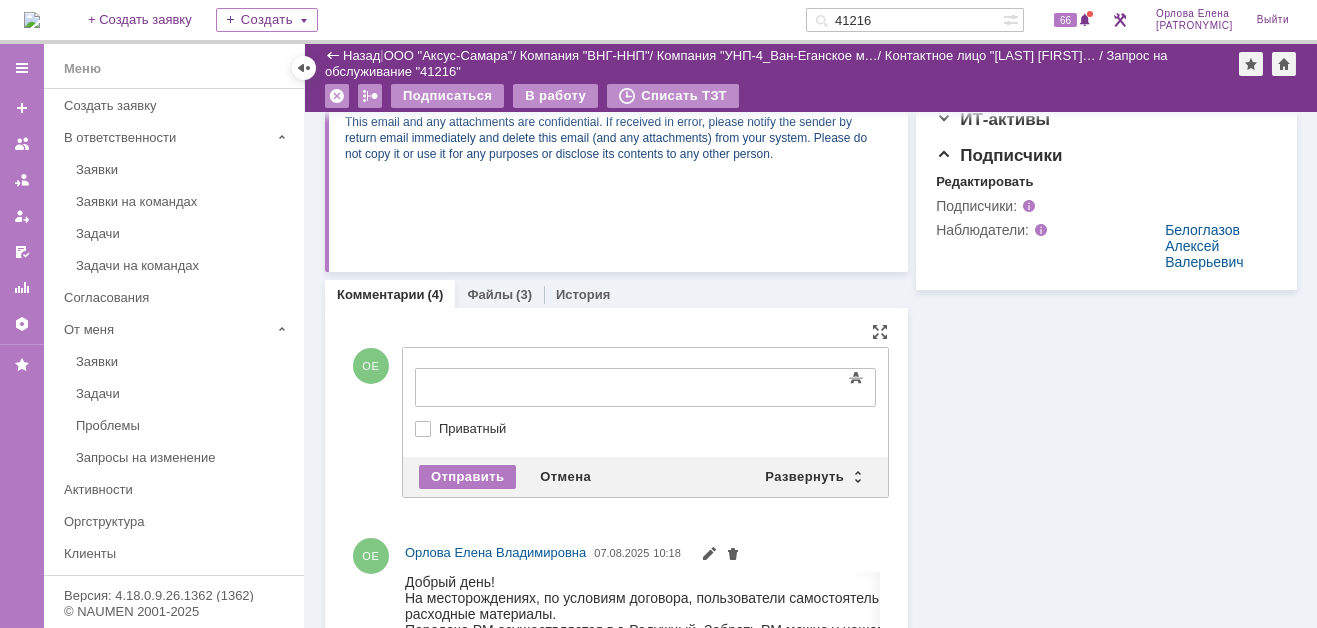 scroll, scrollTop: 0, scrollLeft: 0, axis: both 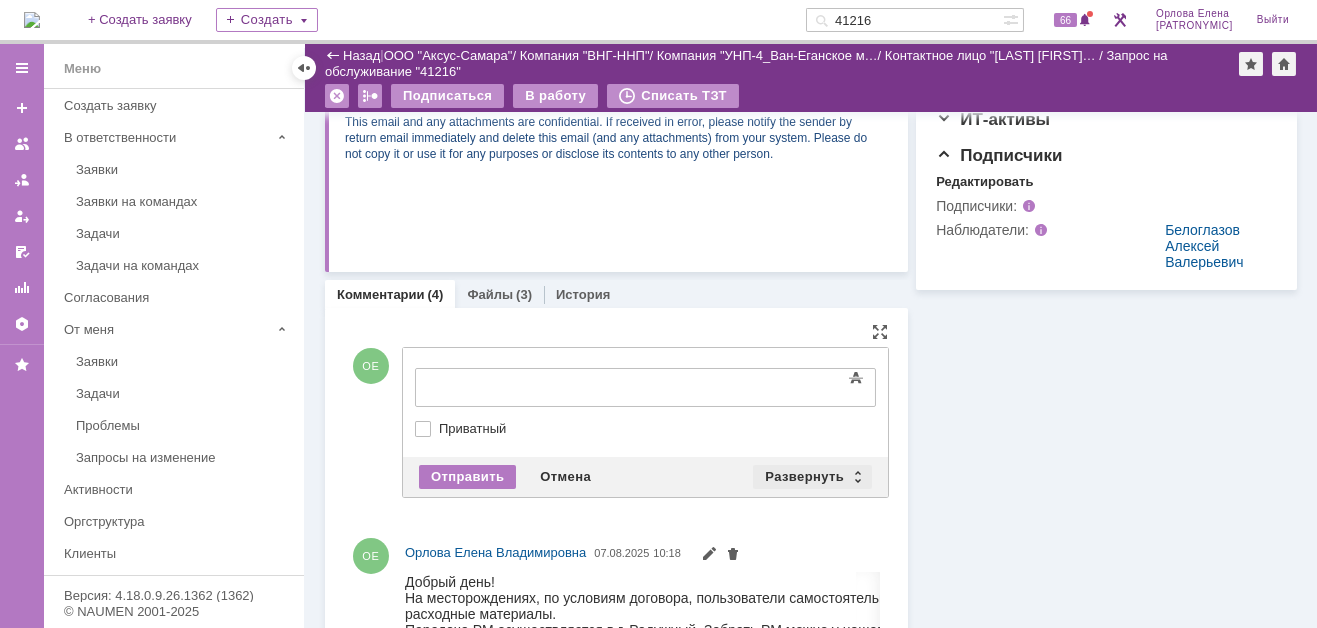 click on "Развернуть" at bounding box center (812, 477) 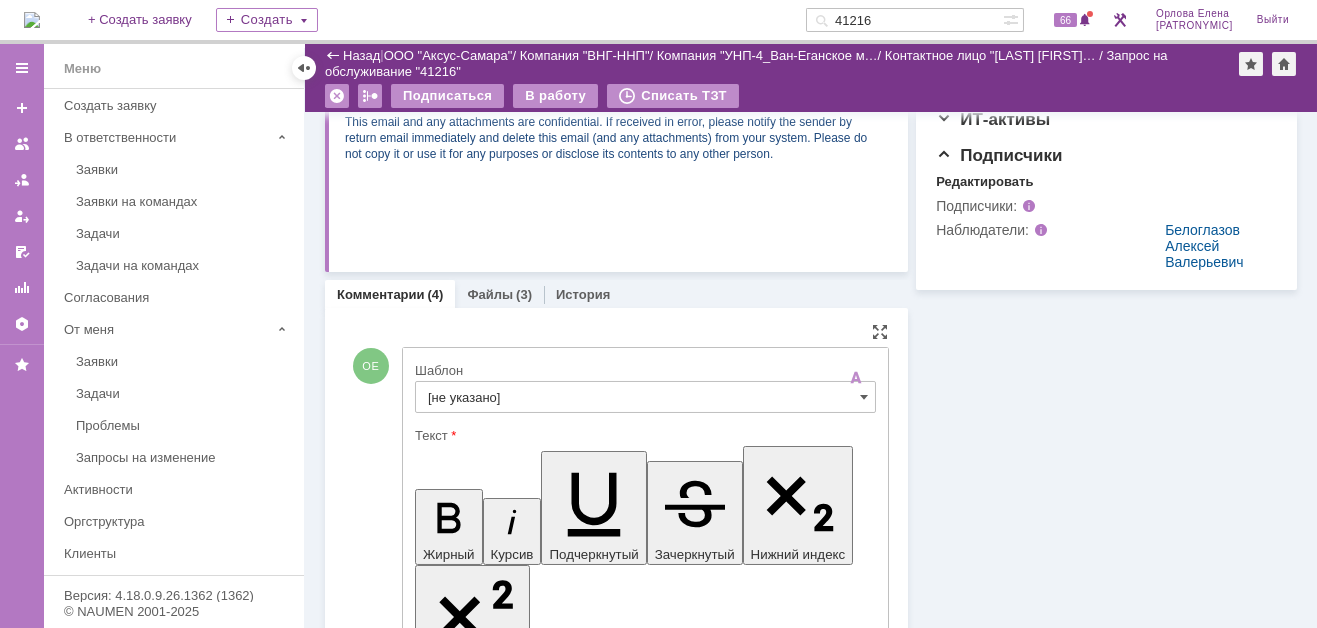 scroll, scrollTop: 0, scrollLeft: 0, axis: both 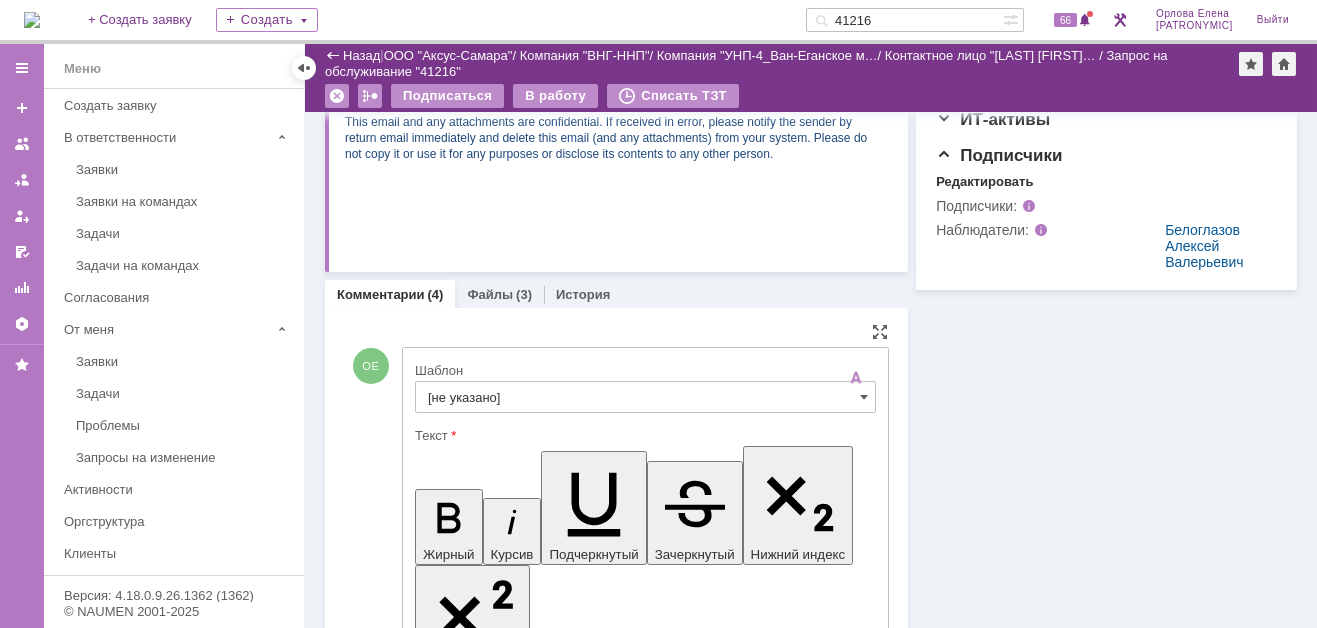 click on "[не указано]" at bounding box center (645, 397) 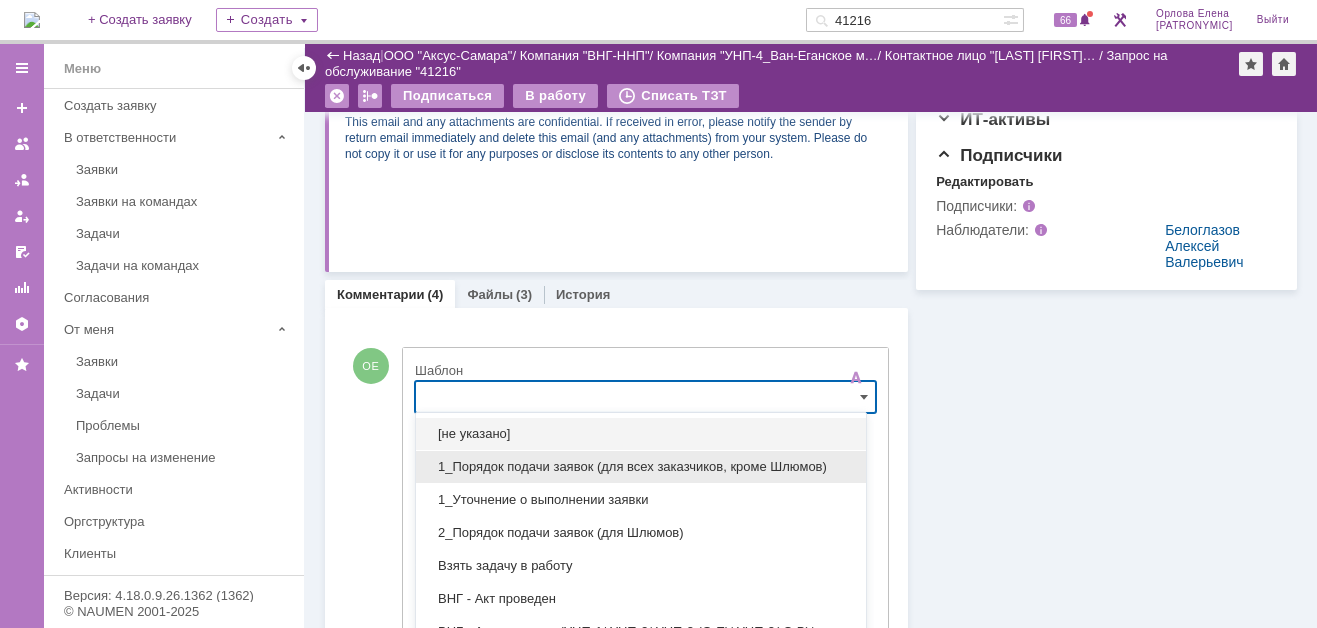 scroll, scrollTop: 729, scrollLeft: 0, axis: vertical 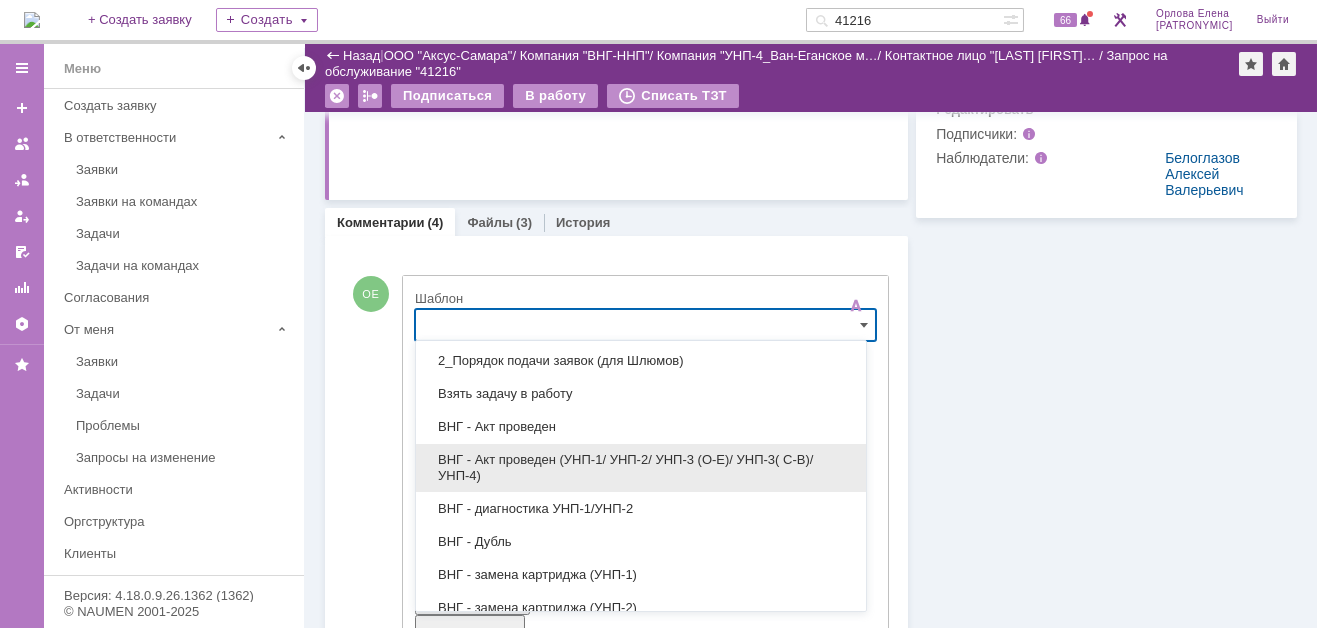 click on "ВНГ - Акт проведен (УНП-1/ УНП-2/ УНП-3 (О-Е)/ УНП-3( С-В)/УНП-4)" at bounding box center (641, 468) 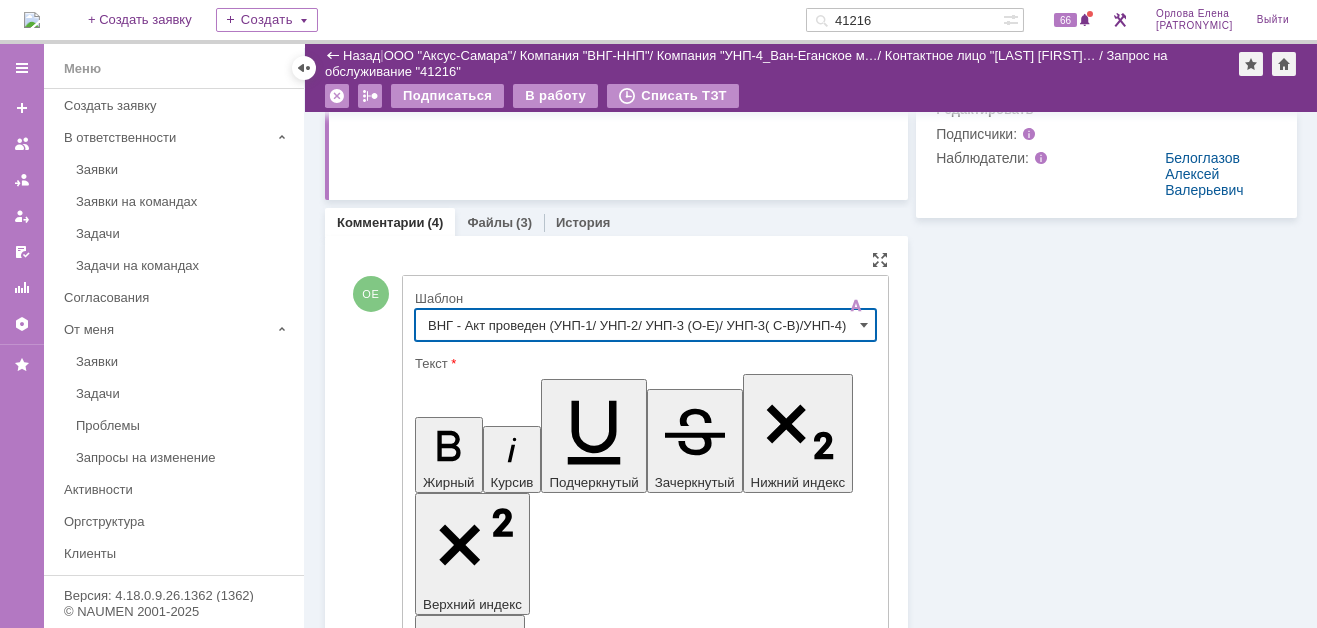 type on "ВНГ - Акт проведен (УНП-1/ УНП-2/ УНП-3 (О-Е)/ УНП-3( С-В)/УНП-4)" 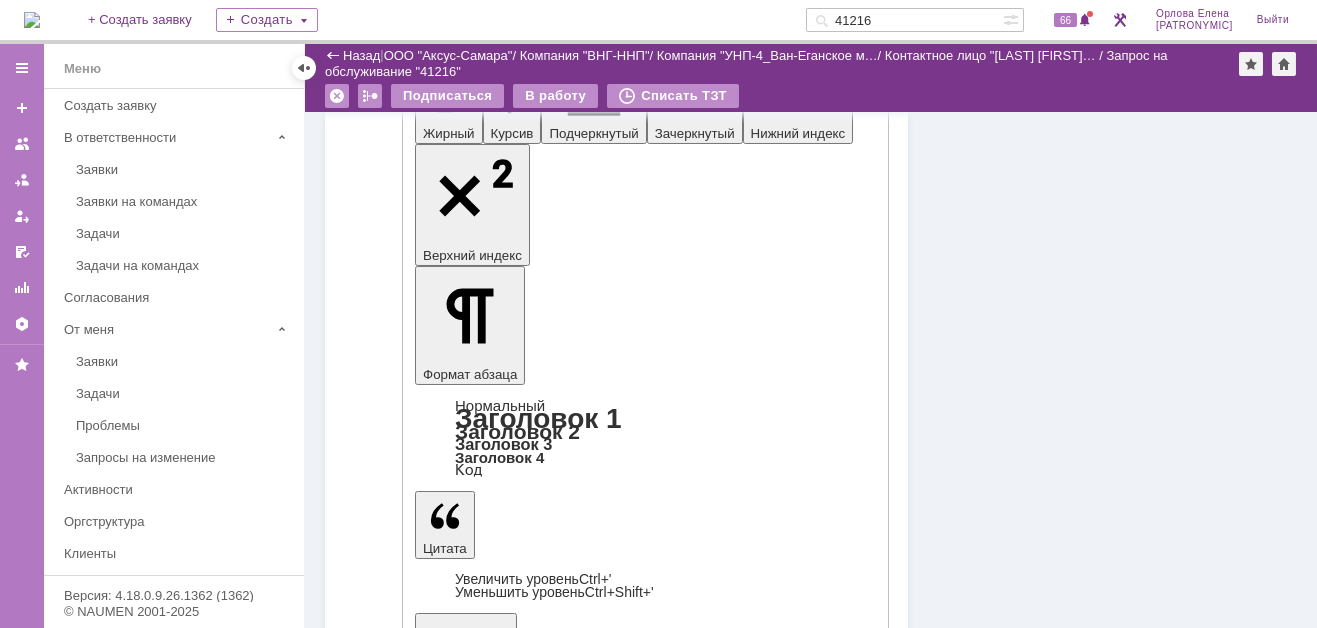 scroll, scrollTop: 1130, scrollLeft: 0, axis: vertical 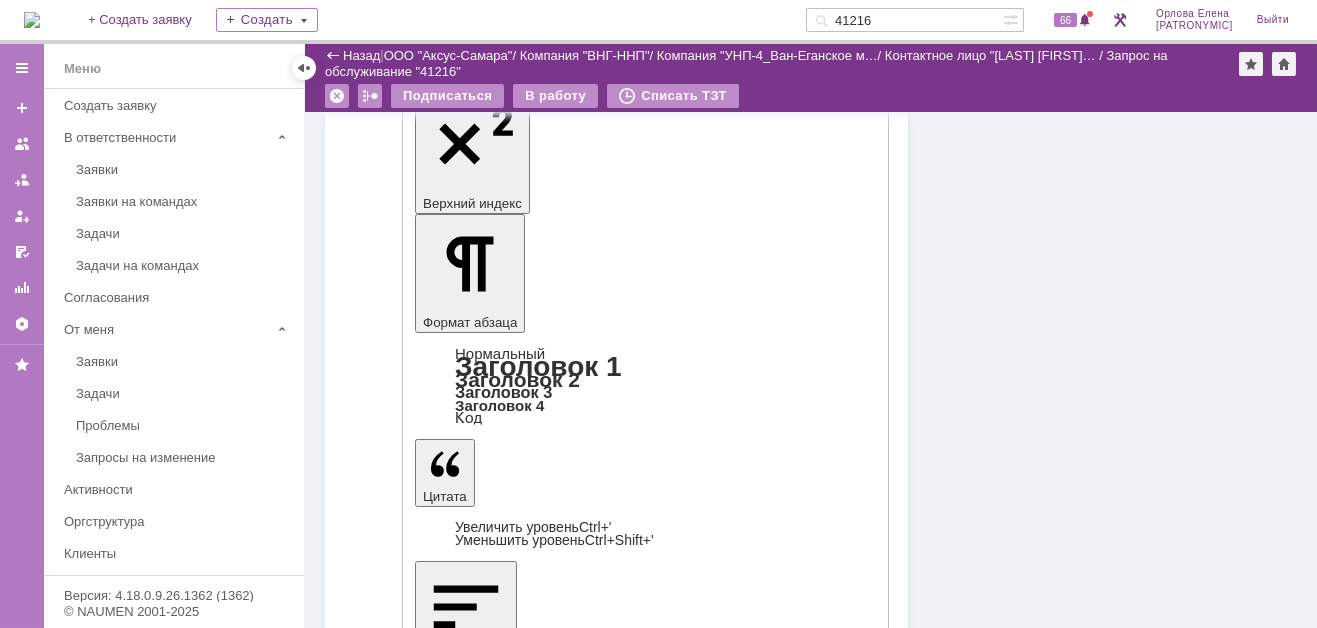 click on "Отправить" at bounding box center (467, 4507) 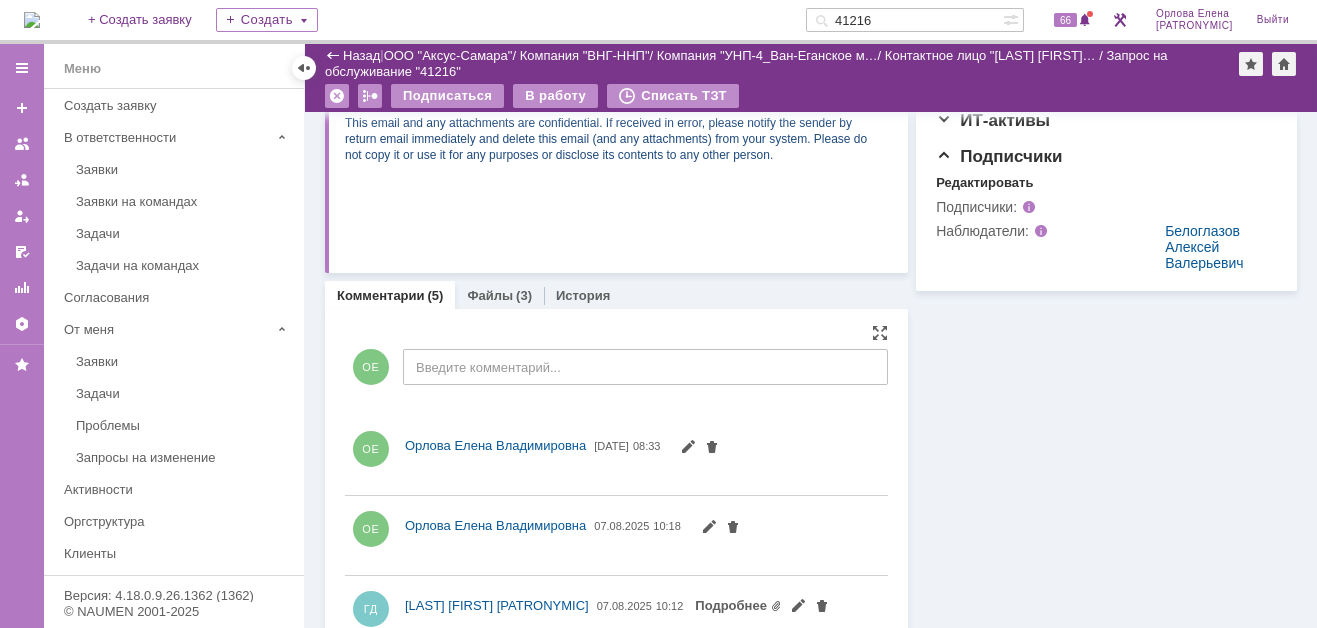 scroll, scrollTop: 562, scrollLeft: 0, axis: vertical 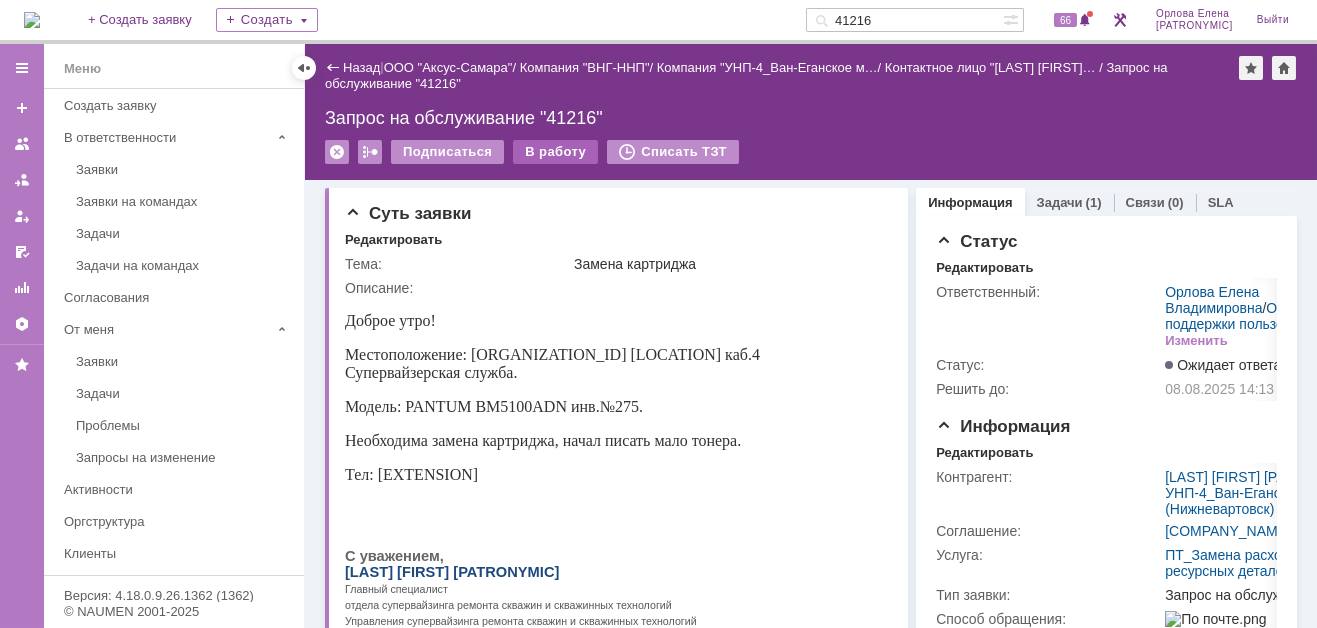 click on "В работу" at bounding box center [555, 152] 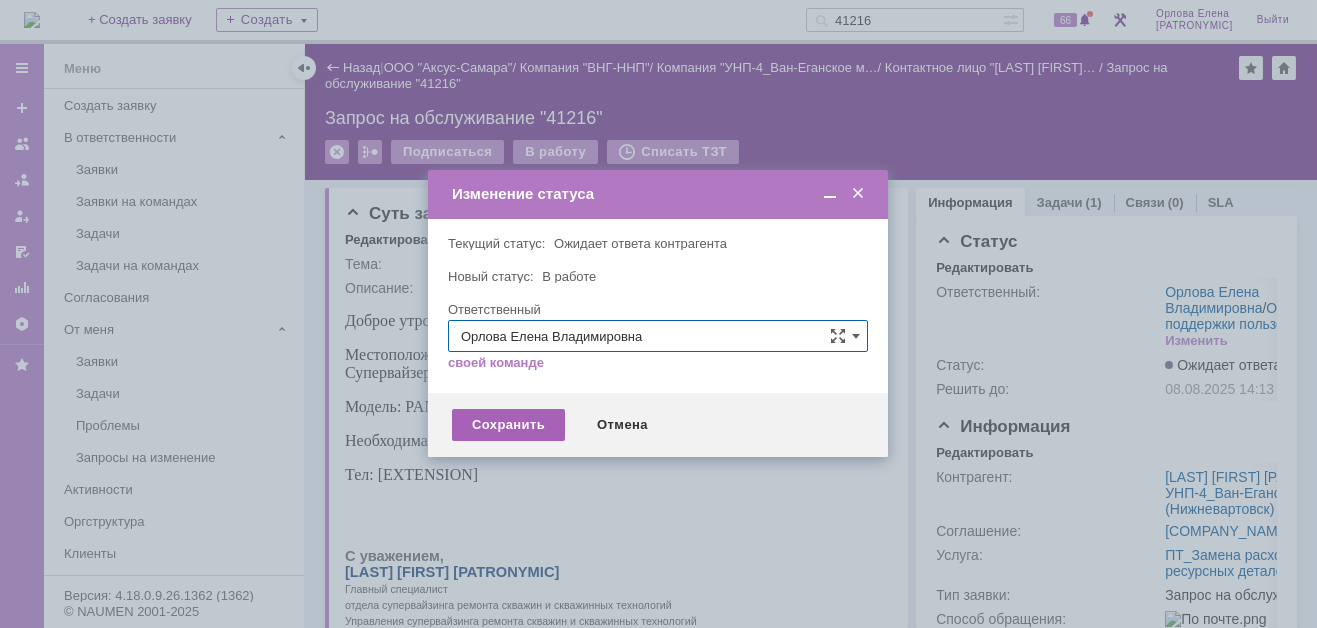 click on "Сохранить" at bounding box center [508, 425] 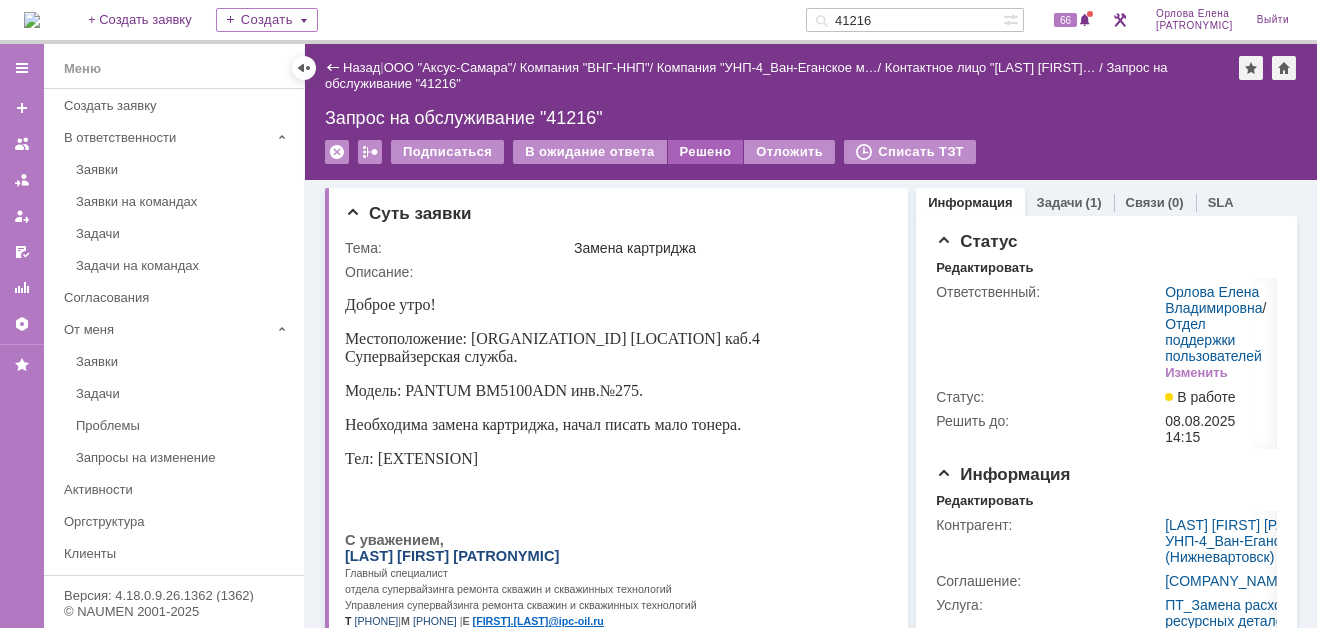 scroll, scrollTop: 0, scrollLeft: 0, axis: both 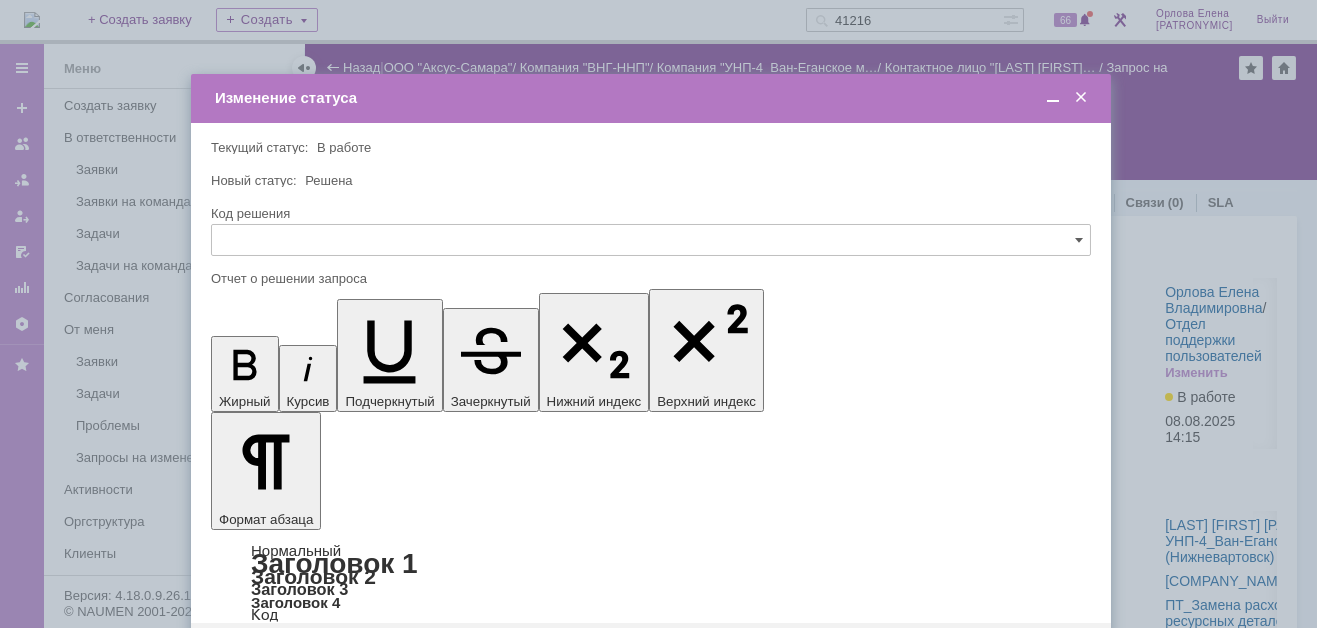 click on "Сохранить" at bounding box center (271, 655) 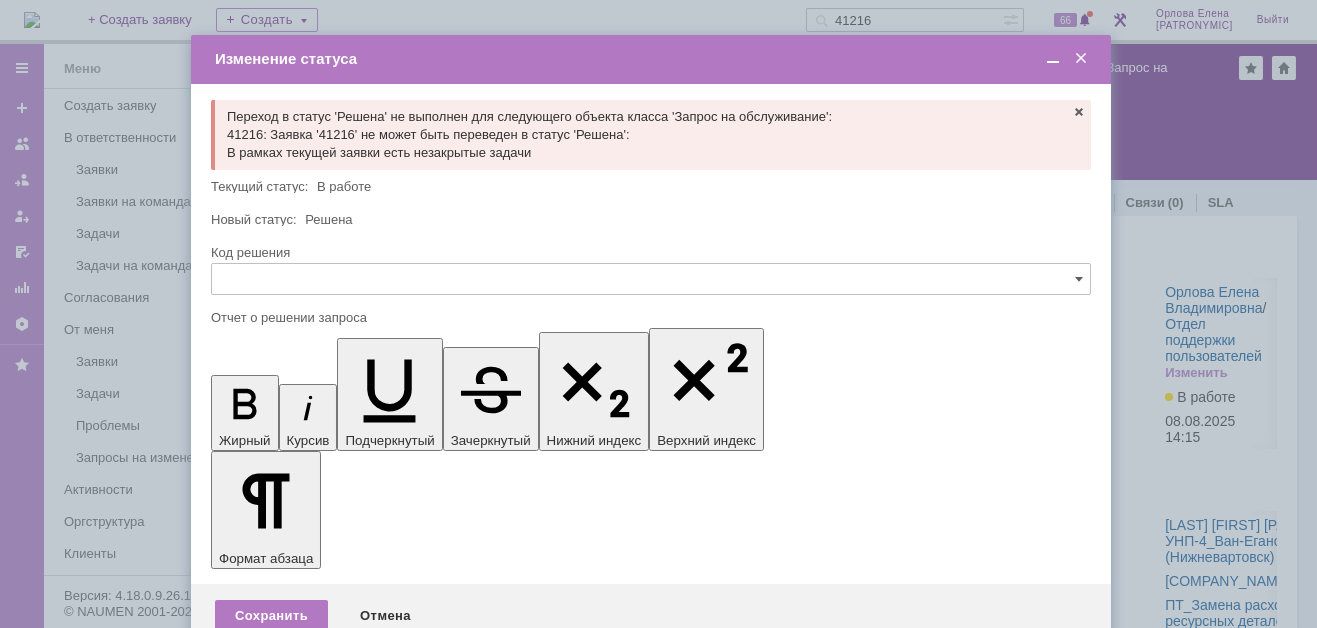 click at bounding box center [1081, 59] 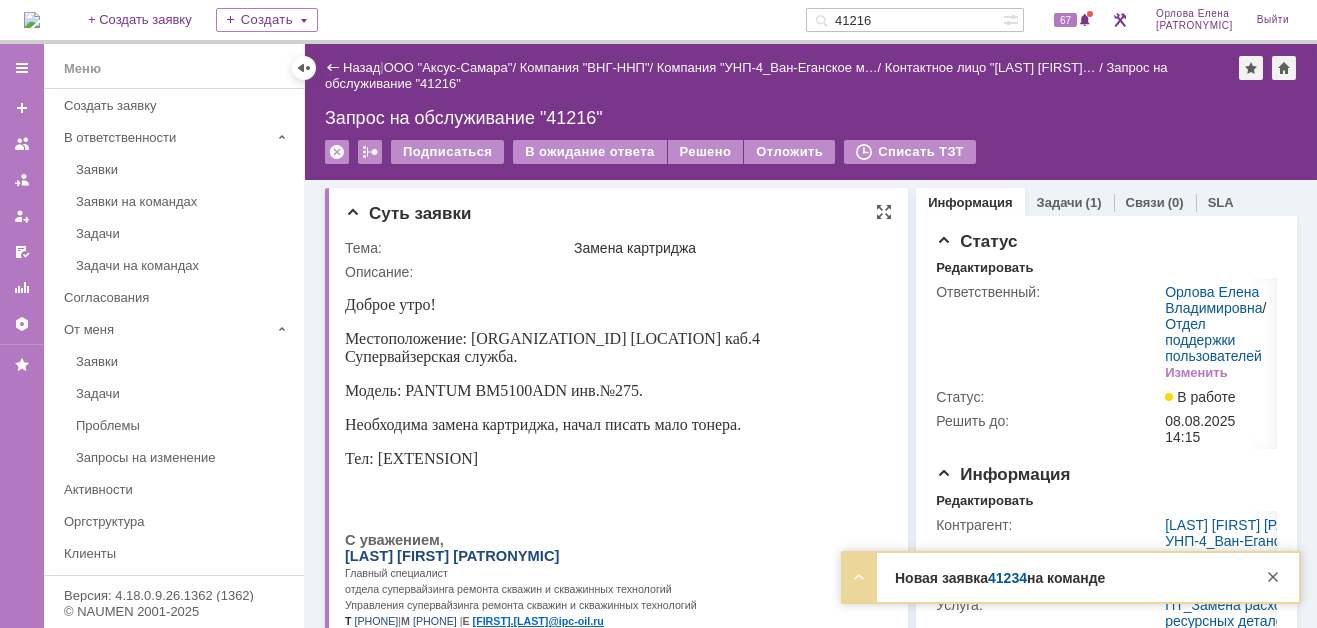 click on "Замена картриджа" at bounding box center [728, 248] 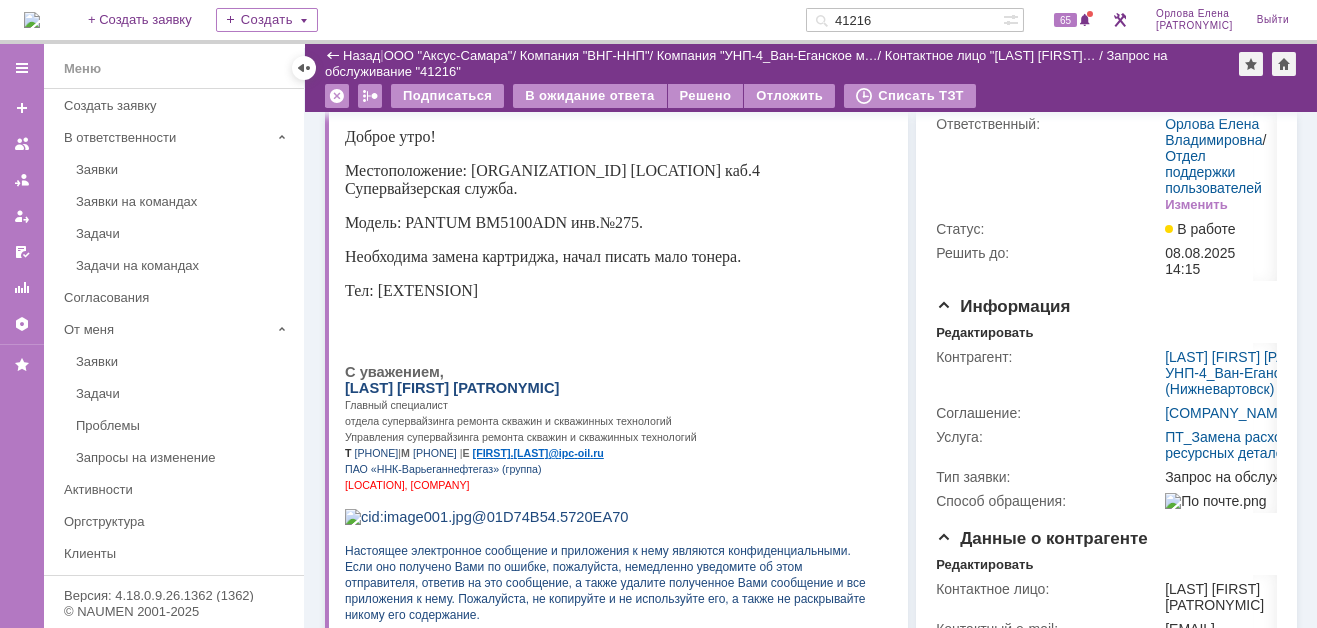 scroll, scrollTop: 0, scrollLeft: 0, axis: both 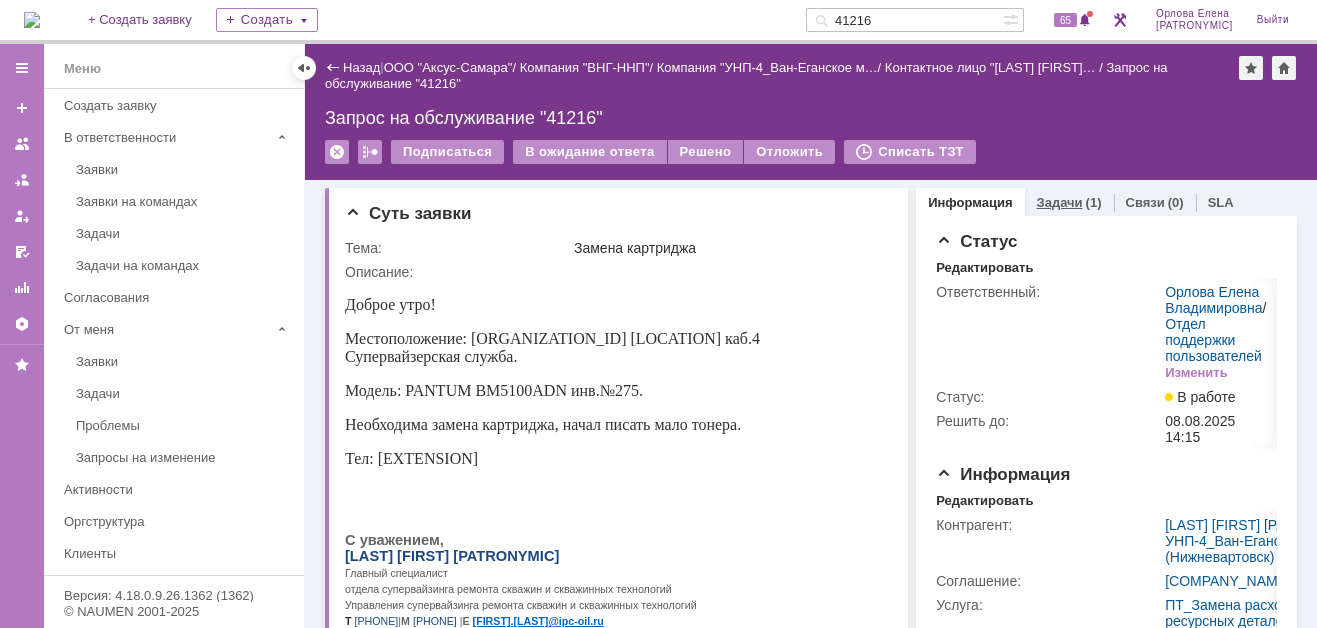 click on "Задачи" at bounding box center (1060, 202) 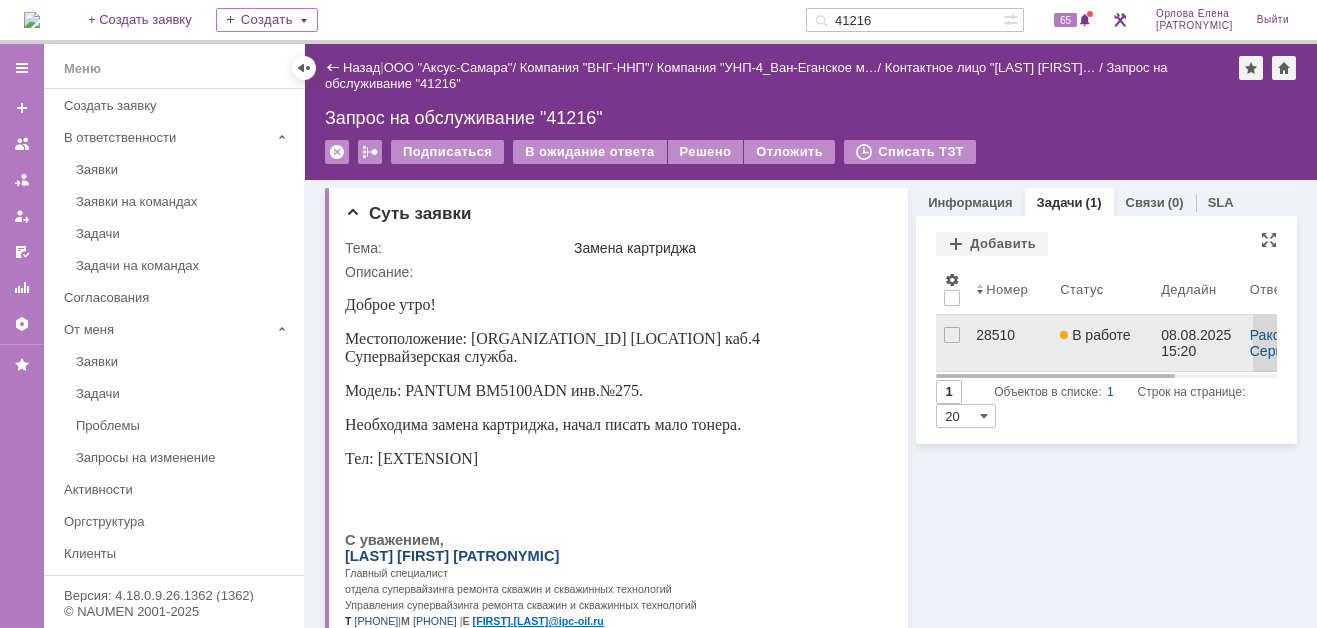 click on "28510" at bounding box center (1010, 335) 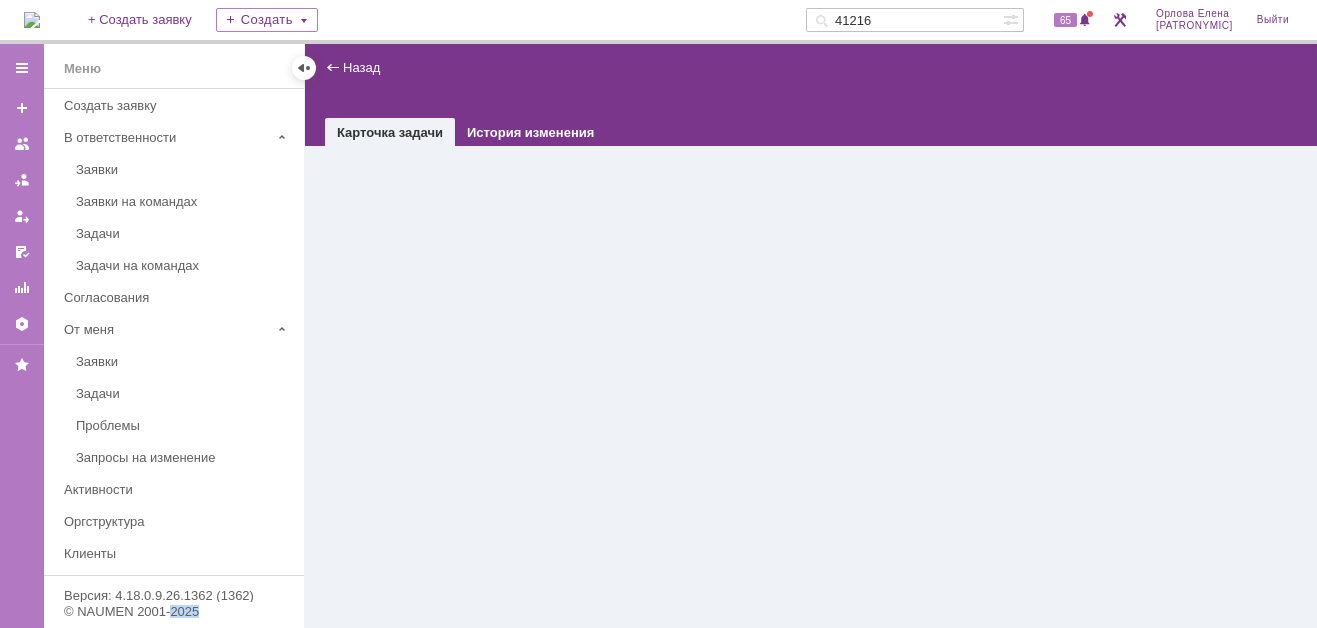 click on "Назад   |   task$46014322 Карточка задачи История изменения" at bounding box center [811, 336] 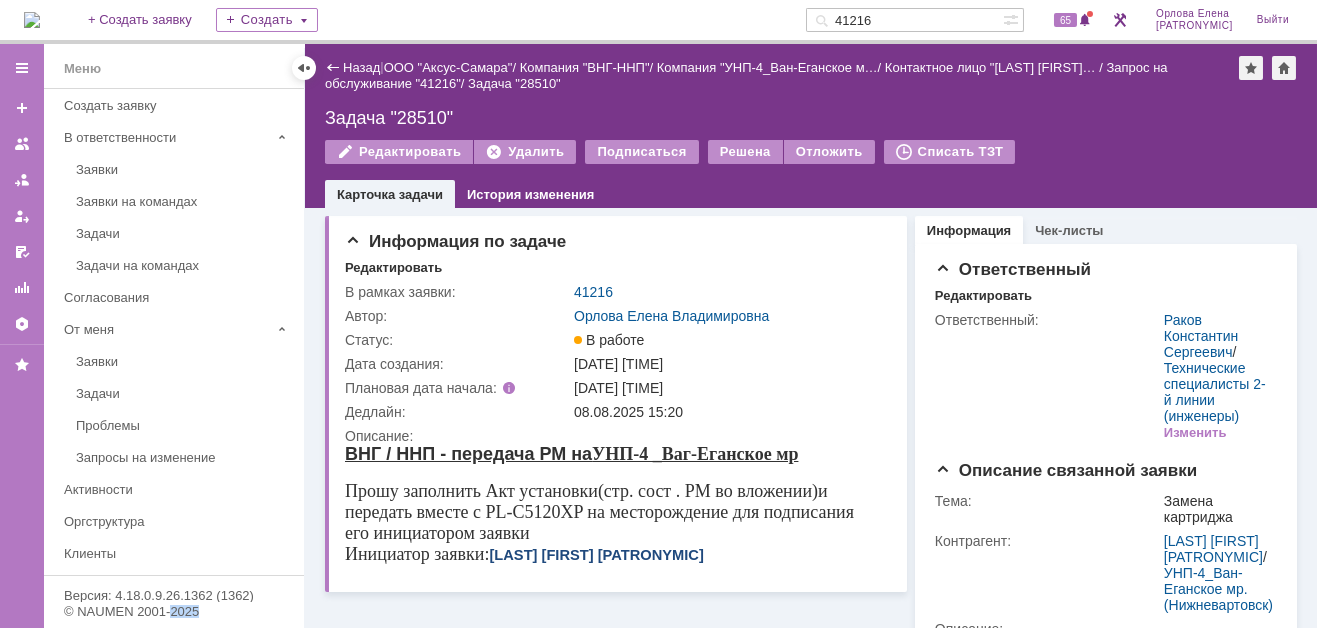 scroll, scrollTop: 0, scrollLeft: 0, axis: both 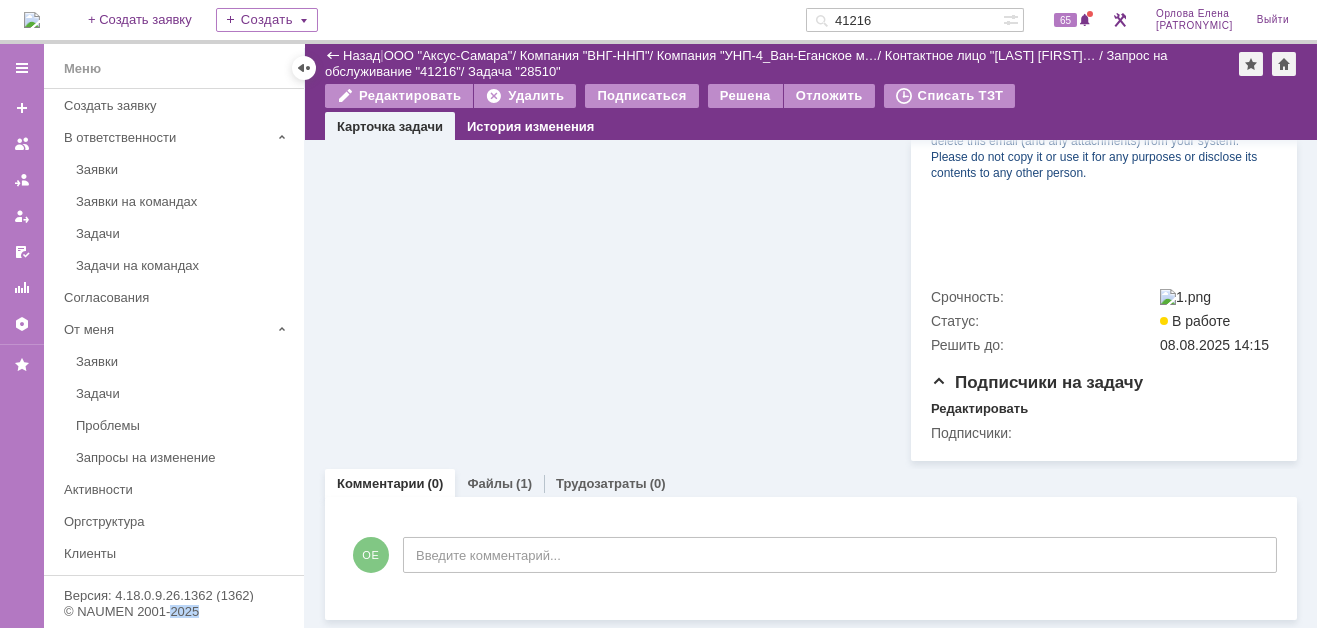 click on "Комментарии" at bounding box center (381, 483) 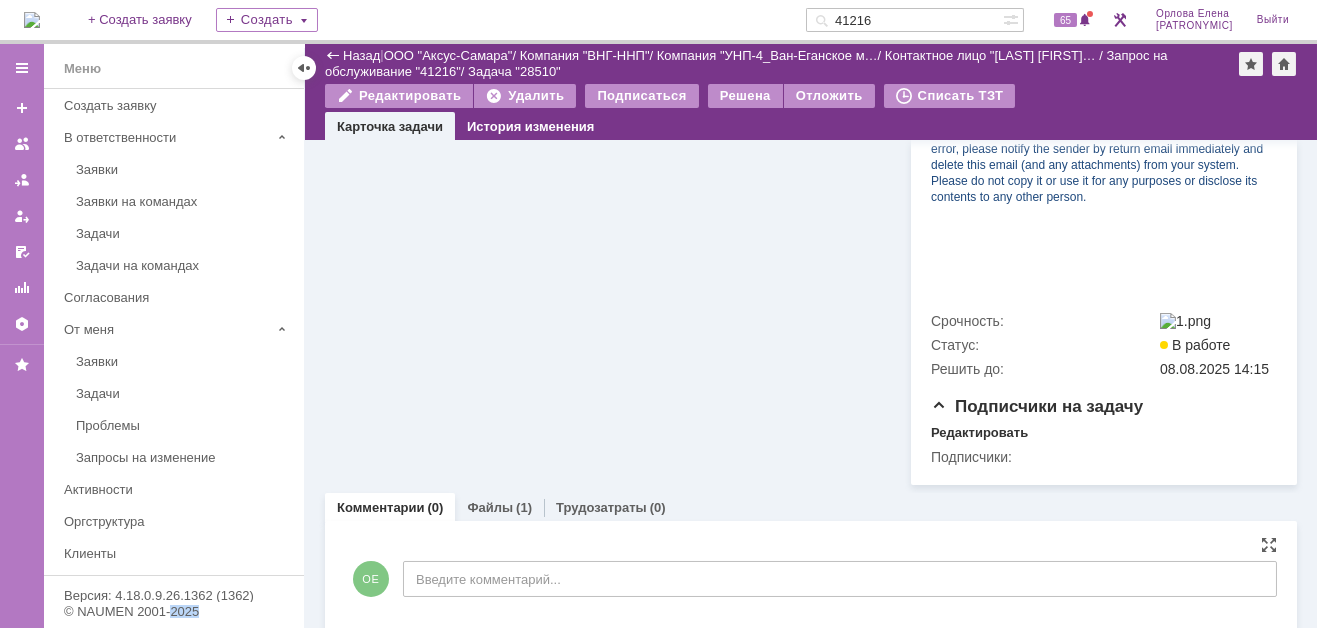 scroll, scrollTop: 1099, scrollLeft: 0, axis: vertical 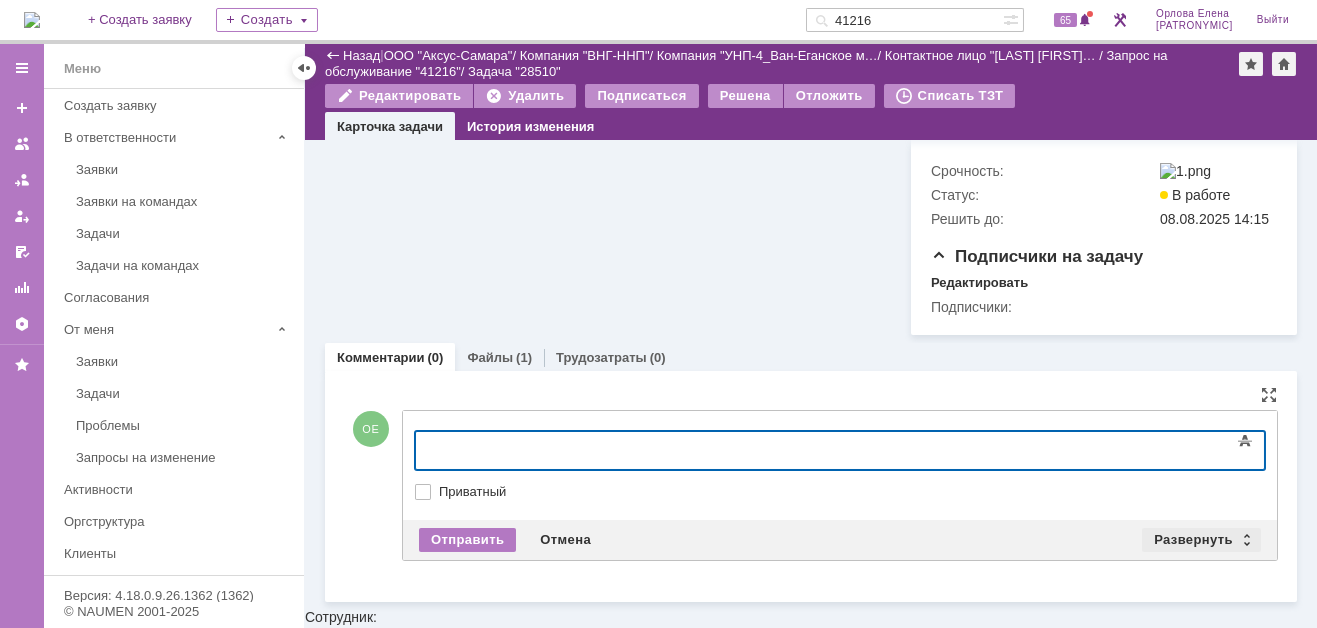 click on "Развернуть" at bounding box center [1201, 540] 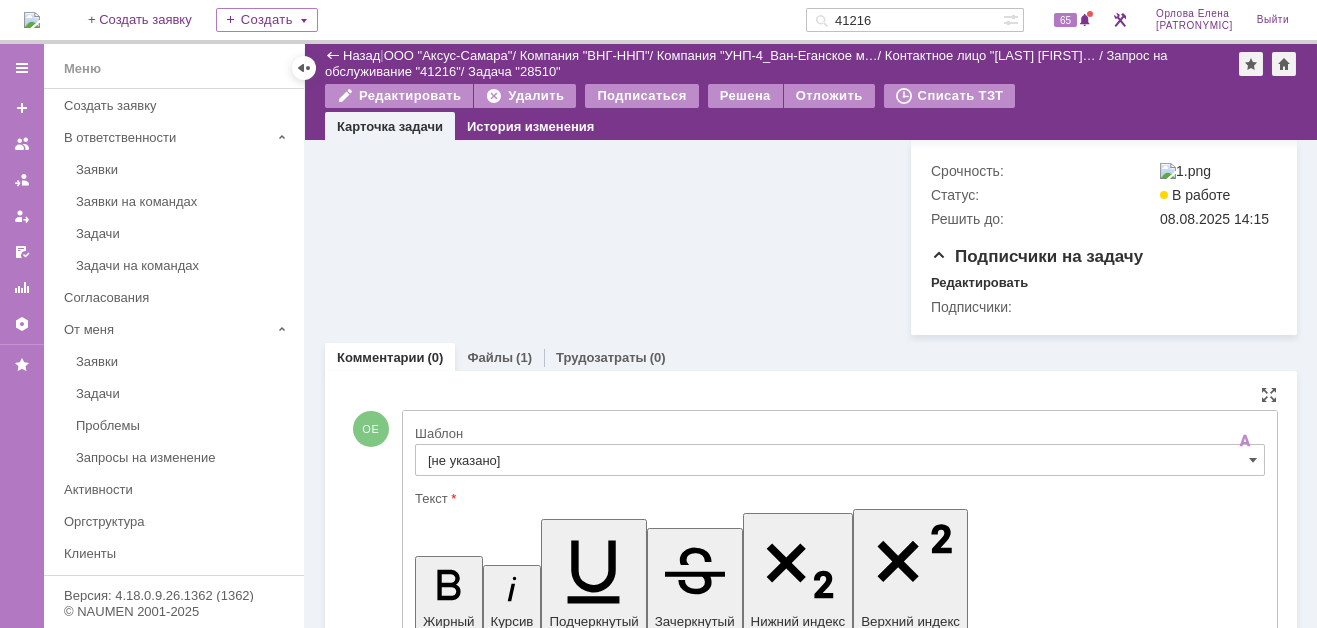 scroll, scrollTop: 0, scrollLeft: 0, axis: both 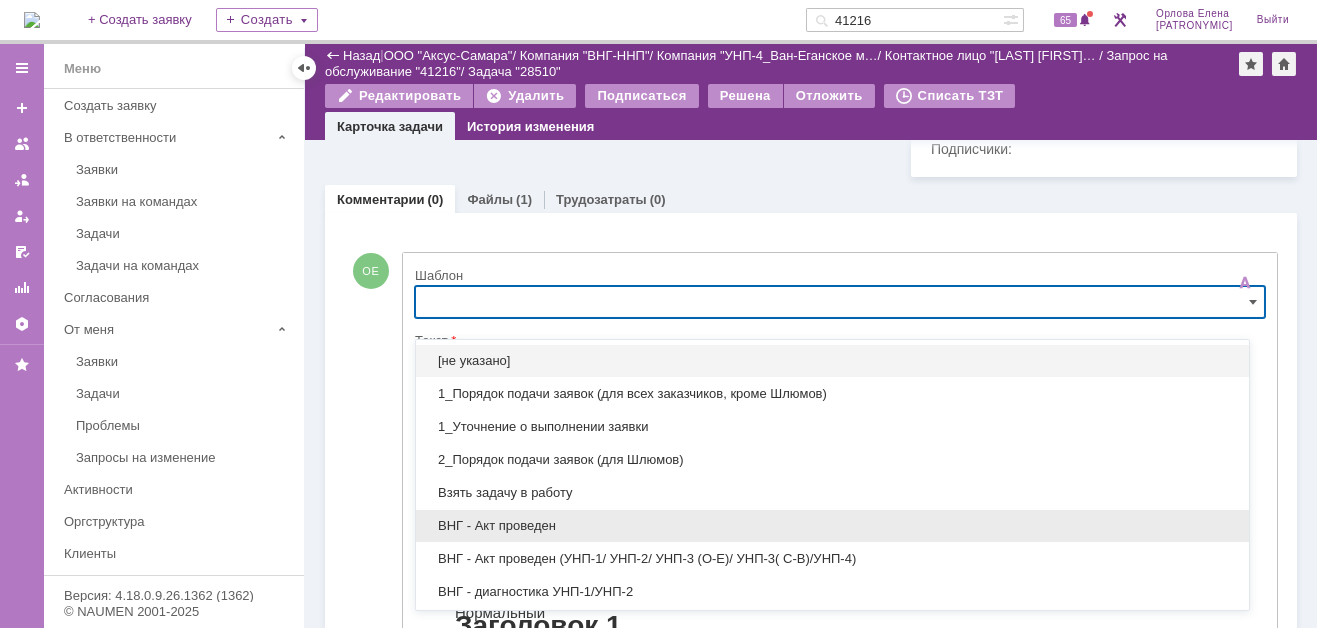 click on "ВНГ - Акт проведен" at bounding box center [832, 526] 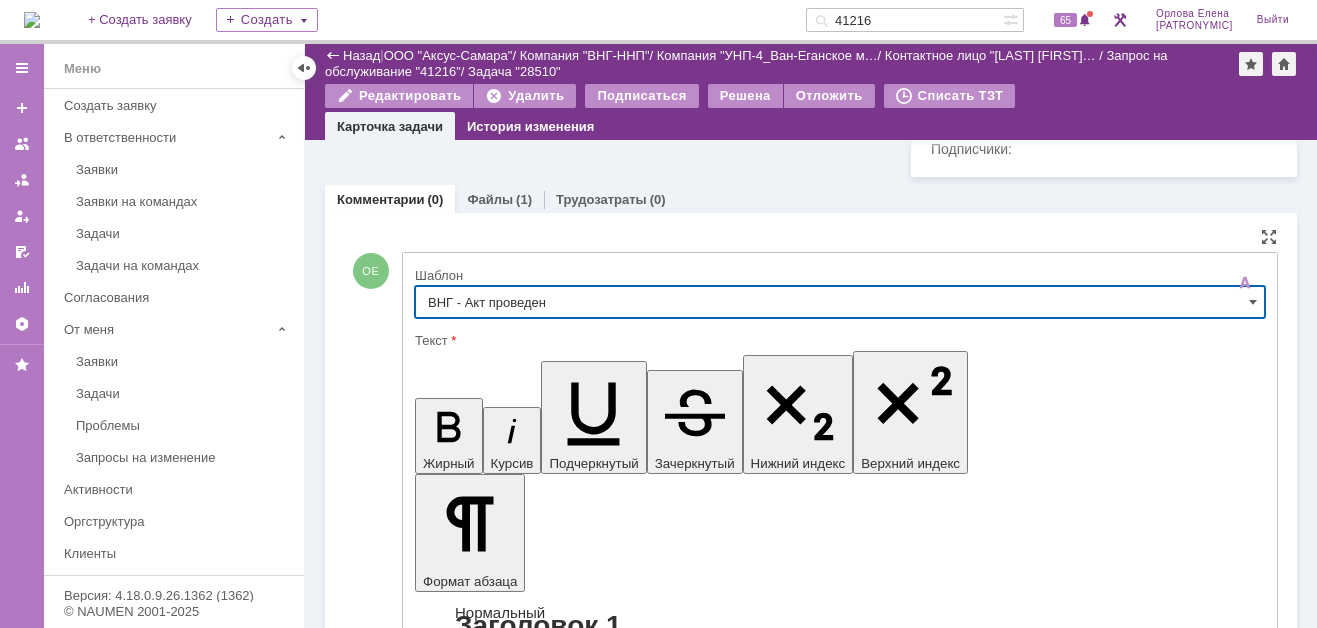 type on "ВНГ - Акт проведен" 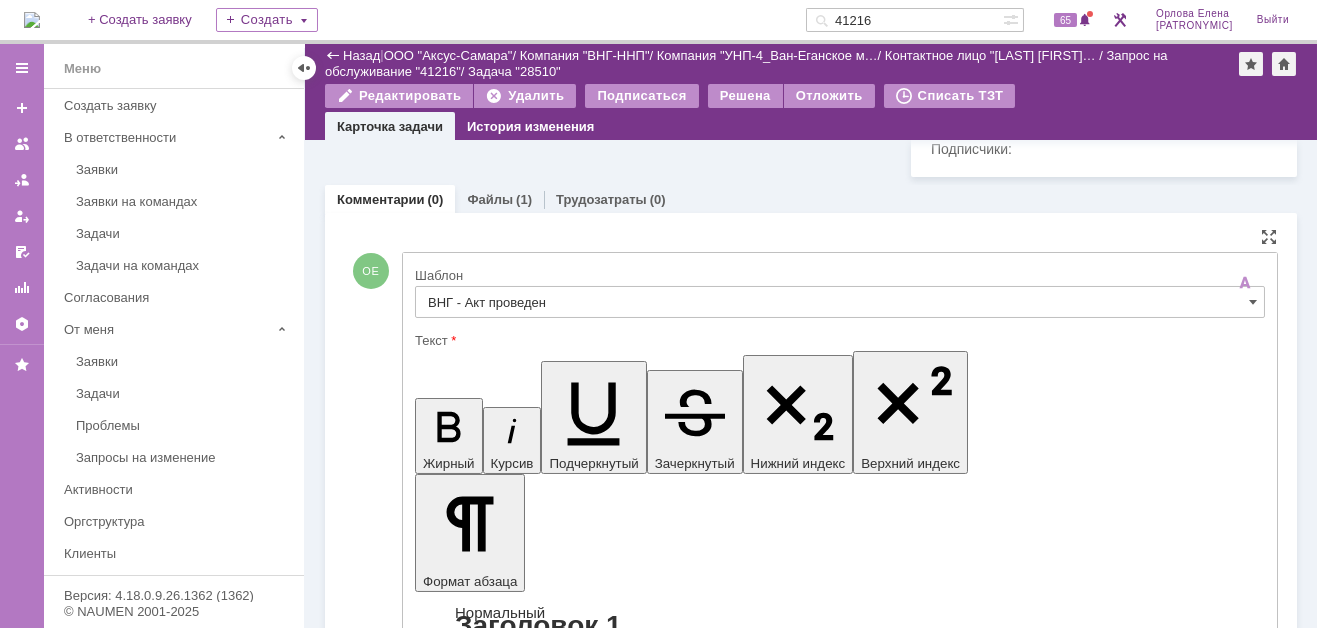 drag, startPoint x: 438, startPoint y: 5581, endPoint x: 898, endPoint y: 5606, distance: 460.67883 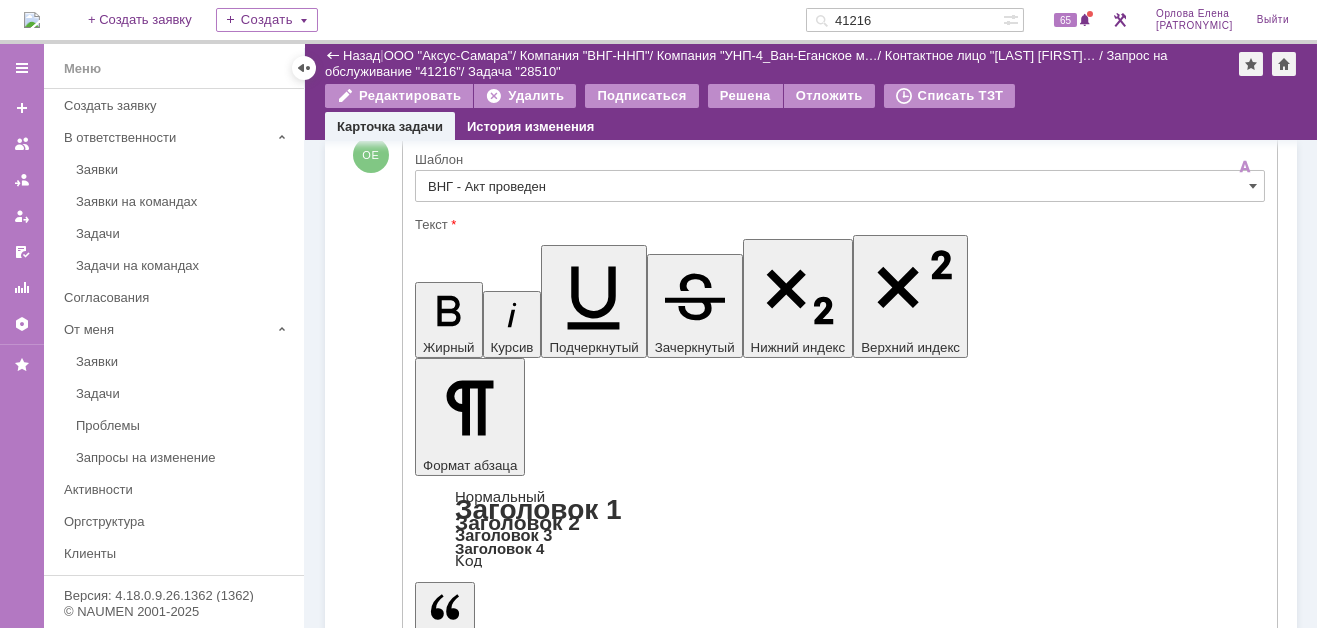 scroll, scrollTop: 1610, scrollLeft: 0, axis: vertical 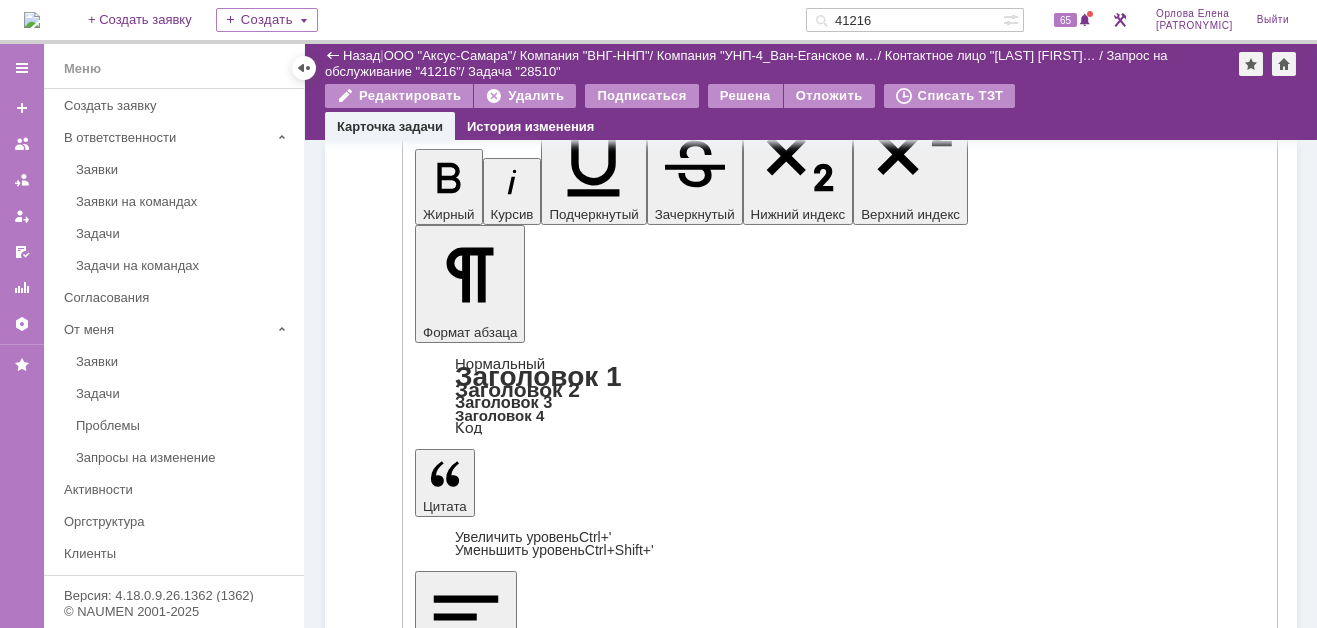 click on "Отправить" at bounding box center (467, 5729) 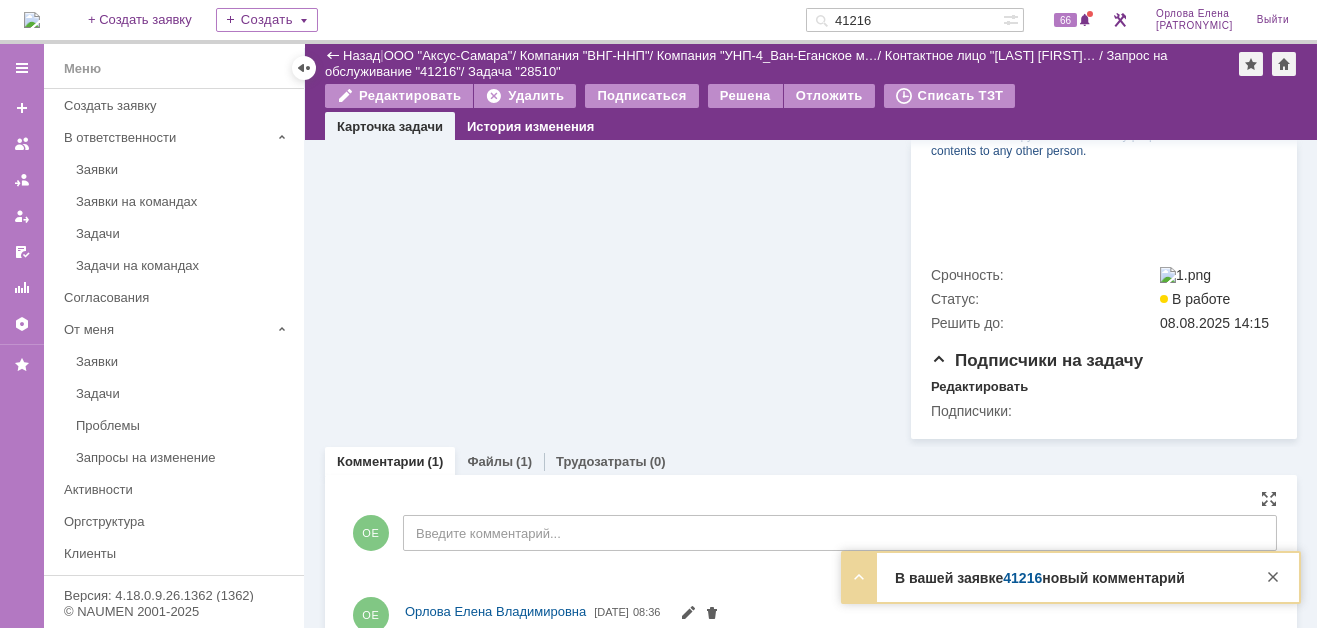 scroll, scrollTop: 1177, scrollLeft: 0, axis: vertical 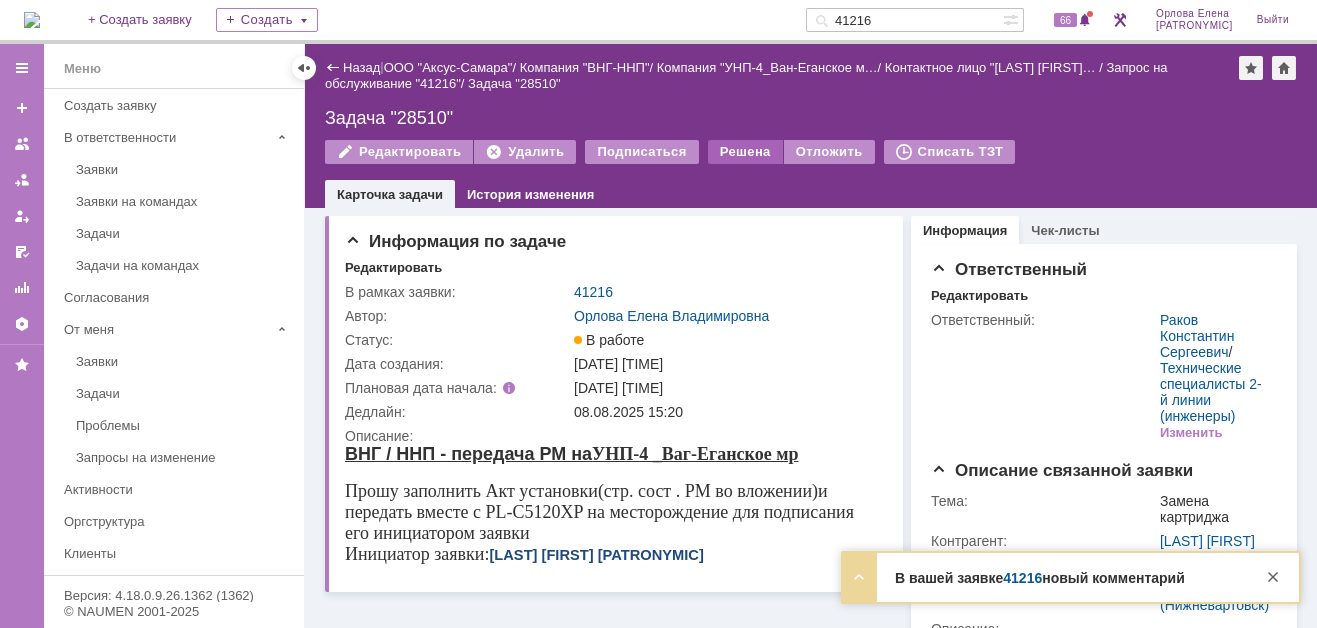 click on "Решена" at bounding box center (745, 152) 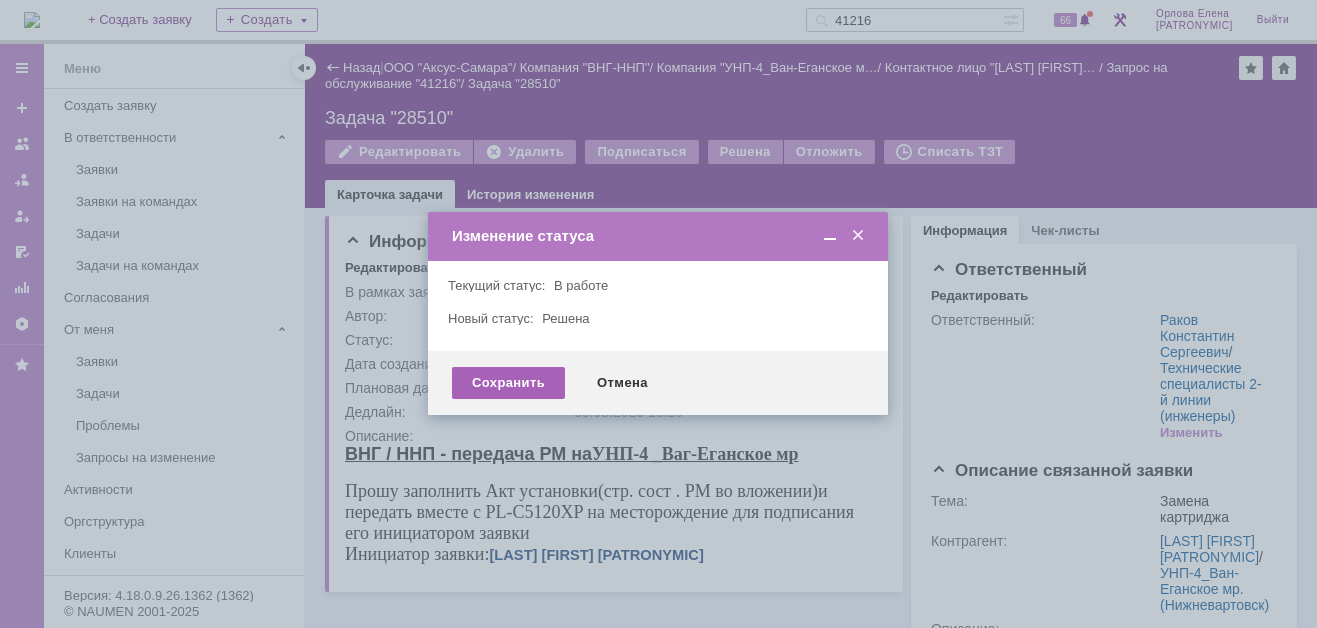 click on "Сохранить" at bounding box center [508, 383] 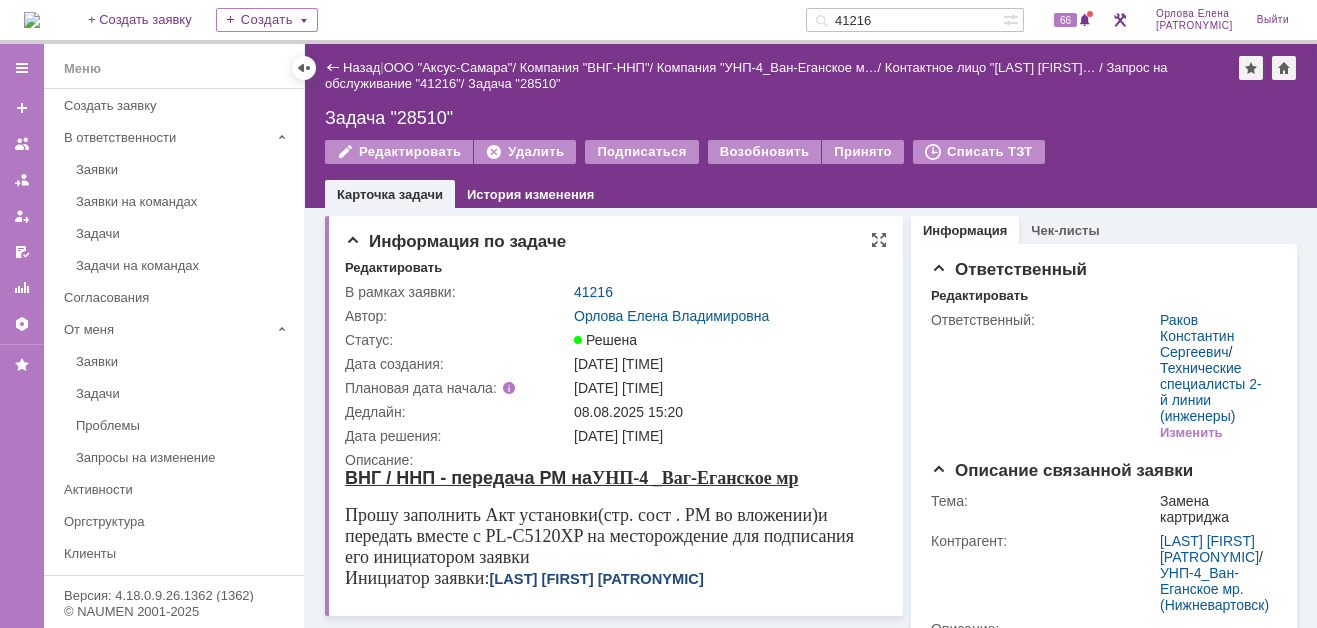 scroll, scrollTop: 0, scrollLeft: 0, axis: both 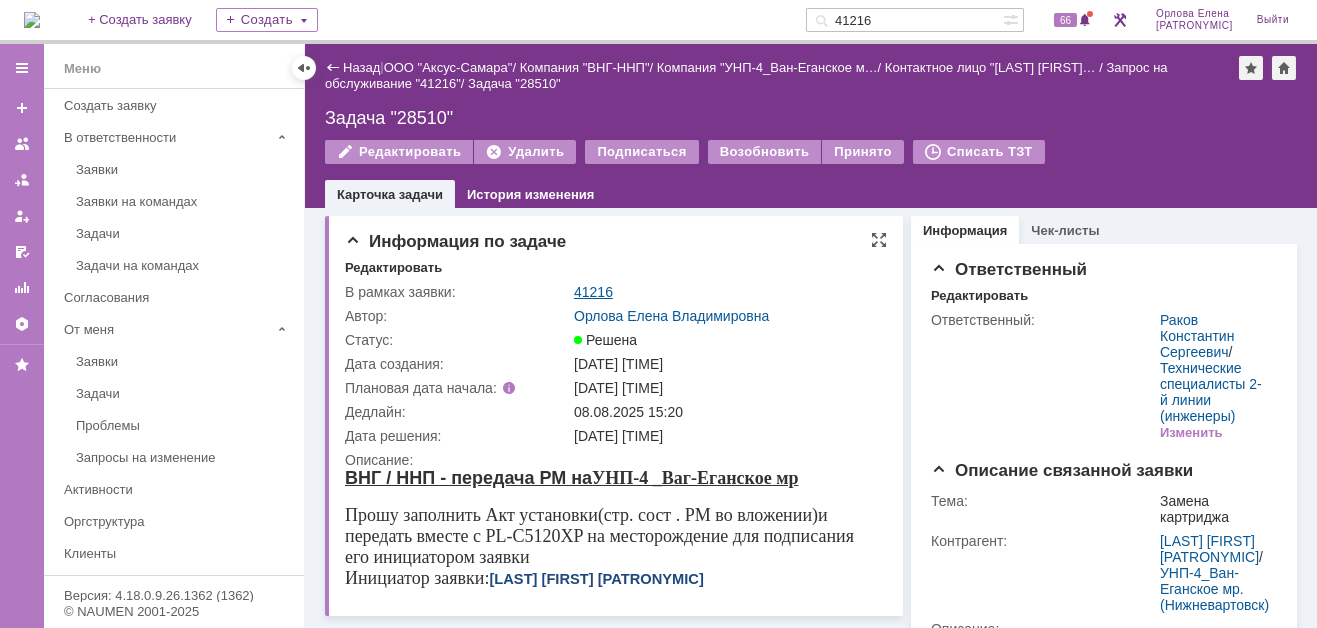 click on "41216" at bounding box center (593, 292) 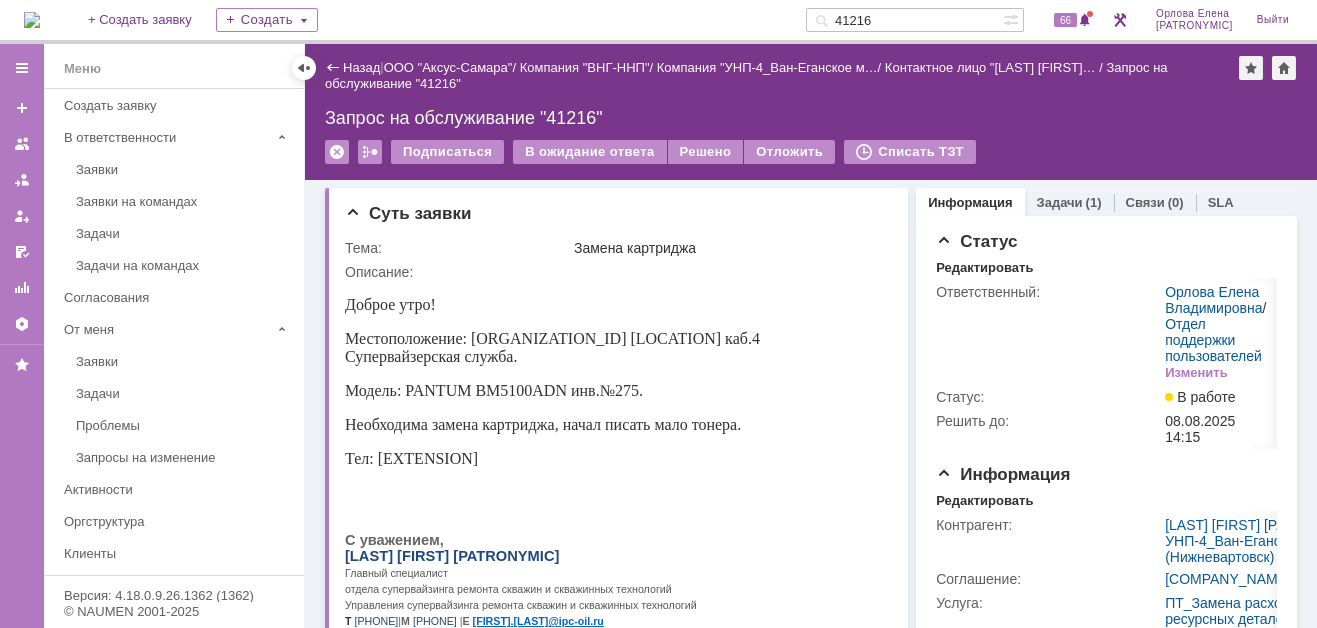 scroll, scrollTop: 0, scrollLeft: 0, axis: both 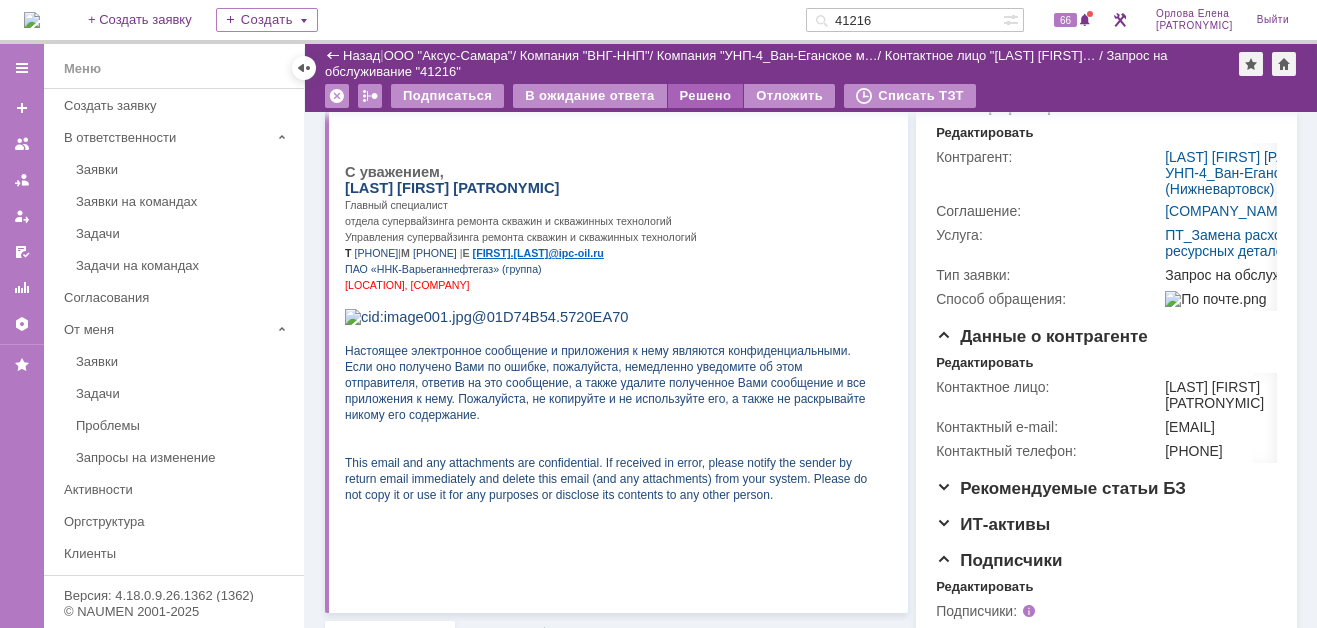 drag, startPoint x: 674, startPoint y: 94, endPoint x: 325, endPoint y: 226, distance: 373.12866 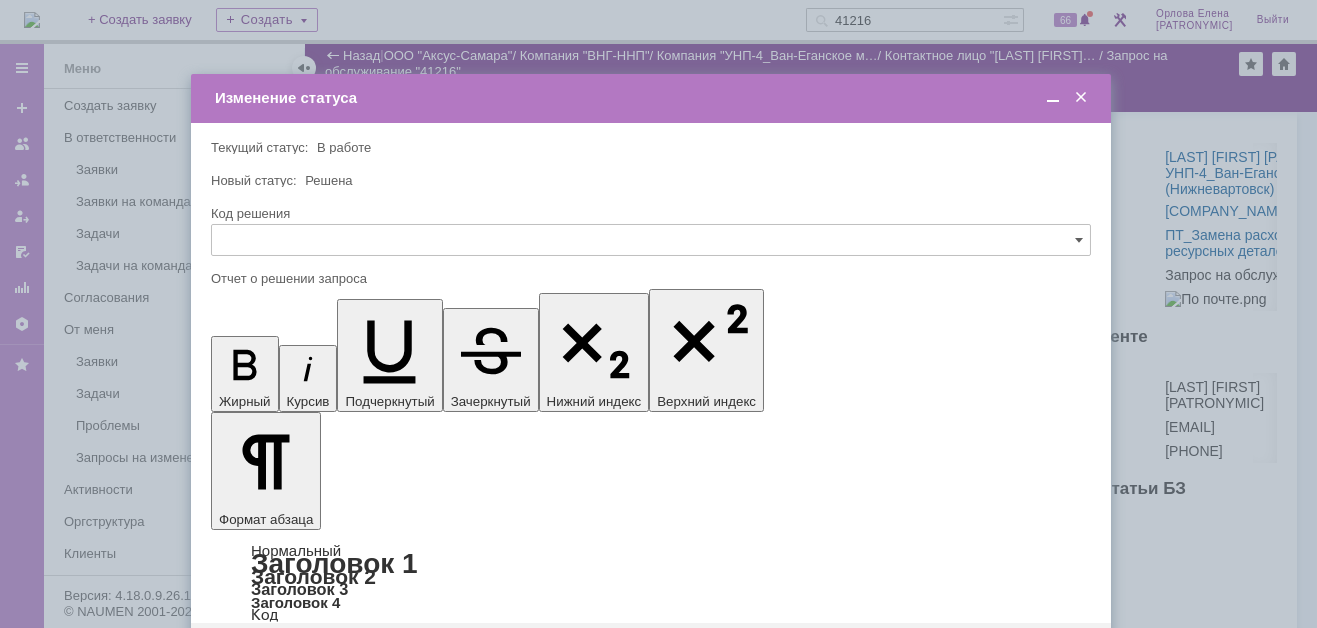 click on "Сохранить" at bounding box center [271, 655] 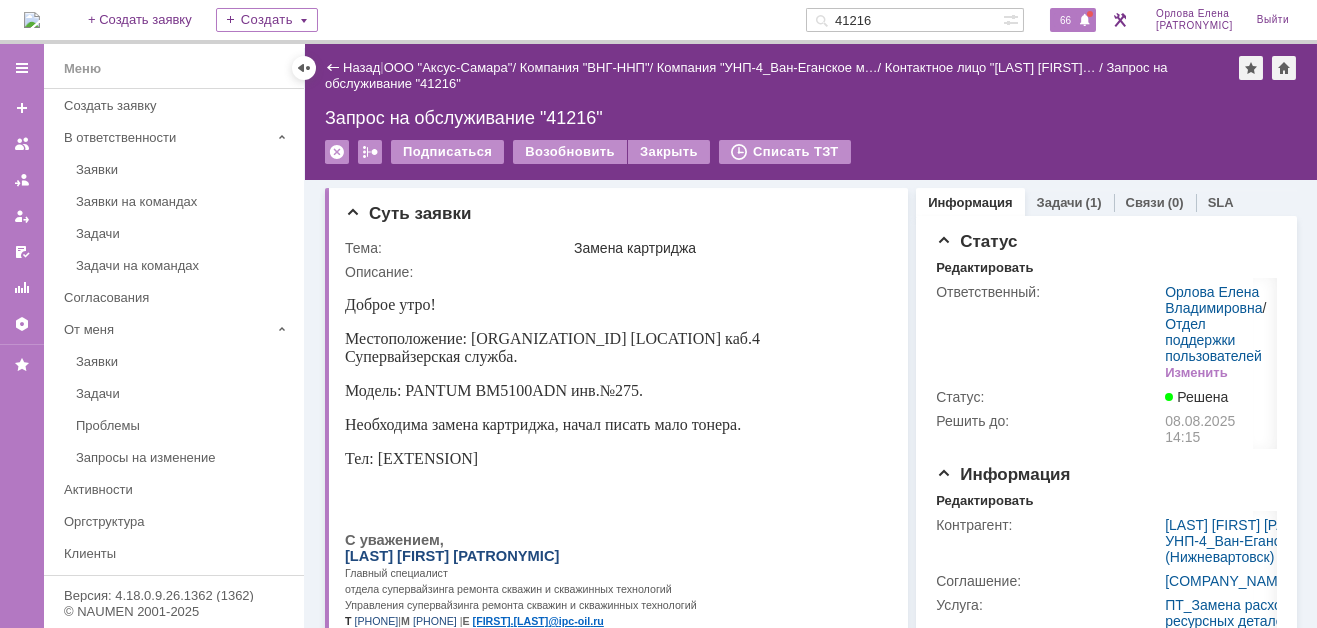 click on "66" at bounding box center (1065, 20) 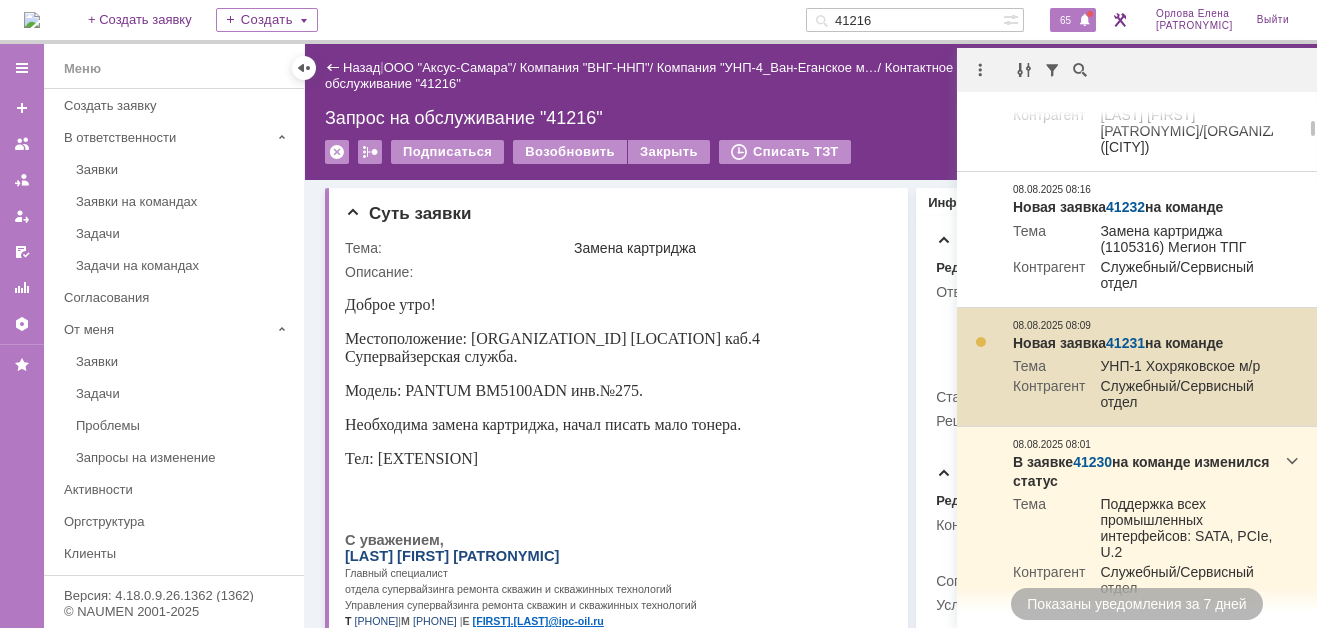 click on "41231" at bounding box center (1125, 343) 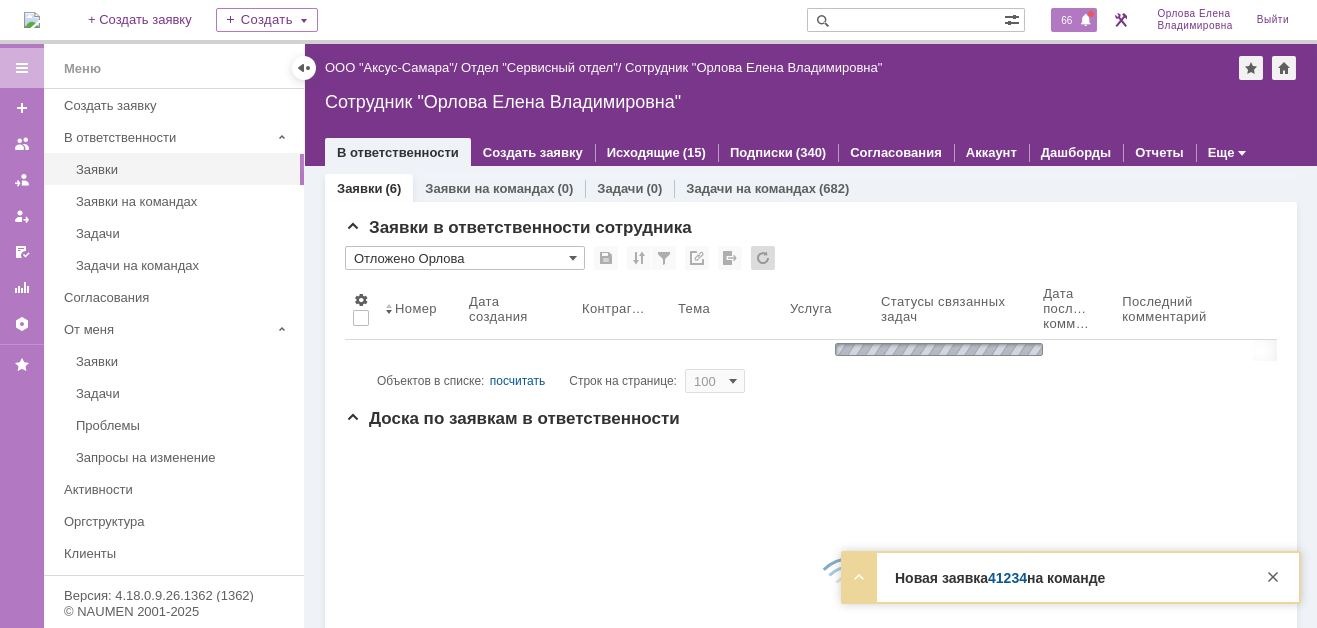 scroll, scrollTop: 0, scrollLeft: 0, axis: both 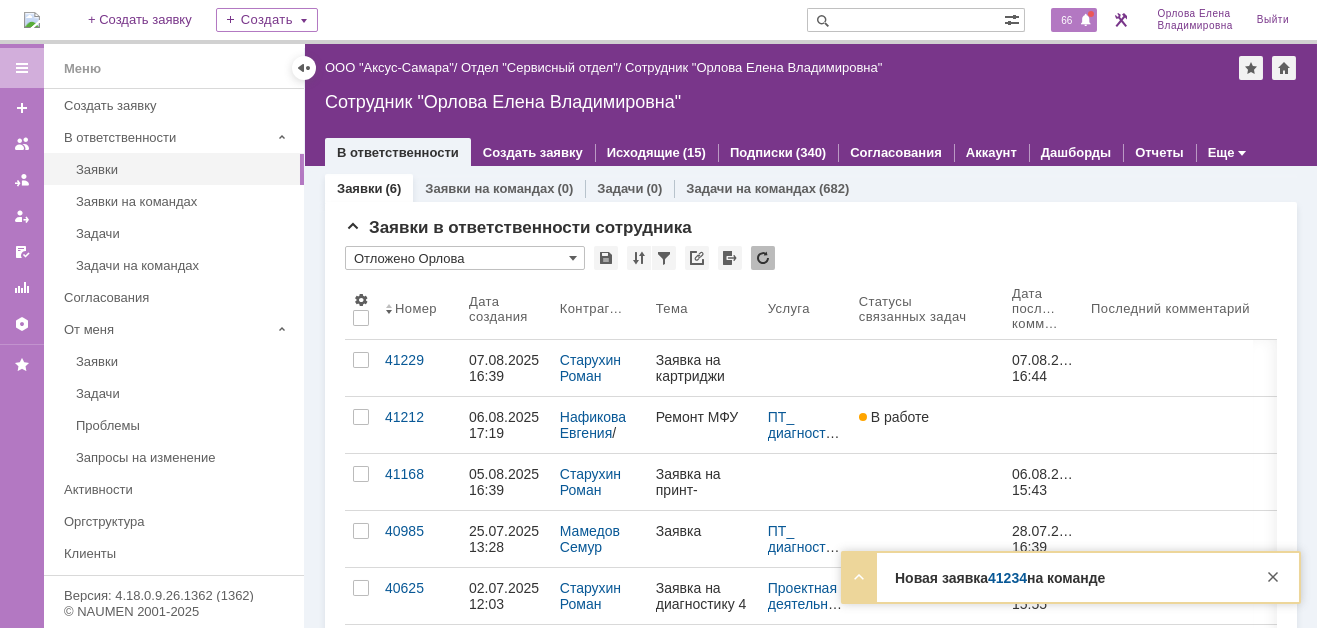 click on "66" at bounding box center (1066, 20) 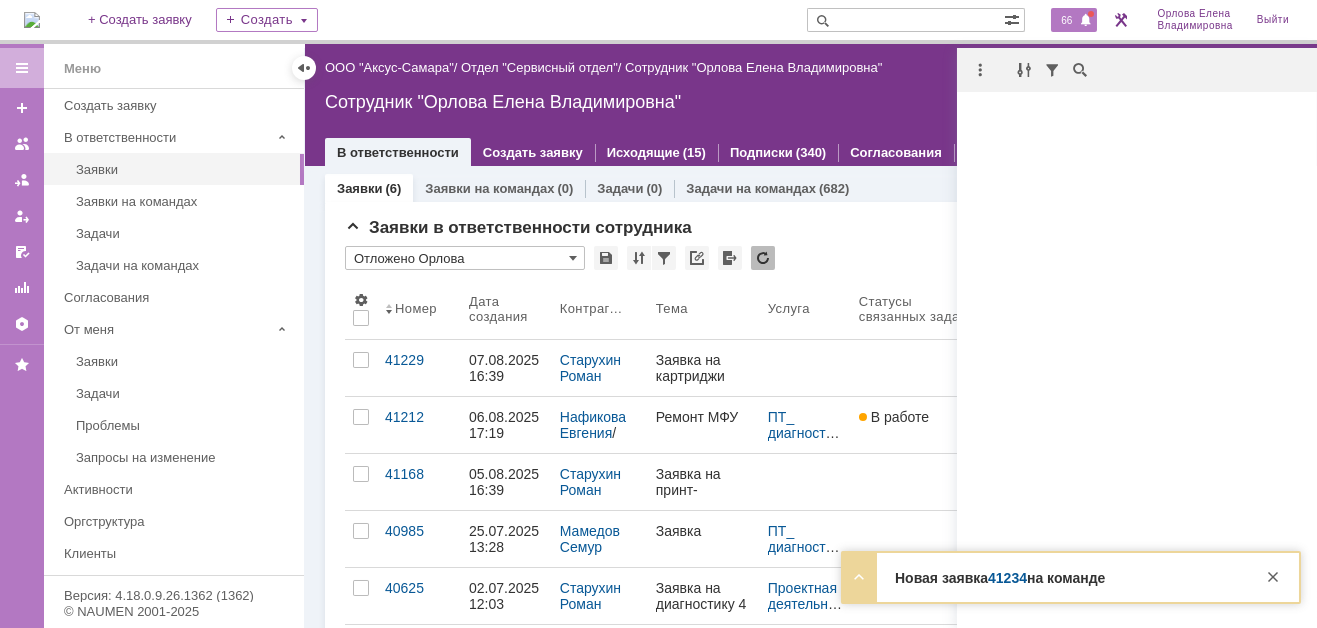 scroll, scrollTop: 0, scrollLeft: 0, axis: both 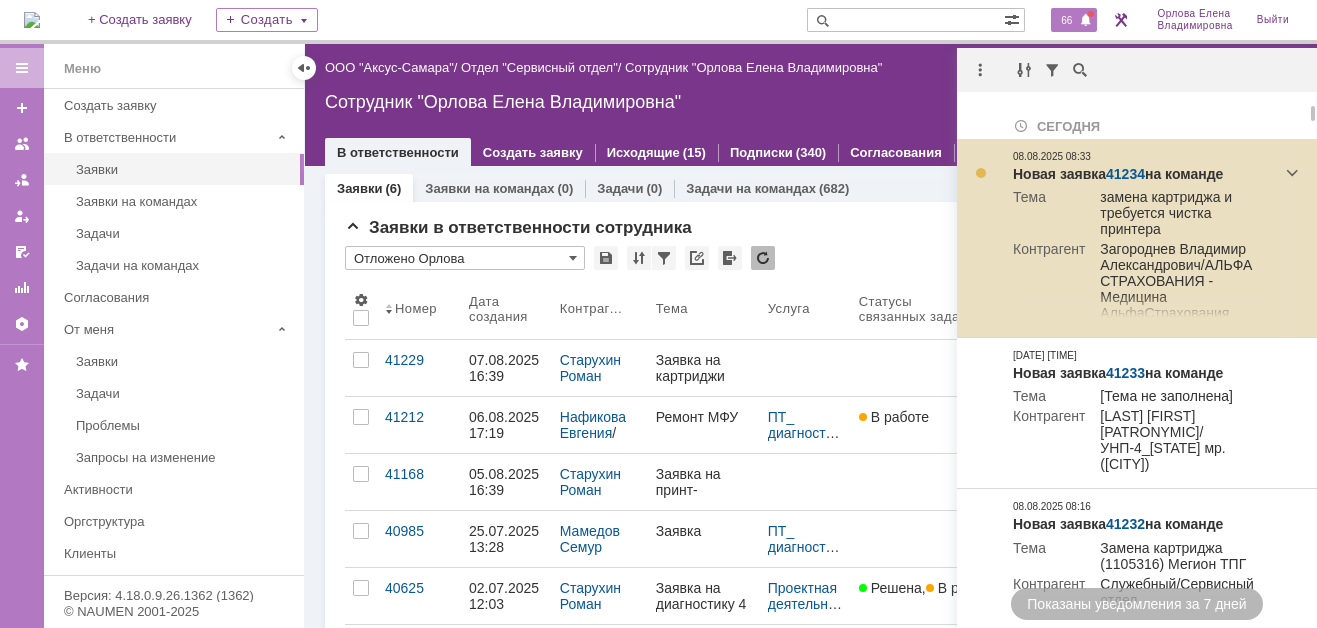 click on "41234" at bounding box center (1125, 174) 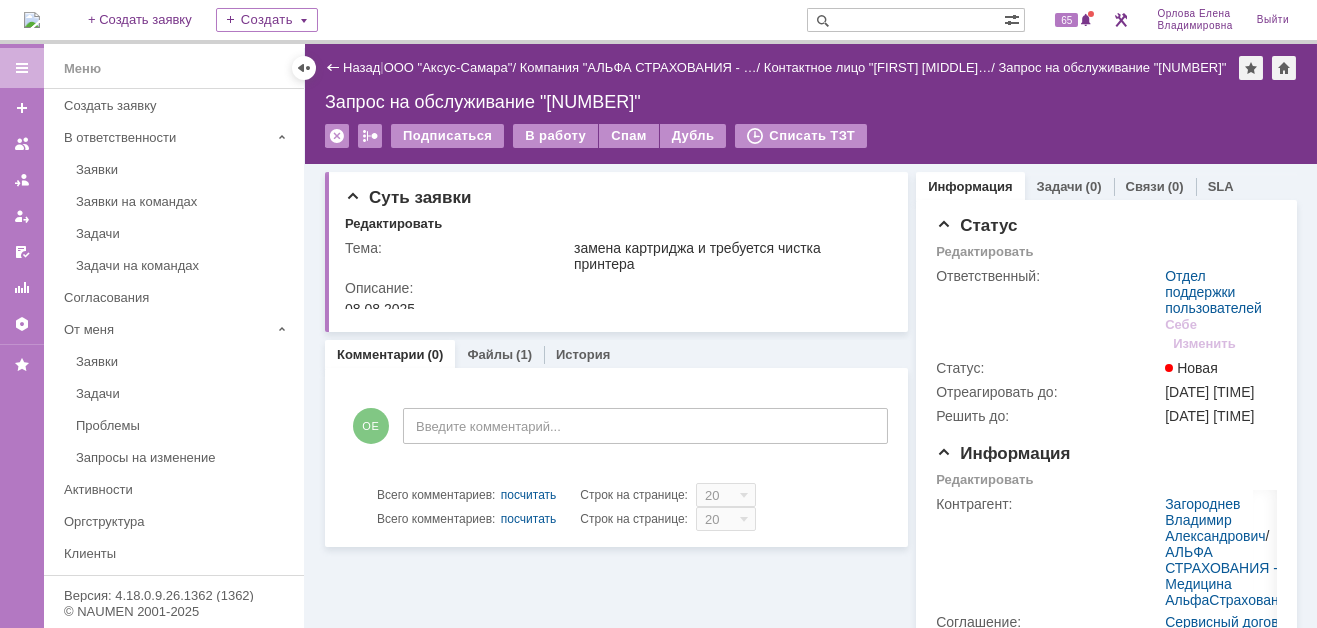 scroll, scrollTop: 0, scrollLeft: 0, axis: both 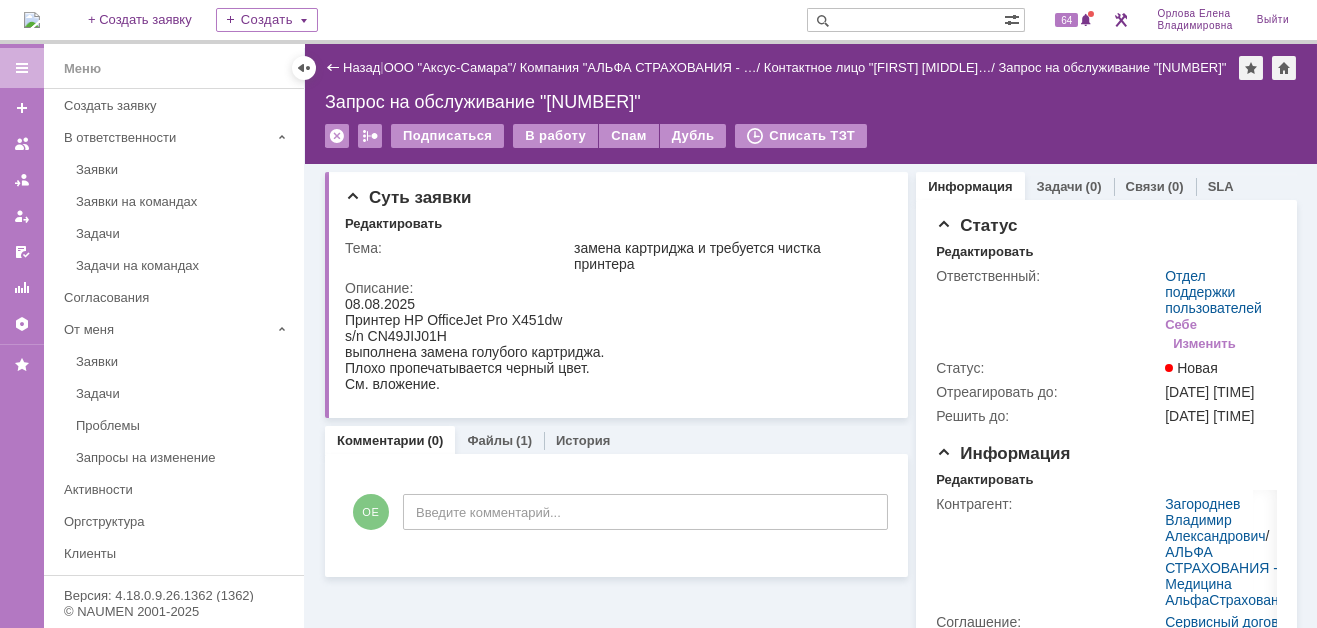 click at bounding box center [32, 20] 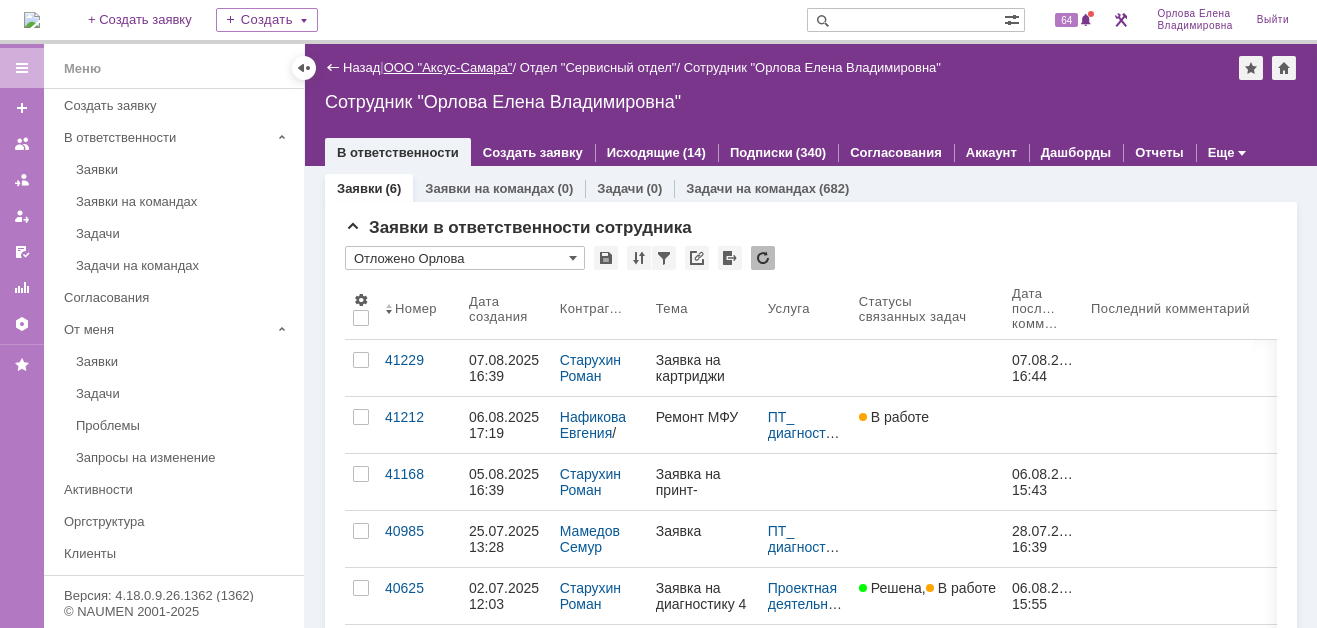 scroll, scrollTop: 0, scrollLeft: 0, axis: both 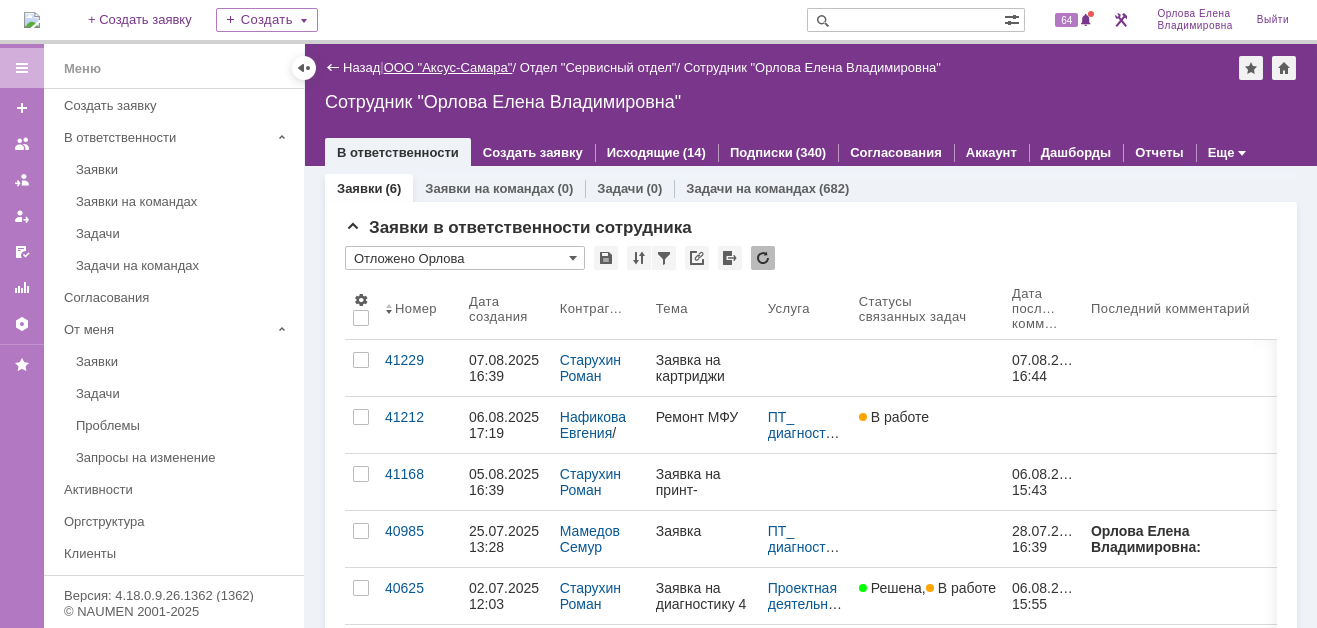 click on "ООО "Аксус-Самара"" at bounding box center (448, 67) 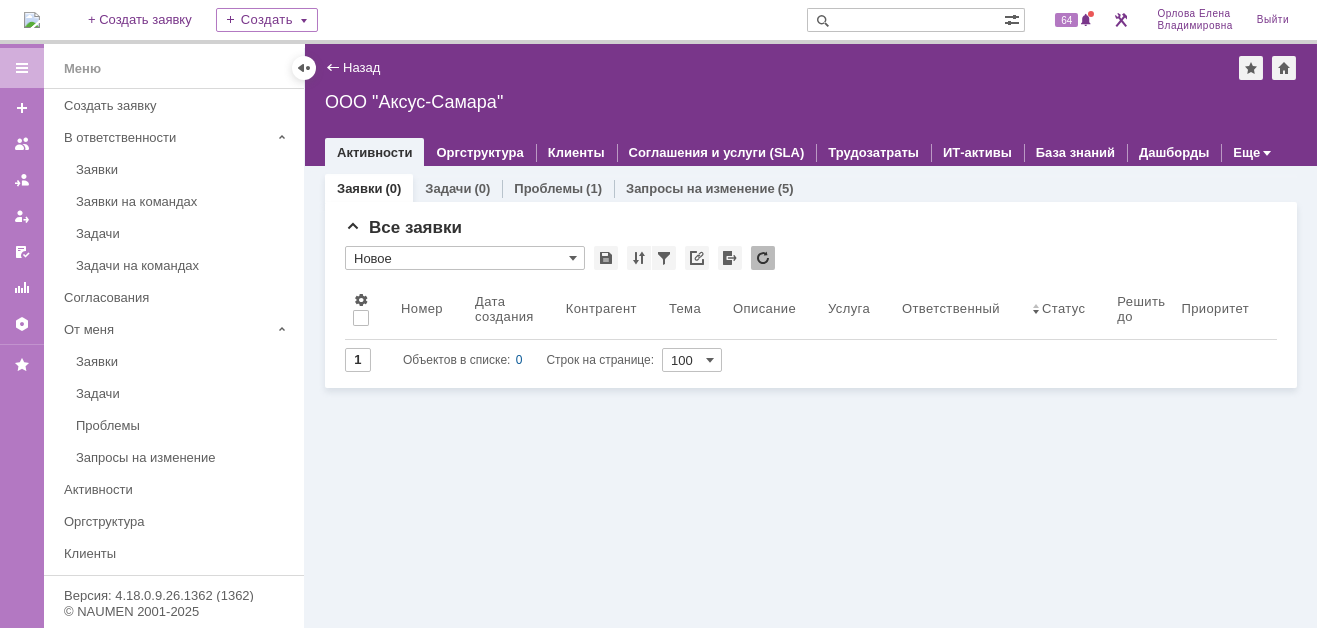 click at bounding box center (32, 20) 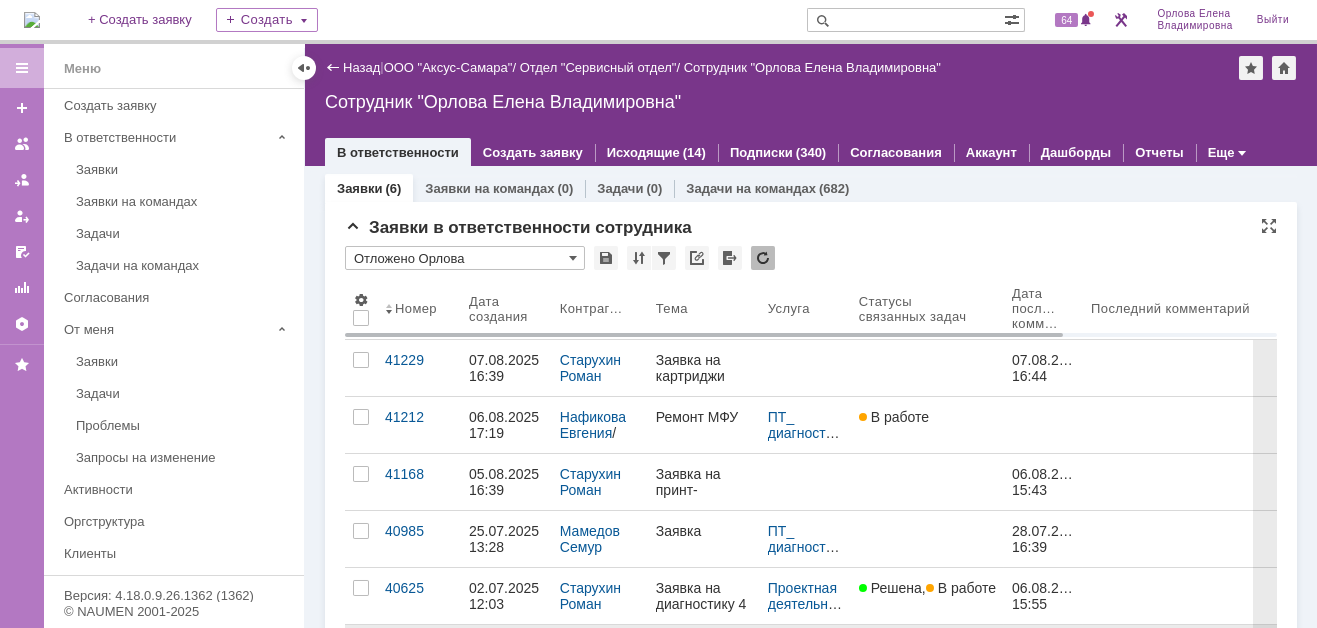scroll, scrollTop: 0, scrollLeft: 0, axis: both 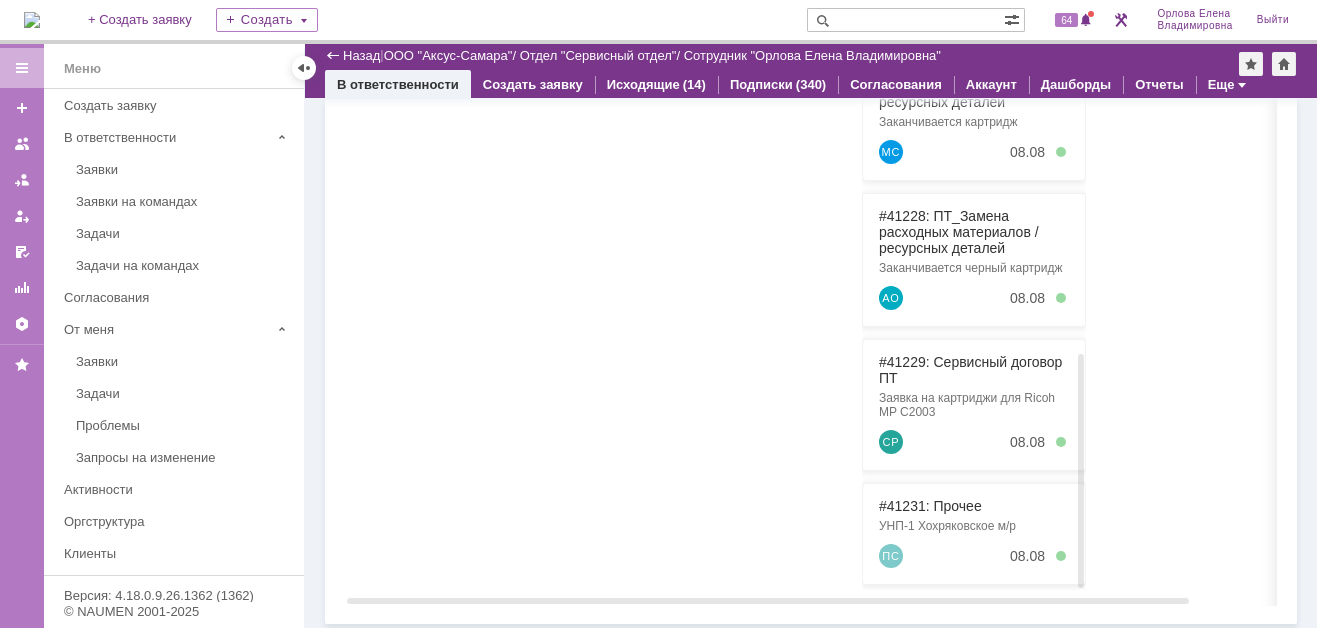 click on "#41231: Прочее УНП-1 Хохряковское м/р ПС 08.08" at bounding box center (974, 534) 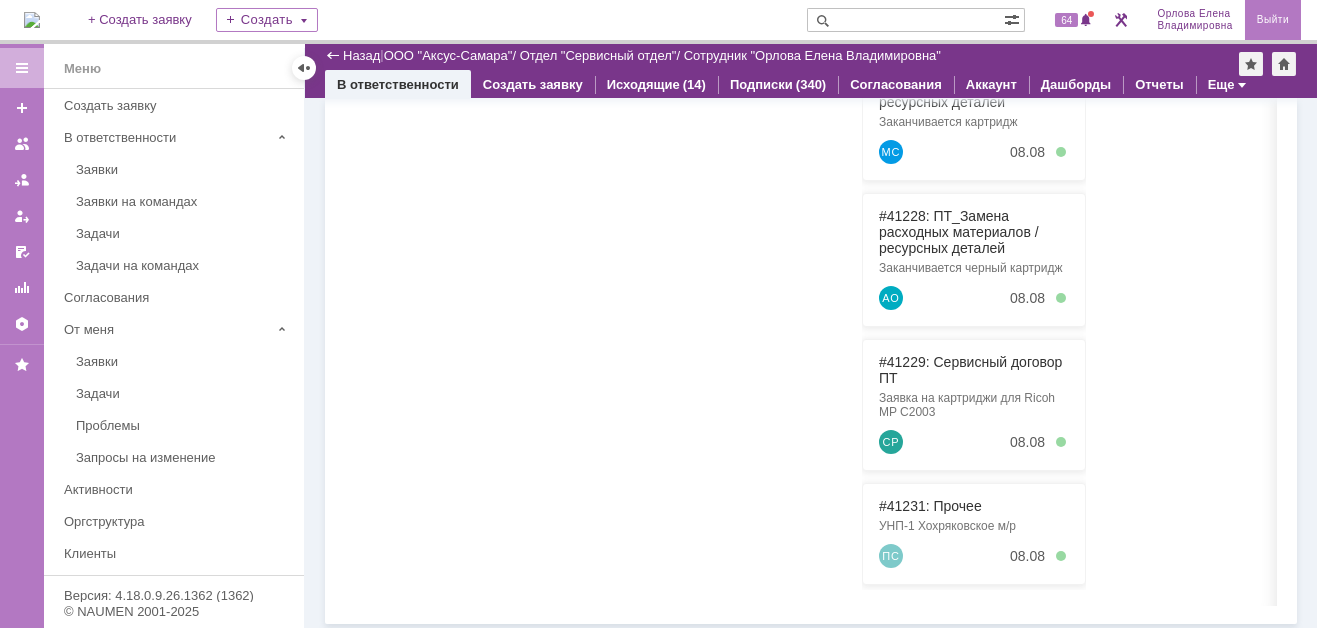 scroll, scrollTop: 0, scrollLeft: 0, axis: both 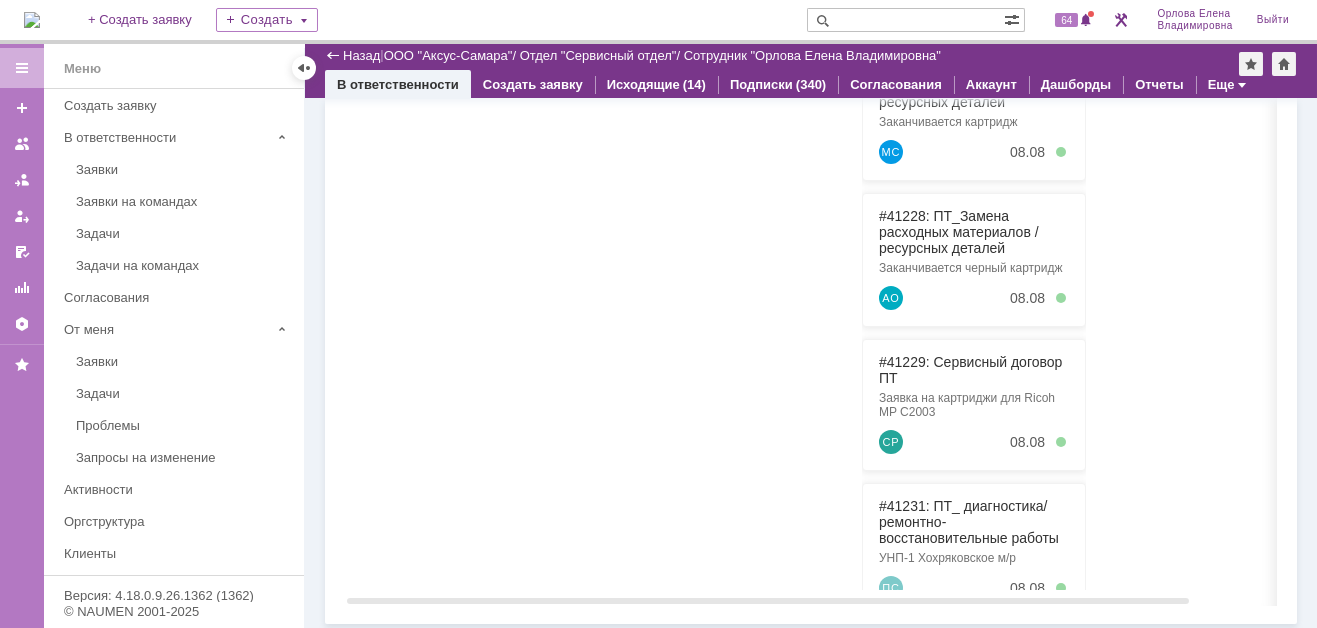 drag, startPoint x: 454, startPoint y: 249, endPoint x: 347, endPoint y: 212, distance: 113.216606 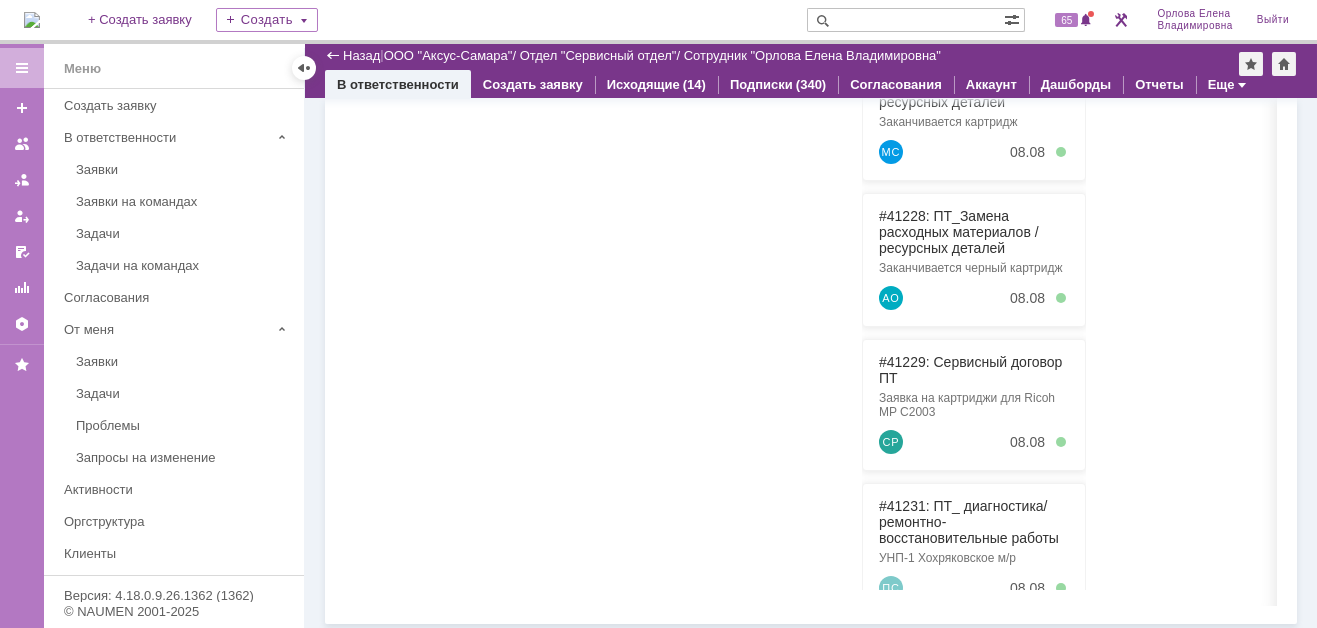 scroll, scrollTop: 0, scrollLeft: 0, axis: both 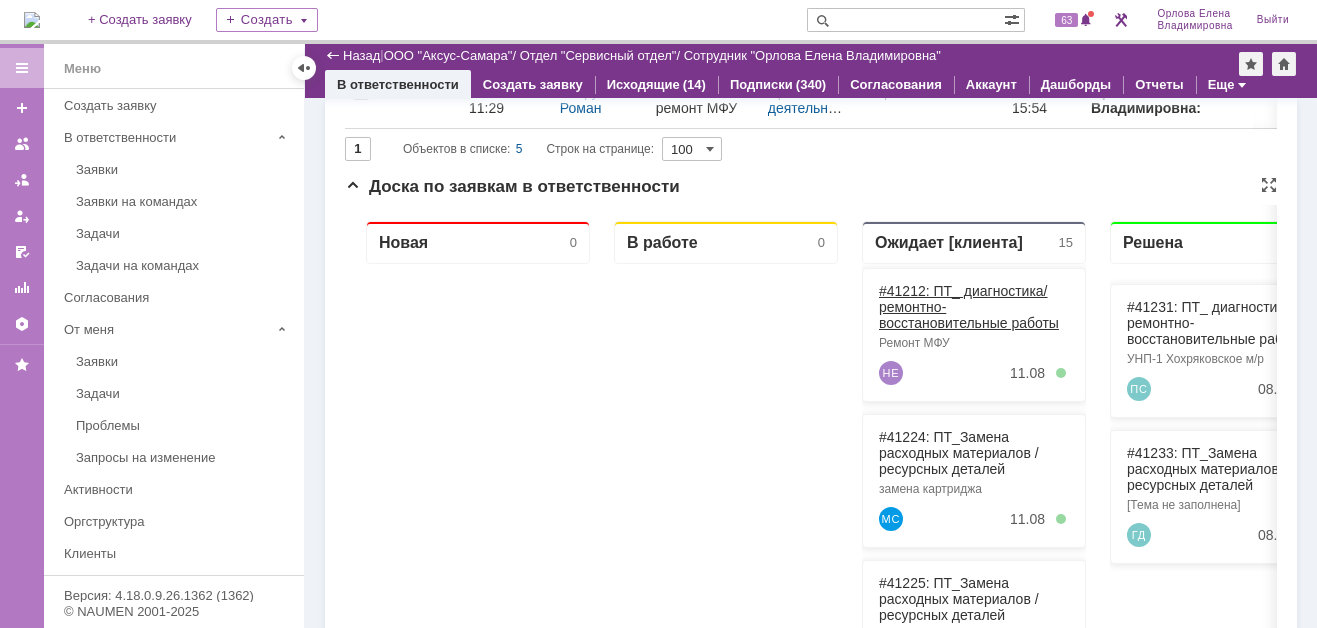 click on "#41212: ПТ_ диагностика/ ремонтно-восстановительные работы" at bounding box center [969, 307] 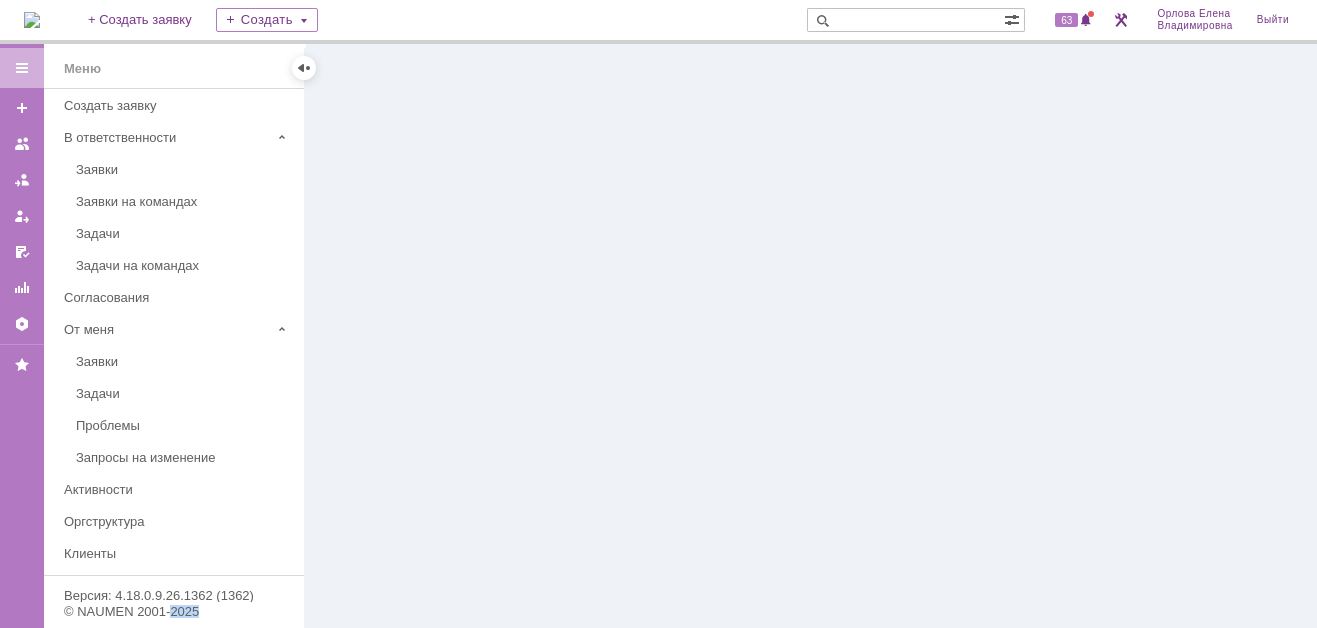 click at bounding box center (811, 336) 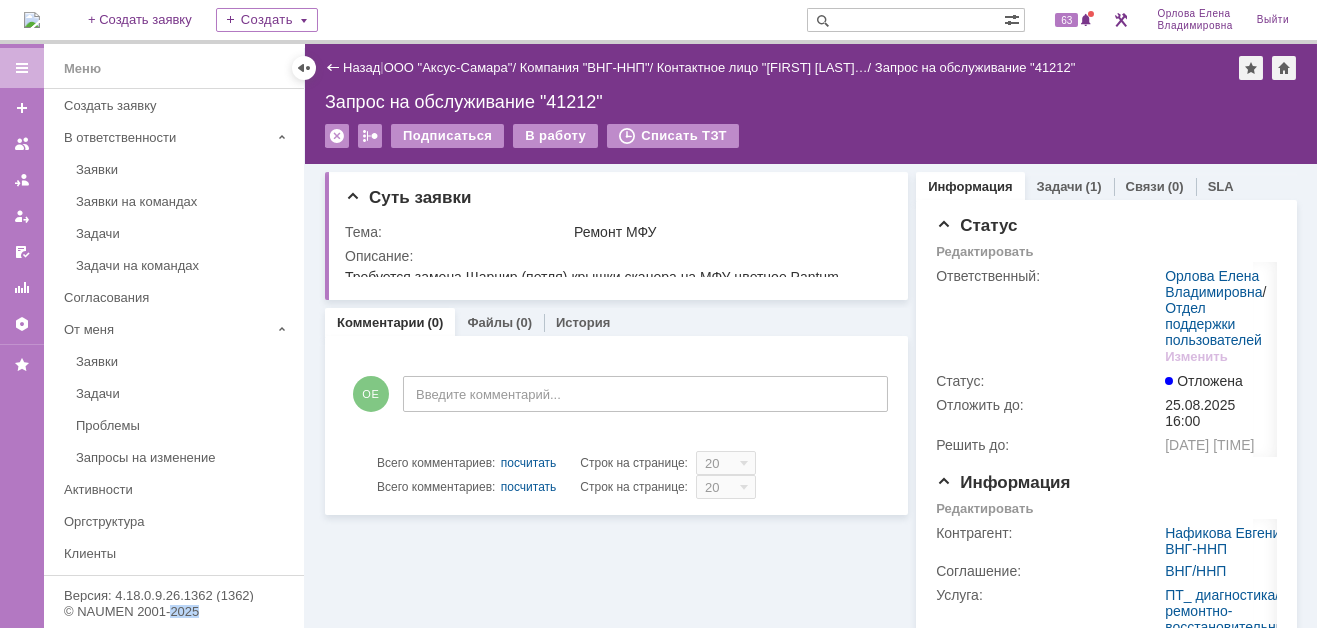 scroll, scrollTop: 0, scrollLeft: 0, axis: both 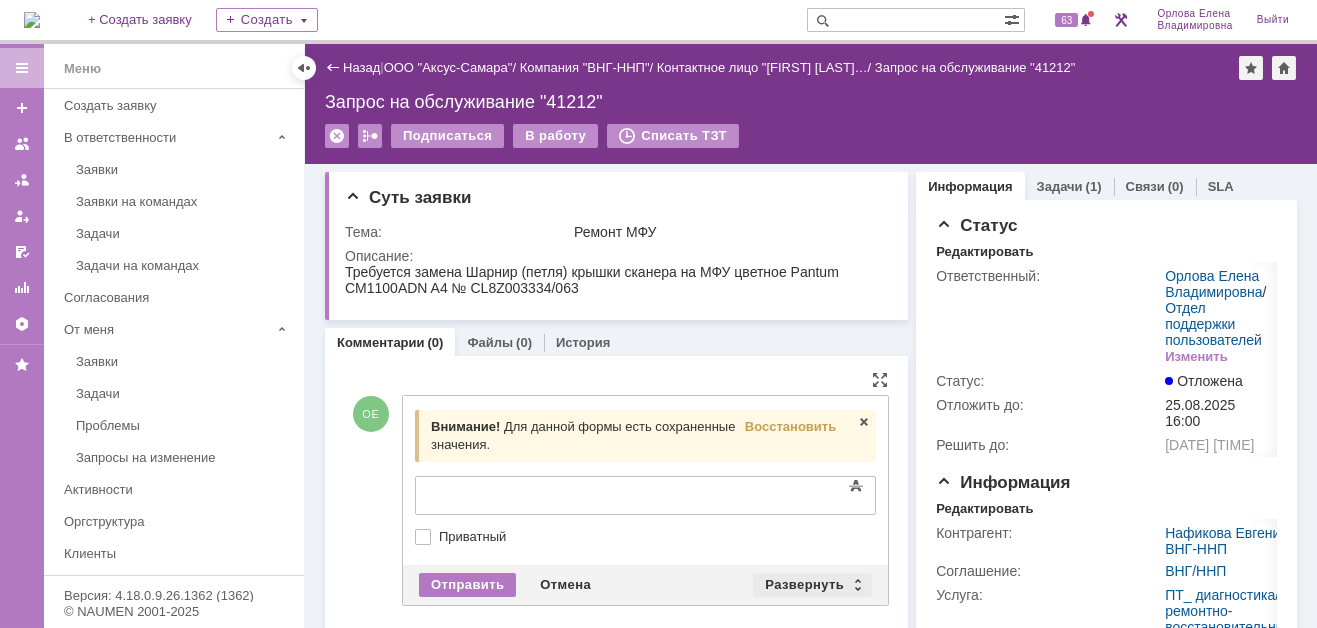 click on "Развернуть" at bounding box center [812, 585] 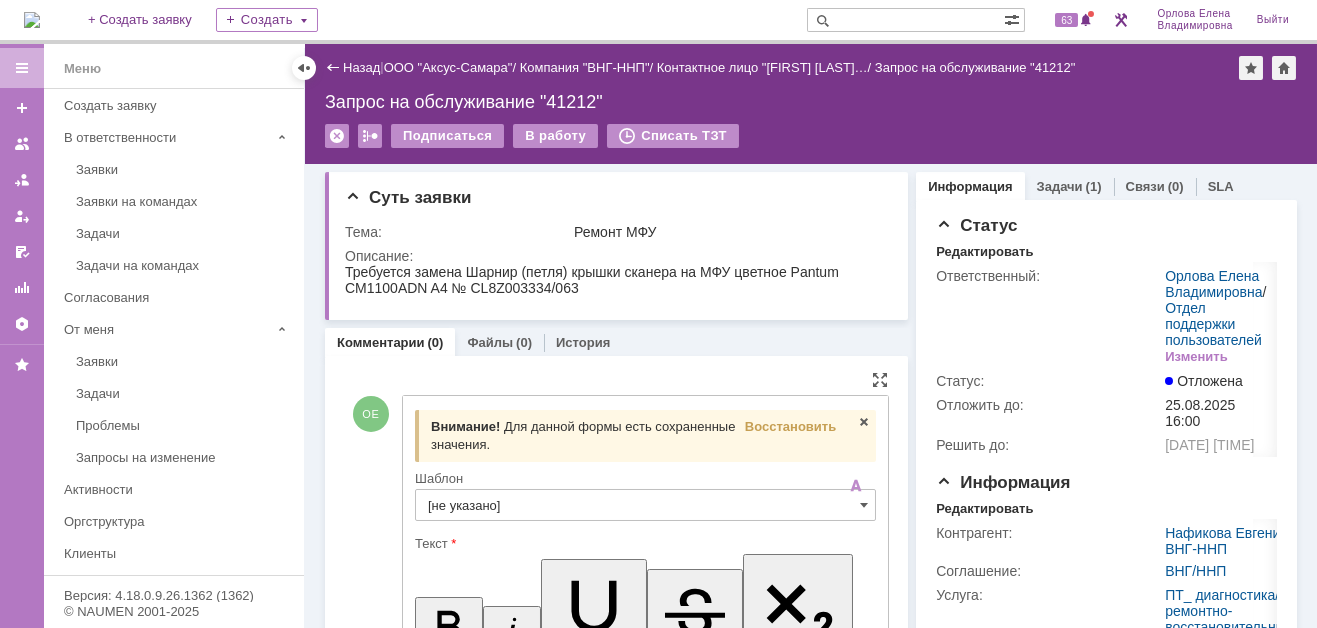scroll, scrollTop: 0, scrollLeft: 0, axis: both 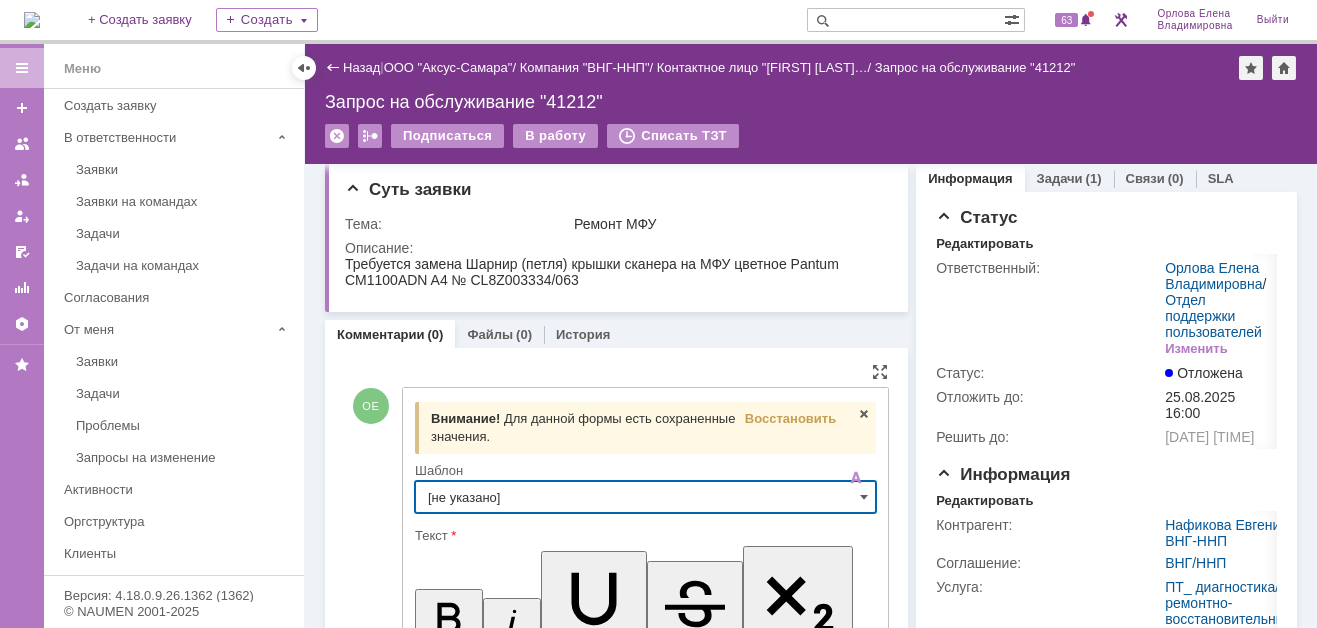 click on "[не указано]" at bounding box center [645, 497] 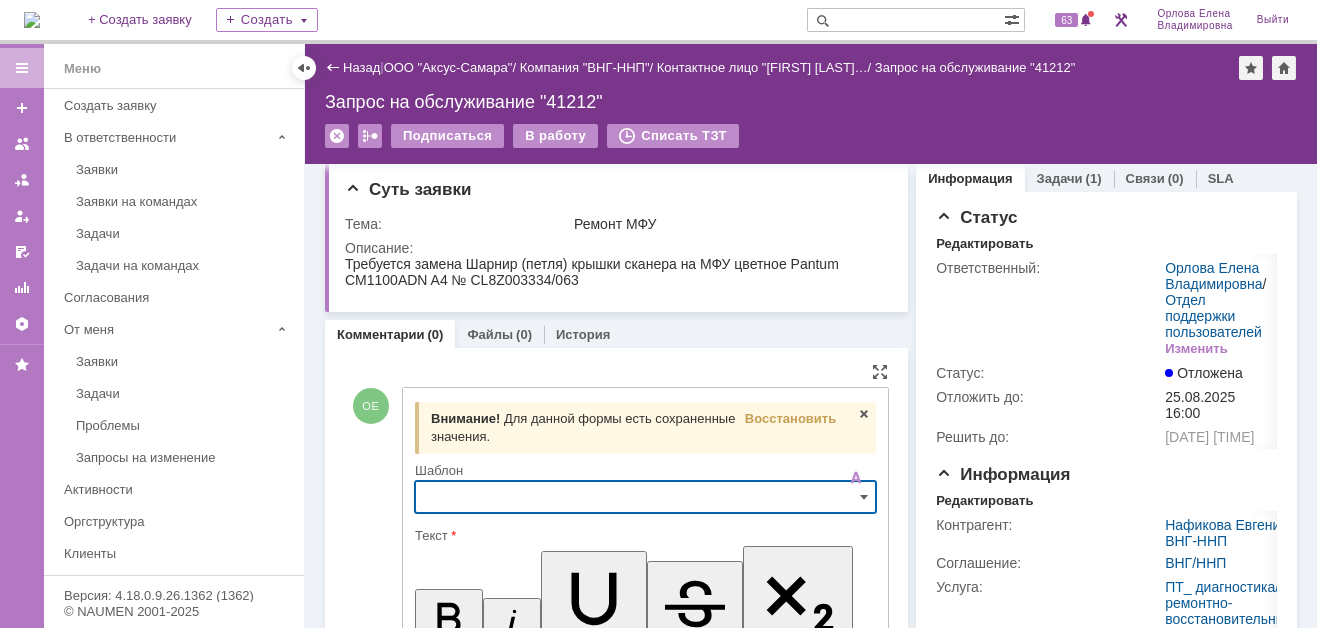 scroll, scrollTop: 182, scrollLeft: 0, axis: vertical 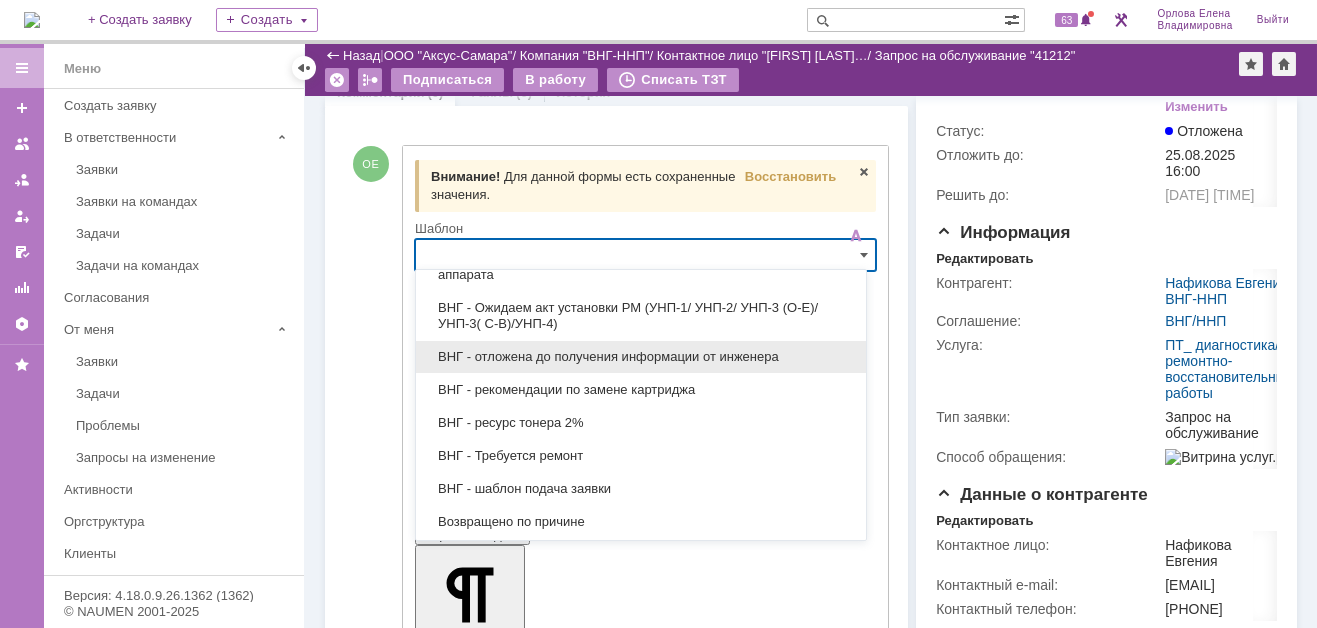 click on "ВНГ - отложена до получения информации от инженера" at bounding box center (641, 357) 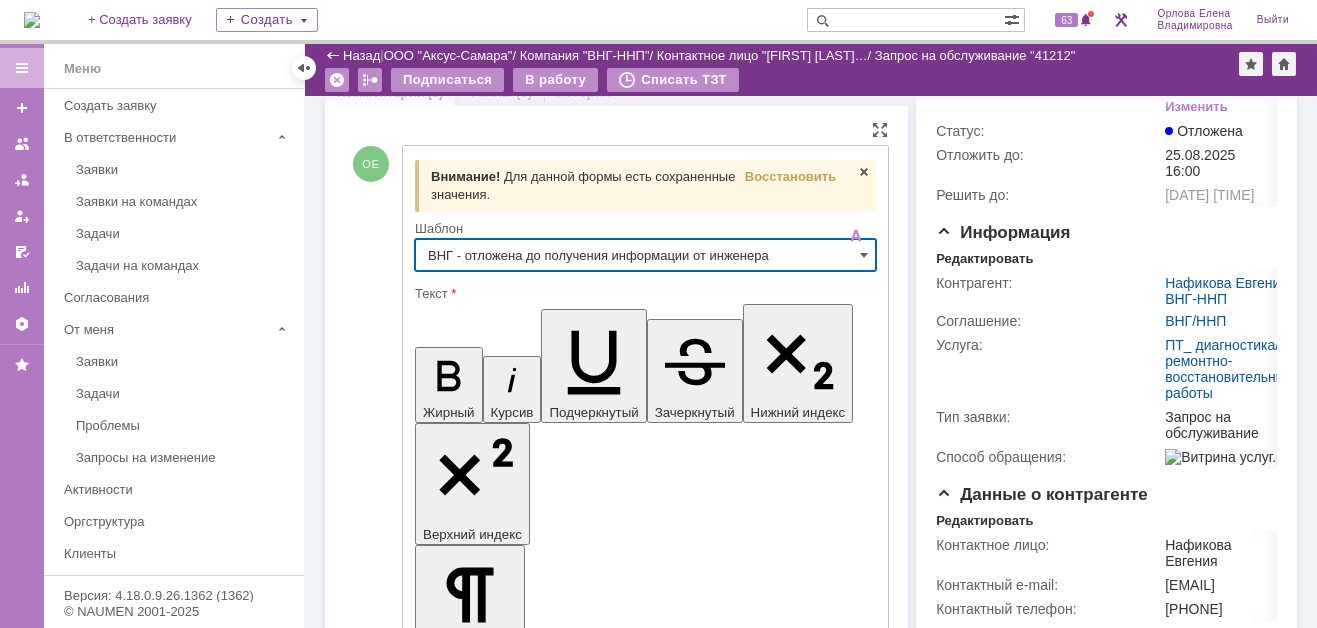 type on "ВНГ - отложена до получения информации от инженера" 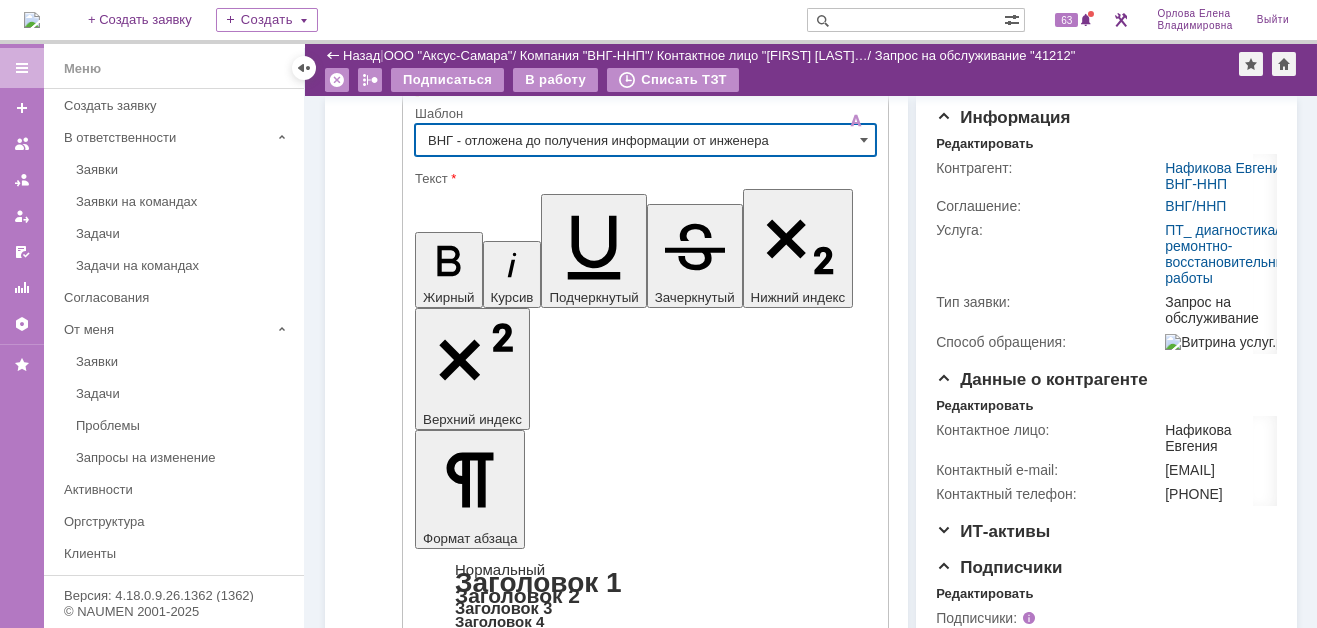 scroll, scrollTop: 382, scrollLeft: 0, axis: vertical 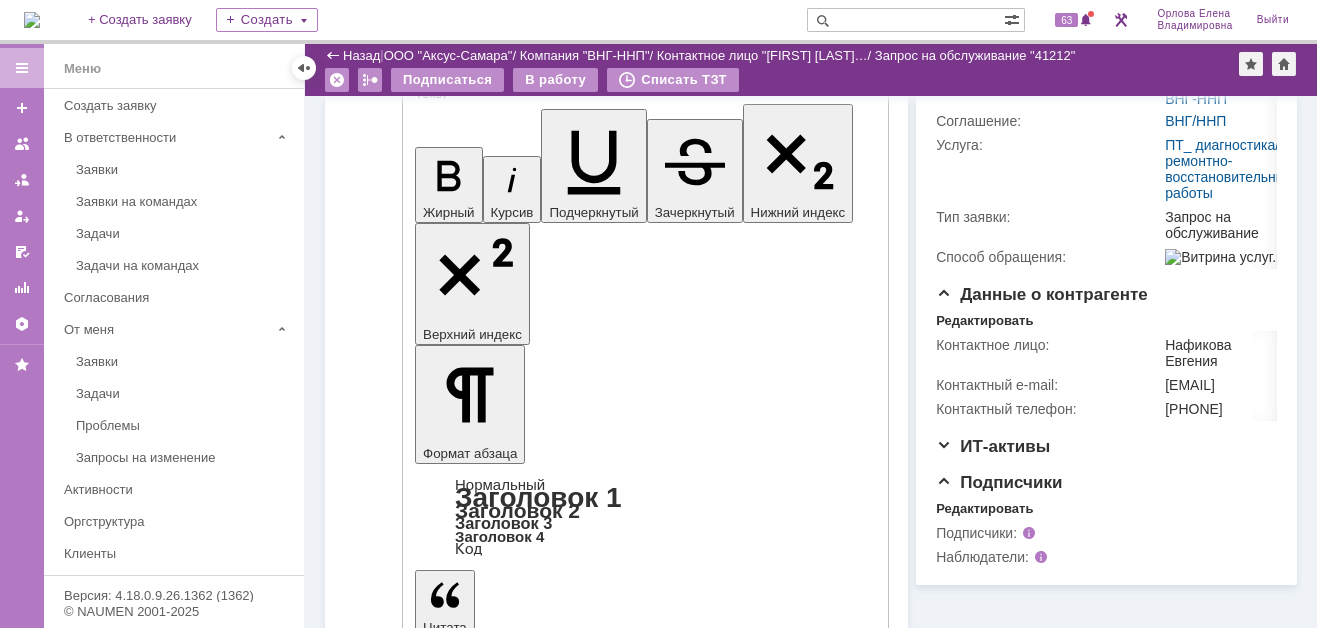 click on "Отправить" at bounding box center (467, 4624) 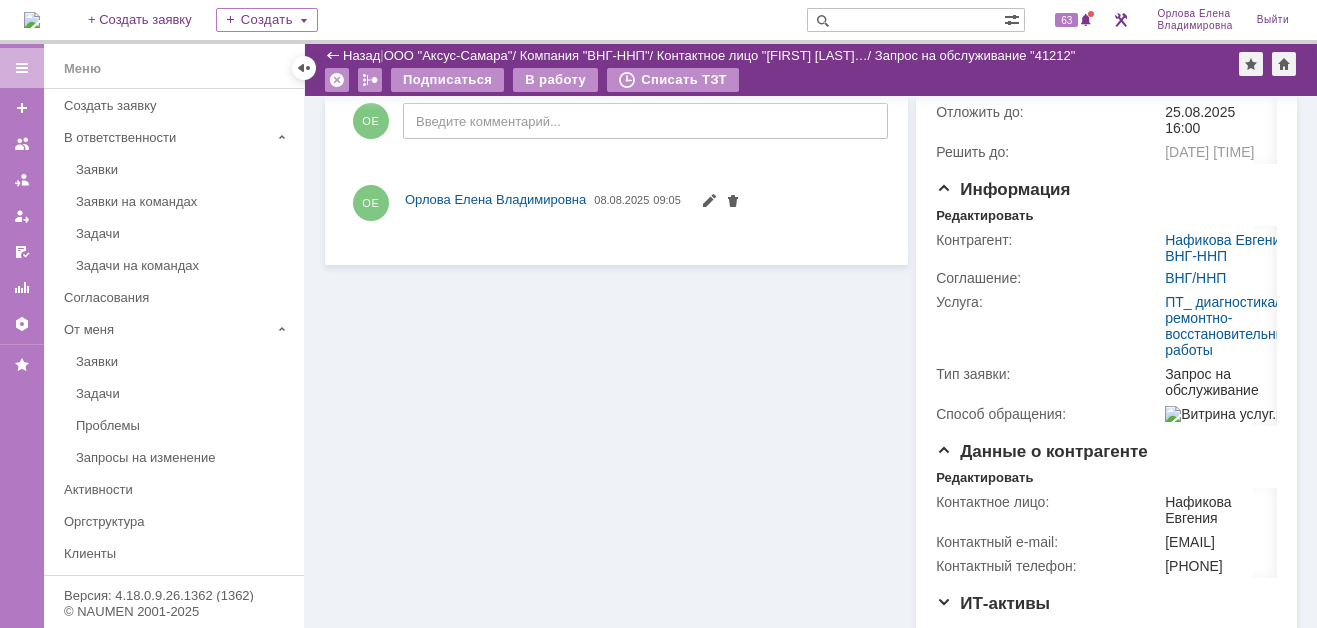 scroll, scrollTop: 0, scrollLeft: 0, axis: both 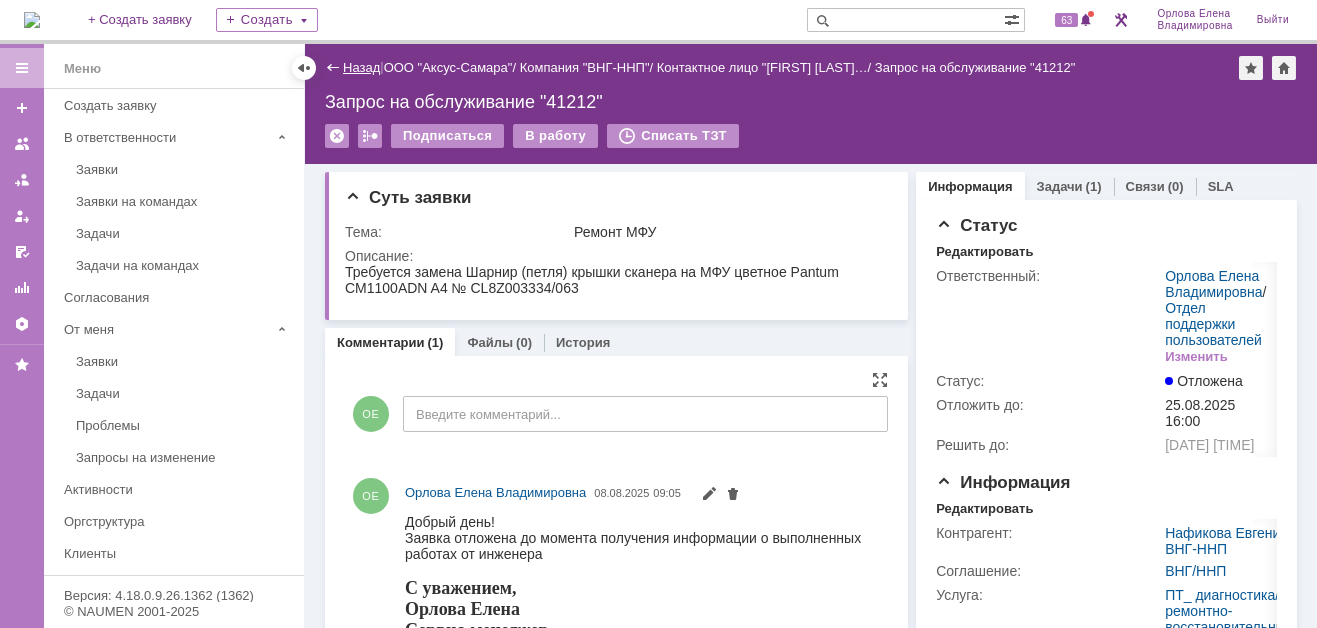 click on "Назад" at bounding box center [361, 67] 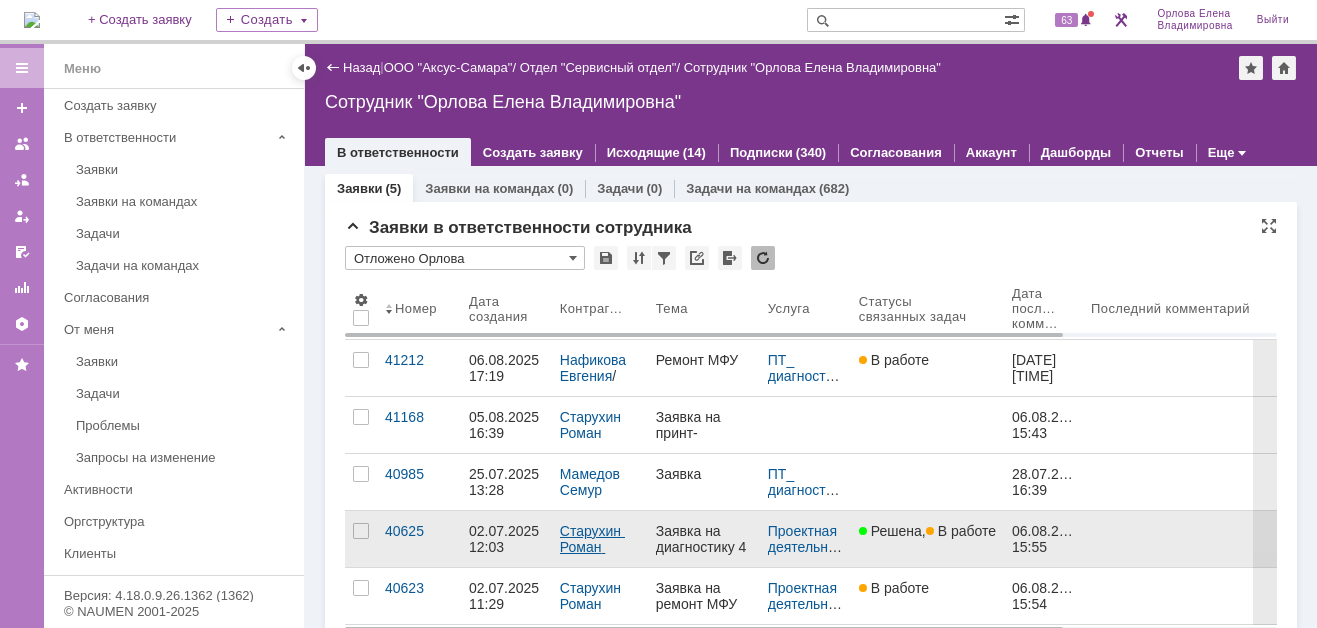 scroll, scrollTop: 0, scrollLeft: 0, axis: both 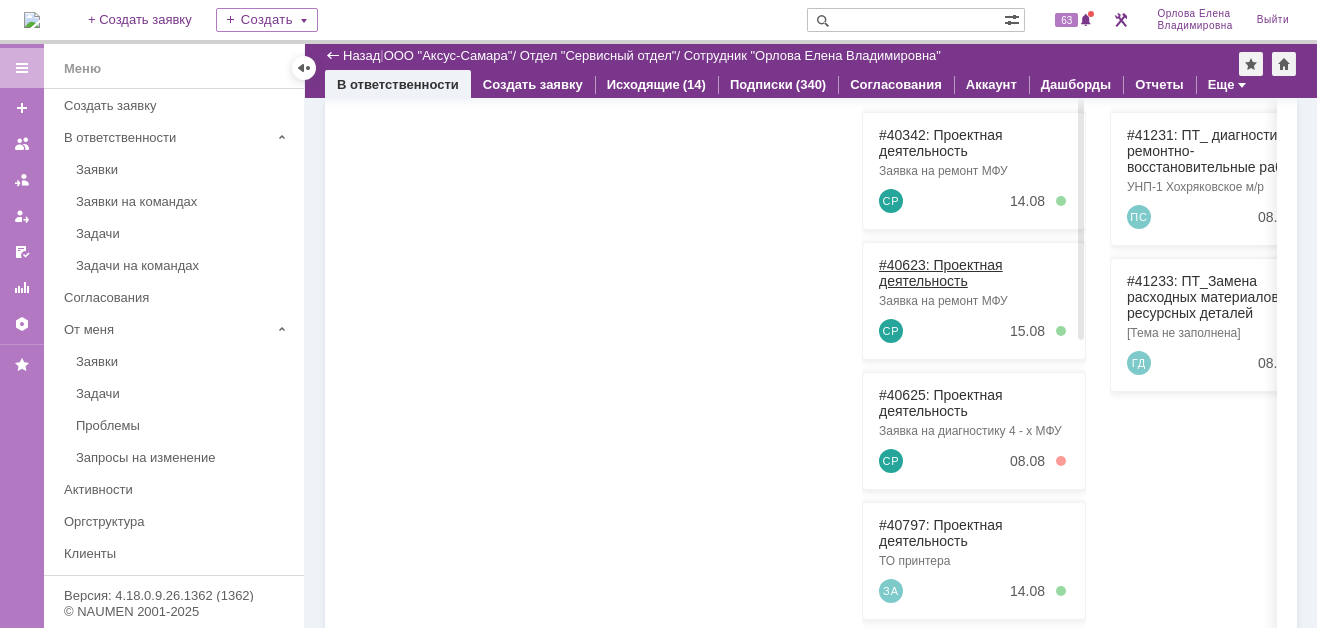 click on "#40623: Проектная деятельность" at bounding box center (941, 273) 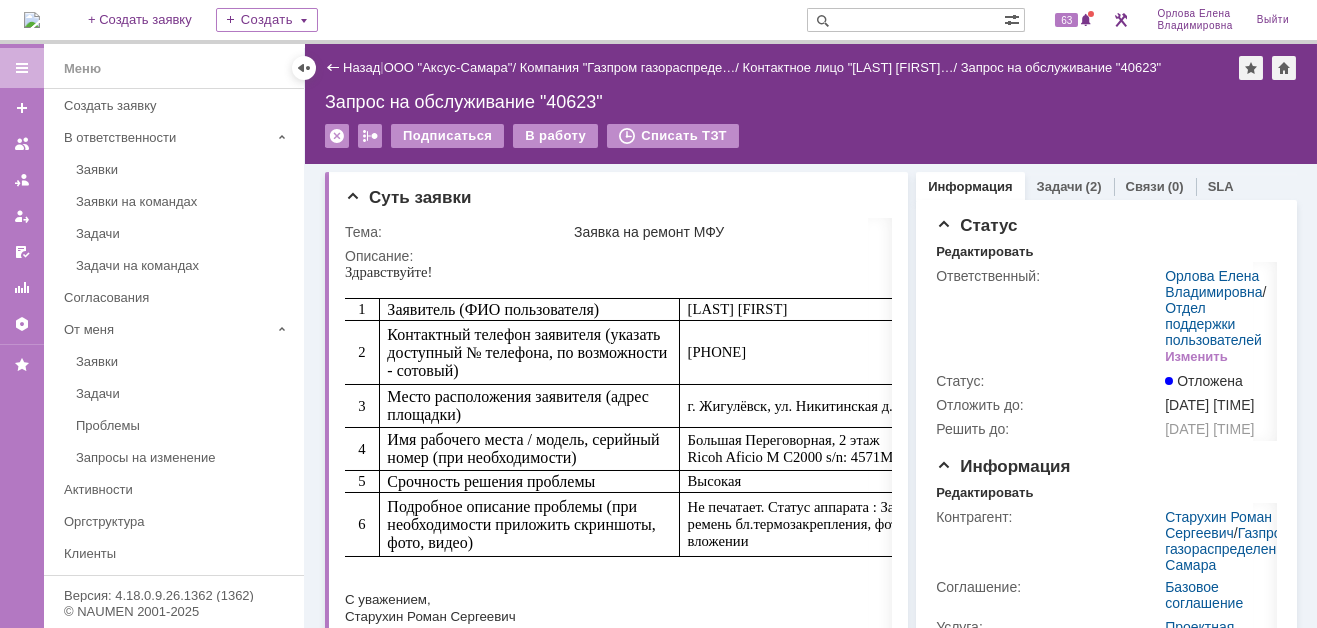scroll, scrollTop: 0, scrollLeft: 0, axis: both 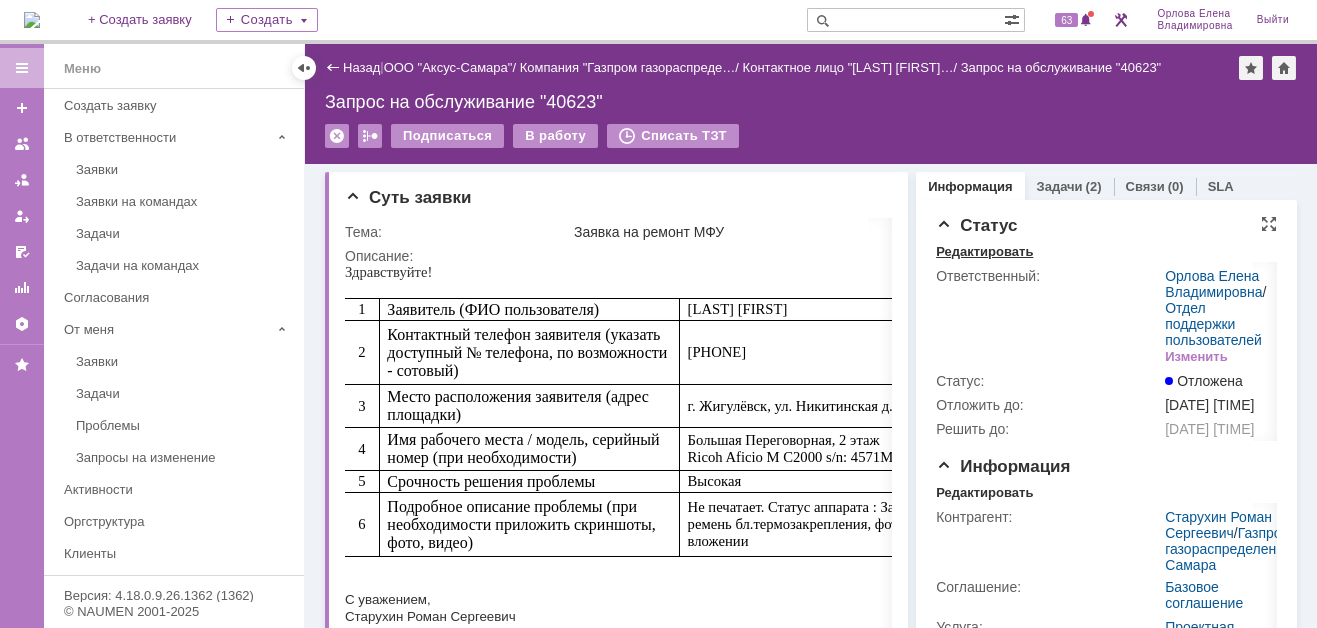 click on "Редактировать" at bounding box center (984, 252) 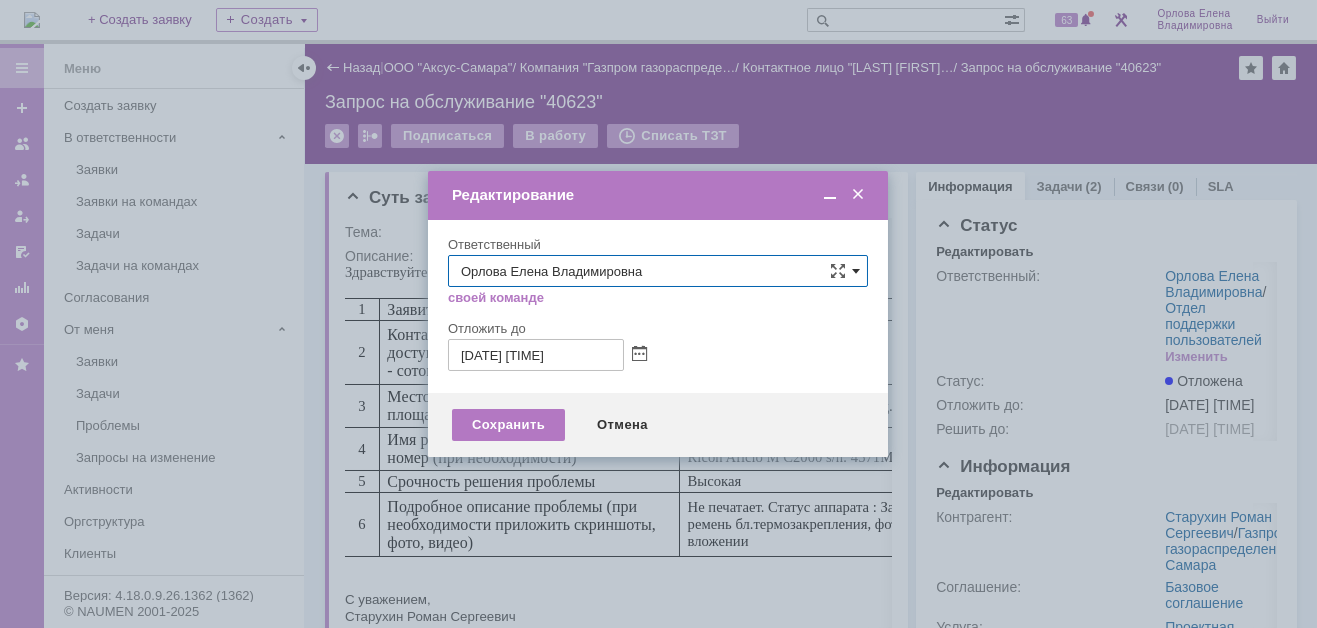 click at bounding box center [856, 271] 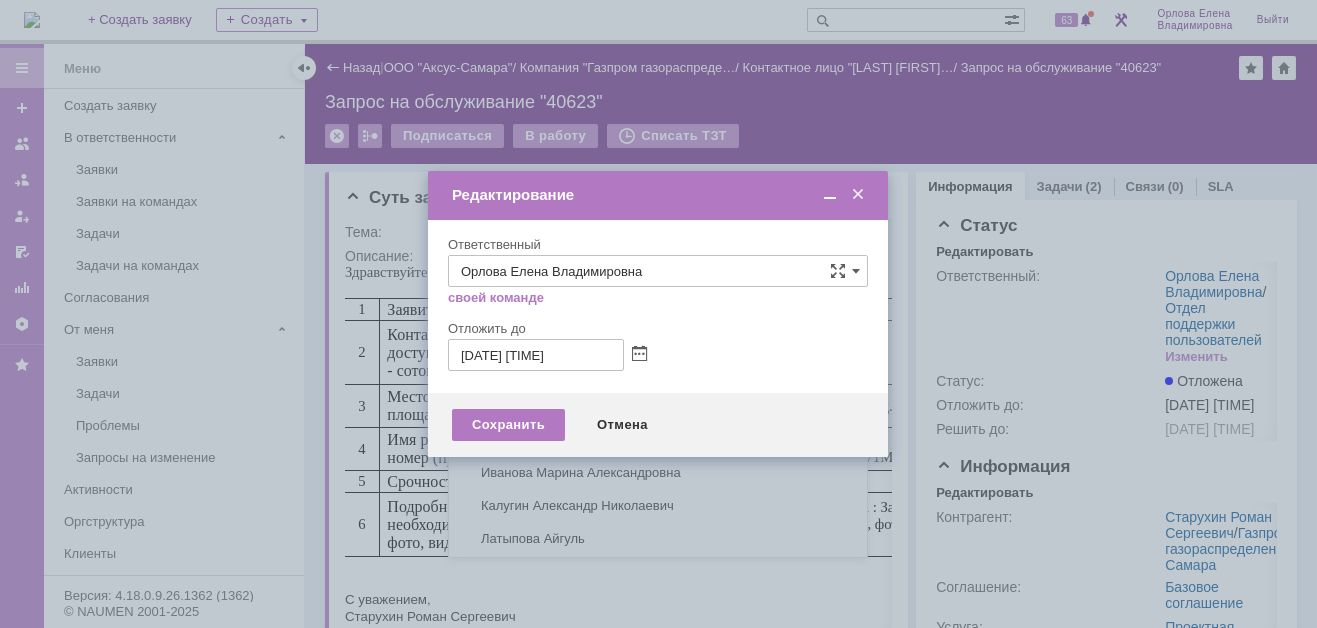 scroll, scrollTop: 364, scrollLeft: 0, axis: vertical 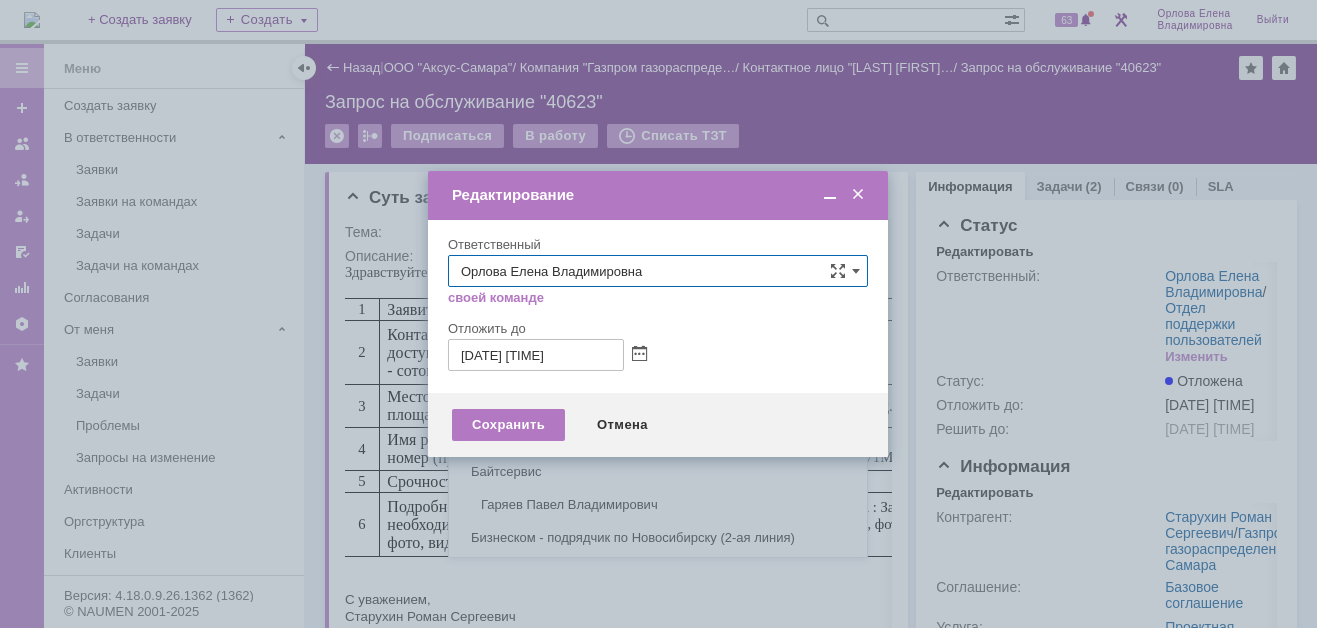 click on "Орлова Елена Владимировна" at bounding box center [658, 271] 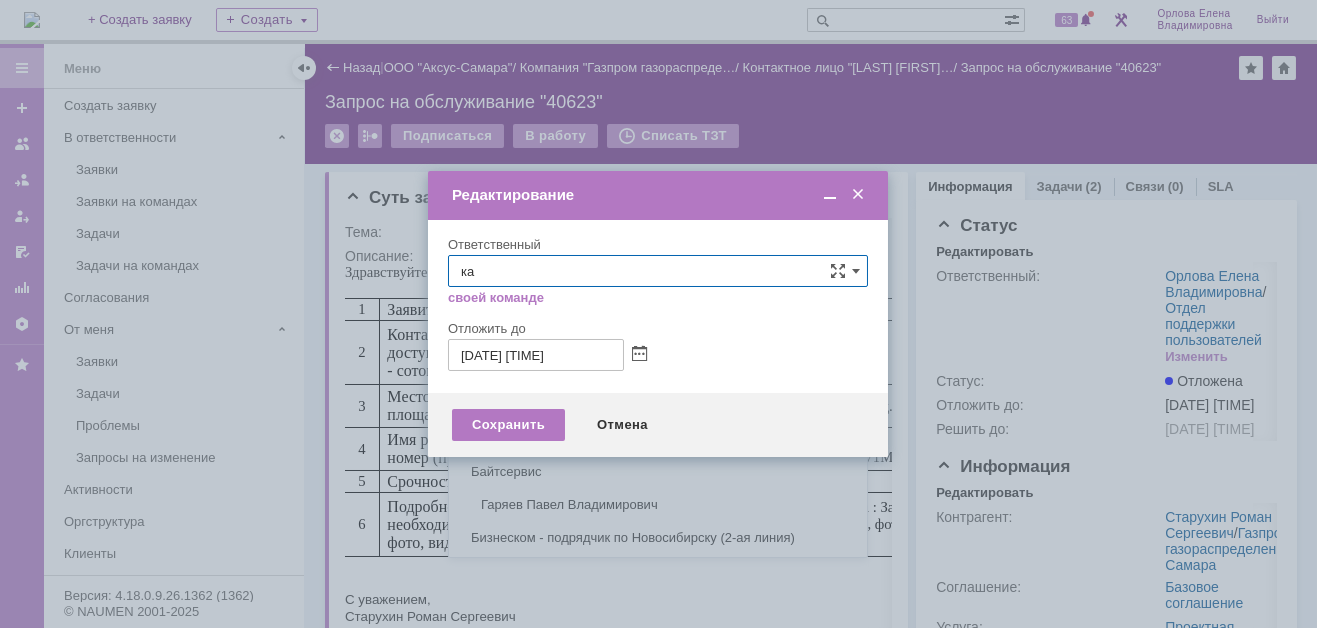 scroll, scrollTop: 0, scrollLeft: 0, axis: both 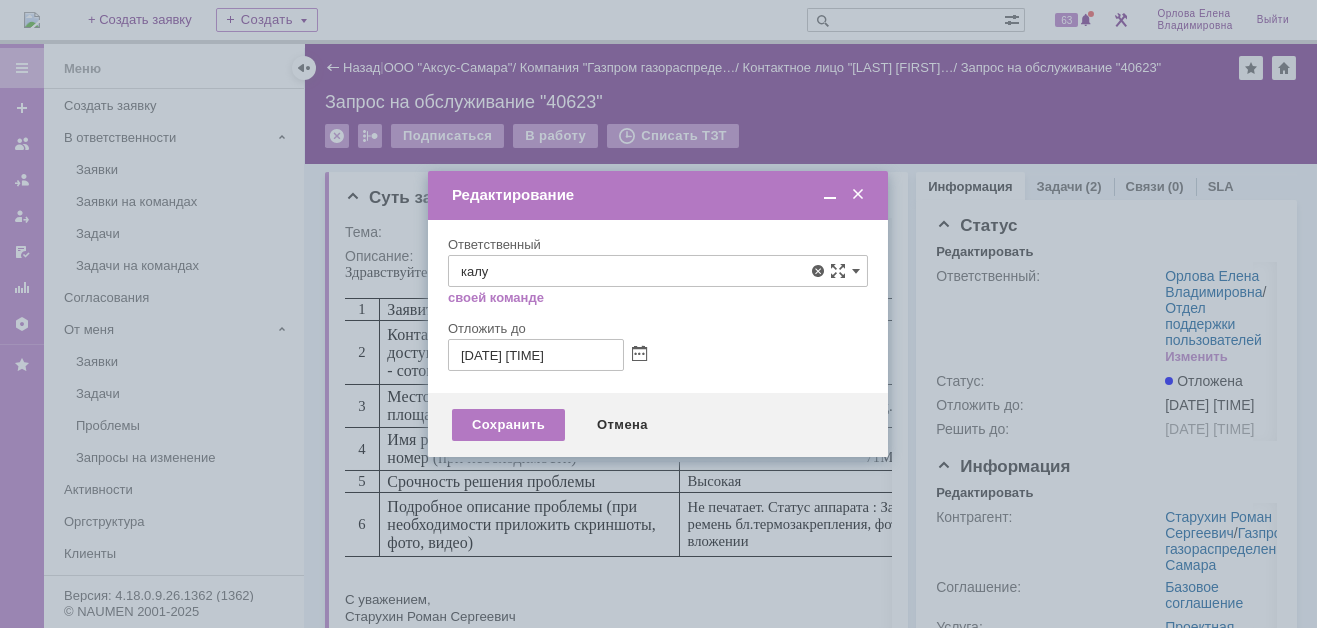 click on "Калугин Александр Николаевич" at bounding box center [658, 417] 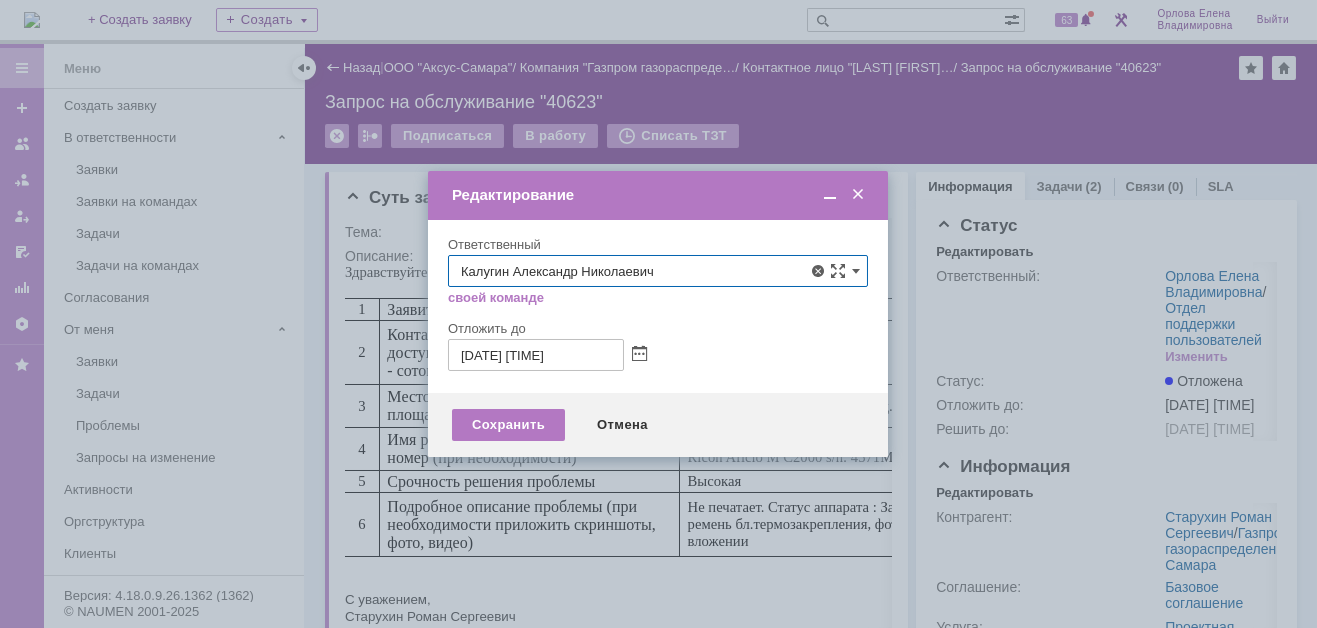 type on "Калугин Александр Николаевич" 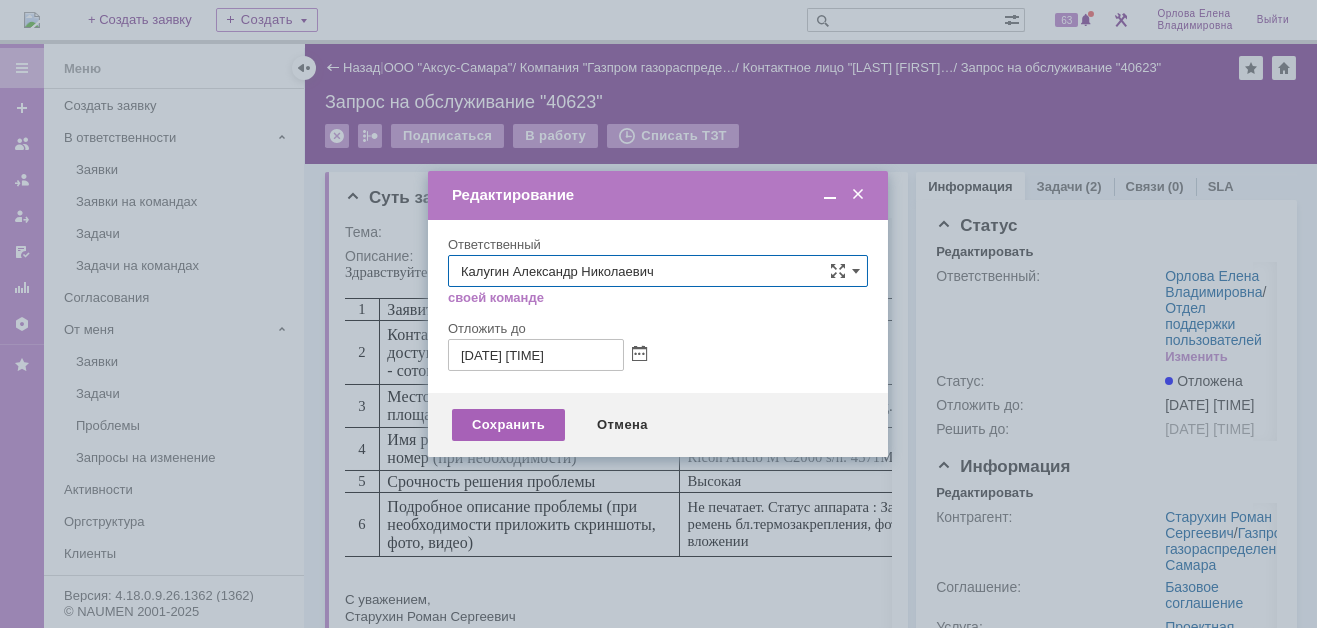click on "Сохранить" at bounding box center (508, 425) 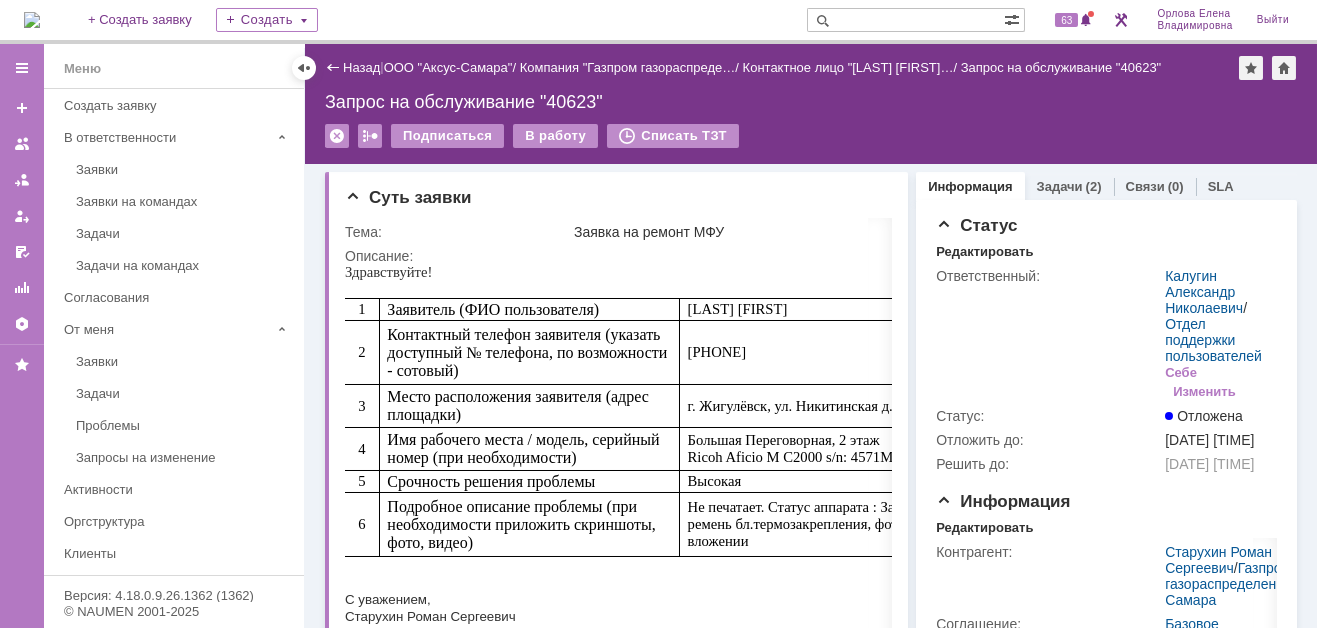 scroll, scrollTop: 0, scrollLeft: 0, axis: both 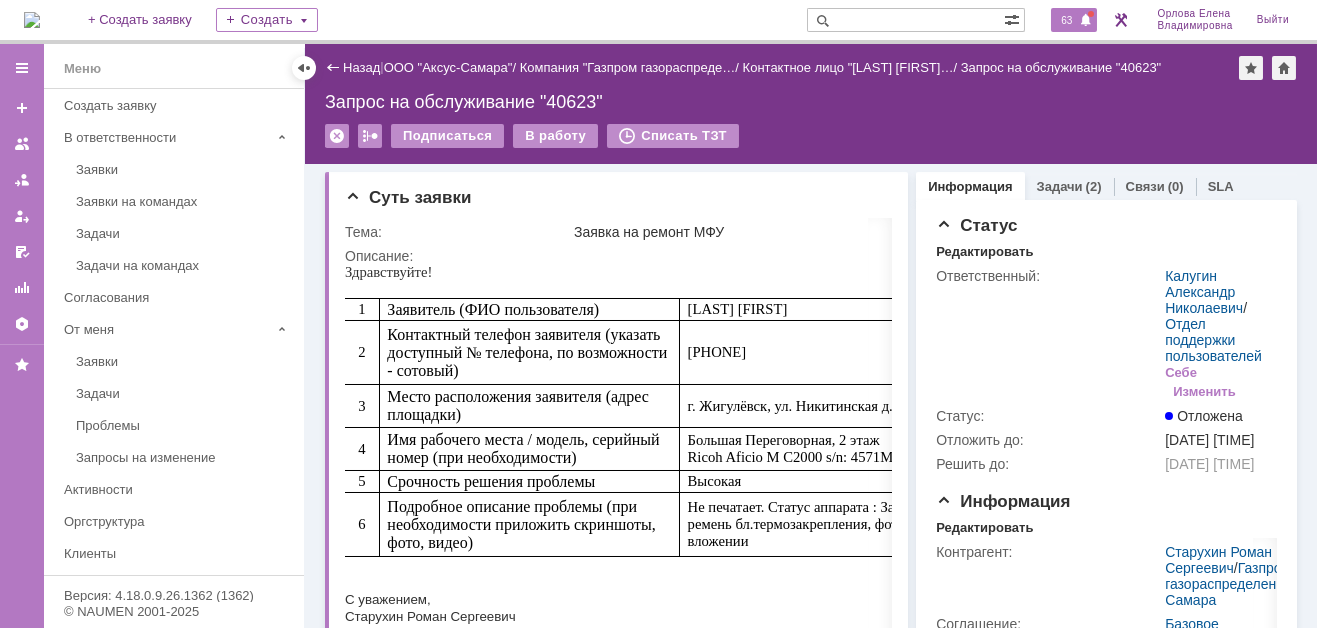 click on "63" at bounding box center (1066, 20) 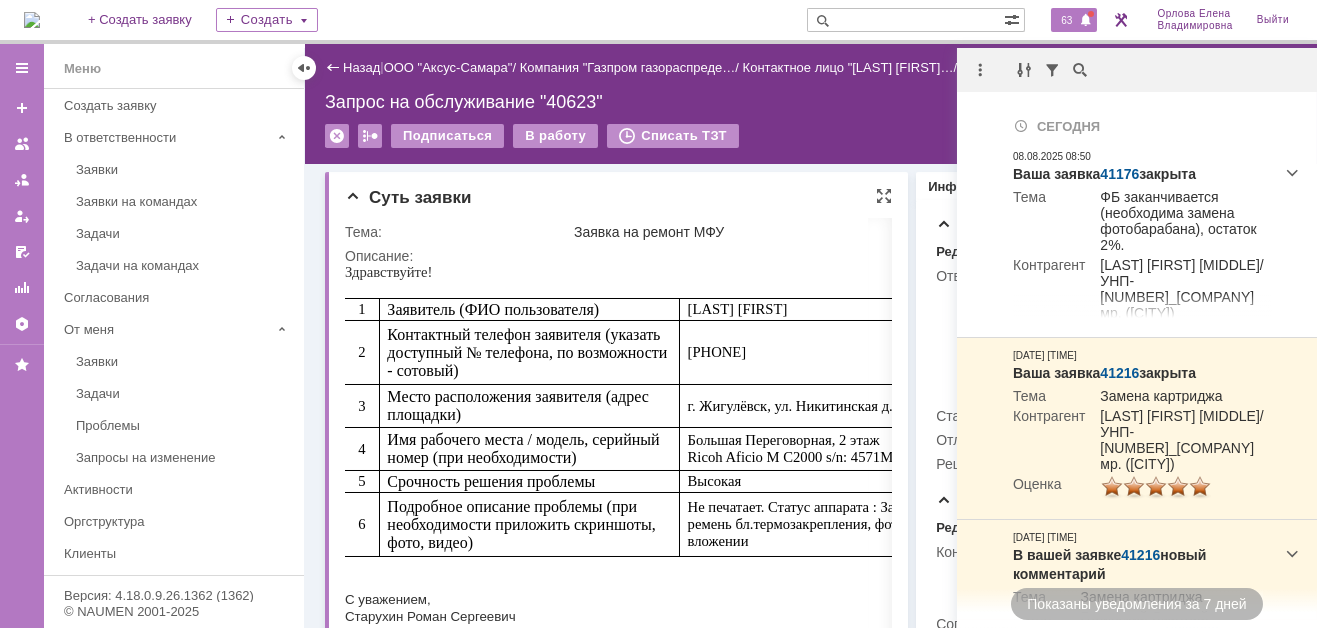 click on "Суть заявки Тема: Заявка на ремонт МФУ Описание:" at bounding box center (616, 524) 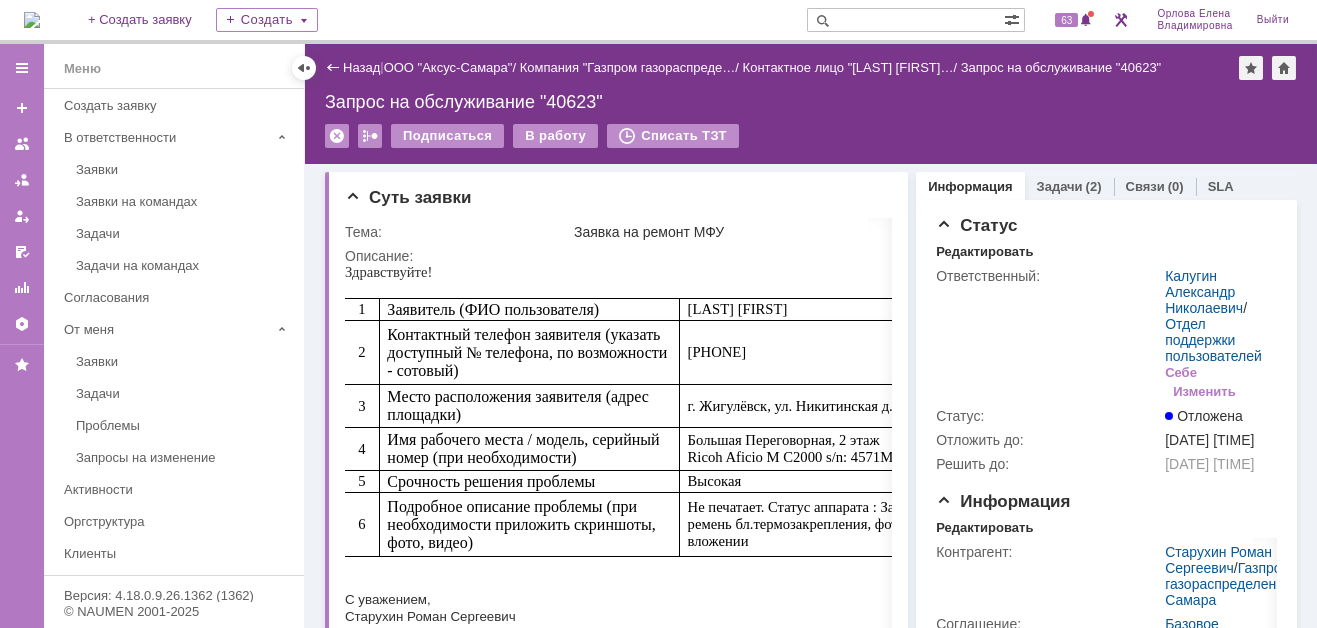 click at bounding box center (32, 20) 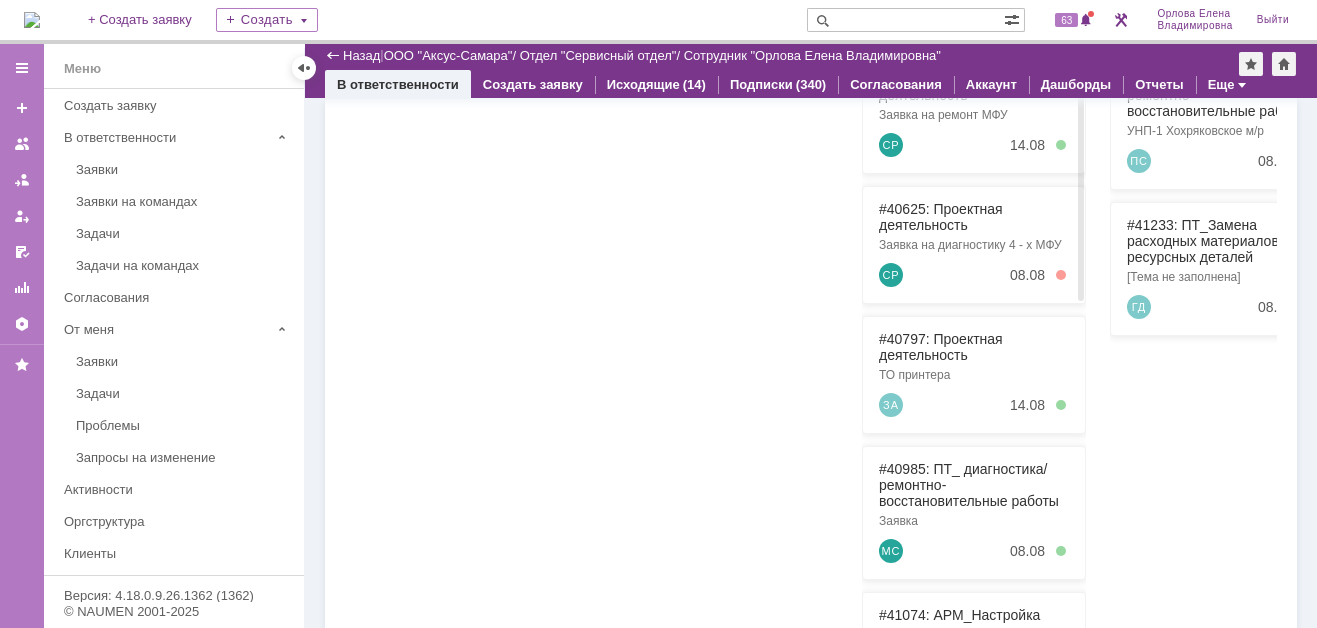 scroll, scrollTop: 0, scrollLeft: 0, axis: both 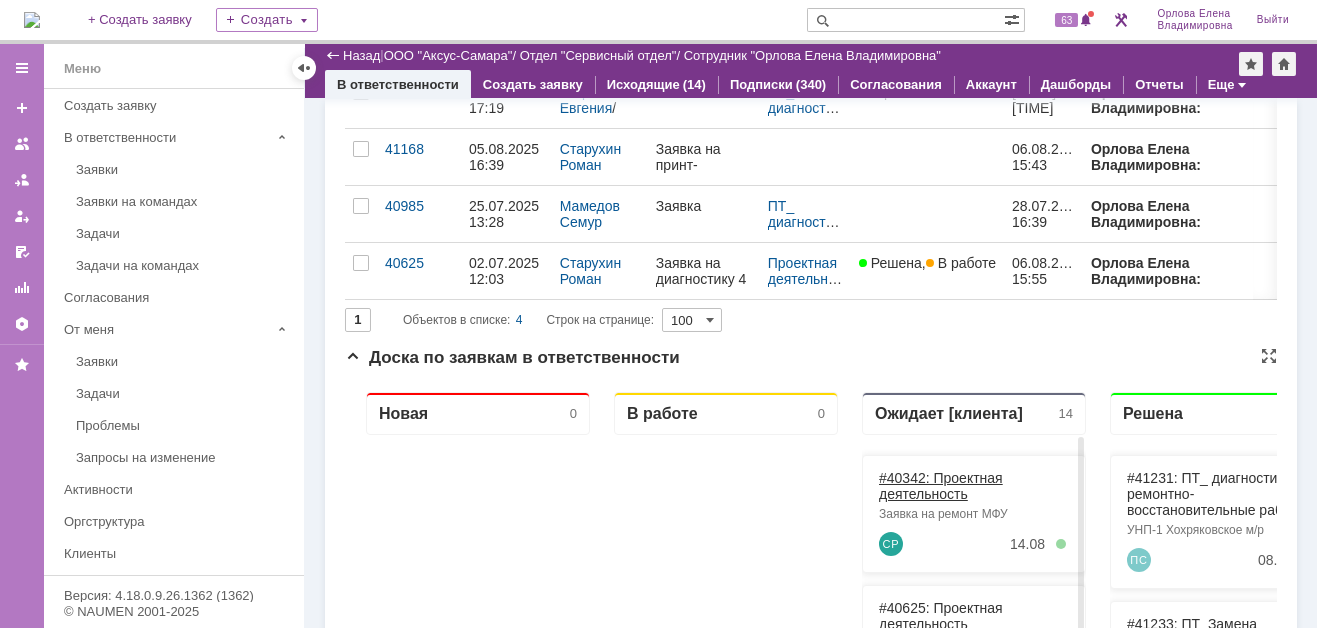 click on "#40342: Проектная деятельность" at bounding box center (941, 486) 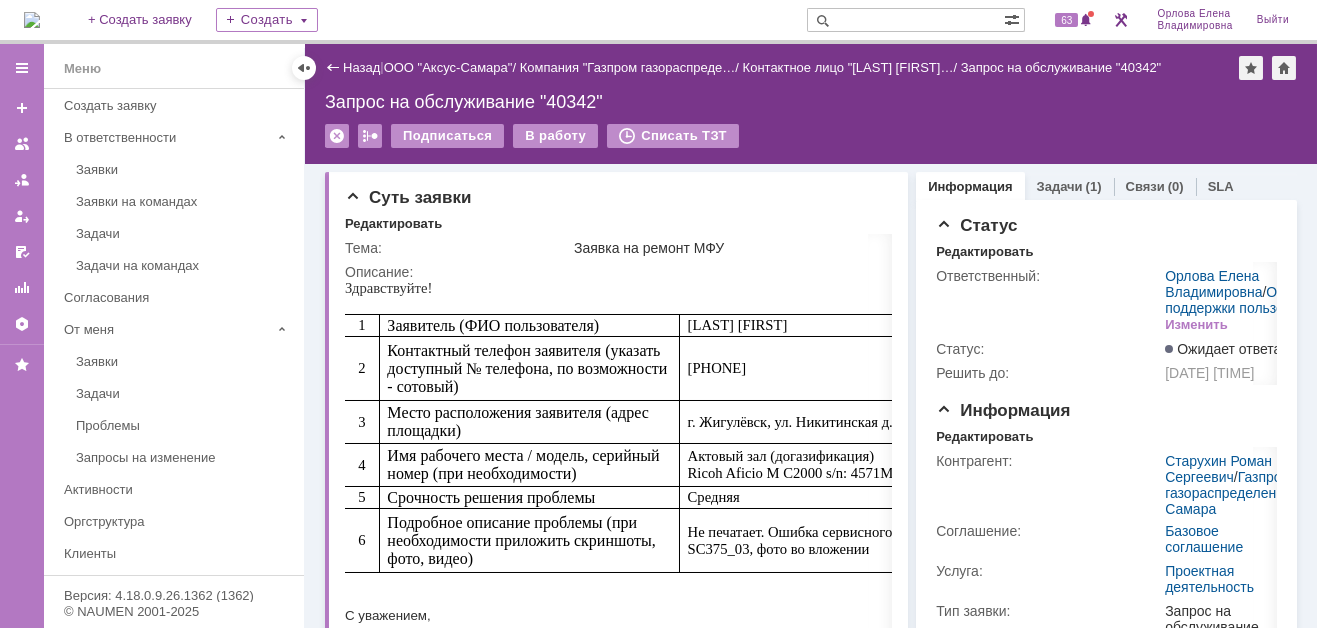 scroll, scrollTop: 0, scrollLeft: 0, axis: both 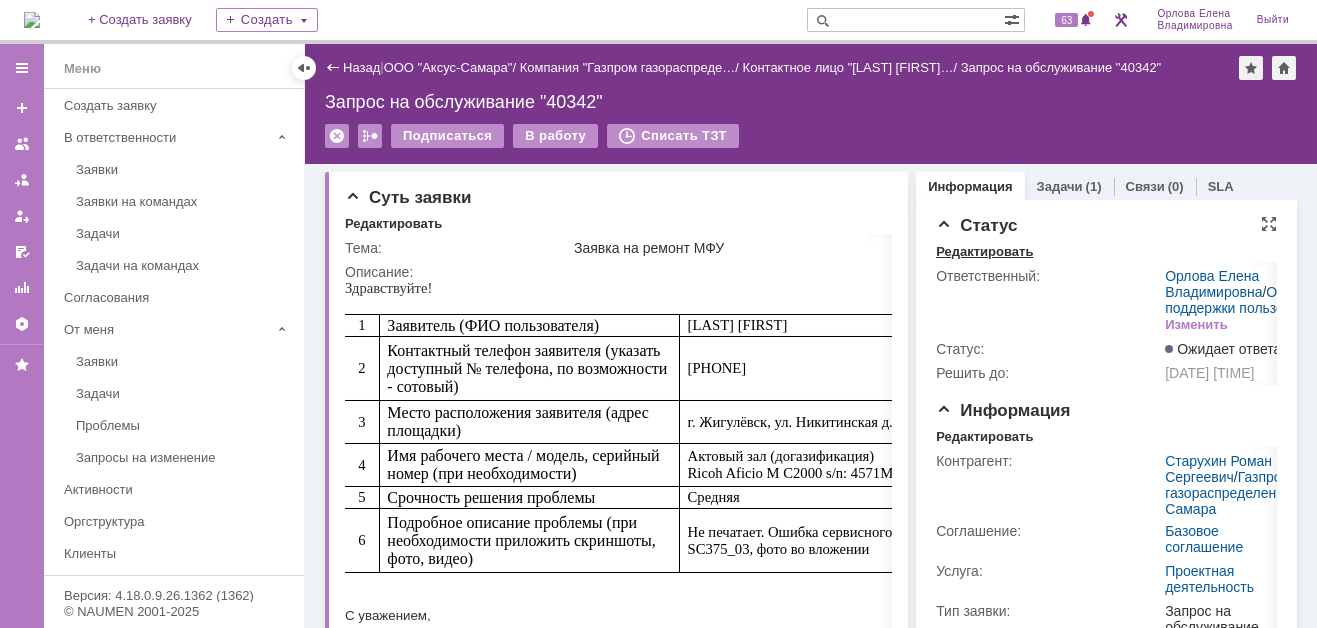 click on "Редактировать" at bounding box center [984, 252] 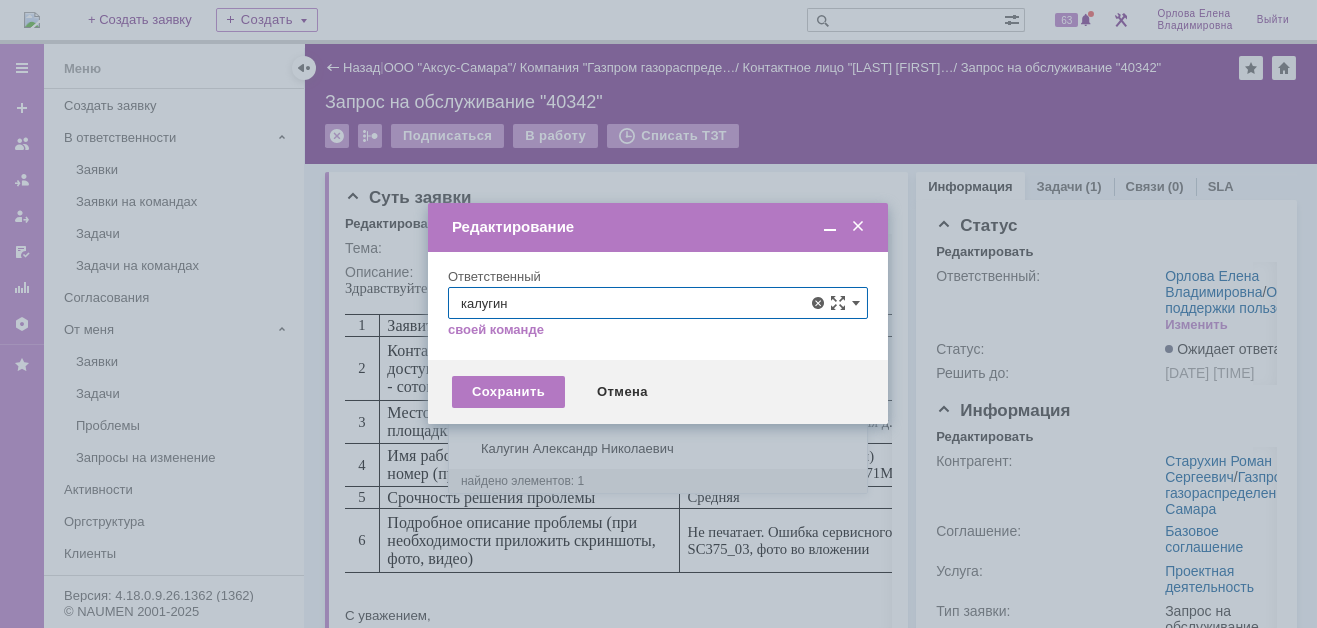 click on "Калугин Александр Николаевич" at bounding box center [658, 449] 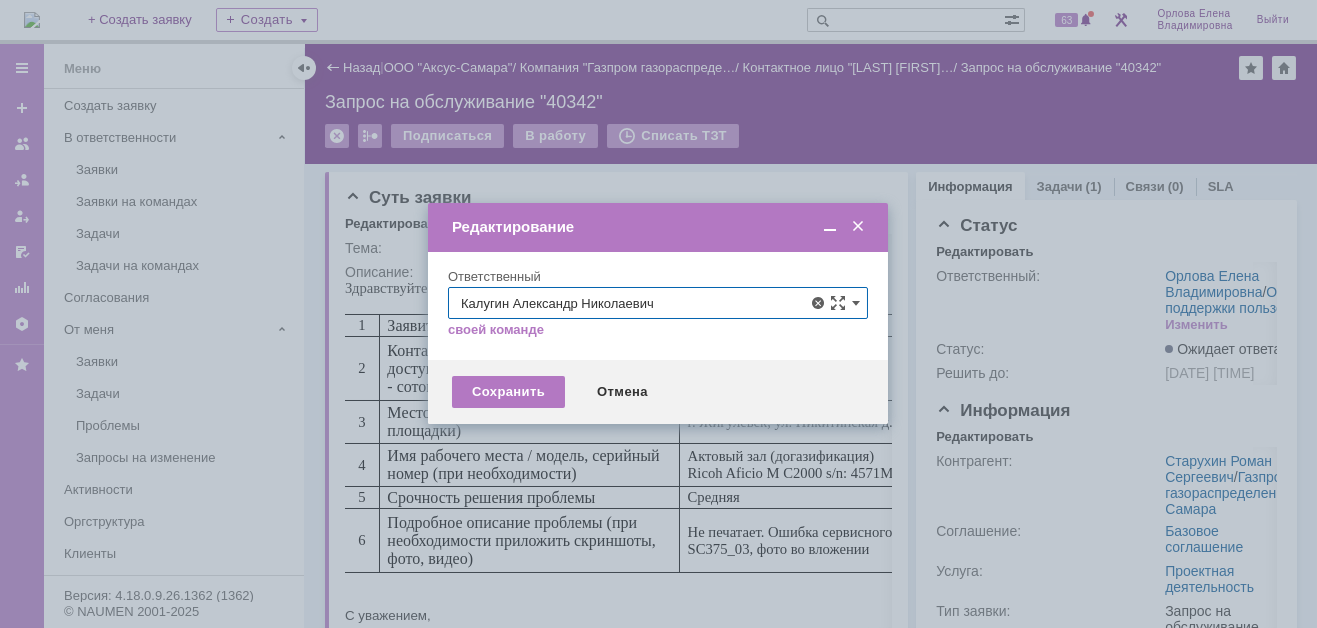 type on "Калугин Александр Николаевич" 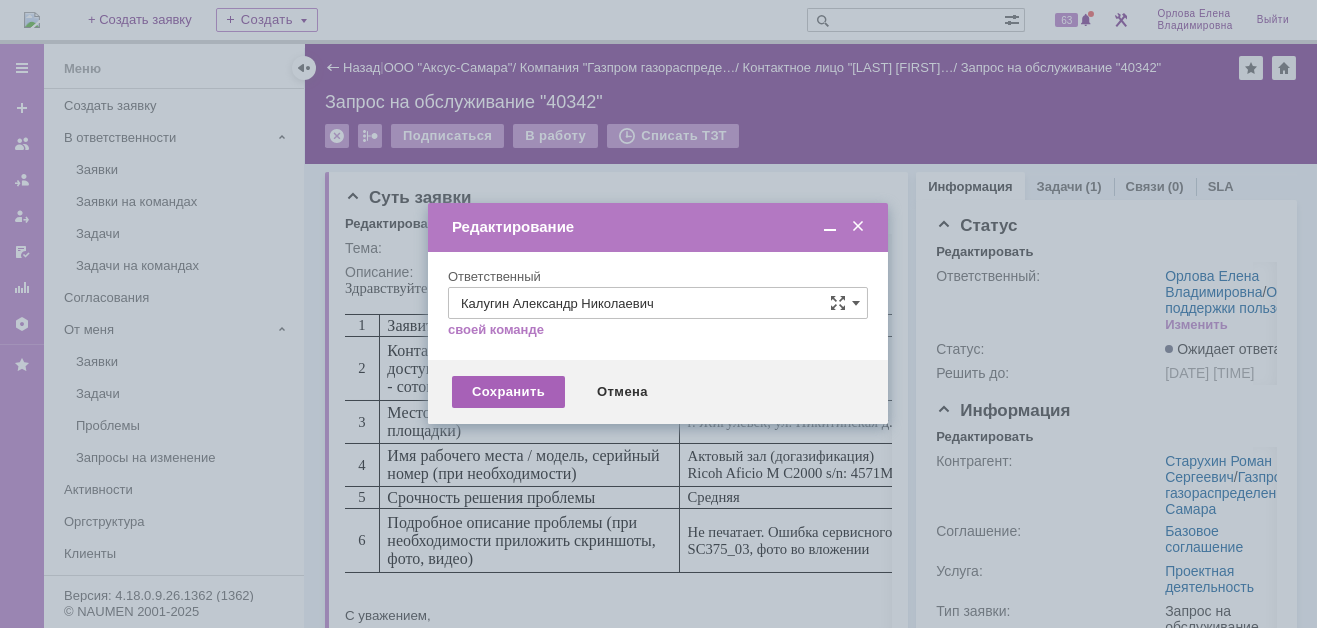 click on "Сохранить" at bounding box center (508, 392) 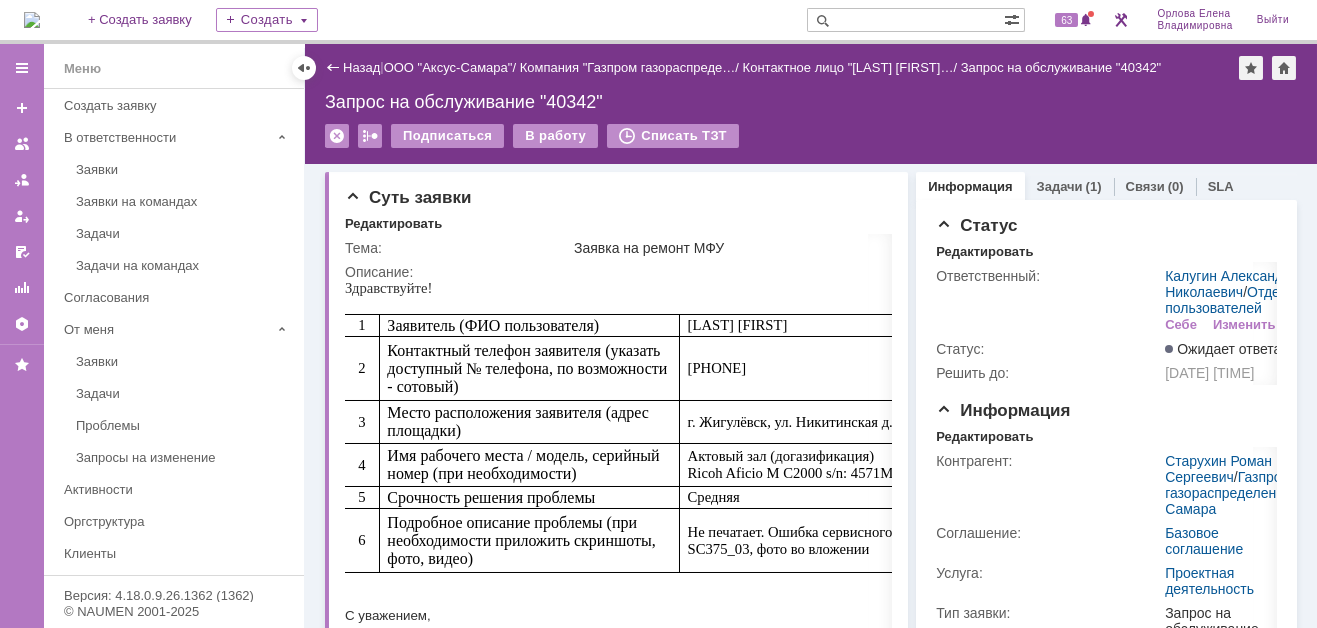 scroll, scrollTop: 0, scrollLeft: 0, axis: both 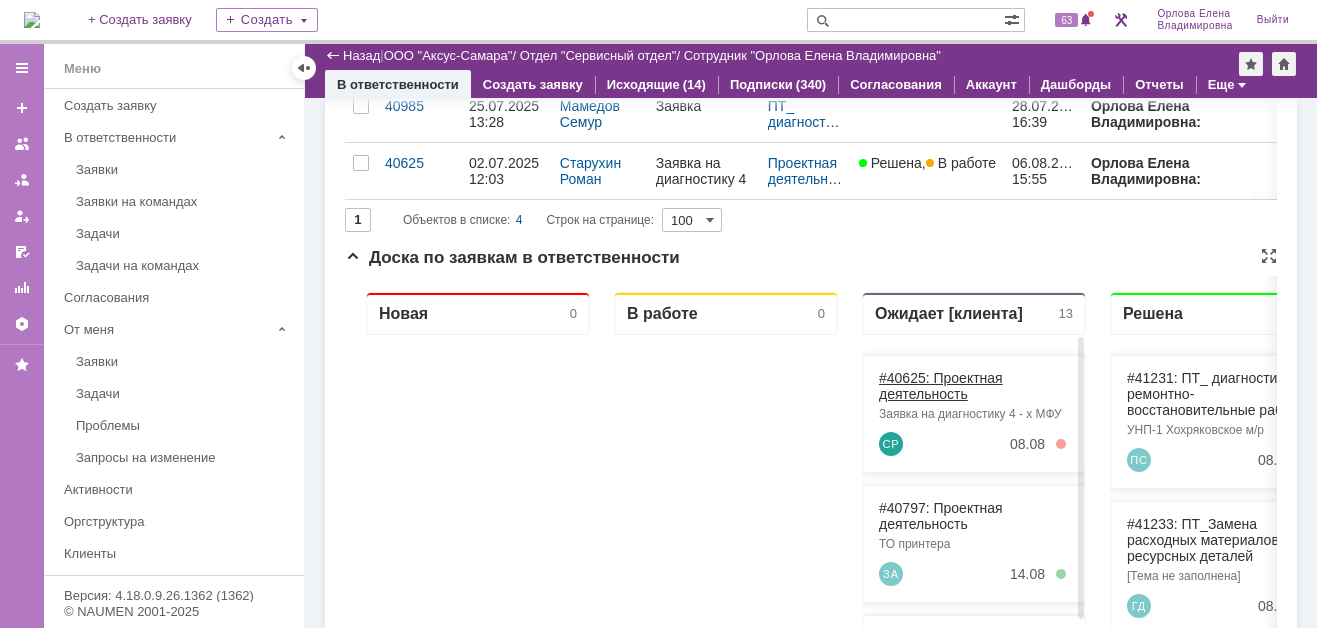 click on "#40625: Проектная деятельность" at bounding box center [941, 386] 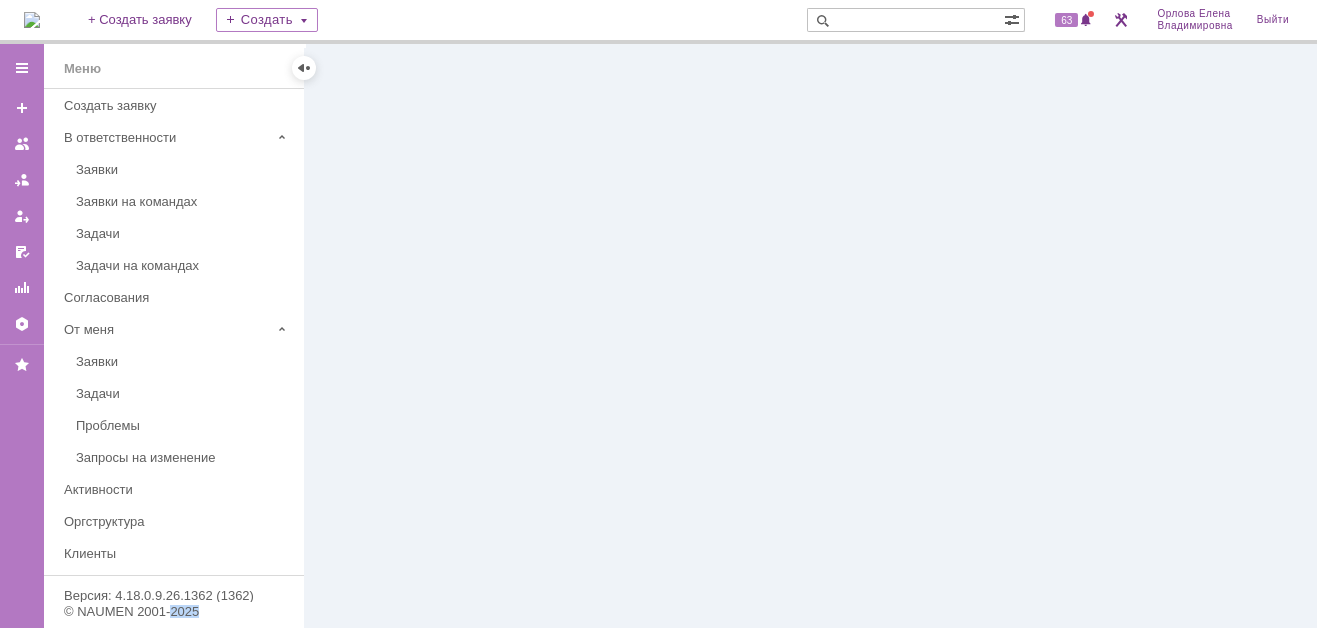 click at bounding box center [811, 336] 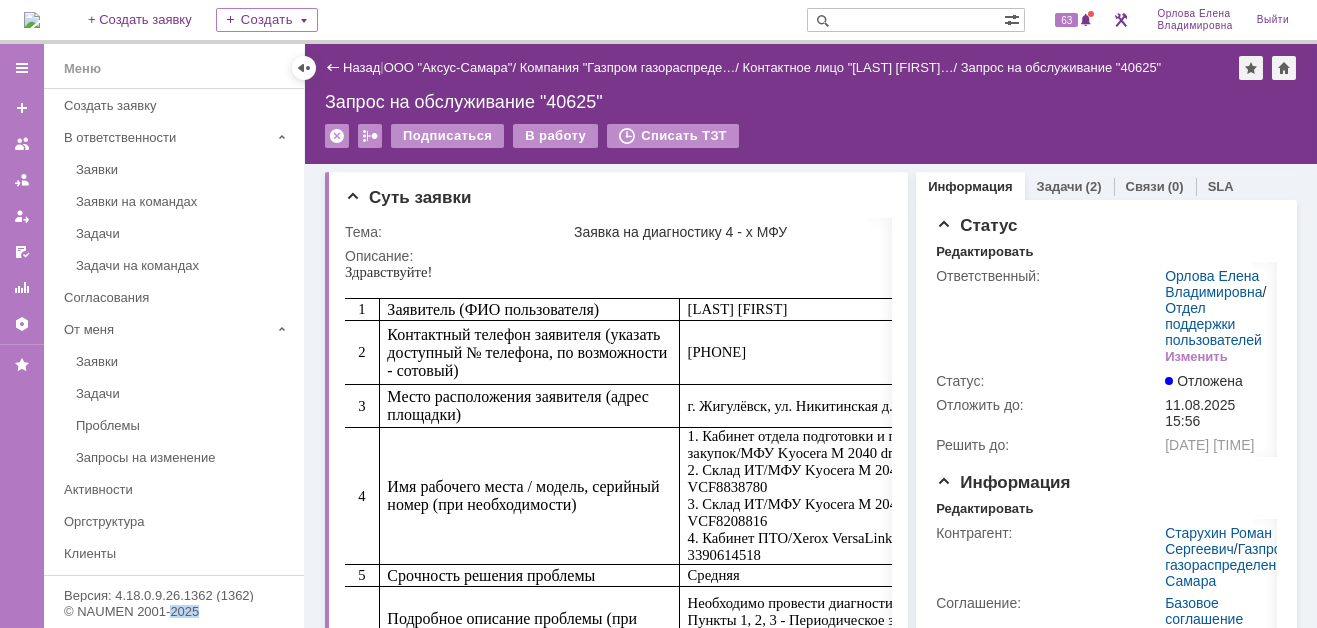 scroll, scrollTop: 0, scrollLeft: 0, axis: both 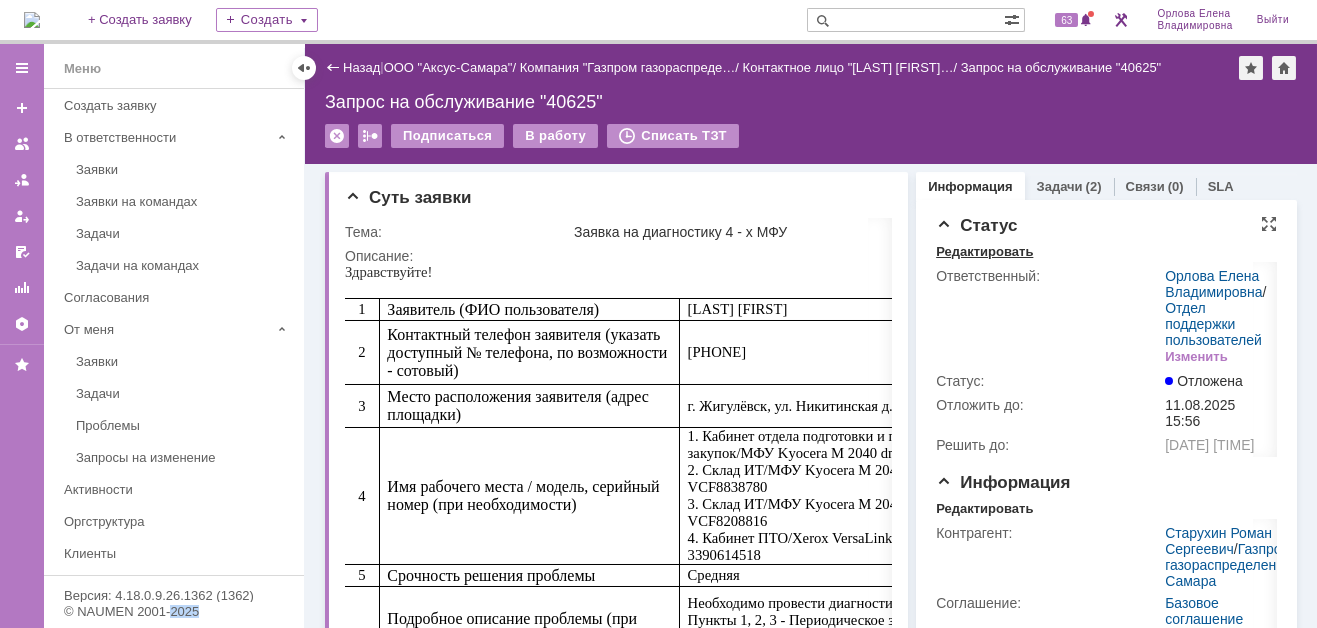 click on "Редактировать" at bounding box center [984, 252] 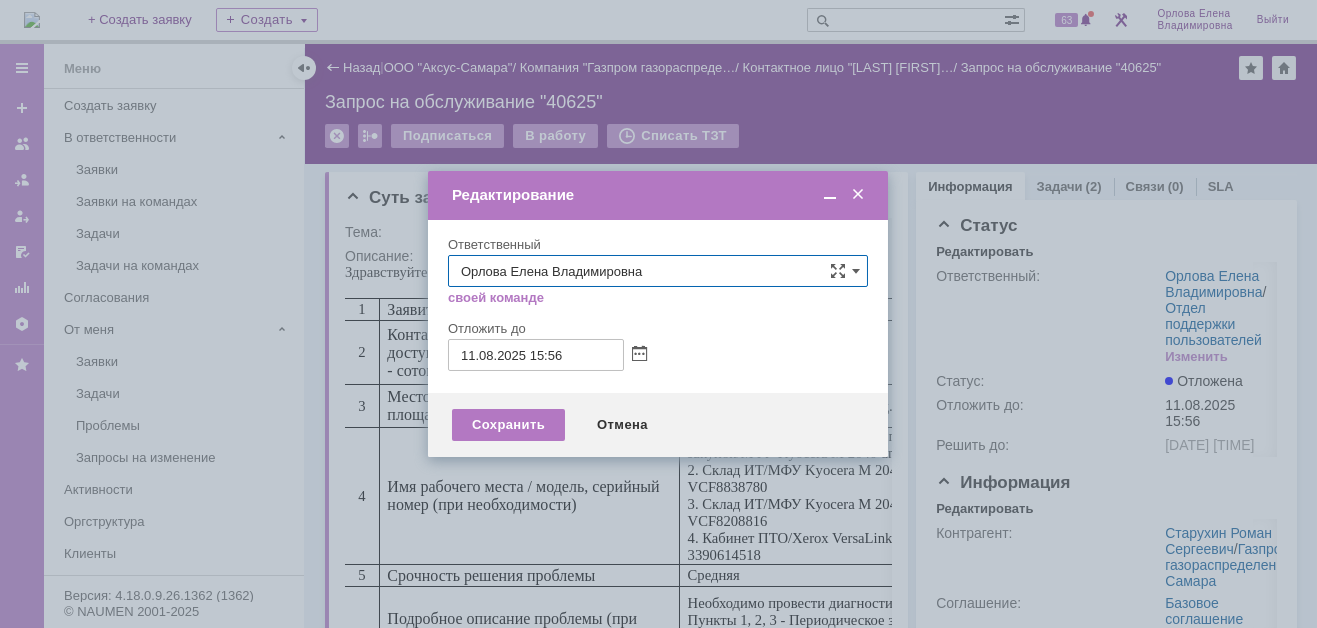 drag, startPoint x: 661, startPoint y: 269, endPoint x: 456, endPoint y: 264, distance: 205.06097 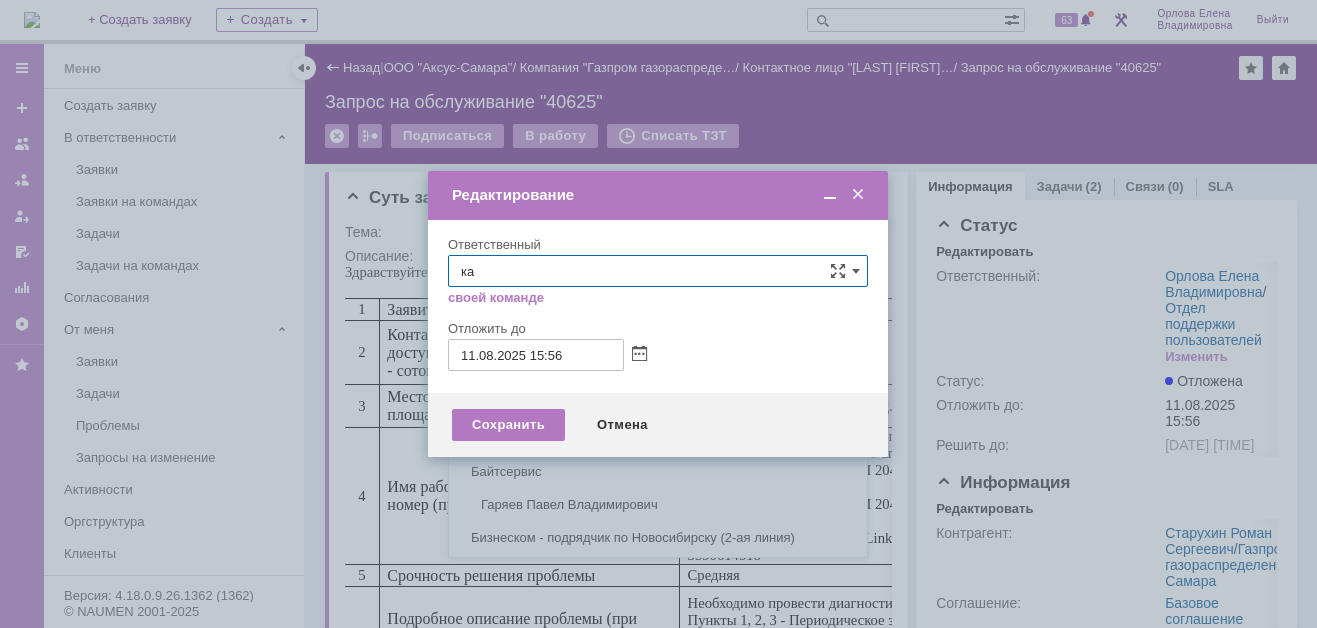 scroll, scrollTop: 0, scrollLeft: 0, axis: both 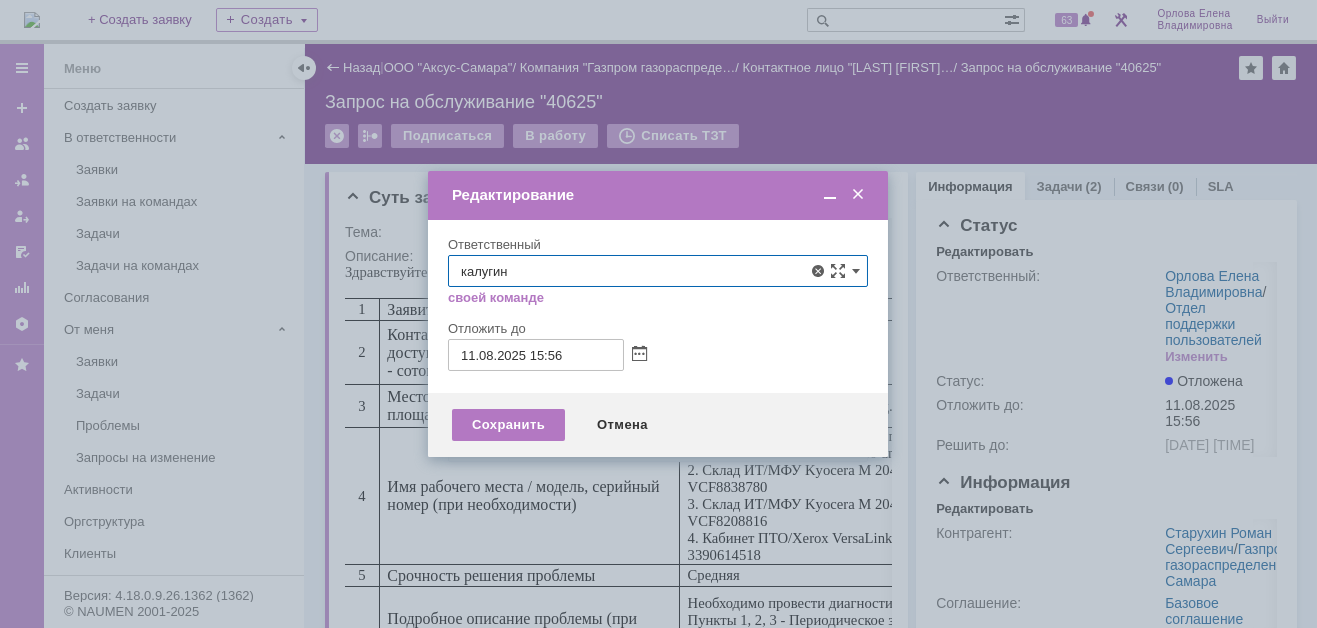 click on "Калугин Александр Николаевич" at bounding box center (658, 417) 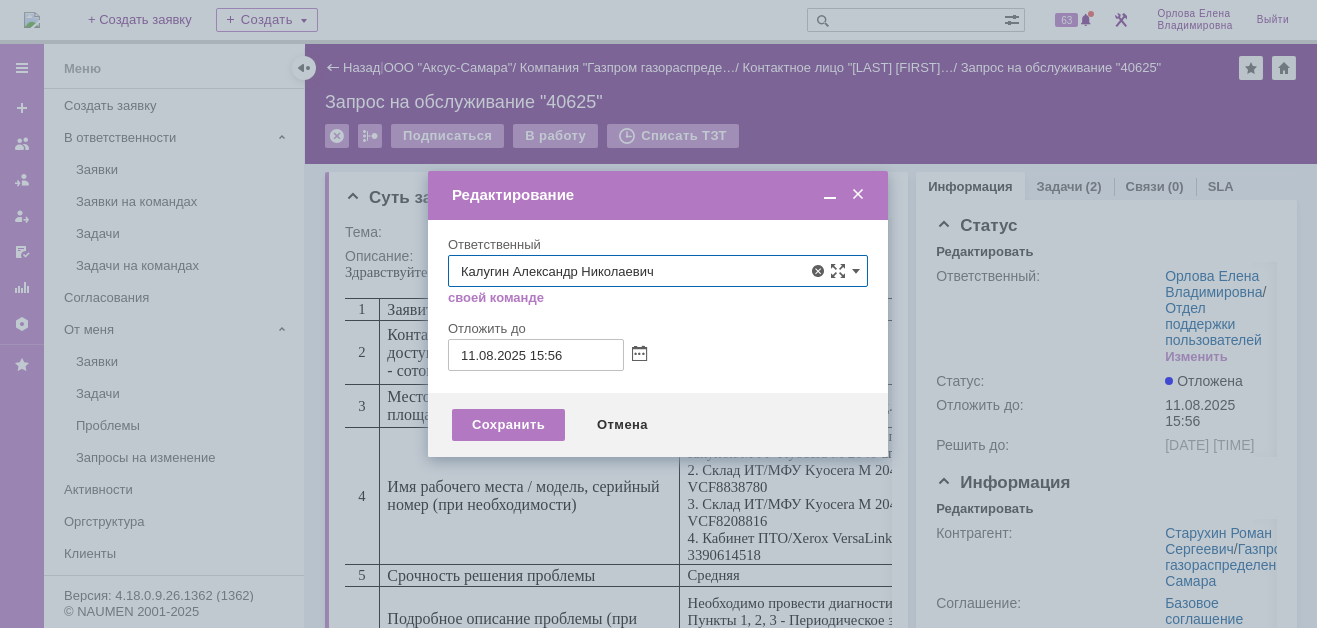 type on "Калугин Александр Николаевич" 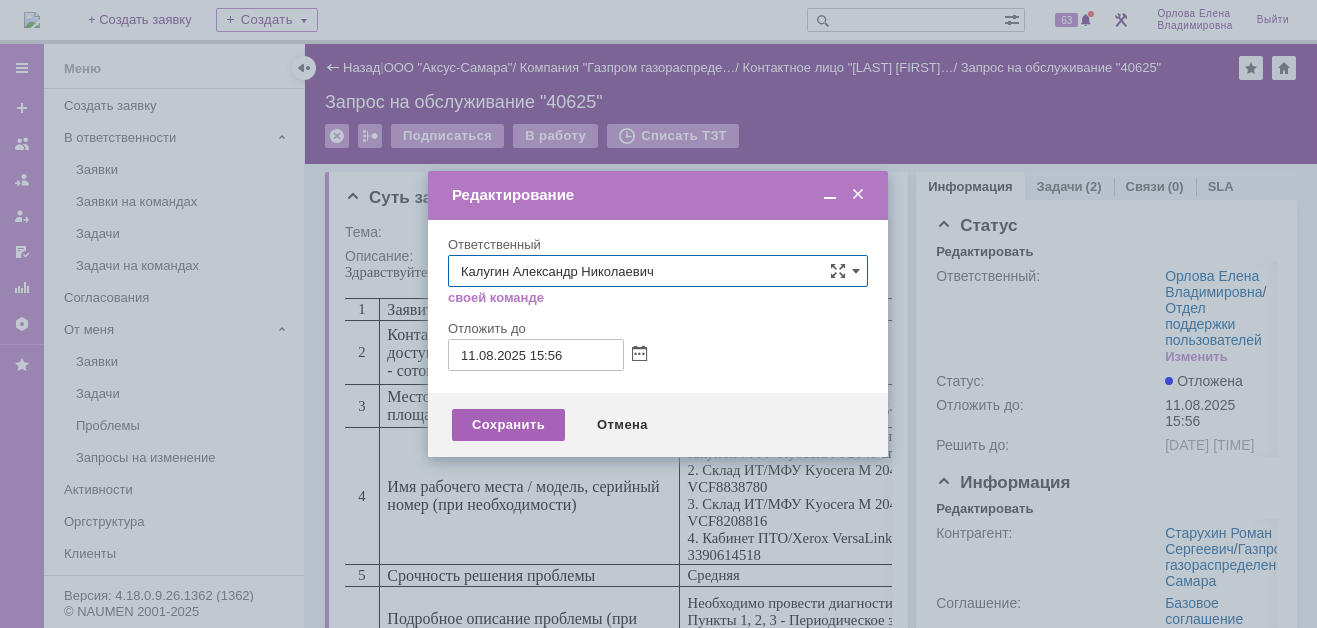 click on "Сохранить" at bounding box center (508, 425) 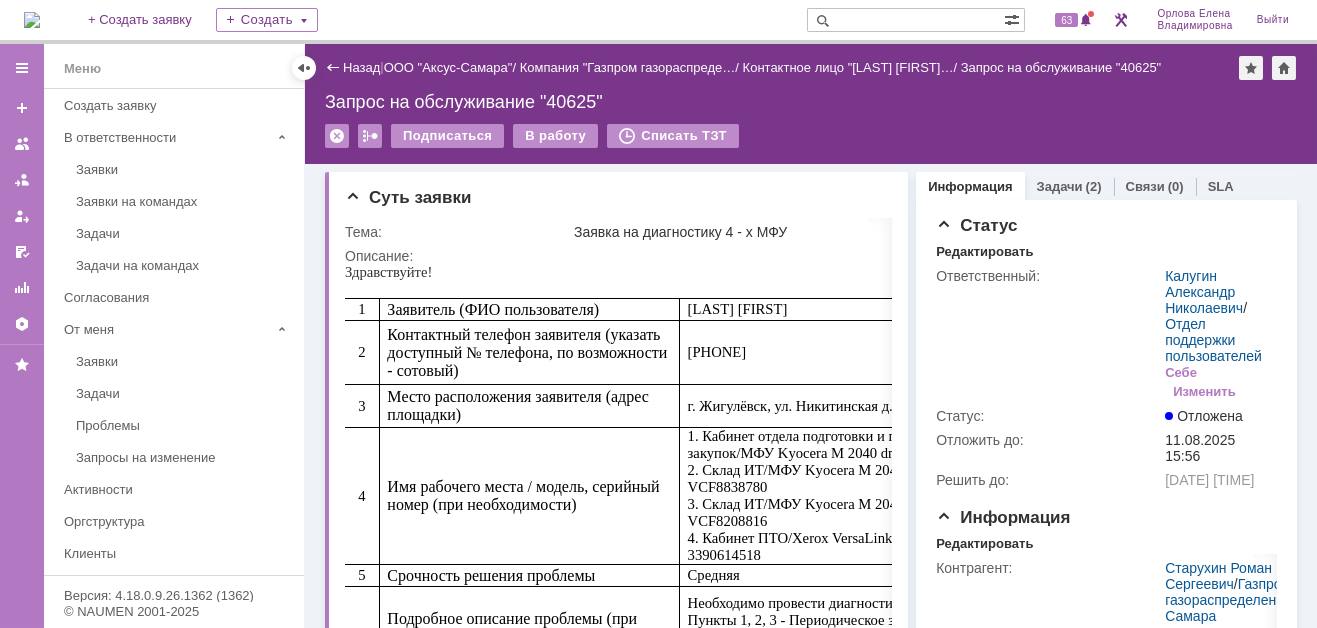 scroll, scrollTop: 0, scrollLeft: 0, axis: both 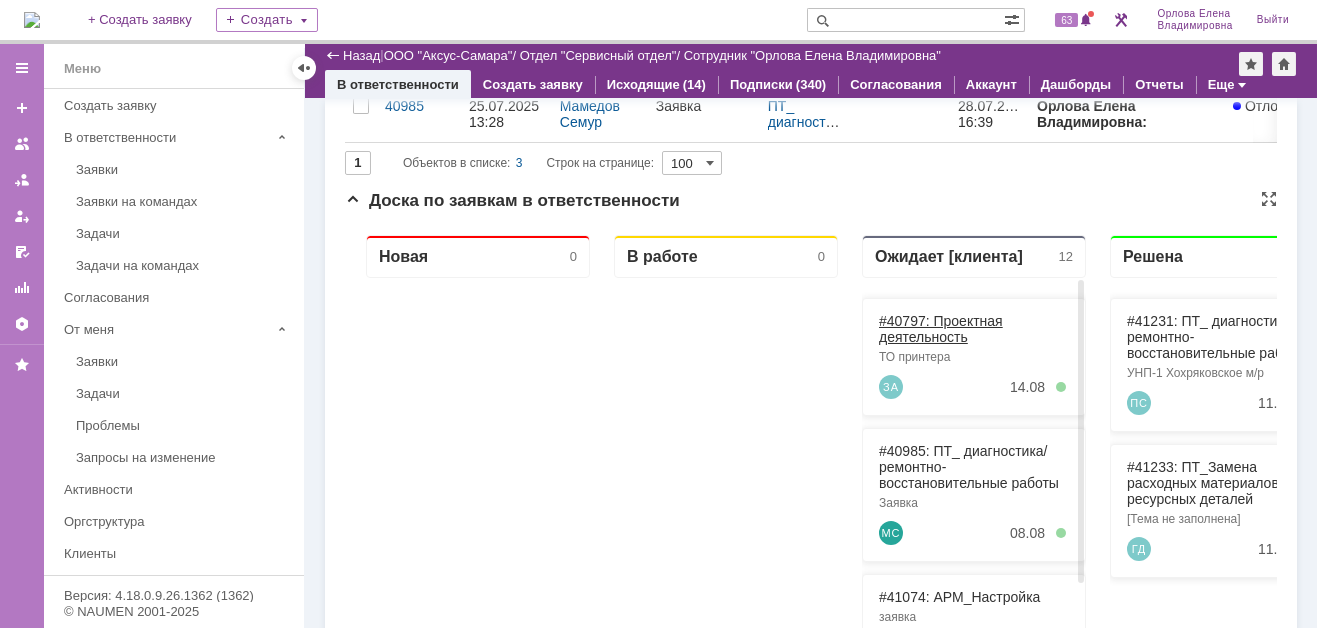 click on "#40797: Проектная деятельность" at bounding box center [941, 329] 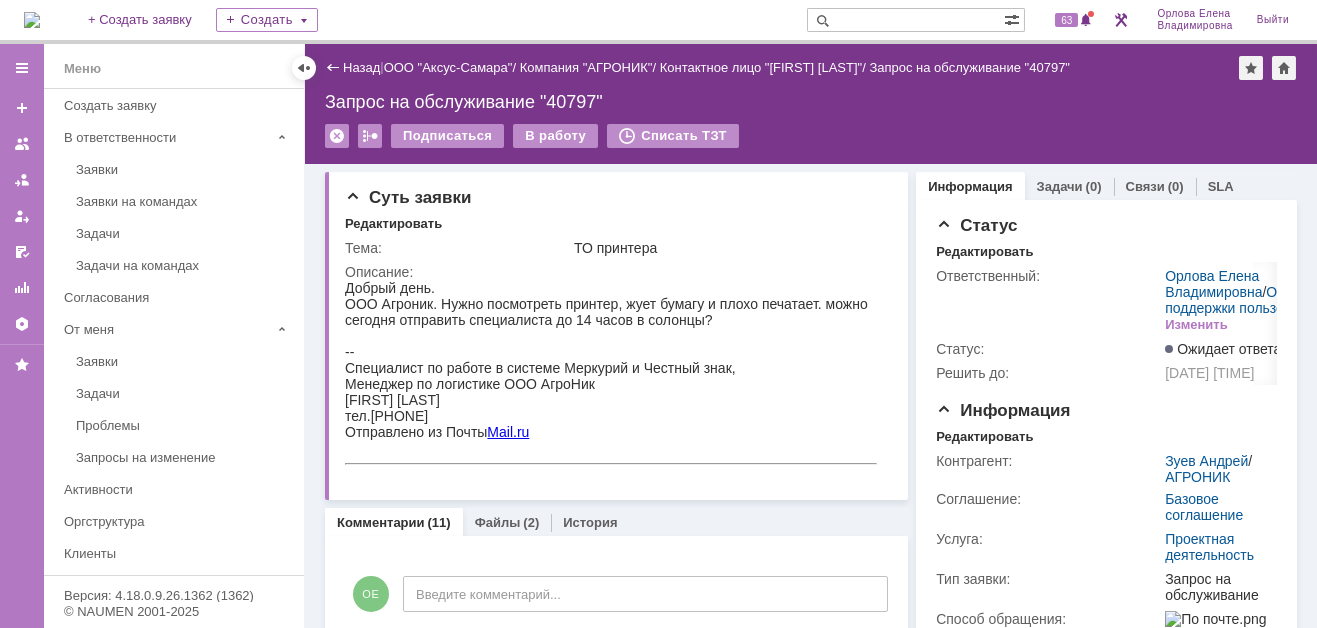 scroll, scrollTop: 0, scrollLeft: 0, axis: both 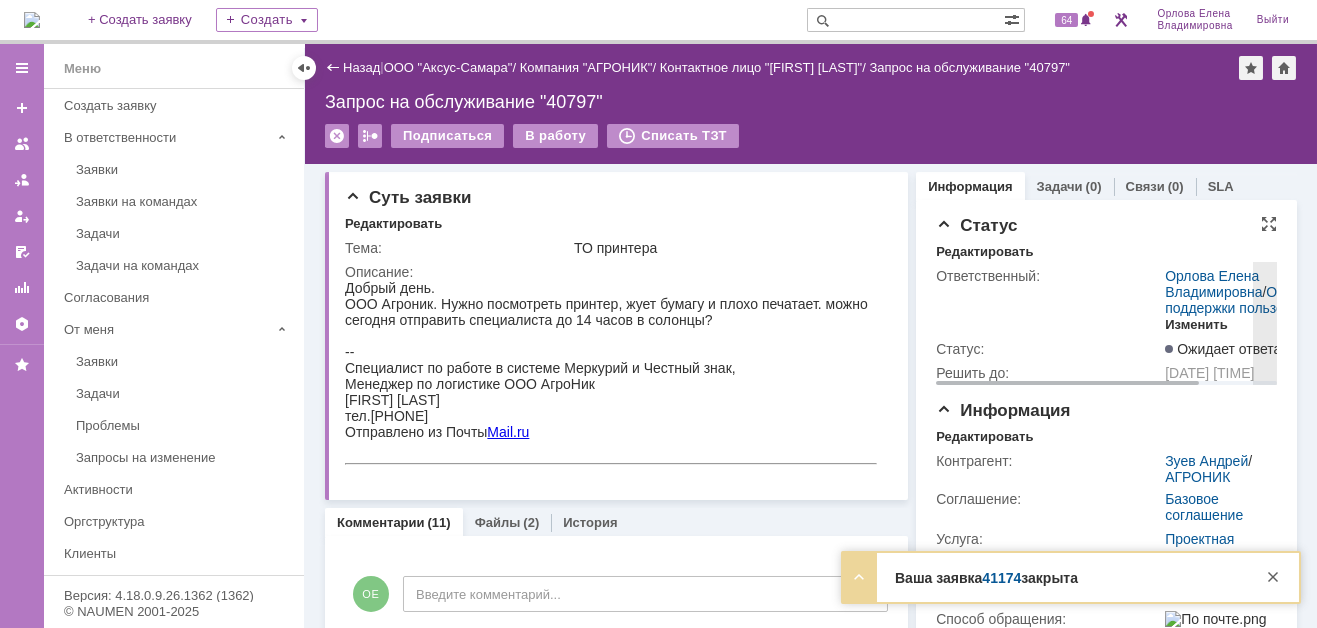 click on "Изменить" at bounding box center [1196, 325] 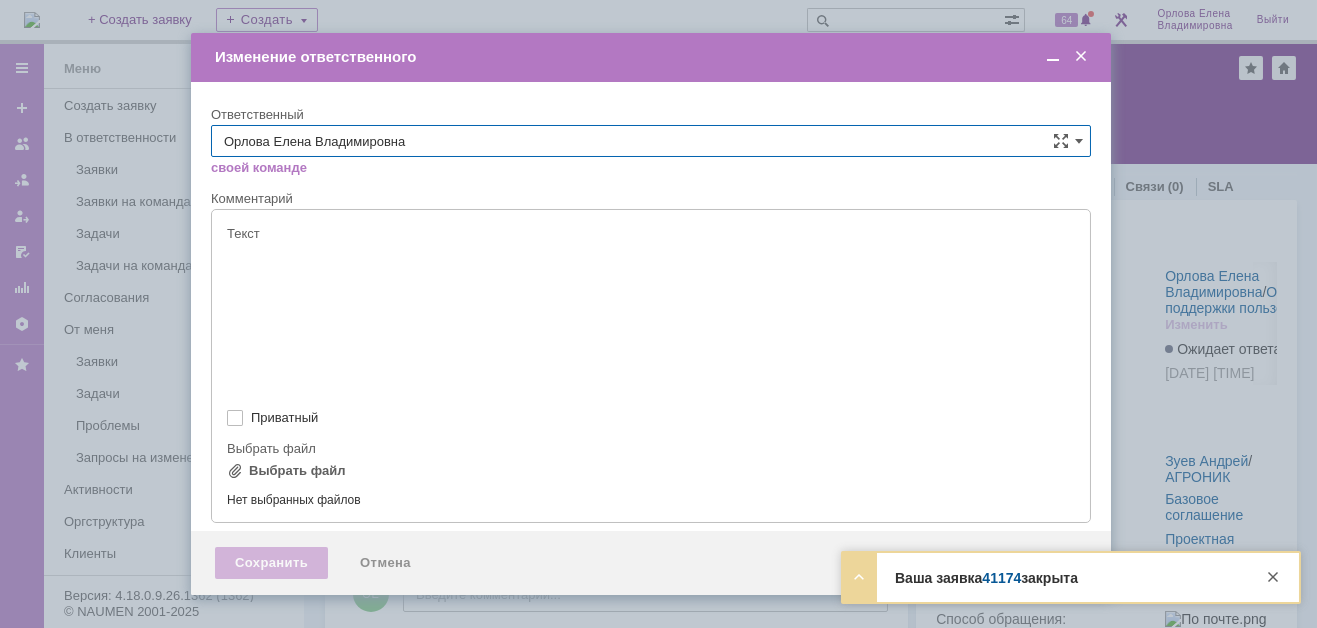 type on "[не указано]" 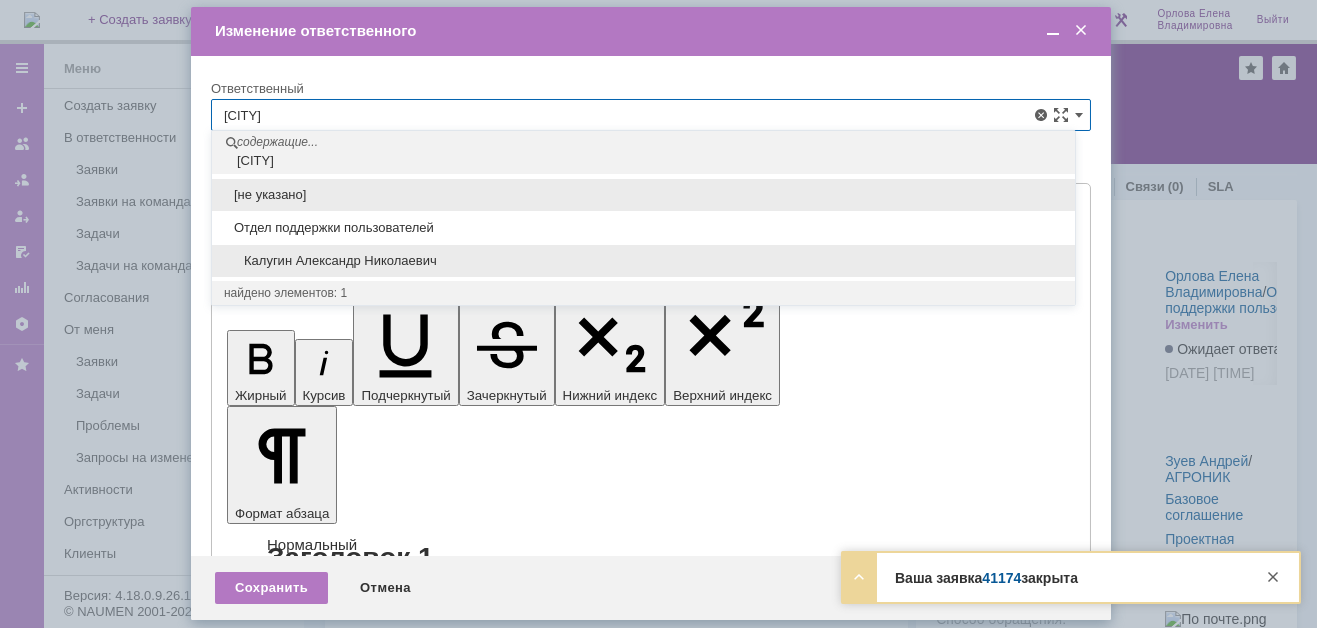 click on "Калугин Александр Николаевич" at bounding box center (643, 261) 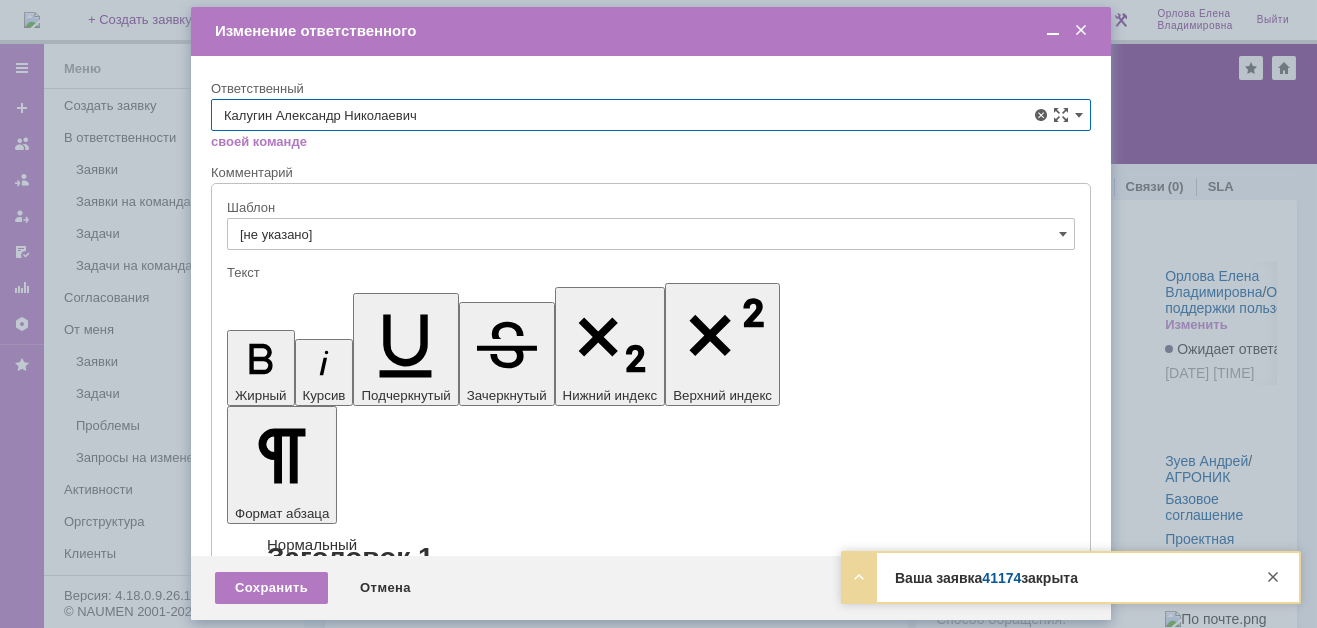 type on "Калугин Александр Николаевич" 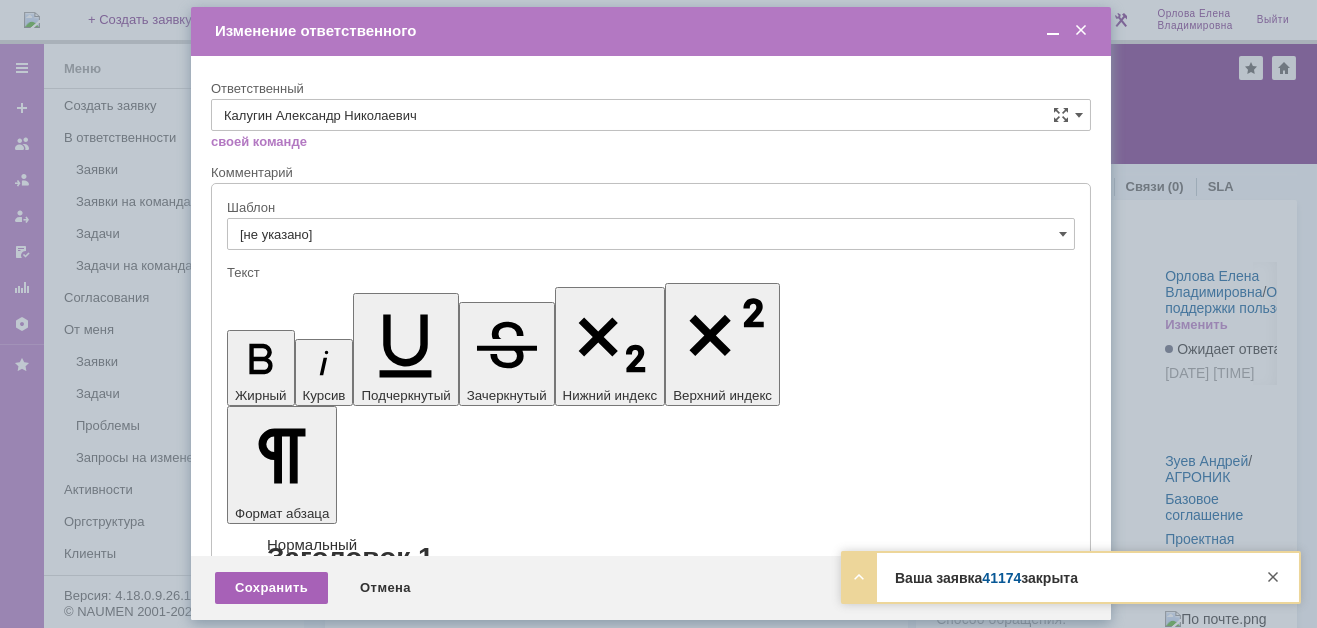 click on "Сохранить" at bounding box center (271, 588) 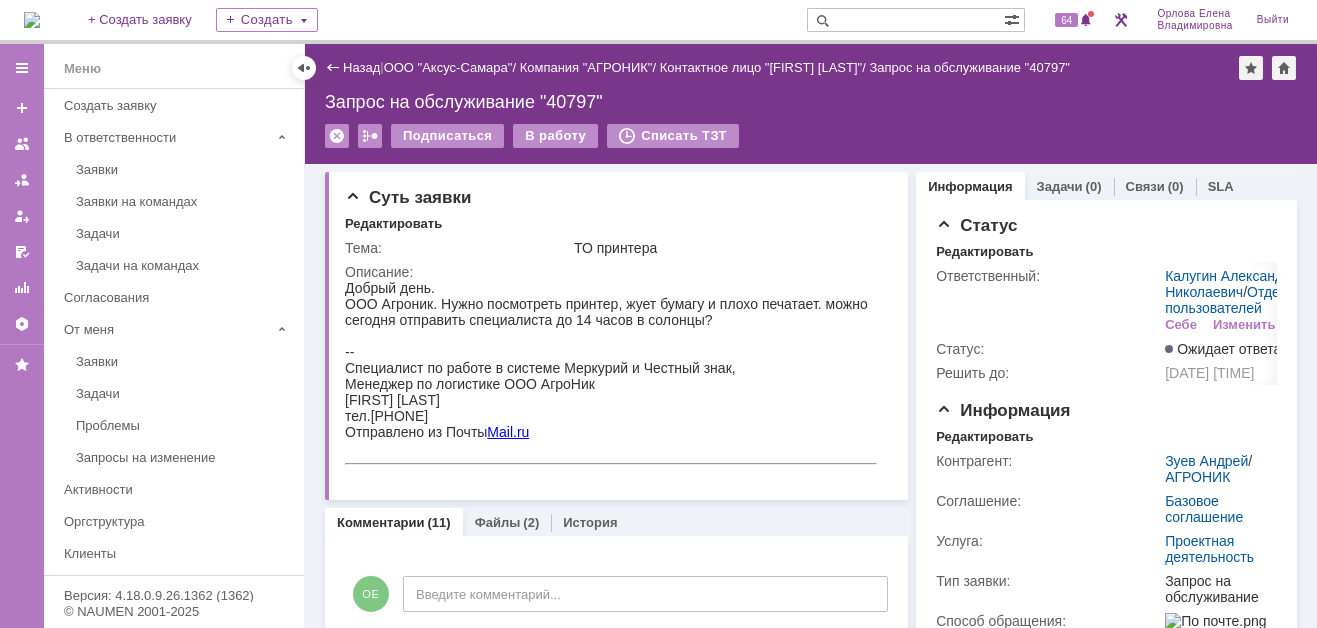 scroll, scrollTop: 0, scrollLeft: 0, axis: both 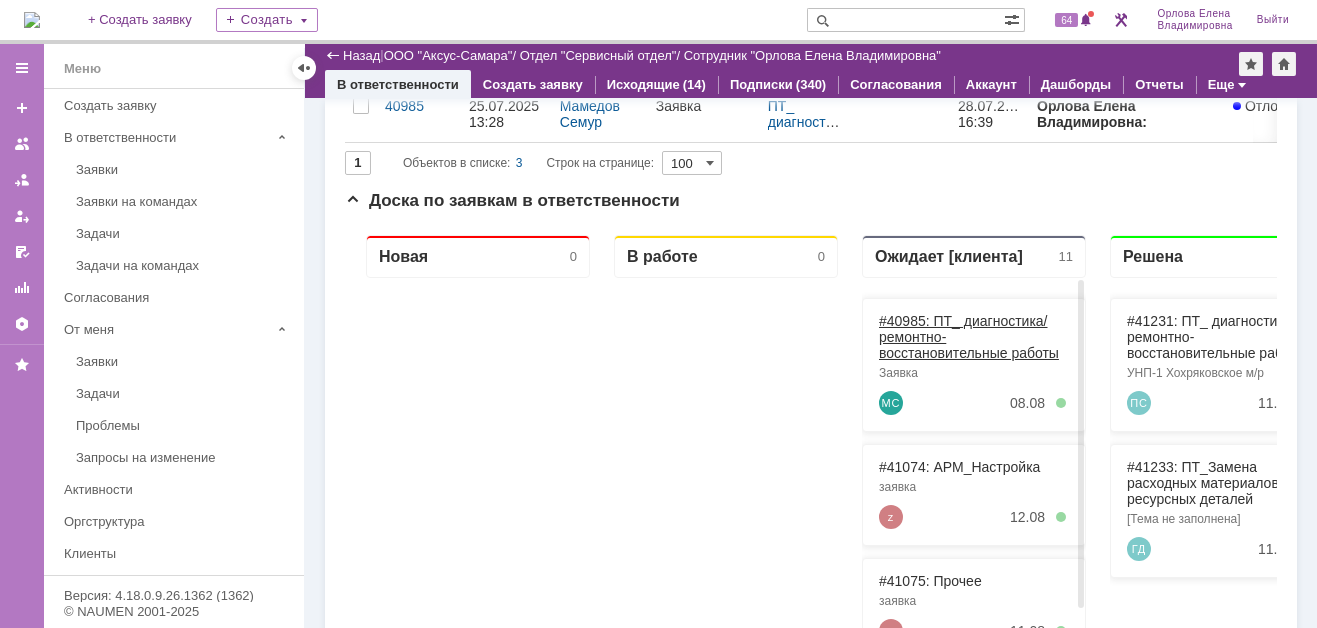 click on "#40985: ПТ_ диагностика/ ремонтно-восстановительные работы" at bounding box center [969, 337] 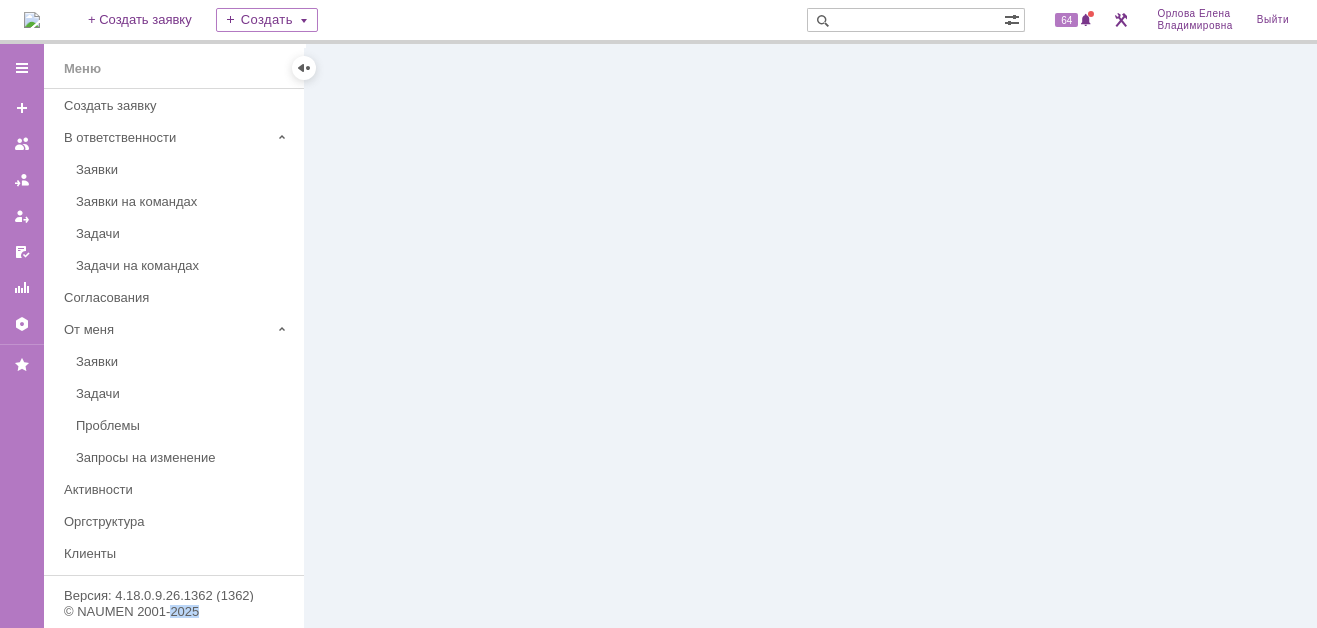 click at bounding box center [811, 336] 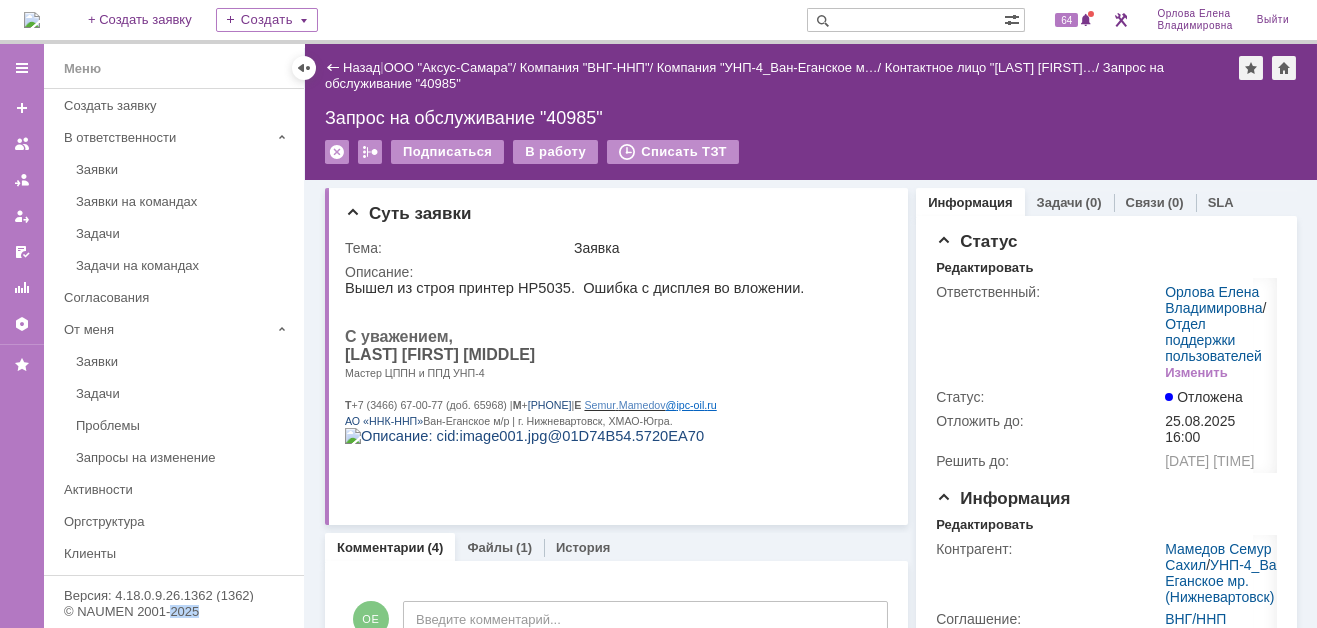 drag, startPoint x: 60, startPoint y: 15, endPoint x: 64, endPoint y: 45, distance: 30.265491 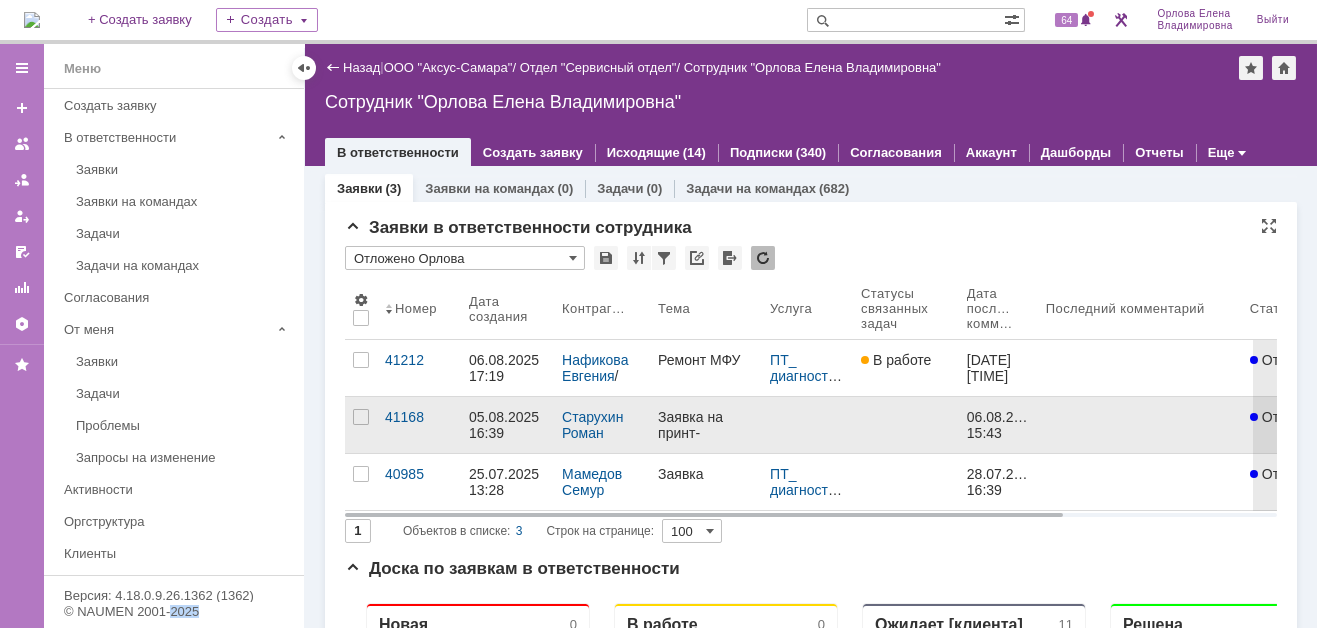 scroll, scrollTop: 0, scrollLeft: 0, axis: both 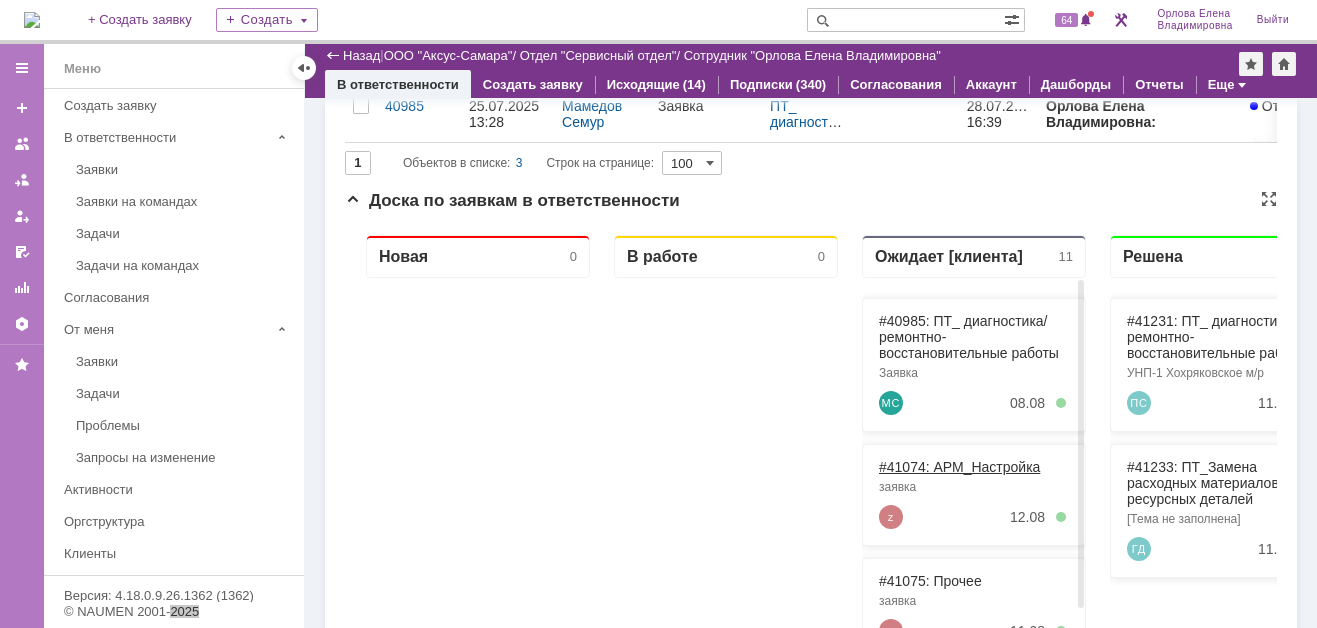 click on "#41074: АРМ_Настройка" at bounding box center [959, 467] 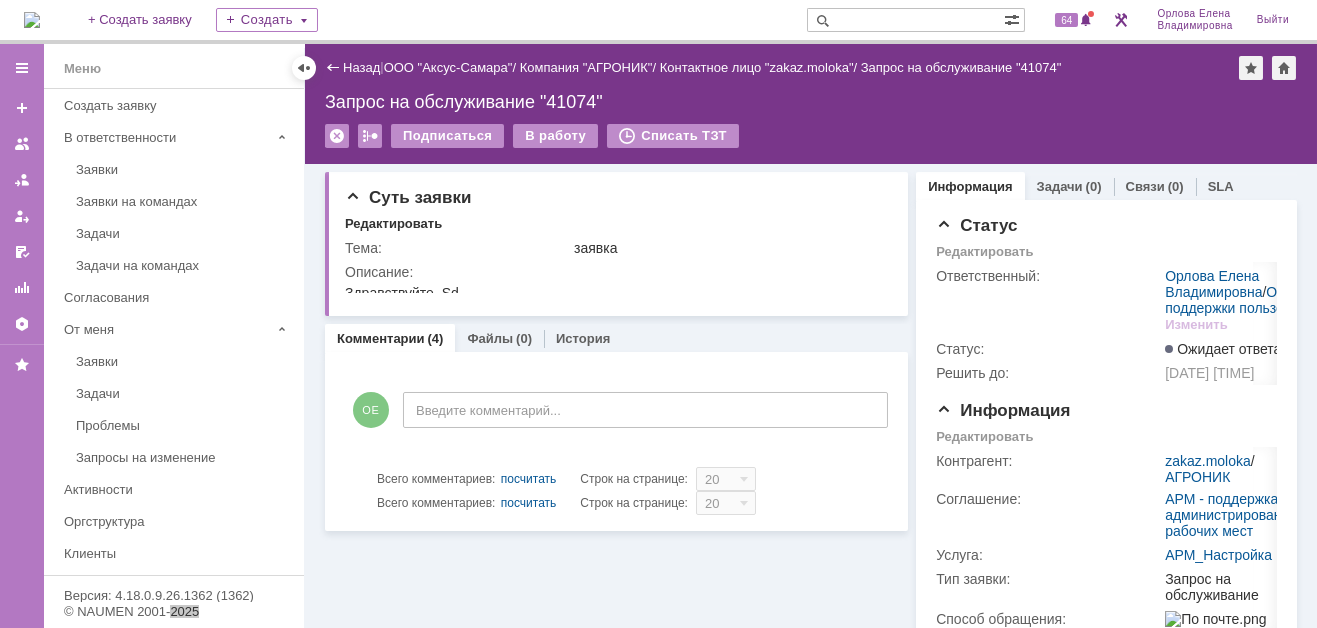 scroll, scrollTop: 0, scrollLeft: 0, axis: both 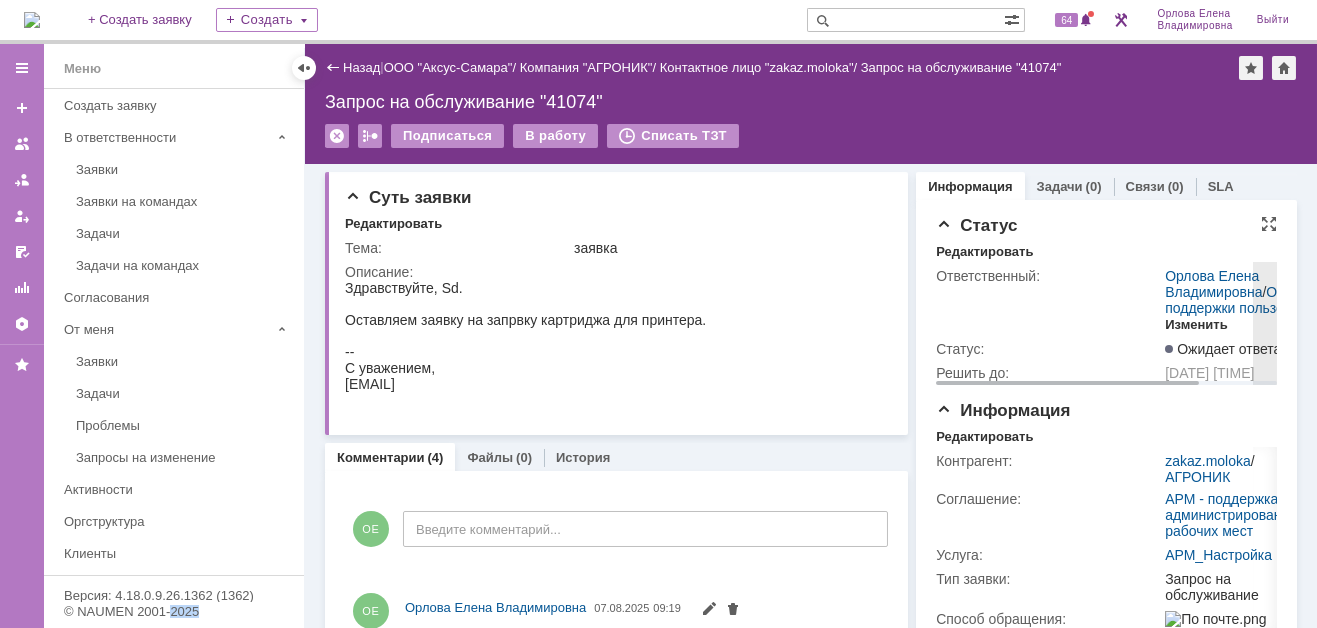 click on "Изменить" at bounding box center [1196, 325] 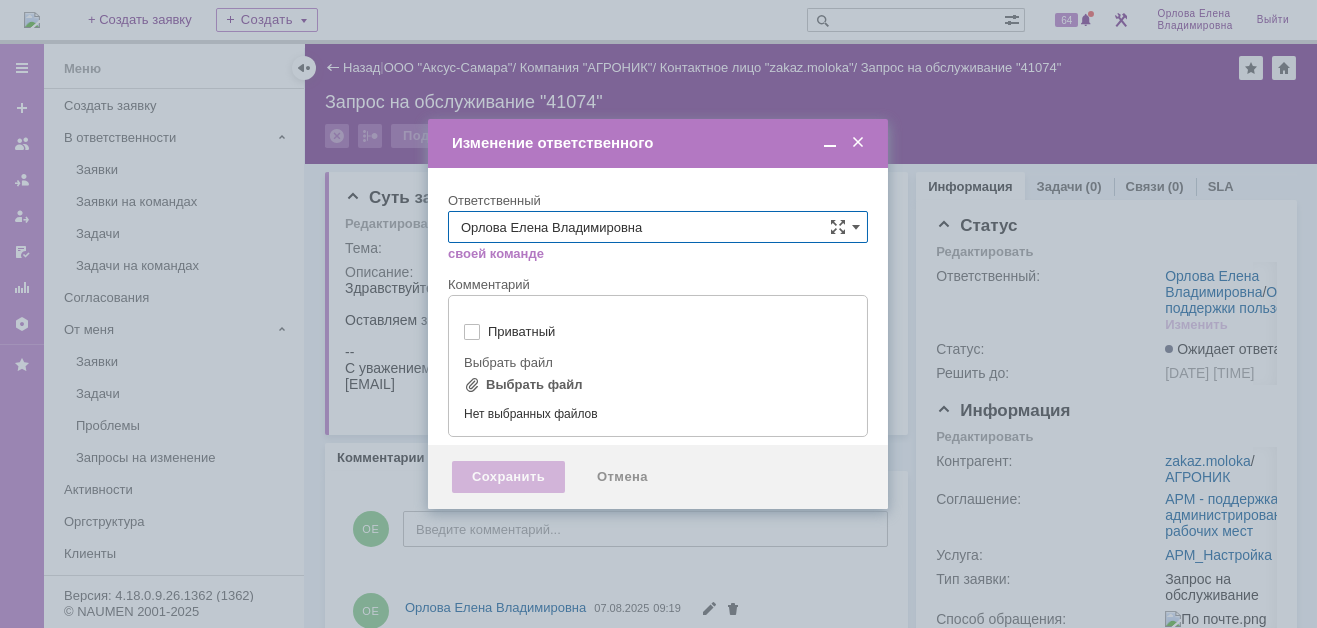type on "[не указано]" 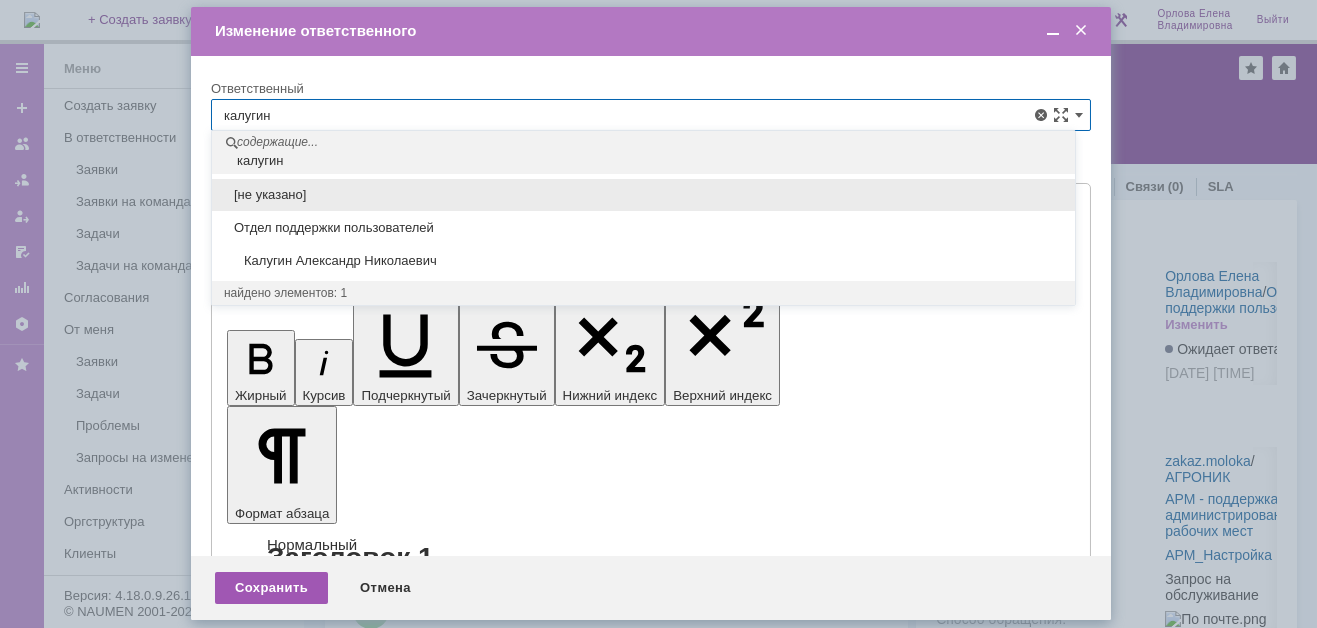 type on "калугин" 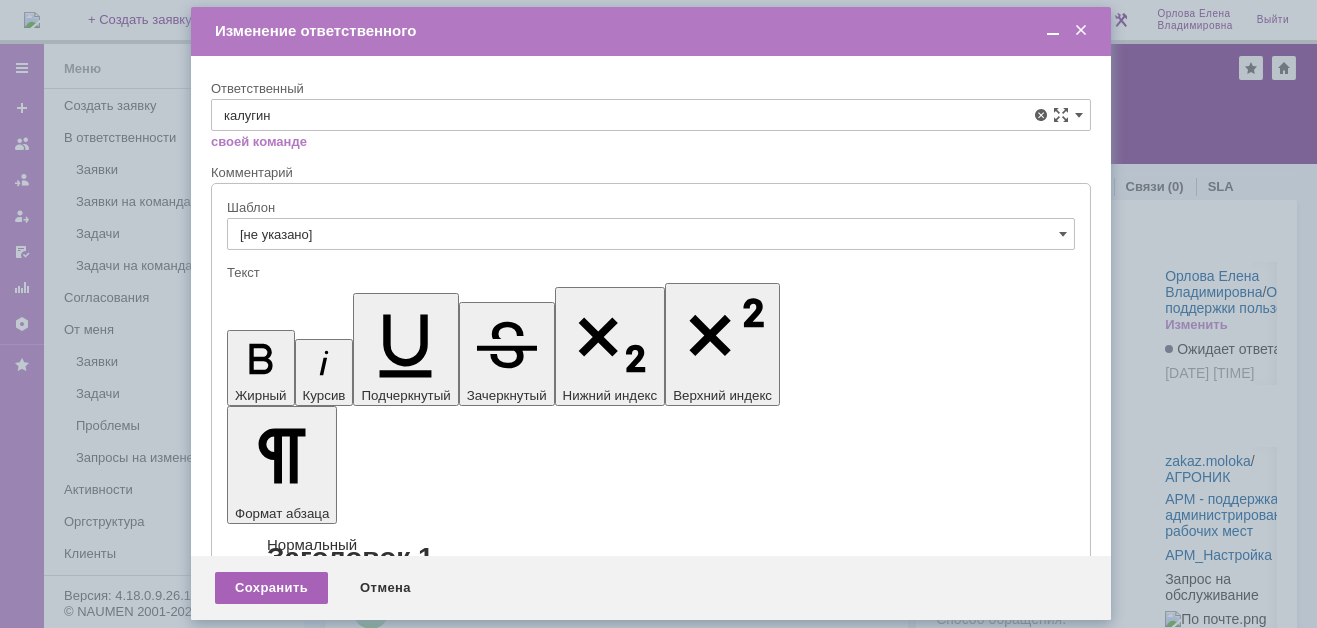 click on "Сохранить" at bounding box center (271, 588) 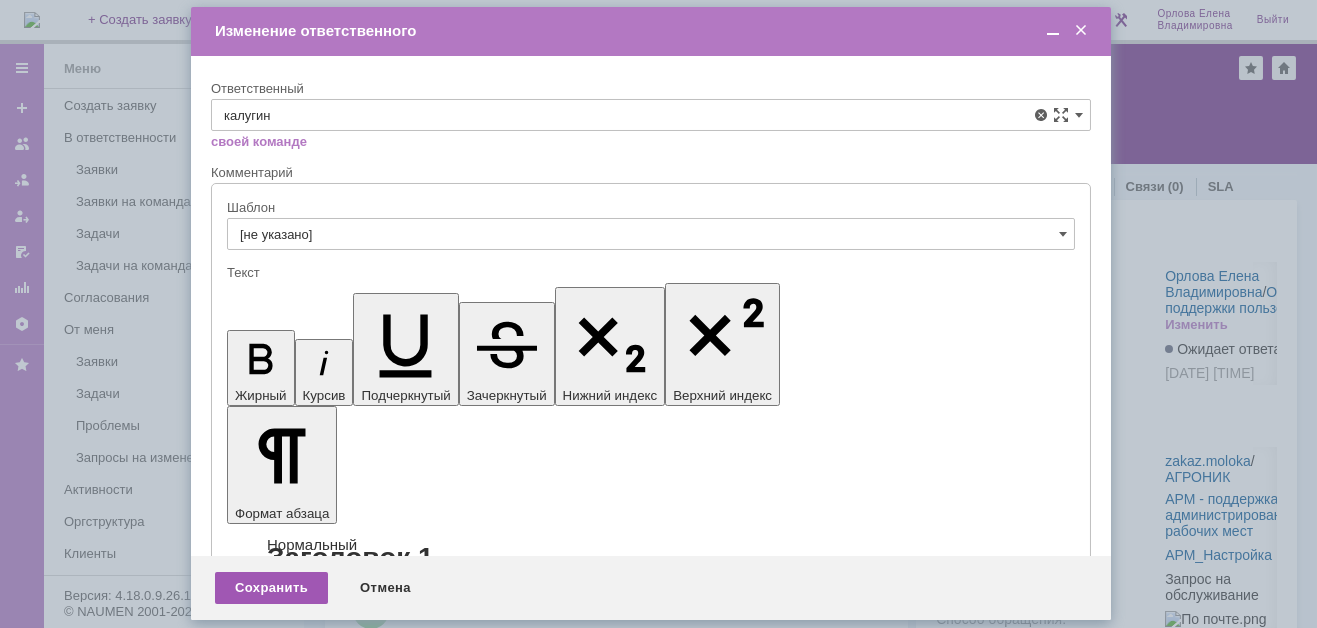 click on "Версия: 4.18.0.9.26.1362 (1362)" at bounding box center (174, 595) 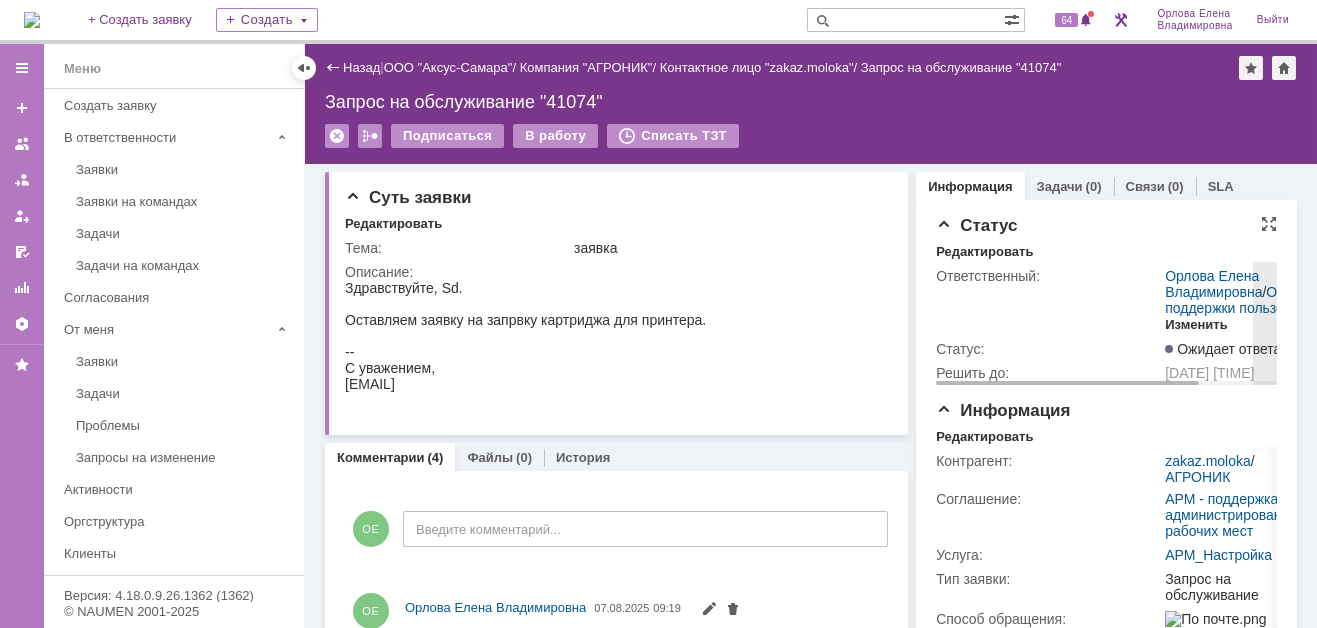 click on "Изменить" at bounding box center (1196, 325) 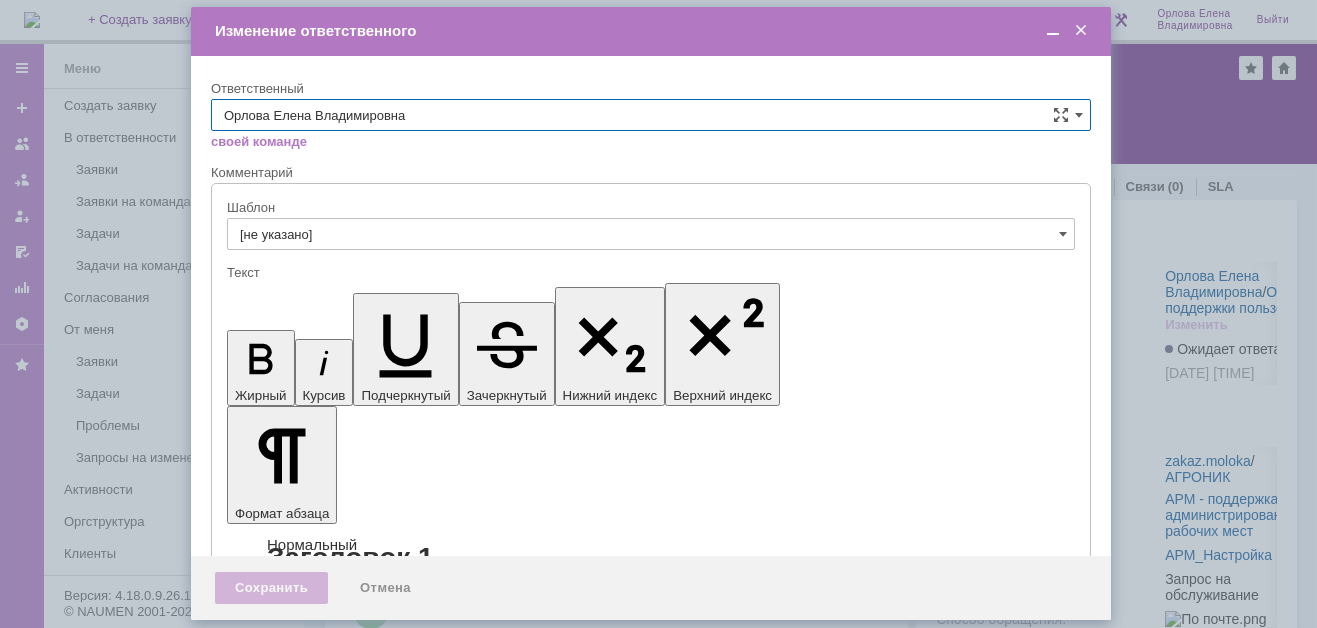 scroll, scrollTop: 0, scrollLeft: 0, axis: both 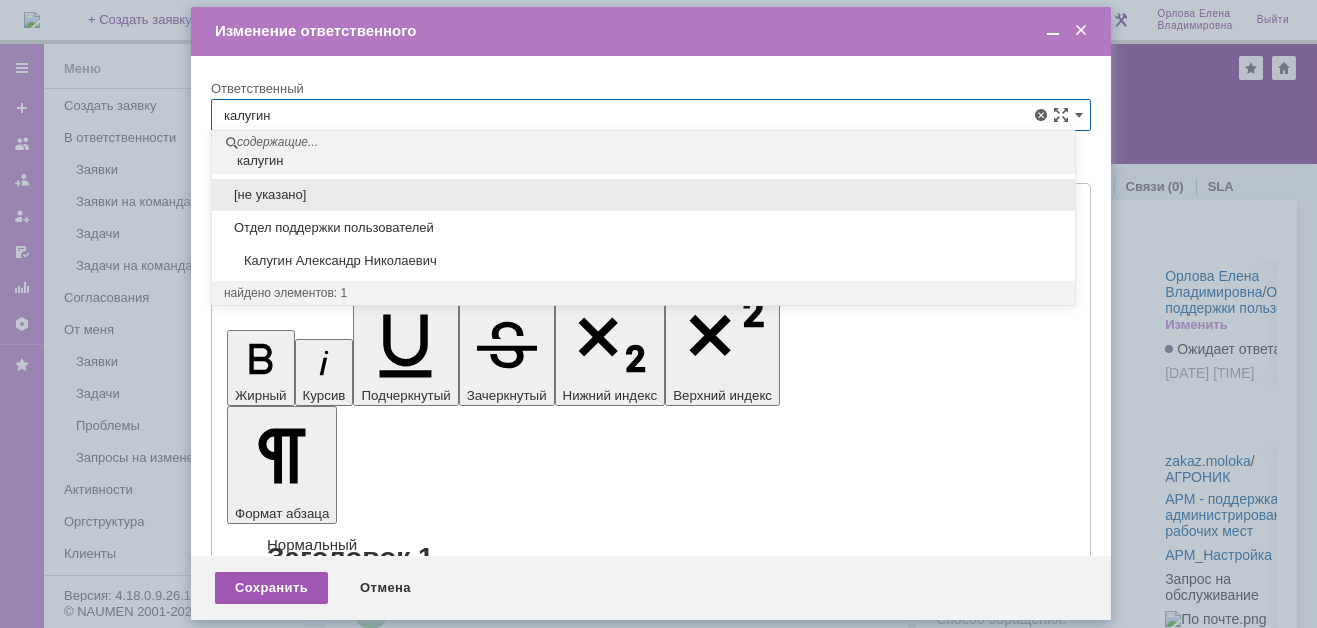 type on "калугин" 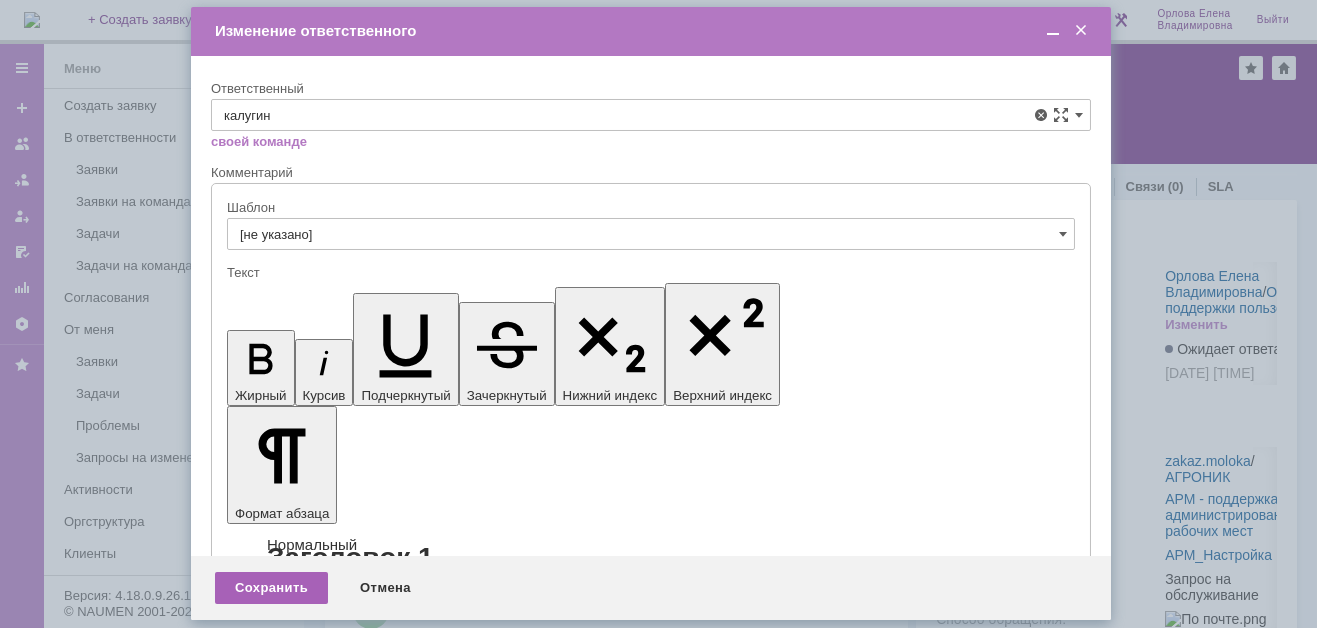 click on "Сохранить" at bounding box center (271, 588) 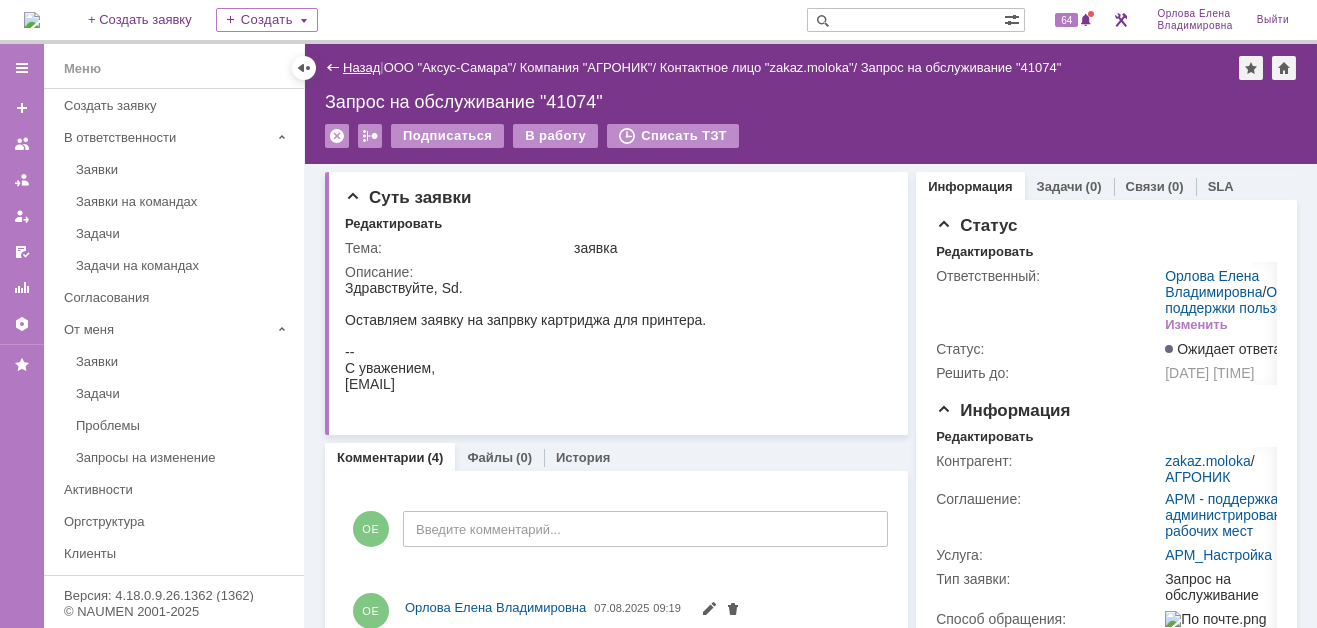 click on "Назад" at bounding box center [361, 67] 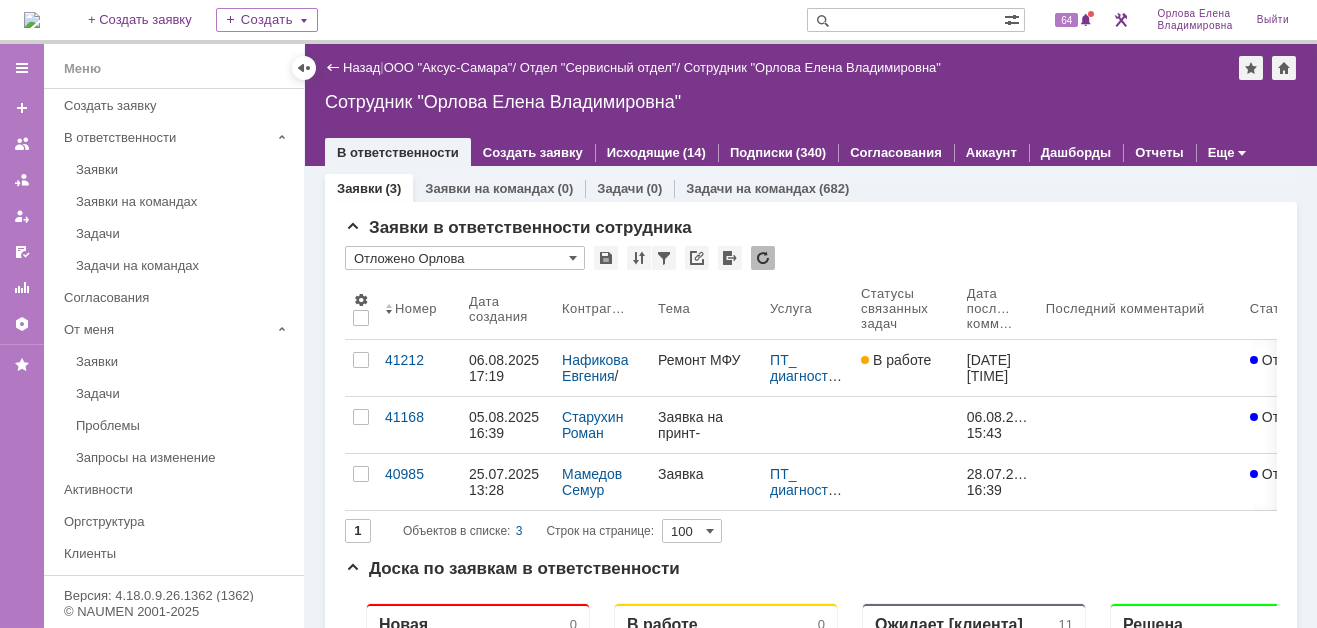 scroll, scrollTop: 0, scrollLeft: 0, axis: both 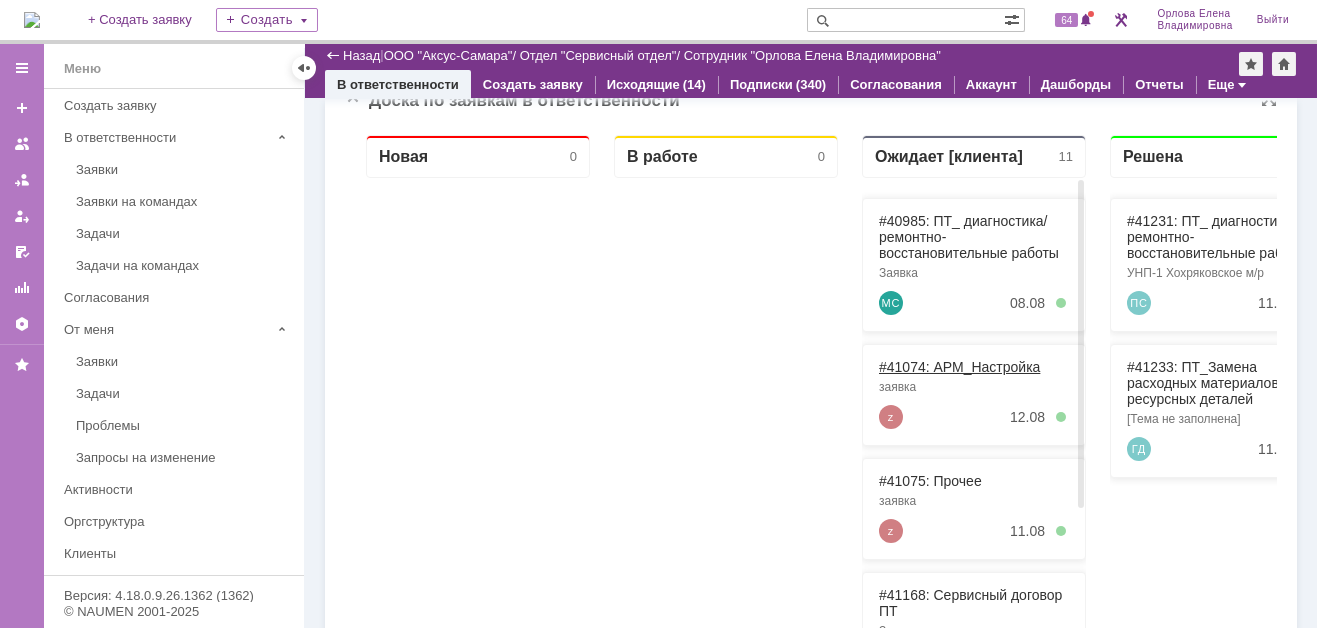 click on "#41074: АРМ_Настройка" at bounding box center [959, 367] 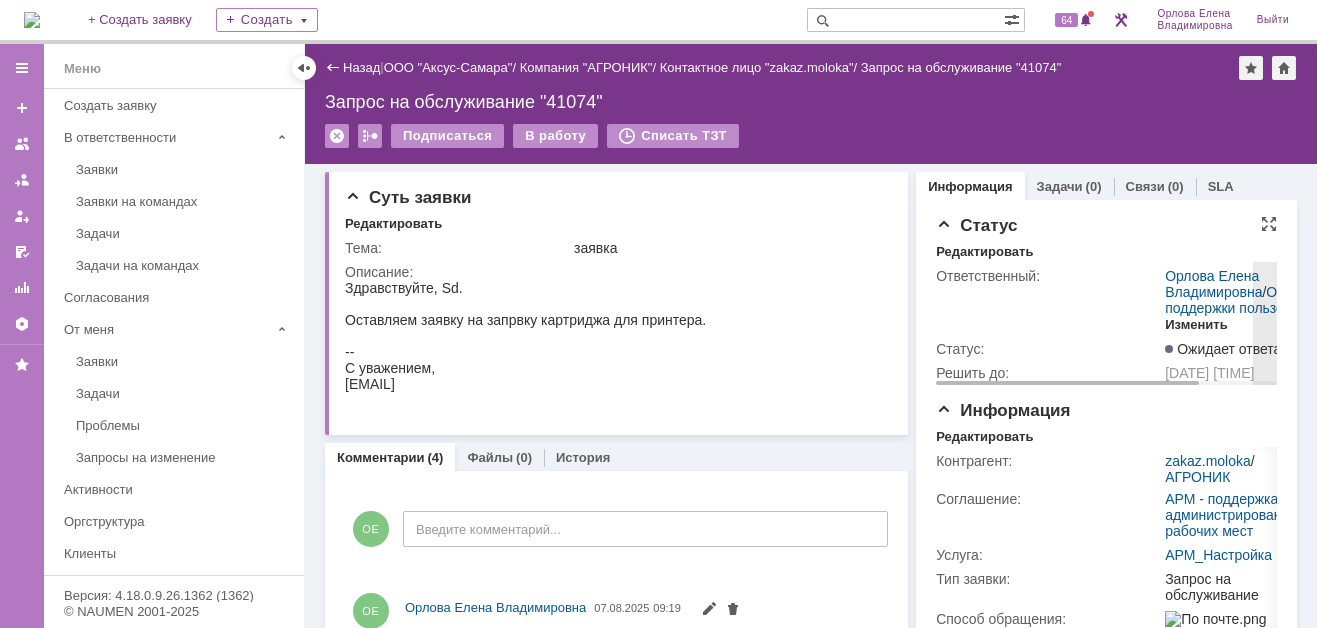 scroll, scrollTop: 0, scrollLeft: 0, axis: both 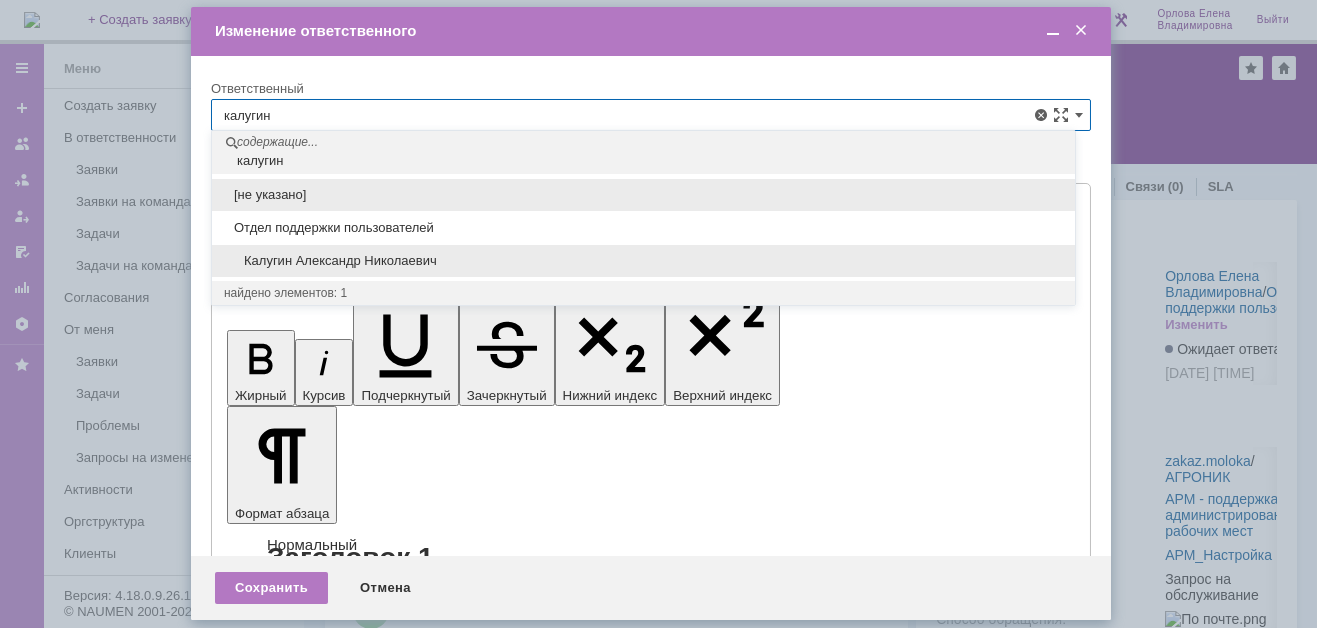click on "Калугин Александр Николаевич" at bounding box center [643, 261] 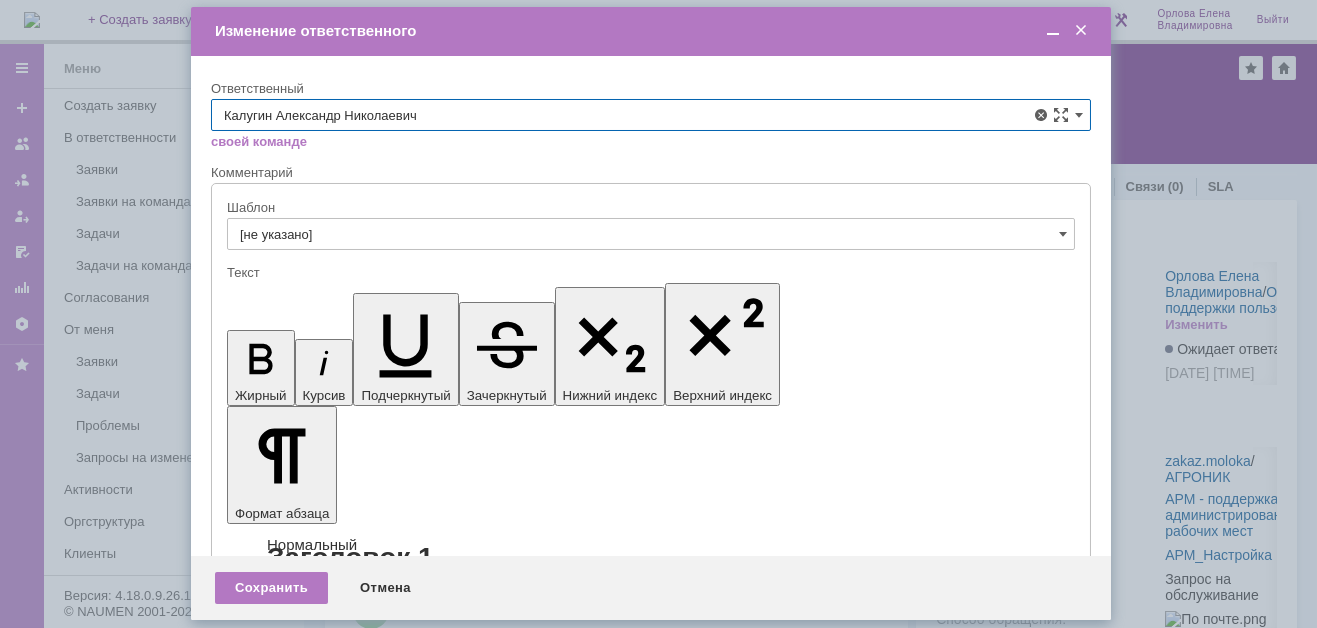 type on "Калугин Александр Николаевич" 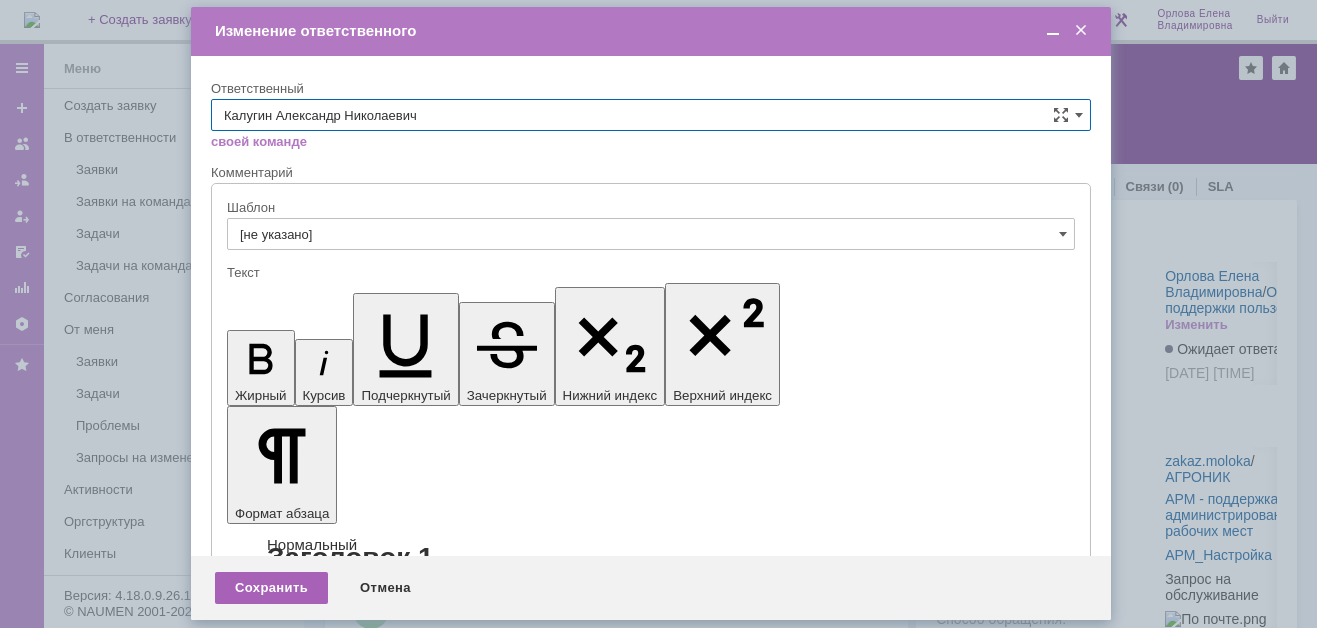 click on "Сохранить" at bounding box center (271, 588) 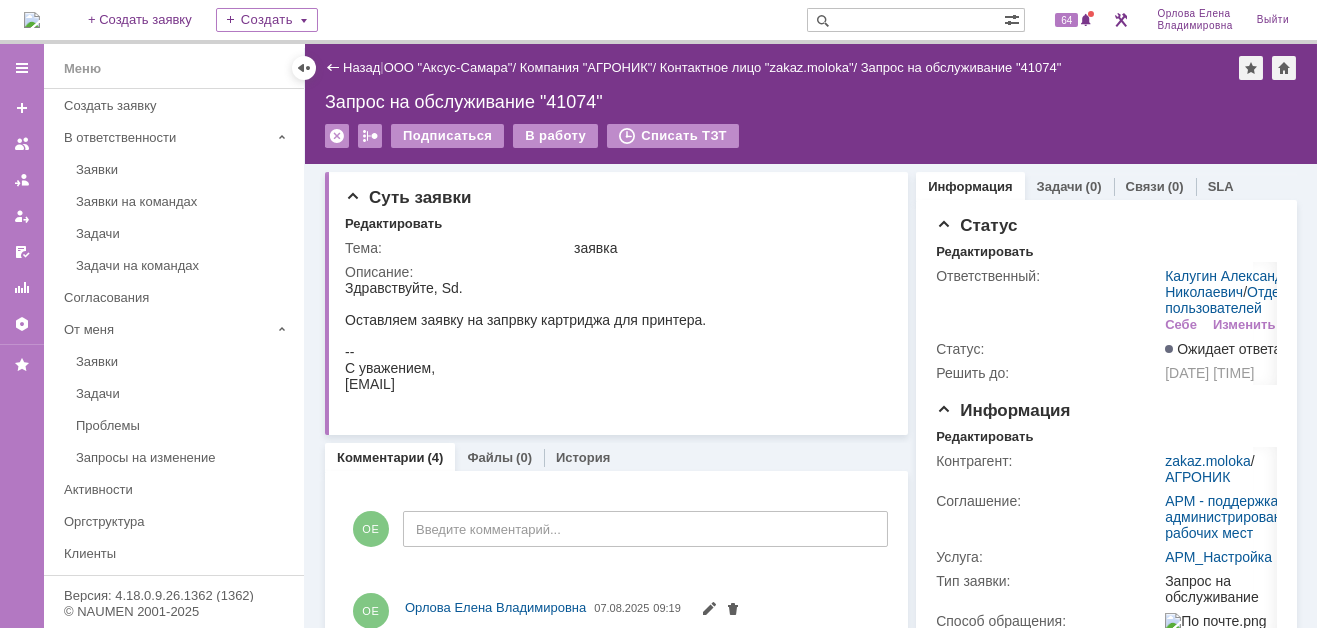 scroll, scrollTop: 0, scrollLeft: 0, axis: both 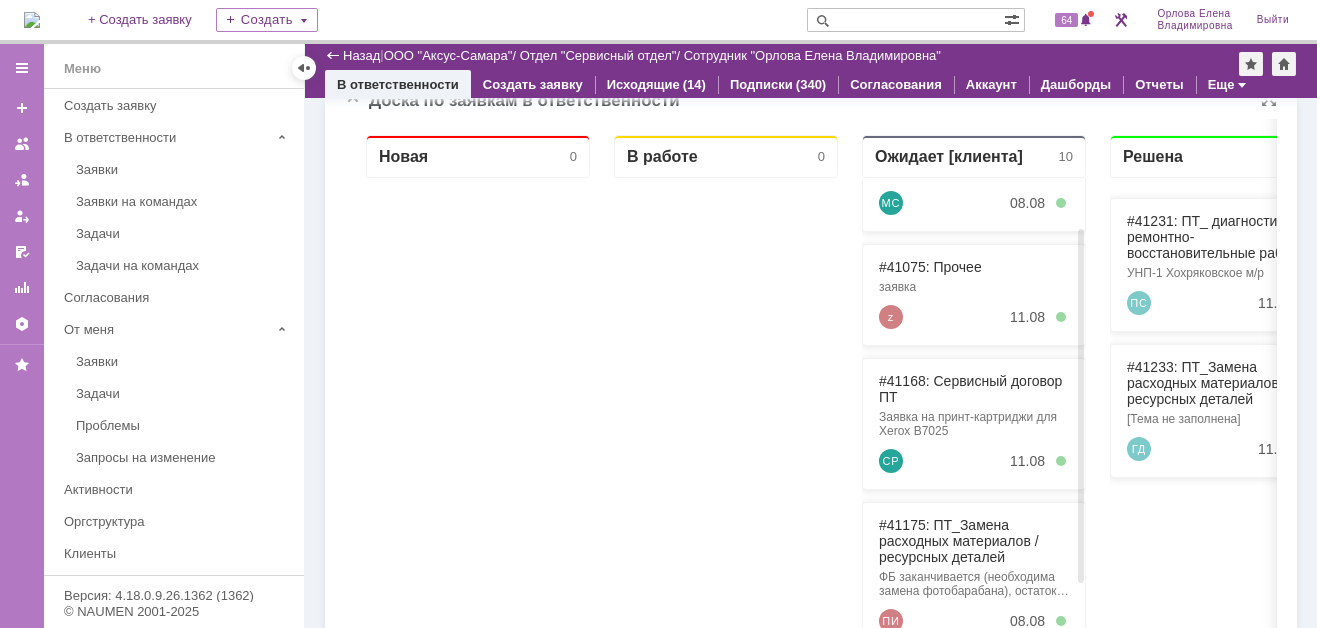 click on "#41075: Прочее заявка z 11.08" at bounding box center (974, 295) 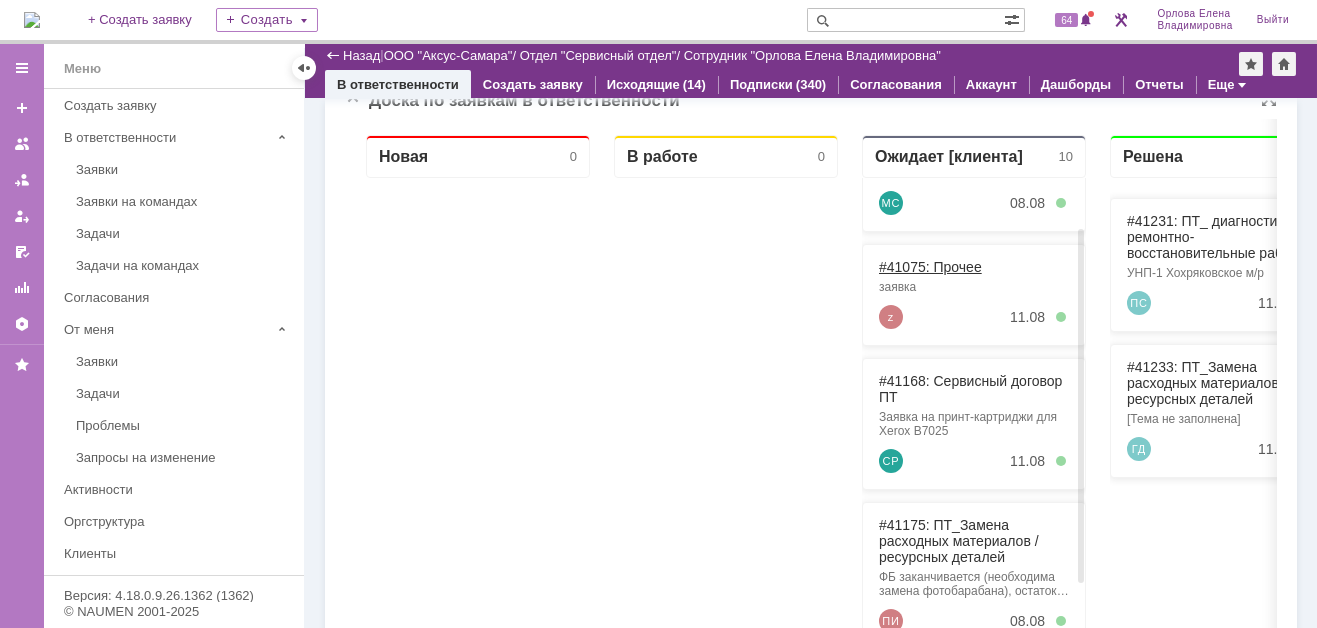 click on "#41075: Прочее" at bounding box center [930, 267] 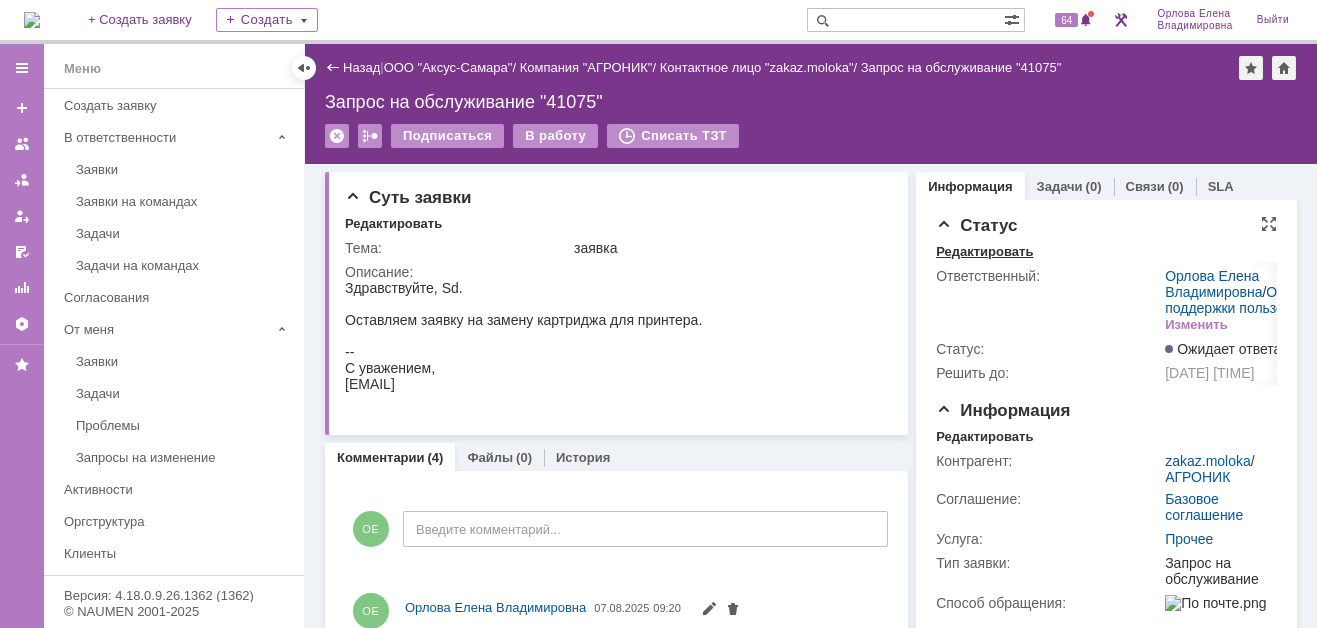 scroll, scrollTop: 0, scrollLeft: 0, axis: both 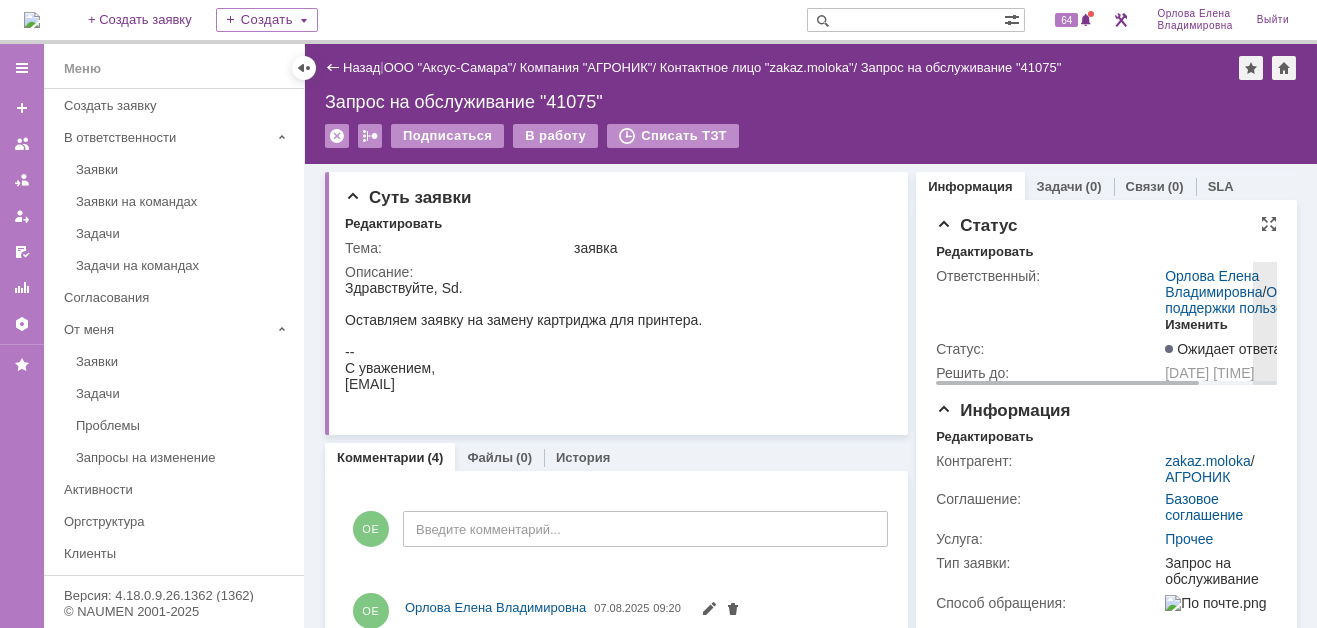click on "Изменить" at bounding box center (1196, 325) 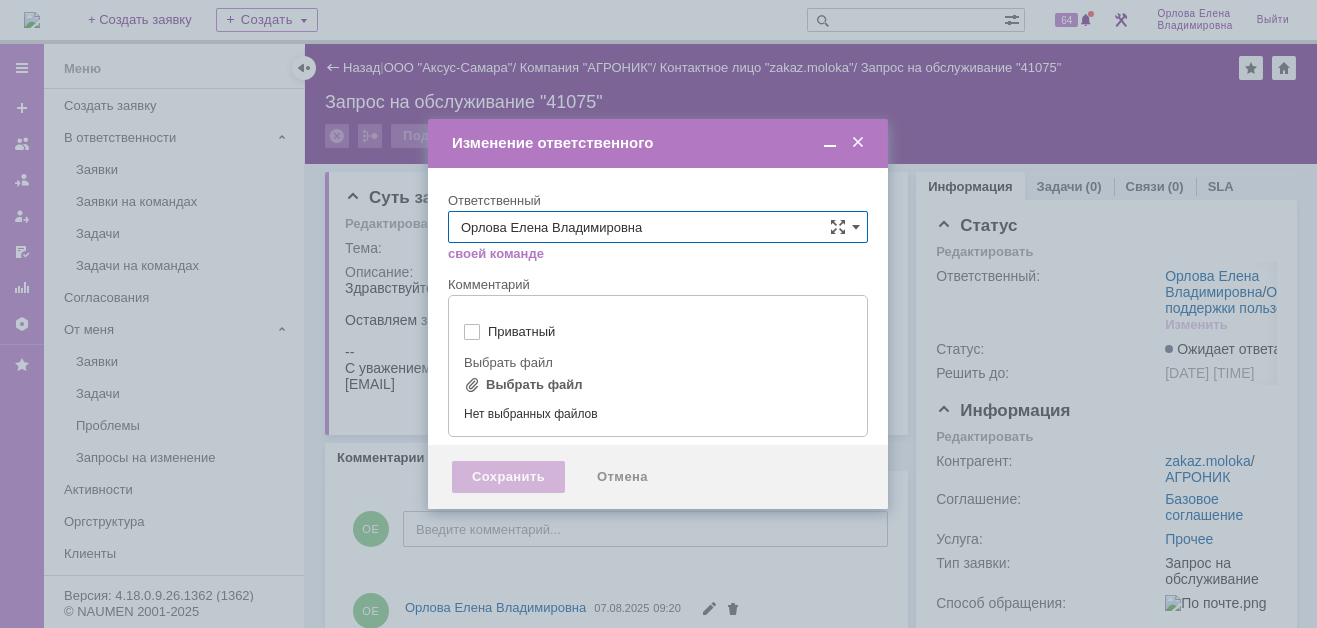 type on "[не указано]" 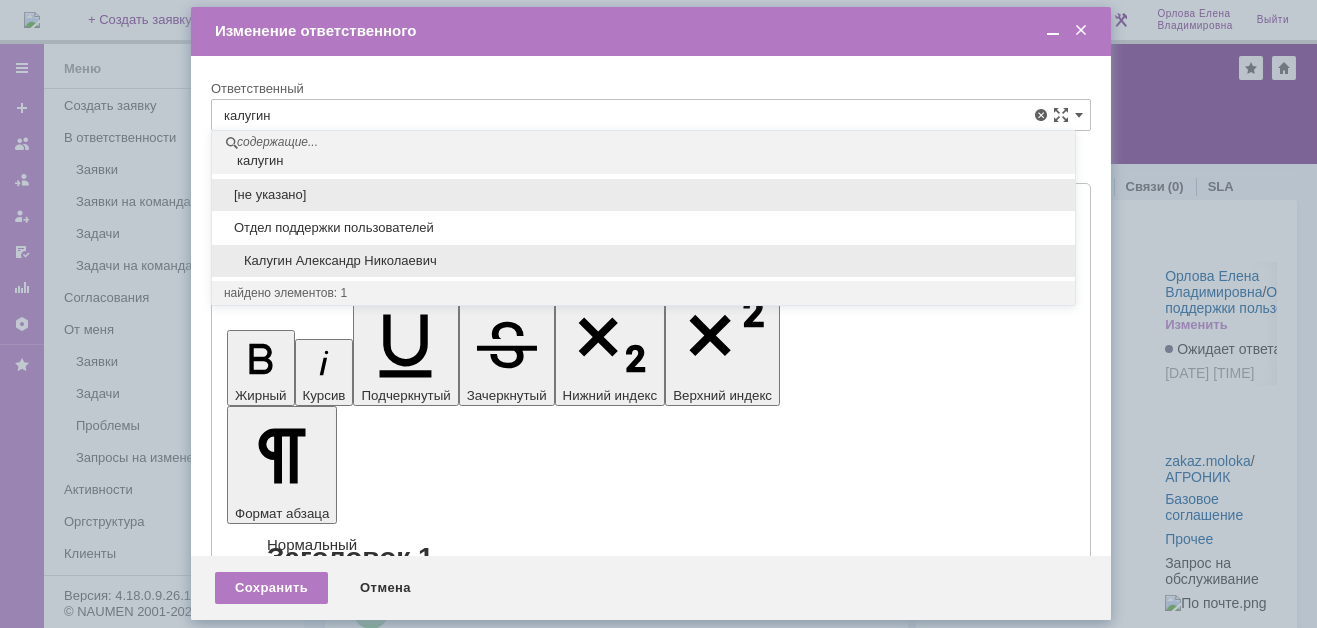 click on "Калугин Александр Николаевич" at bounding box center [643, 261] 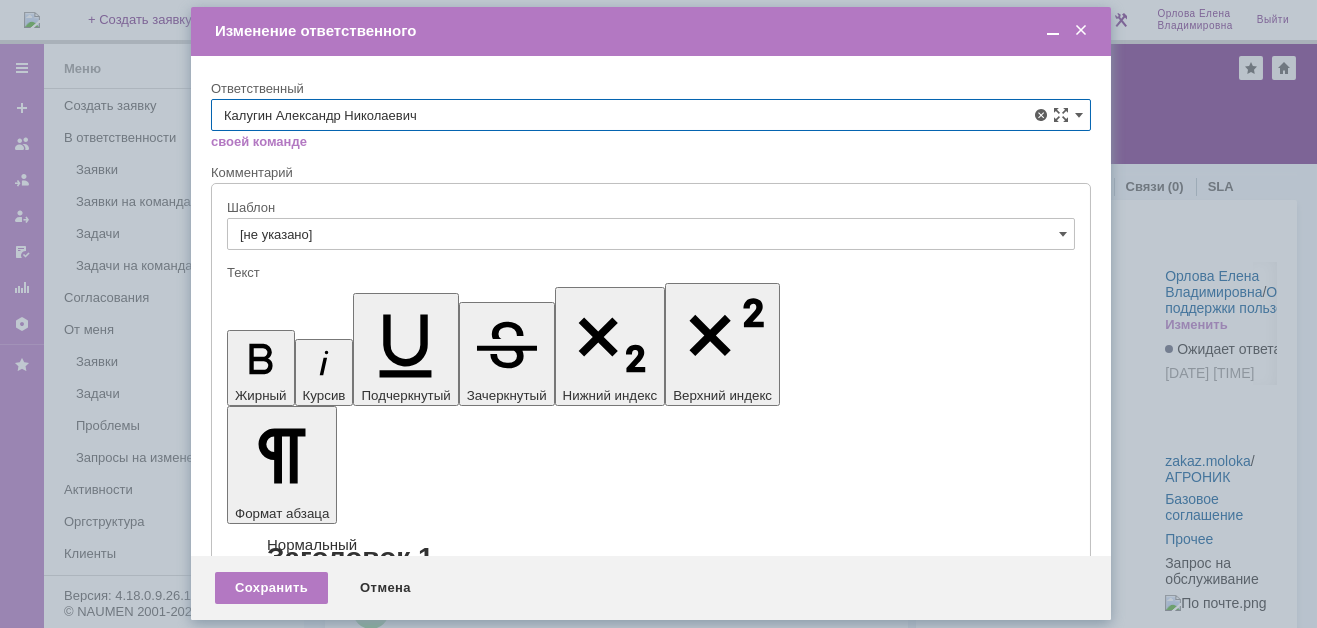 type on "Калугин Александр Николаевич" 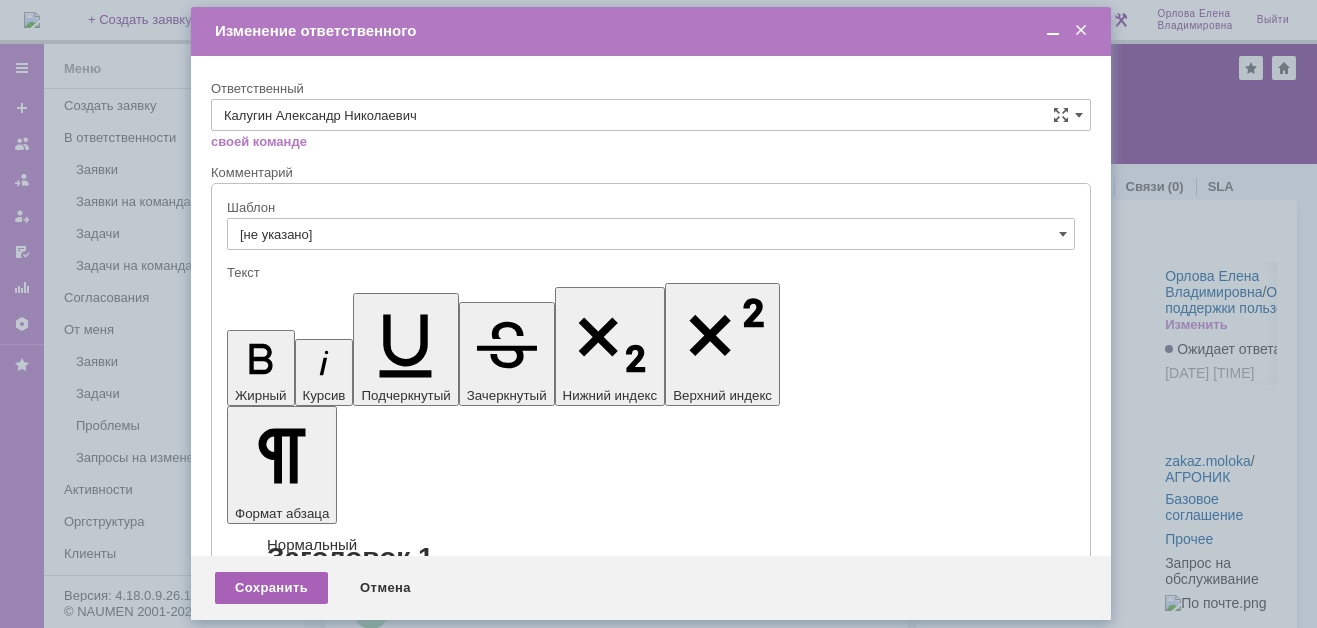 click on "Сохранить" at bounding box center (271, 588) 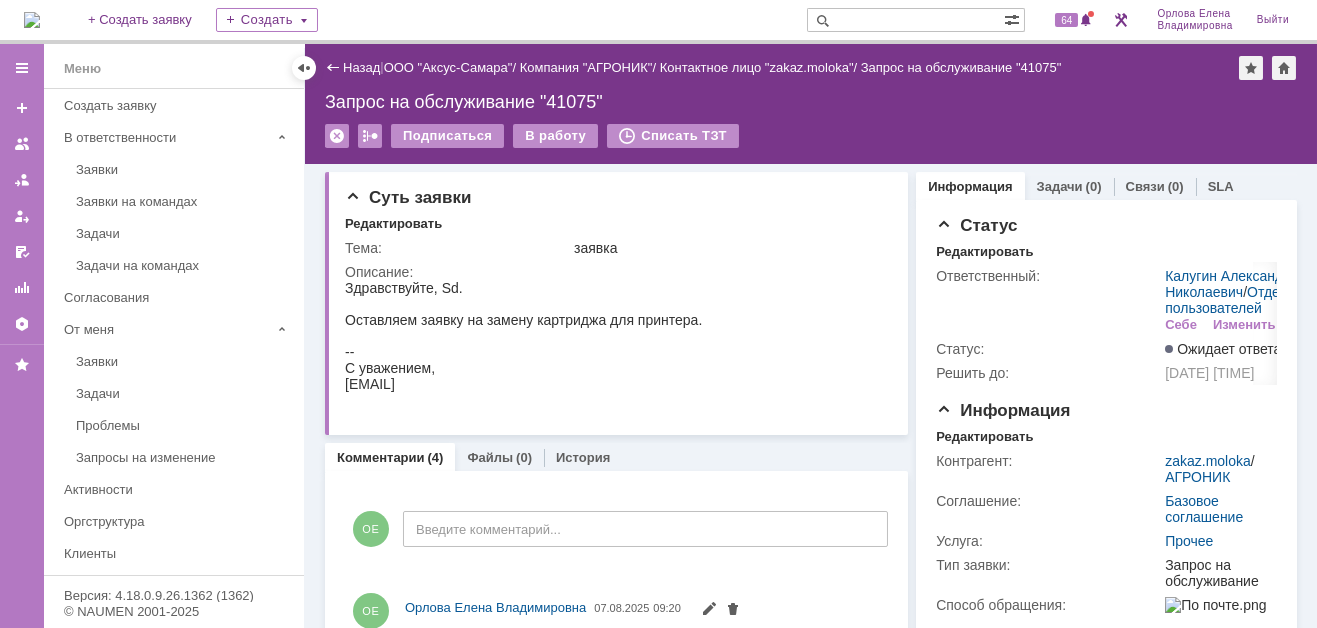 click at bounding box center (32, 20) 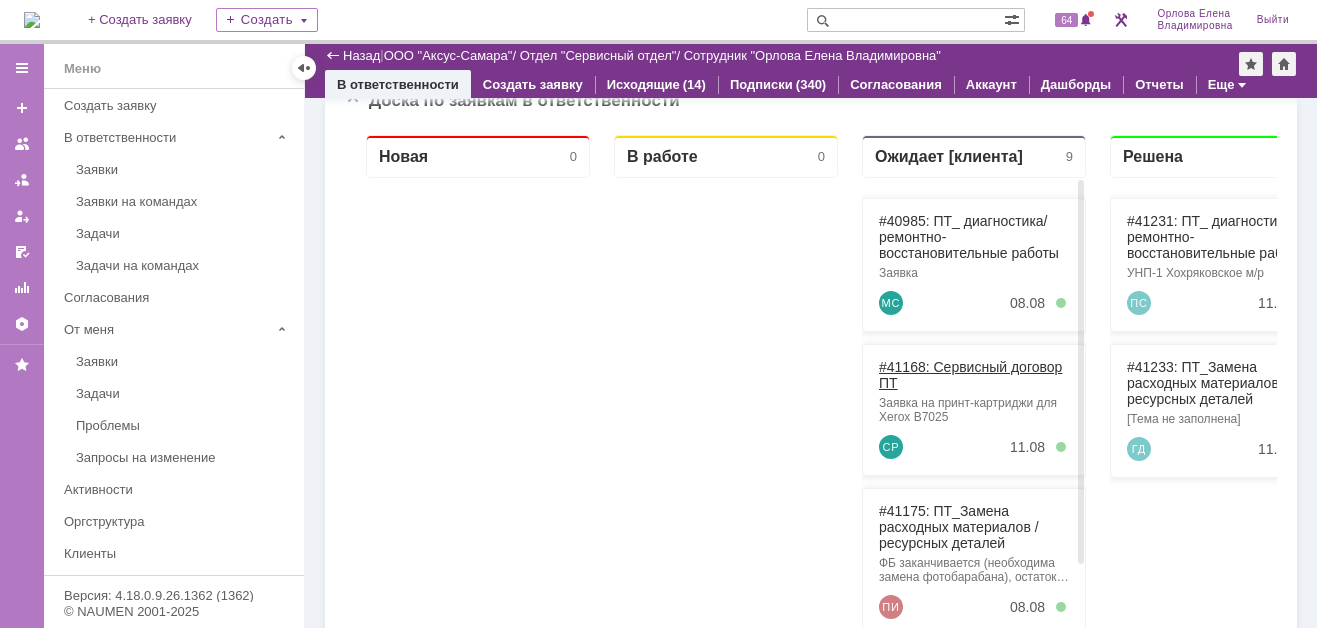 click on "#41168: Сервисный договор ПТ" at bounding box center (970, 375) 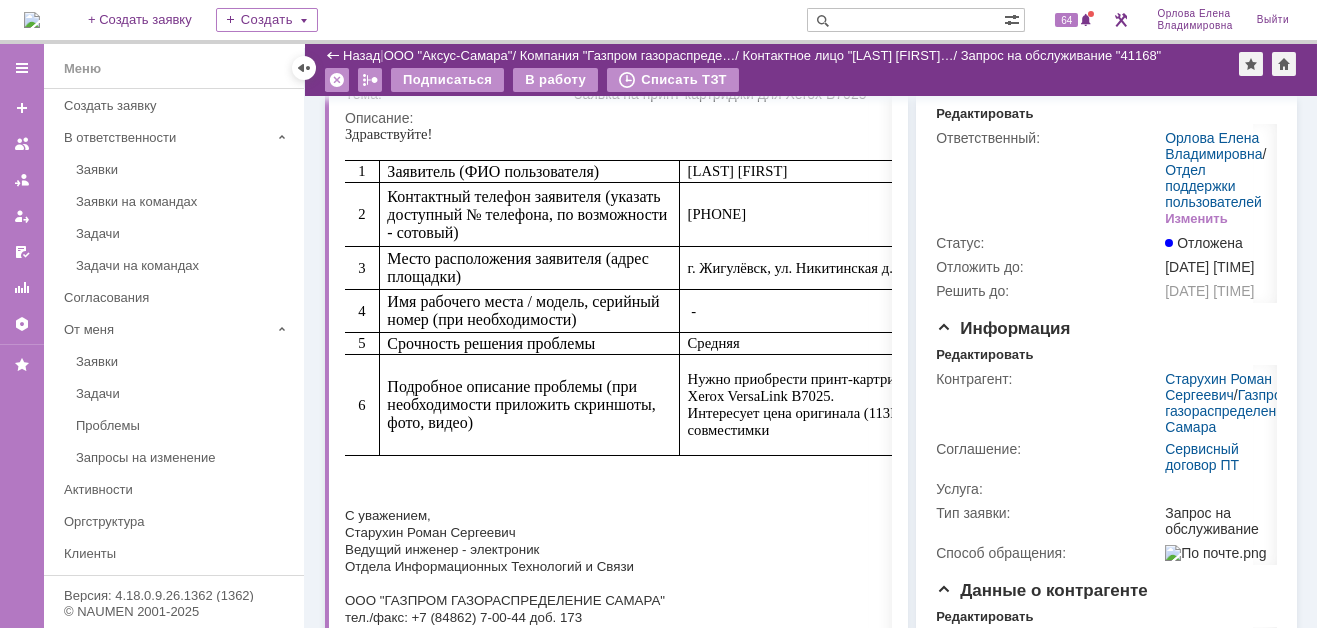 scroll, scrollTop: 0, scrollLeft: 0, axis: both 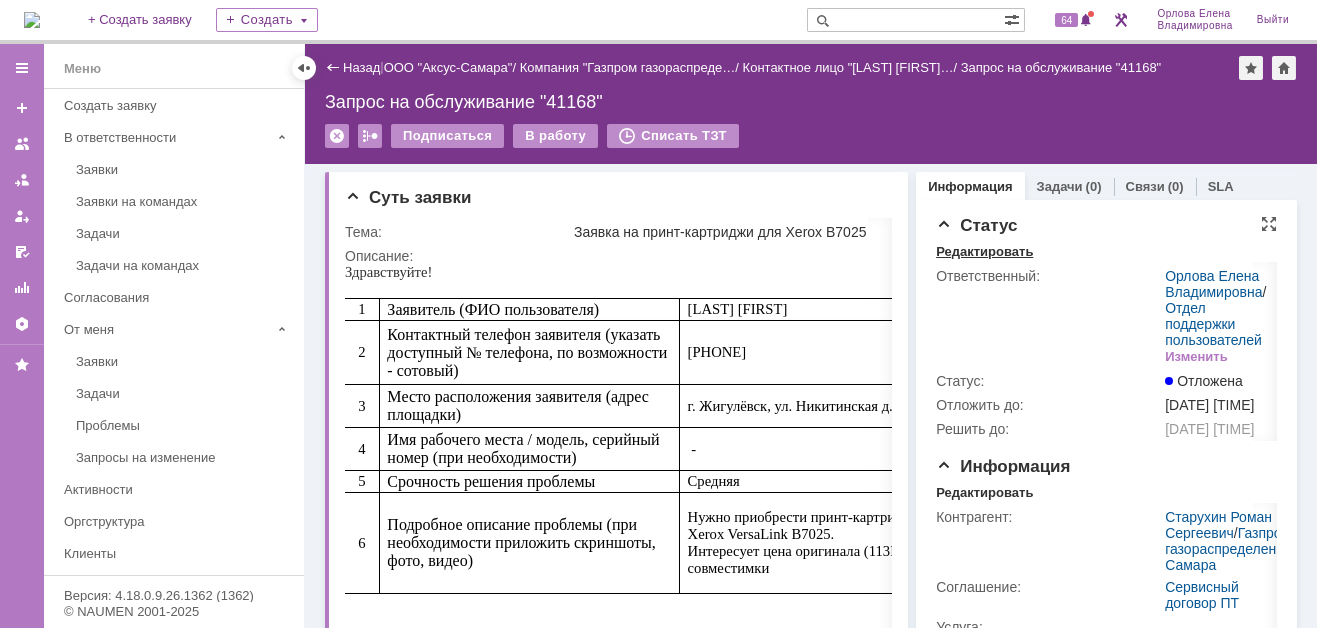 click on "Редактировать" at bounding box center (984, 252) 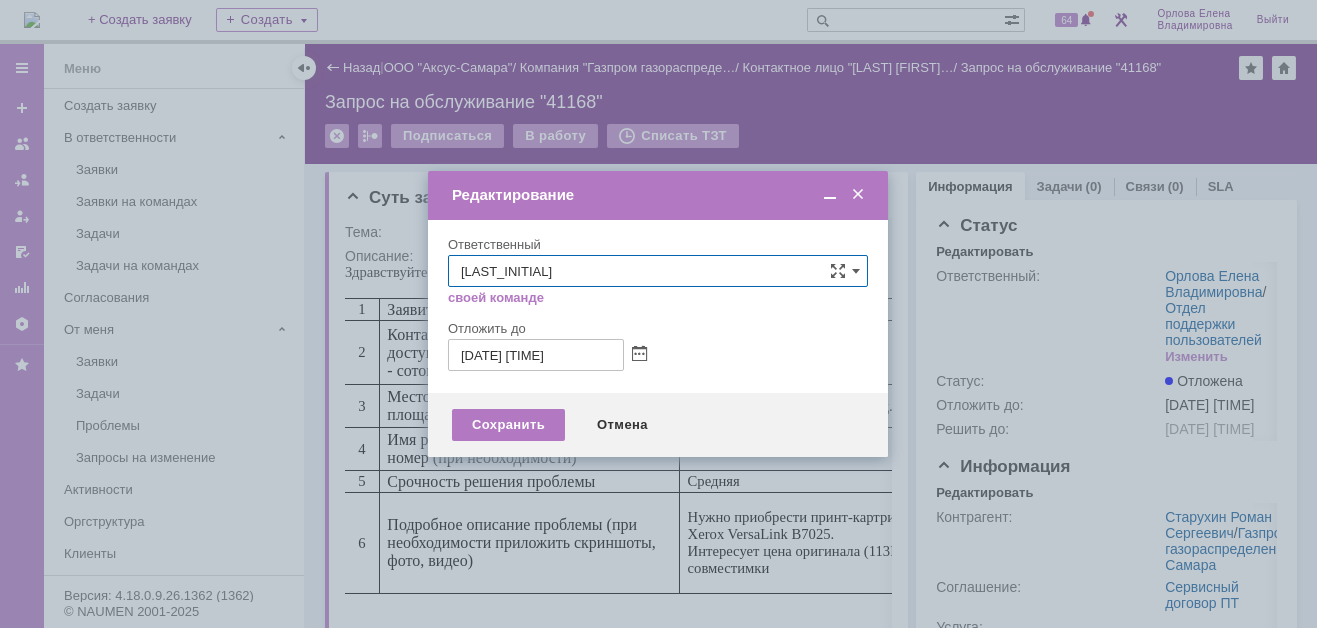 type on "О" 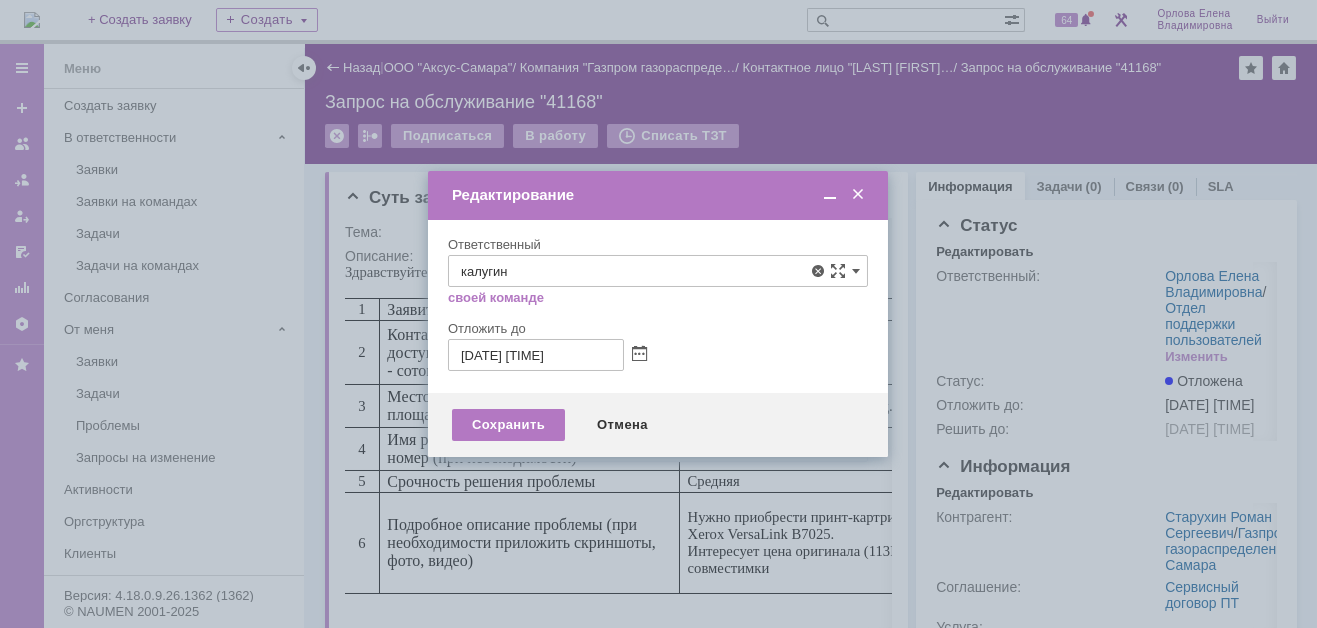 click on "Калугин Александр Николаевич" at bounding box center [658, 417] 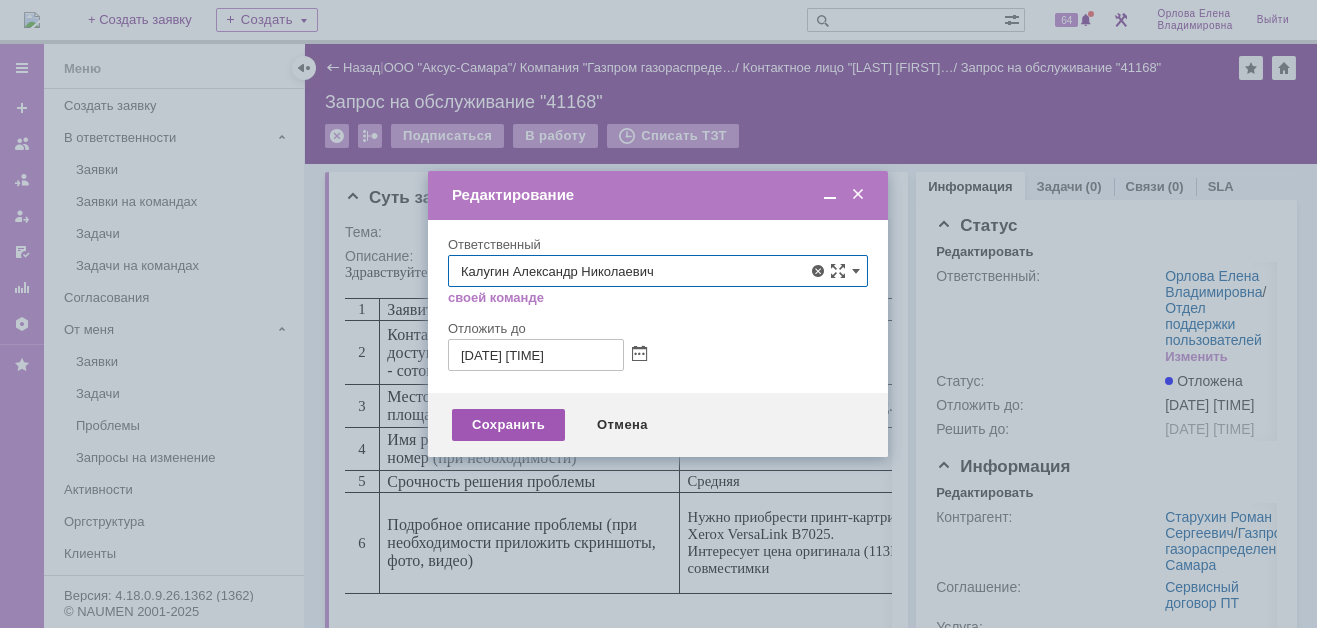type on "Калугин Александр Николаевич" 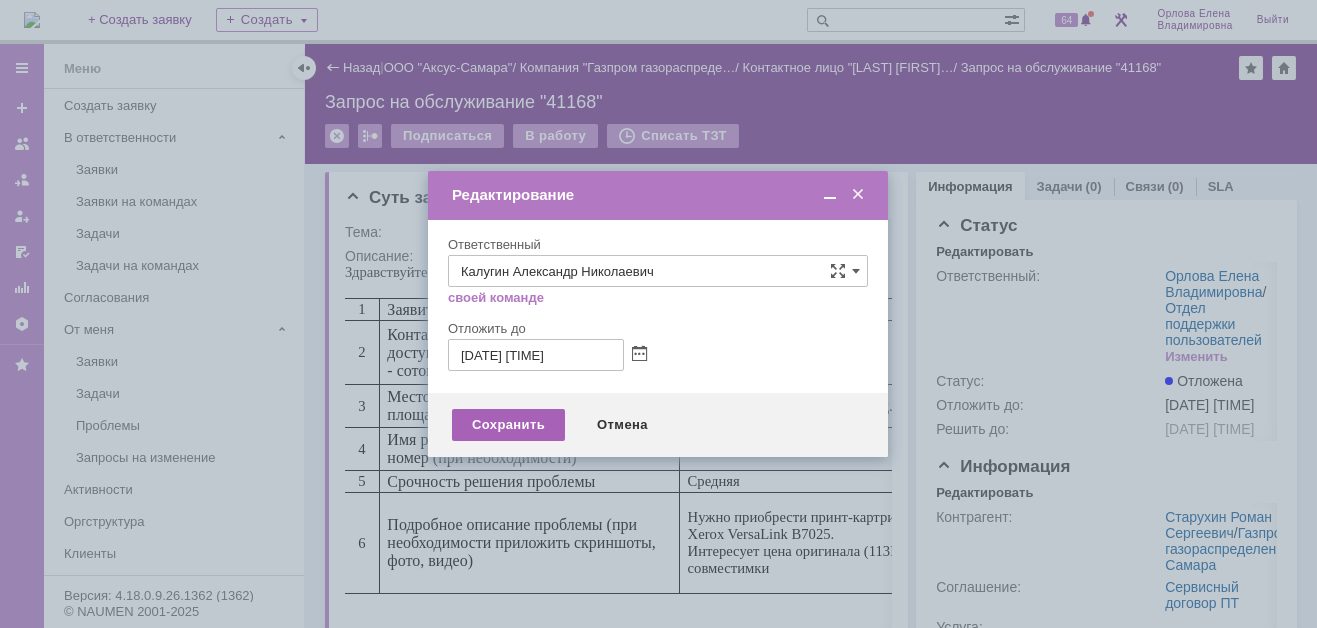 click on "Сохранить" at bounding box center (508, 425) 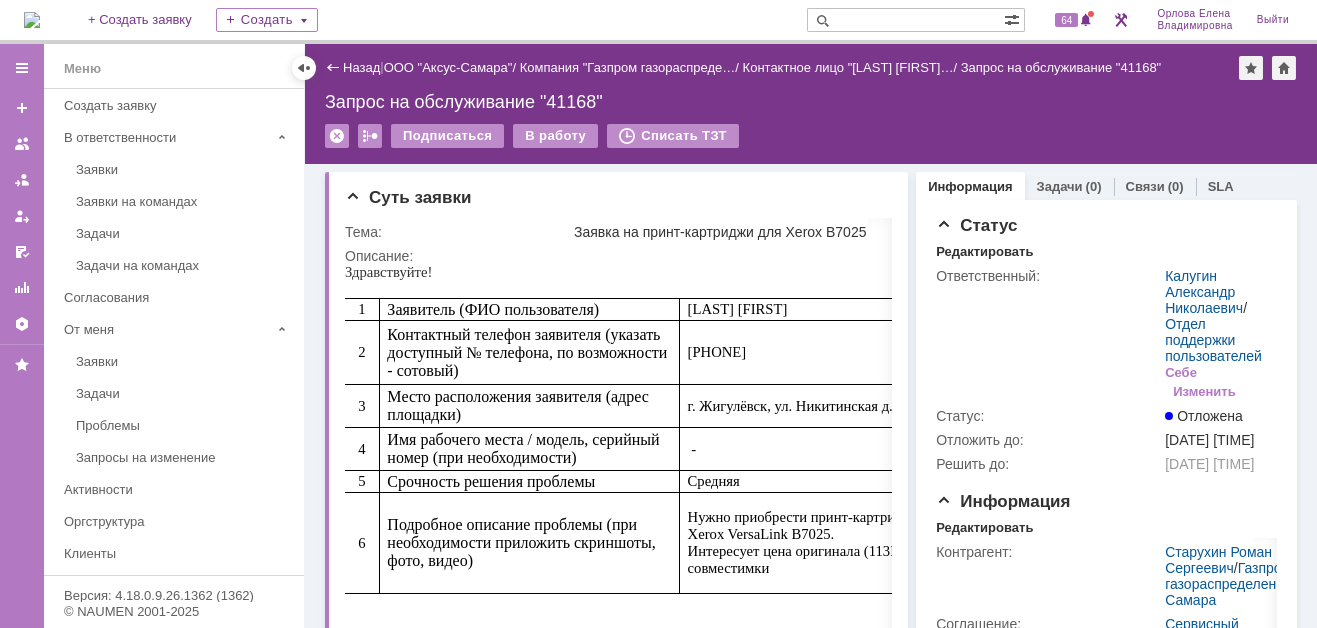 scroll, scrollTop: 0, scrollLeft: 0, axis: both 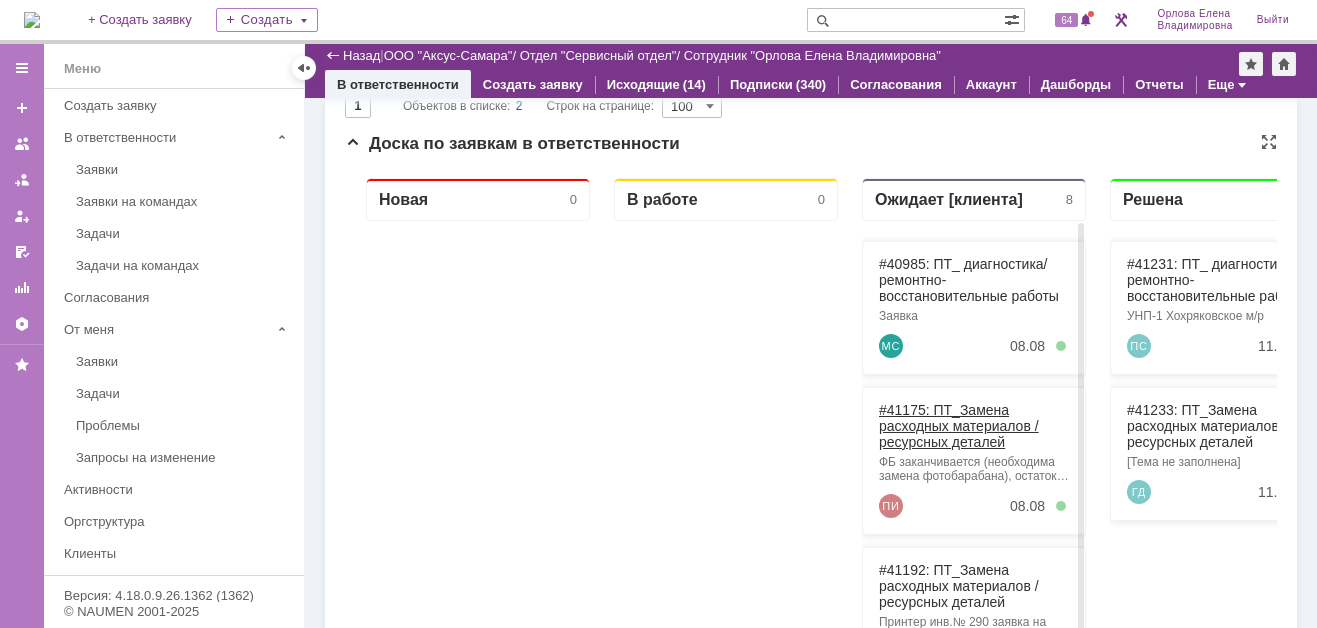 click on "#41175: ПТ_Замена расходных материалов / ресурсных деталей" at bounding box center (959, 426) 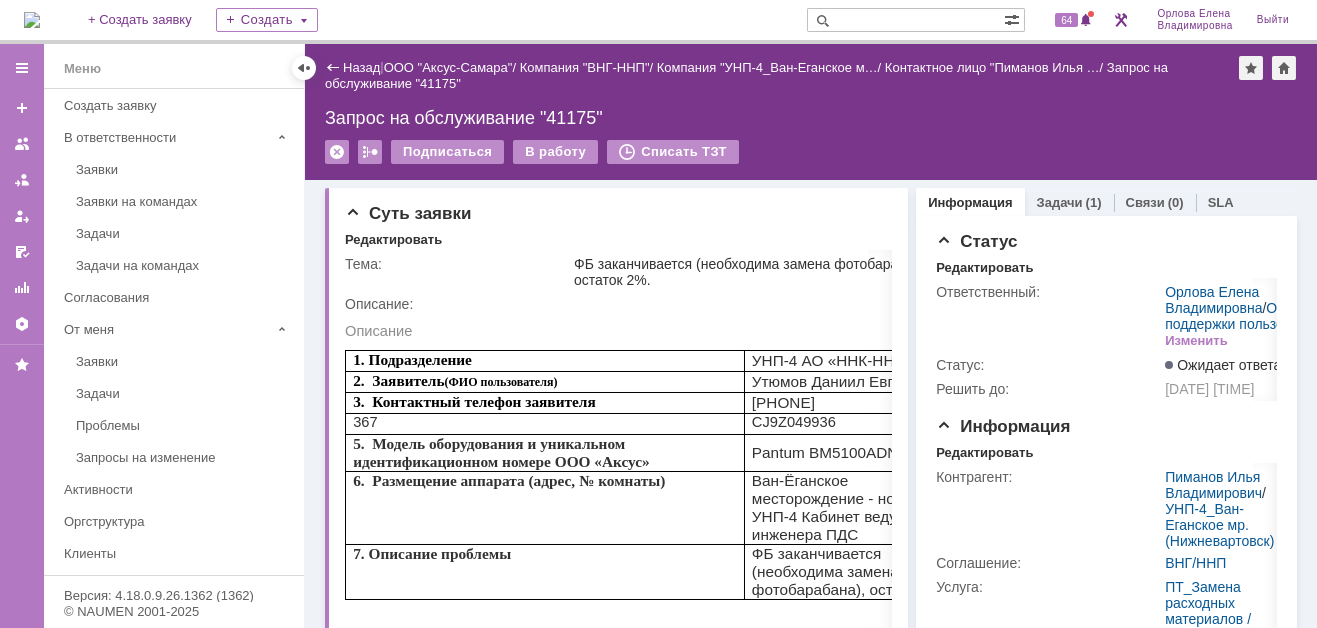 scroll, scrollTop: 0, scrollLeft: 0, axis: both 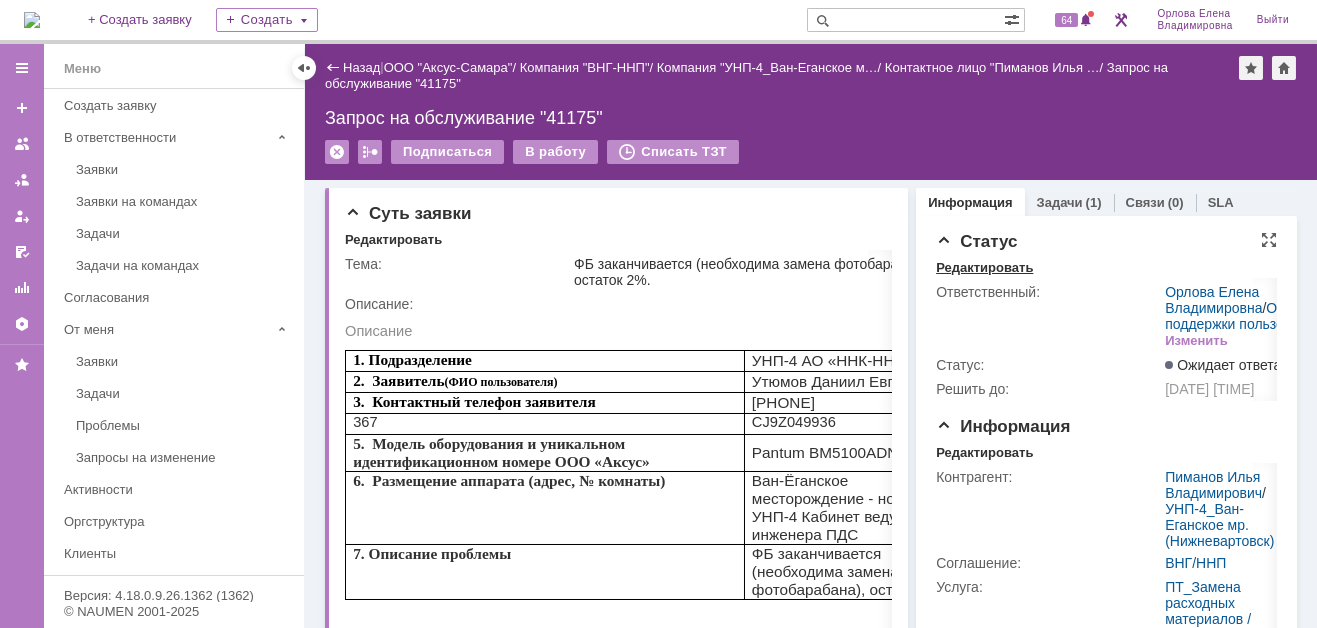 click on "Редактировать" at bounding box center [984, 268] 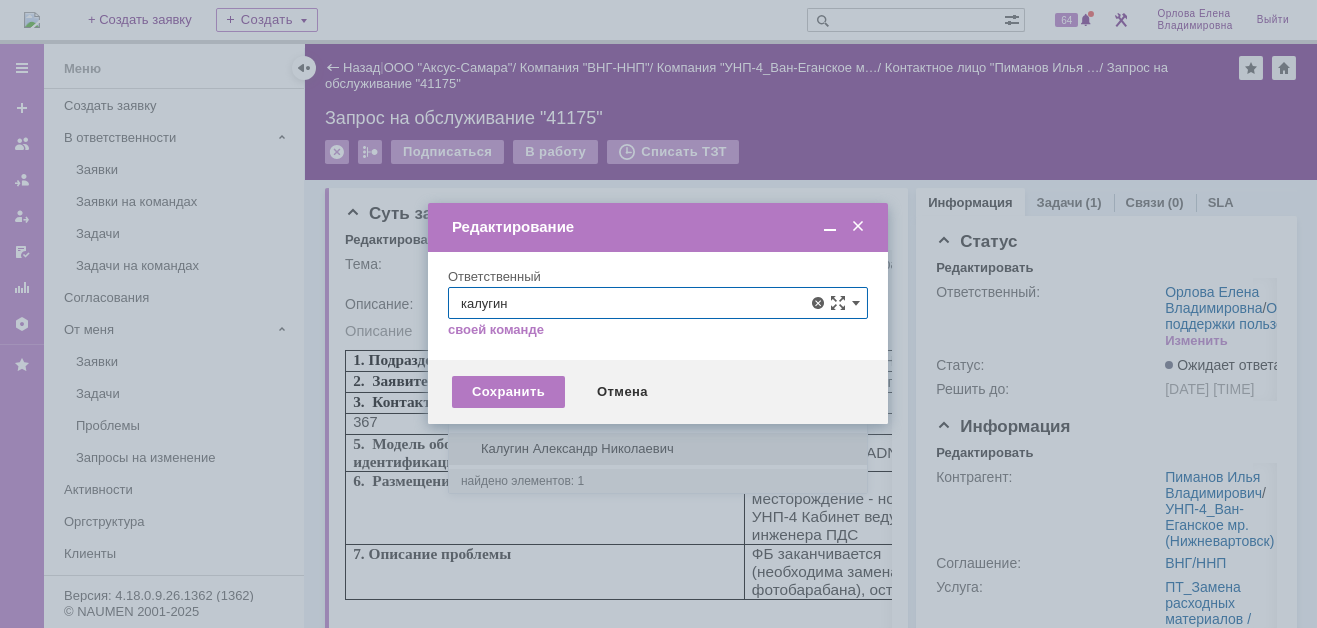 click on "Калугин Александр Николаевич" at bounding box center [658, 449] 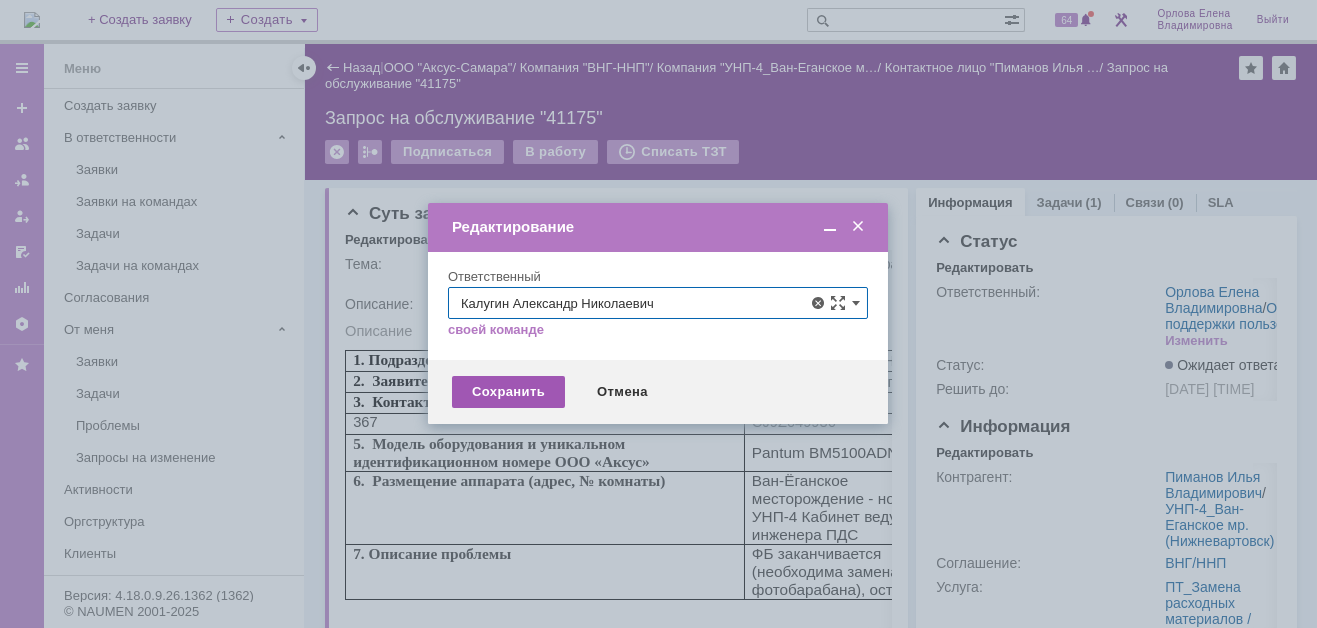 type on "Калугин Александр Николаевич" 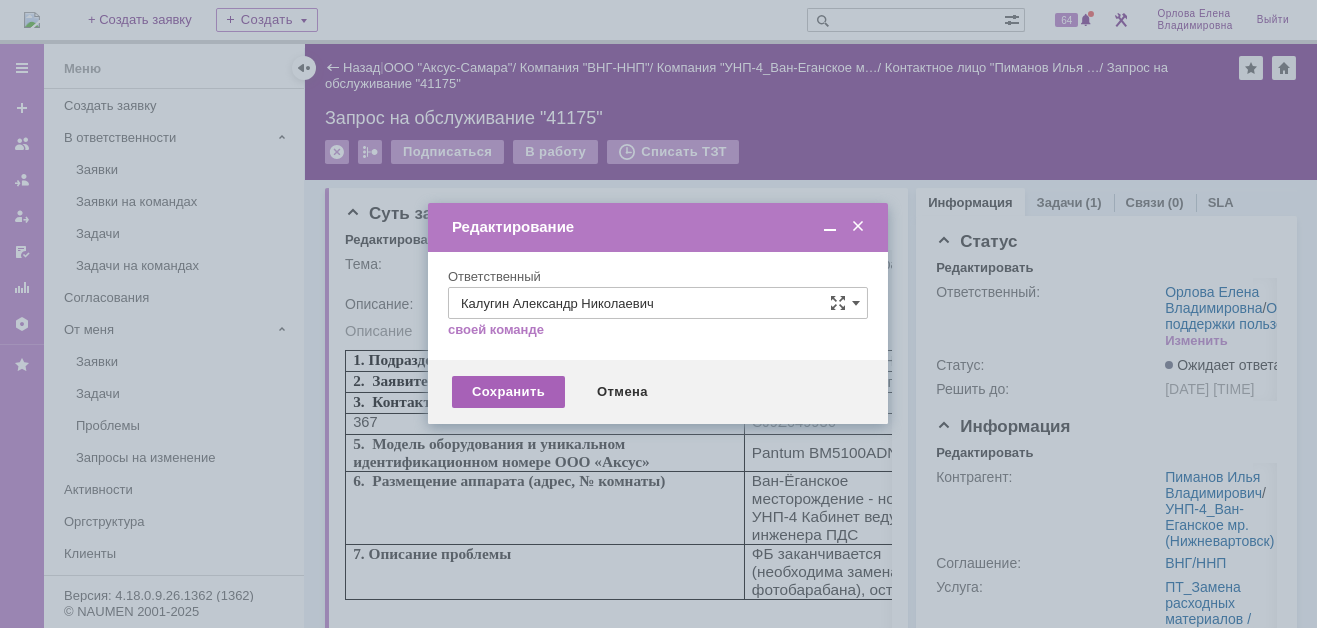 click on "Сохранить" at bounding box center [508, 392] 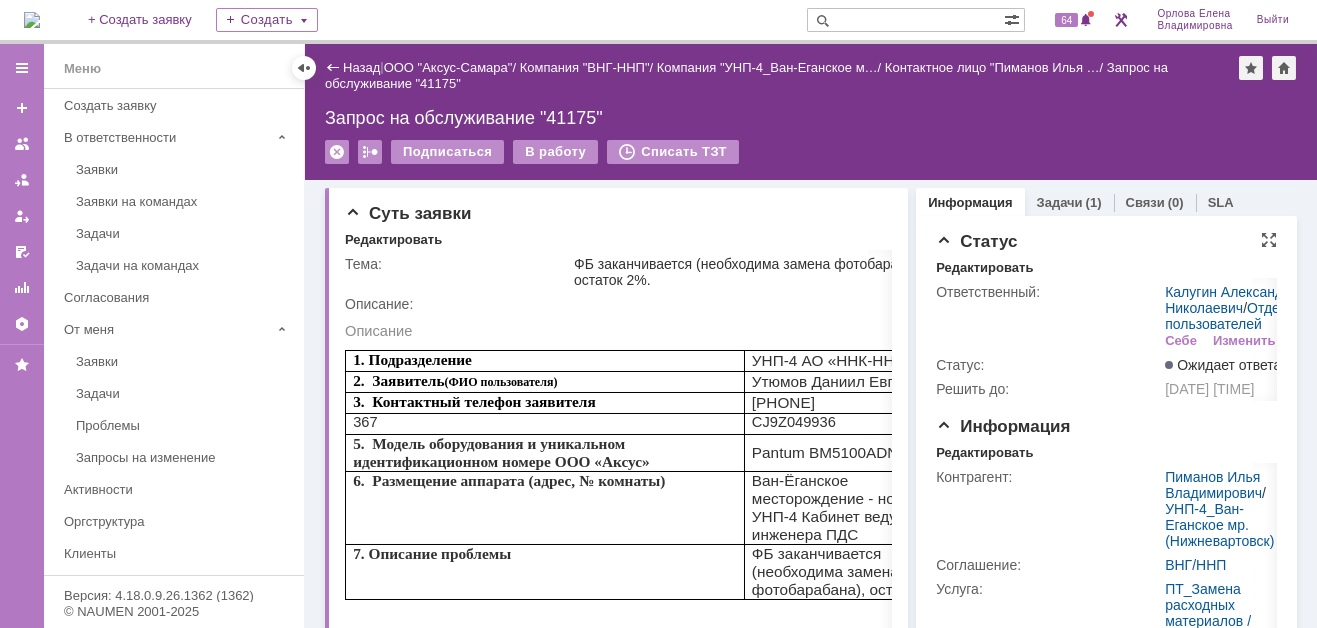 scroll, scrollTop: 0, scrollLeft: 0, axis: both 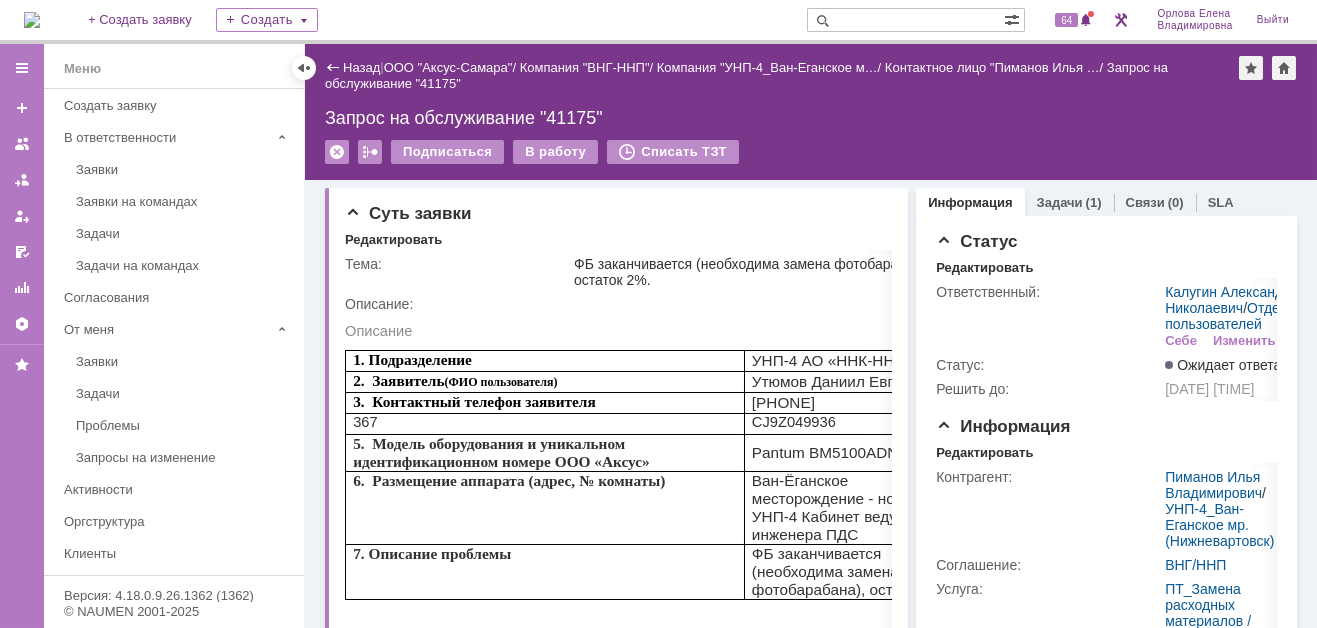 click at bounding box center (32, 20) 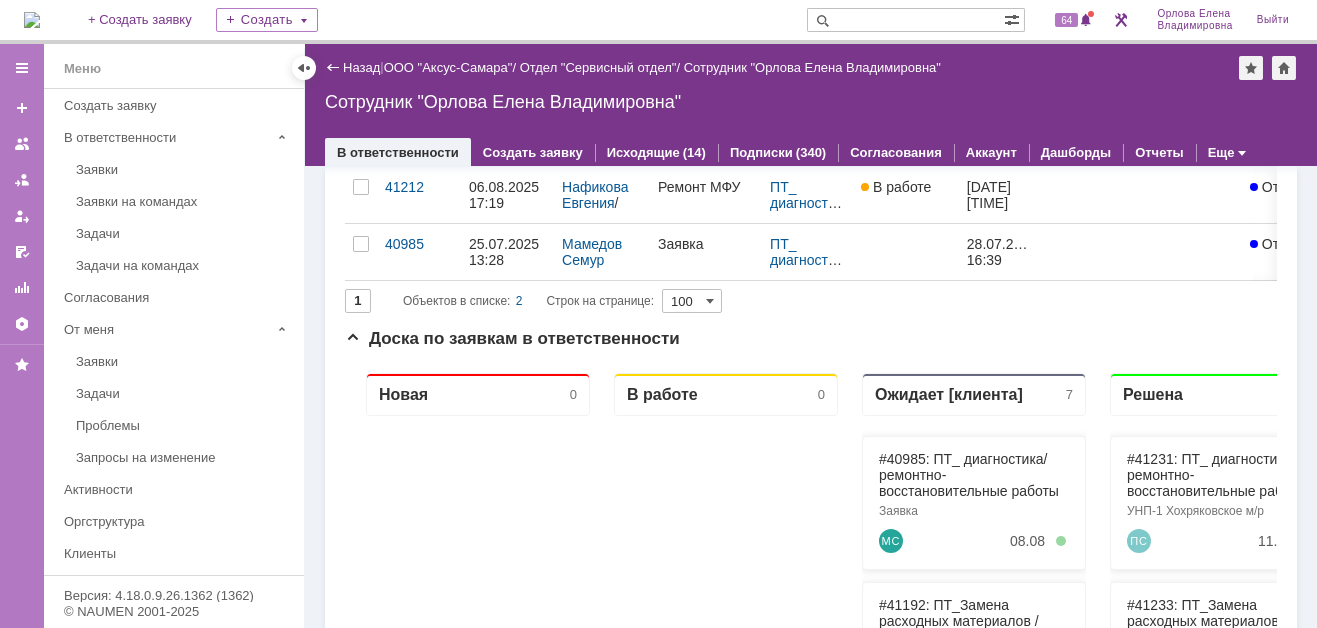 scroll, scrollTop: 0, scrollLeft: 0, axis: both 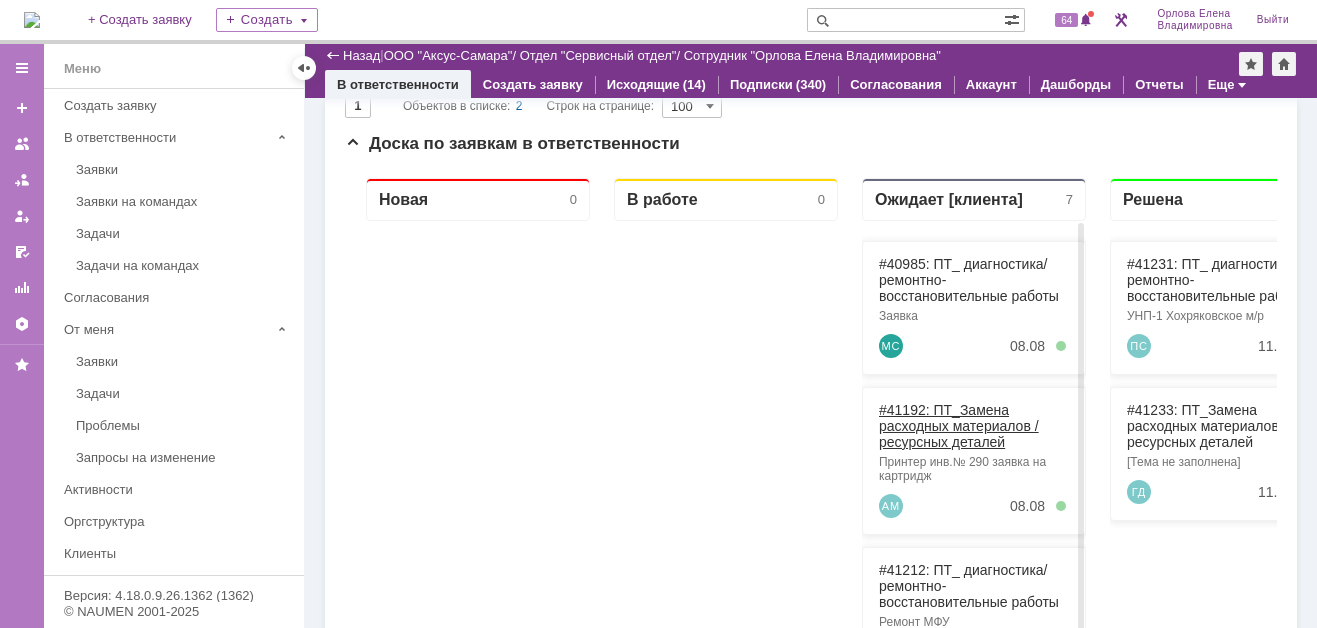 click on "#41192: ПТ_Замена расходных материалов / ресурсных деталей" at bounding box center (959, 426) 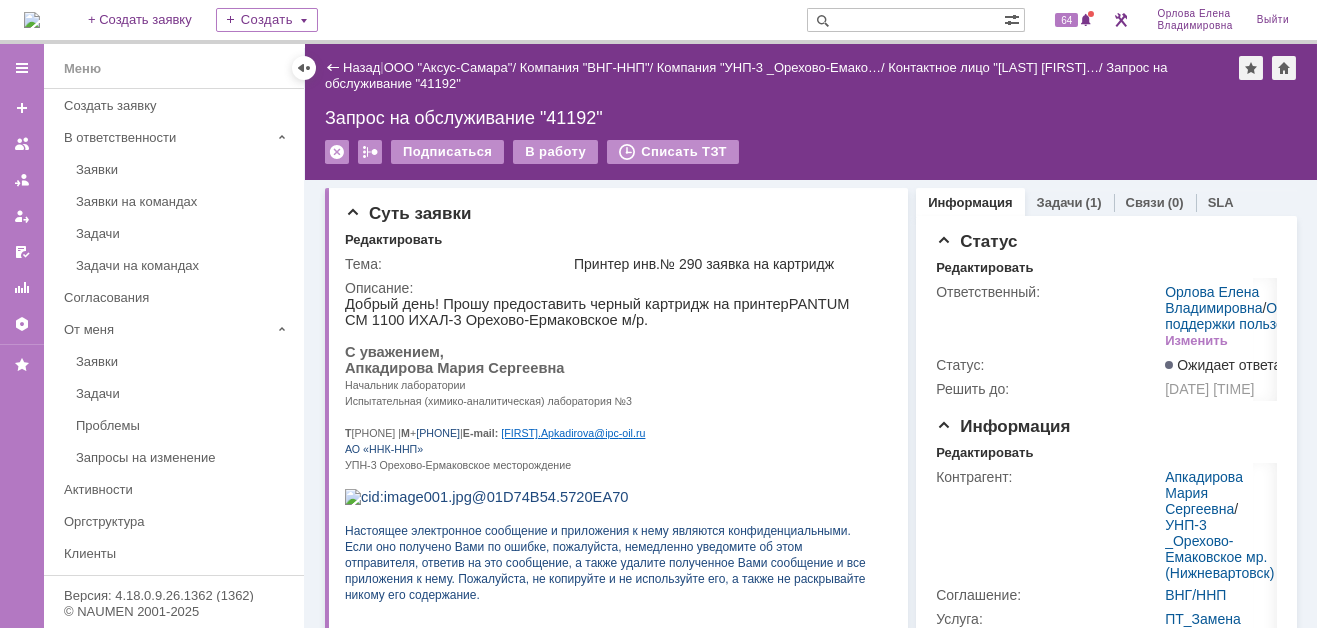 scroll, scrollTop: 0, scrollLeft: 0, axis: both 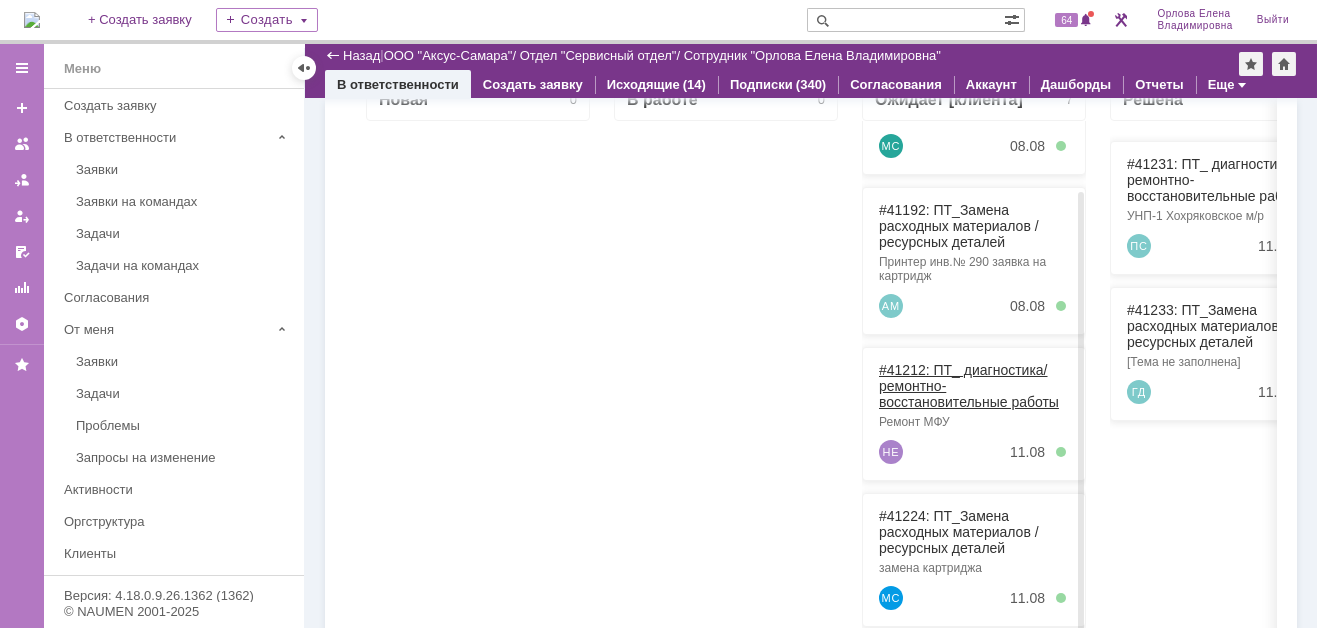 click on "#41212: ПТ_ диагностика/ ремонтно-восстановительные работы" at bounding box center (969, 386) 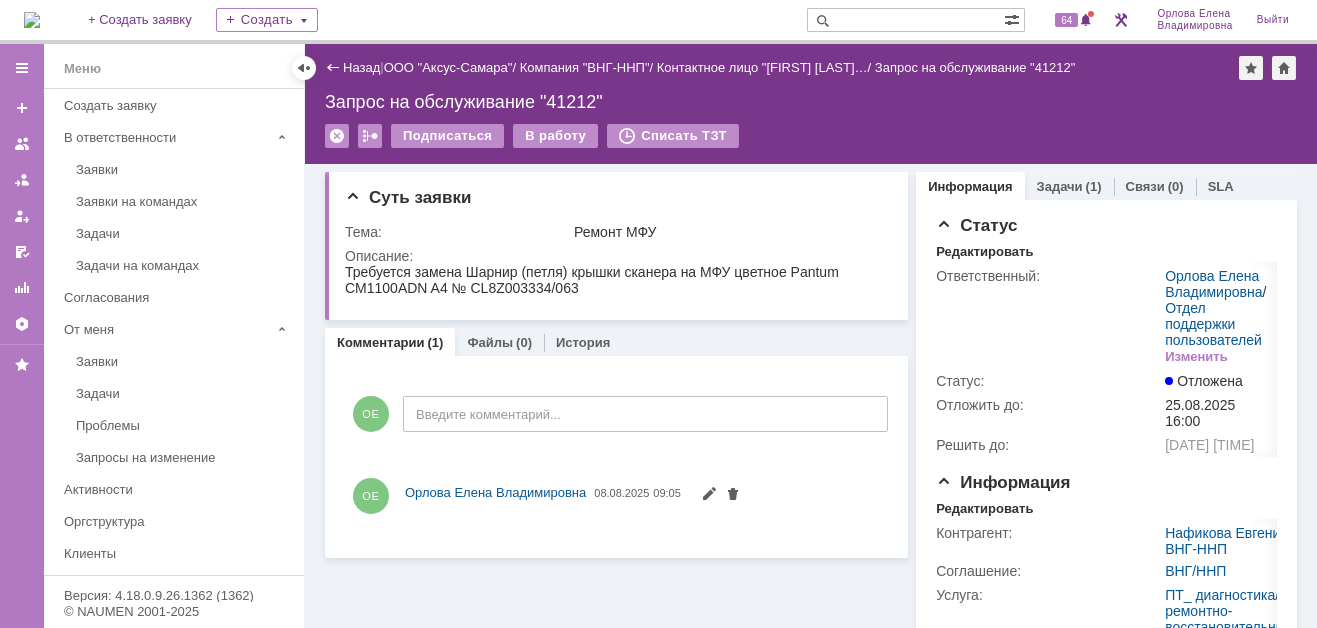 scroll, scrollTop: 0, scrollLeft: 0, axis: both 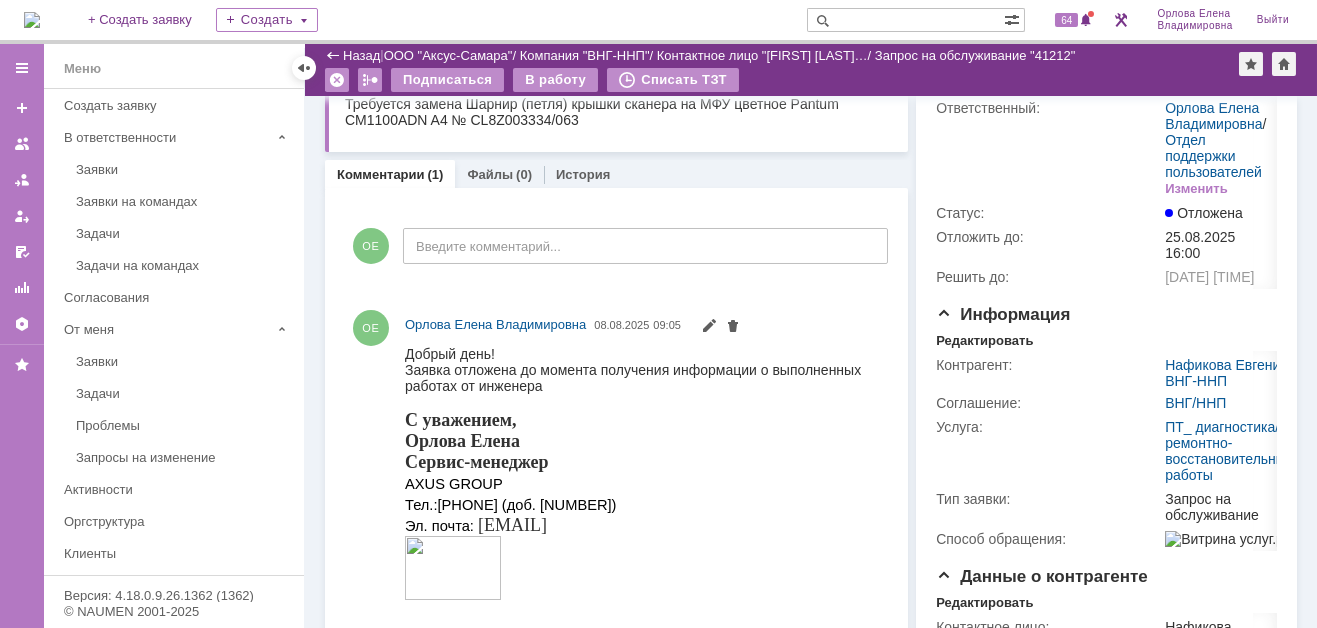click at bounding box center (32, 20) 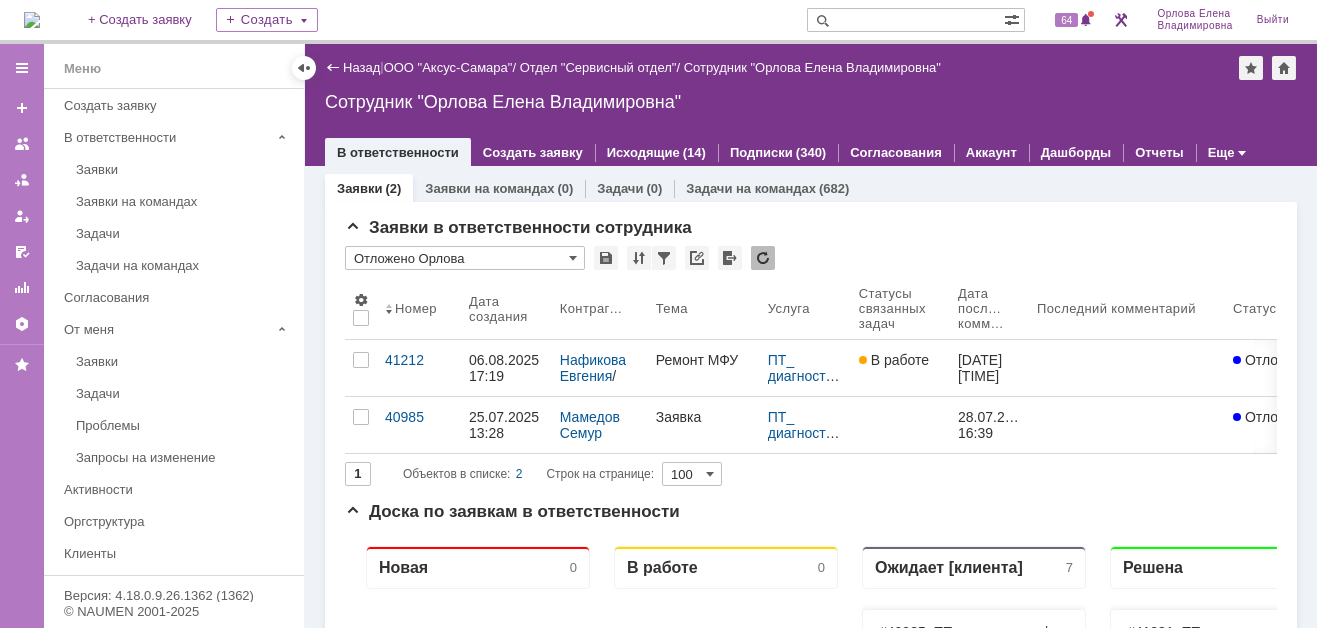 scroll, scrollTop: 0, scrollLeft: 0, axis: both 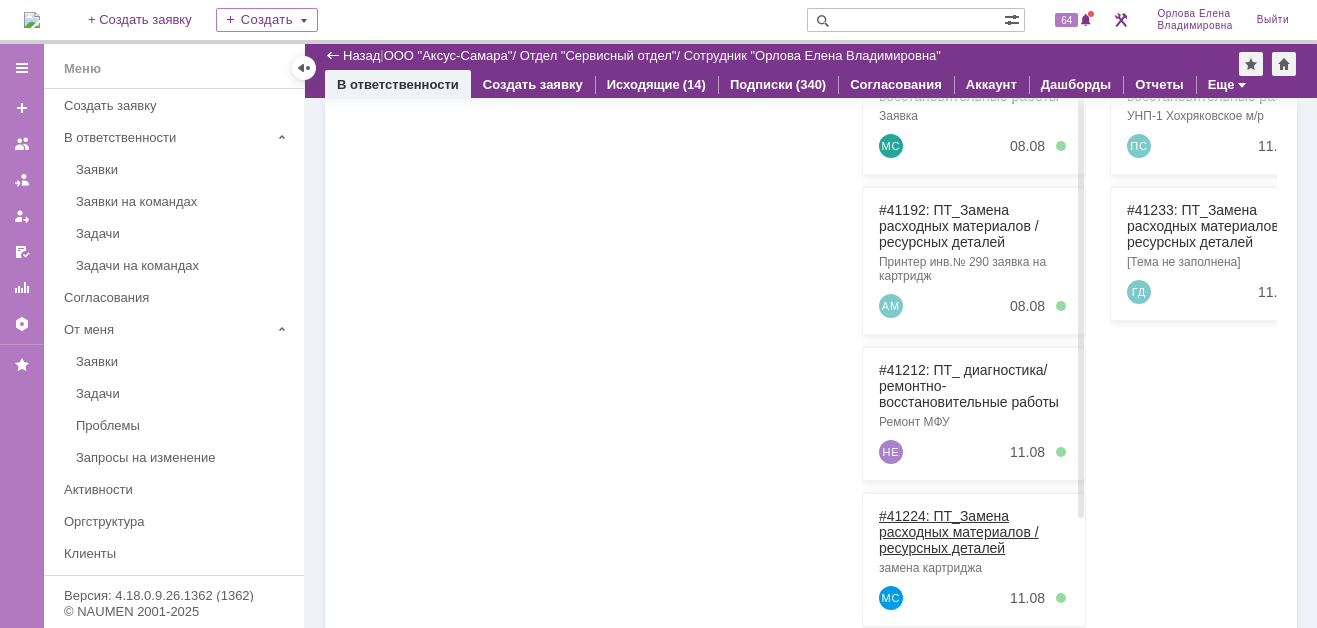 click on "#41224: ПТ_Замена расходных материалов / ресурсных деталей" at bounding box center [959, 532] 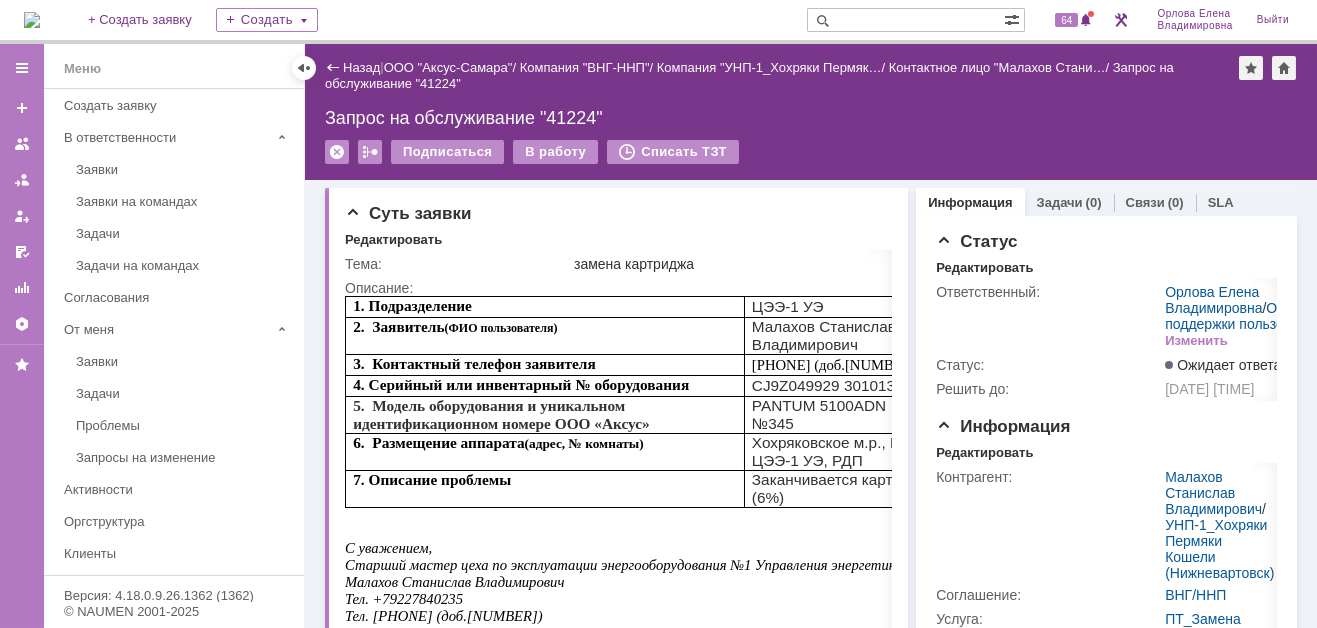scroll, scrollTop: 0, scrollLeft: 0, axis: both 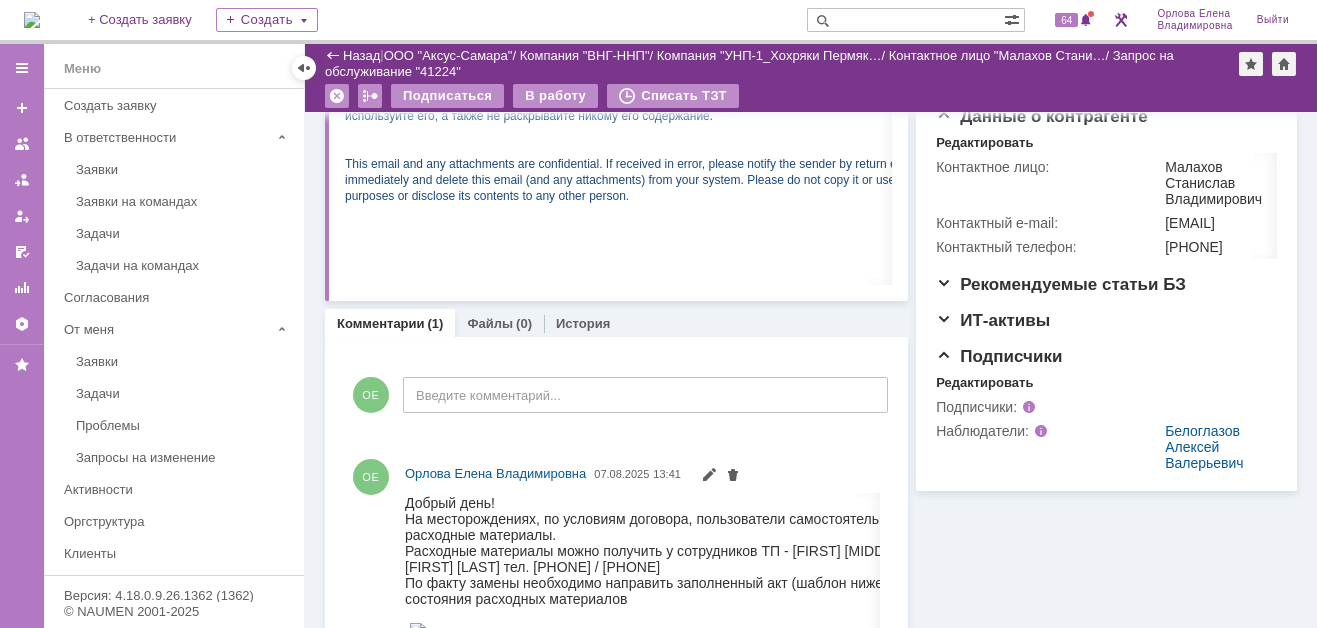 click at bounding box center (32, 20) 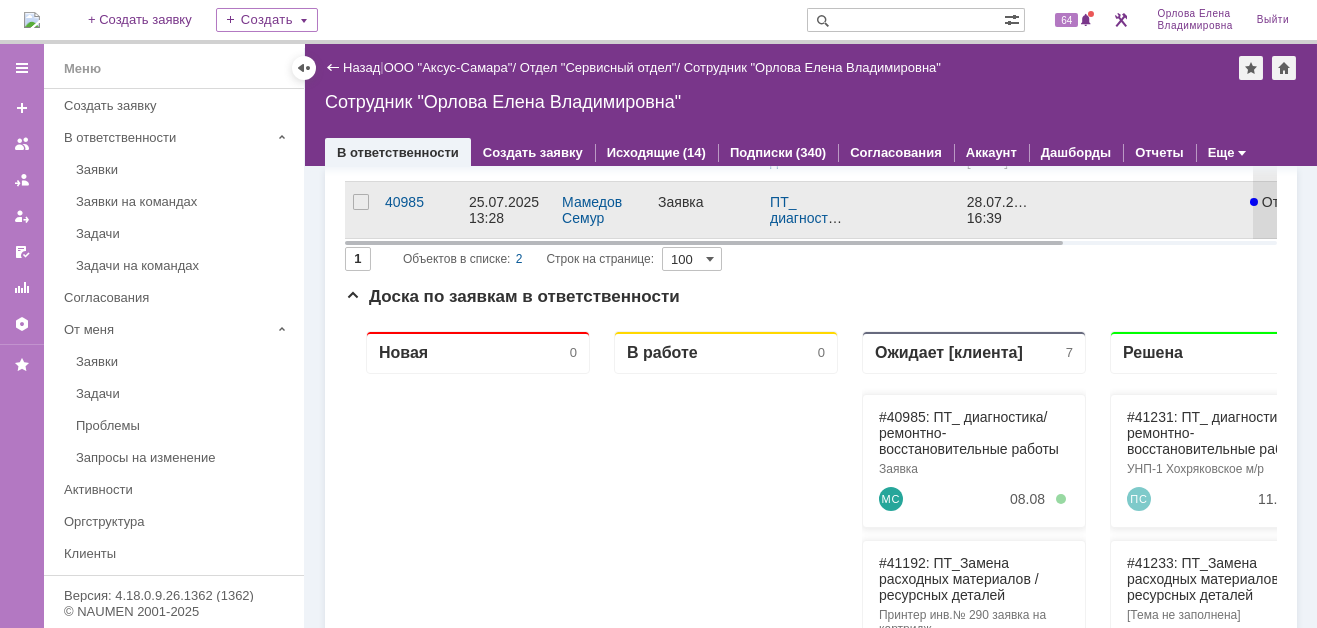 scroll, scrollTop: 0, scrollLeft: 0, axis: both 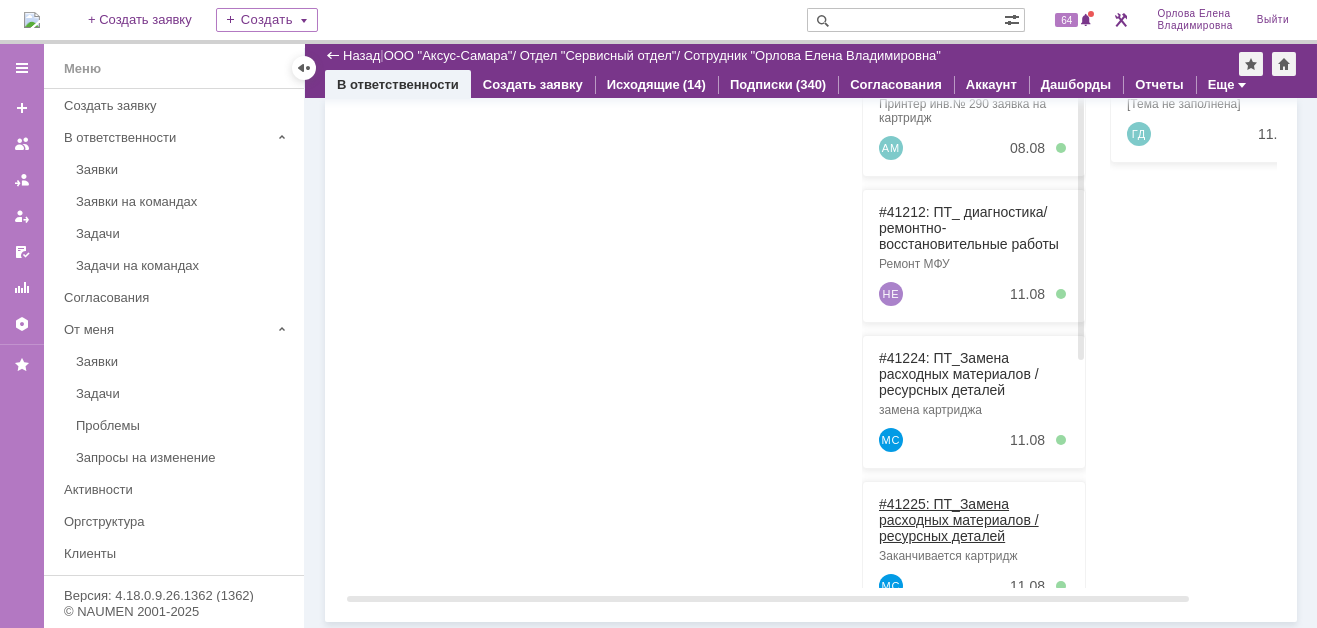 click on "#41225: ПТ_Замена расходных материалов / ресурсных деталей" at bounding box center [959, 520] 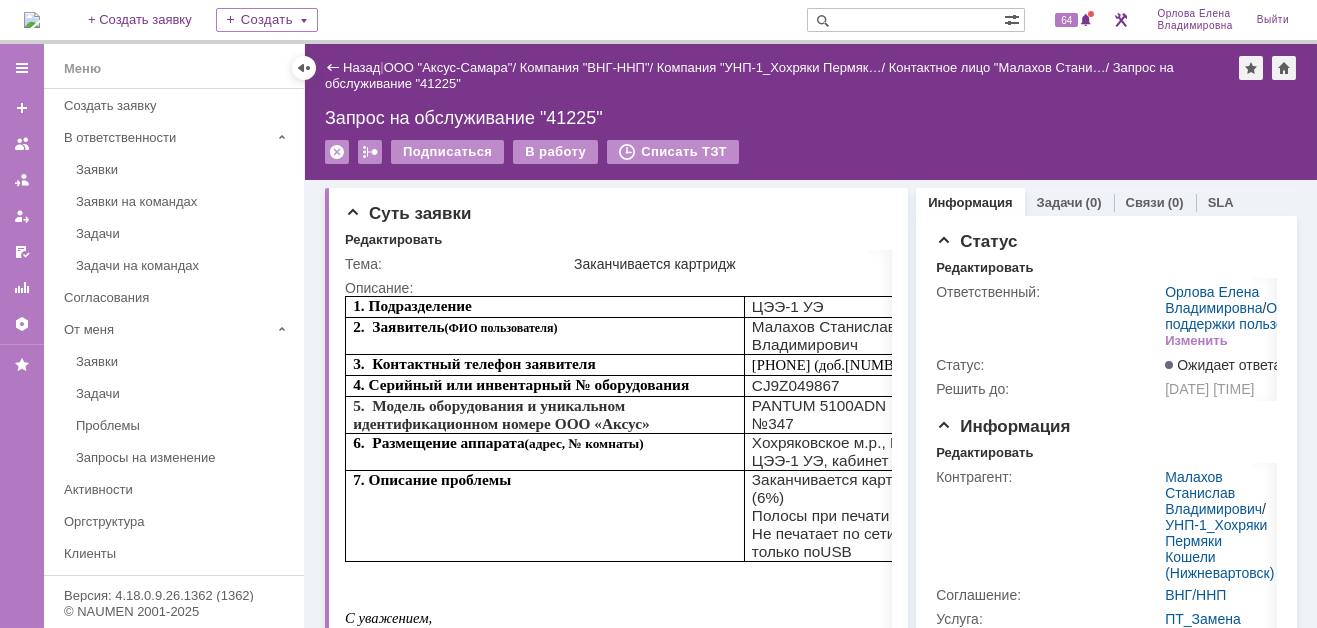 scroll, scrollTop: 0, scrollLeft: 0, axis: both 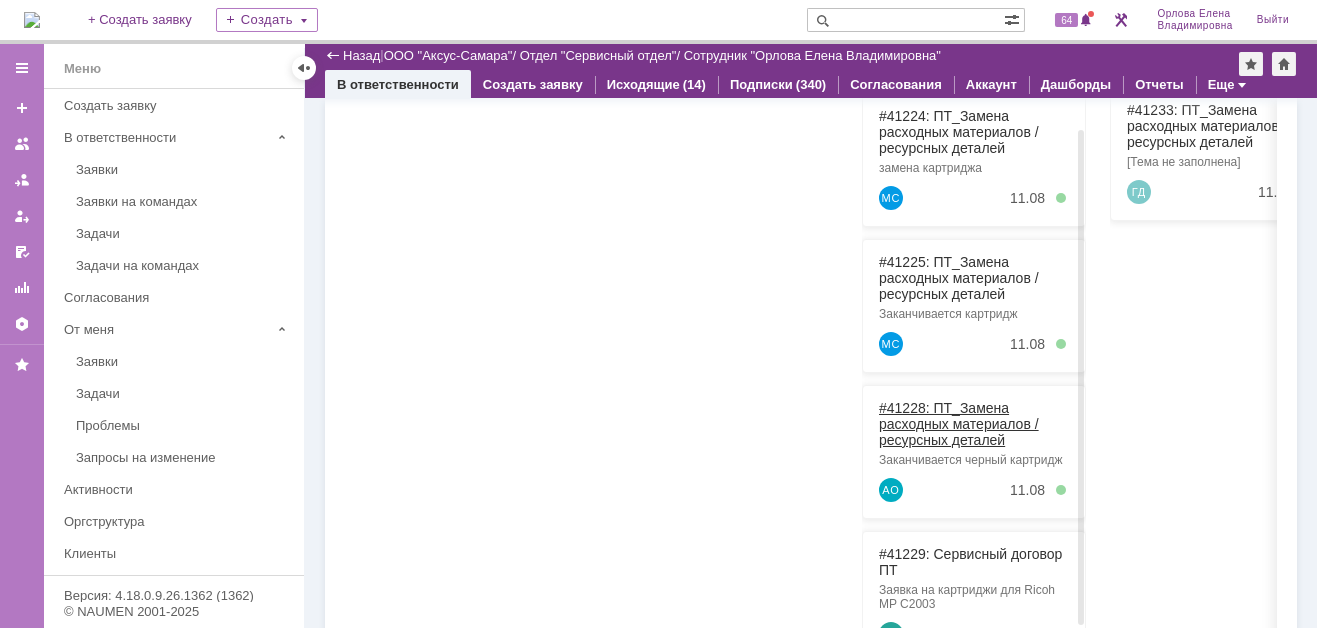 click on "#41228: ПТ_Замена расходных материалов / ресурсных деталей" at bounding box center [959, 424] 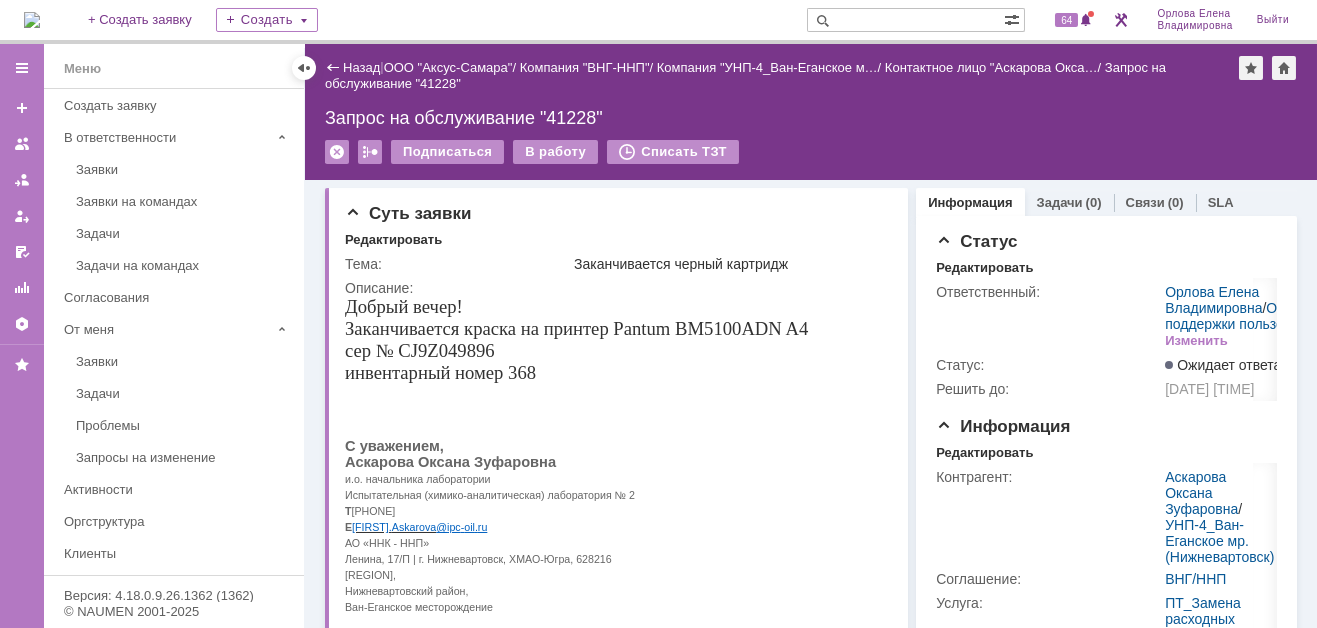 scroll, scrollTop: 0, scrollLeft: 0, axis: both 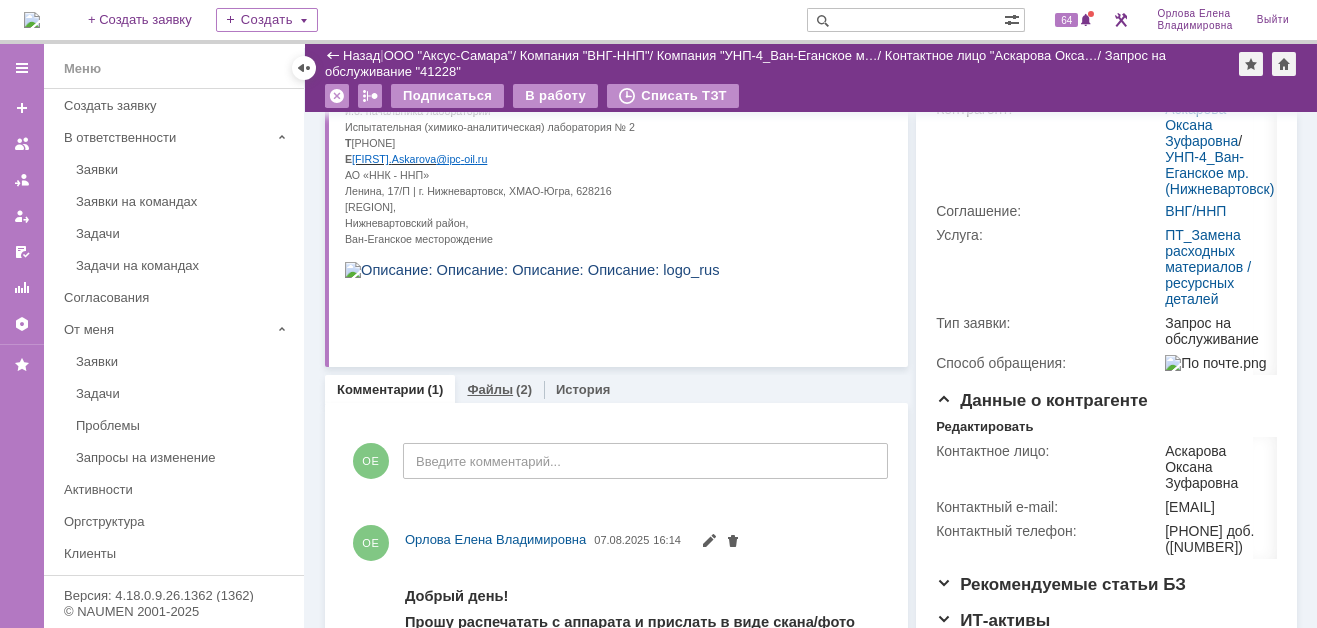 click on "Файлы" at bounding box center (490, 389) 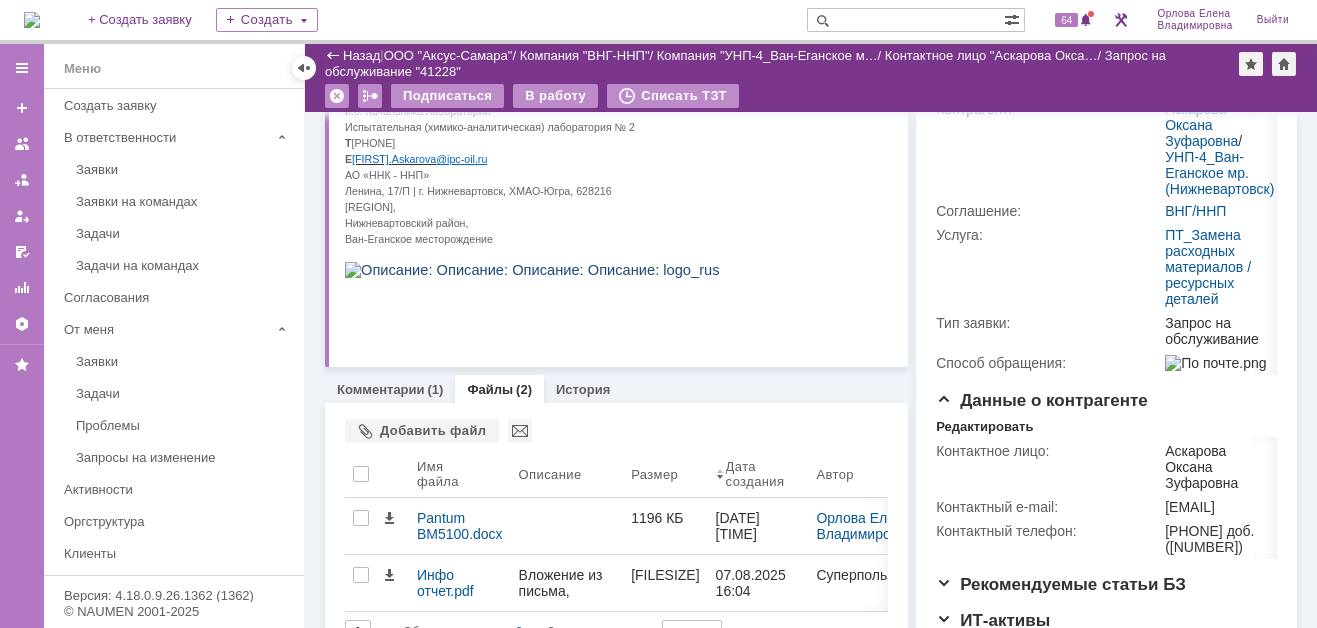 scroll, scrollTop: 400, scrollLeft: 0, axis: vertical 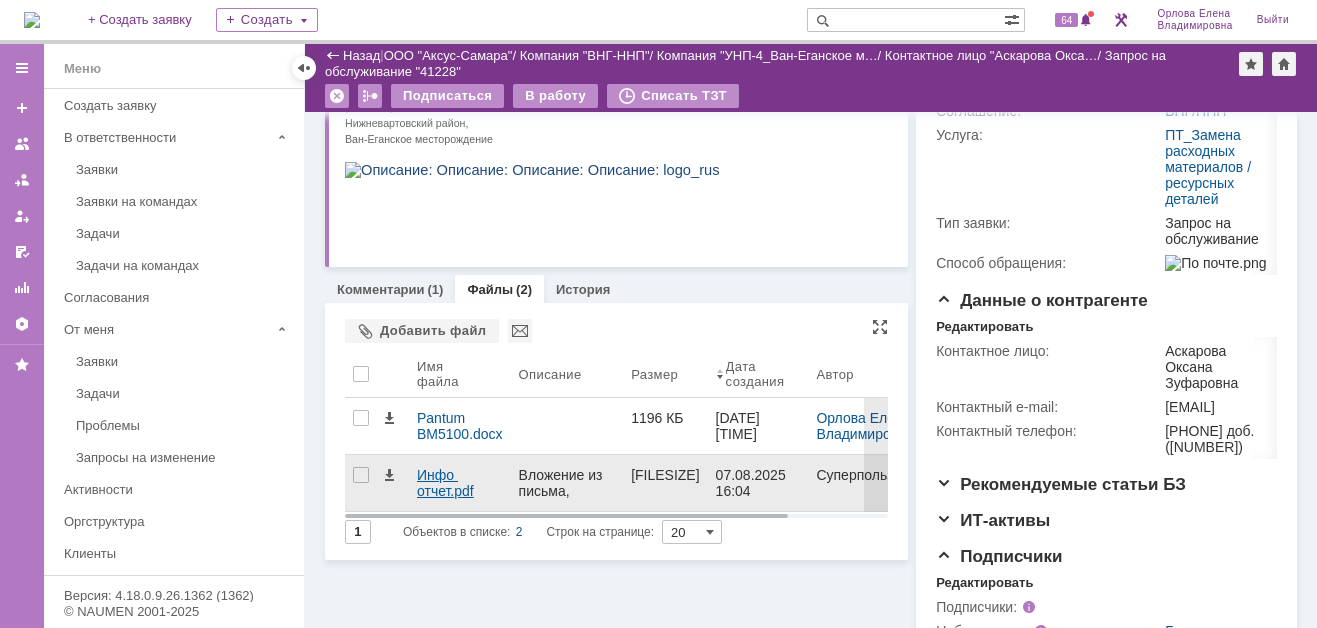 click on "Инфо отчет.pdf" at bounding box center (460, 483) 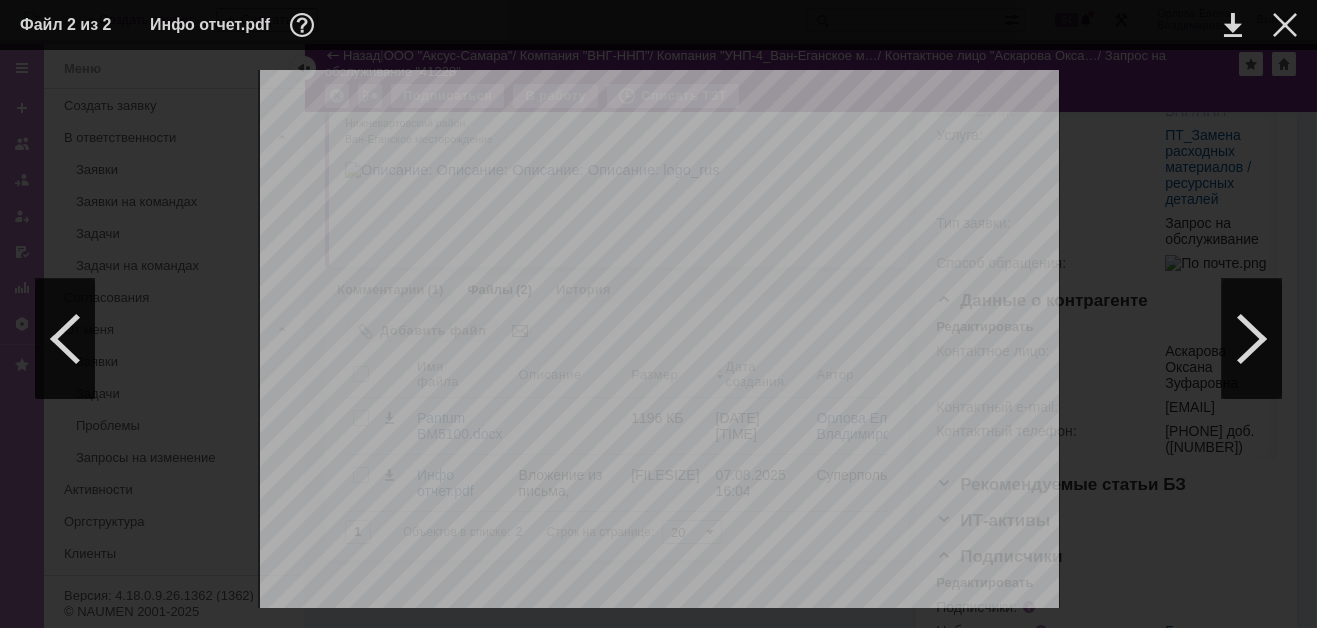 scroll, scrollTop: 100, scrollLeft: 0, axis: vertical 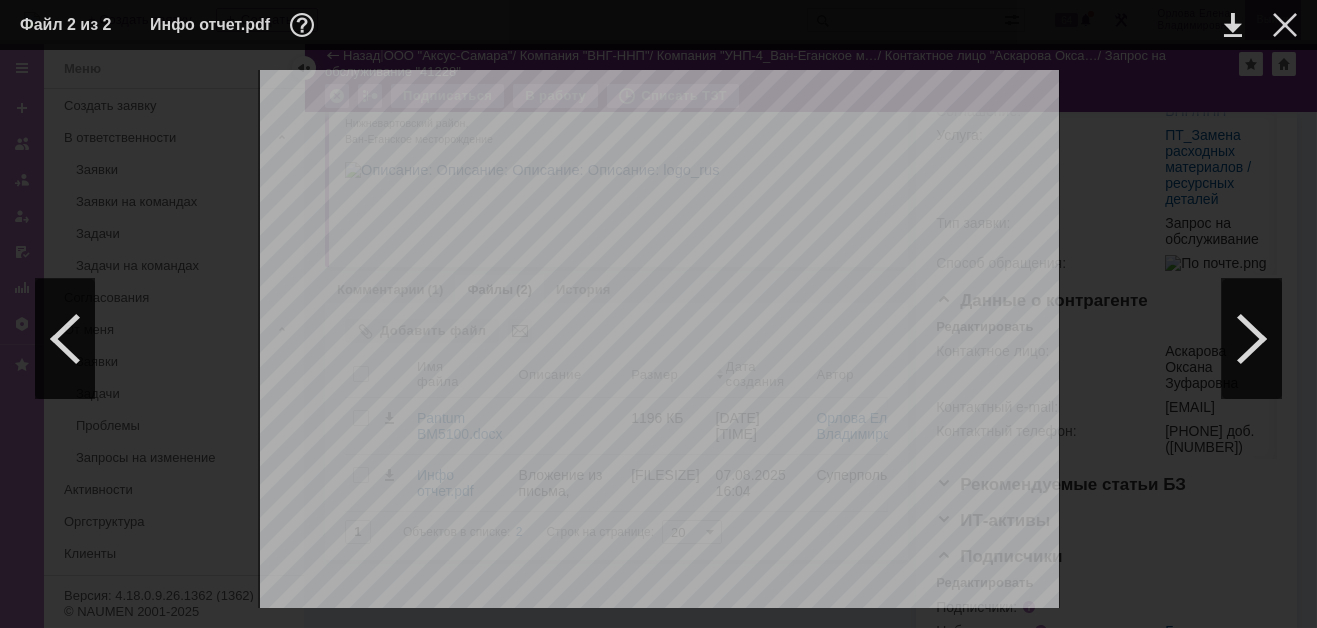 click at bounding box center (1285, 25) 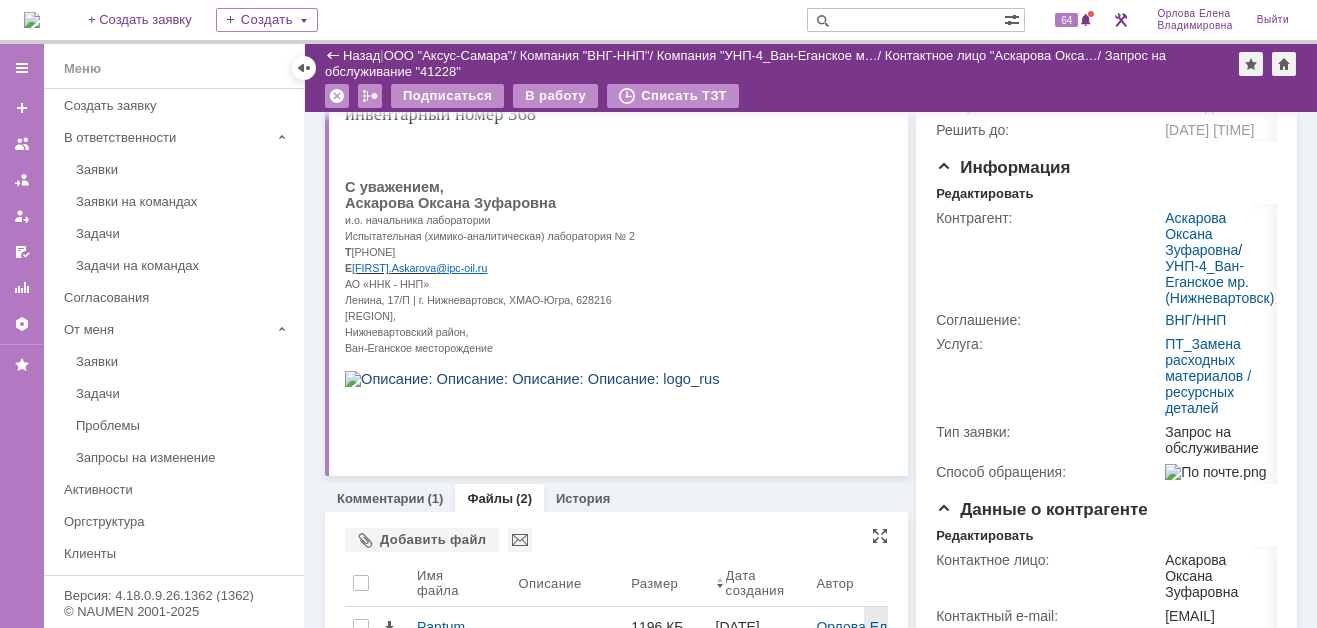 scroll, scrollTop: 182, scrollLeft: 0, axis: vertical 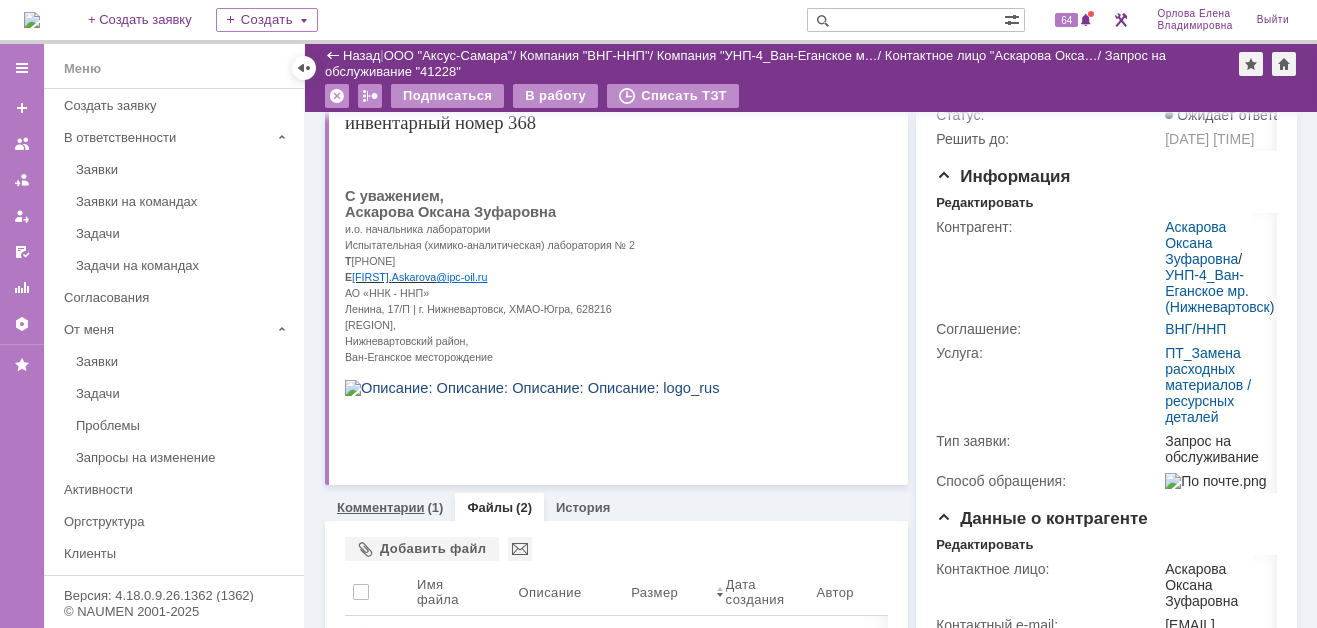 click on "Комментарии" at bounding box center [381, 507] 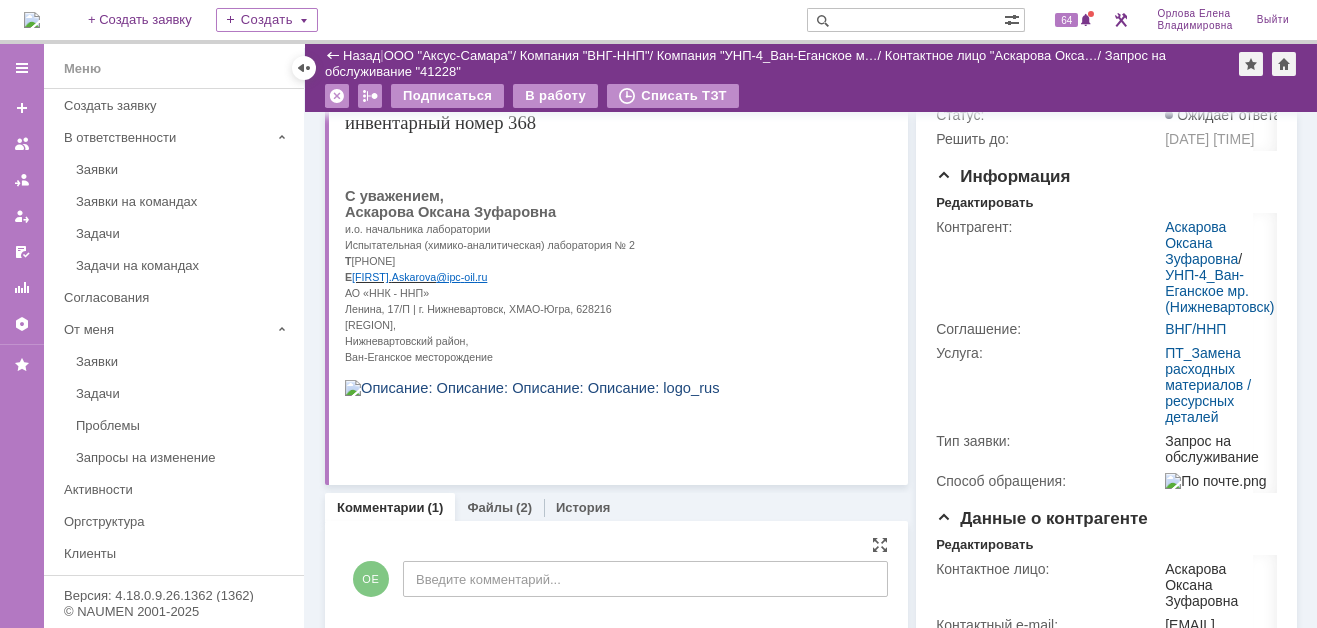 scroll, scrollTop: 482, scrollLeft: 0, axis: vertical 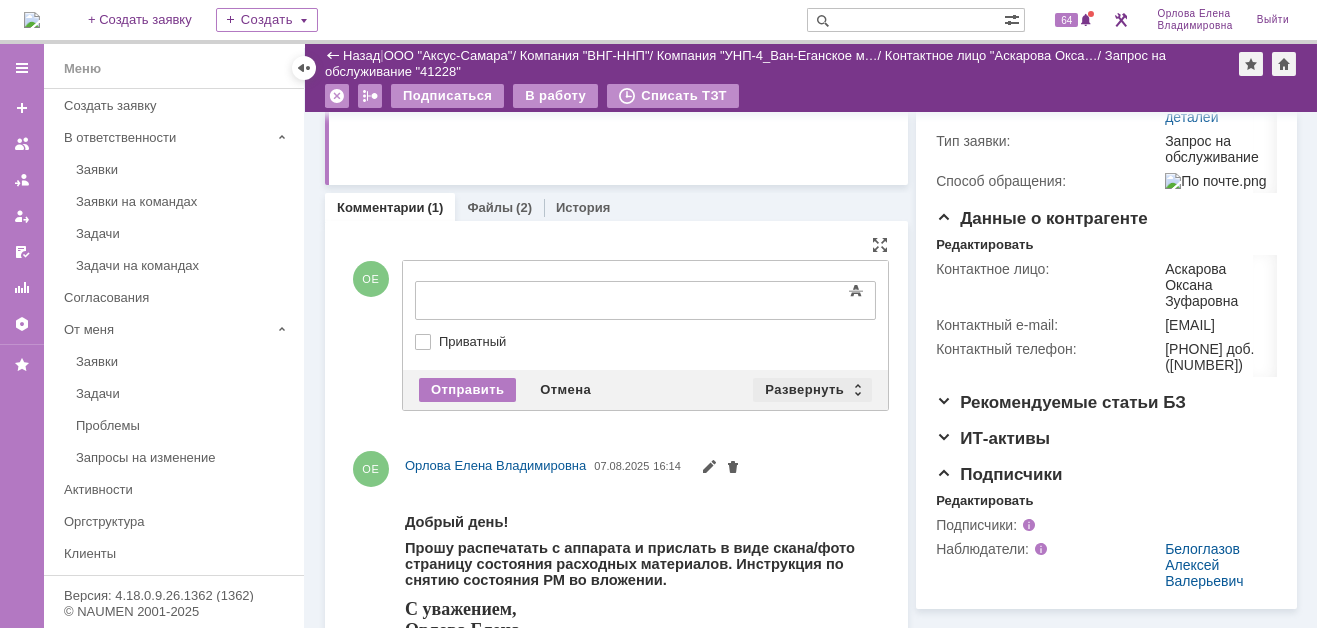 click on "Развернуть" at bounding box center [812, 390] 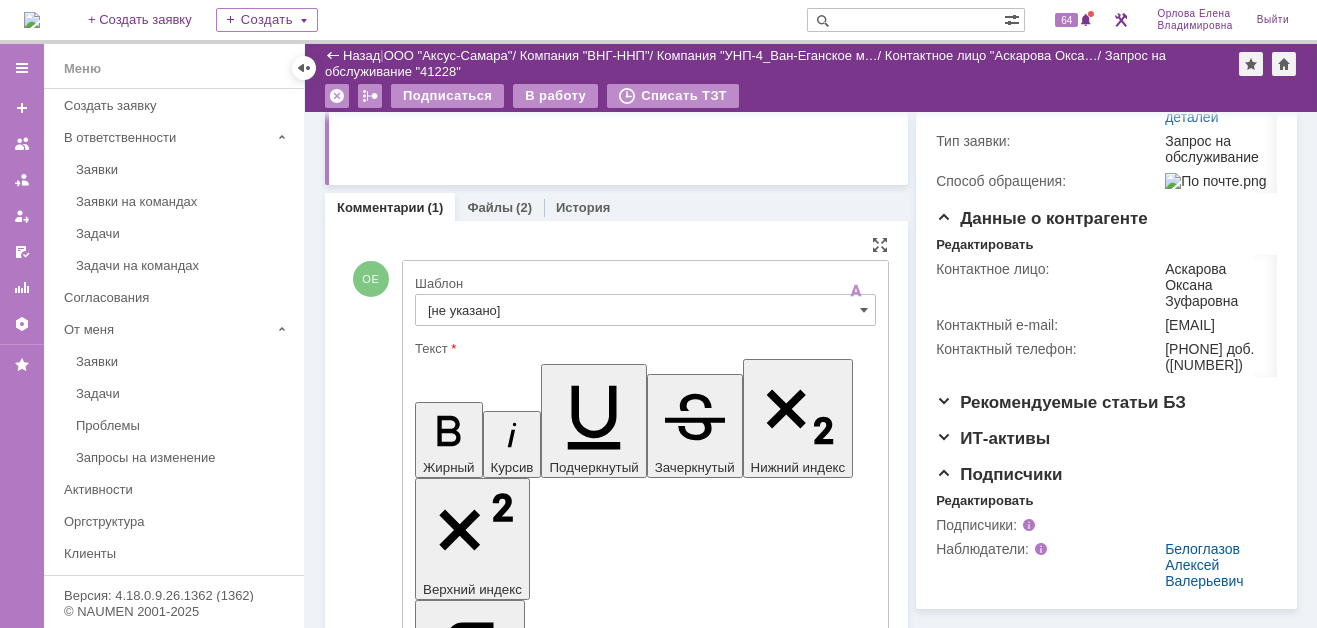scroll, scrollTop: 0, scrollLeft: 0, axis: both 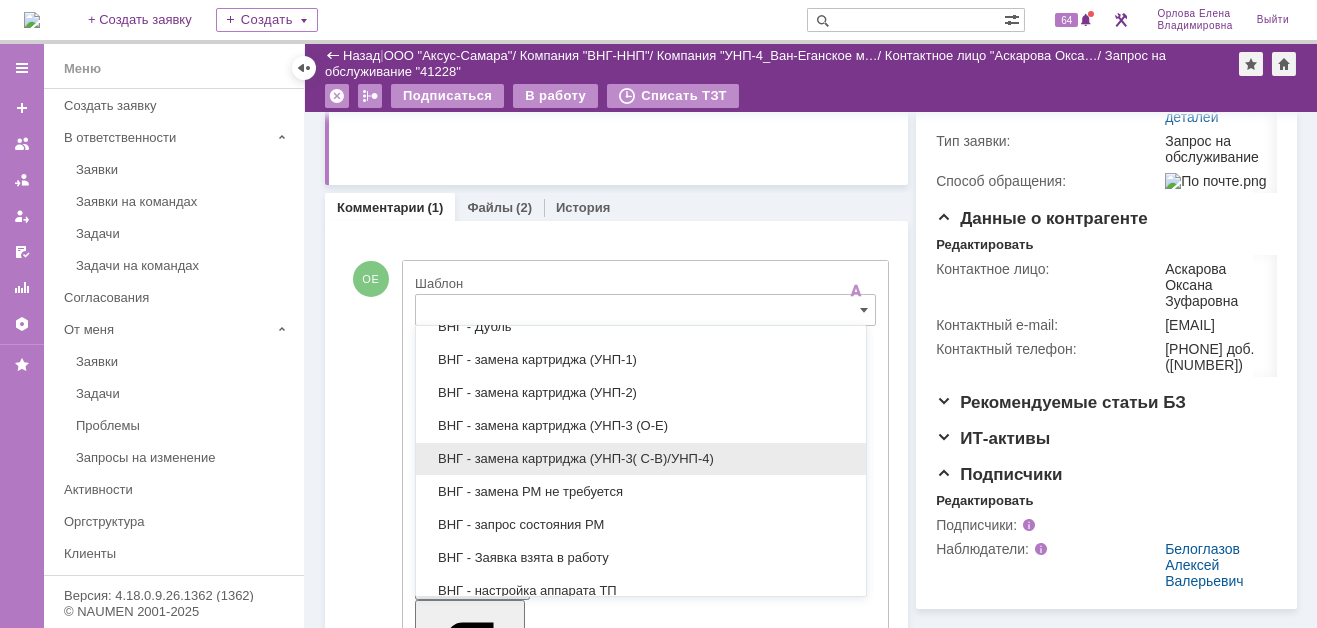 click on "ВНГ - замена картриджа (УНП-3( С-В)/УНП-4)" at bounding box center [641, 459] 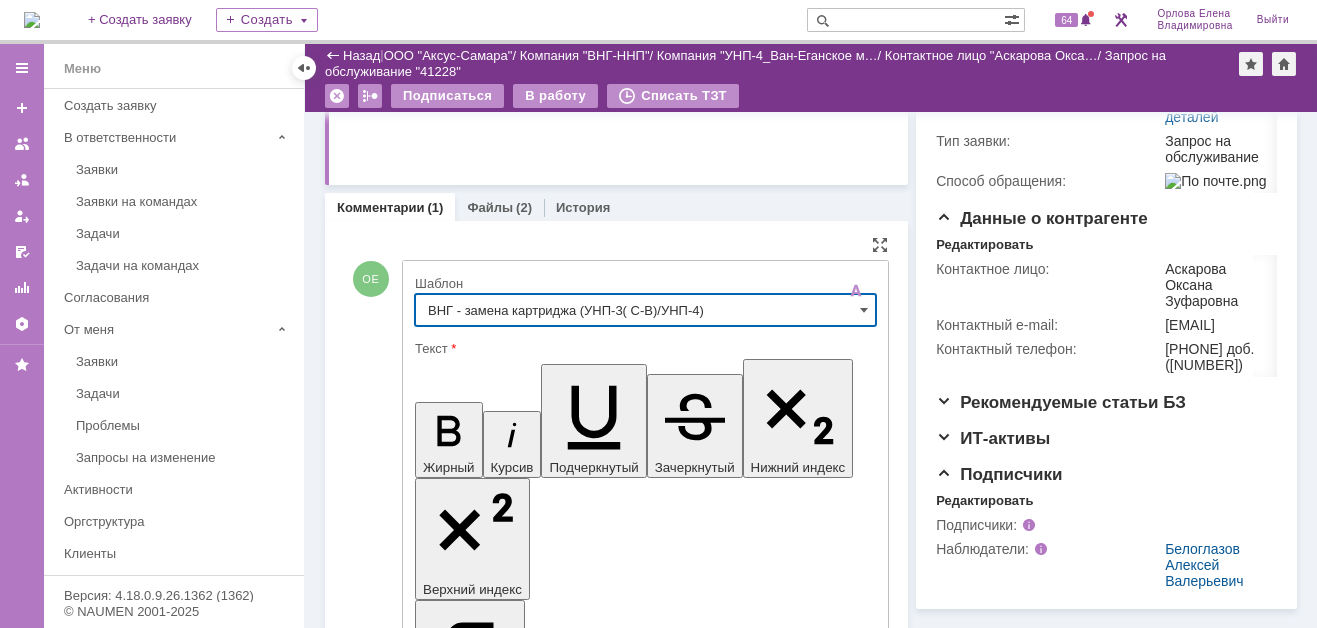type on "ВНГ - замена картриджа (УНП-3( С-В)/УНП-4)" 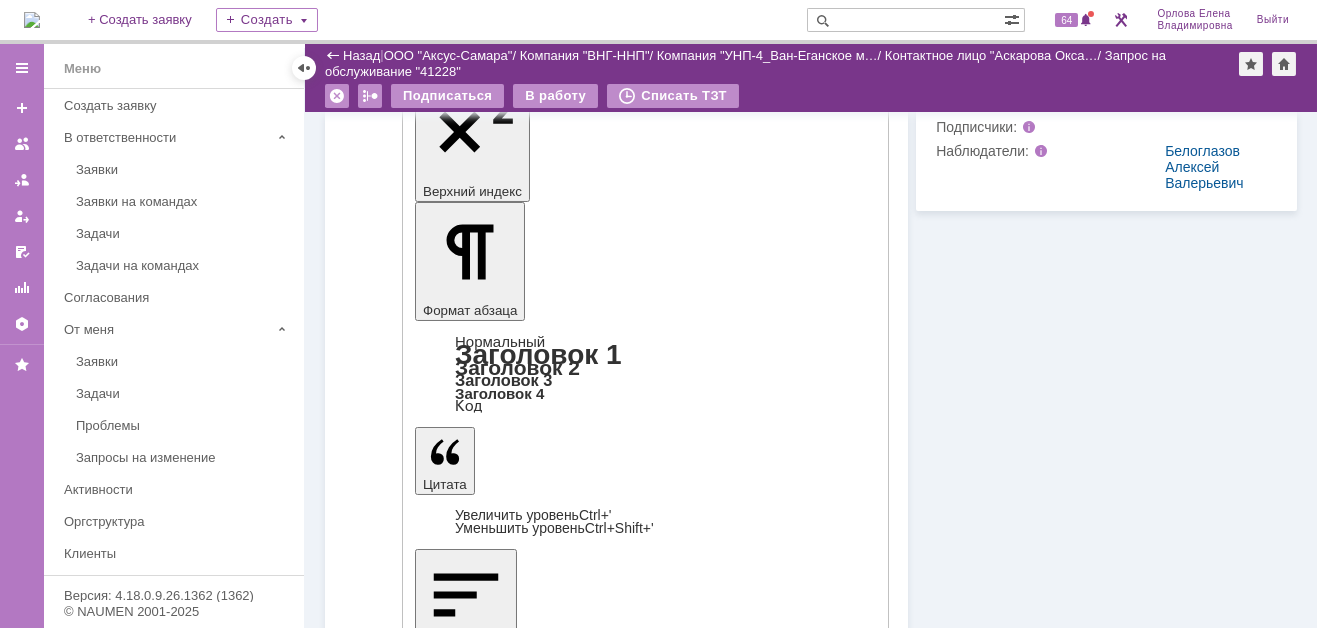 scroll, scrollTop: 1082, scrollLeft: 0, axis: vertical 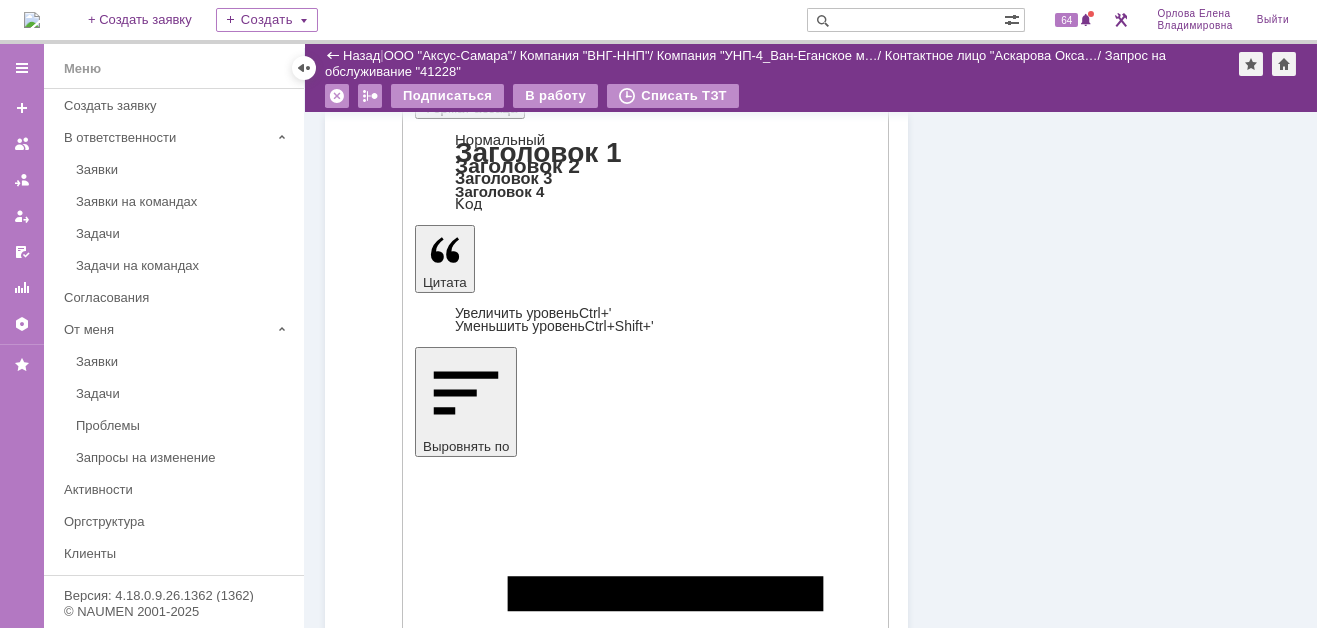 click on "Отправить" at bounding box center [467, 4293] 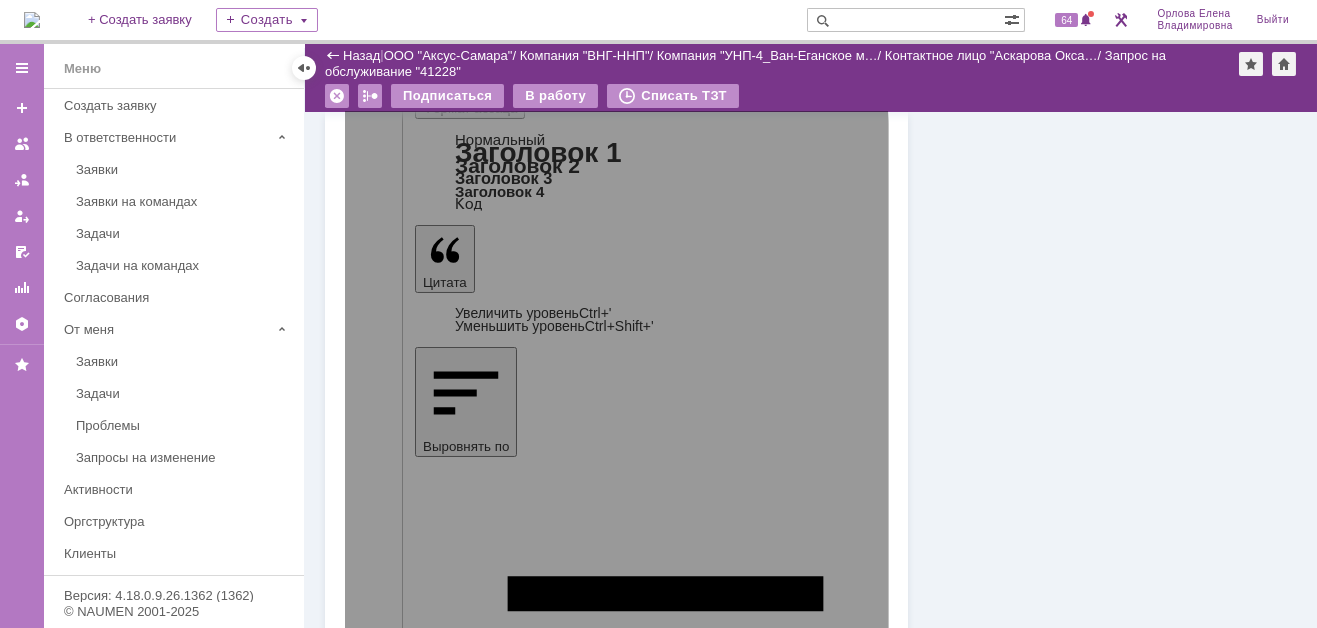 scroll, scrollTop: 482, scrollLeft: 0, axis: vertical 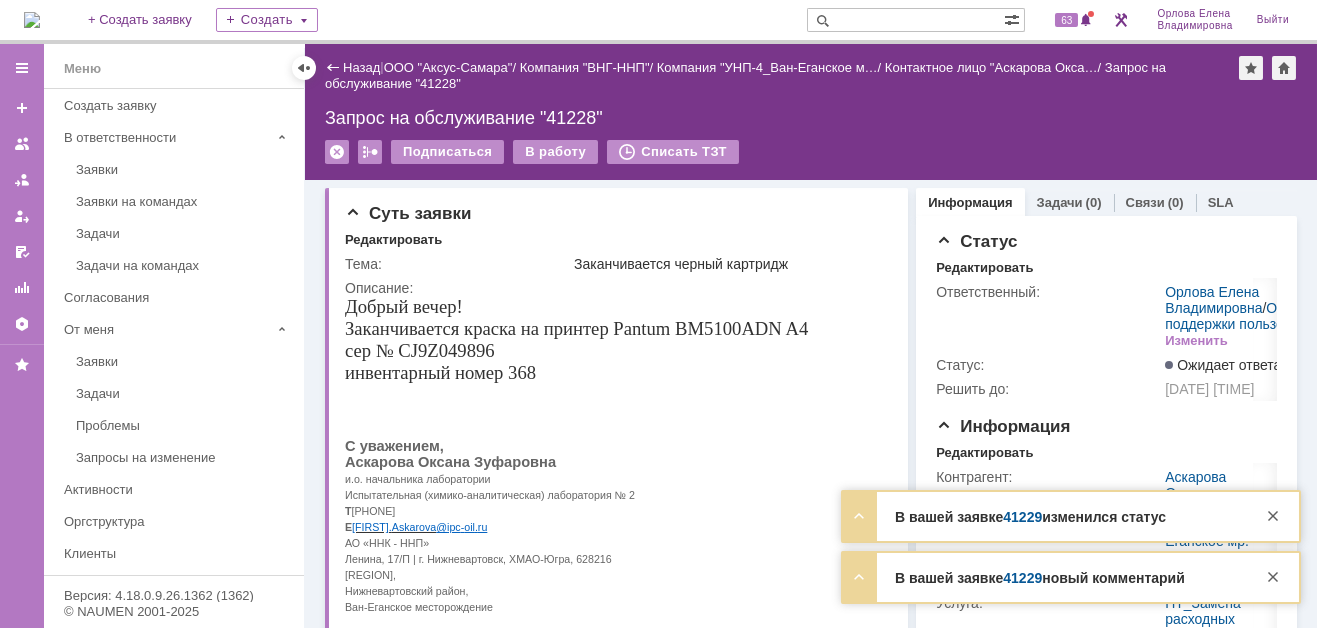 click on "41229" at bounding box center (1022, 517) 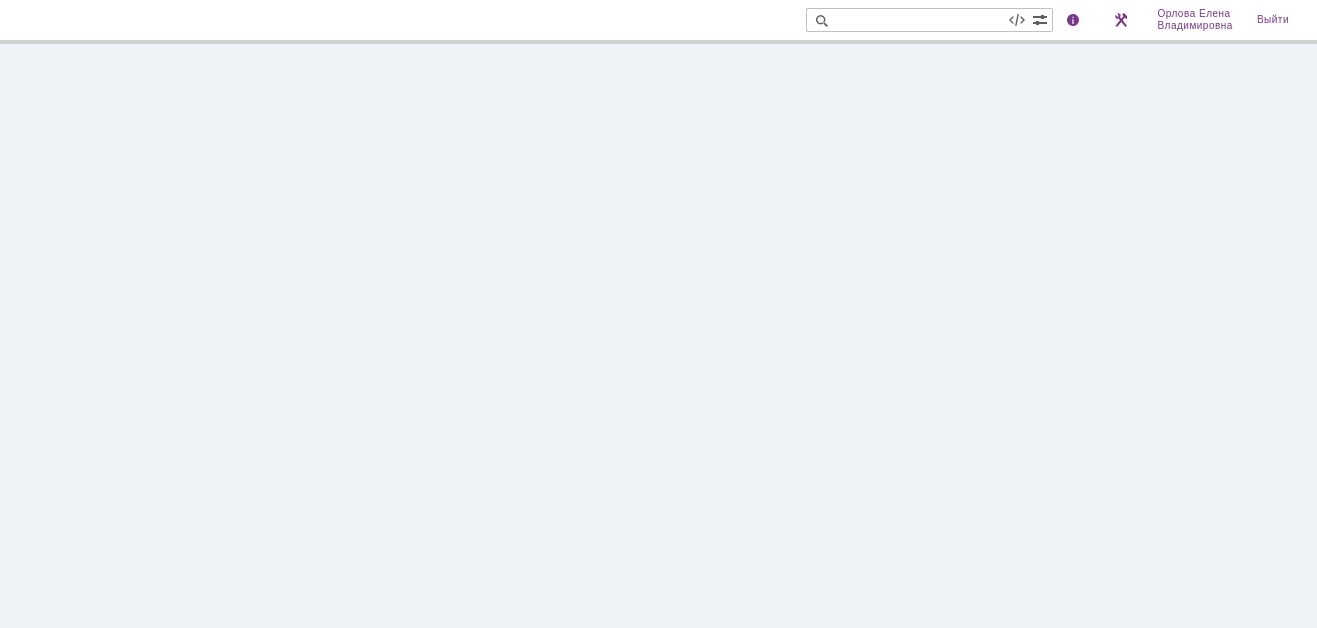 scroll, scrollTop: 0, scrollLeft: 0, axis: both 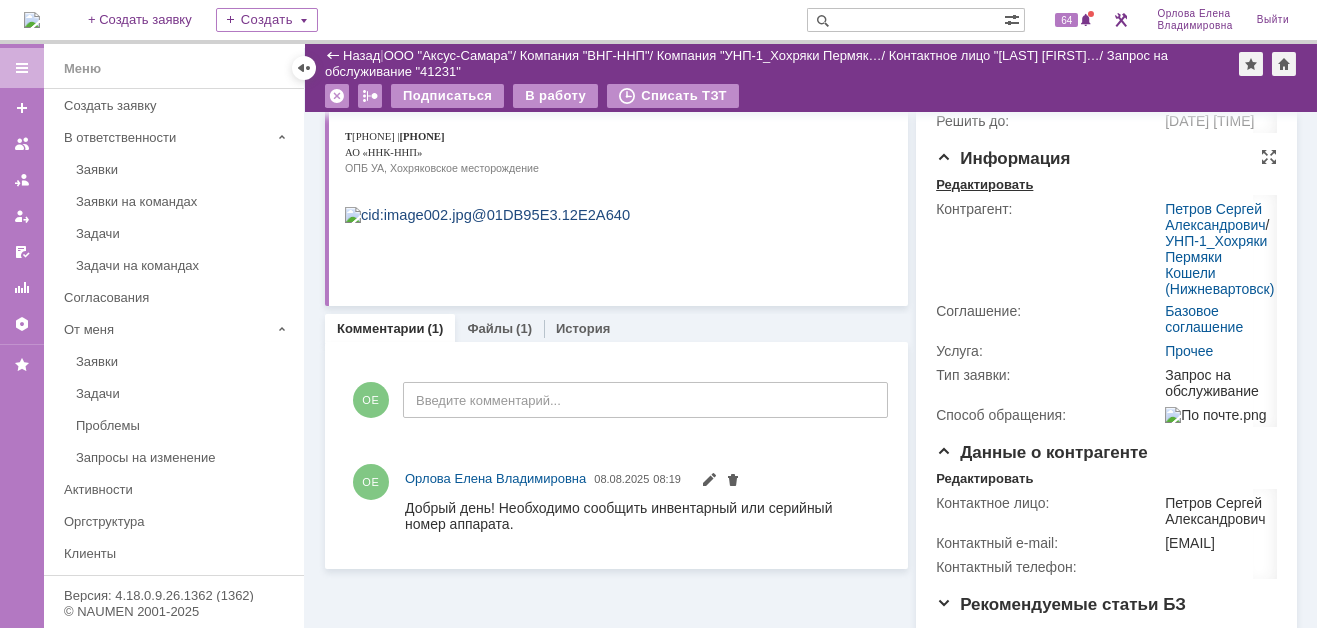 click on "Редактировать" at bounding box center (984, 185) 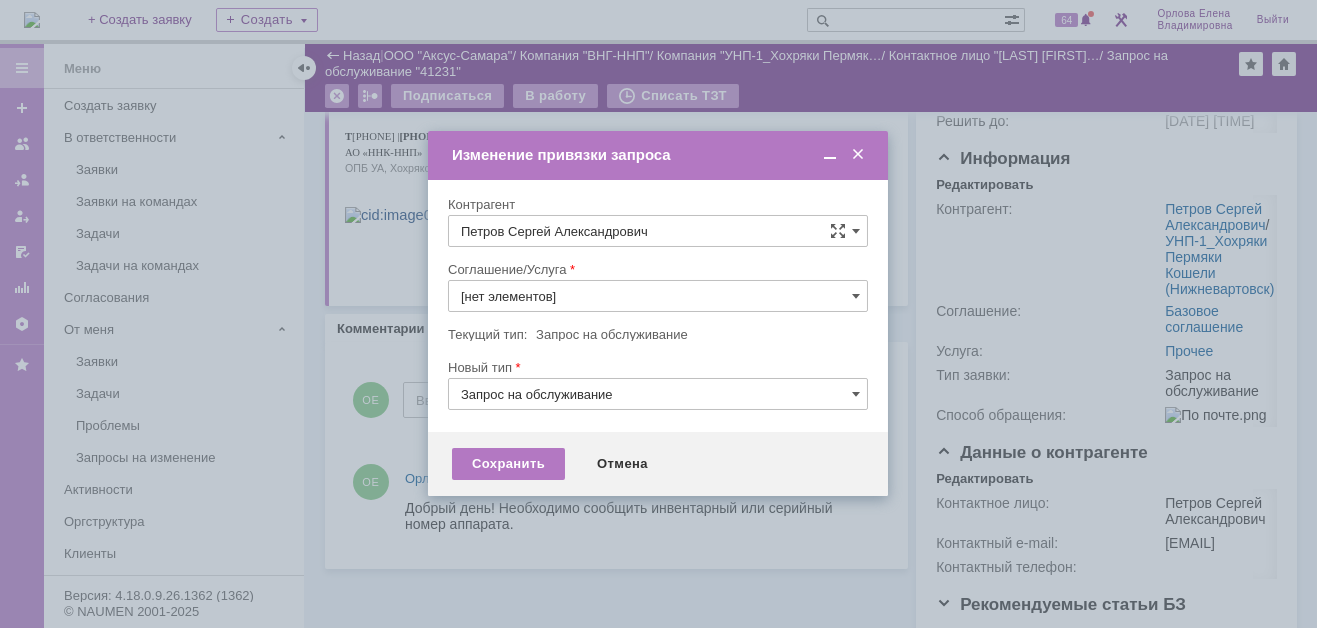type on "Прочее" 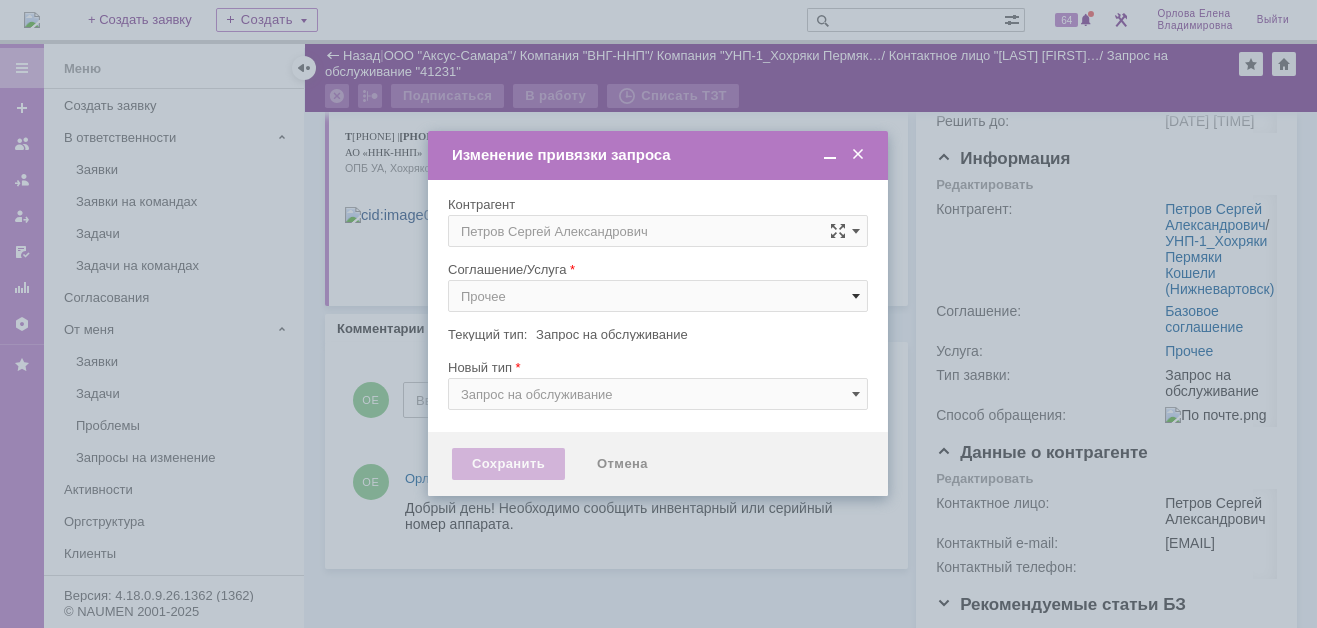 click at bounding box center (856, 296) 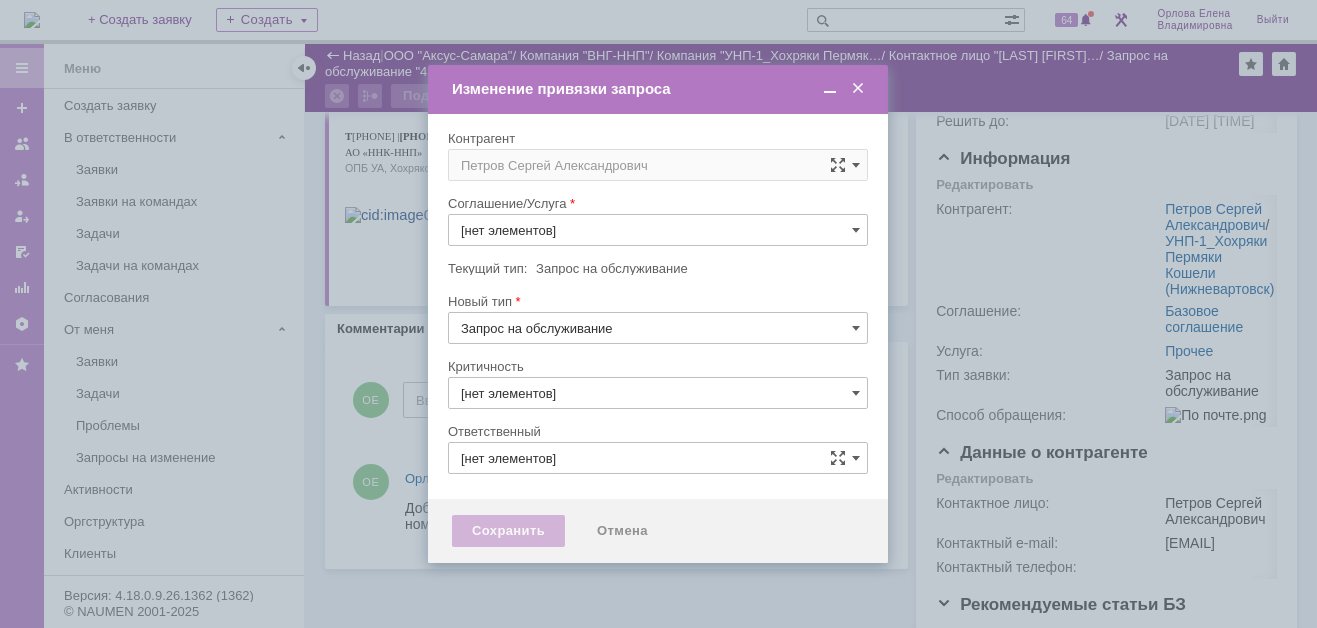 type on "Прочее" 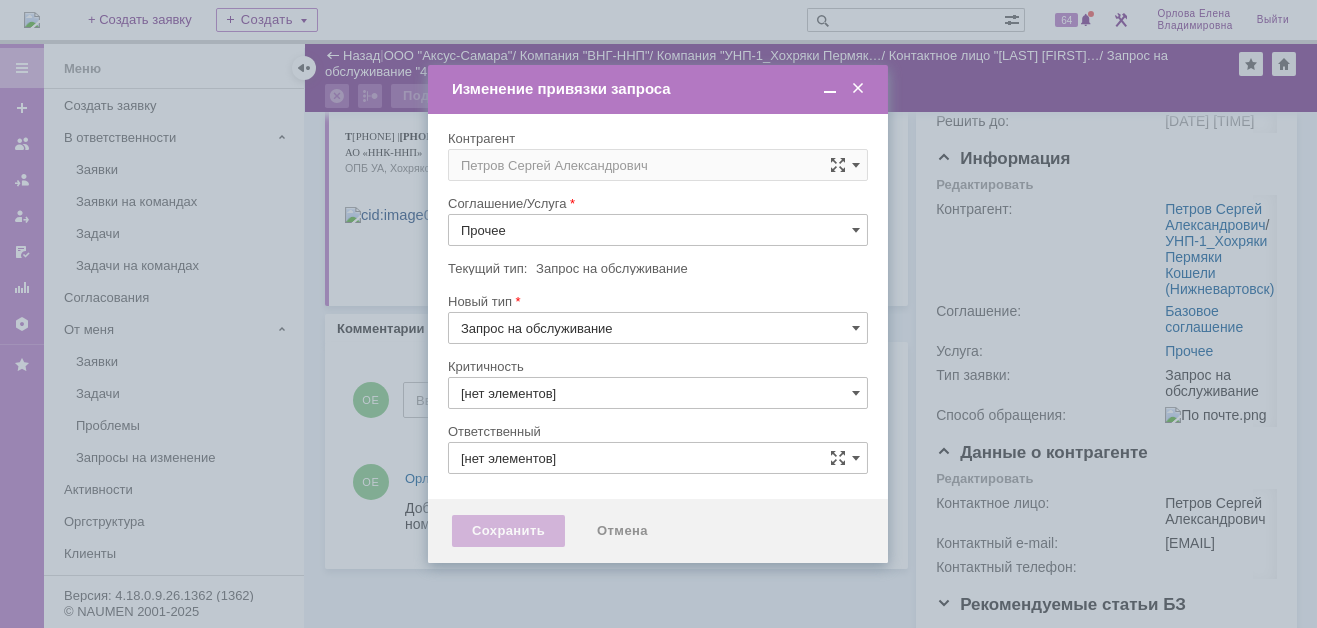 type on "3. Низкая" 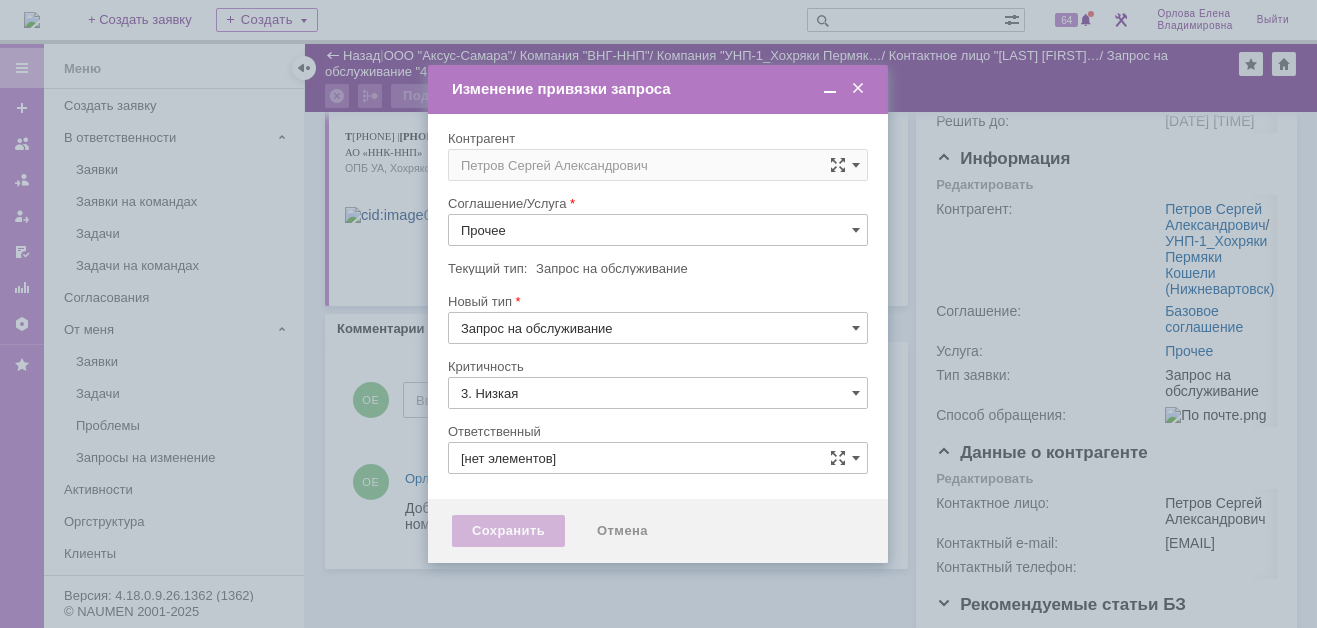 type on "Орлова Елена Владимировна" 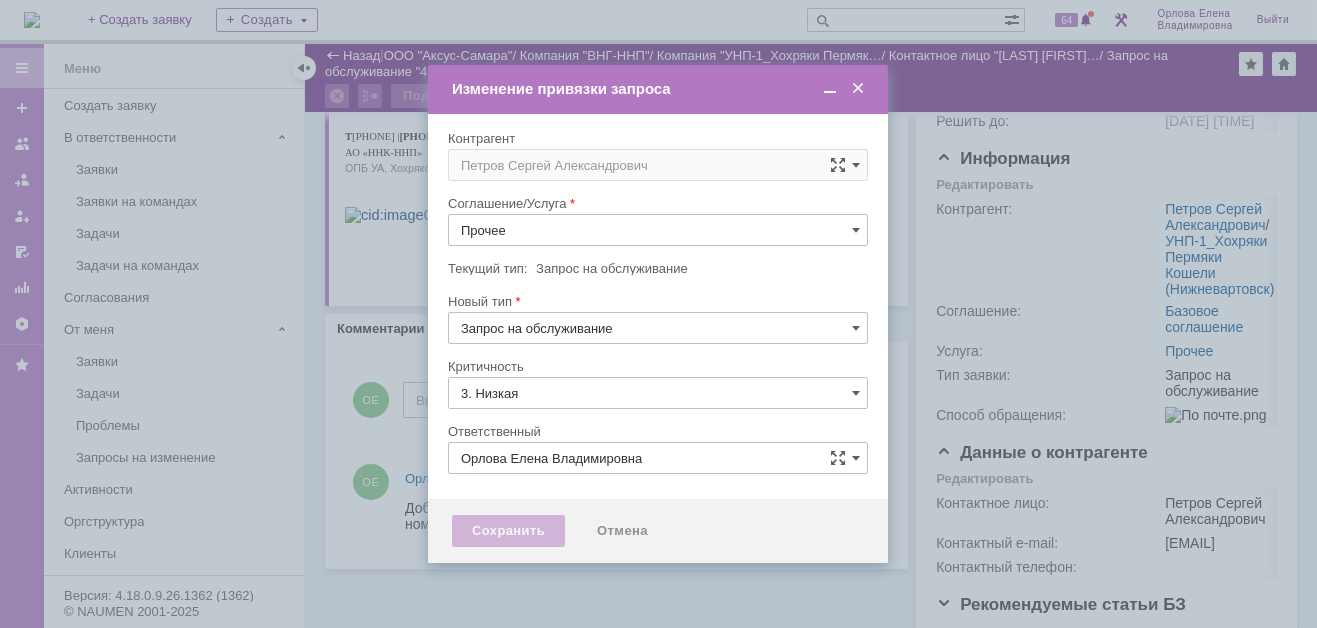 type on "[не указано]" 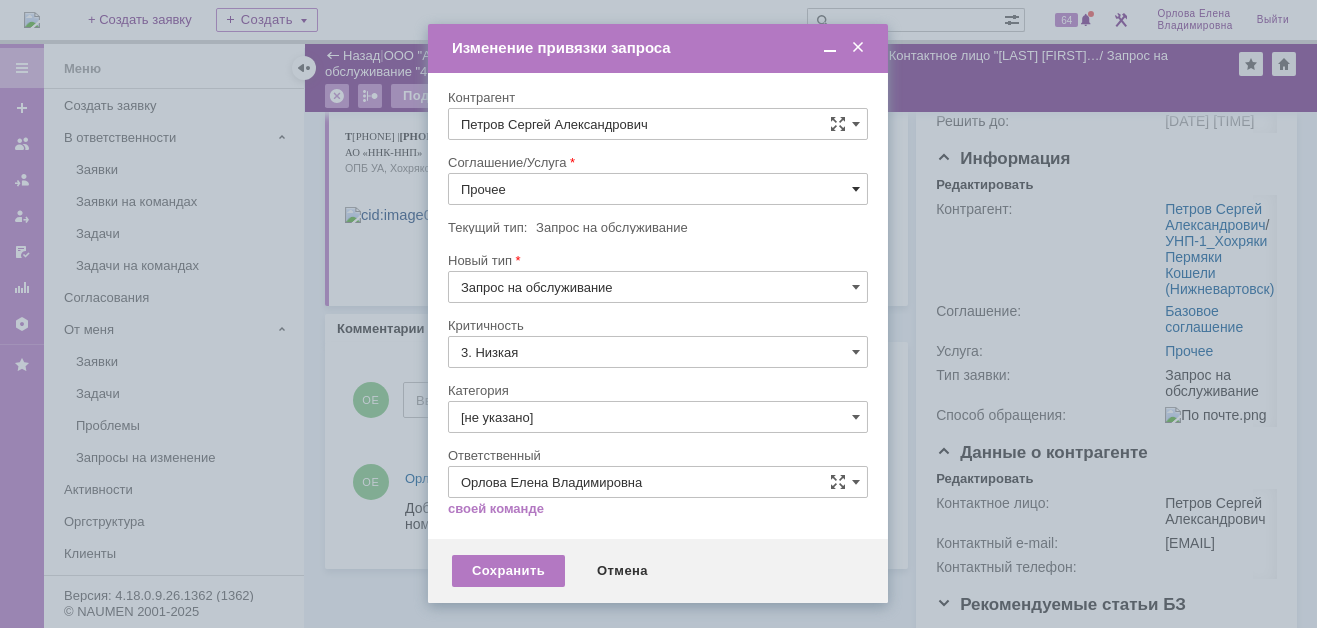 click at bounding box center [856, 189] 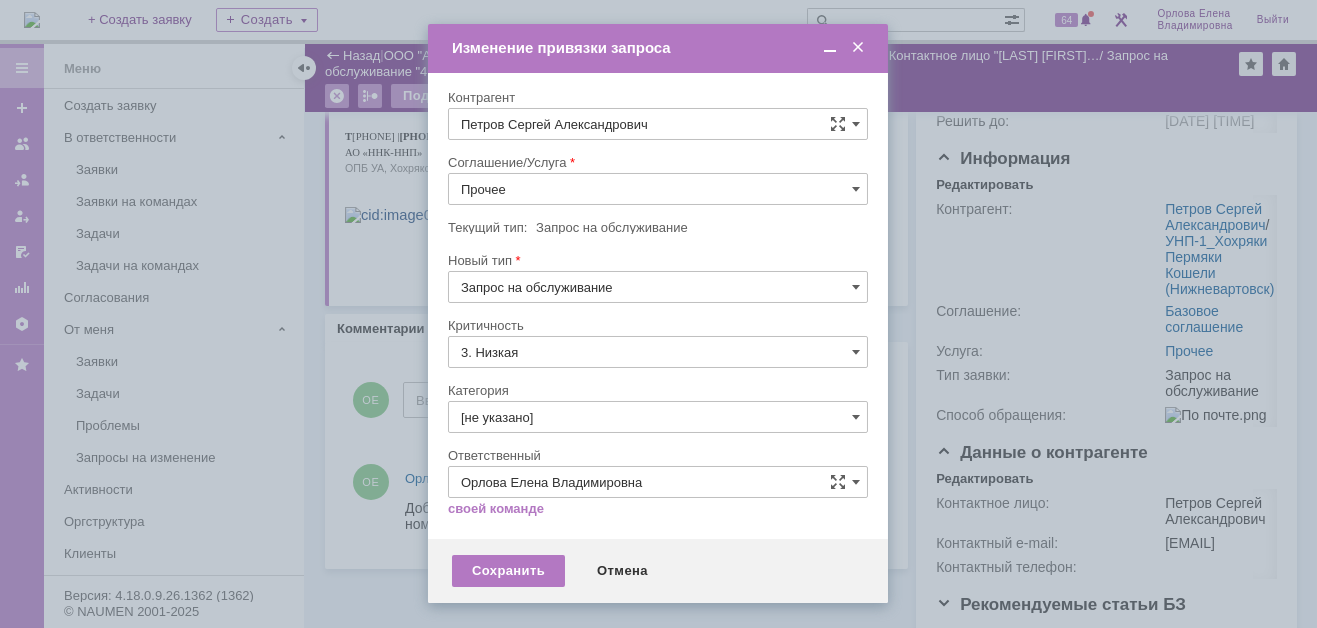 scroll, scrollTop: 121, scrollLeft: 0, axis: vertical 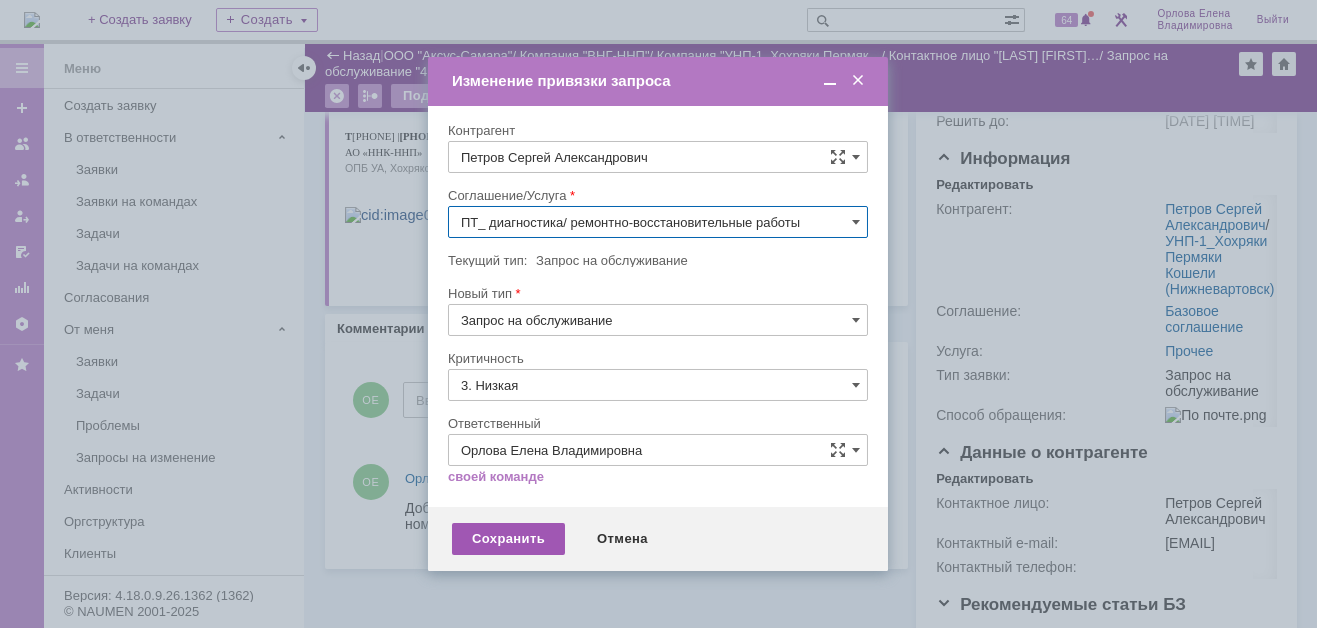 type on "ПТ_ диагностика/ ремонтно-восстановительные работы" 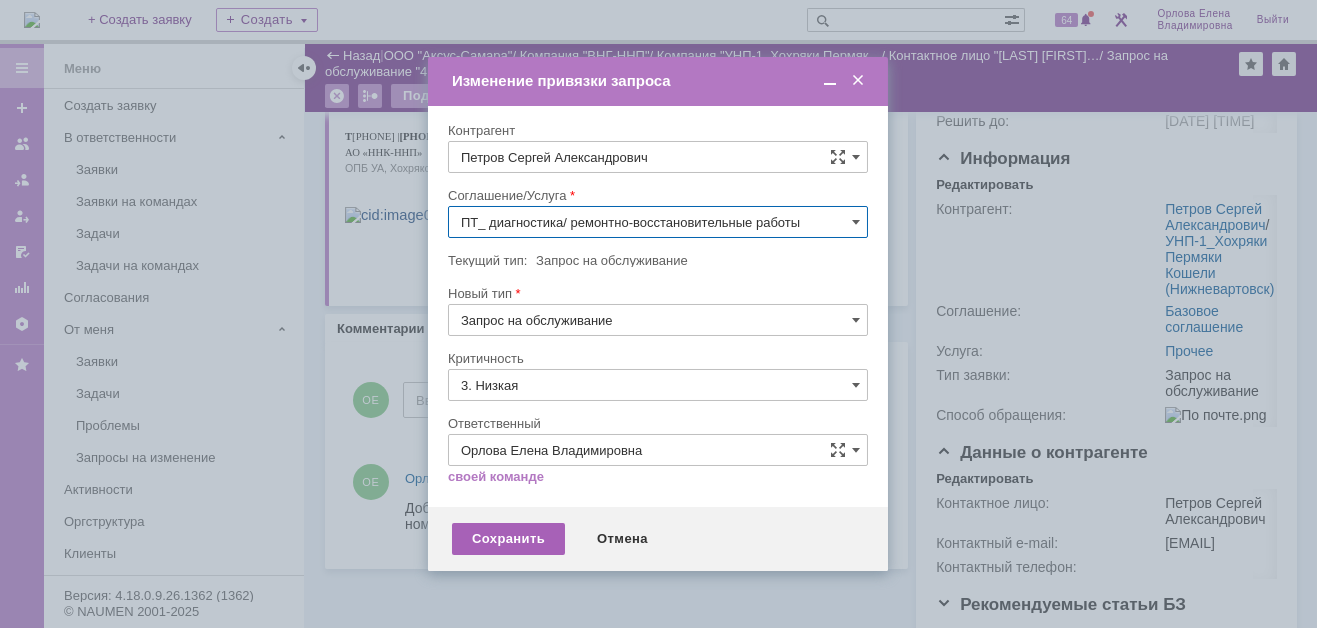 click on "Сохранить" at bounding box center (508, 539) 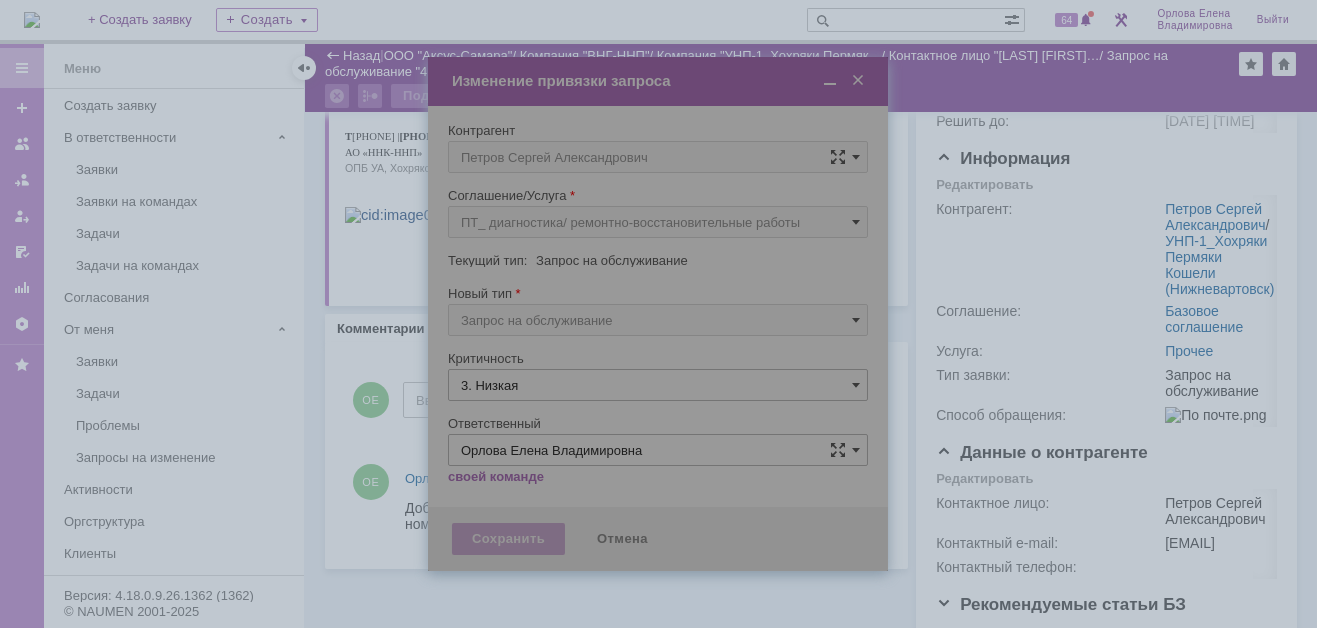 scroll, scrollTop: 200, scrollLeft: 0, axis: vertical 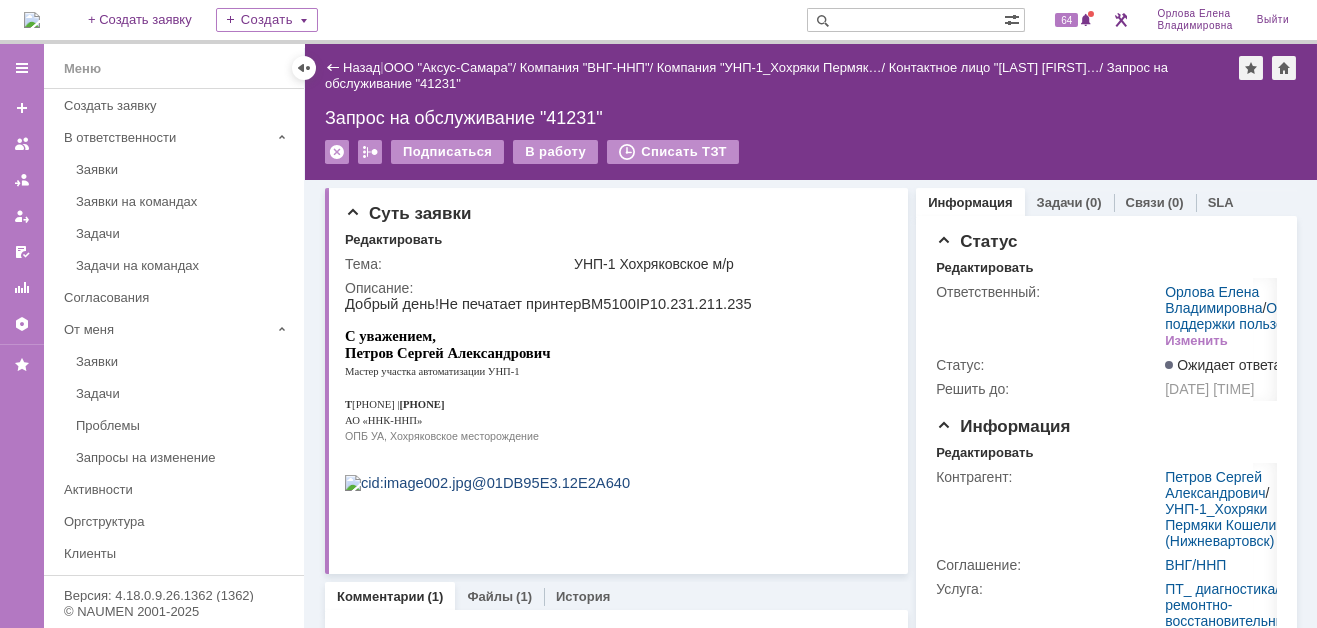 click at bounding box center (905, 20) 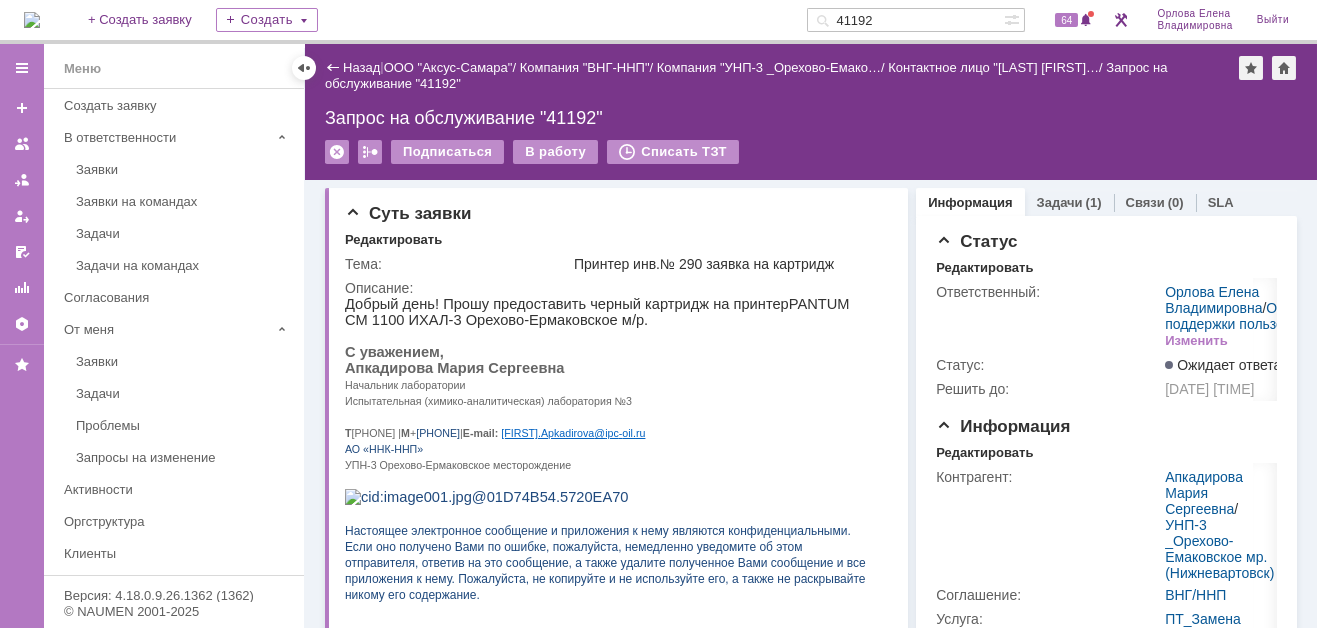 scroll, scrollTop: 0, scrollLeft: 0, axis: both 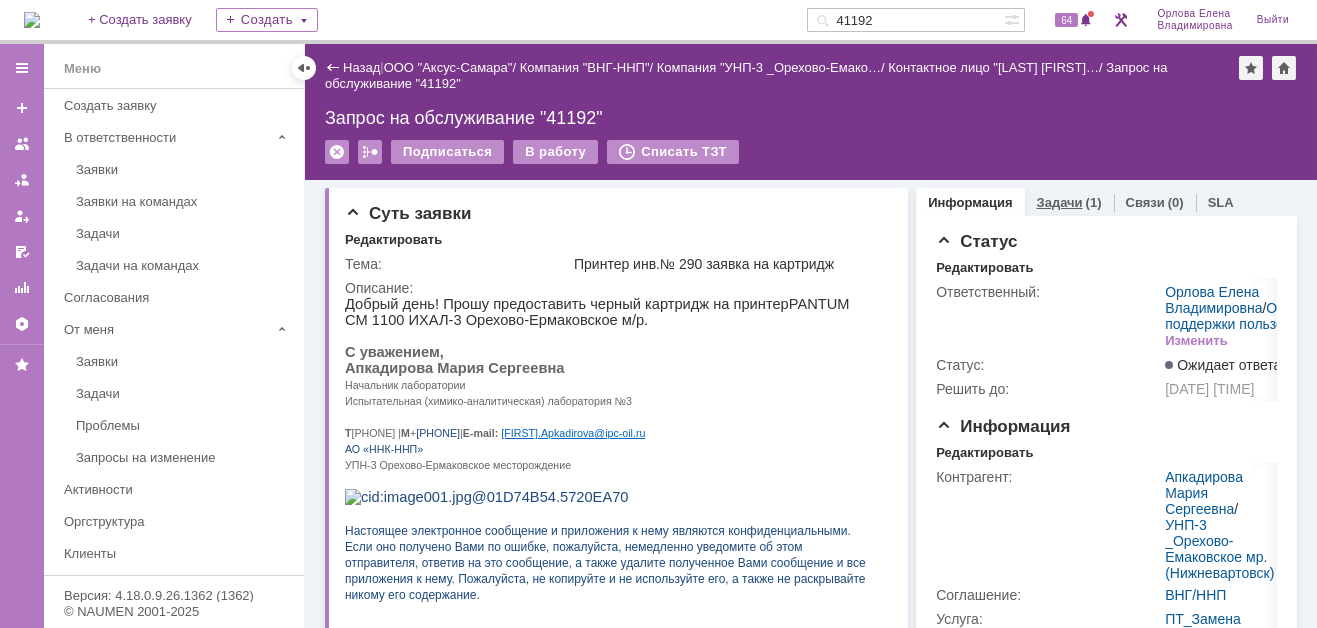 click on "Задачи" at bounding box center [1060, 202] 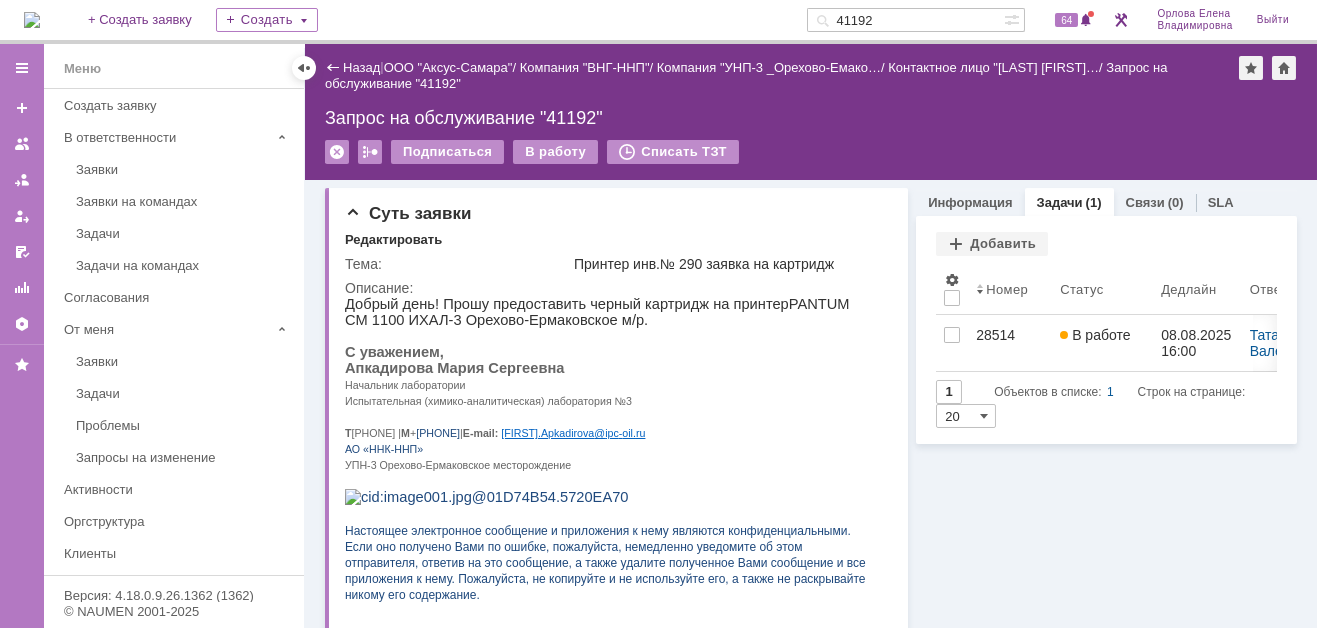 drag, startPoint x: 897, startPoint y: 14, endPoint x: 817, endPoint y: 15, distance: 80.00625 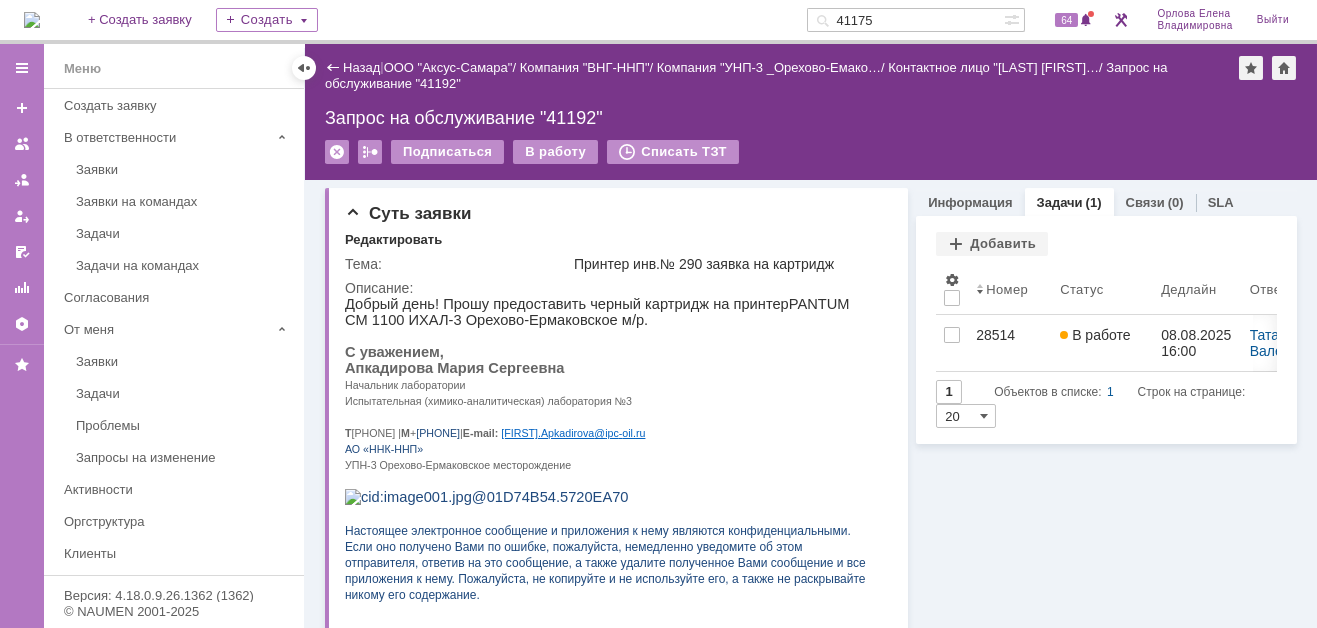type on "41175" 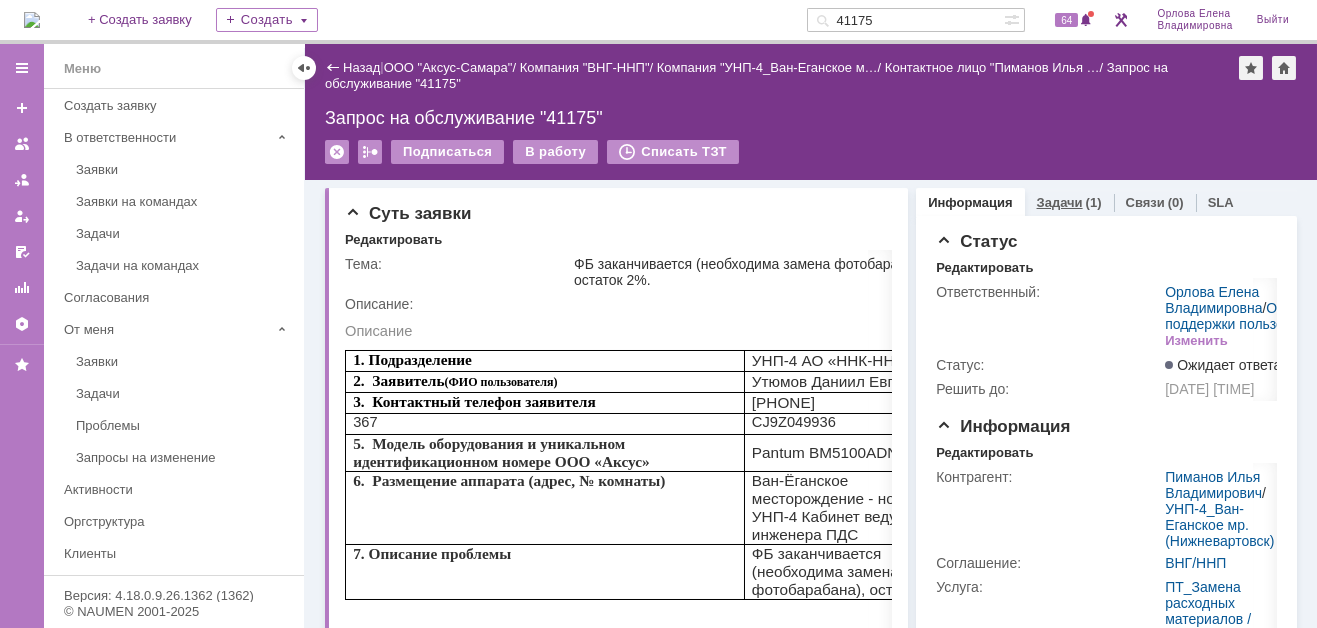 scroll, scrollTop: 0, scrollLeft: 0, axis: both 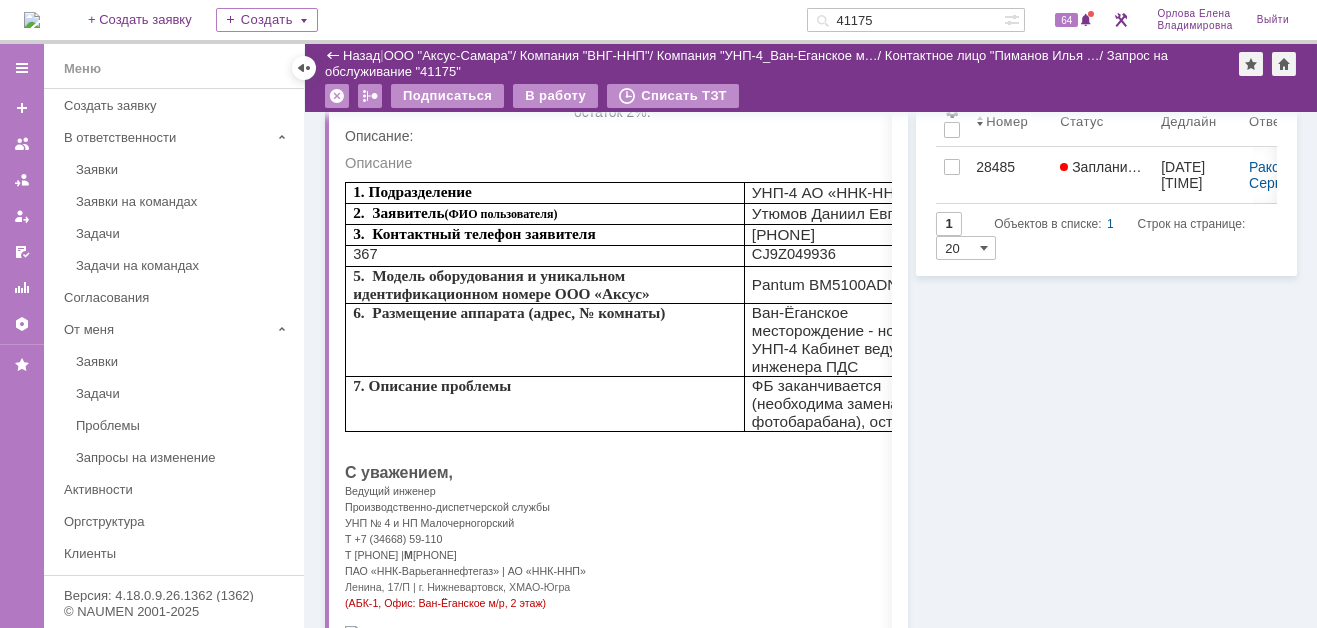 click at bounding box center [32, 20] 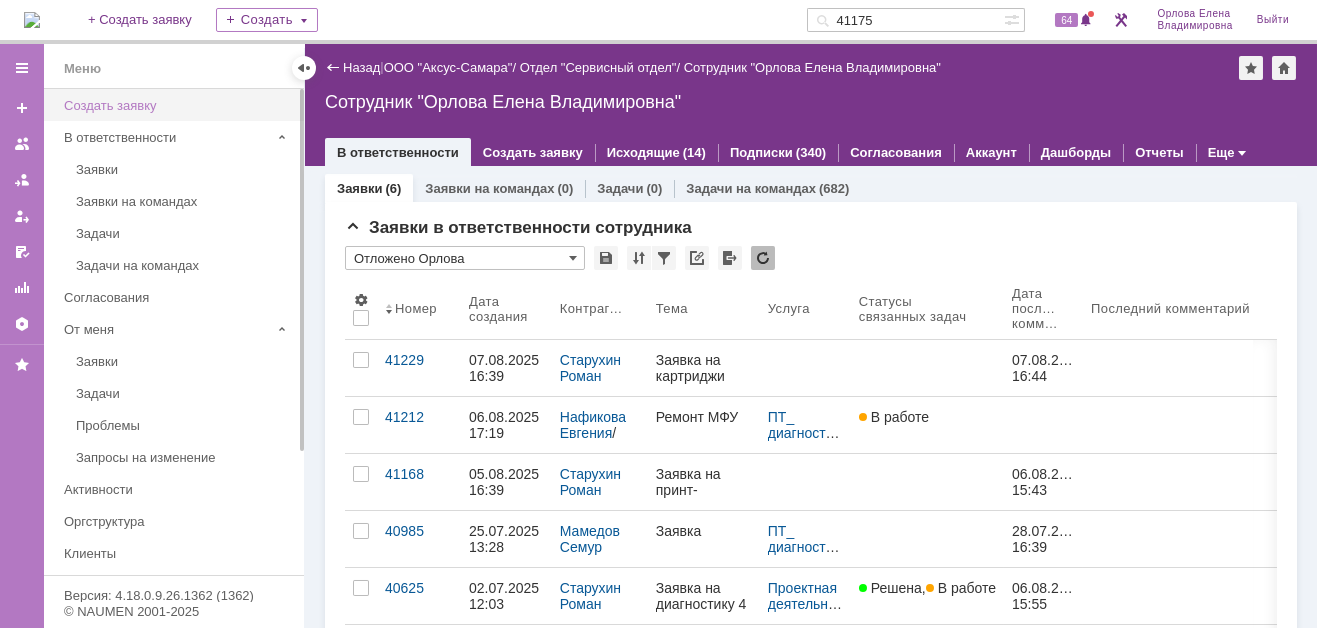 scroll, scrollTop: 0, scrollLeft: 0, axis: both 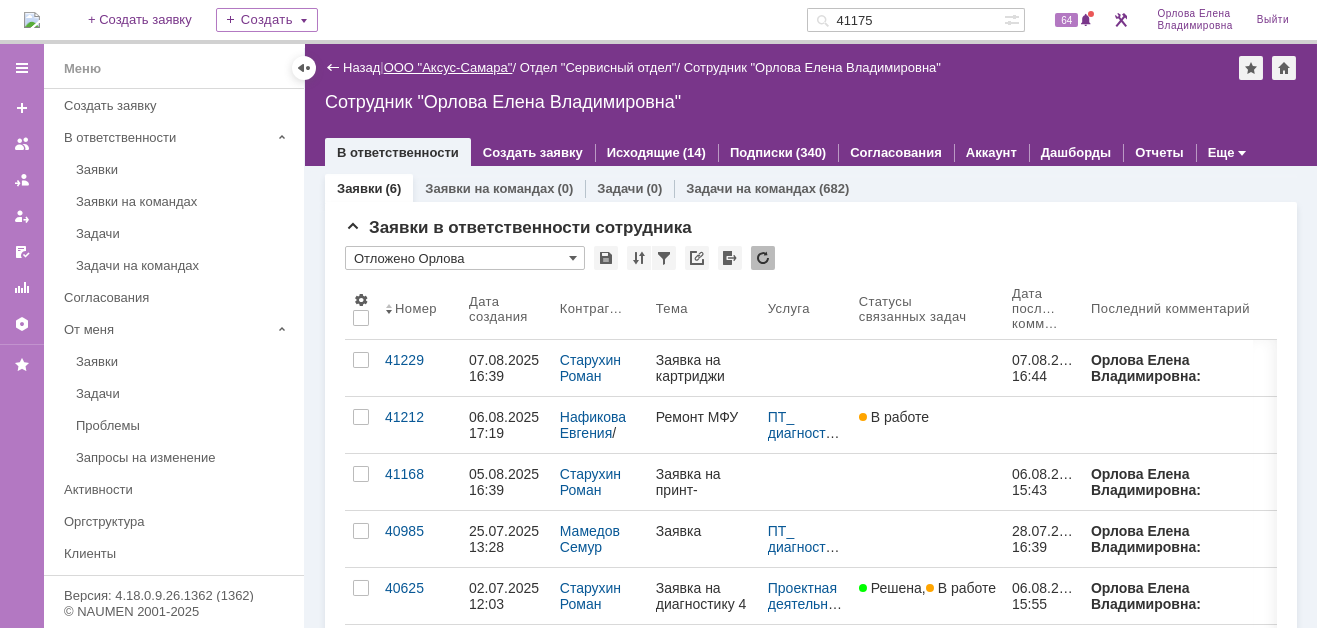 click on "ООО "Аксус-Самара"" at bounding box center (448, 67) 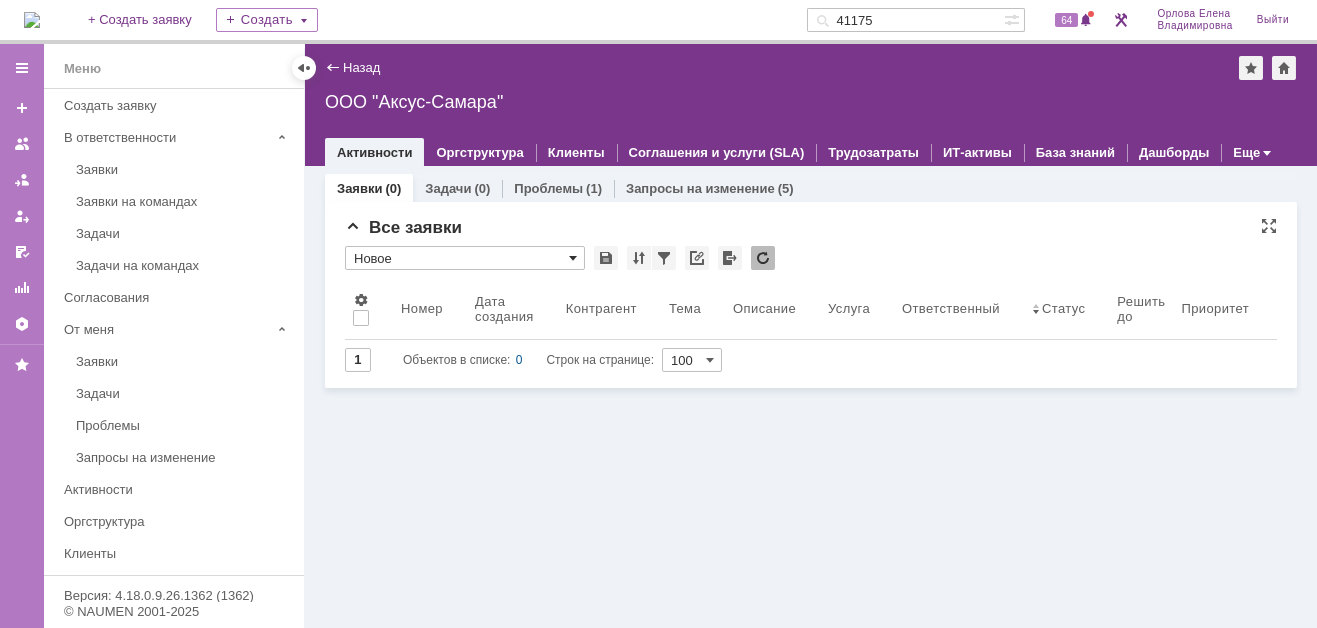click at bounding box center [573, 258] 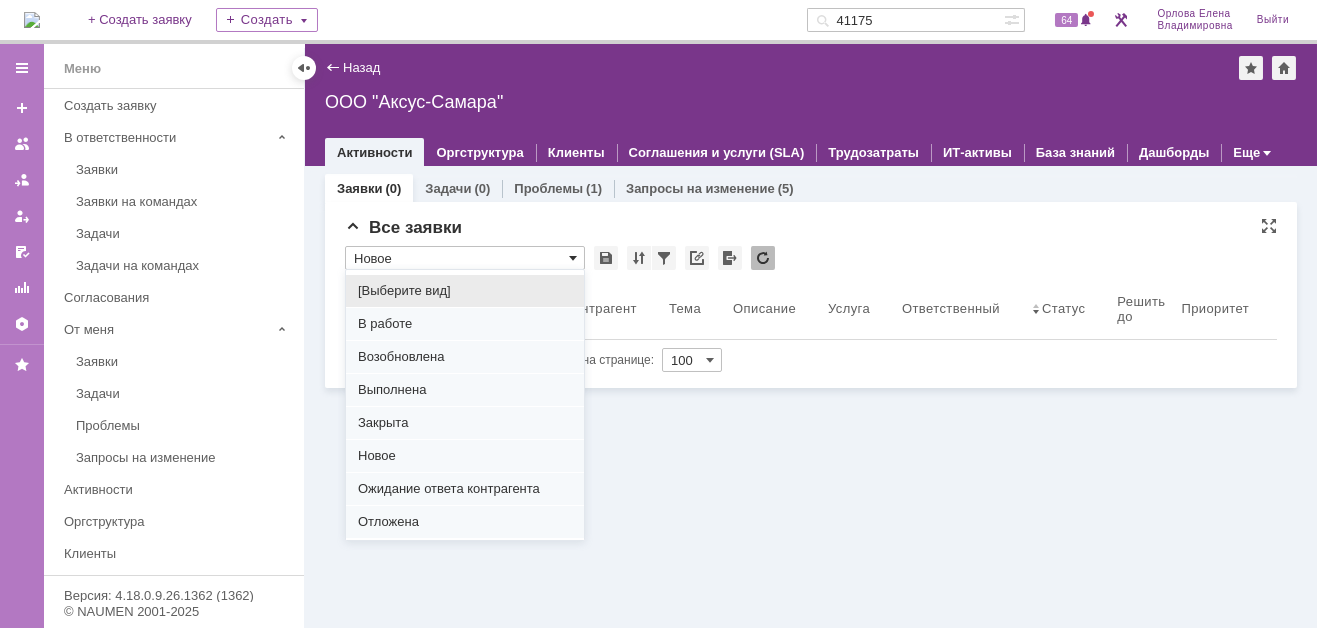 scroll, scrollTop: 248, scrollLeft: 0, axis: vertical 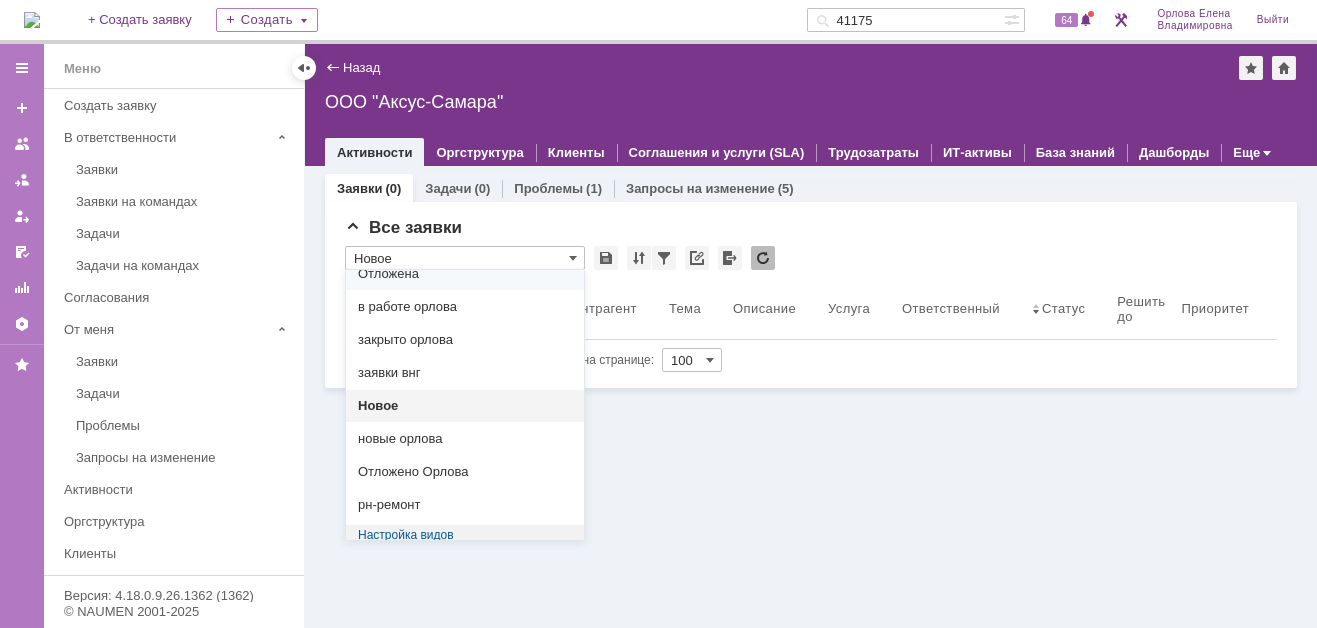 click on "Заявки (0) Задачи (0) Проблемы (1) Запросы на изменение (5) Все заявки * Новое
Результаты поиска:             1       Объектов в списке:    0  Строк на странице:        100       Номер Дата создания Контрагент Тема Описание Услуга Ответственный Статус Решить до Приоритет Просрочен Просрочен по реакции 1       Объектов в списке:    0  Строк на странице:        100       содержащие... [Выберите вид] В работе Возобновлена Выполнена Закрыта Новое Ожидание ответа контрагента Отложена в работе орлова закрыто орлова заявки внг Новое новые орлова Отложено Орлова рн-ремонт" at bounding box center (811, 397) 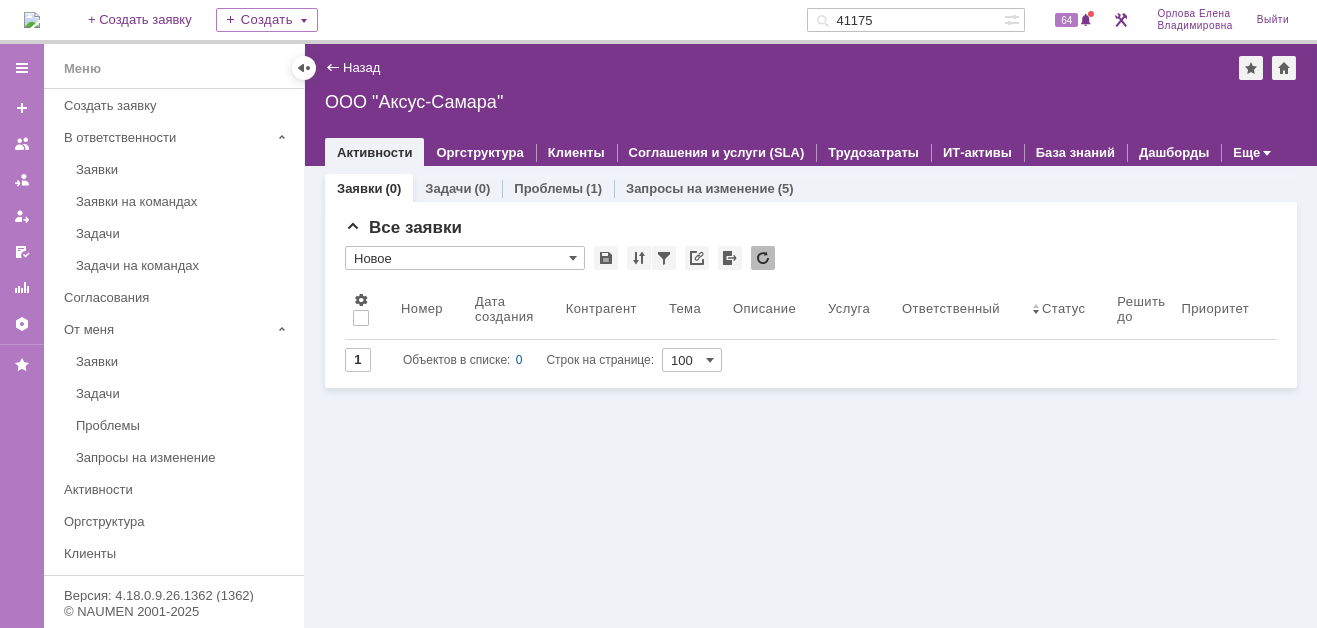 type on "Новое" 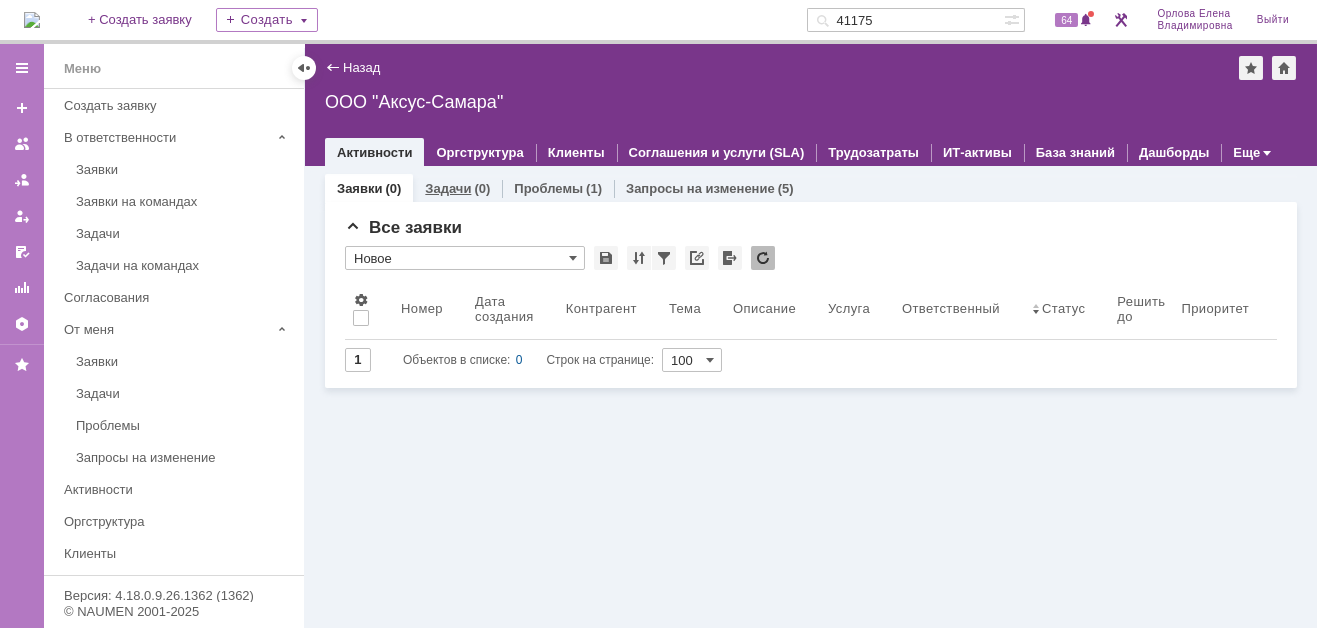 click on "Задачи" at bounding box center [448, 188] 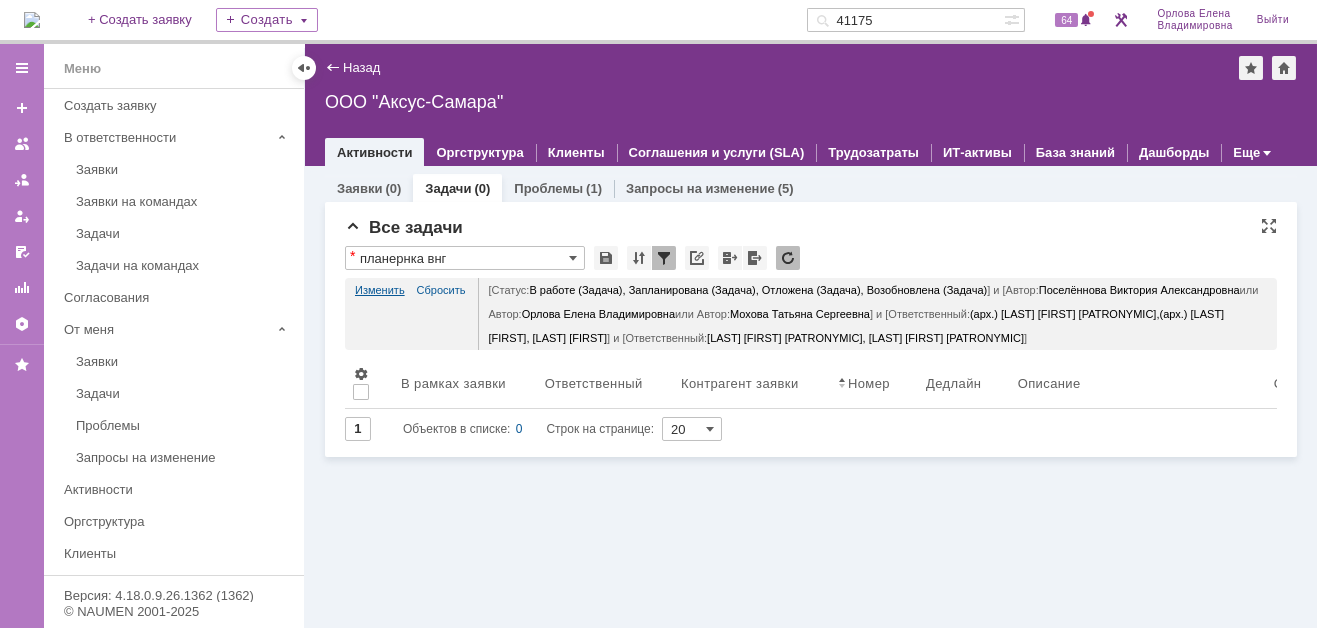 click on "Изменить" at bounding box center [380, 290] 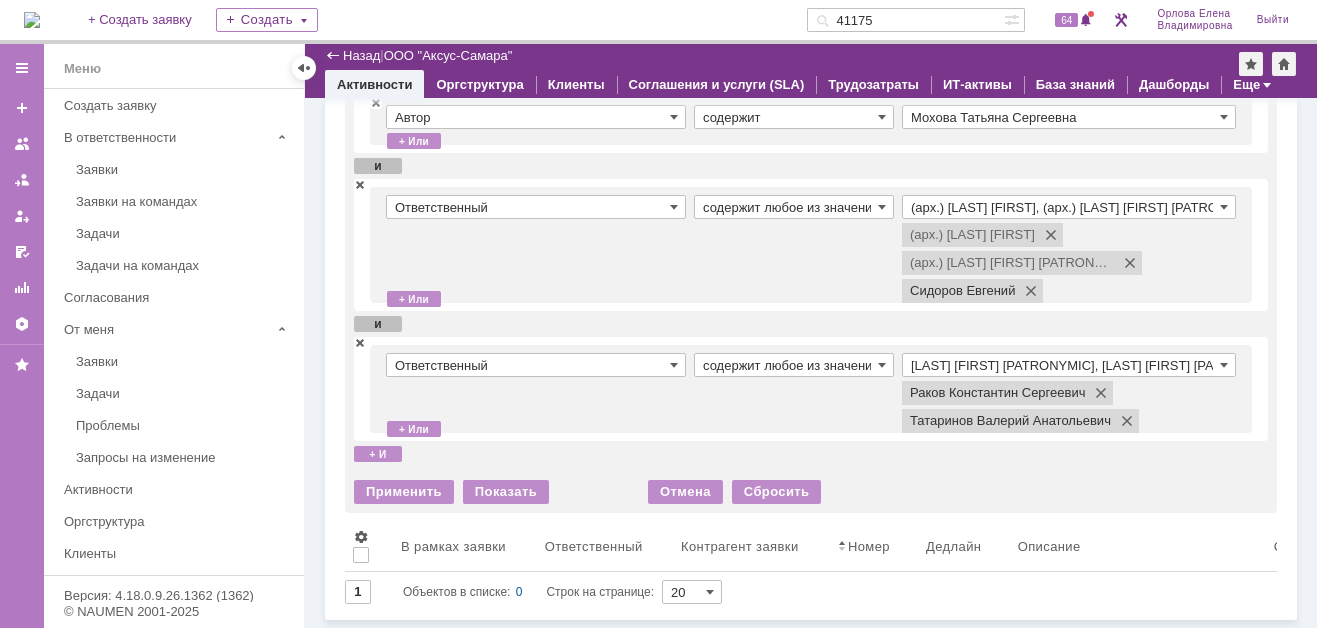 scroll, scrollTop: 382, scrollLeft: 0, axis: vertical 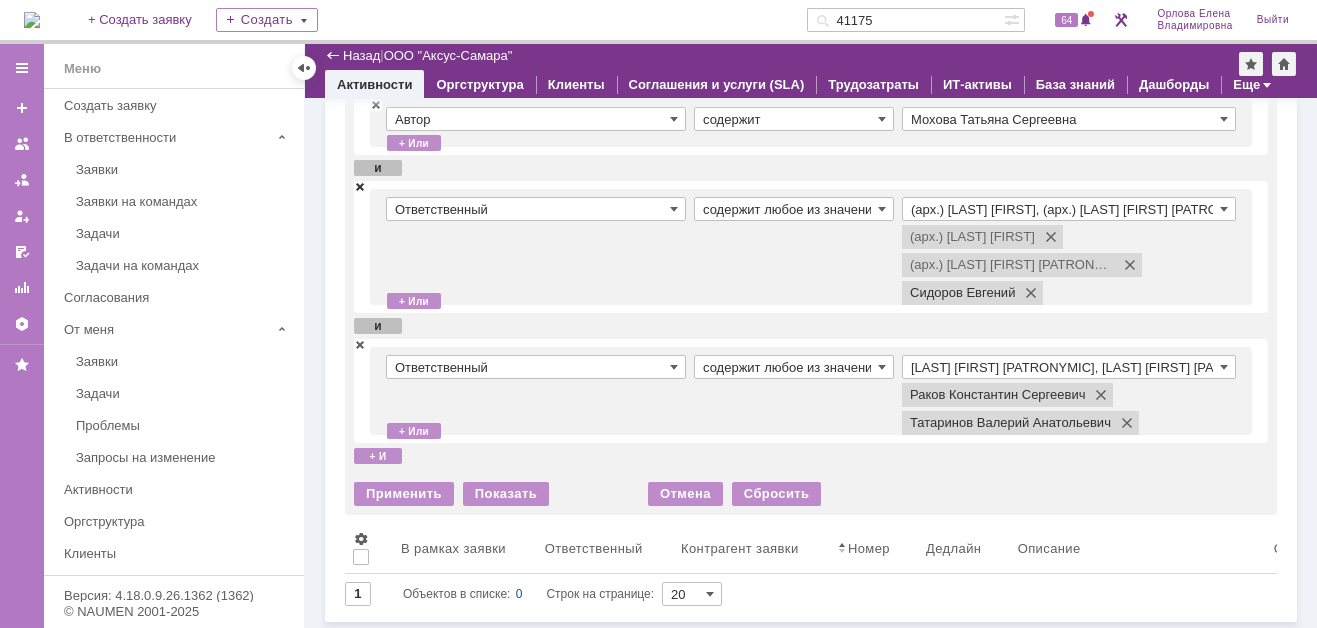 click at bounding box center (360, 186) 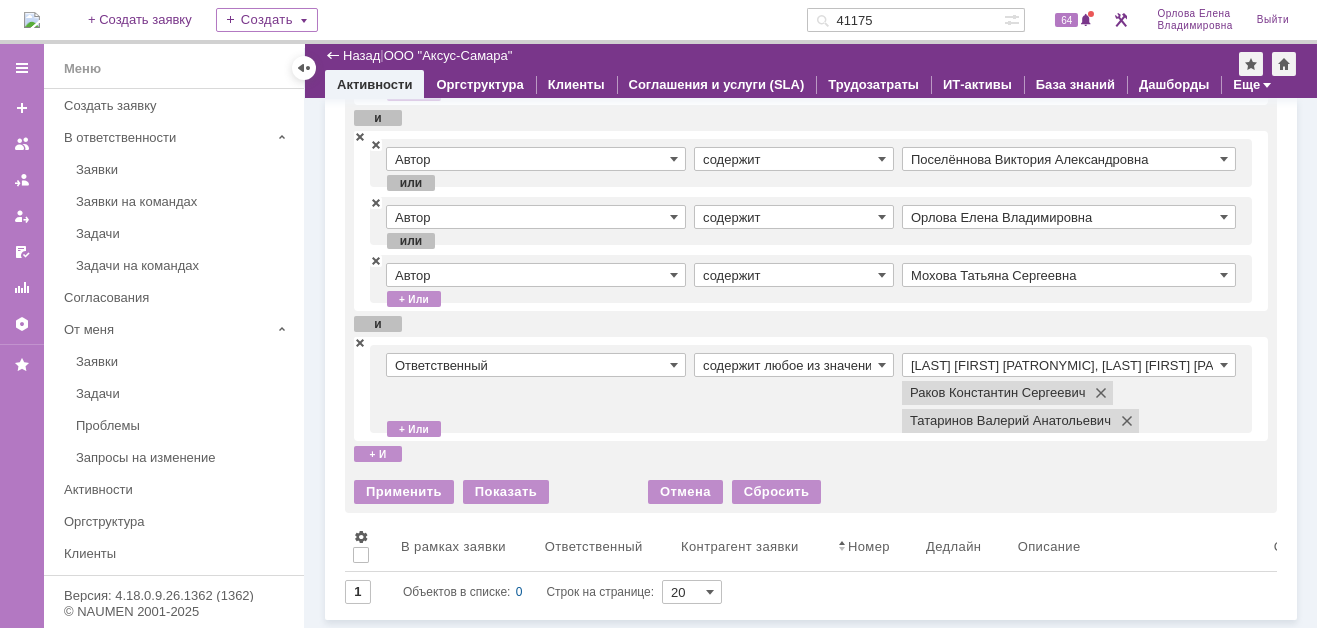 scroll, scrollTop: 224, scrollLeft: 0, axis: vertical 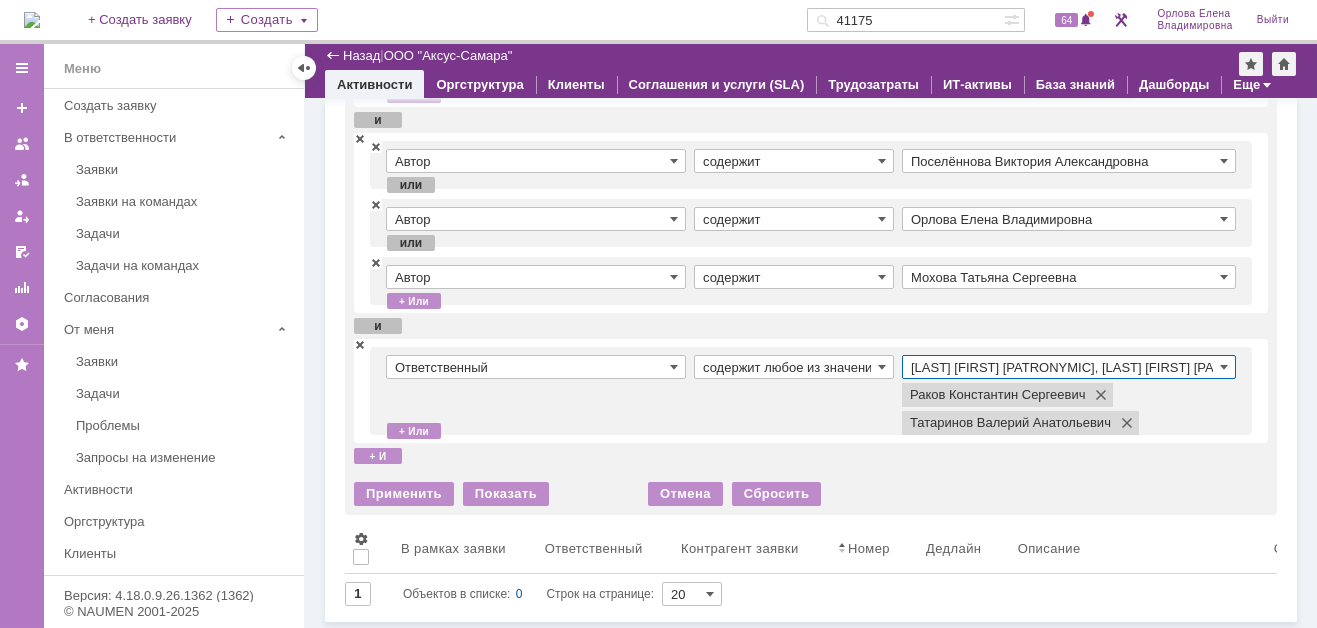 click on "[LAST] [FIRST] [PATRONYMIC], [LAST] [FIRST] [PATRONYMIC]" at bounding box center [1069, 367] 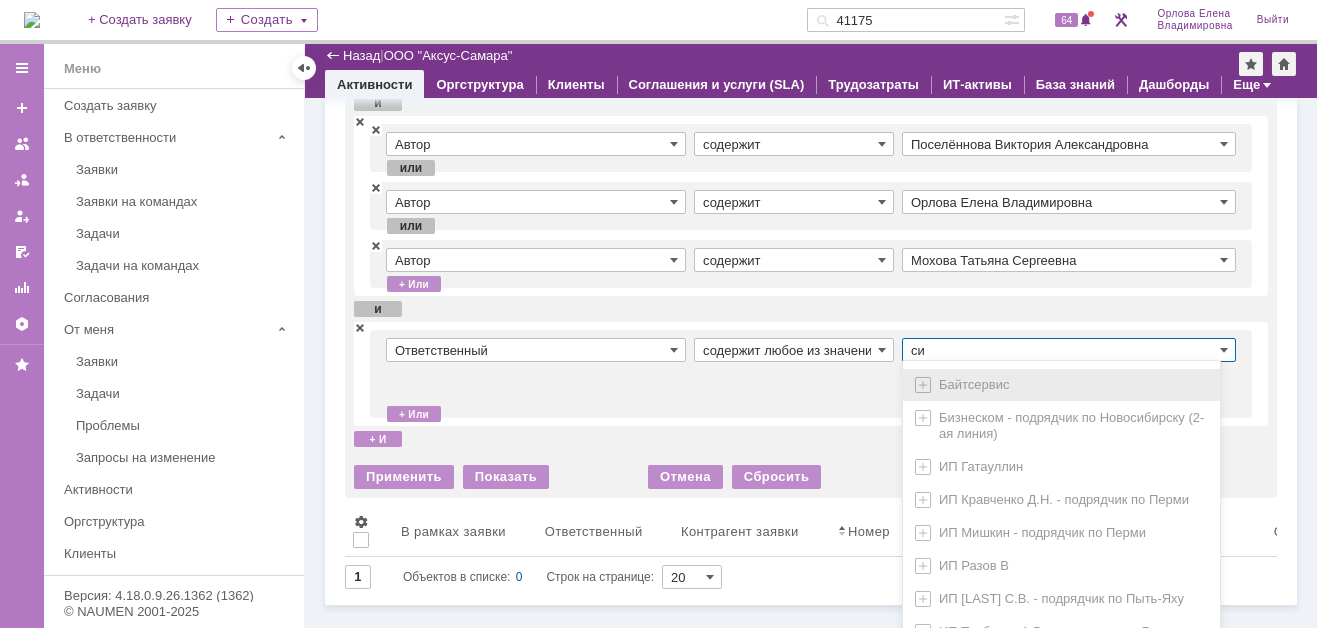 scroll, scrollTop: 224, scrollLeft: 0, axis: vertical 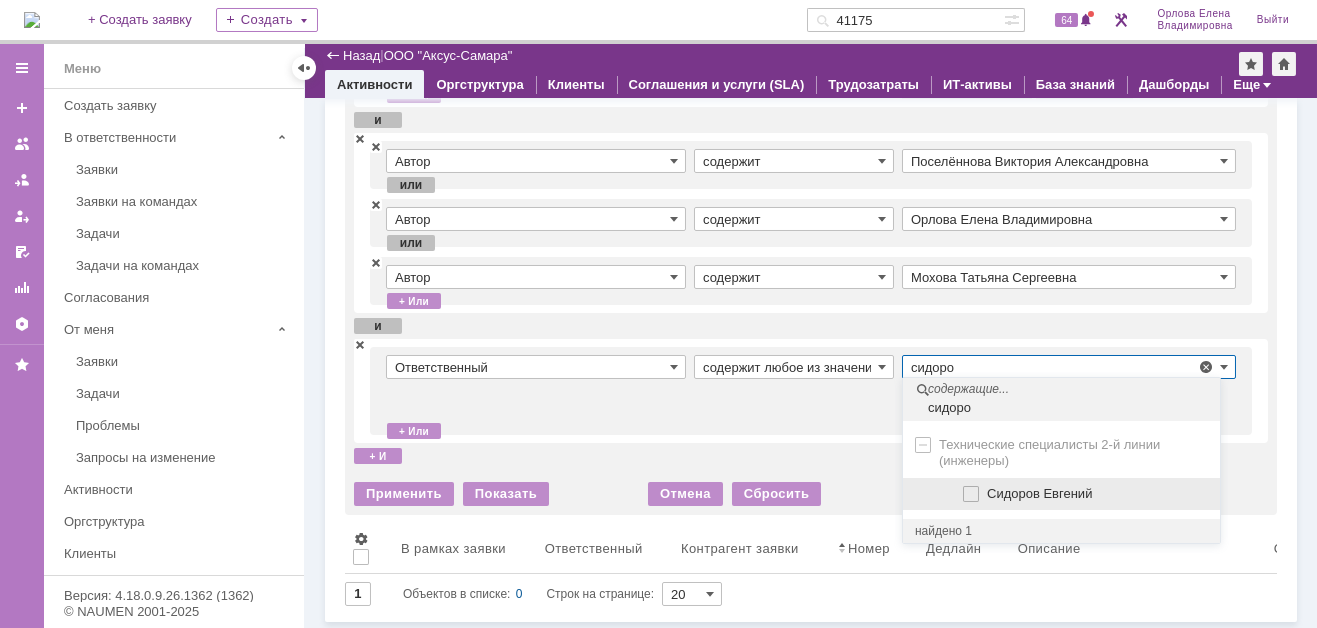 click at bounding box center (987, 491) 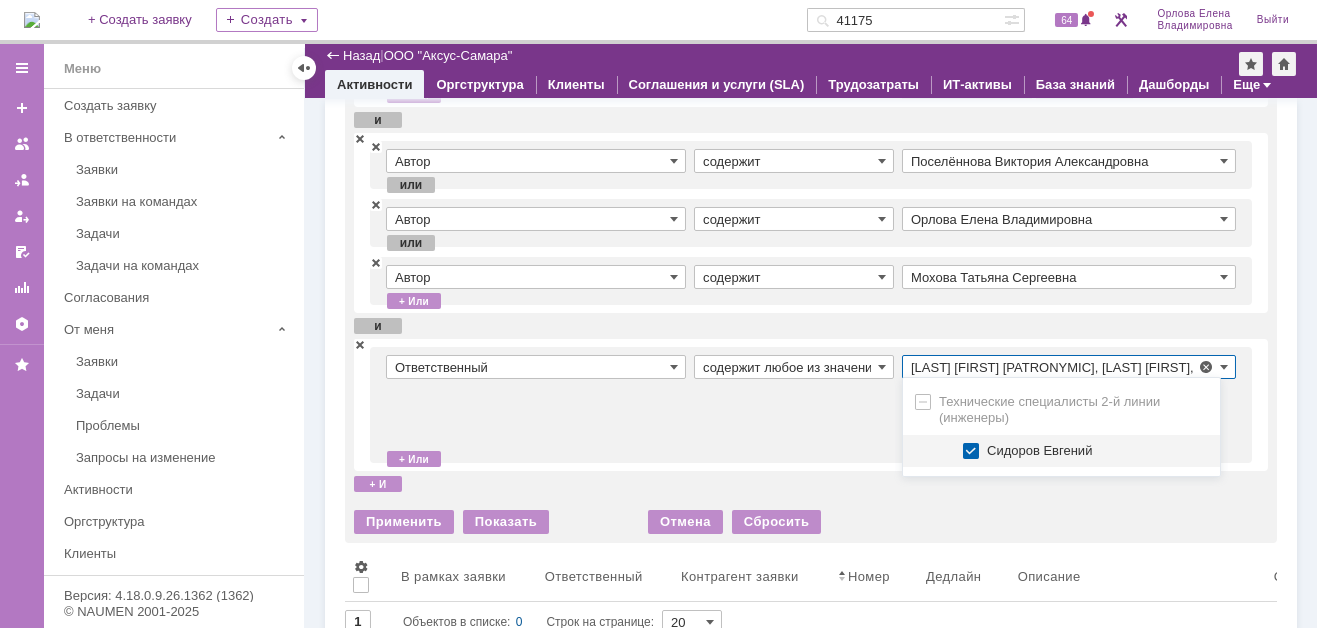 scroll, scrollTop: 0, scrollLeft: 231, axis: horizontal 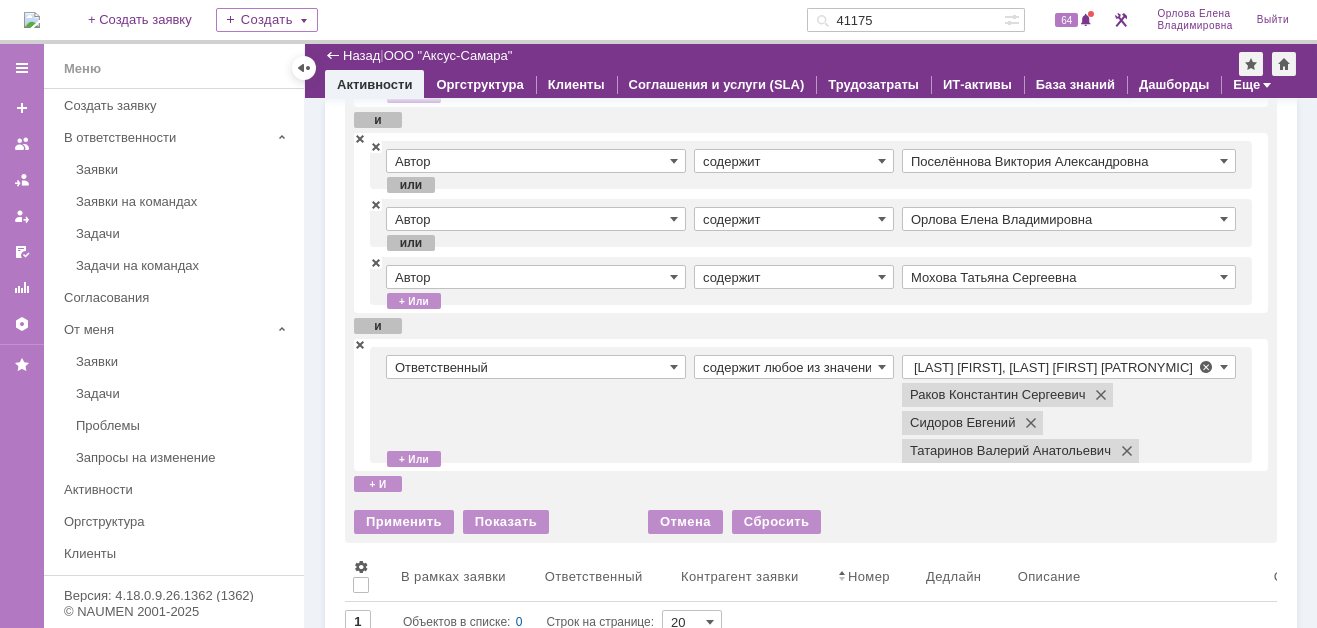 click on "содержит любое из значений" at bounding box center [798, 405] 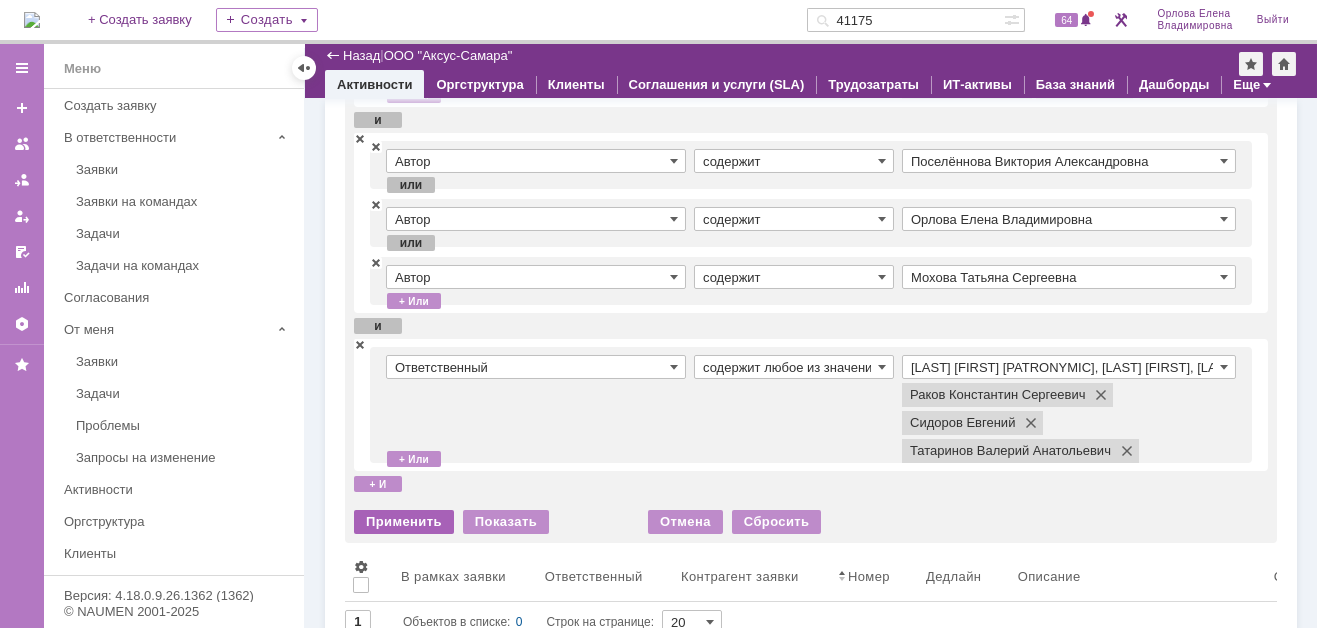 click on "Применить" at bounding box center (404, 522) 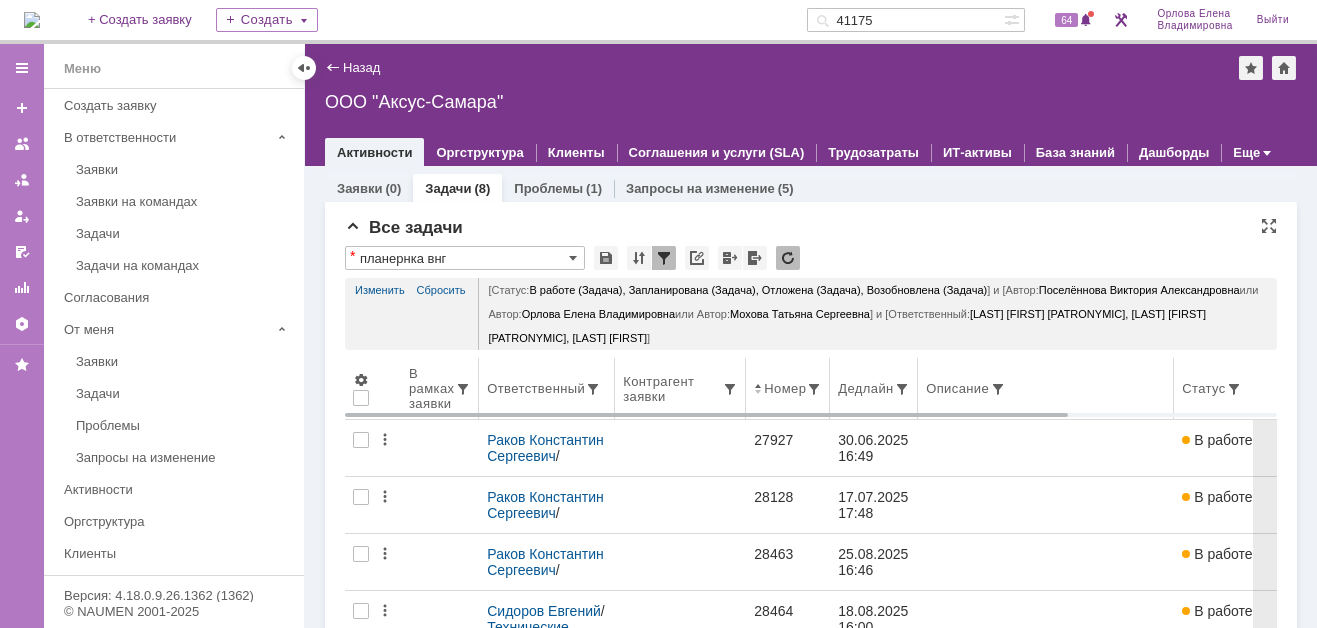 scroll, scrollTop: 0, scrollLeft: 0, axis: both 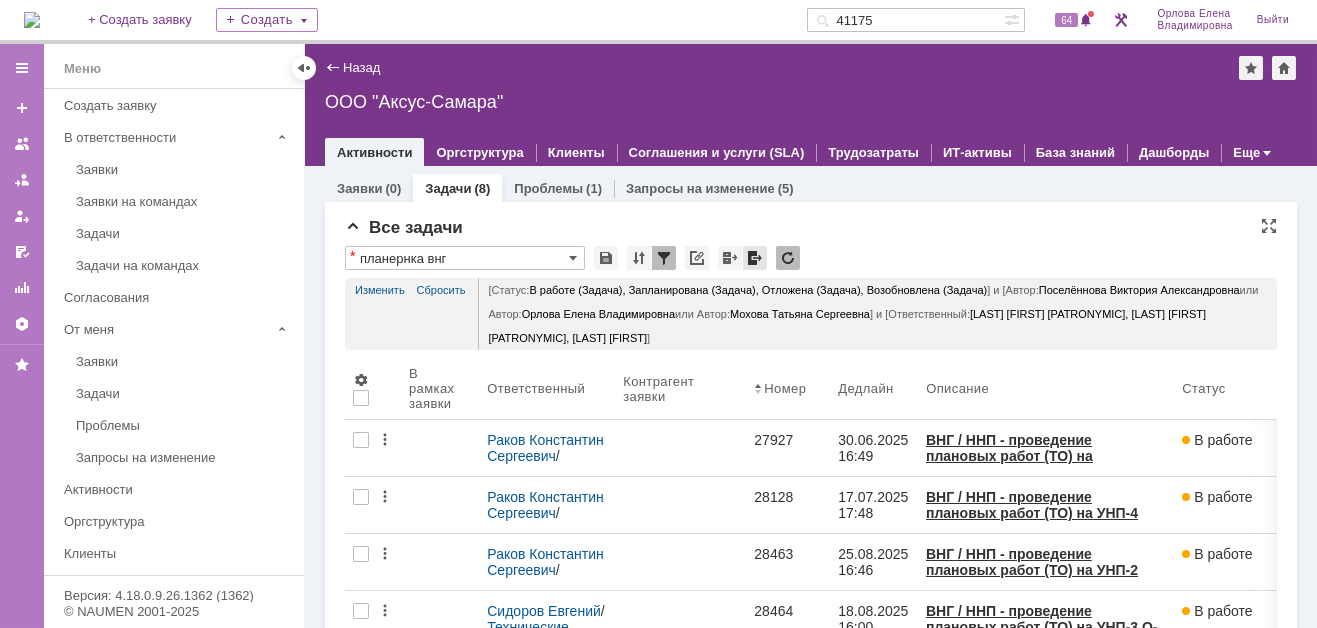 click at bounding box center [755, 258] 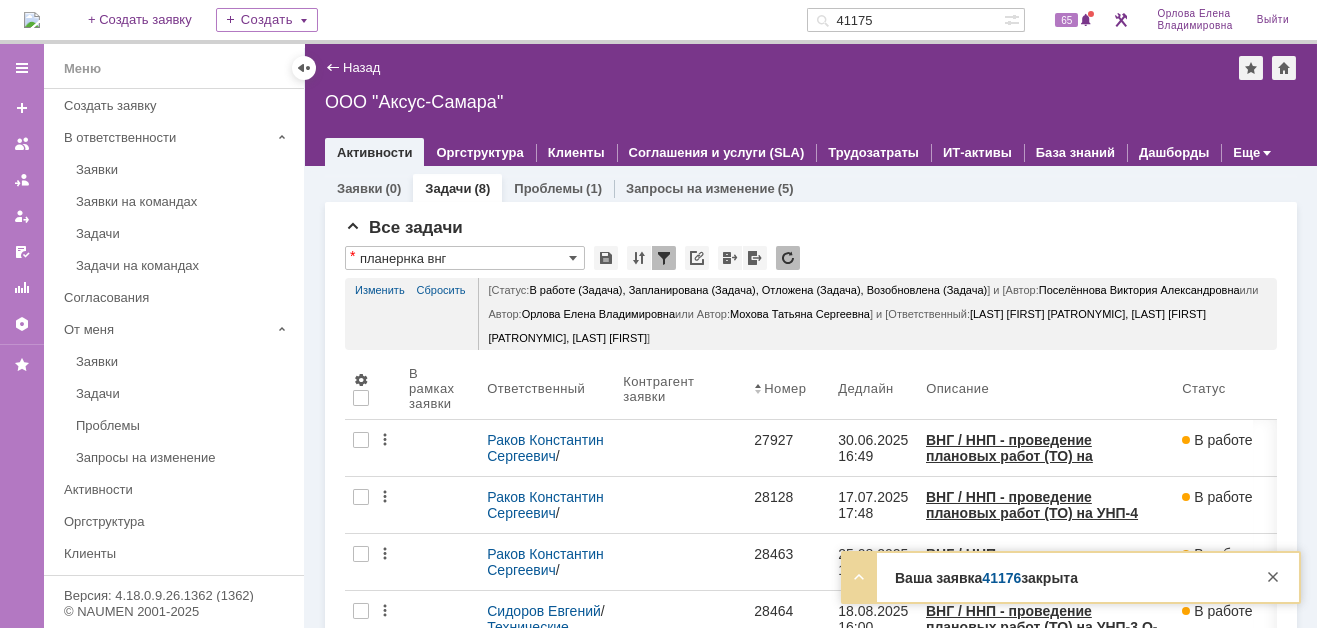 click on "41176" at bounding box center [1001, 578] 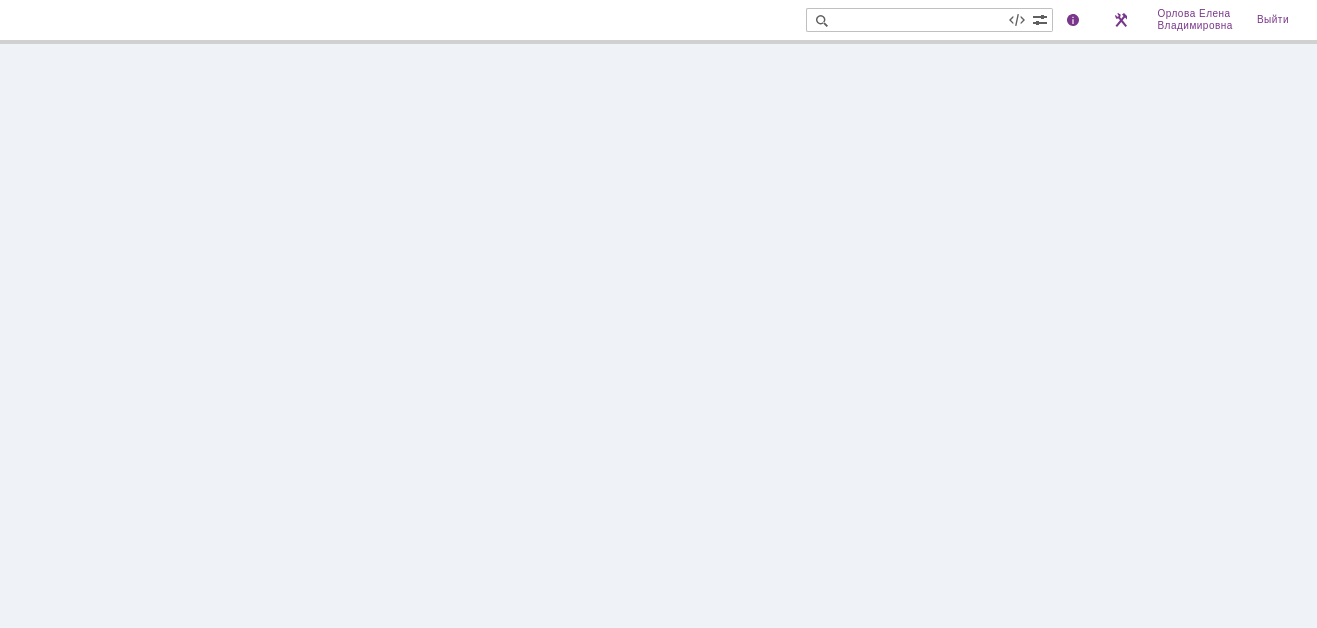 scroll, scrollTop: 0, scrollLeft: 0, axis: both 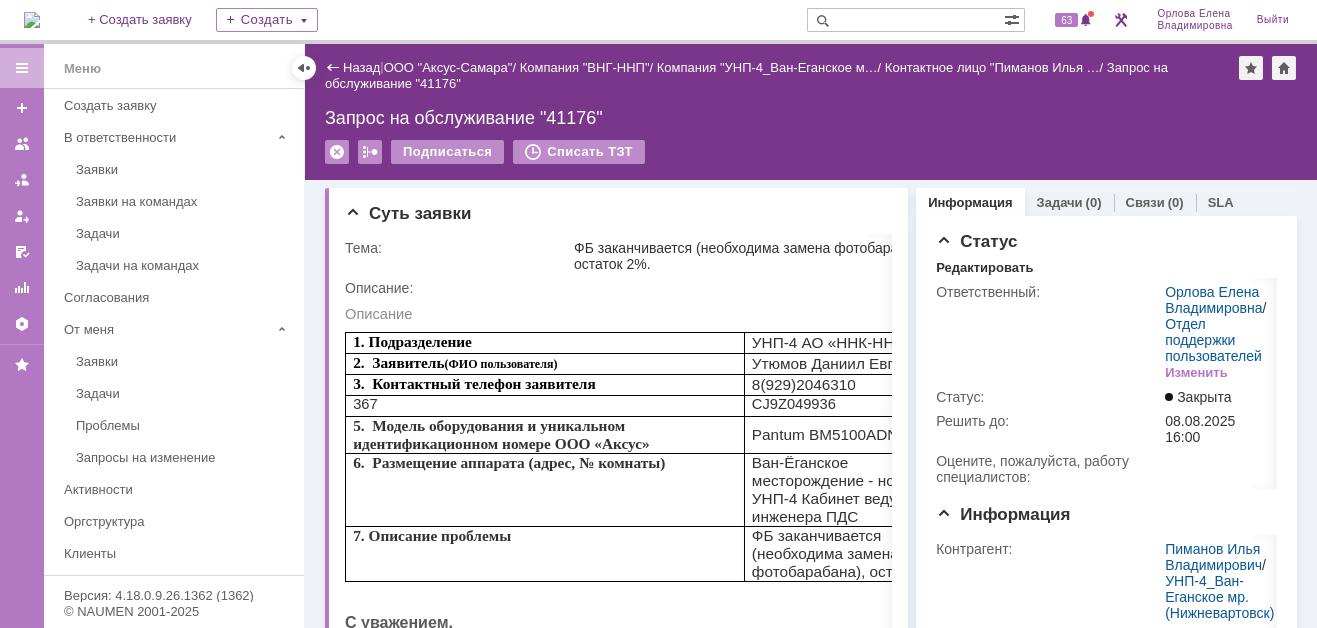 click at bounding box center (905, 20) 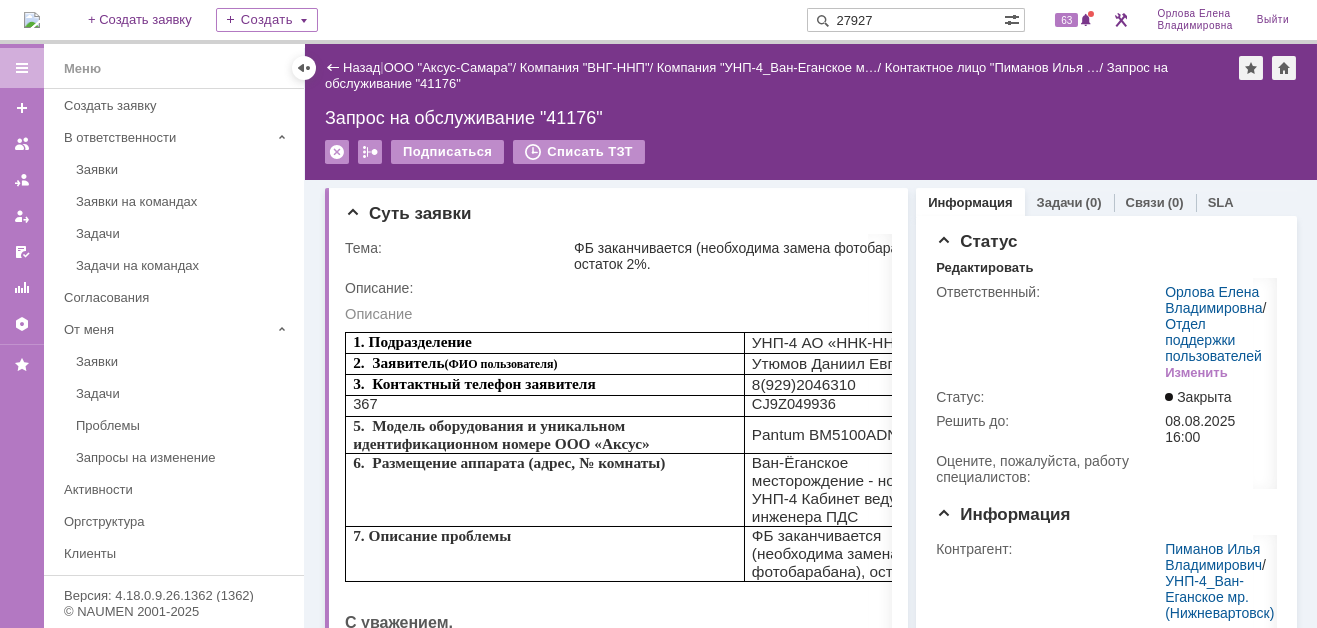 type on "27927" 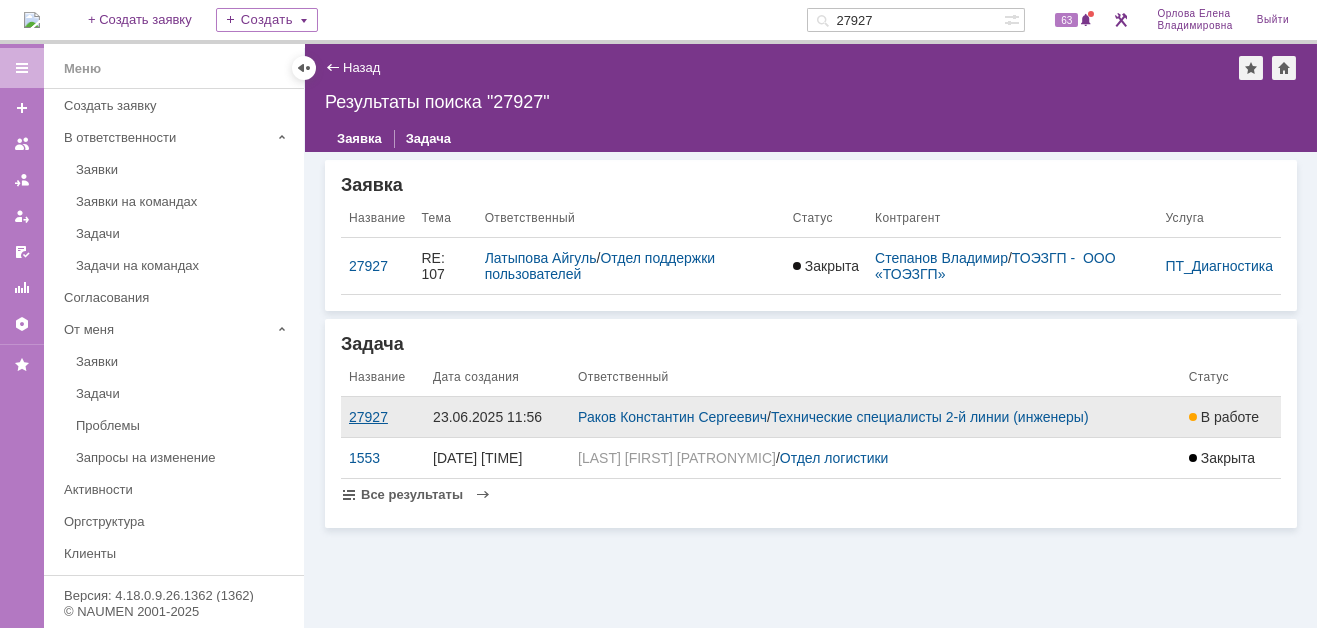 click on "27927" at bounding box center (383, 417) 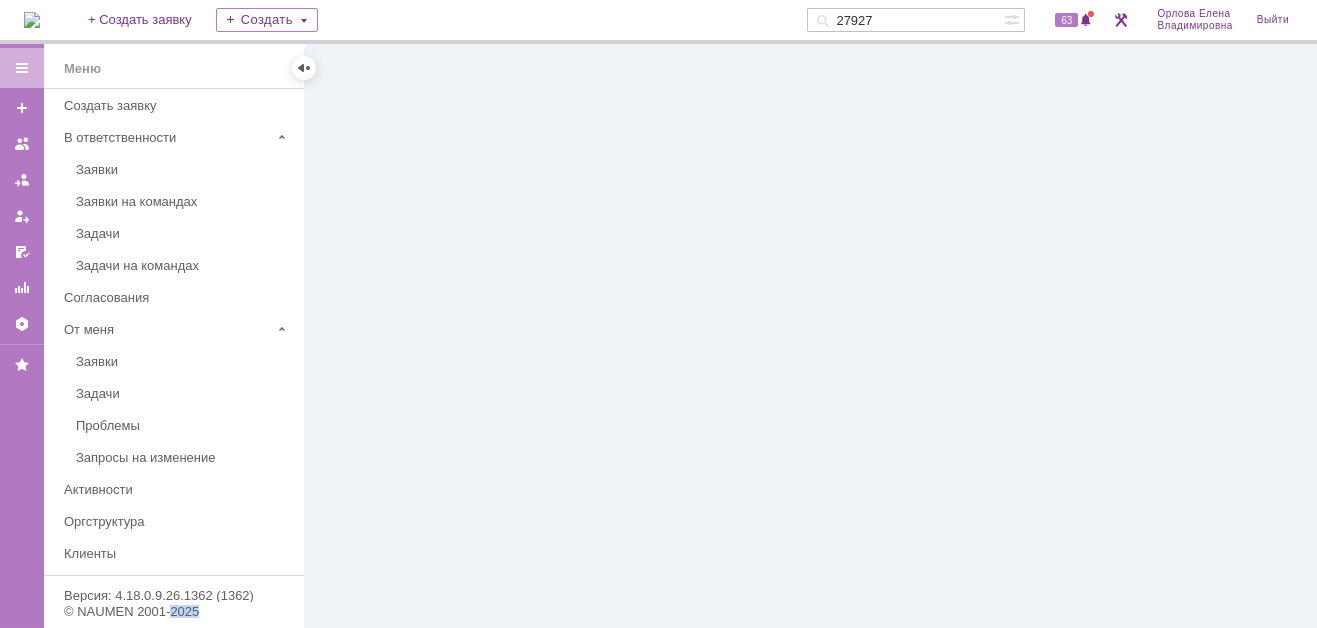 click at bounding box center [811, 336] 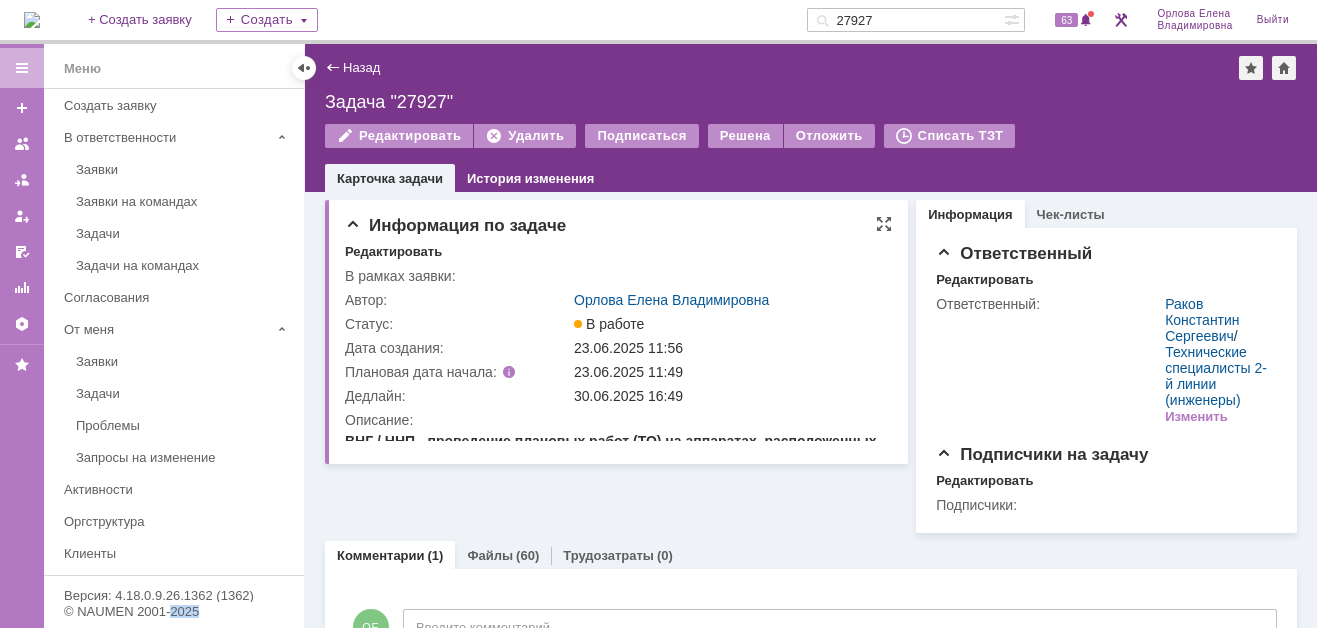 scroll, scrollTop: 0, scrollLeft: 0, axis: both 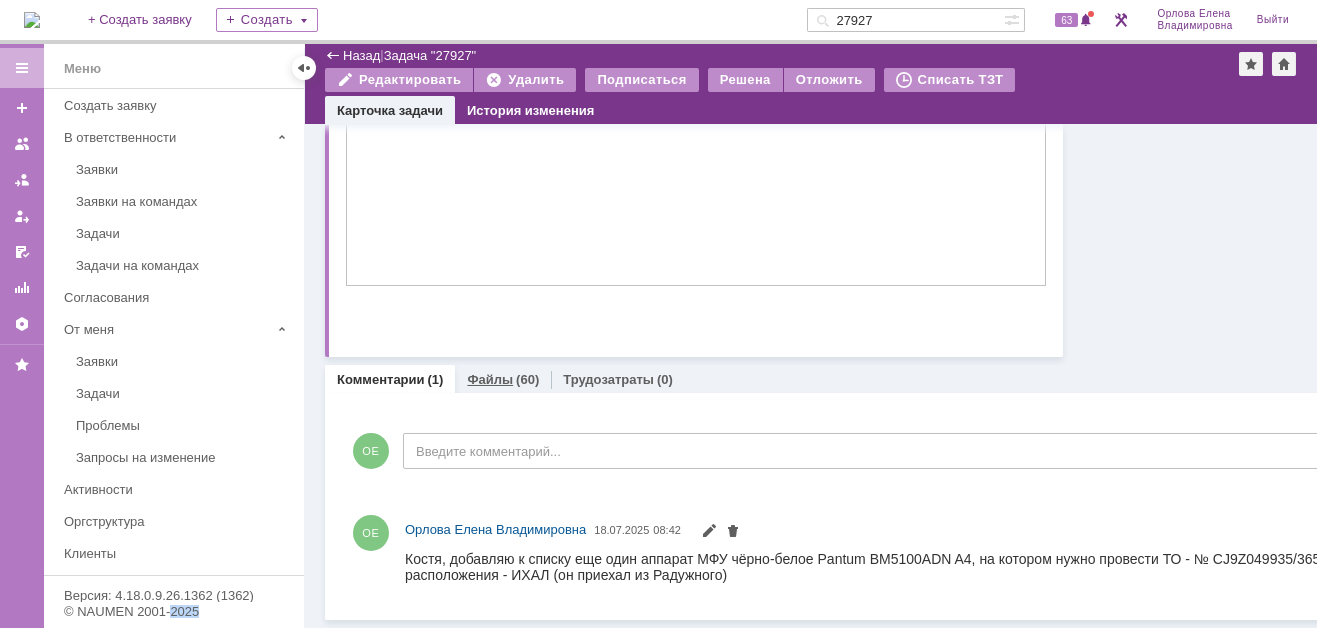 click on "Файлы" at bounding box center (490, 379) 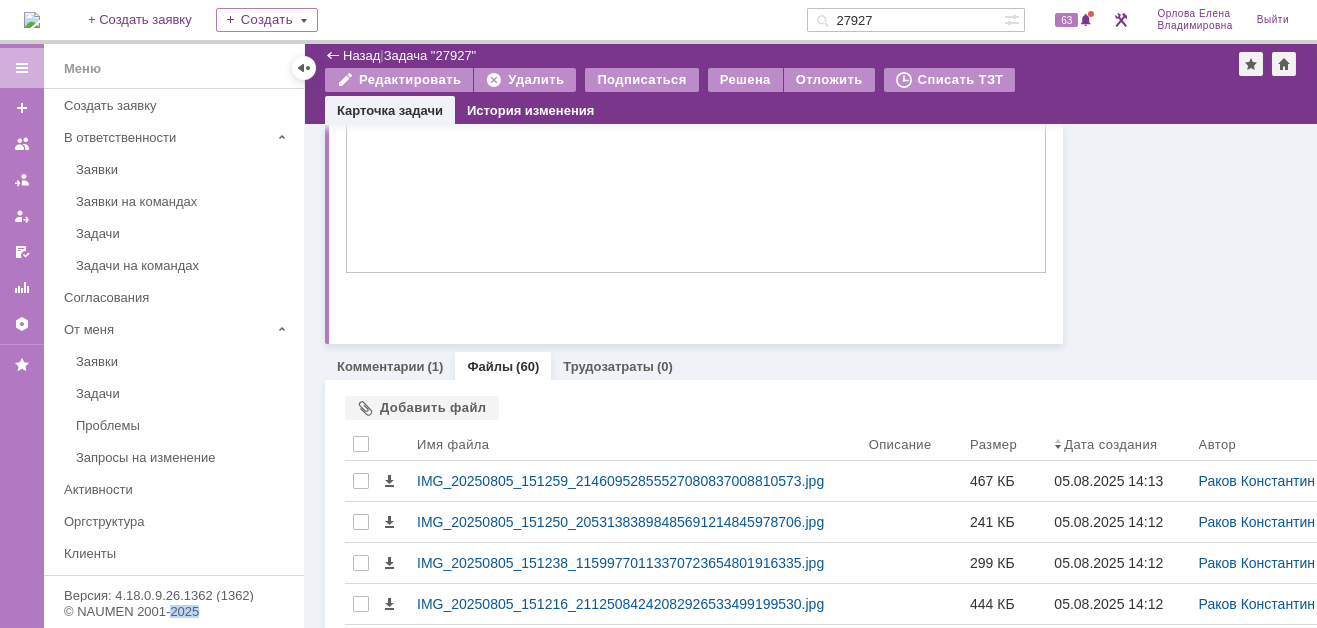 scroll, scrollTop: 1111, scrollLeft: 0, axis: vertical 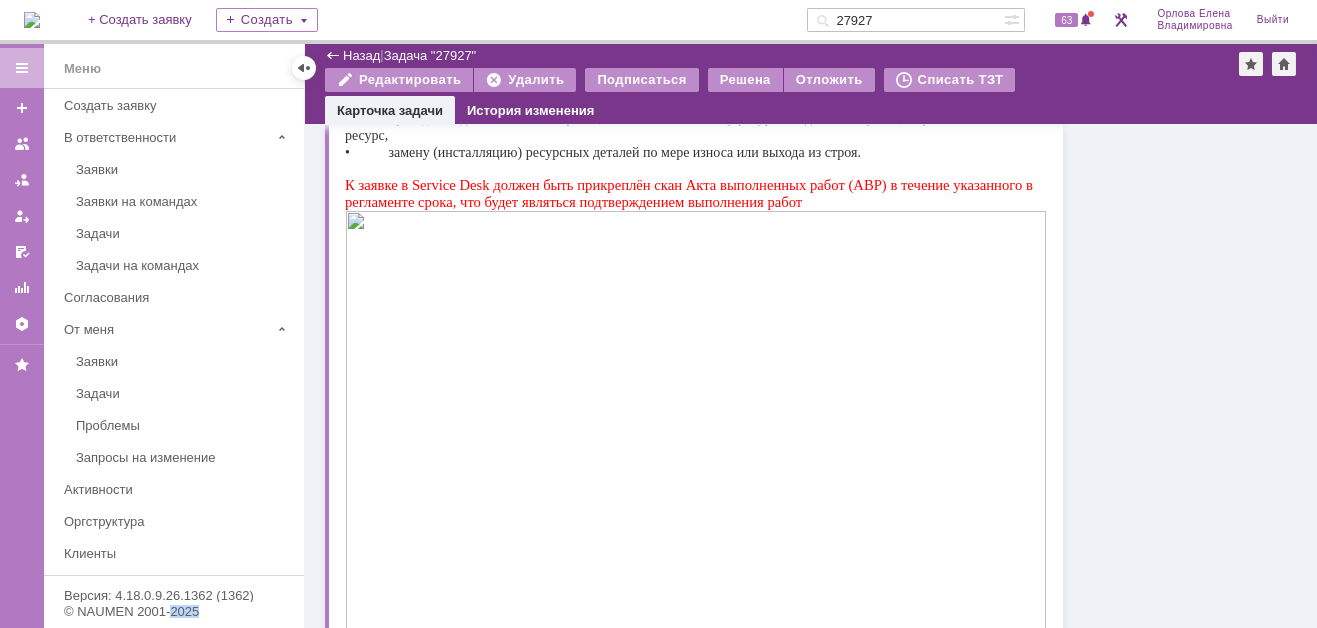 click at bounding box center (32, 20) 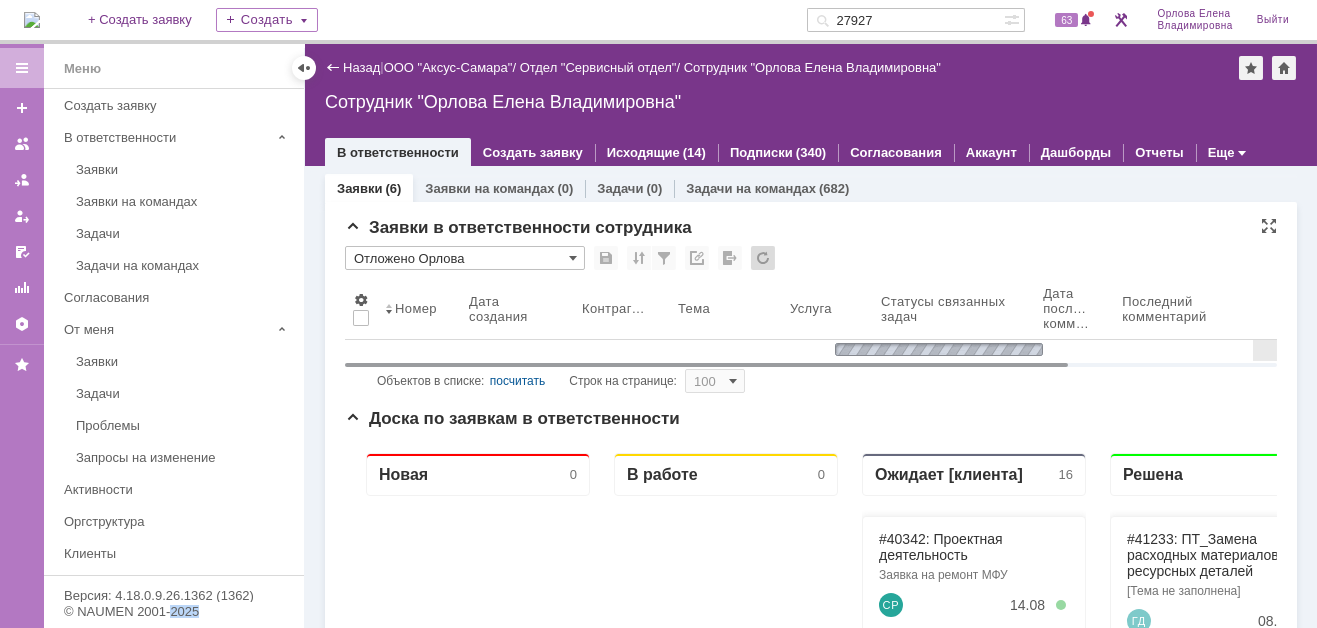 scroll, scrollTop: 0, scrollLeft: 0, axis: both 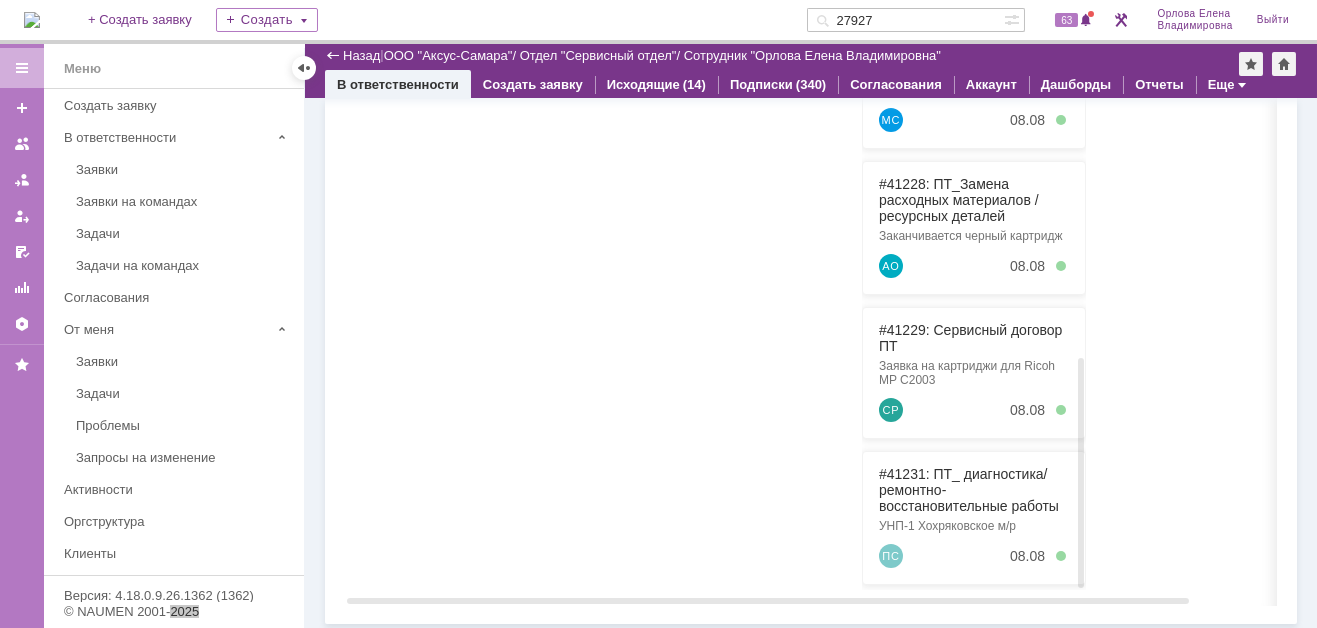click on "#41229: Сервисный договор ПТ Заявка на картриджи для Ricoh MP C2003 СР 08.08" at bounding box center (974, 373) 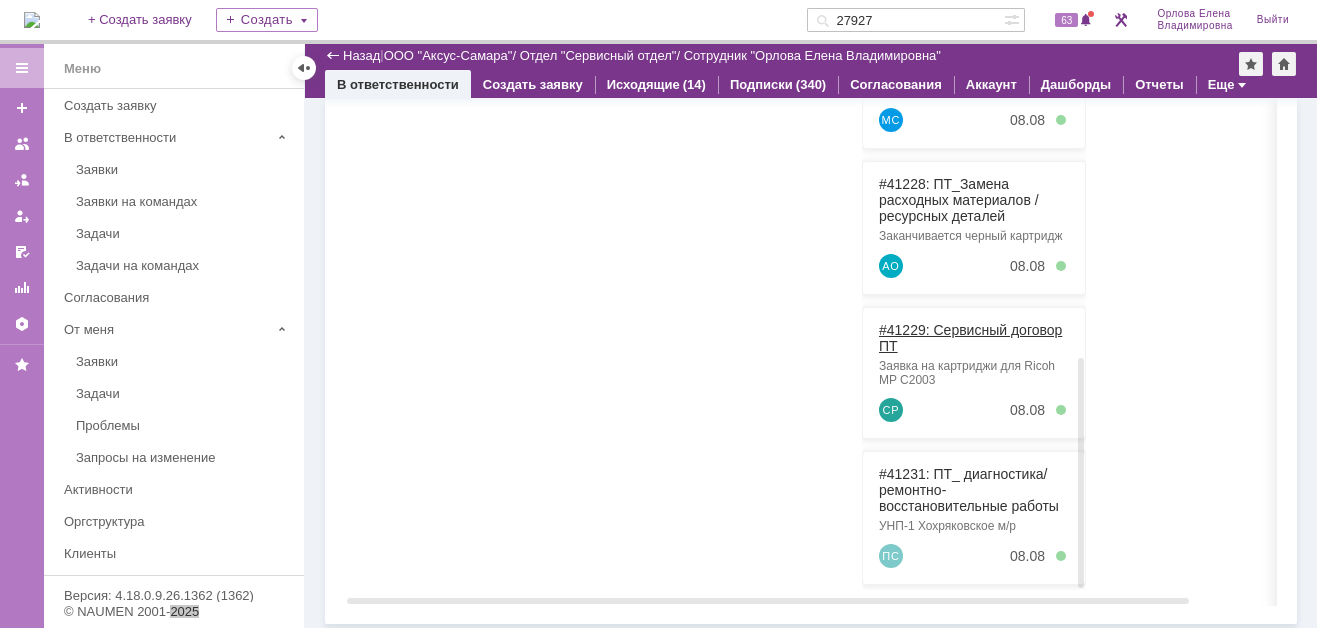 click on "#41229: Сервисный договор ПТ" at bounding box center (970, 338) 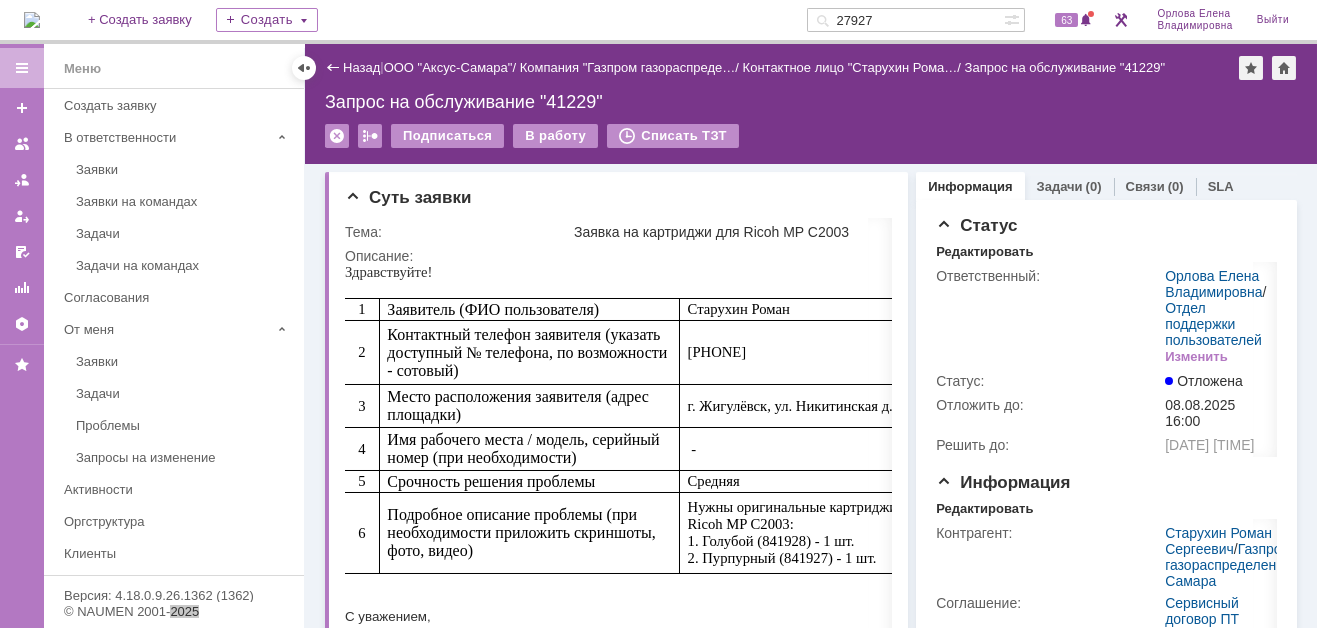 scroll, scrollTop: 0, scrollLeft: 0, axis: both 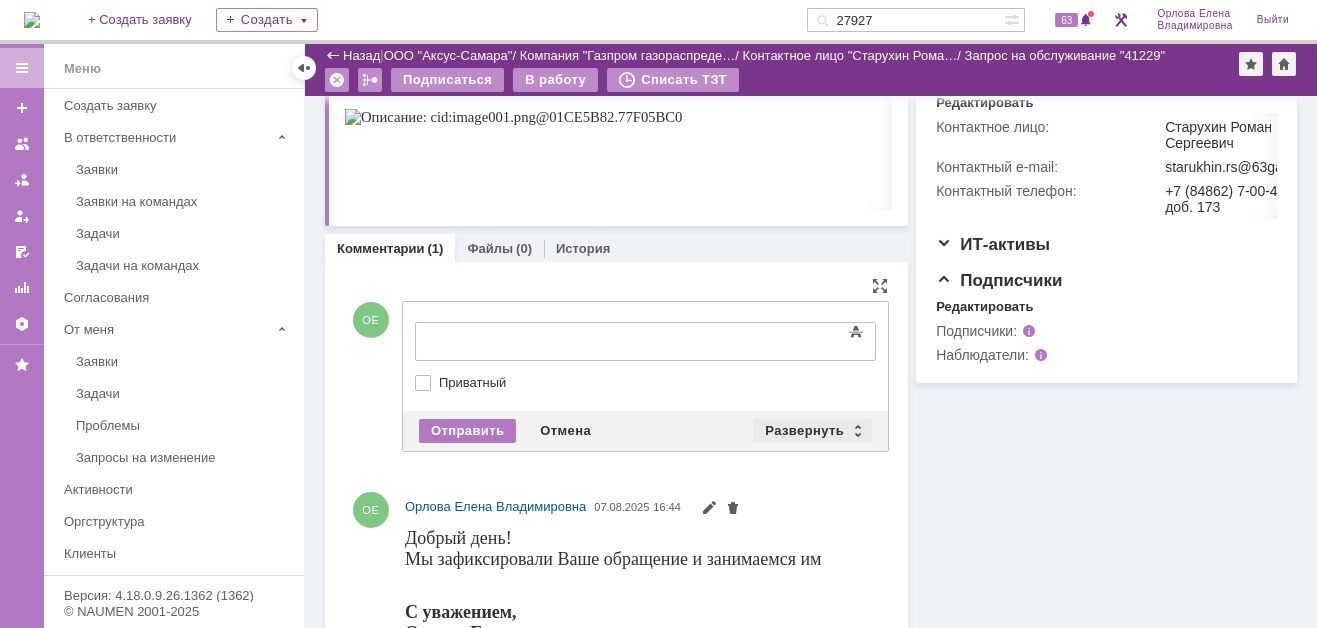 click on "Развернуть" at bounding box center [812, 431] 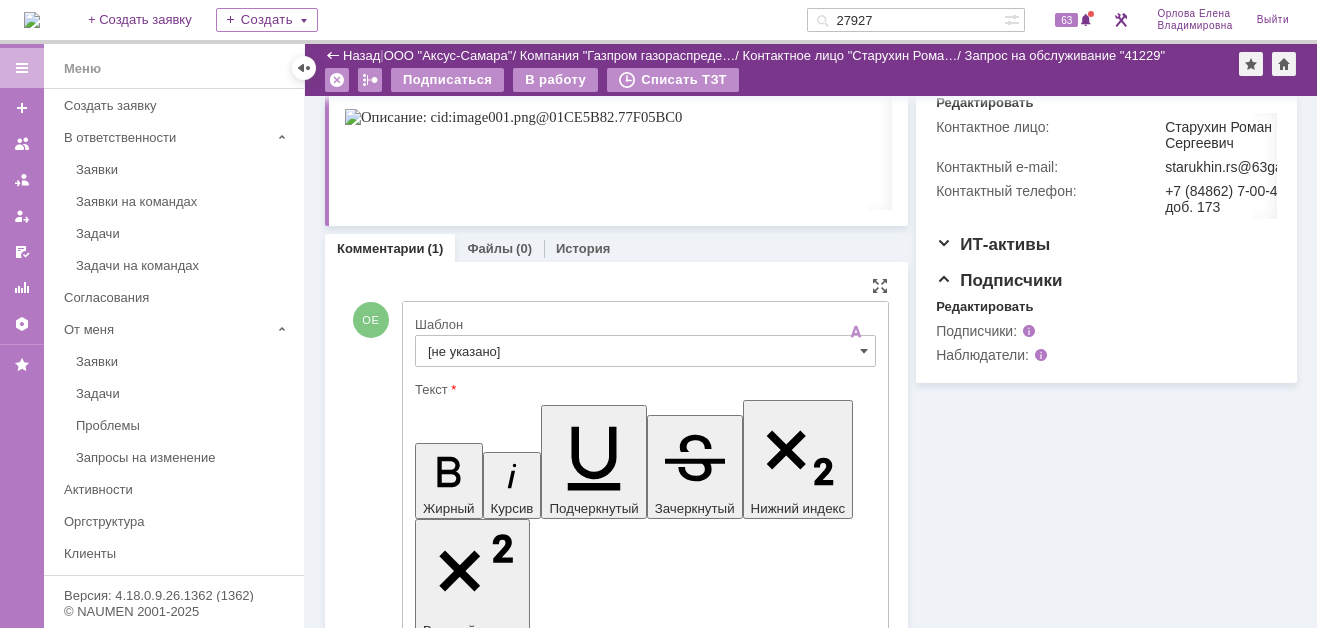 scroll, scrollTop: 0, scrollLeft: 0, axis: both 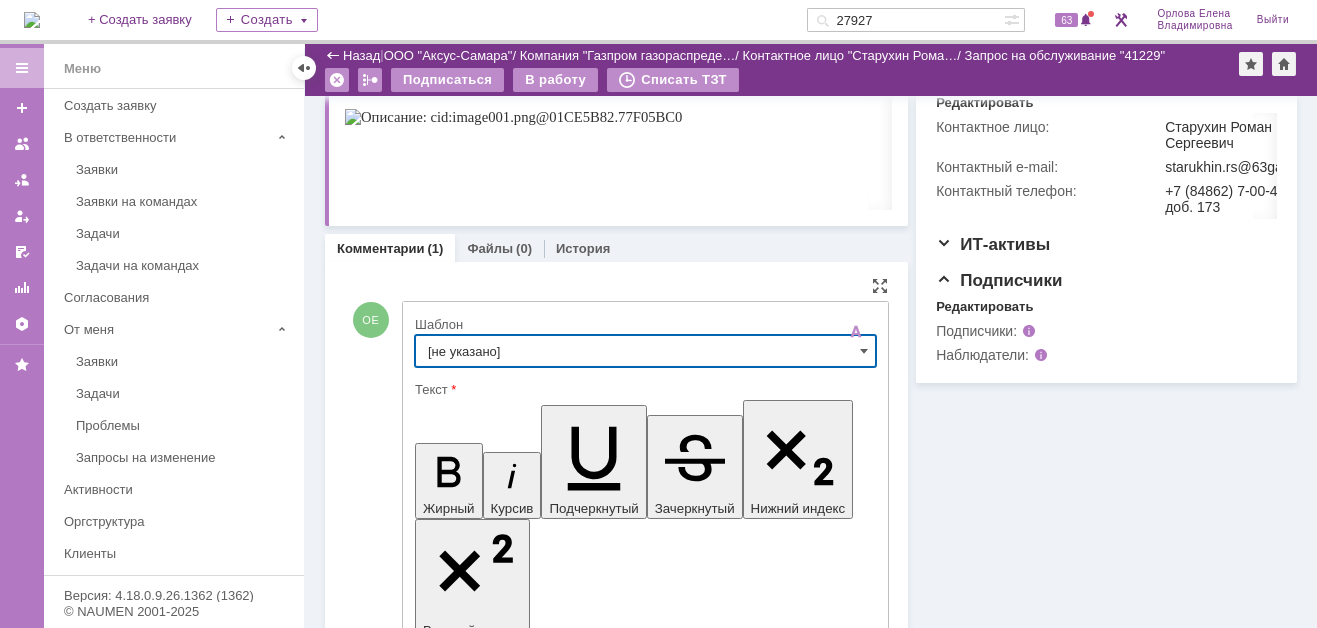 click on "[не указано]" at bounding box center (645, 351) 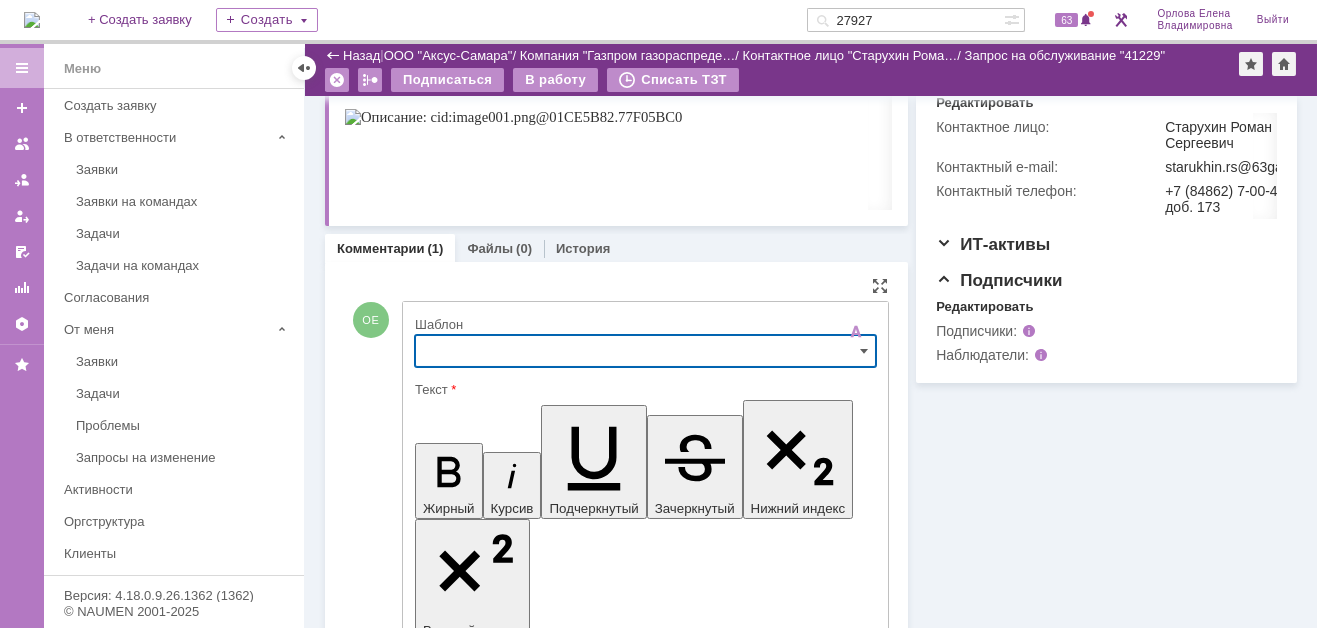 scroll, scrollTop: 625, scrollLeft: 0, axis: vertical 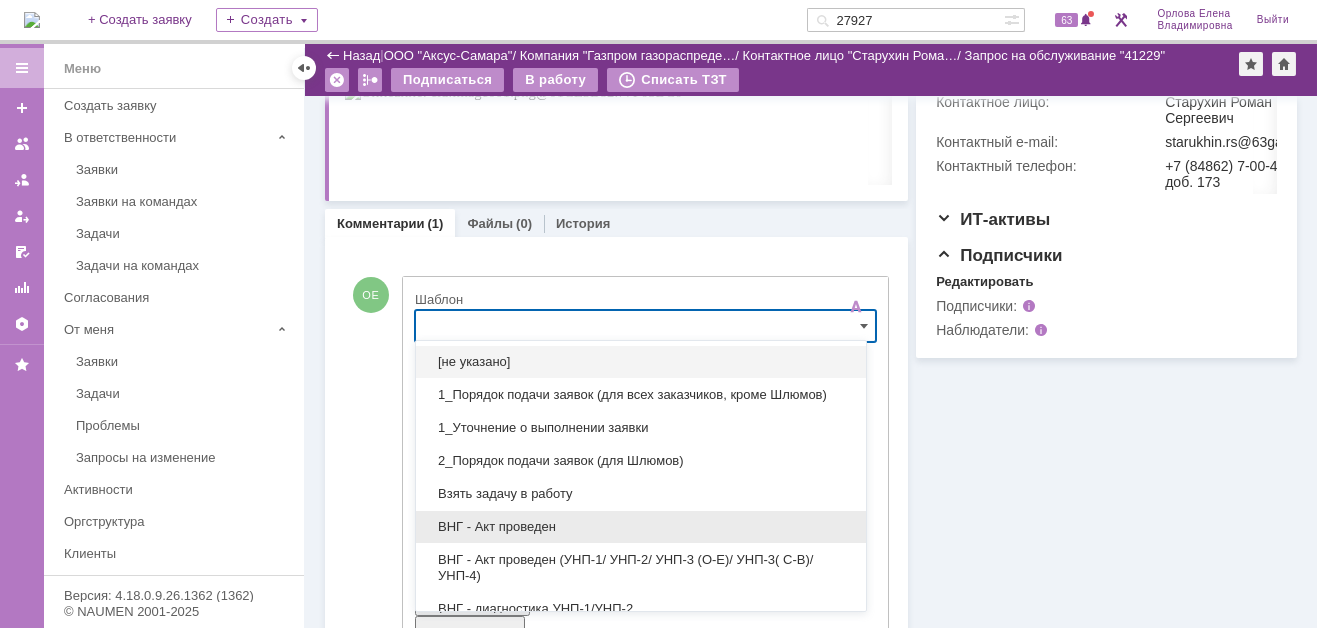 click on "ВНГ - Акт проведен" at bounding box center (641, 527) 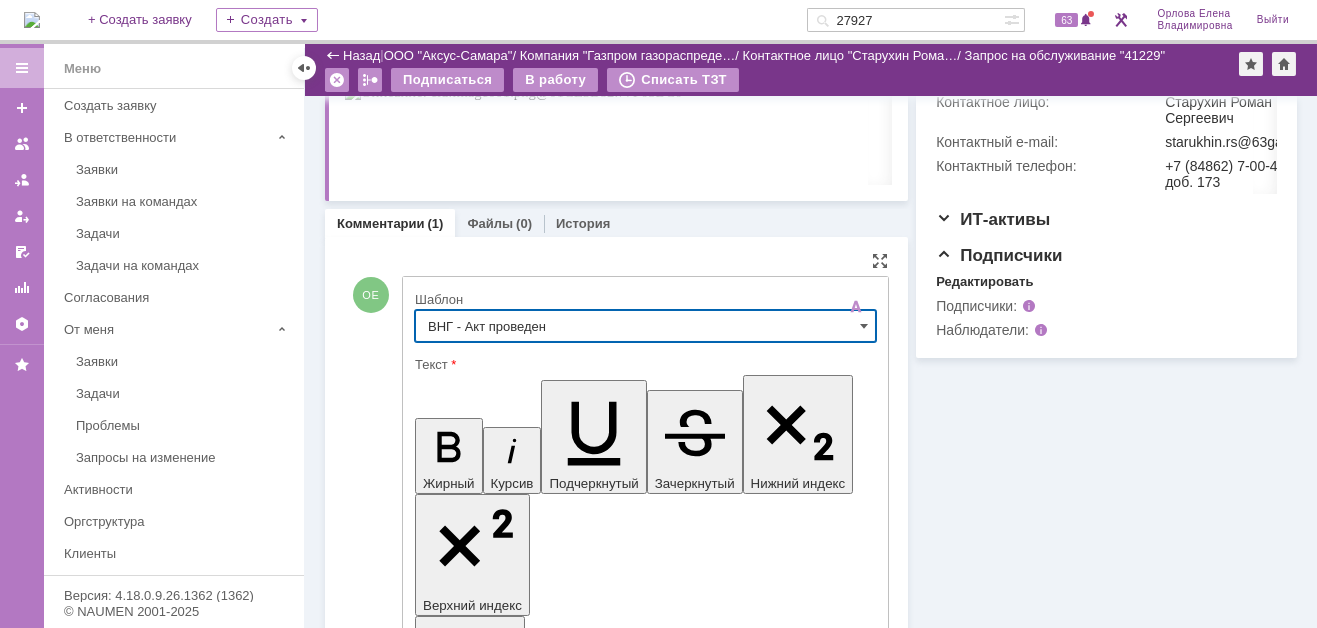 type on "ВНГ - Акт проведен" 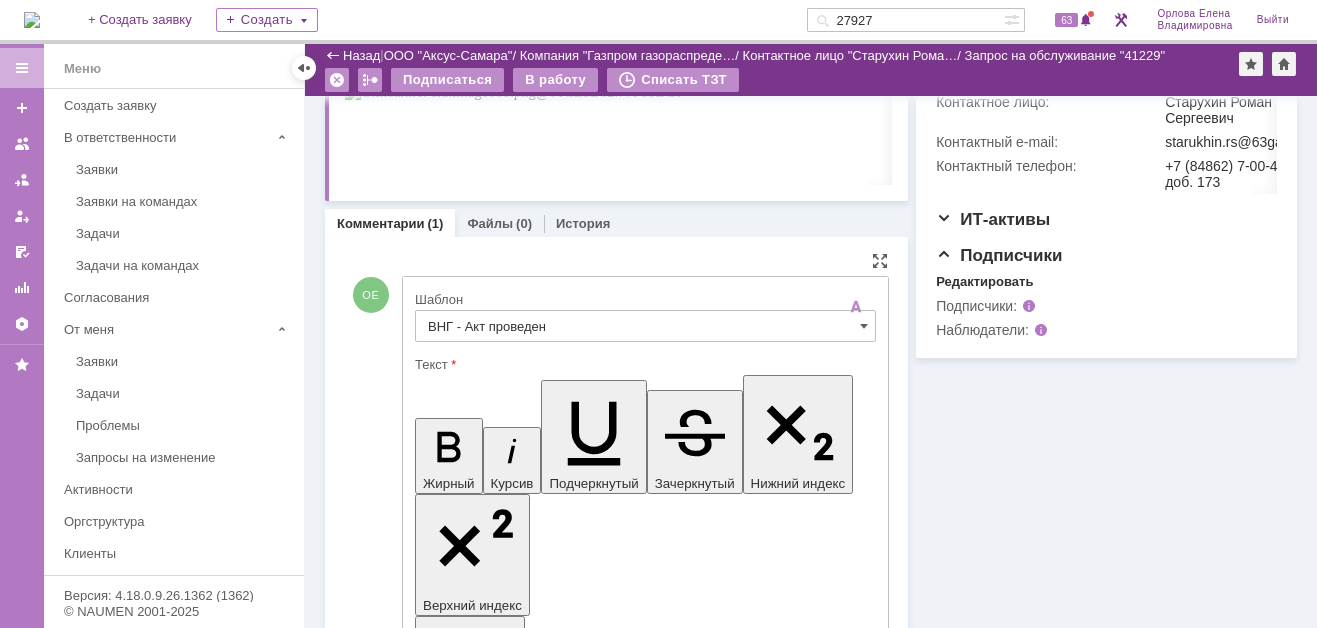 drag, startPoint x: 433, startPoint y: 4496, endPoint x: 515, endPoint y: 4520, distance: 85.44004 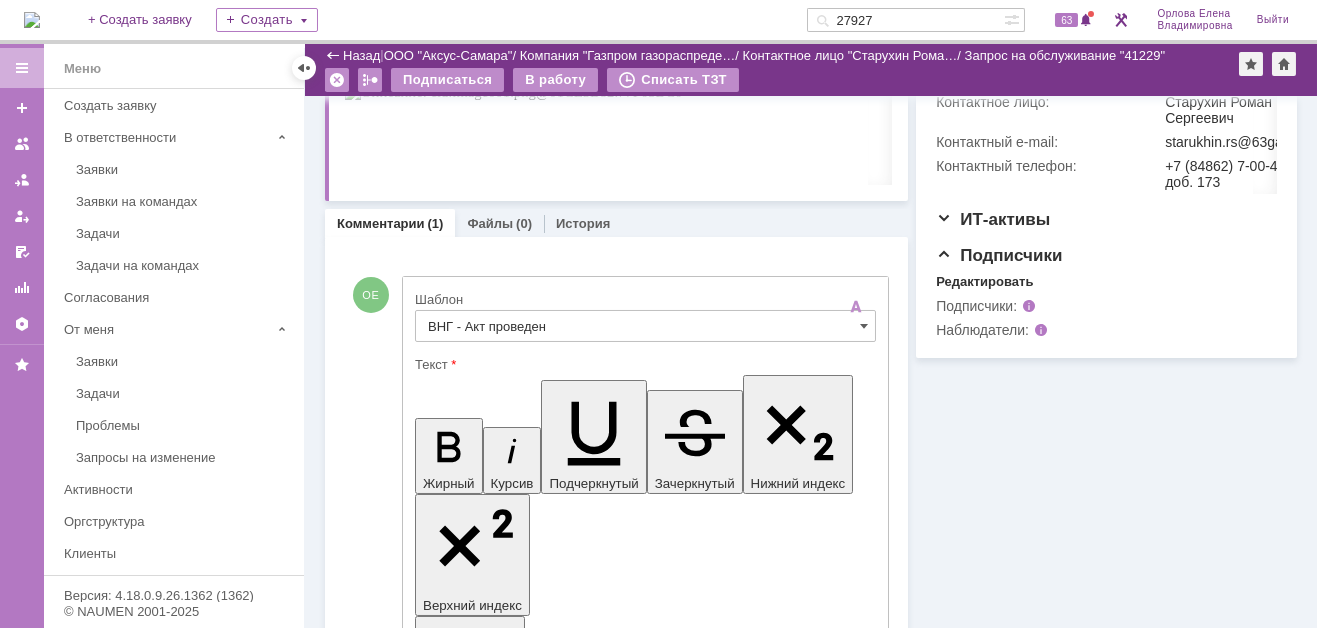 scroll, scrollTop: 974, scrollLeft: 2, axis: both 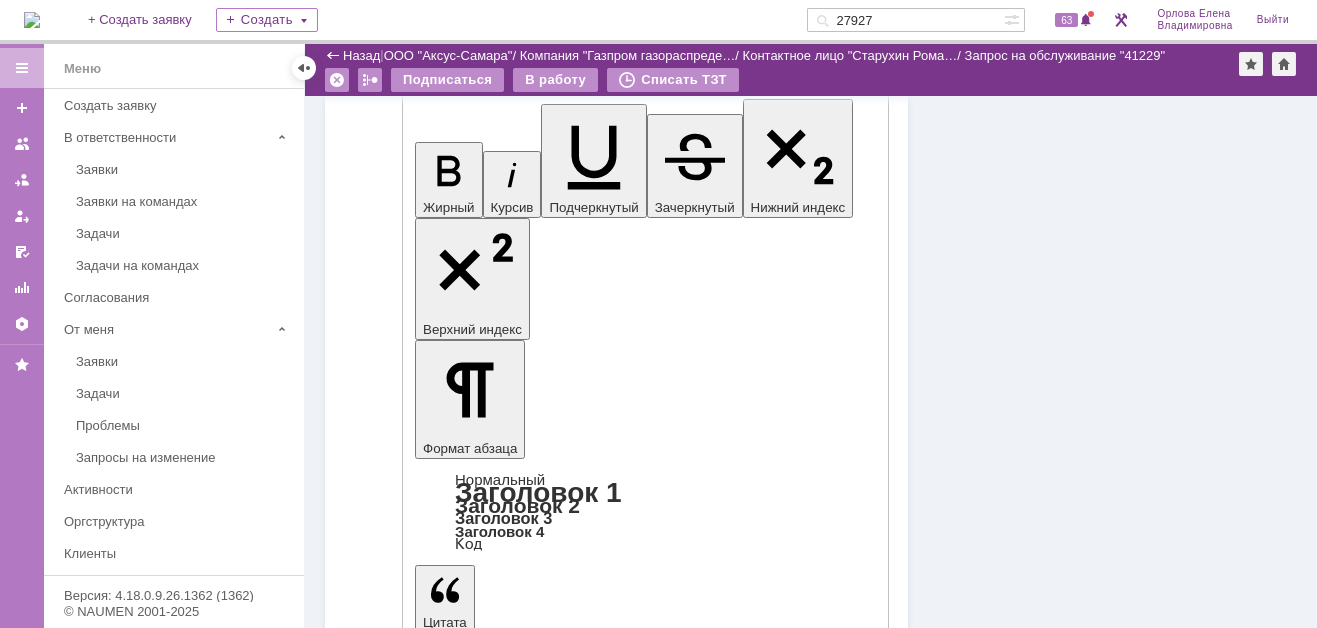 click at bounding box center [577, 4295] 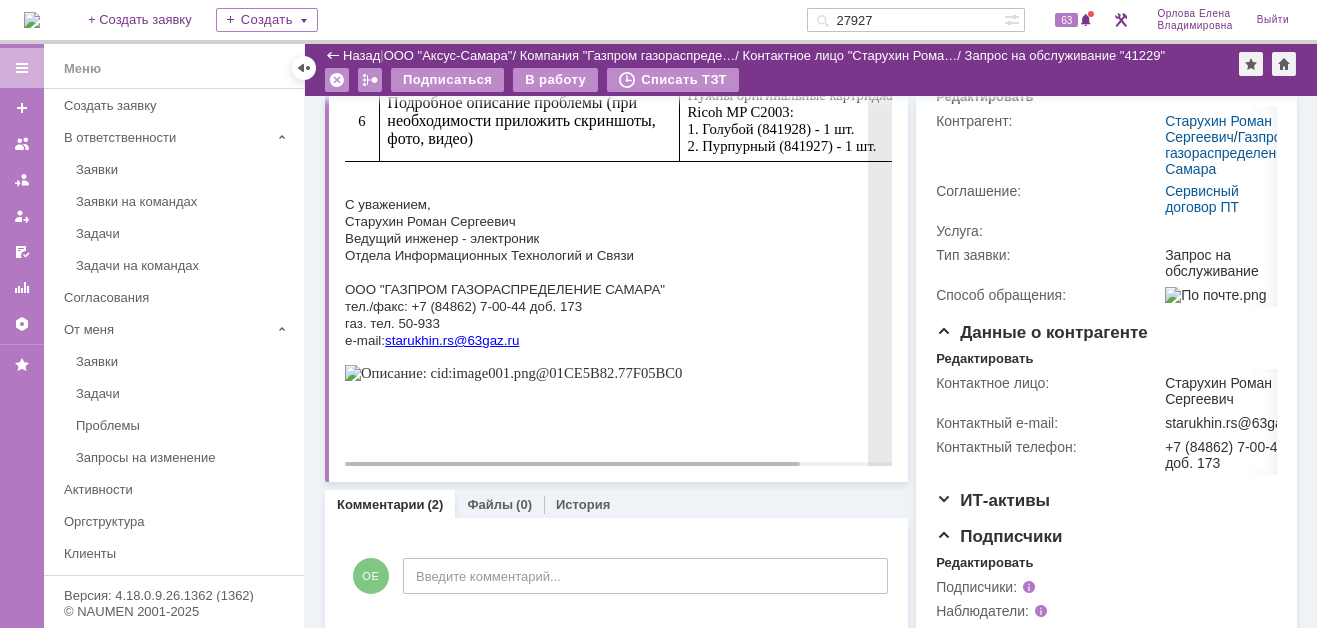 scroll, scrollTop: 120, scrollLeft: 0, axis: vertical 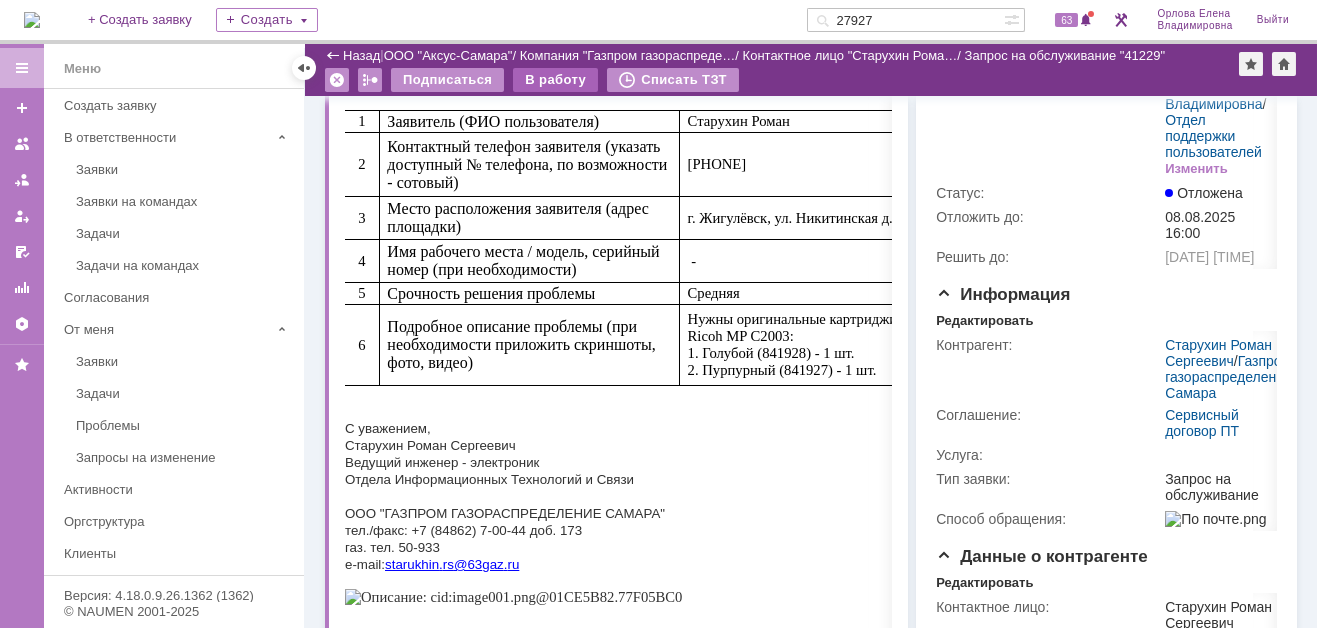 click on "В работу" at bounding box center (555, 80) 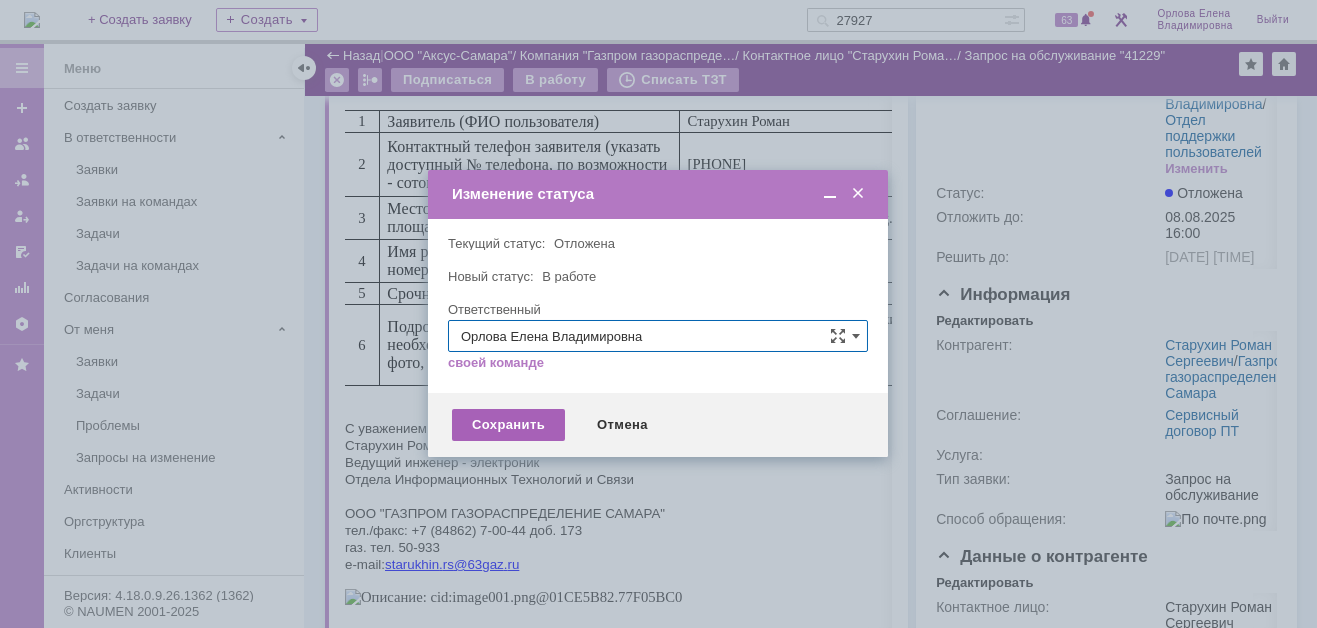 click on "Сохранить" at bounding box center (508, 425) 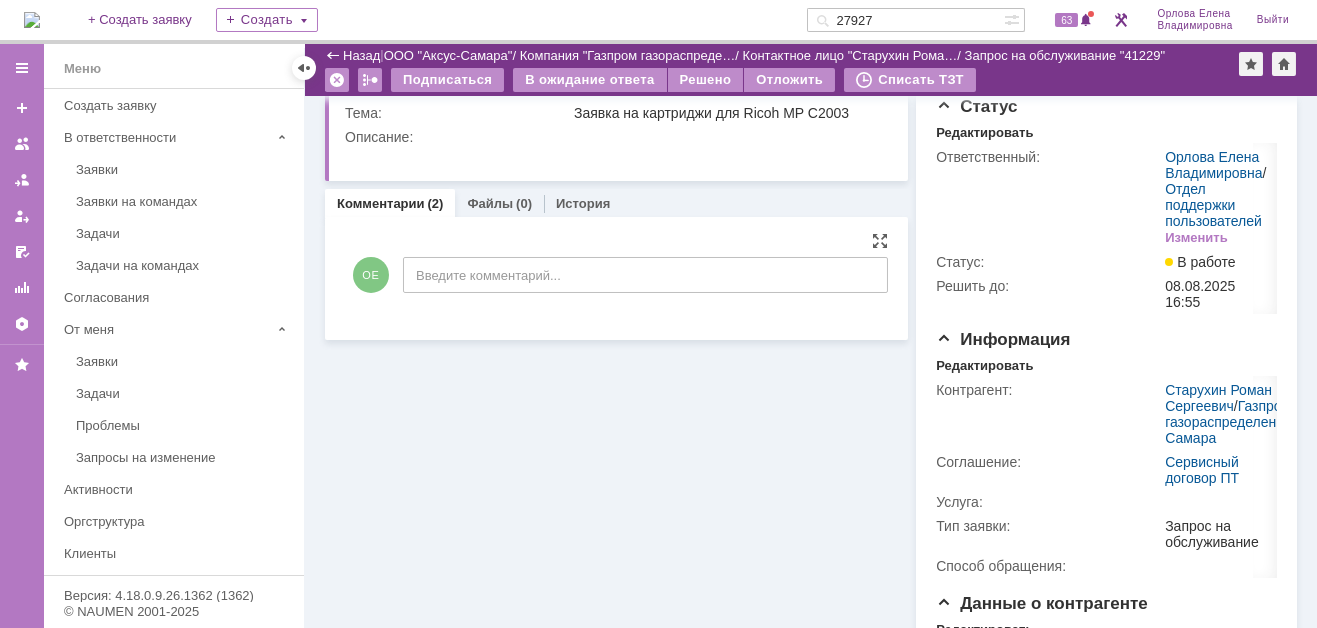 scroll, scrollTop: 0, scrollLeft: 0, axis: both 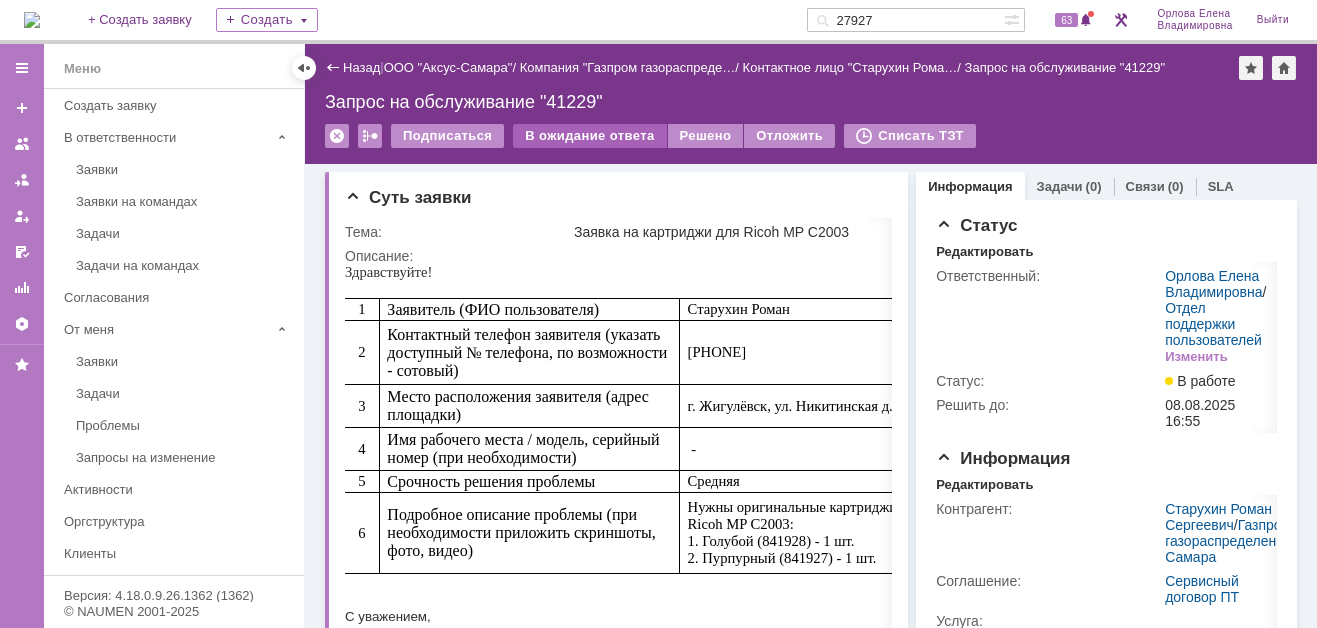click on "В ожидание ответа" at bounding box center [589, 136] 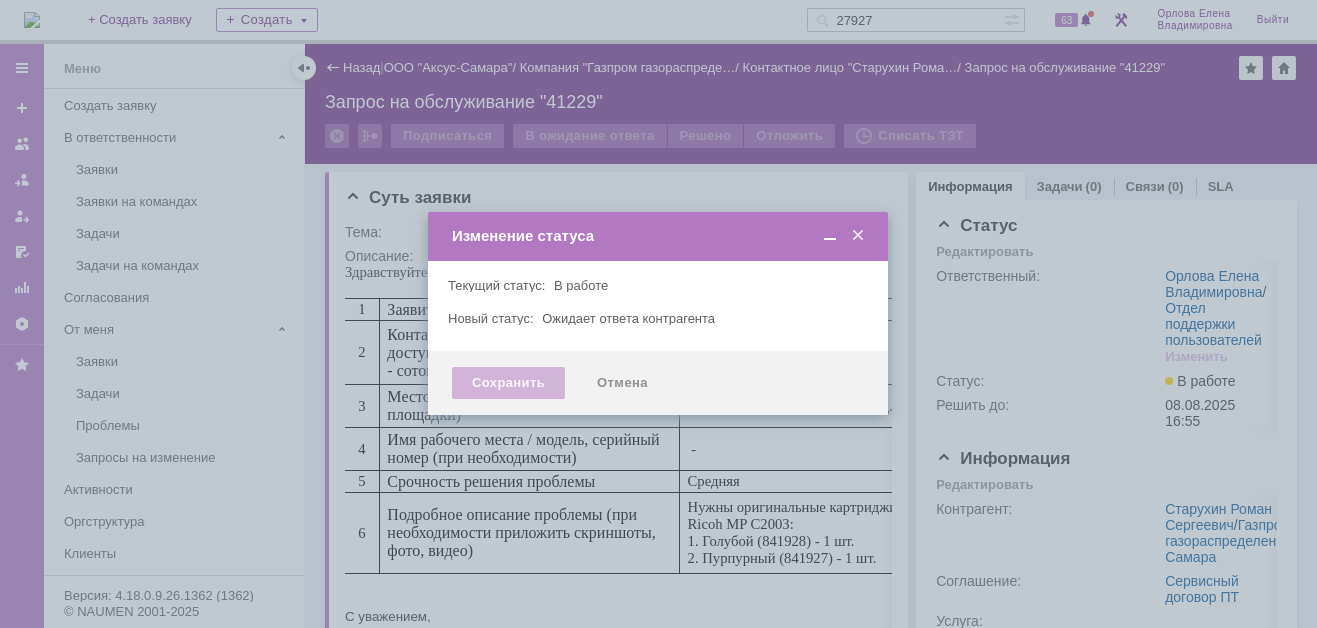scroll, scrollTop: 0, scrollLeft: 0, axis: both 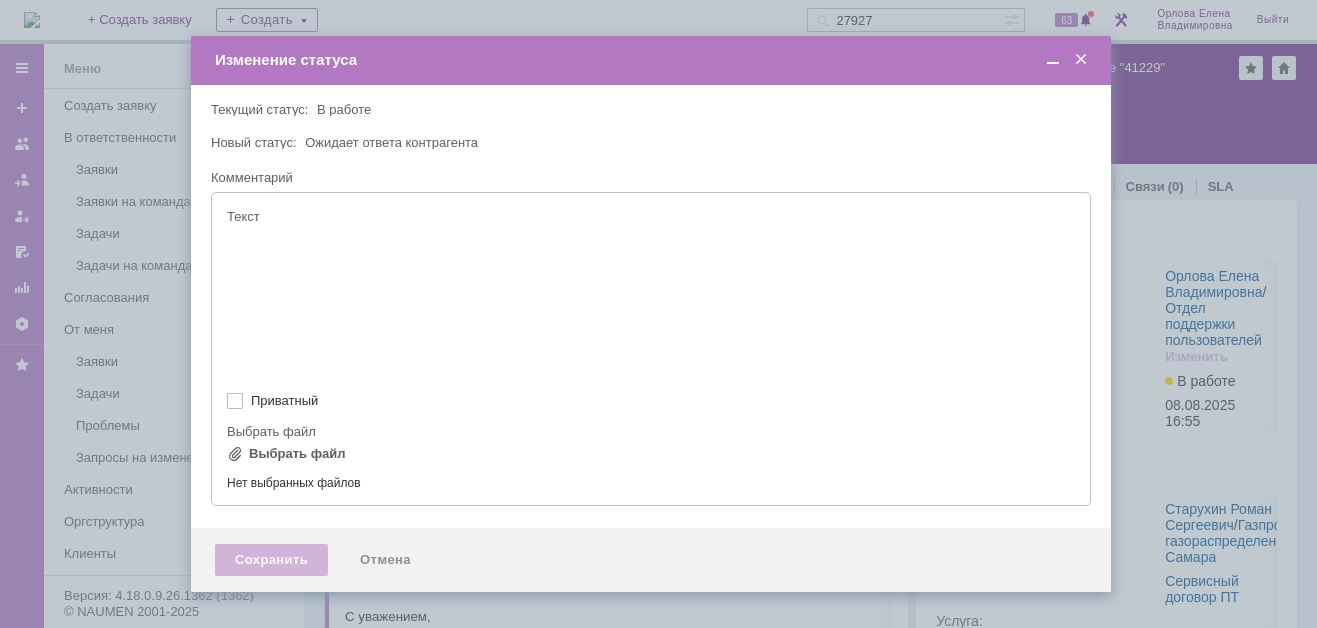 type on "[не указано]" 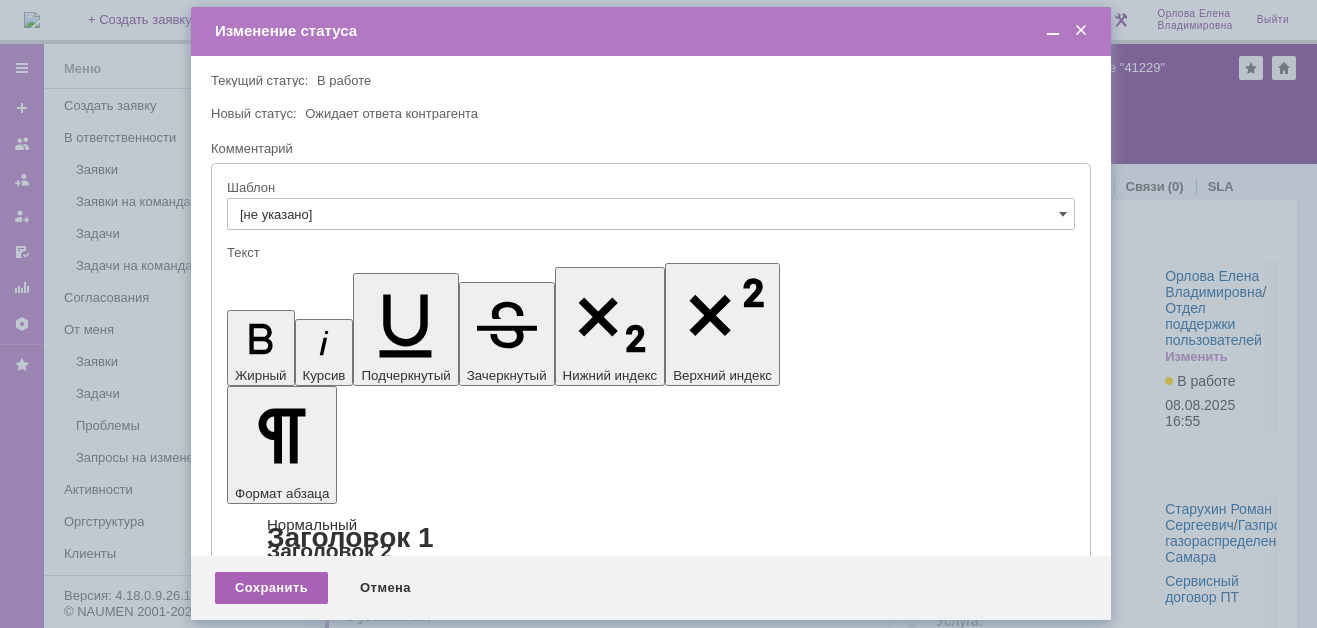 click on "Сохранить" at bounding box center [271, 588] 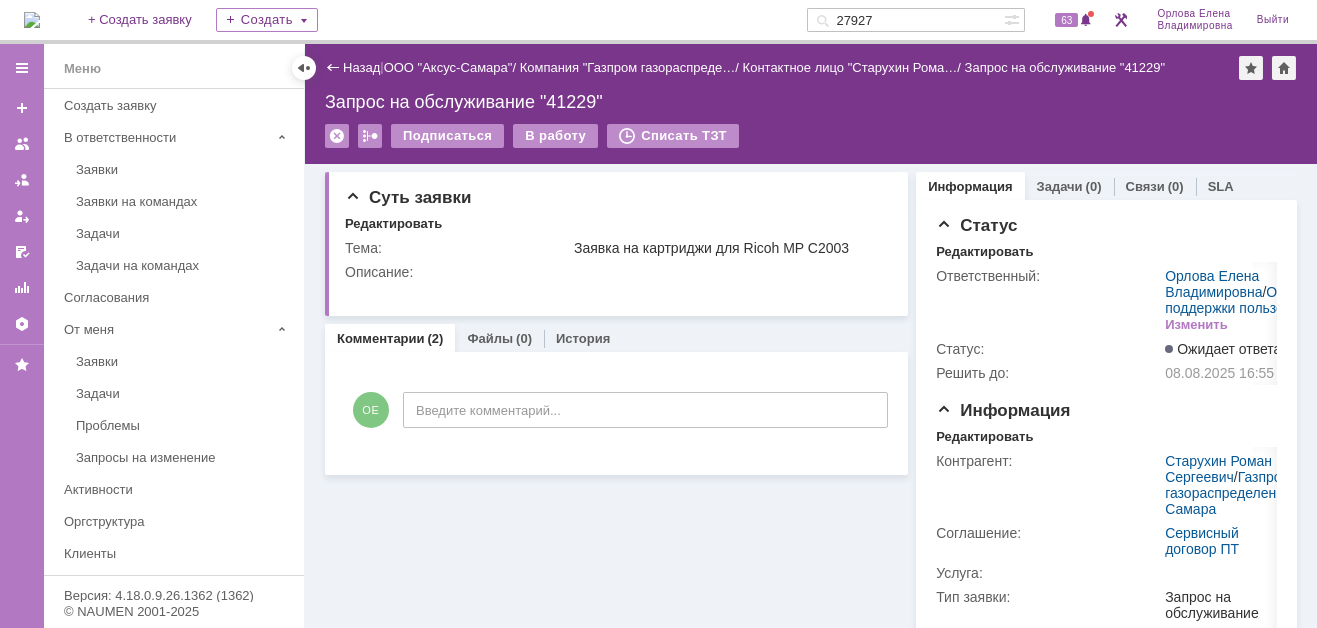 scroll, scrollTop: 0, scrollLeft: 0, axis: both 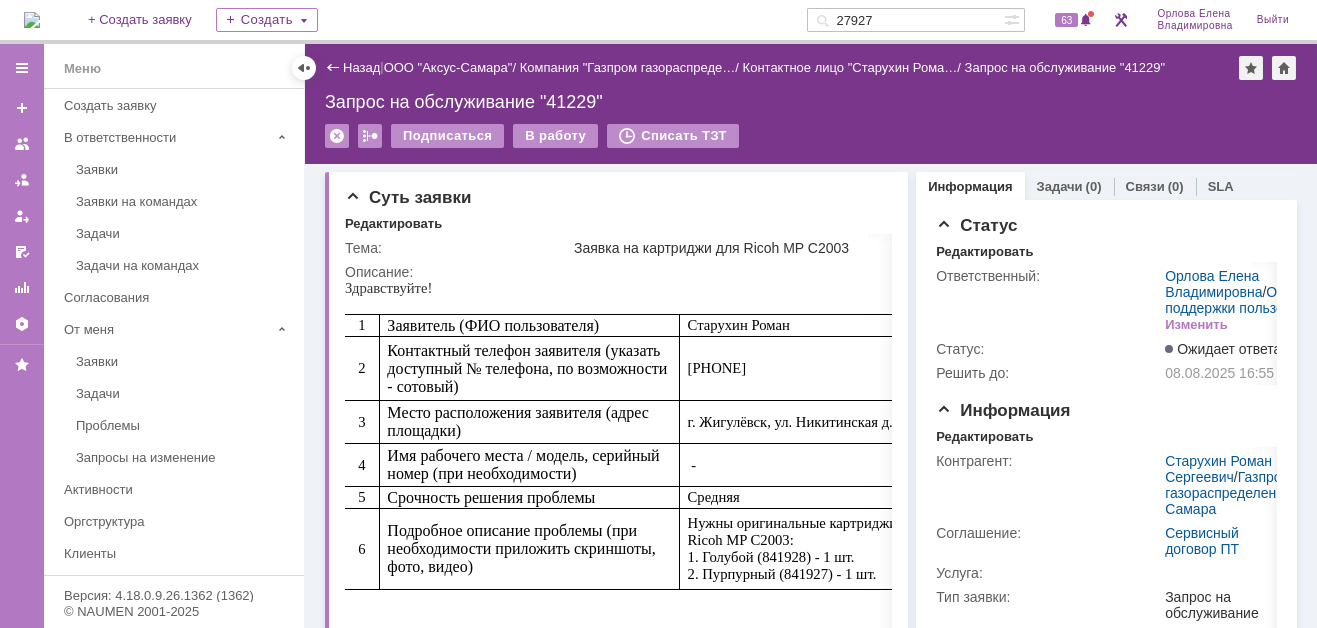 click at bounding box center (32, 20) 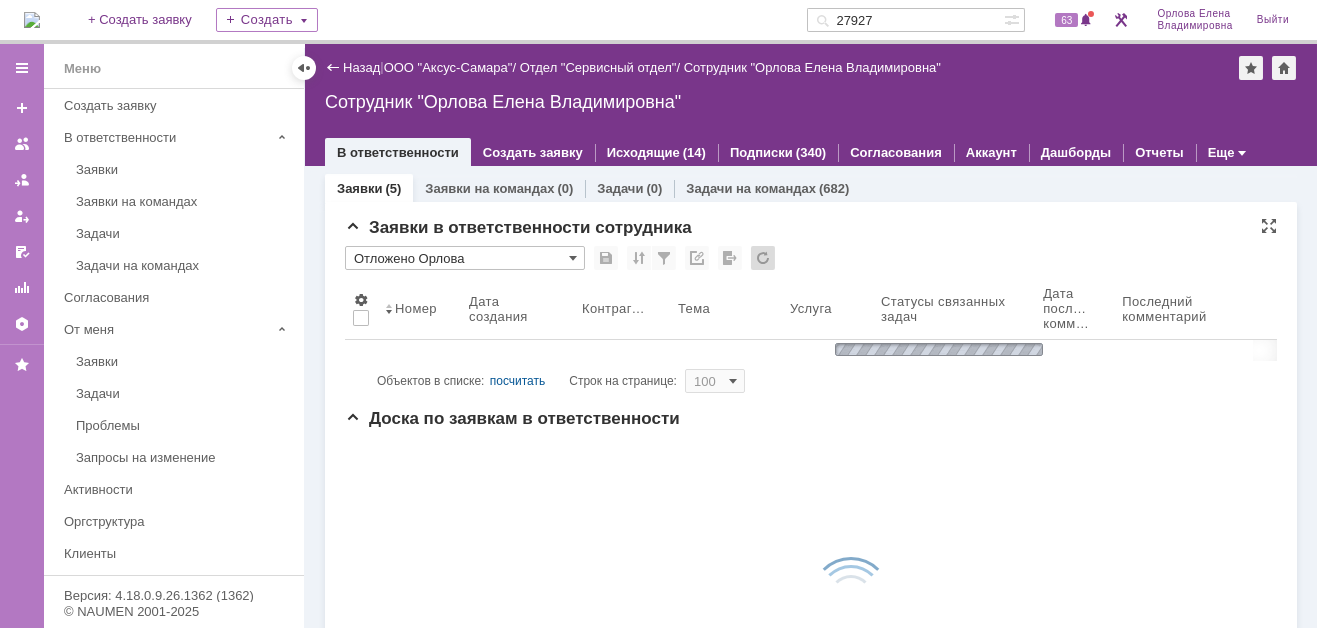 scroll, scrollTop: 0, scrollLeft: 0, axis: both 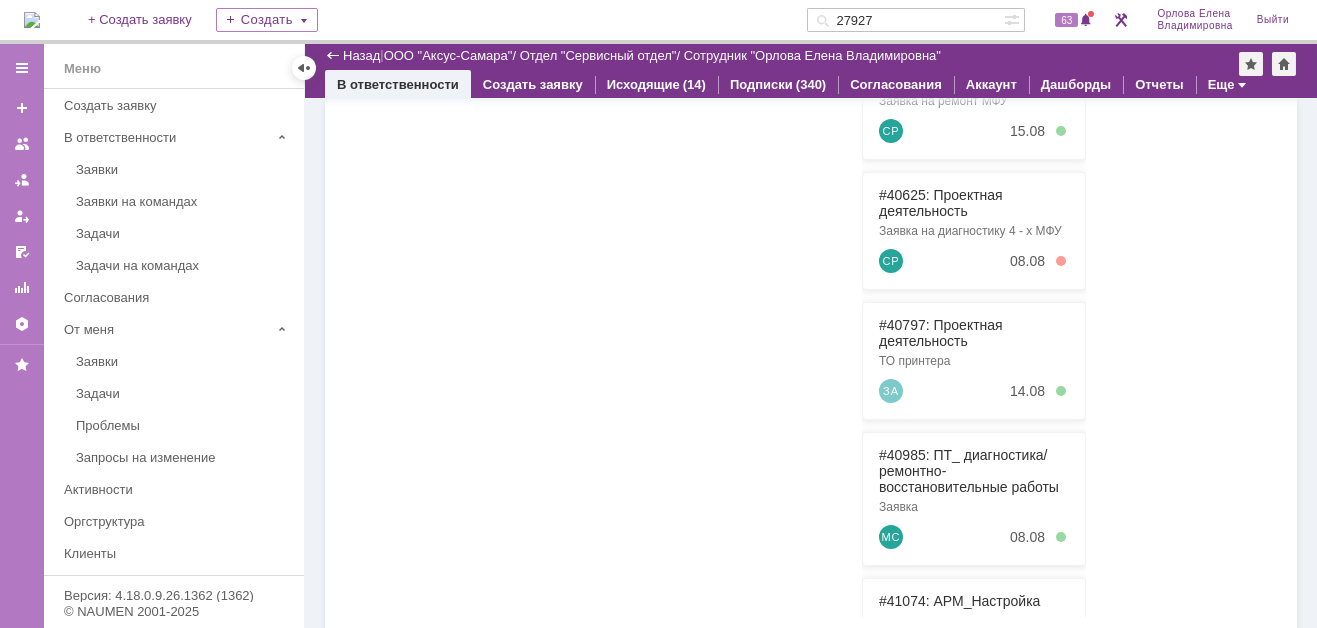 drag, startPoint x: 898, startPoint y: 19, endPoint x: 781, endPoint y: 18, distance: 117.00427 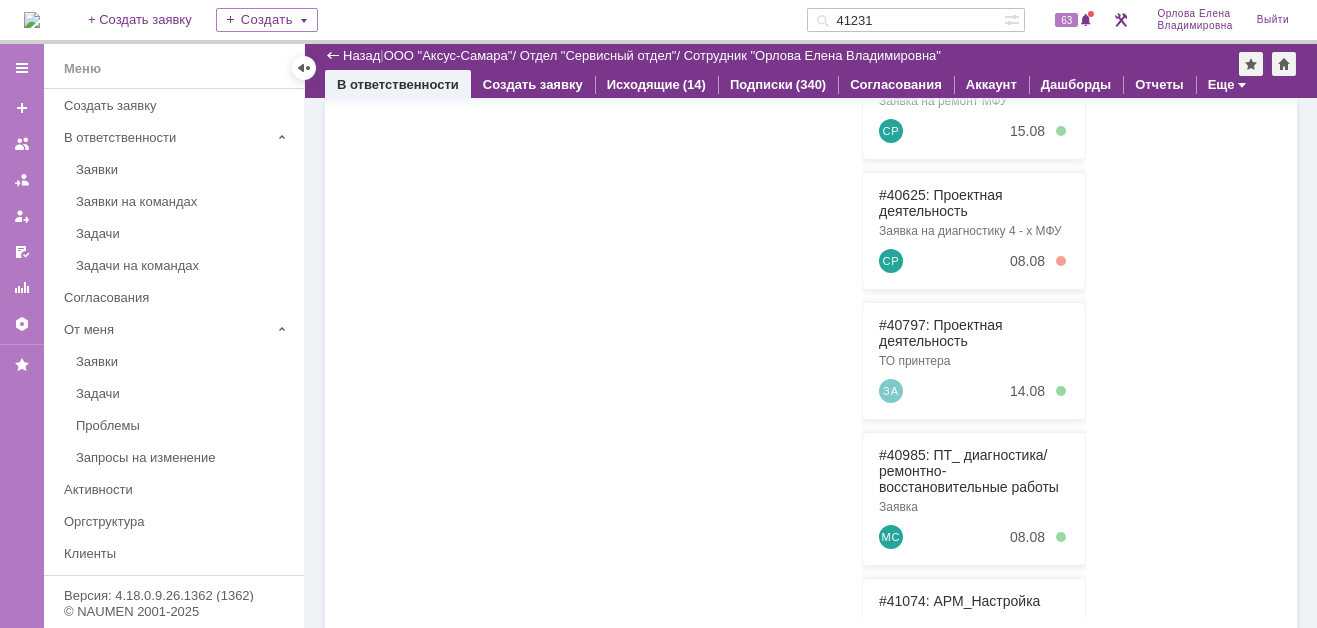 type on "41231" 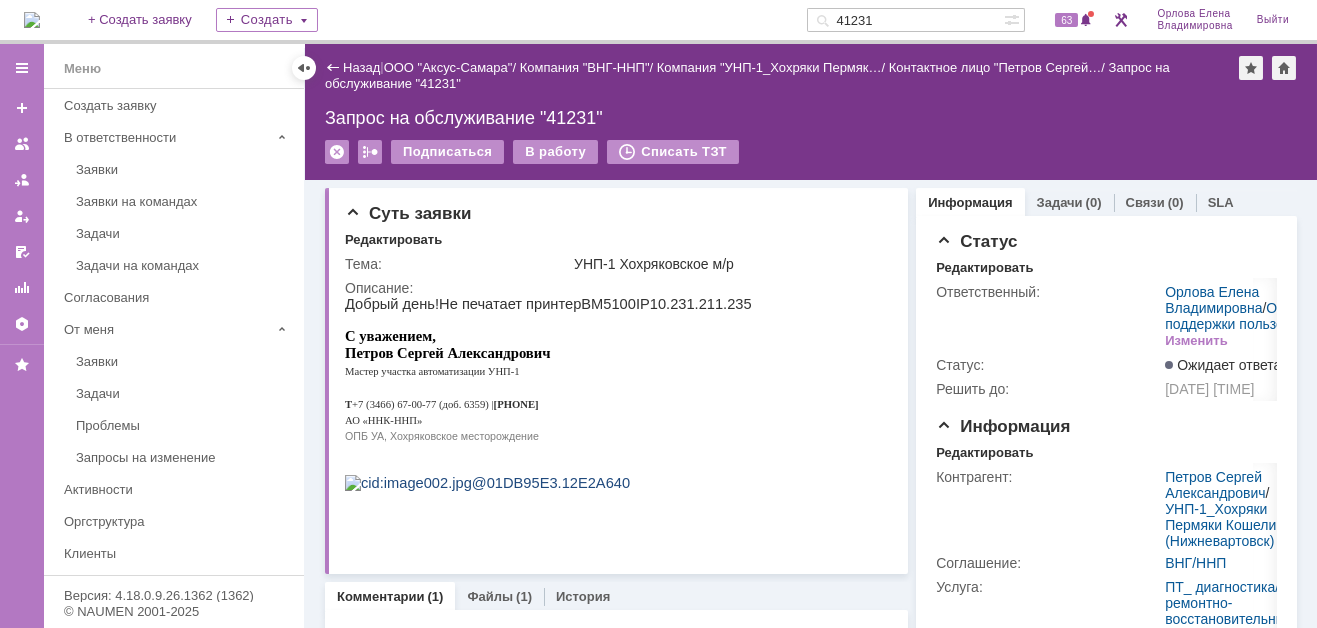 scroll, scrollTop: 0, scrollLeft: 0, axis: both 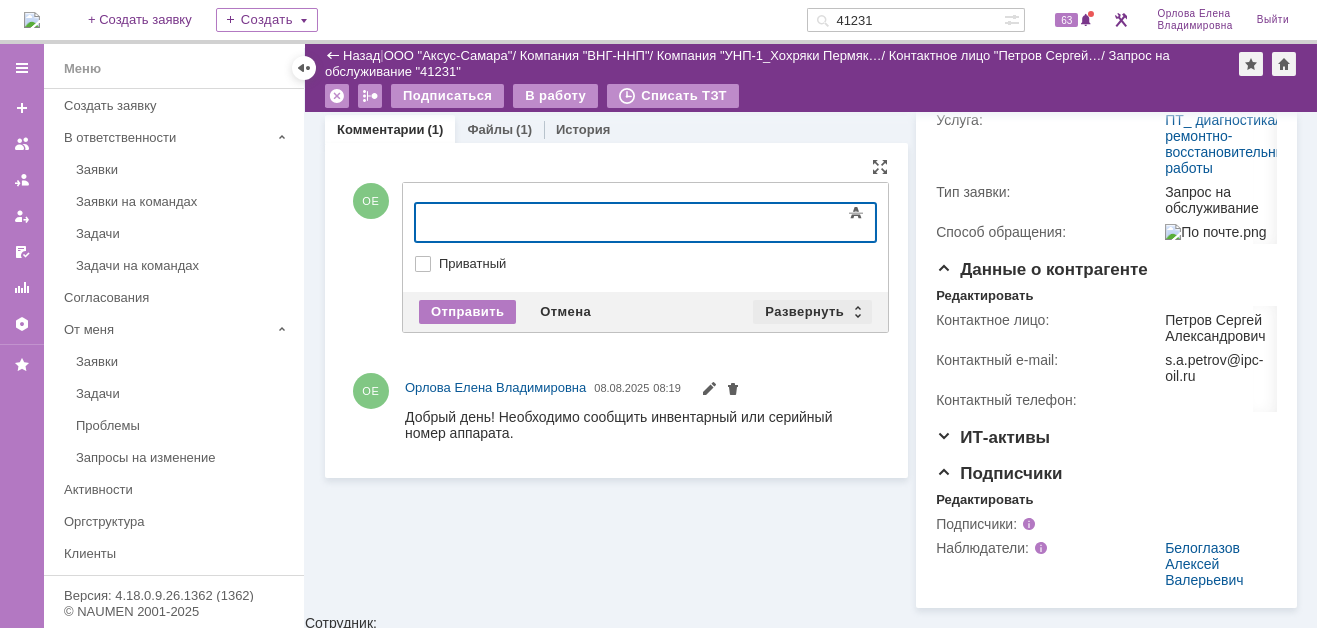 click on "Развернуть" at bounding box center [812, 312] 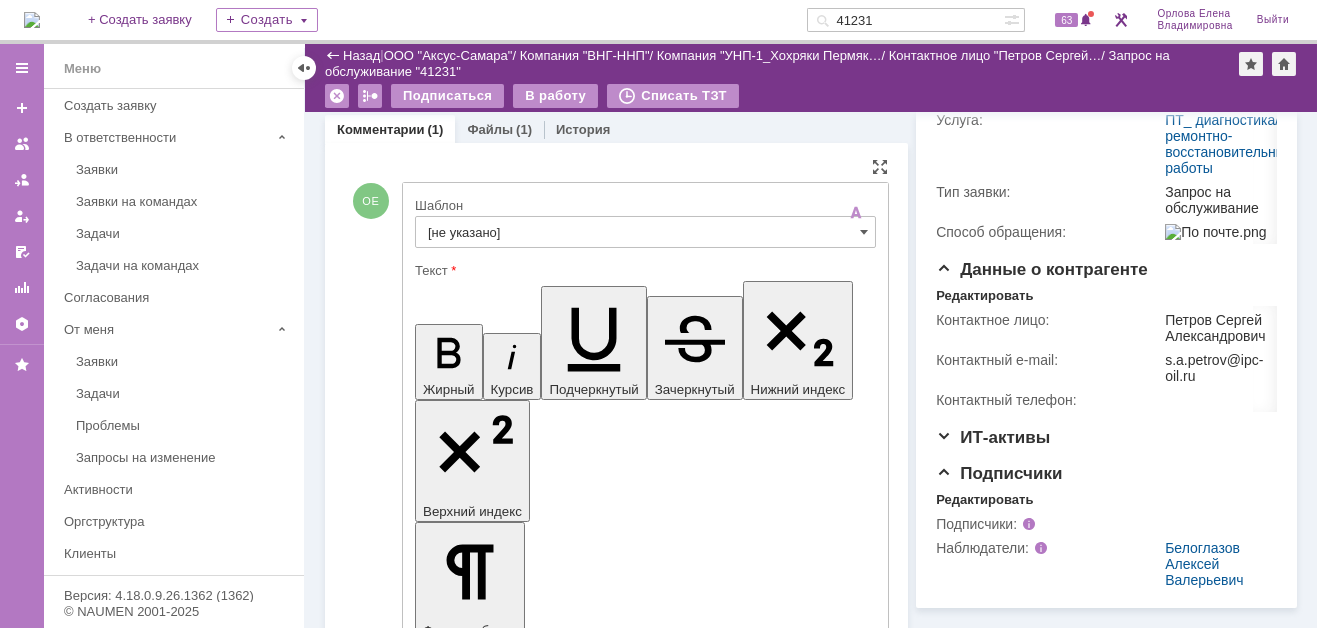 scroll, scrollTop: 0, scrollLeft: 0, axis: both 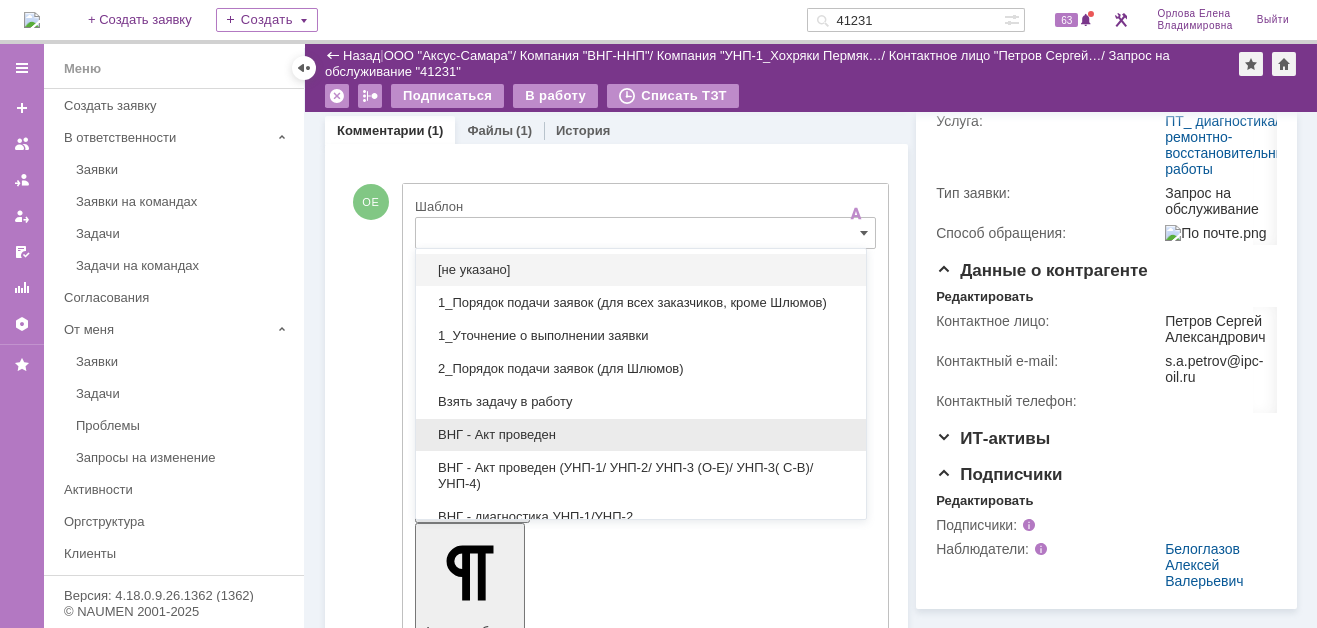 click on "ВНГ - Акт проведен" at bounding box center [641, 435] 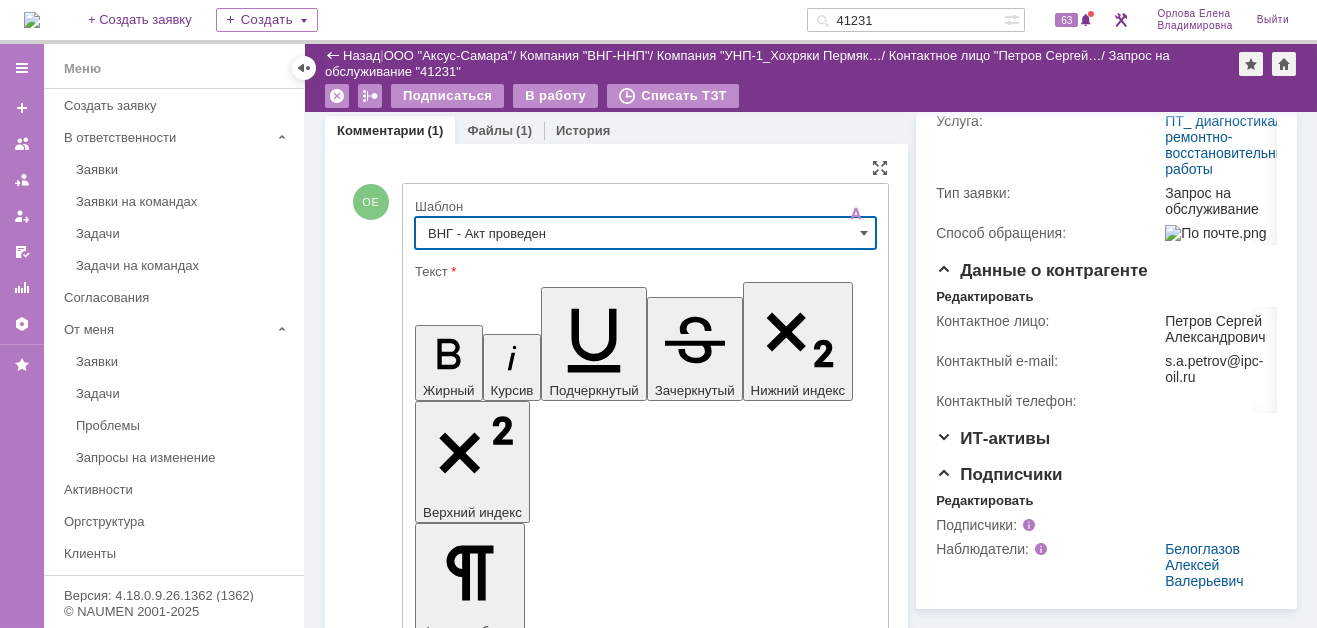 type on "ВНГ - Акт проведен" 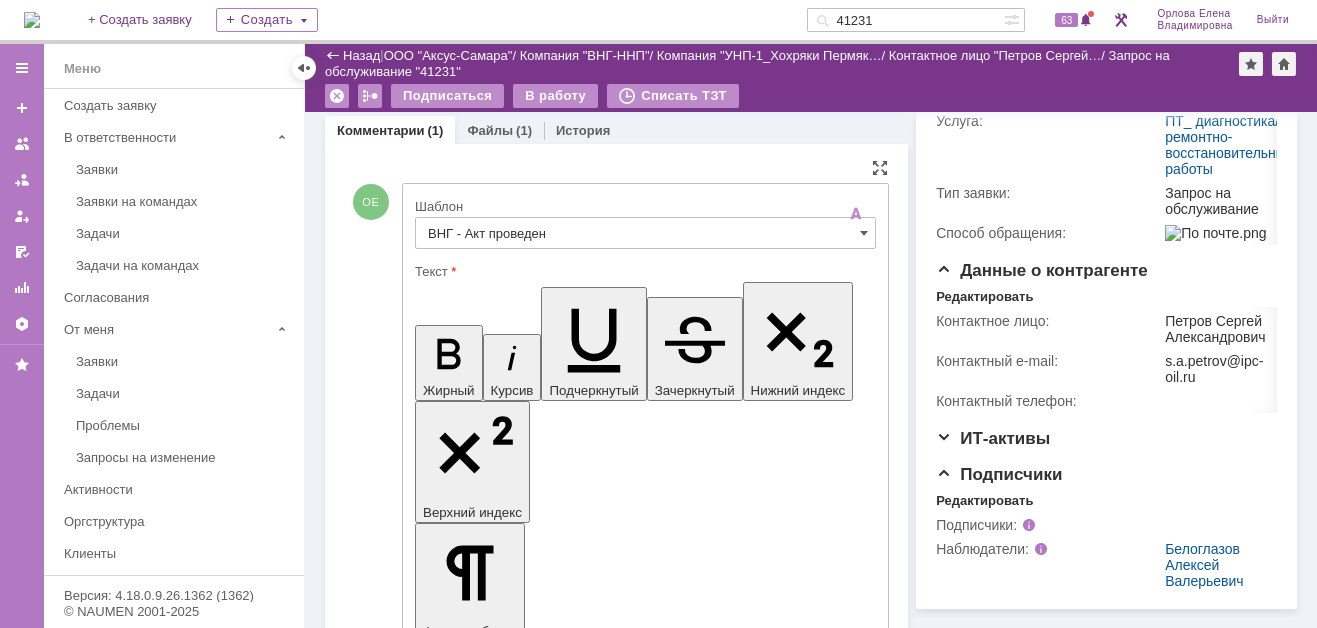 drag, startPoint x: 434, startPoint y: 4403, endPoint x: 487, endPoint y: 4427, distance: 58.18075 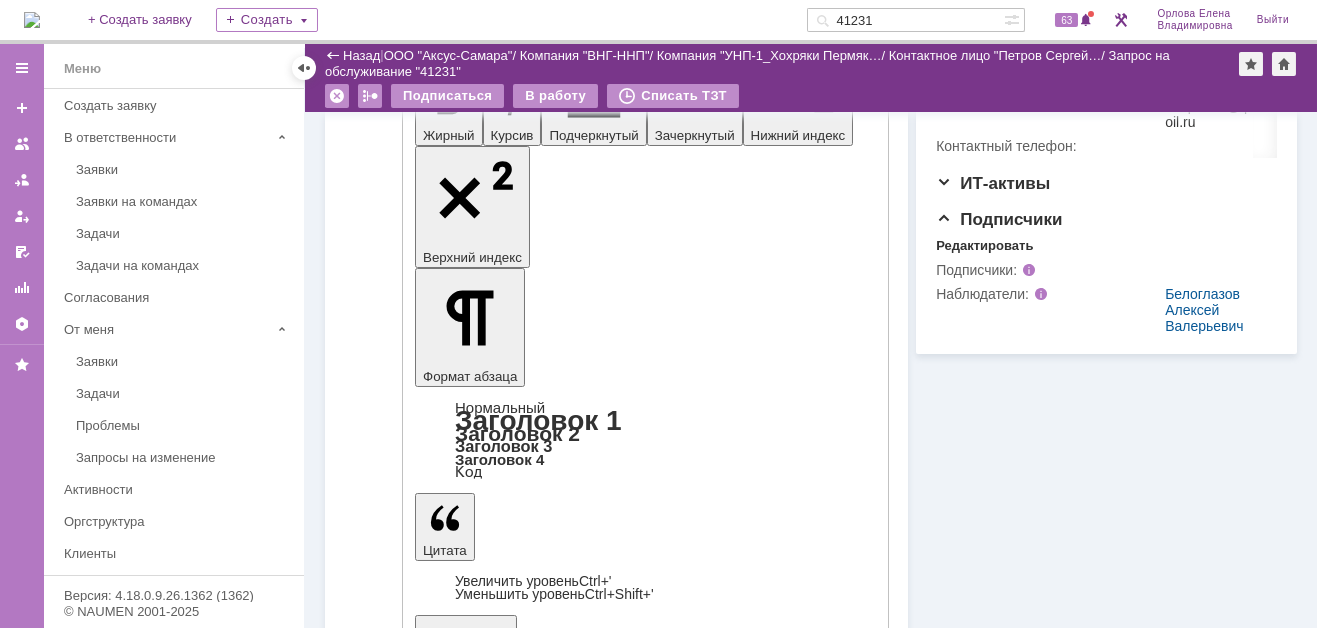 scroll, scrollTop: 725, scrollLeft: 0, axis: vertical 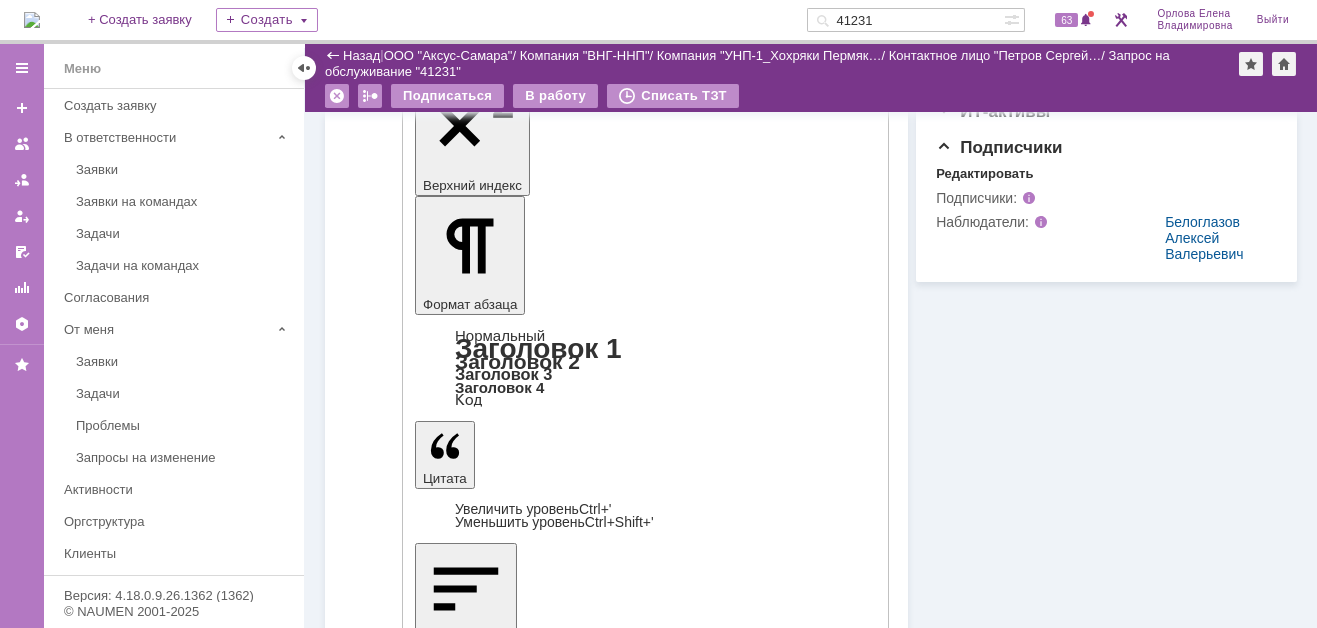 click on "Отправить" at bounding box center (467, 4482) 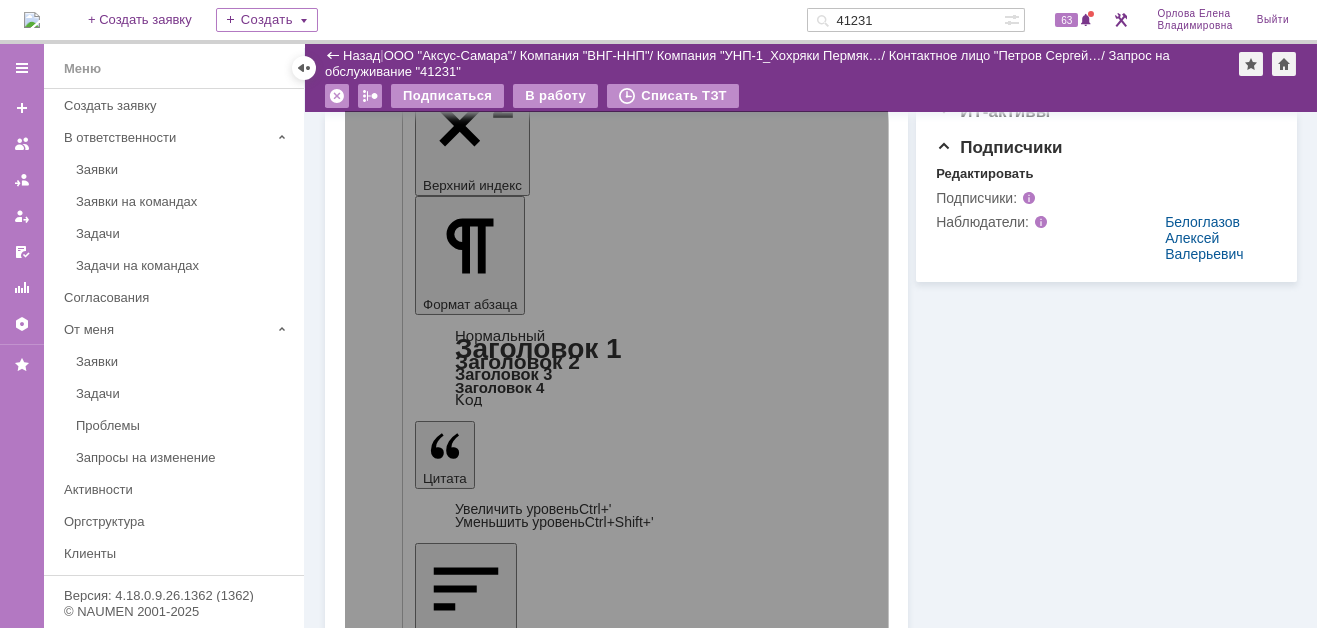 scroll, scrollTop: 399, scrollLeft: 0, axis: vertical 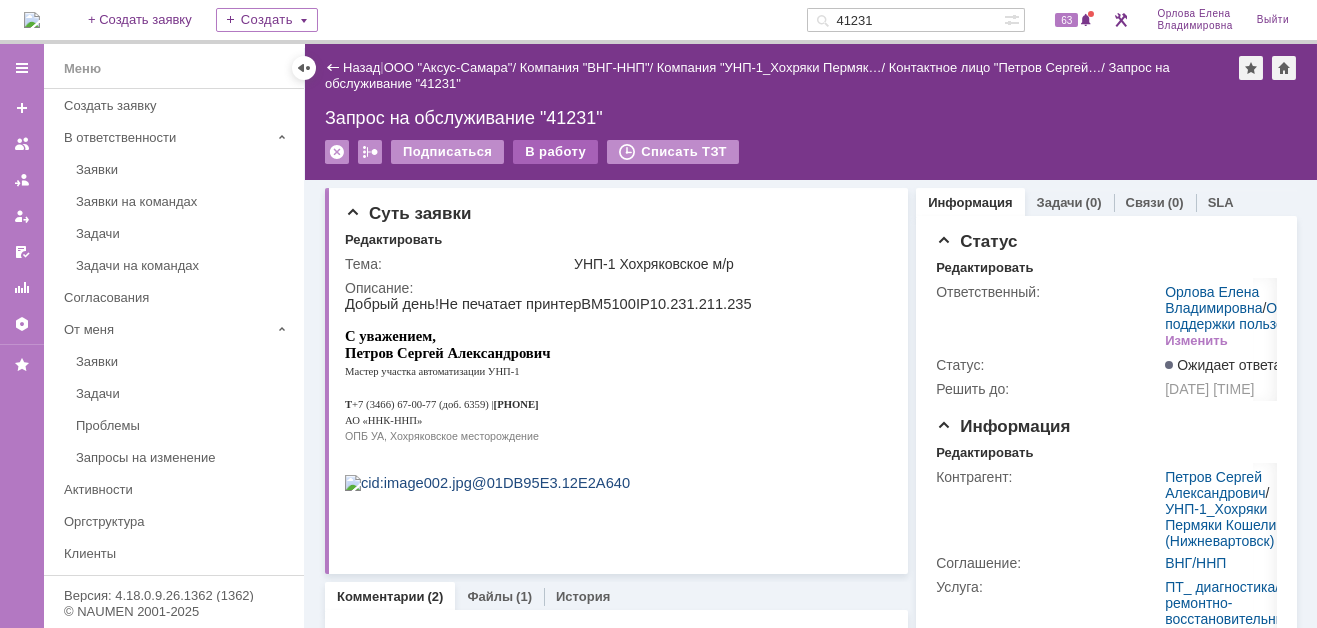 click on "В работу" at bounding box center (555, 152) 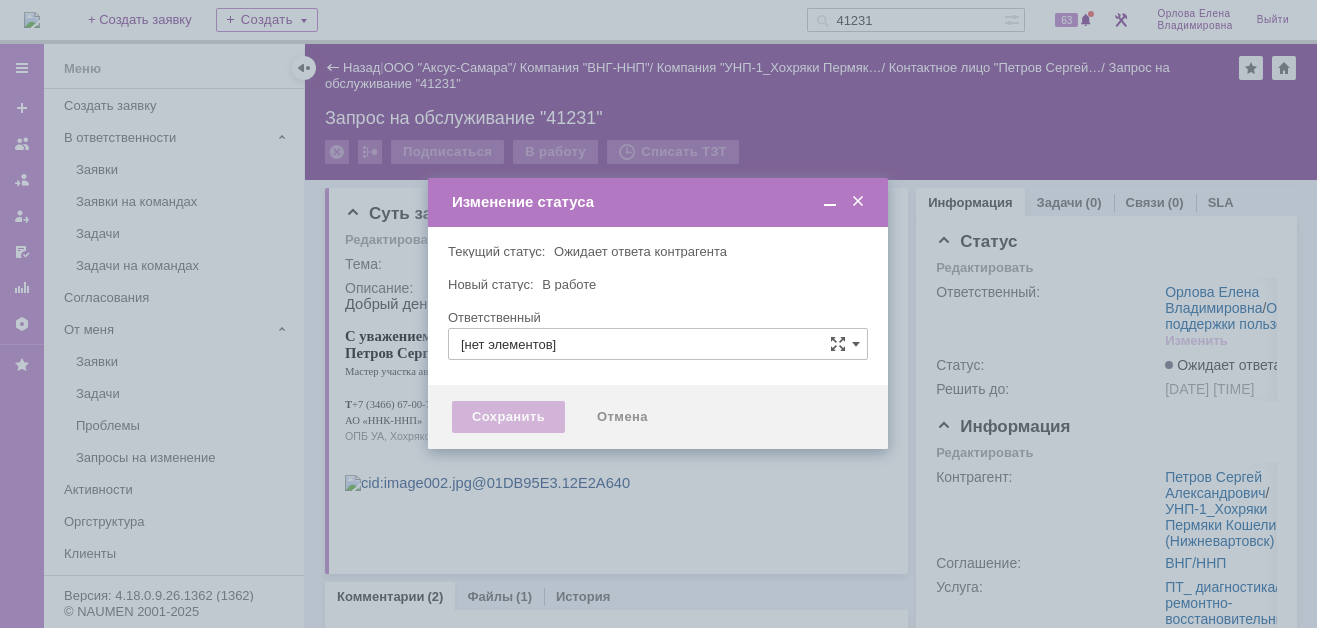type on "Орлова Елена Владимировна" 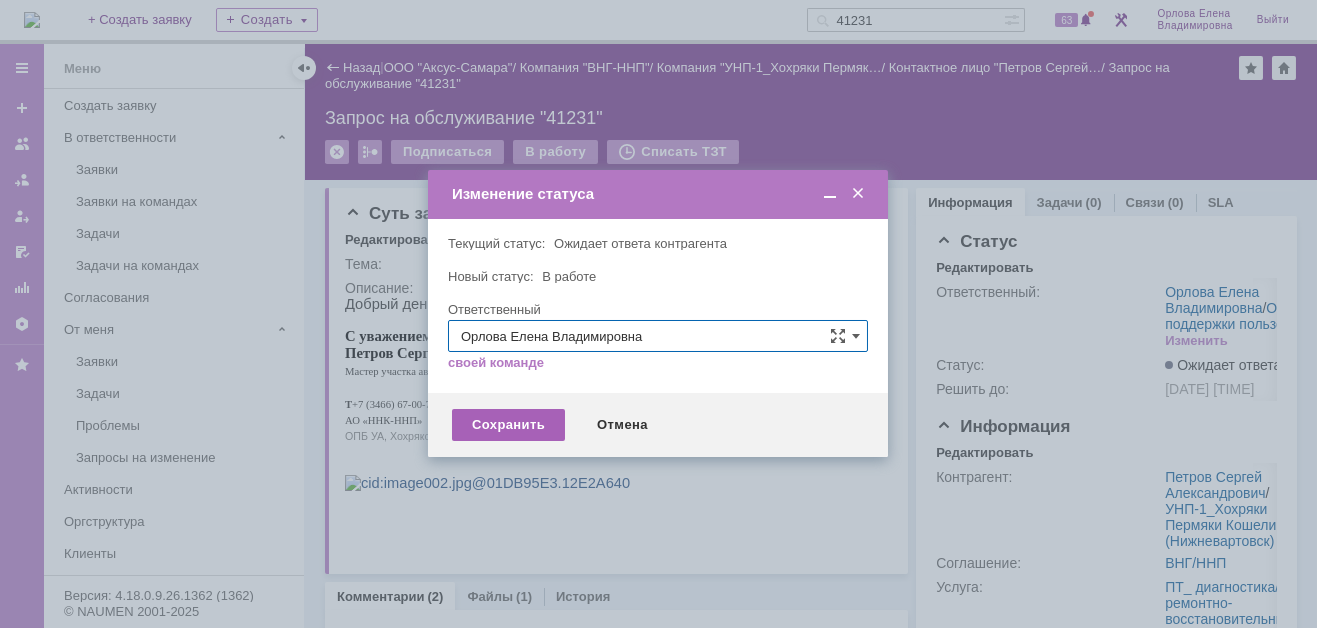 click on "Сохранить" at bounding box center (508, 425) 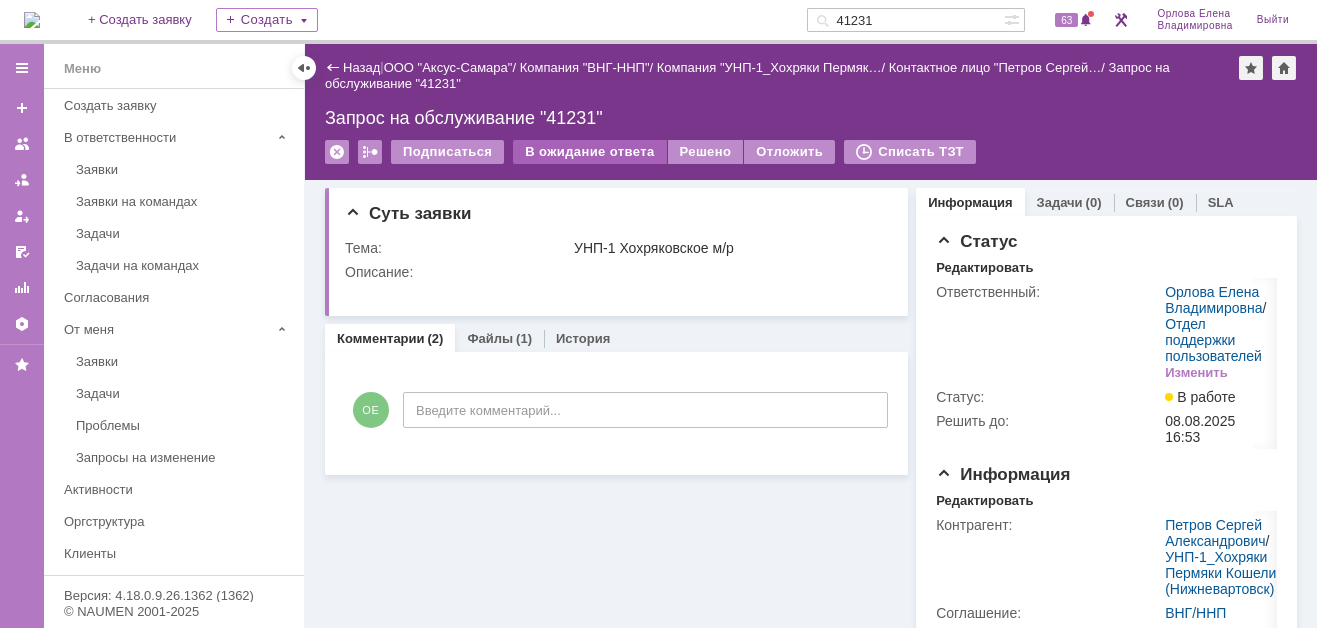 scroll, scrollTop: 0, scrollLeft: 0, axis: both 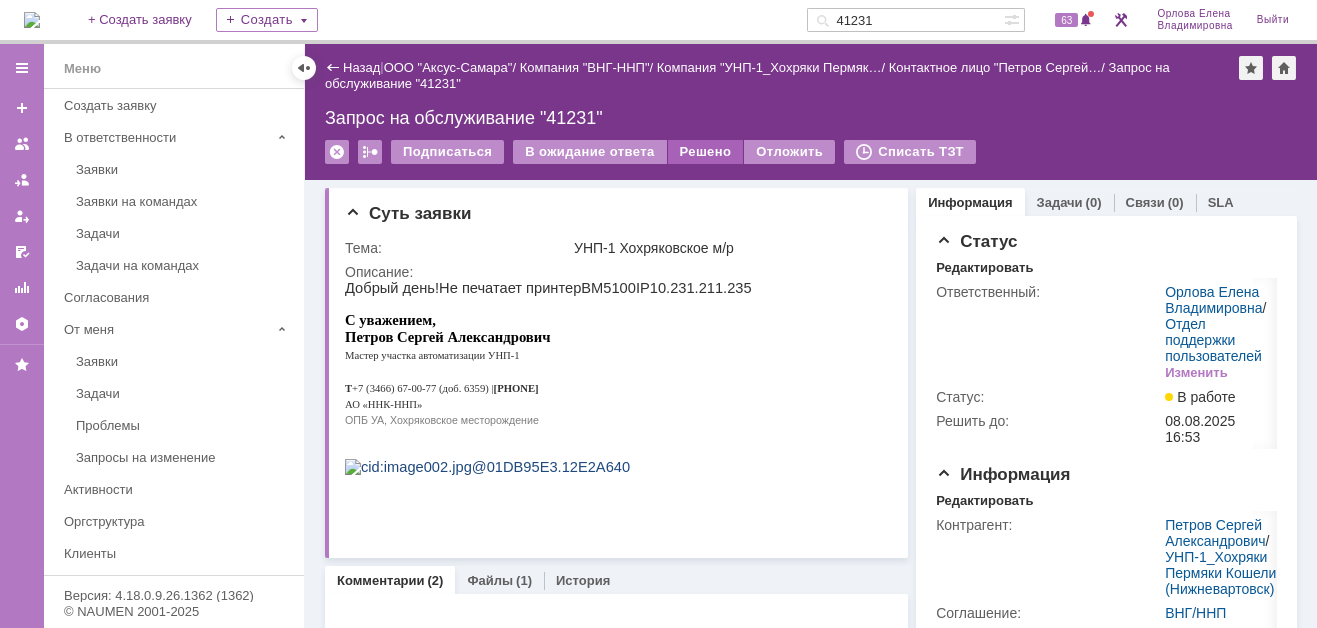 click on "Решено" at bounding box center (706, 152) 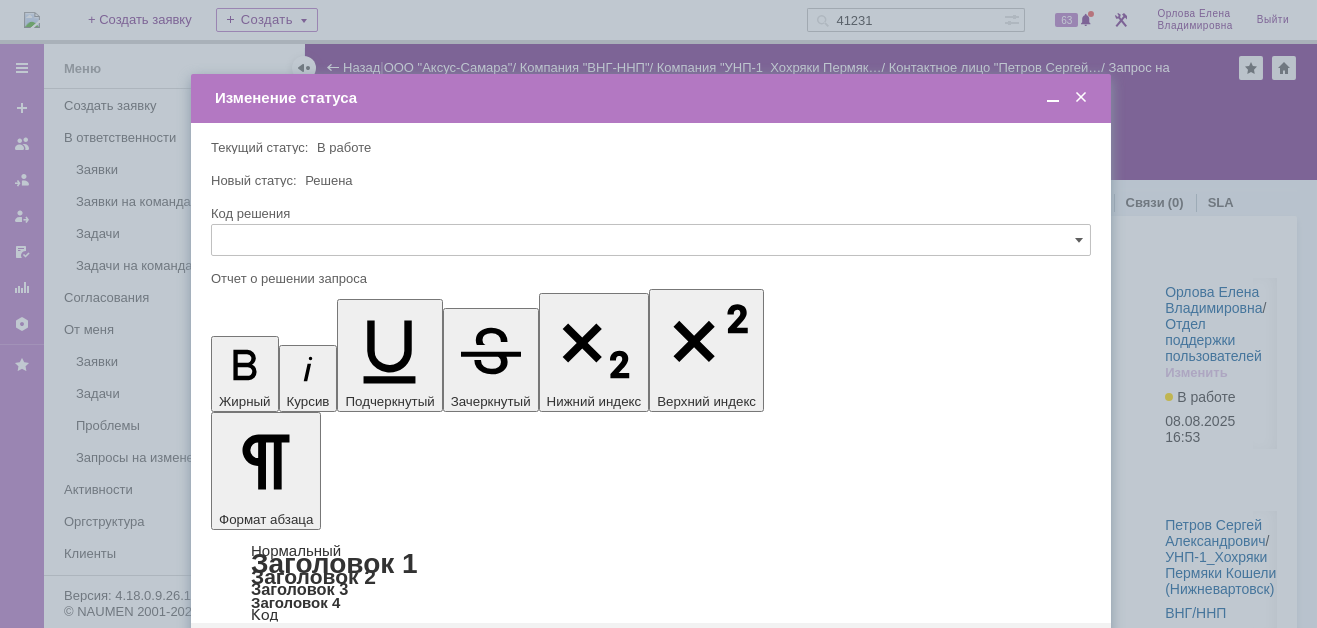 scroll, scrollTop: 0, scrollLeft: 0, axis: both 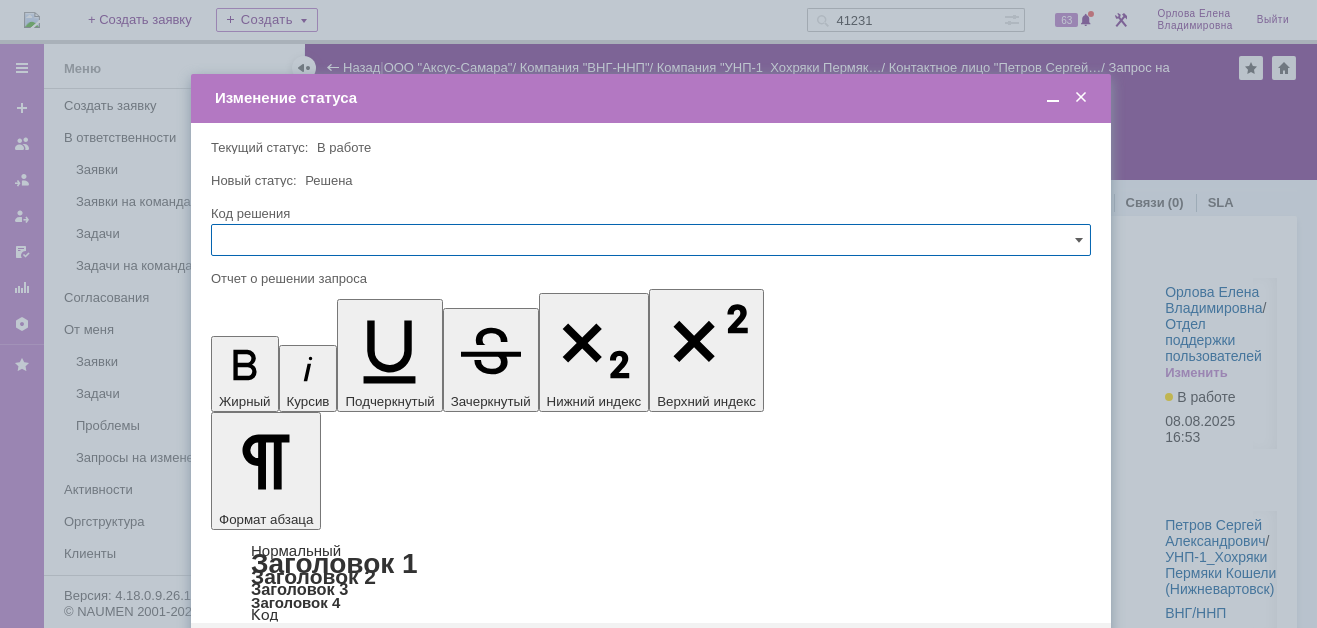 click on "Сохранить" at bounding box center (271, 655) 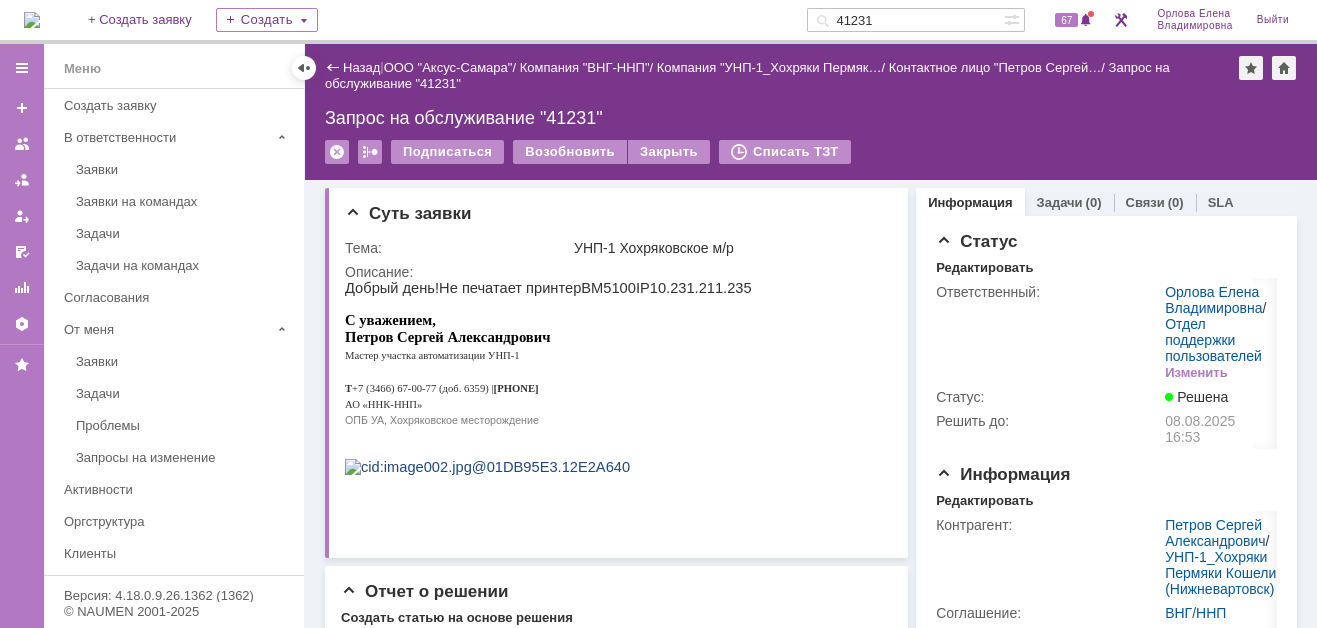 scroll, scrollTop: 0, scrollLeft: 0, axis: both 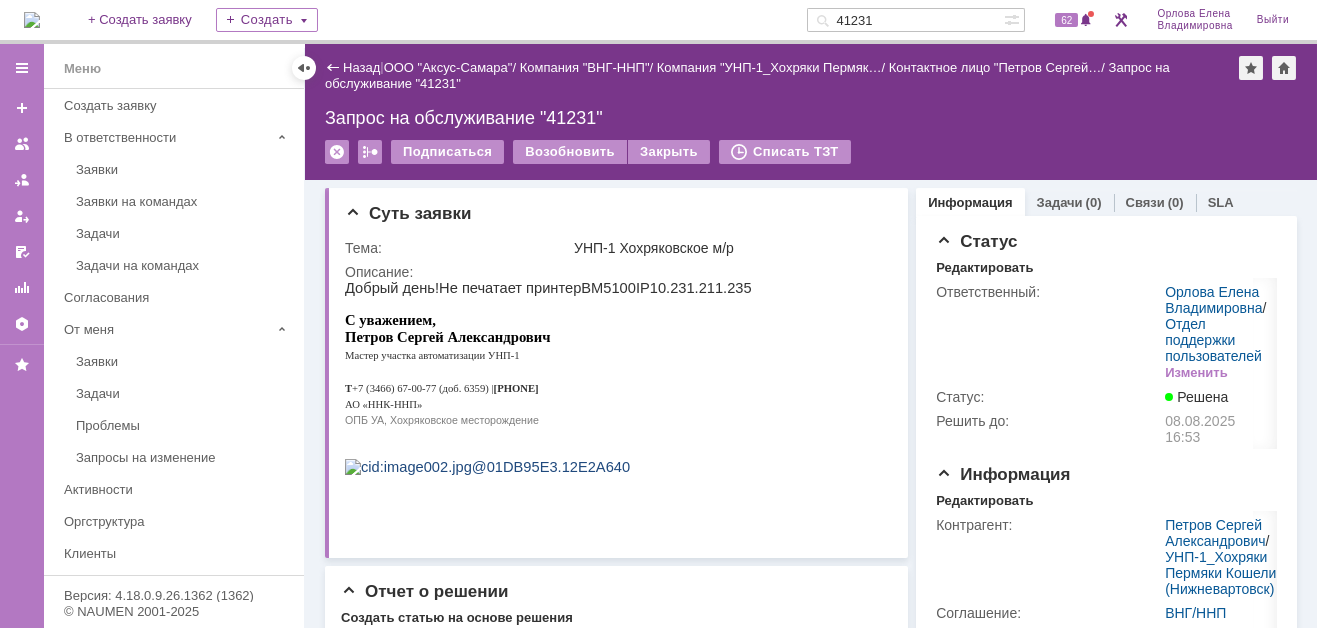 click at bounding box center [32, 20] 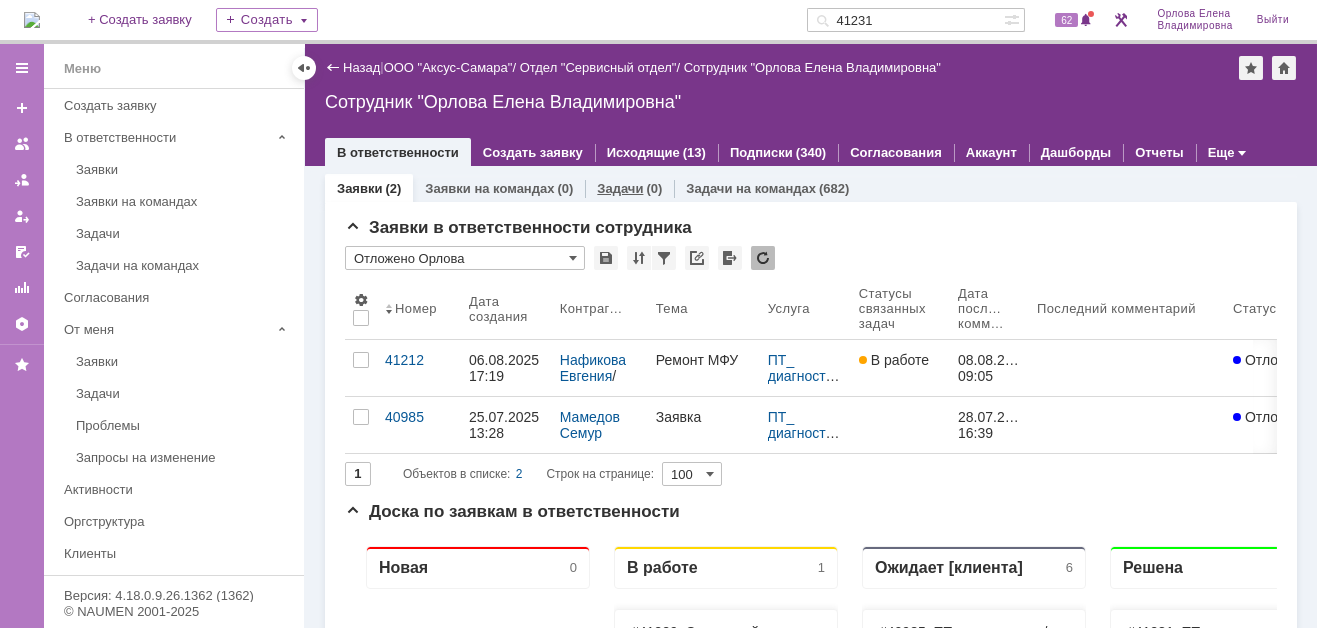 scroll, scrollTop: 0, scrollLeft: 0, axis: both 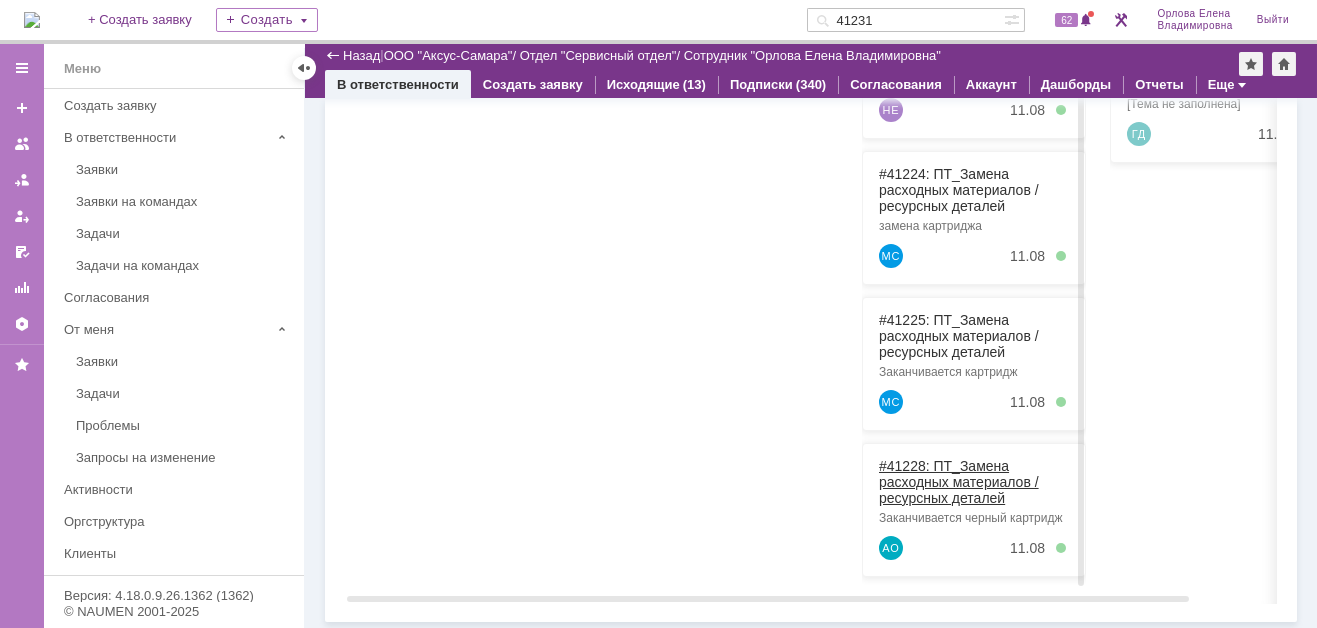 click on "#41228: ПТ_Замена расходных материалов / ресурсных деталей" at bounding box center (959, 482) 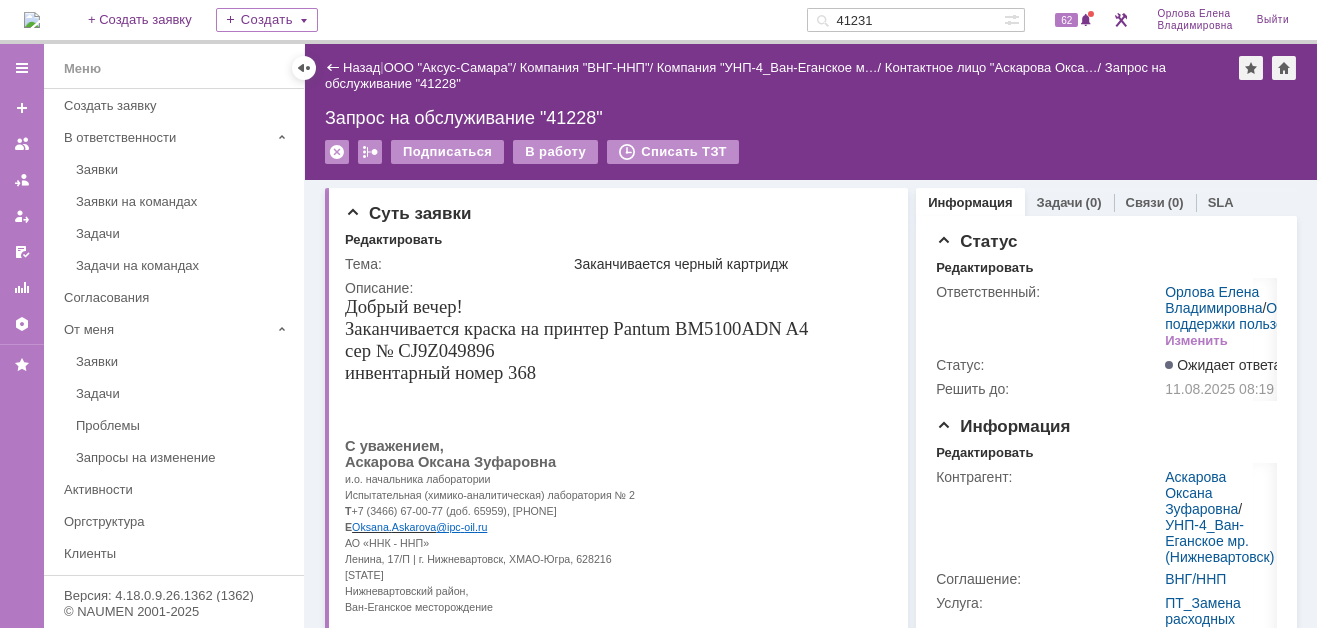 scroll, scrollTop: 0, scrollLeft: 0, axis: both 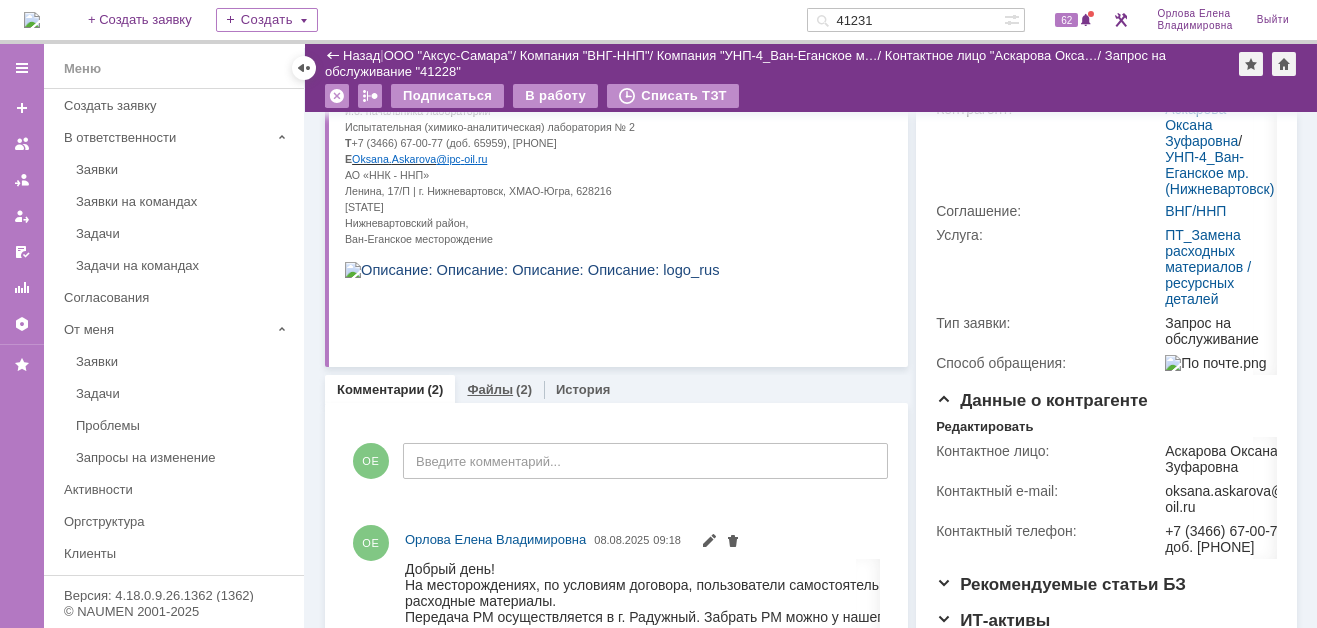 click on "Файлы" at bounding box center (490, 389) 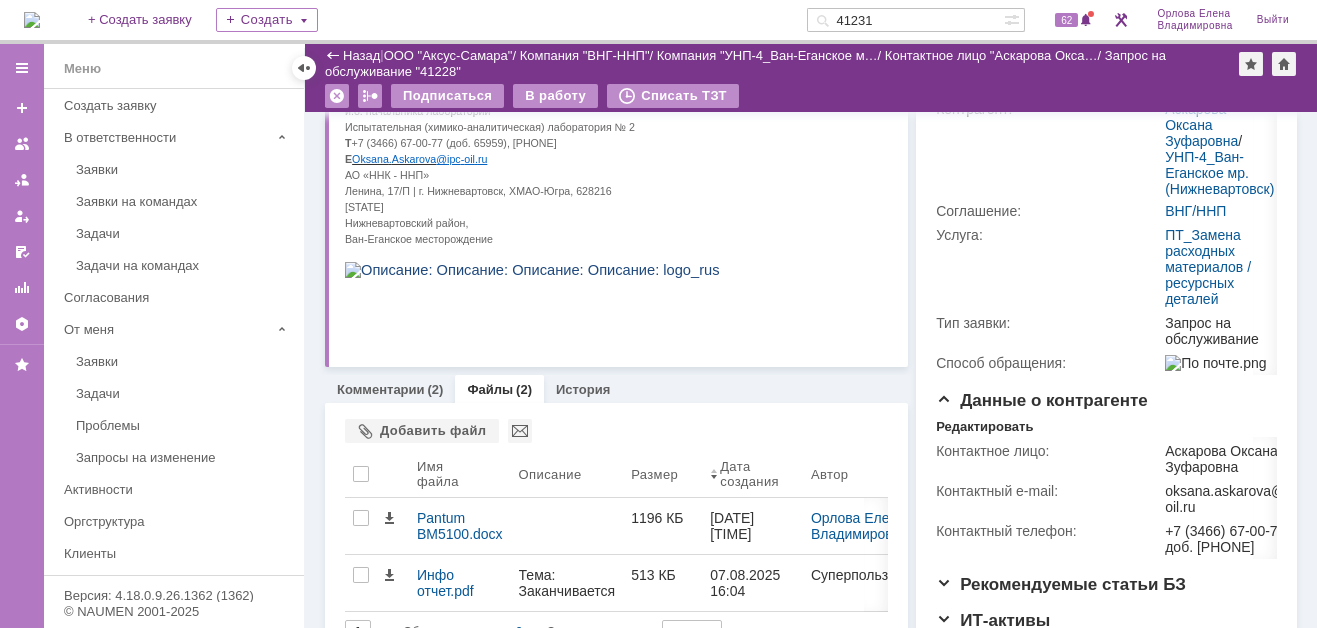 scroll, scrollTop: 482, scrollLeft: 0, axis: vertical 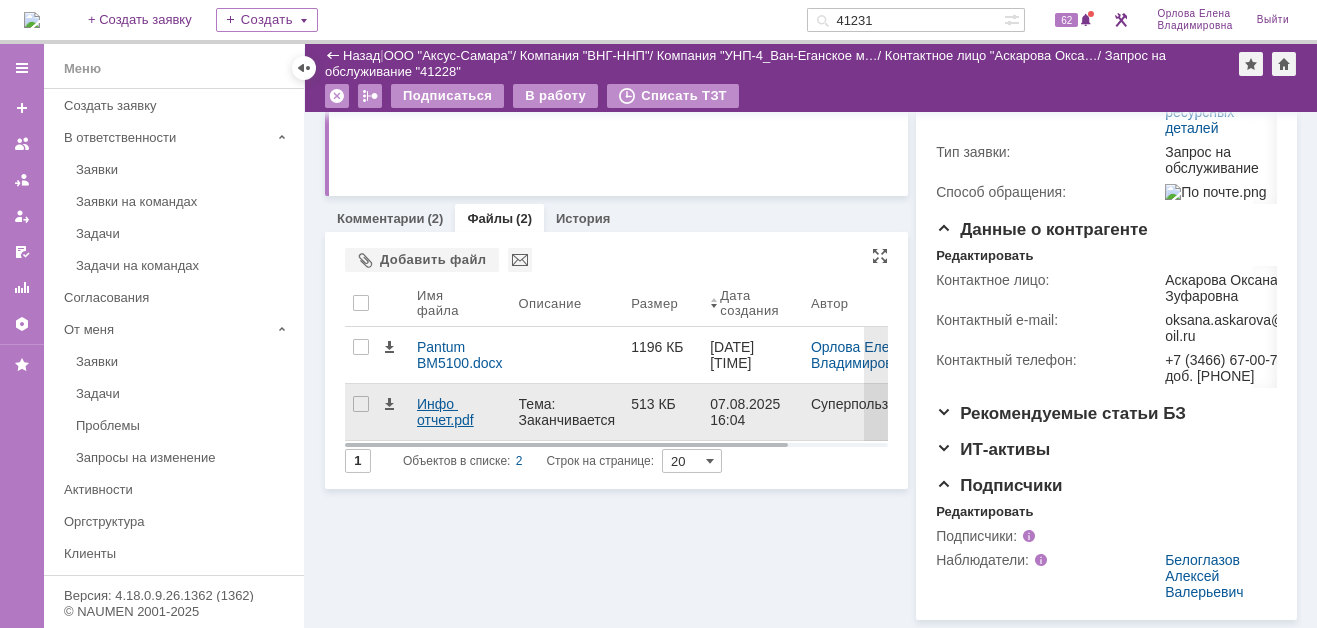 click on "Инфо отчет.pdf" at bounding box center (460, 412) 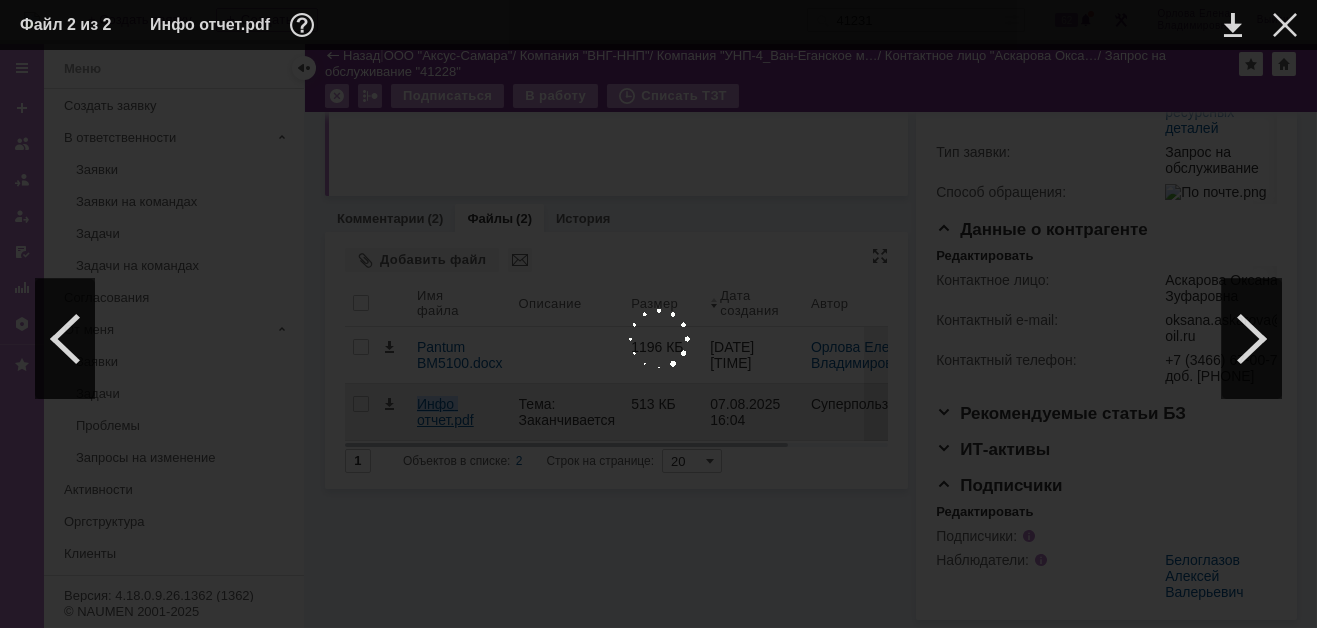 click on "Идет загрузка, пожалуйста, подождите.
На домашнюю + Создать заявку Создать 41231 62 Орлова Елена  Владимировна Выйти   Меню Меню Создать заявку В ответственности Заявки Заявки на командах Задачи Задачи на командах Согласования От меня Заявки Задачи Проблемы Запросы на изменение Активности Оргструктура Клиенты Соглашения и услуги (SLA) База знаний Отчеты Настройки Избранное Версия: 4.18.0.9.26.1362 (1362) © NAUMEN 2001-2025 Назад   |   ООО "Аксус-Самара"  /   Компания "ВНГ-ННП"  /   Компания "УНП-4_Ван-Еганское м…  /   Контактное лицо "Аскарова Окса…  /" at bounding box center (658, 314) 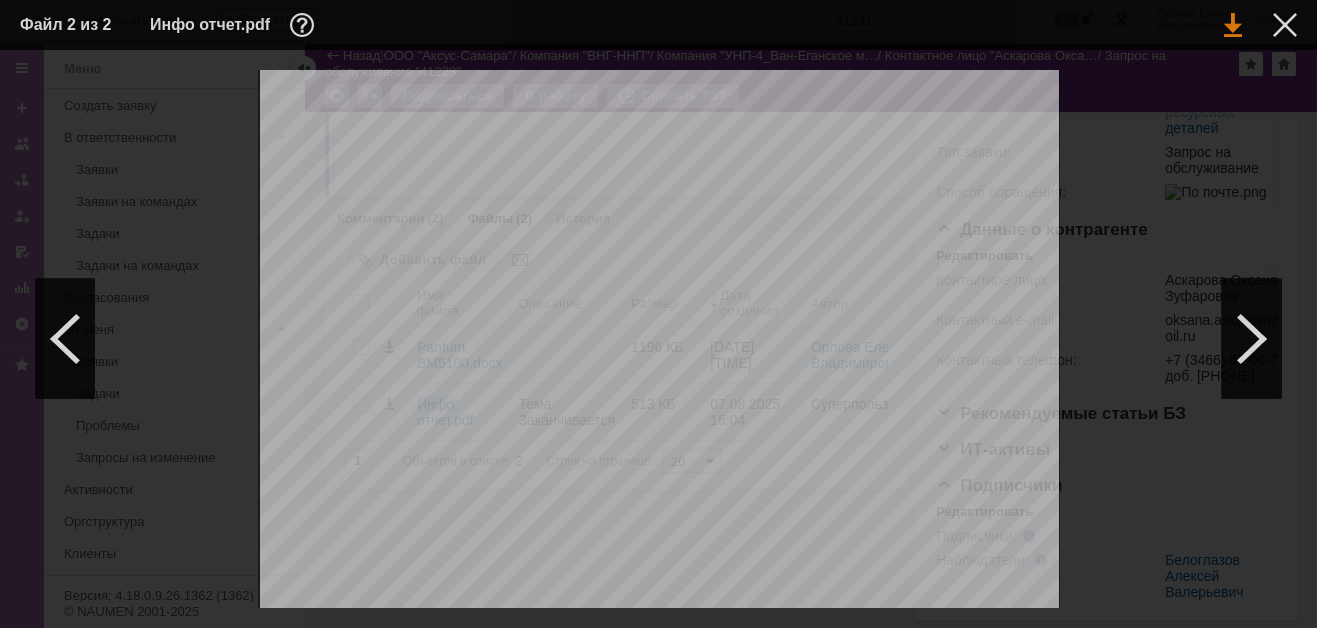 click at bounding box center (1233, 25) 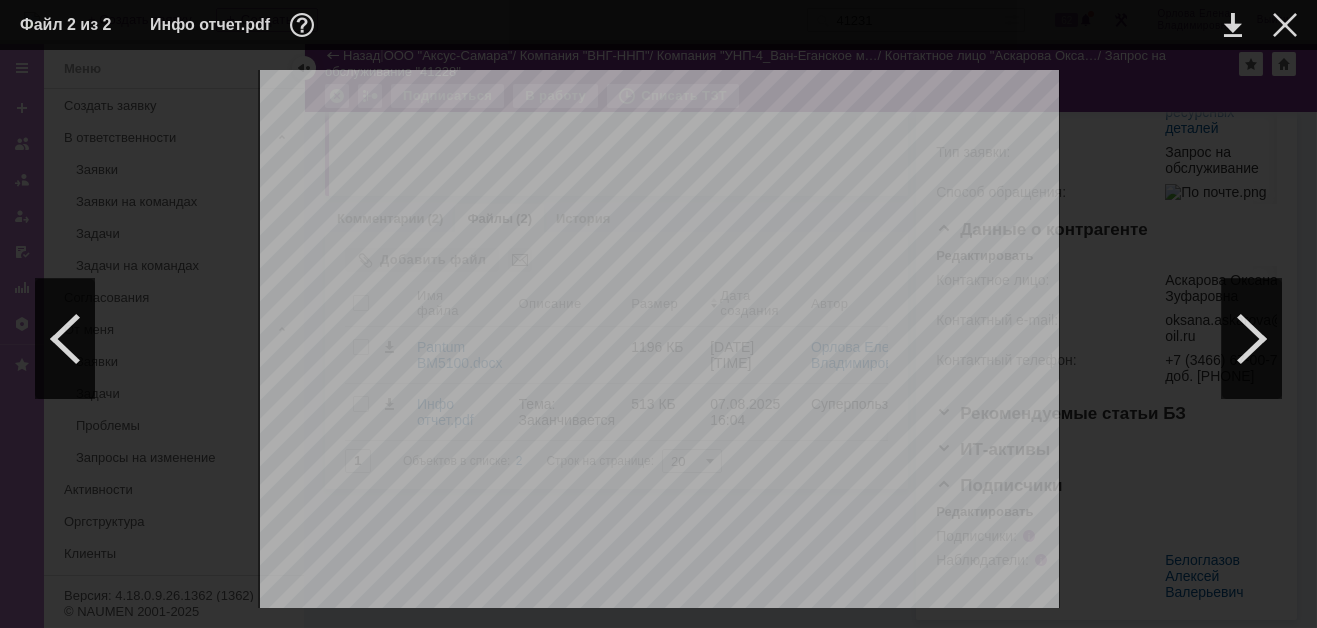 click on "Инфо отчет.pdf" at bounding box center (641, 25) 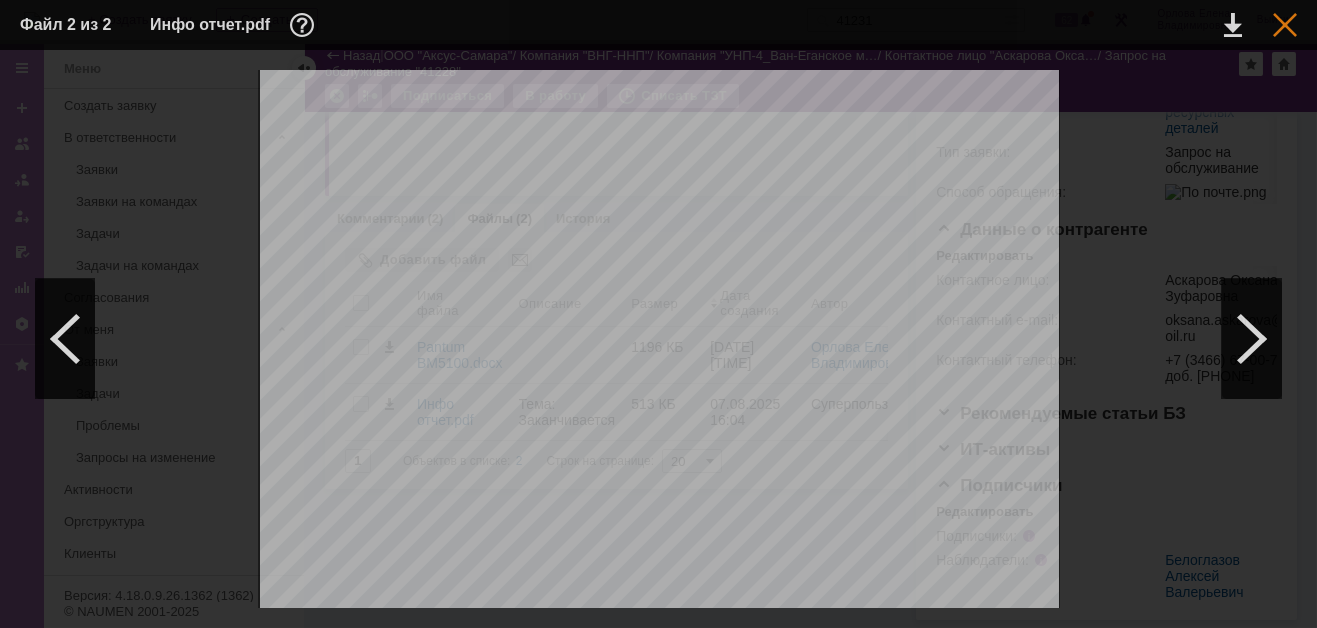 click at bounding box center (1285, 25) 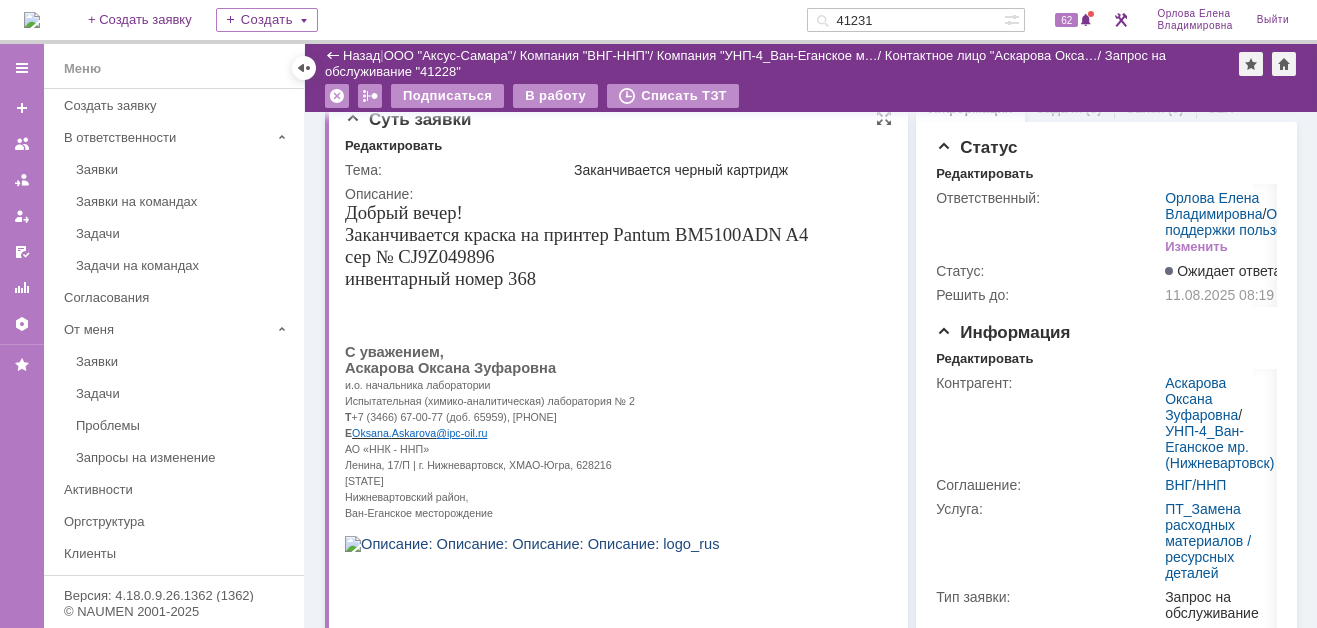 scroll, scrollTop: 0, scrollLeft: 0, axis: both 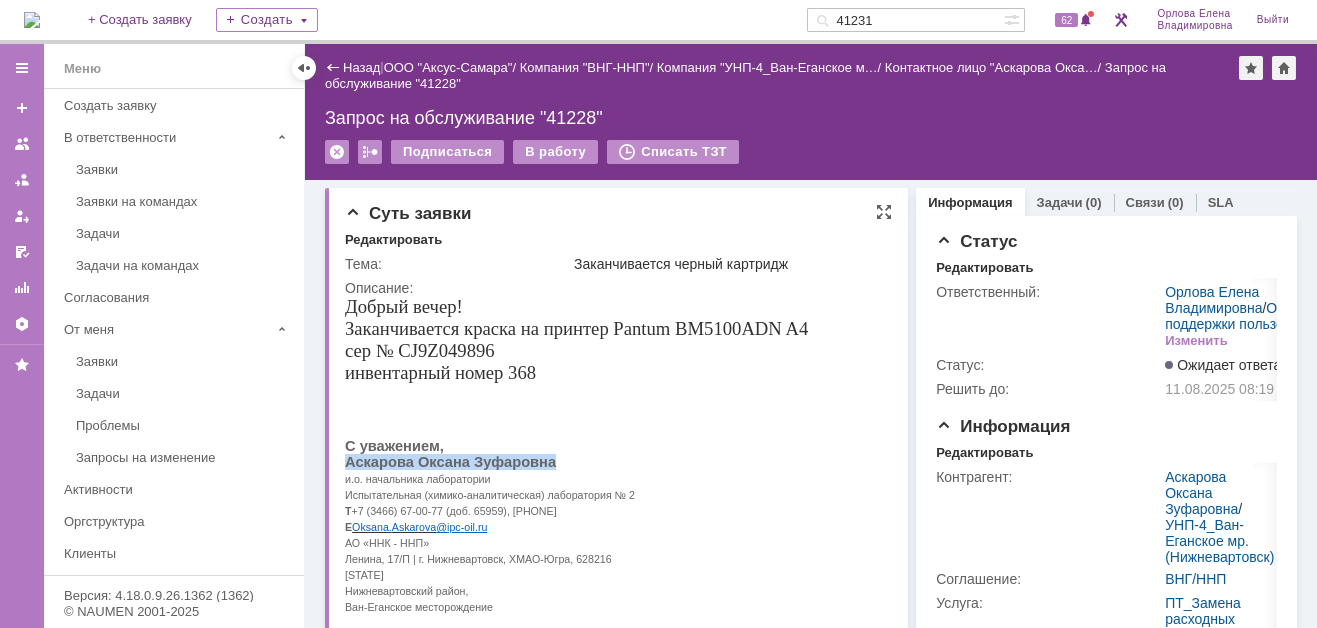 drag, startPoint x: 346, startPoint y: 466, endPoint x: 528, endPoint y: 464, distance: 182.01099 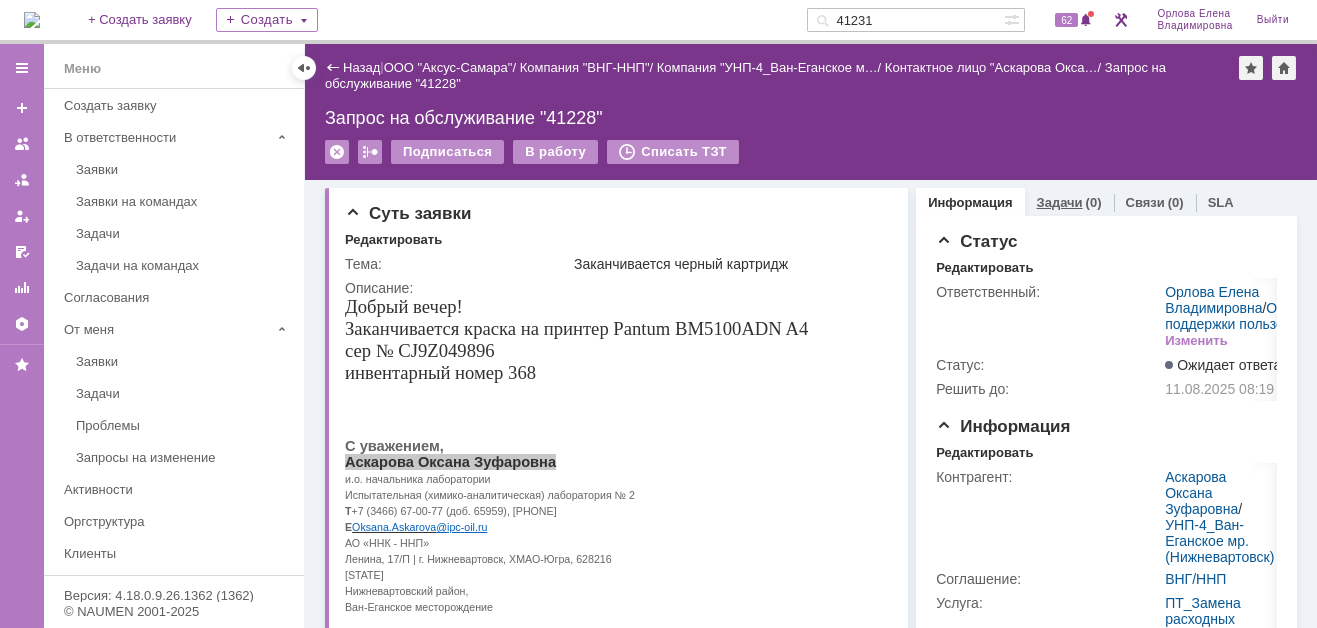 click on "Задачи" at bounding box center (1060, 202) 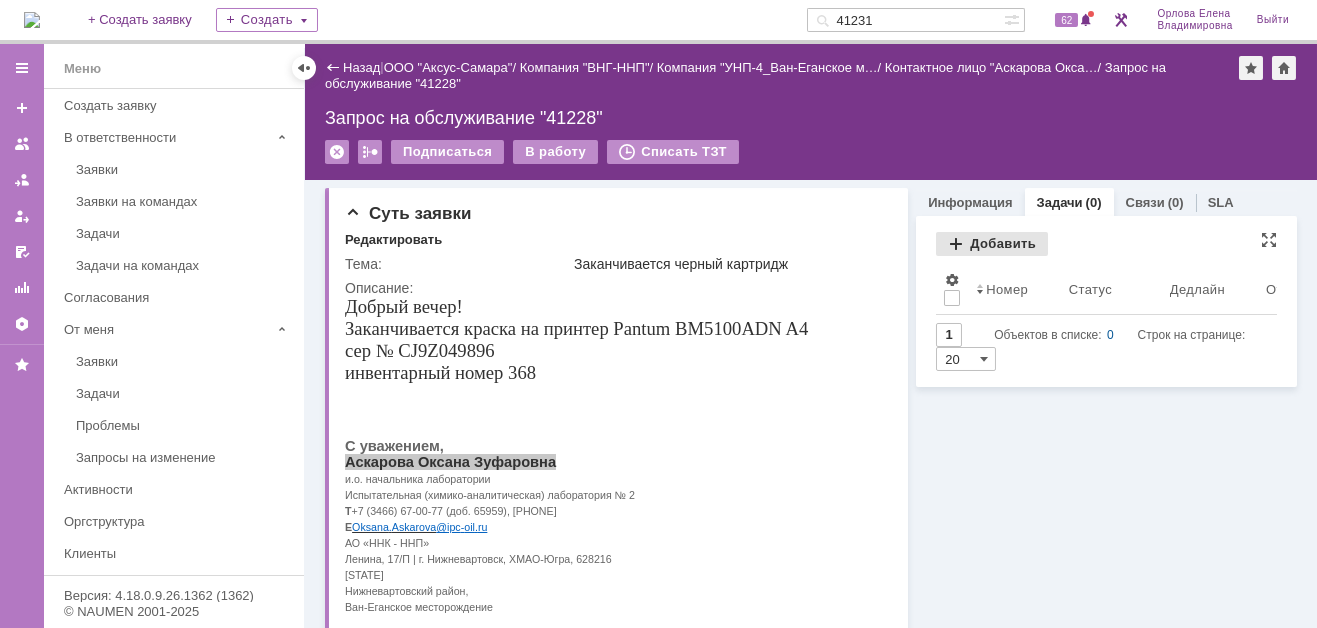 click on "Добавить" at bounding box center (992, 244) 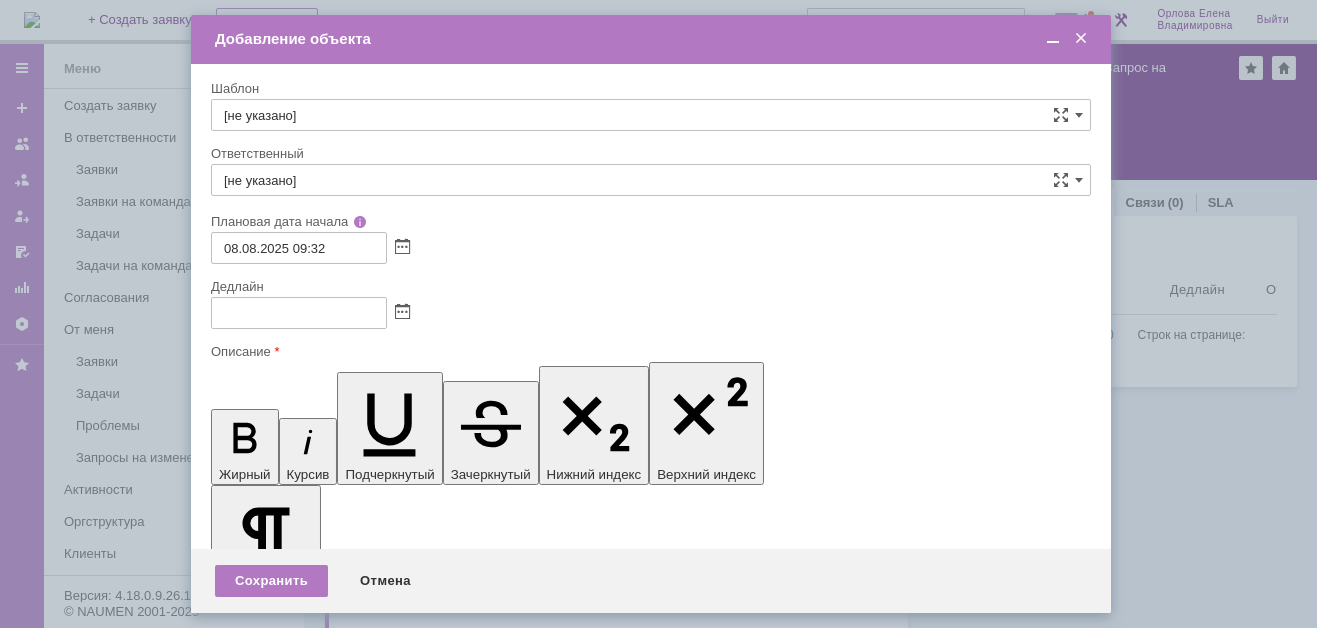 scroll, scrollTop: 0, scrollLeft: 0, axis: both 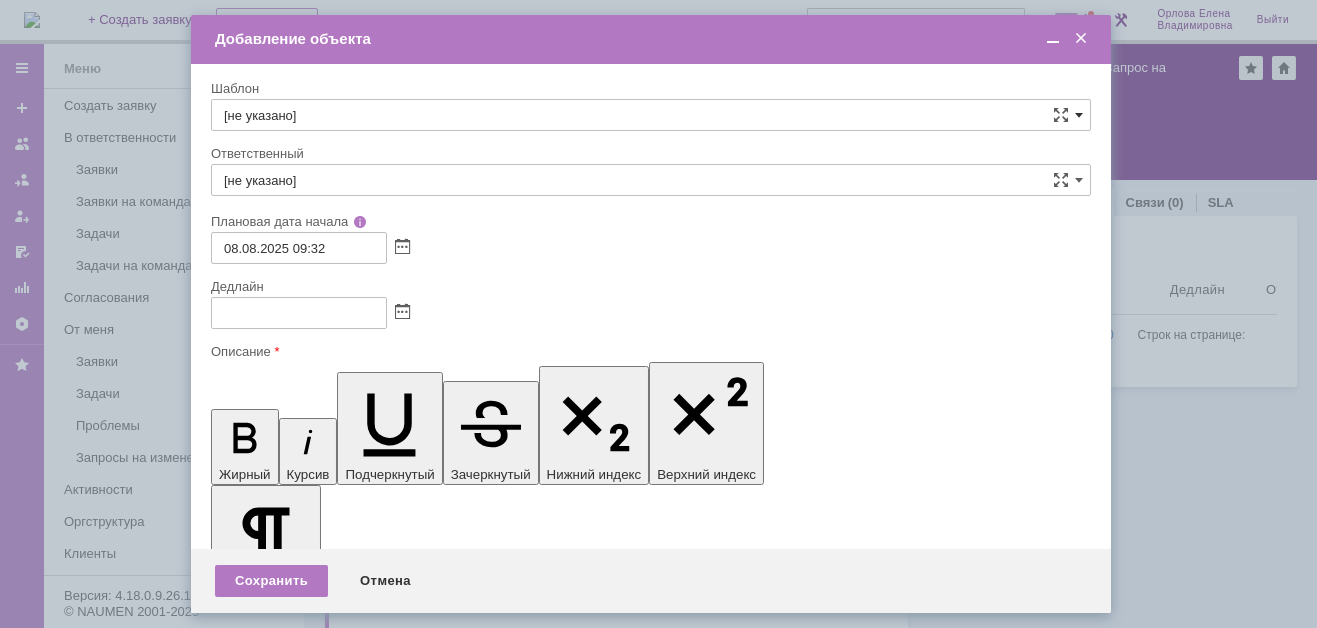 click at bounding box center [1079, 115] 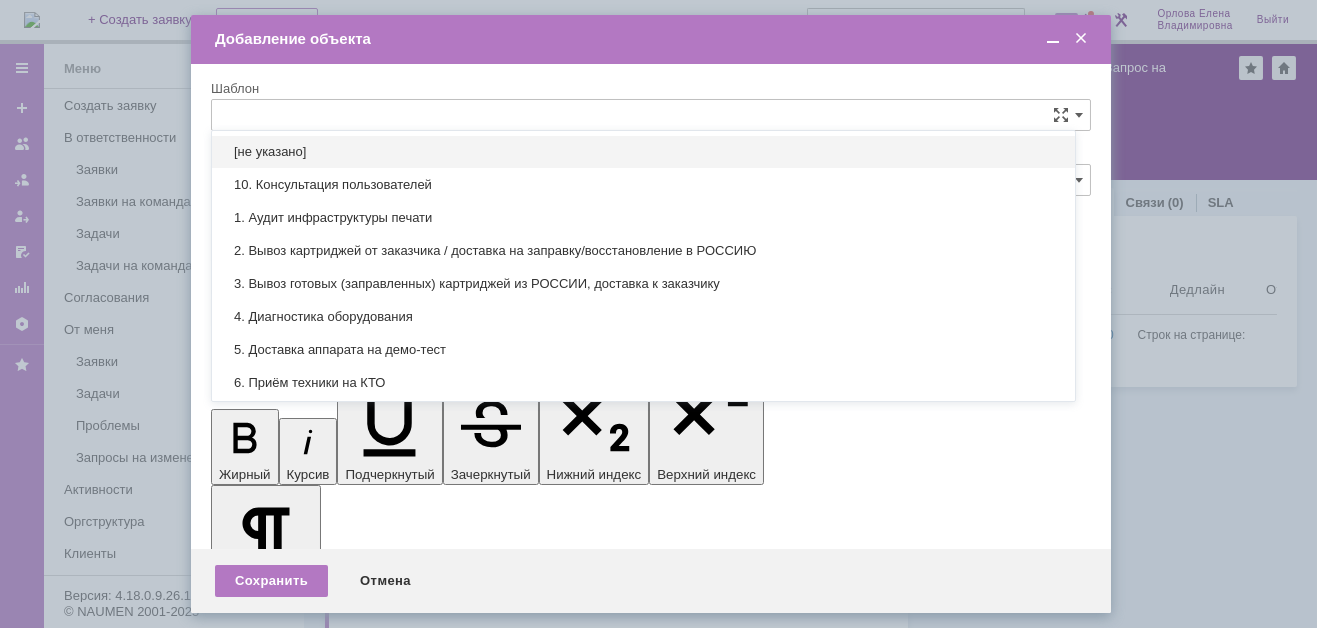 click at bounding box center (651, 115) 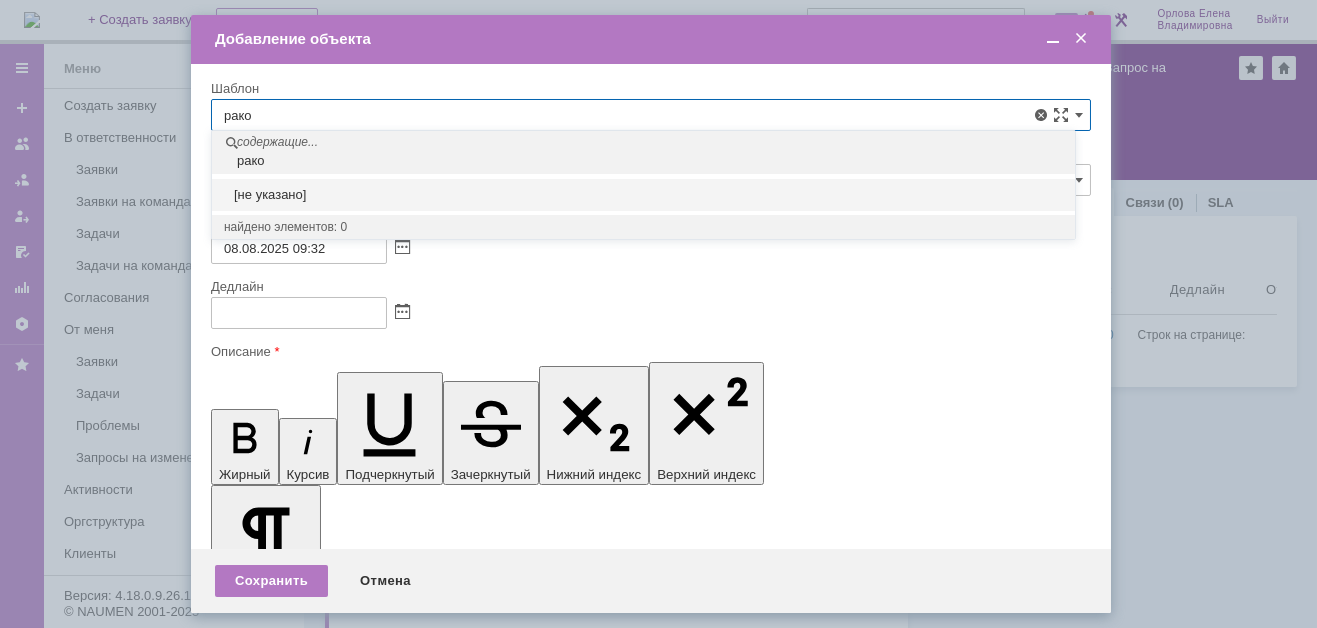 click on "Добавление объекта" at bounding box center (653, 39) 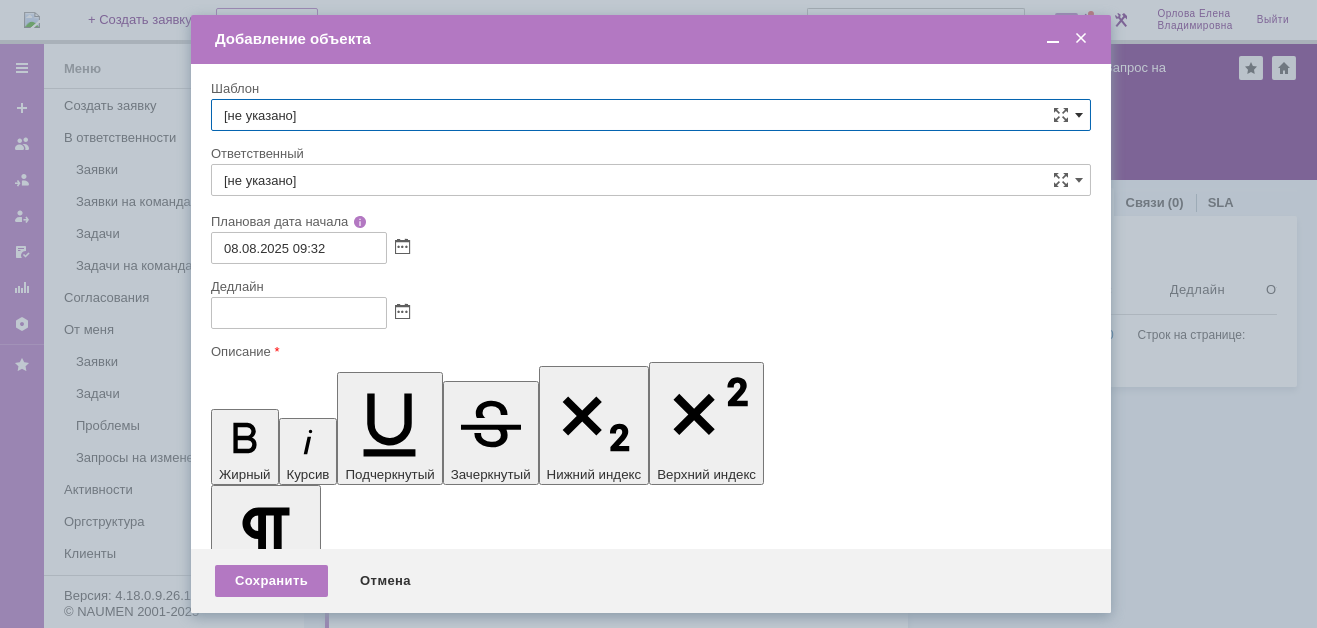 type on "[не указано]" 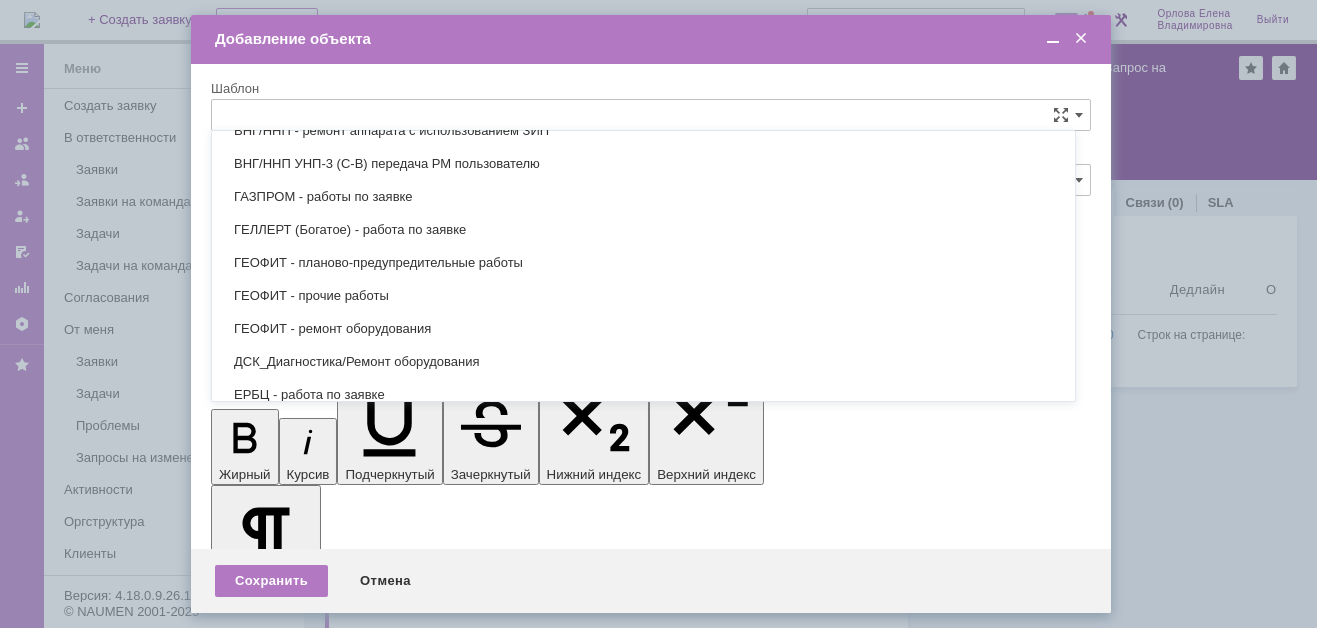 scroll, scrollTop: 779, scrollLeft: 0, axis: vertical 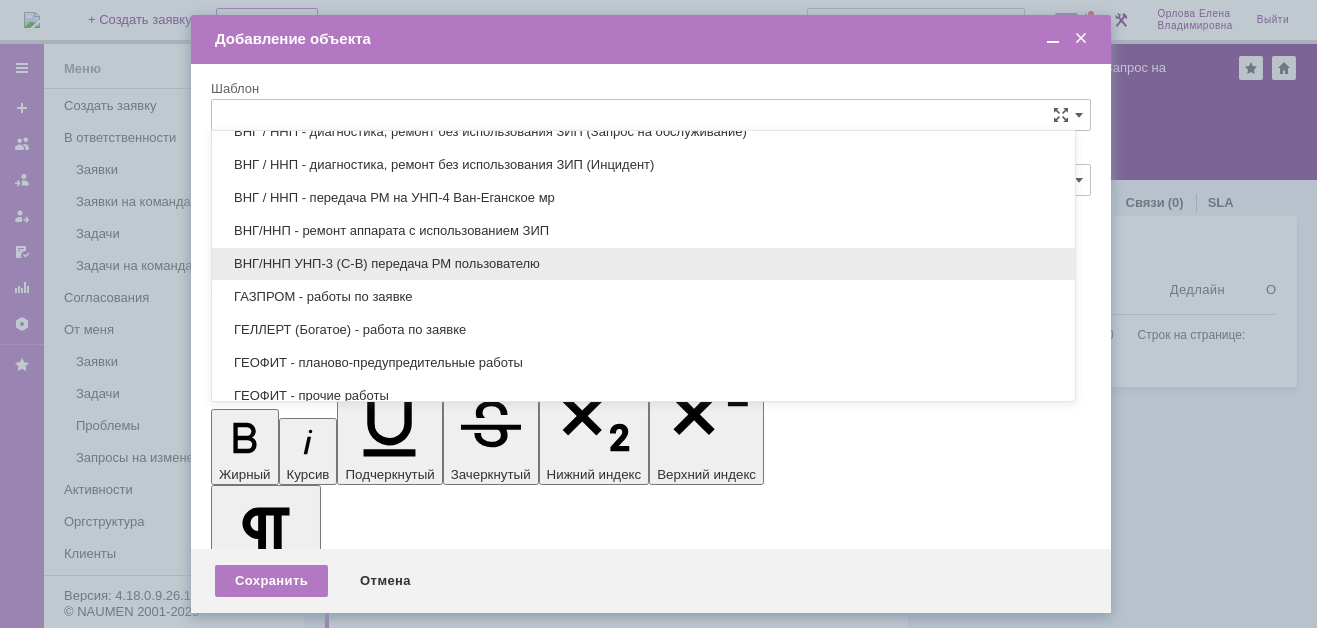 click on "ВНГ/ННП   УНП-3 (С-В) передача РМ пользователю" at bounding box center (643, 264) 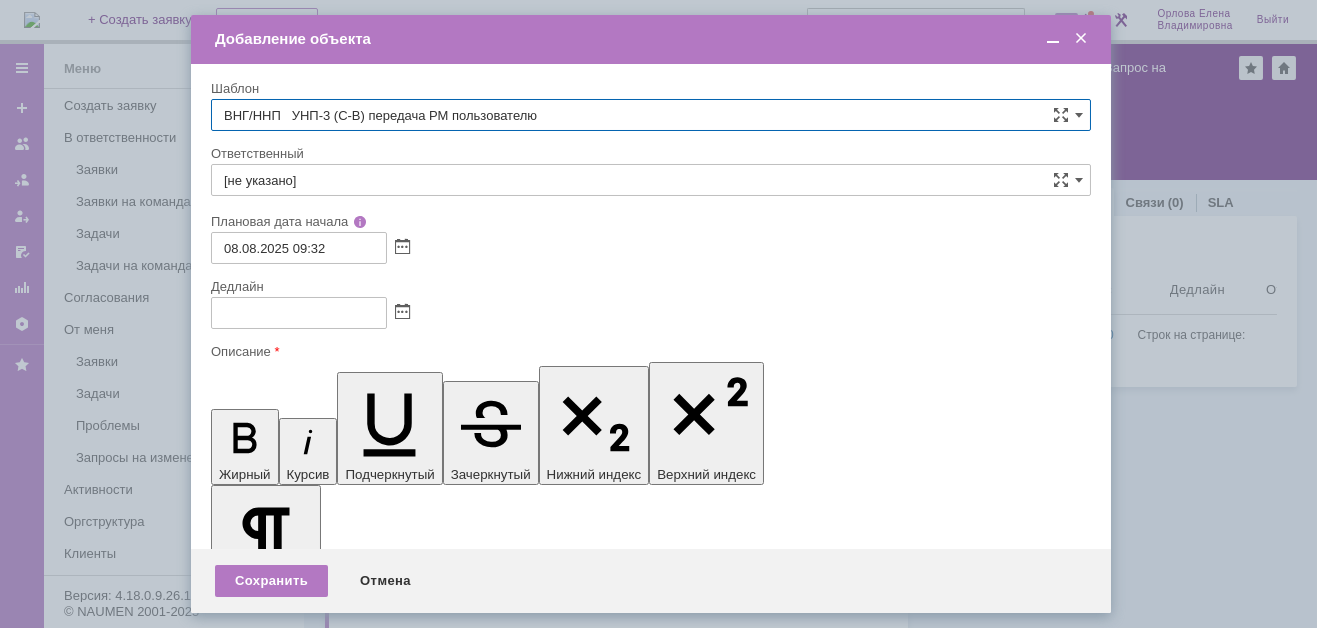 type on "ВНГ/ННП   УНП-3 (С-В) передача РМ пользователю" 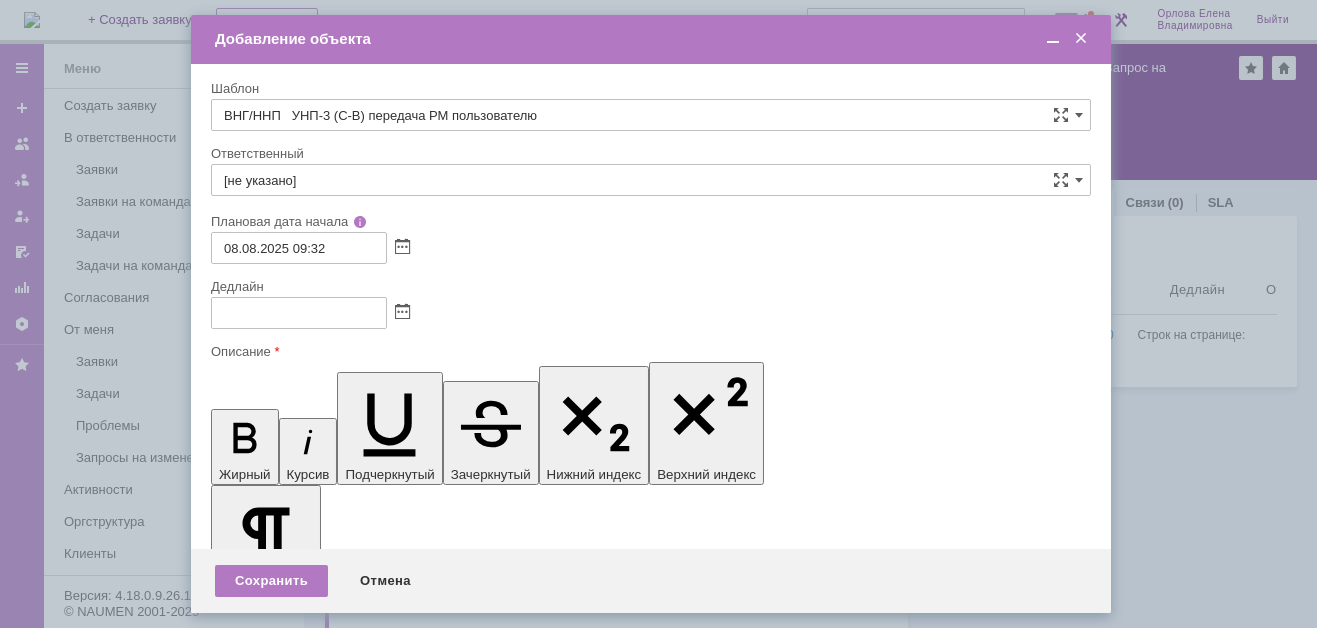type 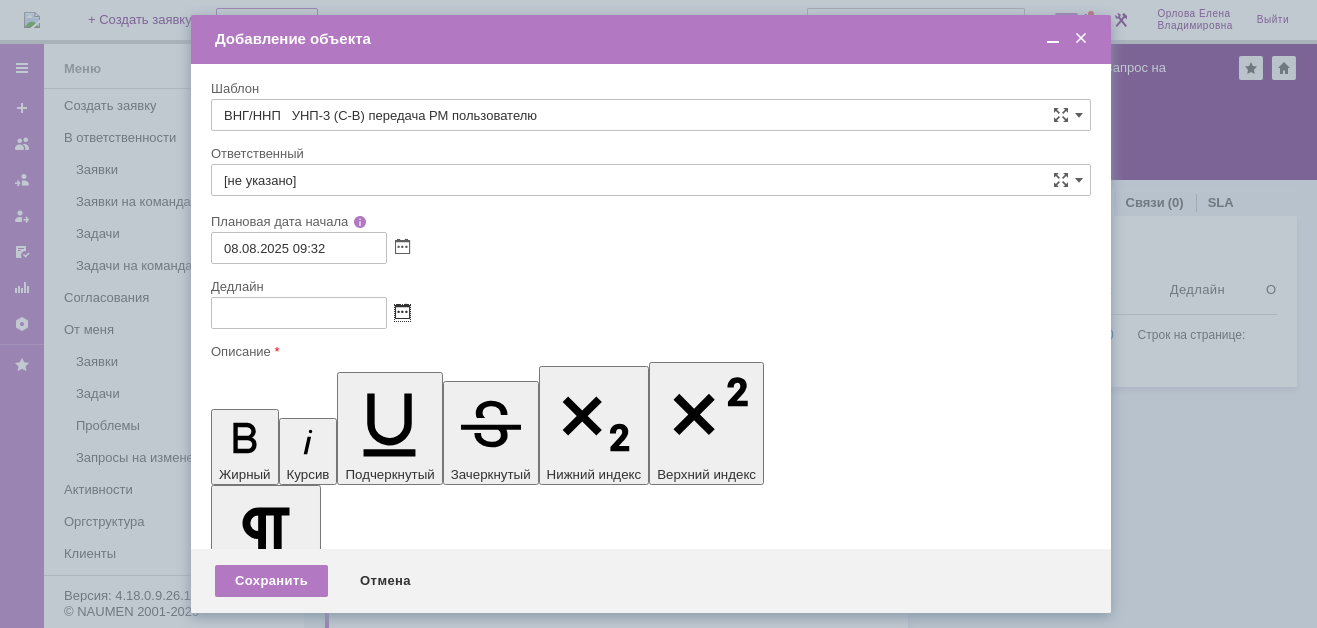 click at bounding box center [402, 313] 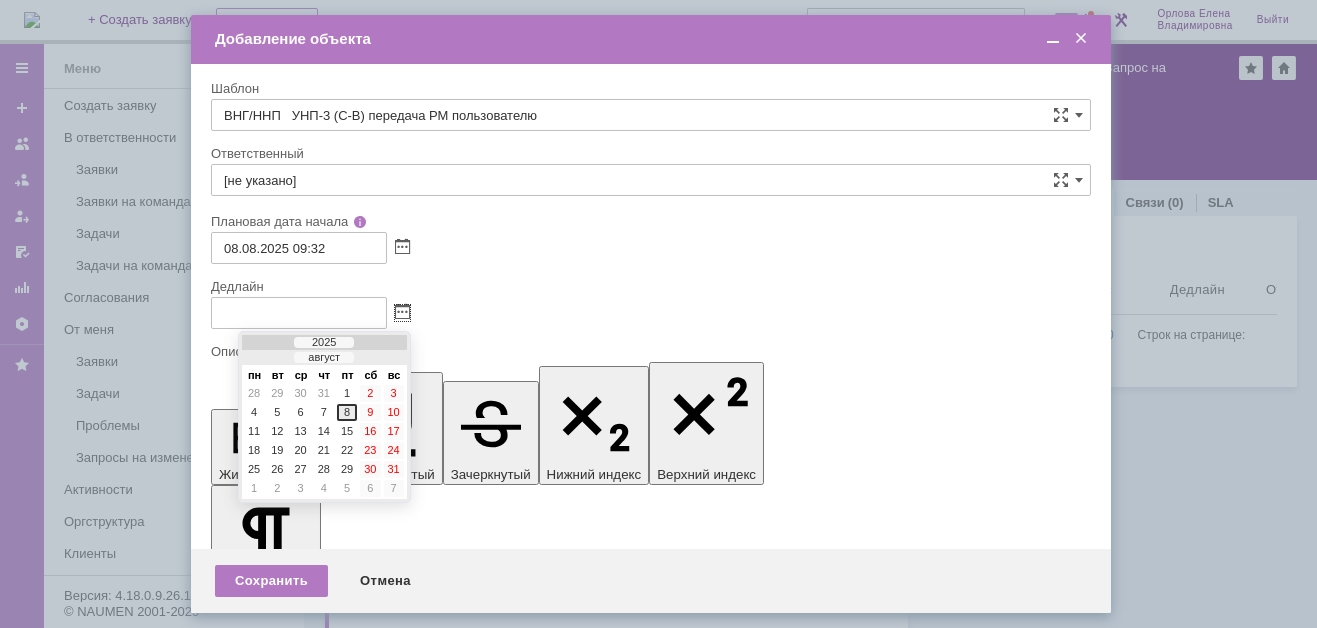 click on "8" at bounding box center [347, 412] 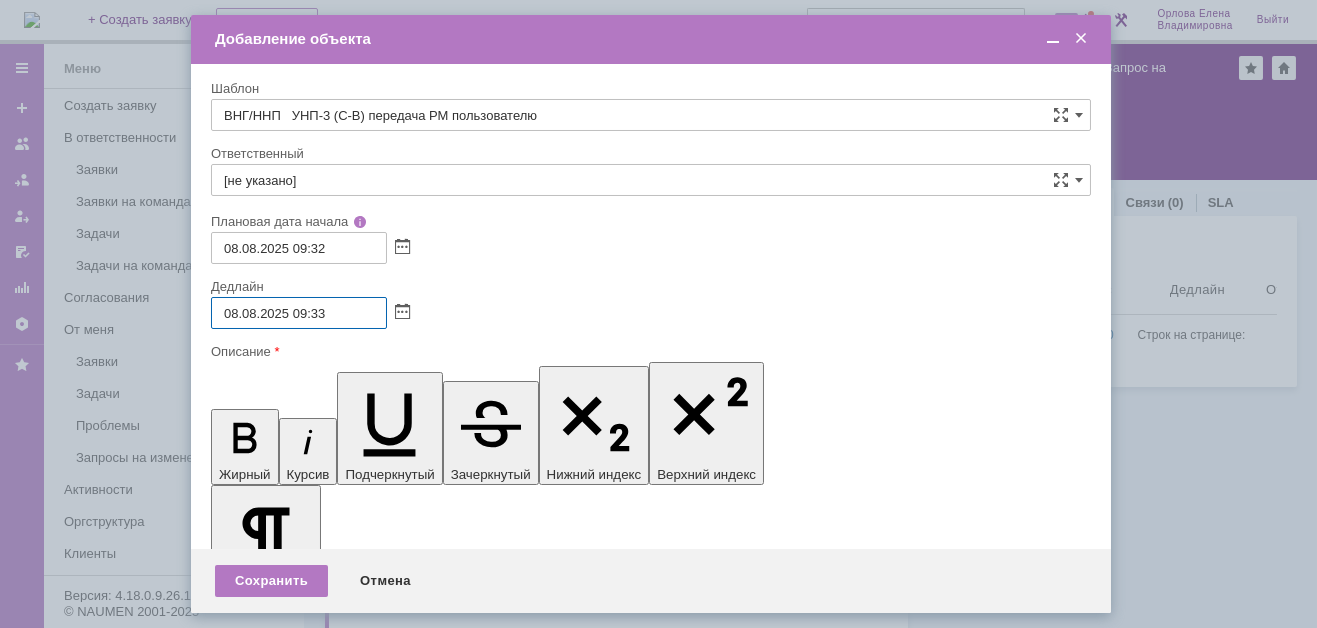 drag, startPoint x: 294, startPoint y: 310, endPoint x: 306, endPoint y: 310, distance: 12 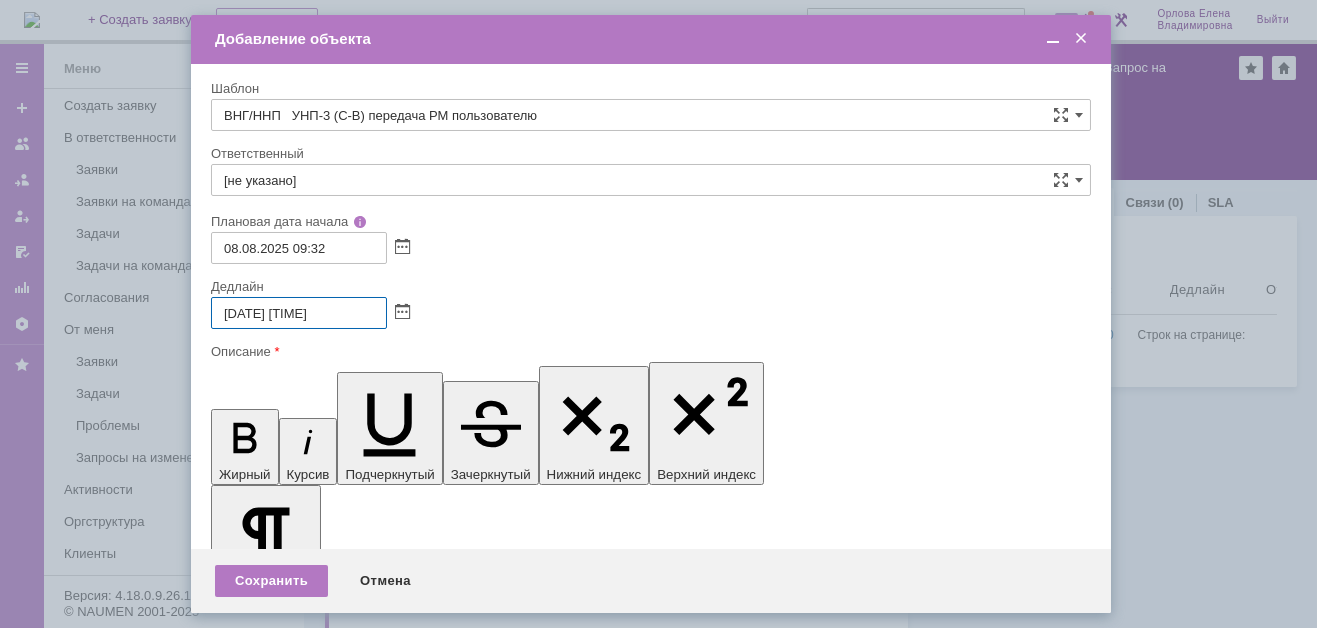 type on "08.08.2025 15:33" 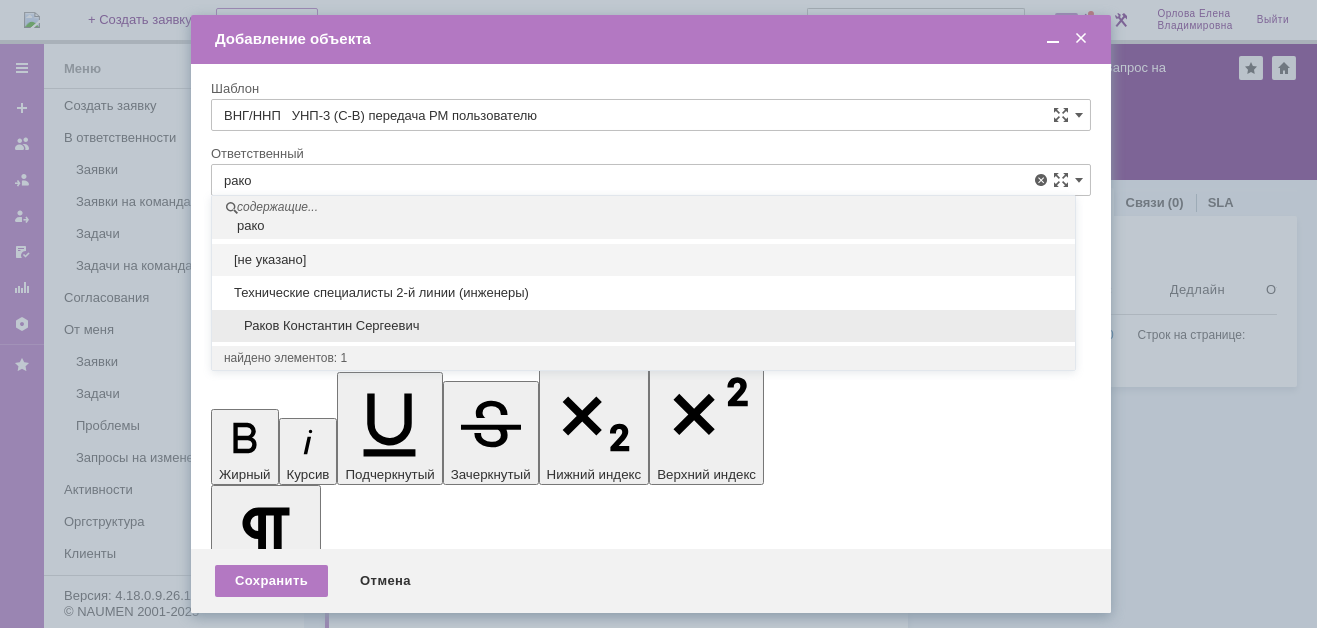 click on "Раков Константин Сергеевич" at bounding box center [643, 326] 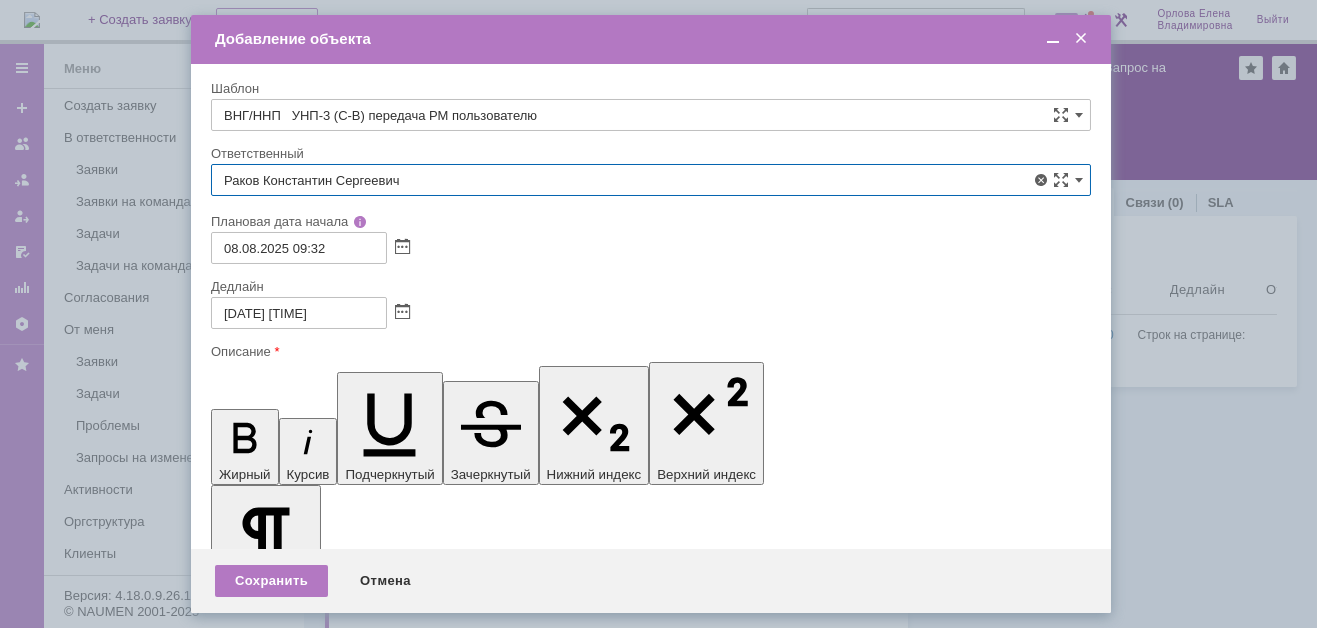type on "Раков Константин Сергеевич" 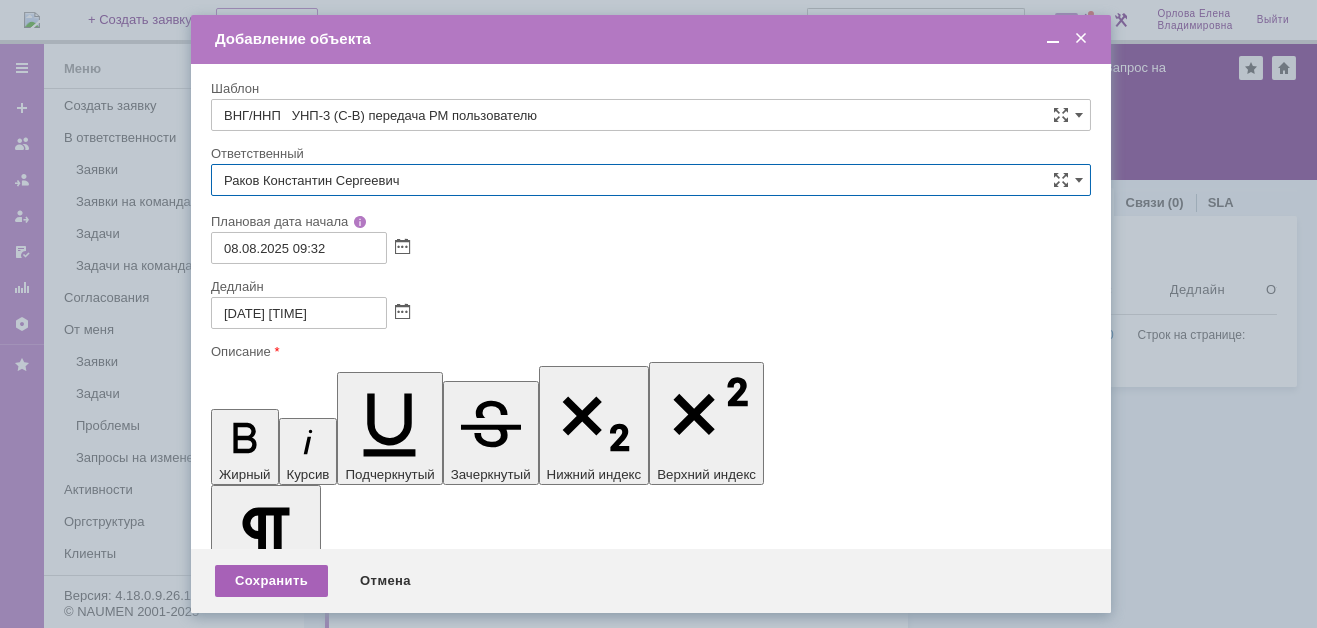 click on "Сохранить" at bounding box center (271, 581) 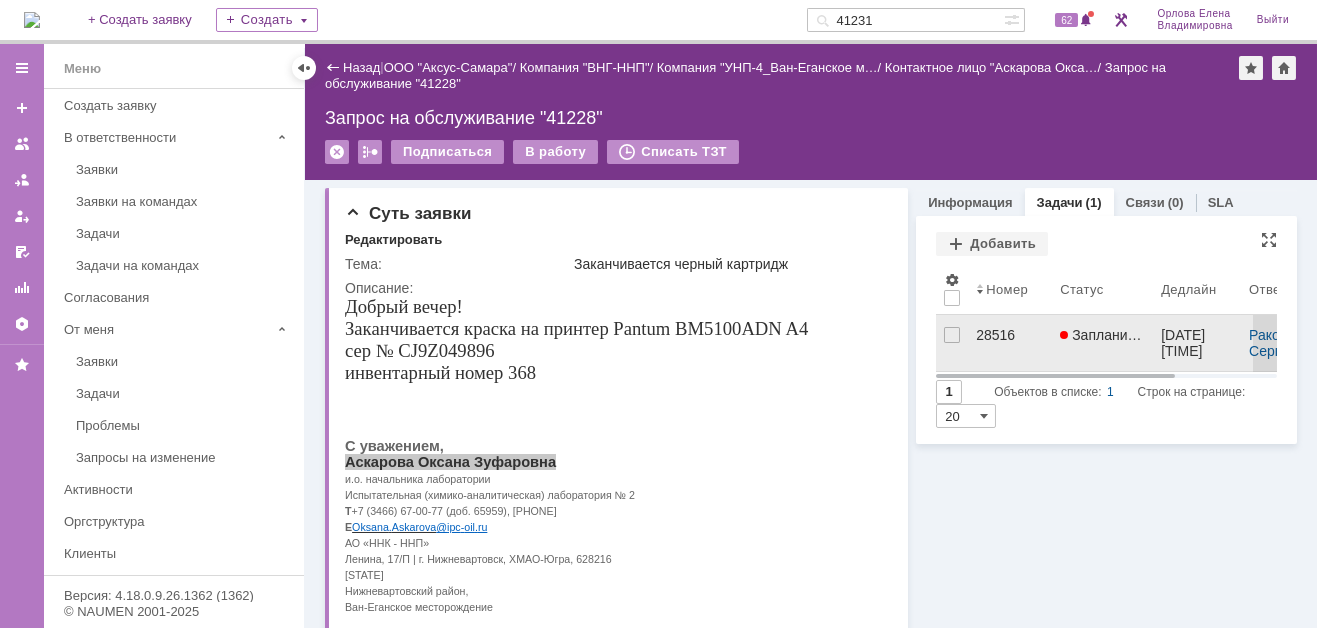 click on "28516" at bounding box center [1010, 335] 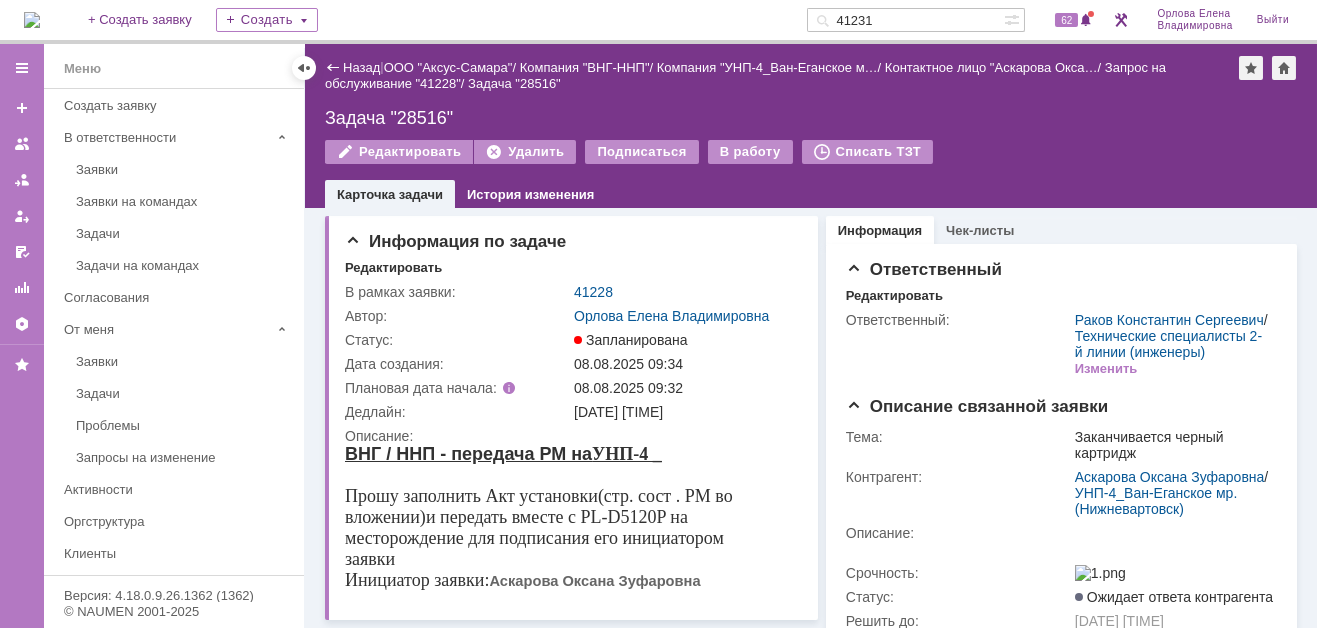 scroll, scrollTop: 0, scrollLeft: 0, axis: both 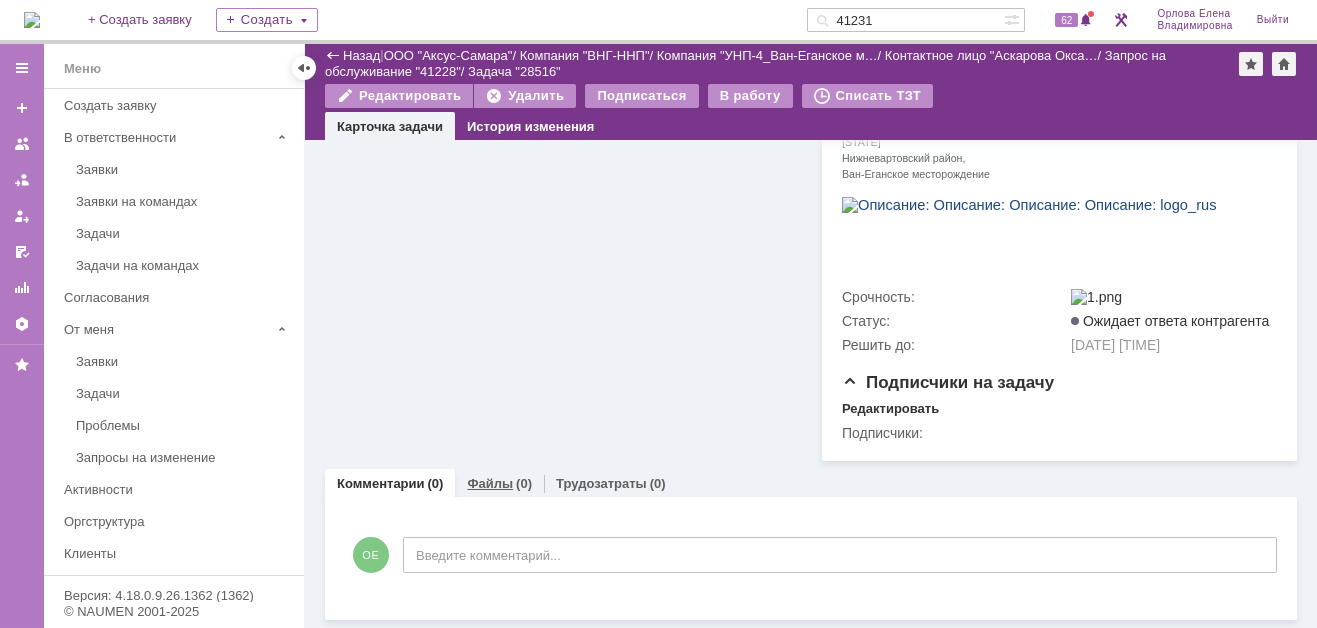 click on "Файлы" at bounding box center (490, 483) 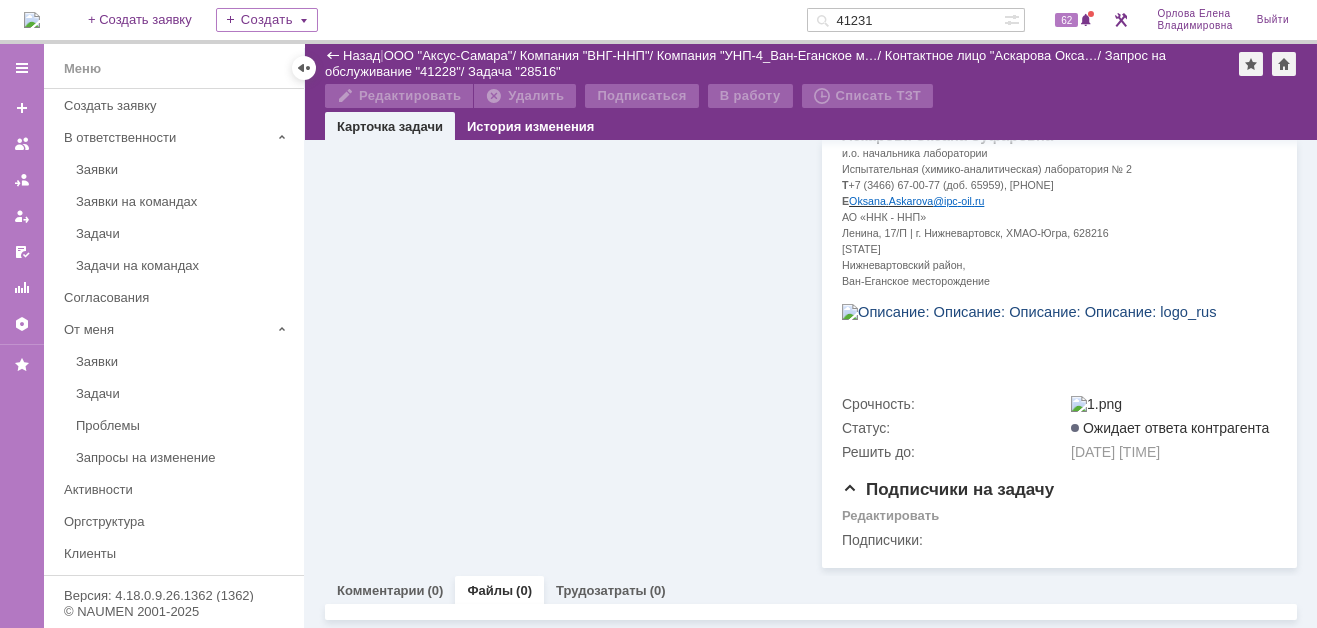 scroll, scrollTop: 654, scrollLeft: 0, axis: vertical 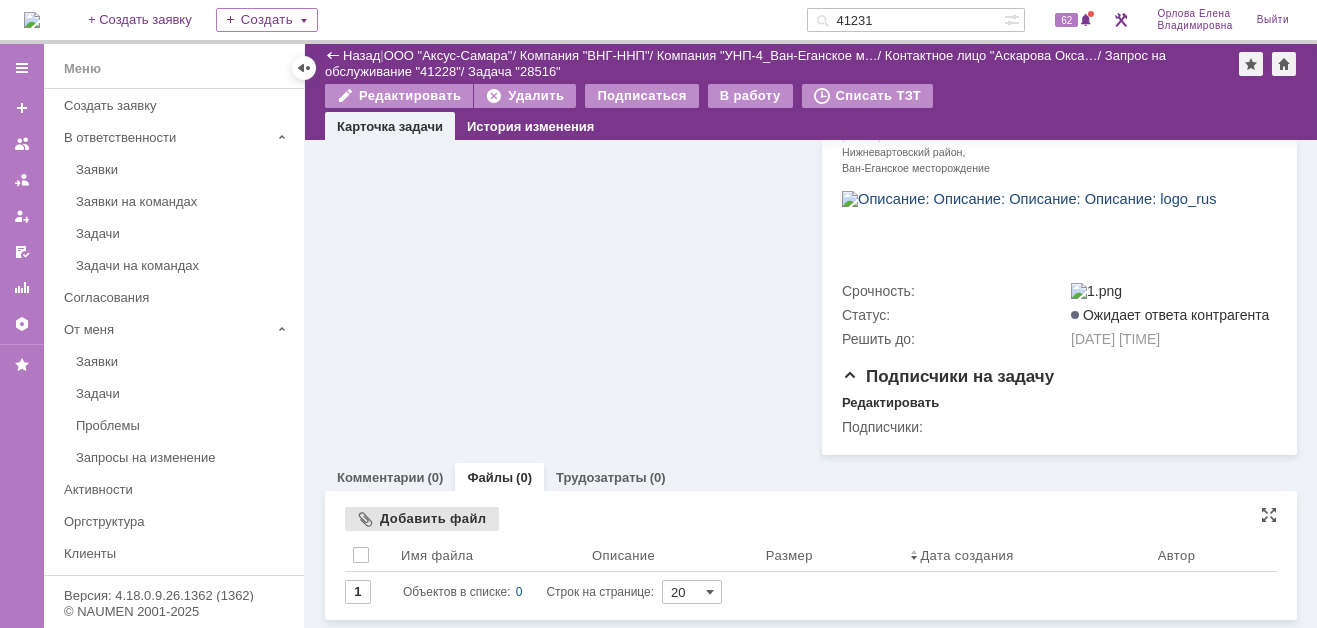 click on "Добавить файл" at bounding box center [422, 519] 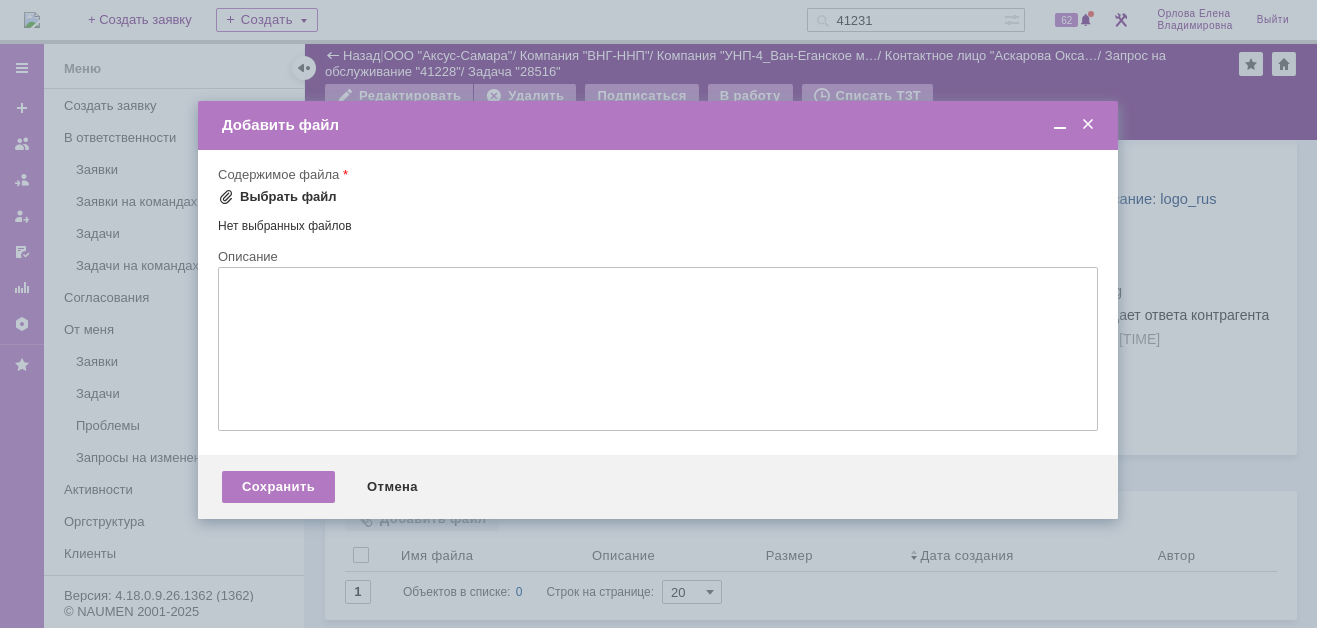 click on "Выбрать файл" at bounding box center (288, 197) 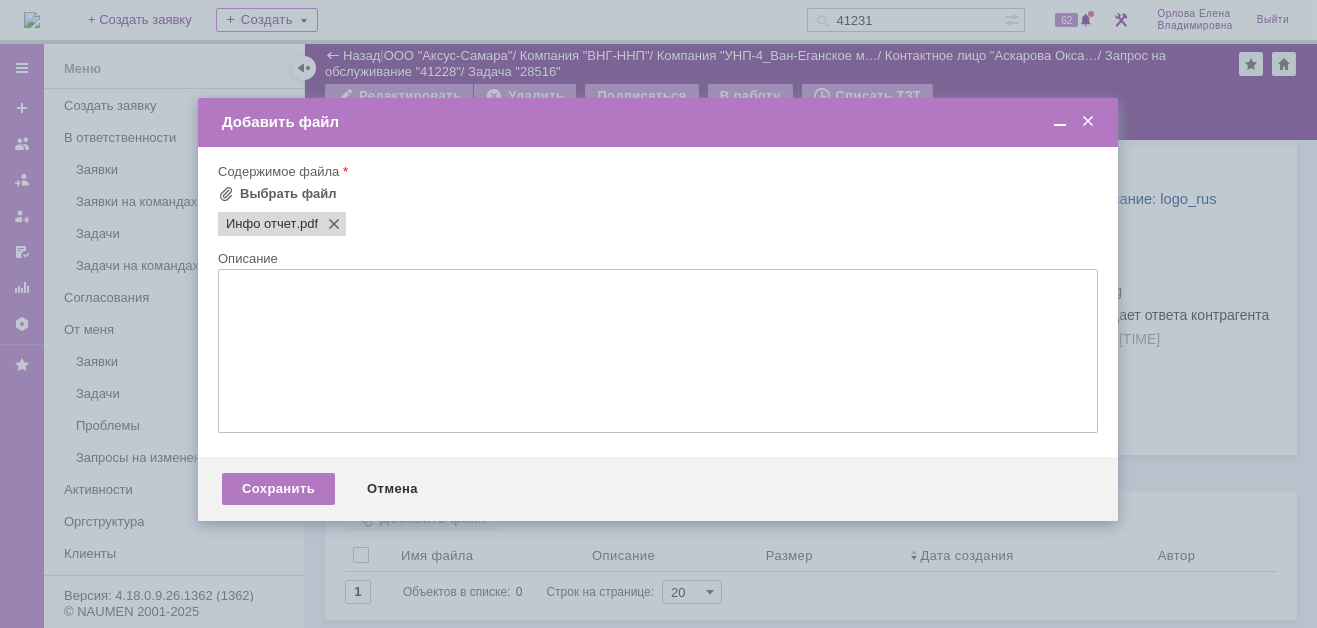 scroll, scrollTop: 0, scrollLeft: 0, axis: both 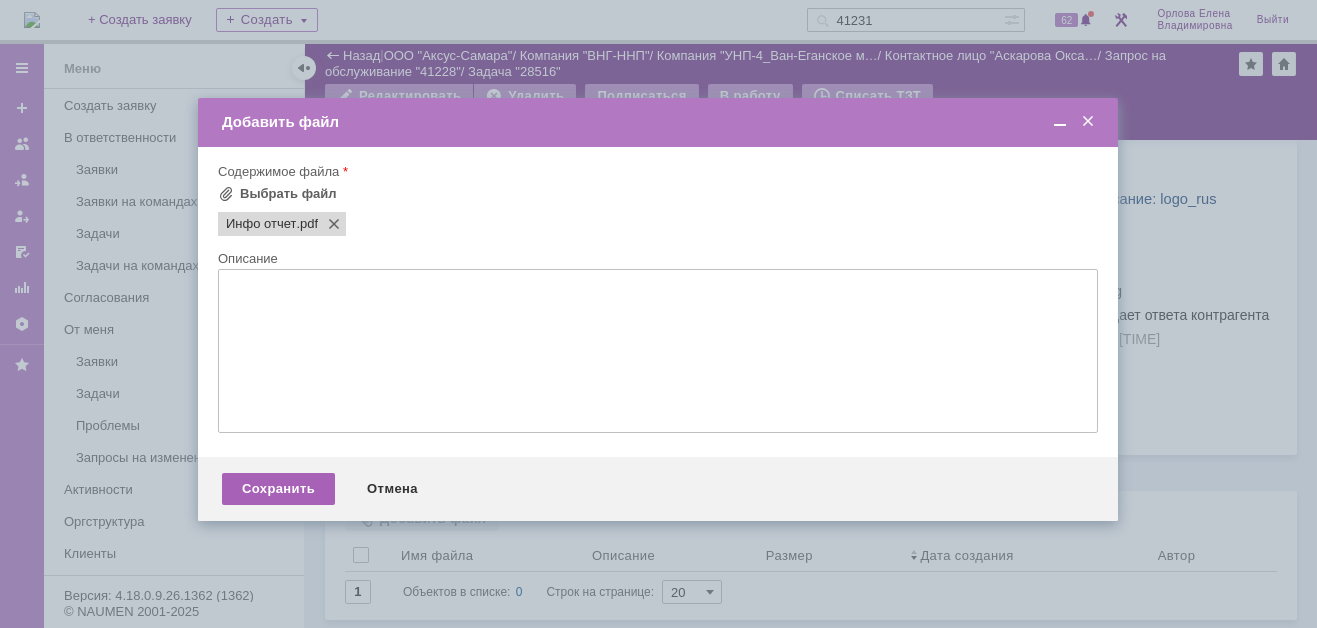 click on "Сохранить" at bounding box center (278, 489) 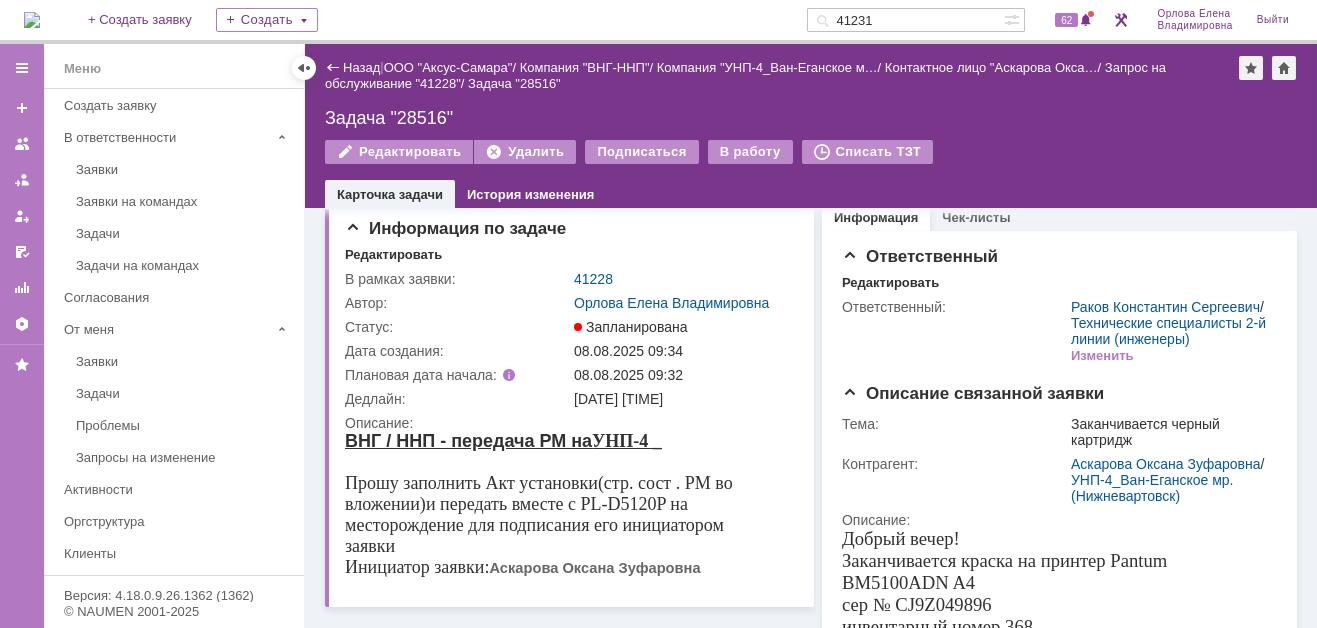 scroll, scrollTop: 0, scrollLeft: 0, axis: both 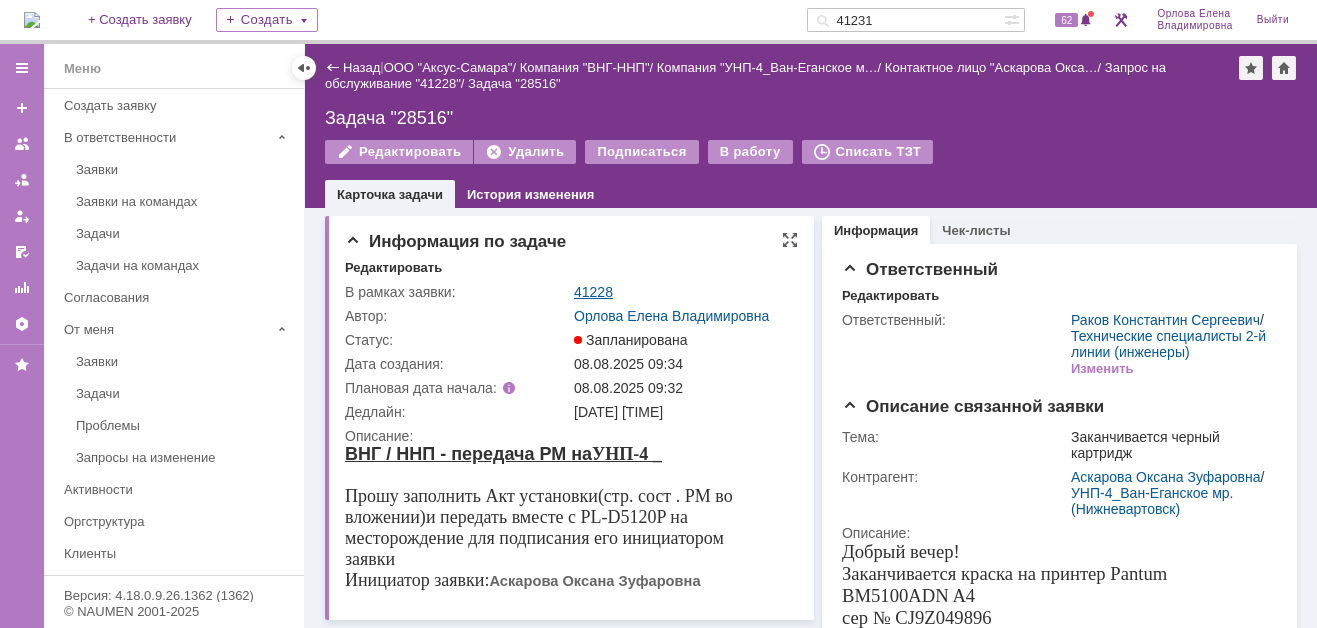 click on "41228" at bounding box center (593, 292) 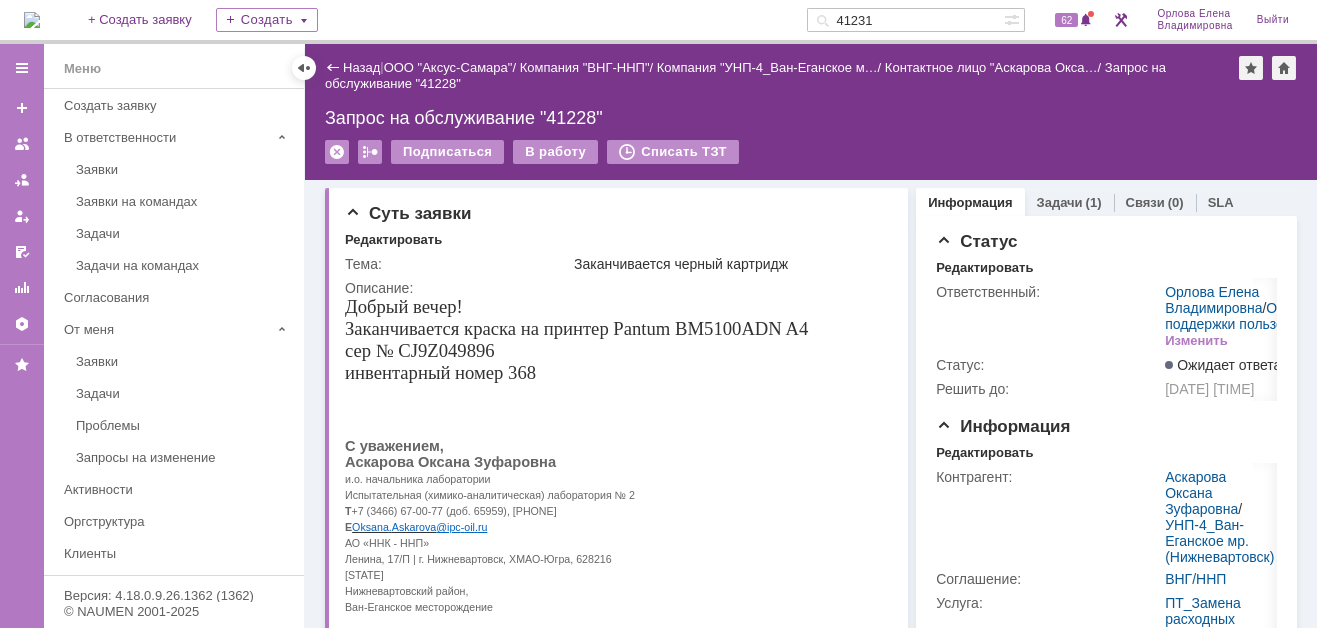 scroll, scrollTop: 0, scrollLeft: 0, axis: both 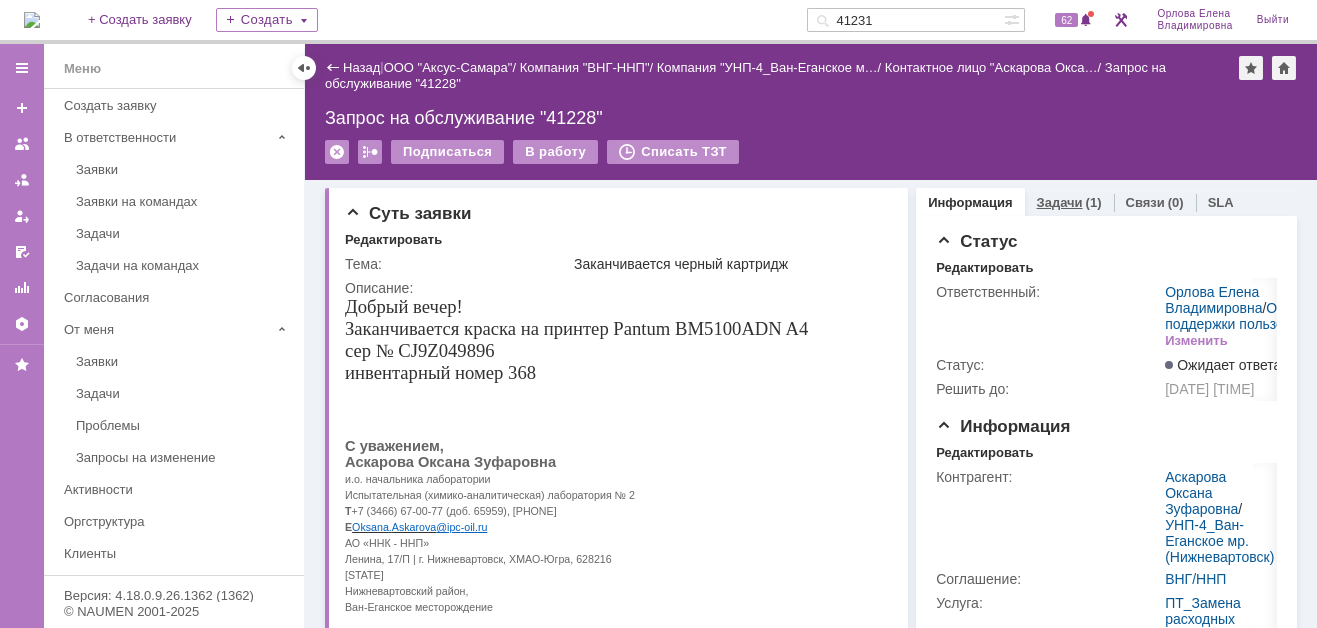 click on "Задачи" at bounding box center [1060, 202] 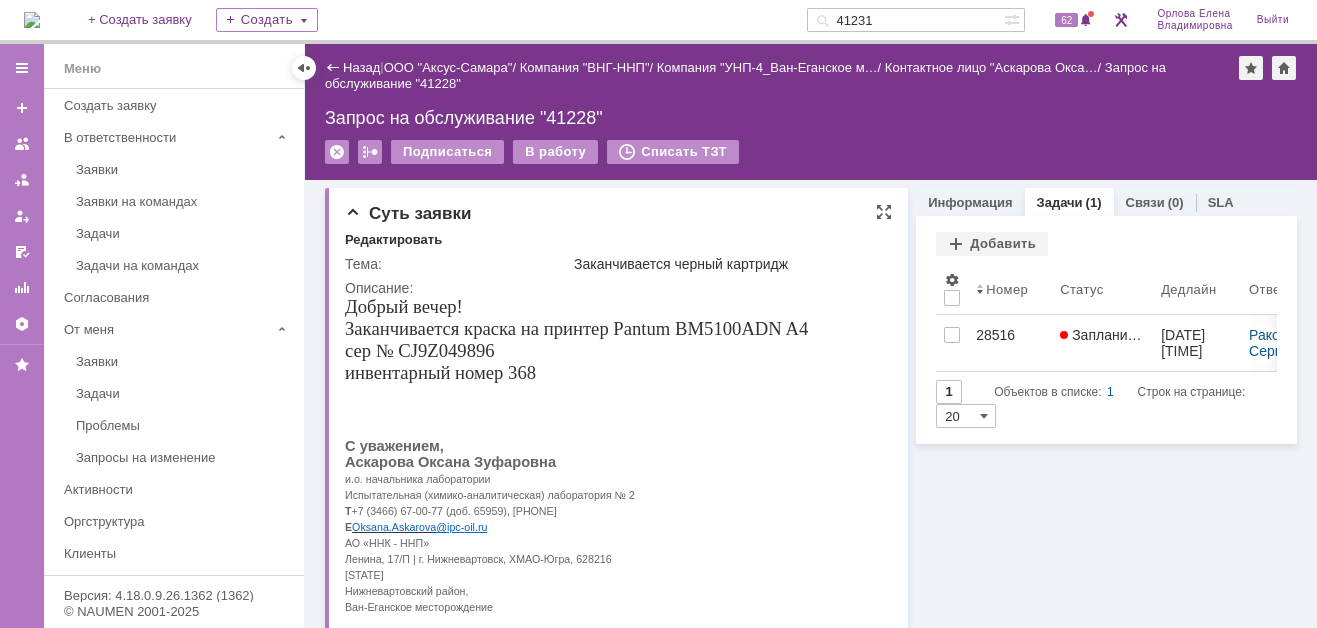click at bounding box center [576, 430] 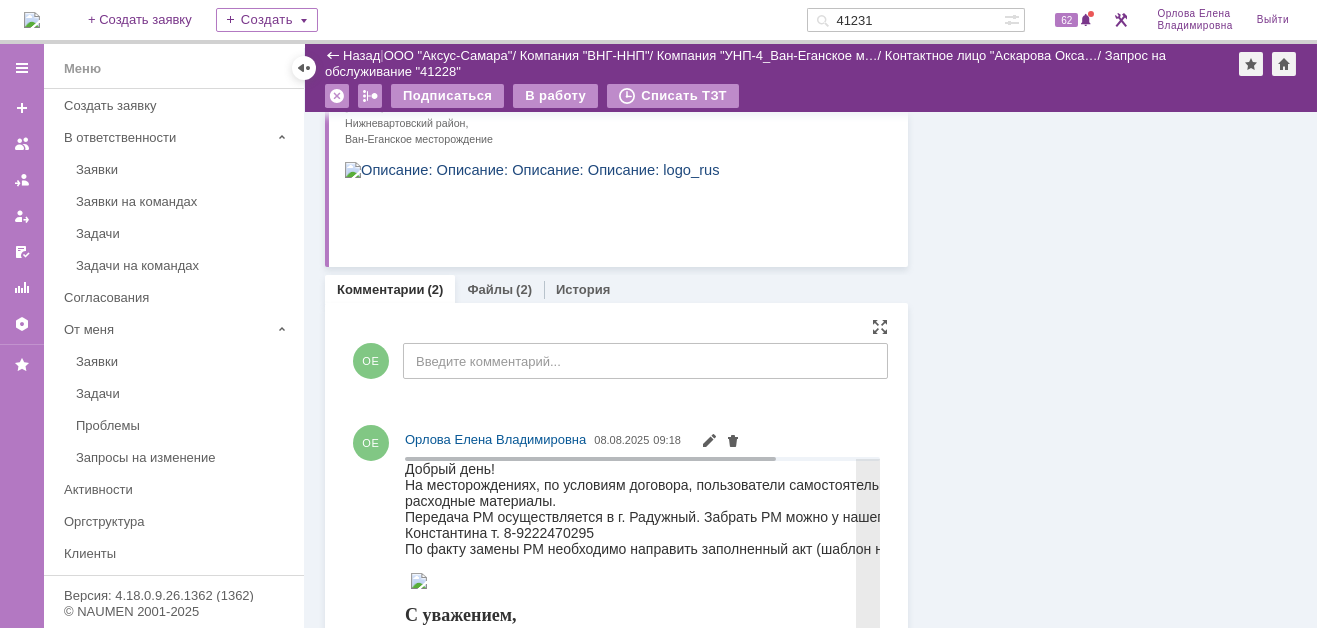 scroll, scrollTop: 0, scrollLeft: 0, axis: both 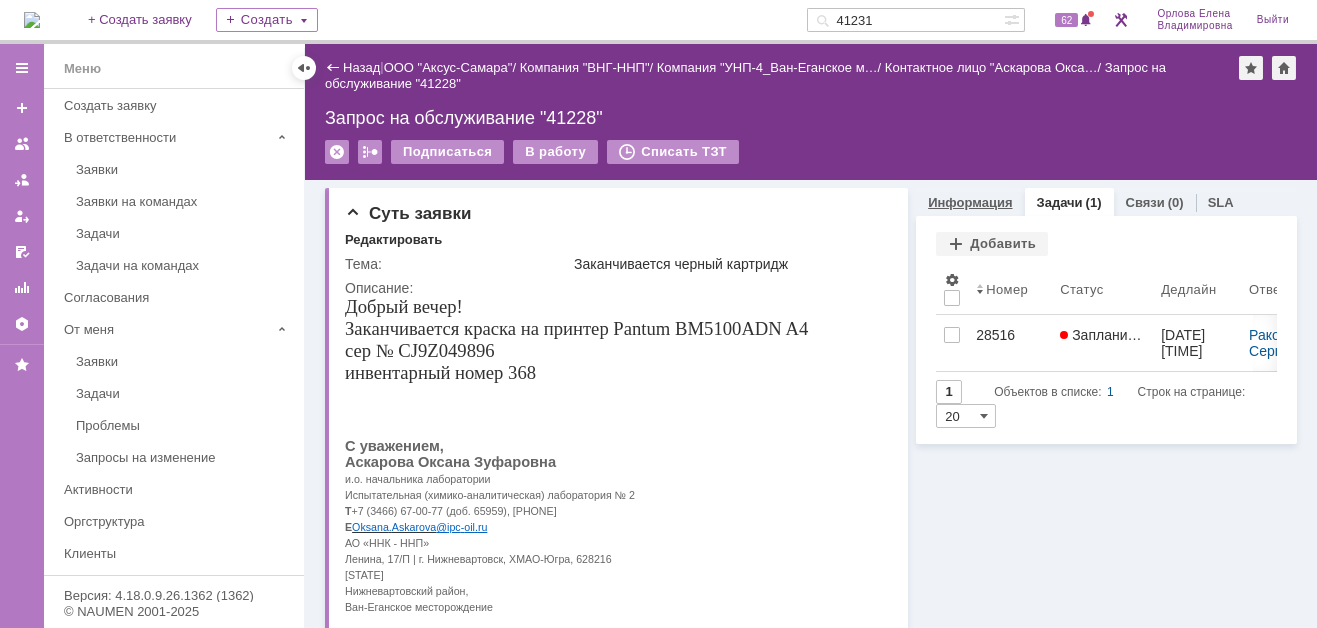 click on "Информация" at bounding box center [970, 202] 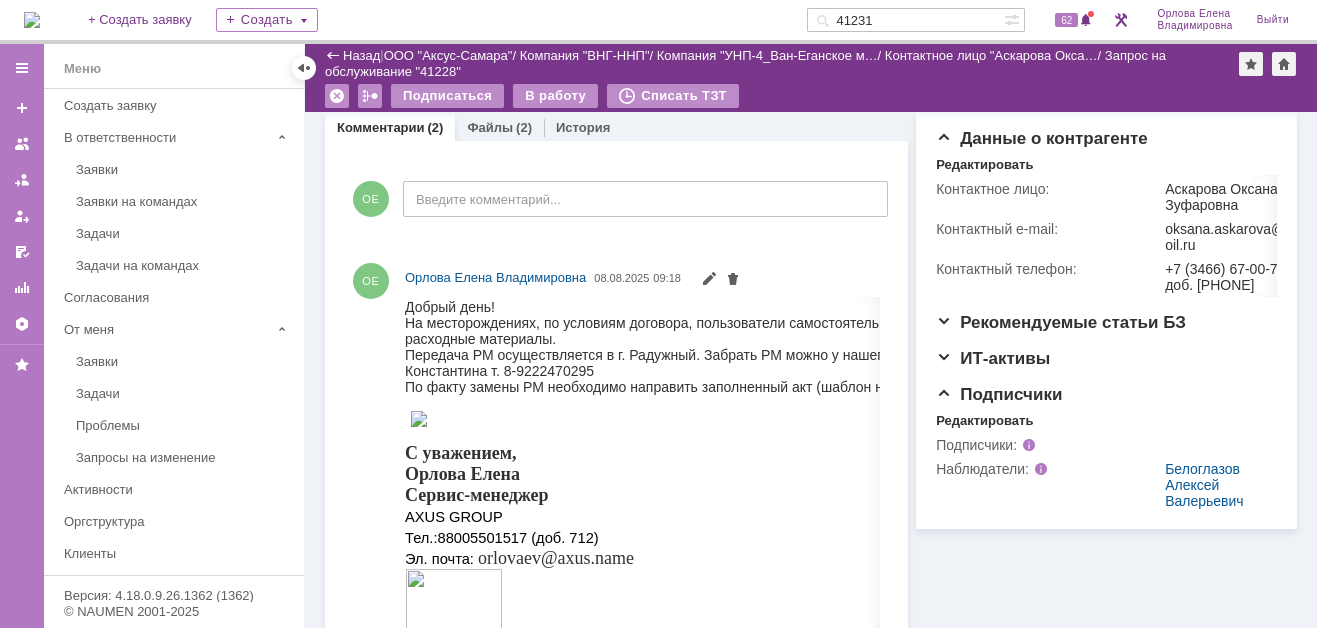 scroll, scrollTop: 400, scrollLeft: 0, axis: vertical 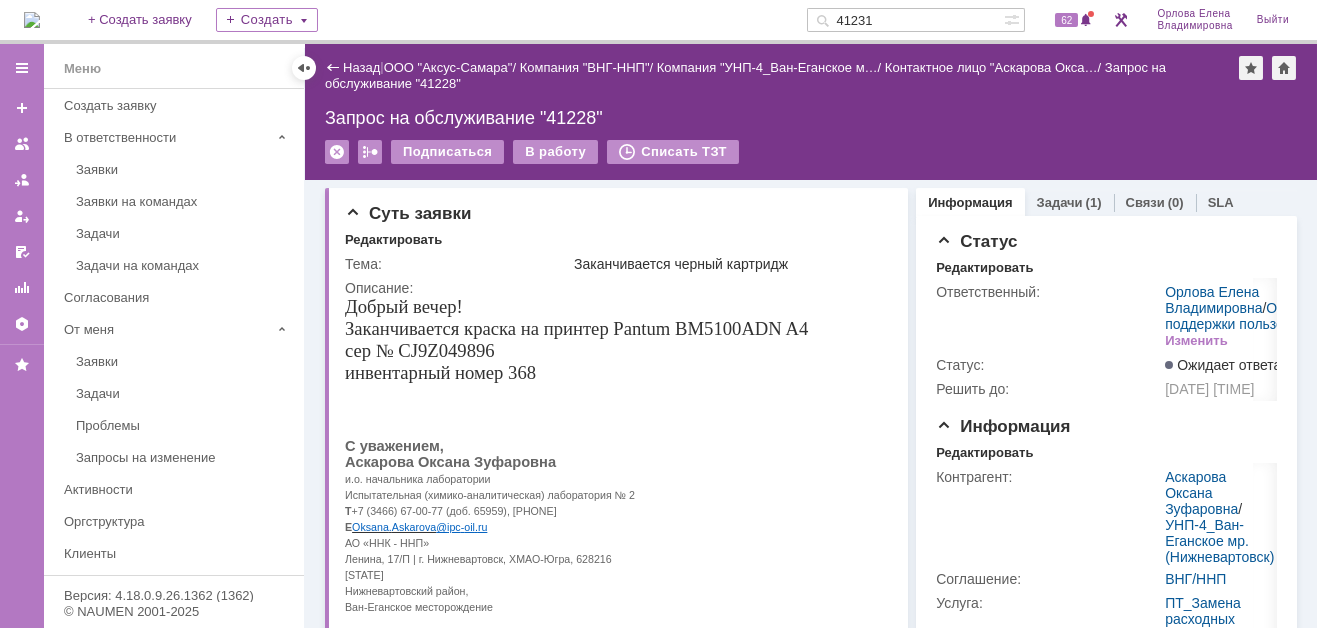 drag, startPoint x: 896, startPoint y: 21, endPoint x: 841, endPoint y: 19, distance: 55.03635 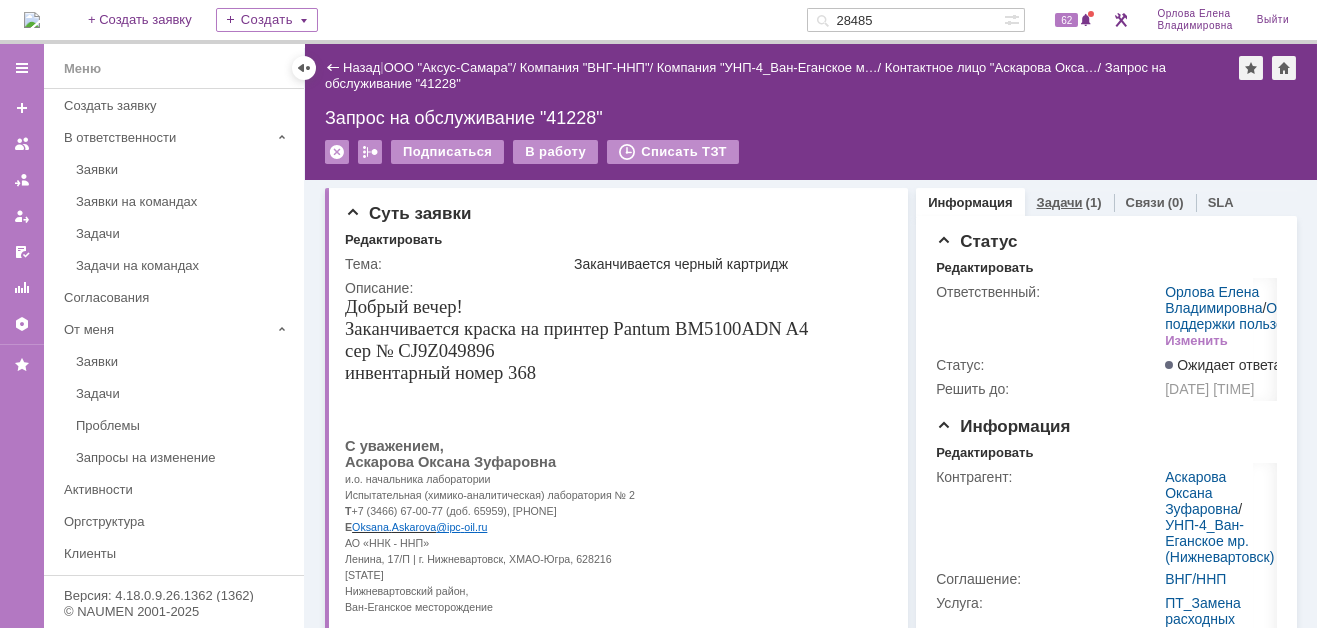 click on "Задачи" at bounding box center [1060, 202] 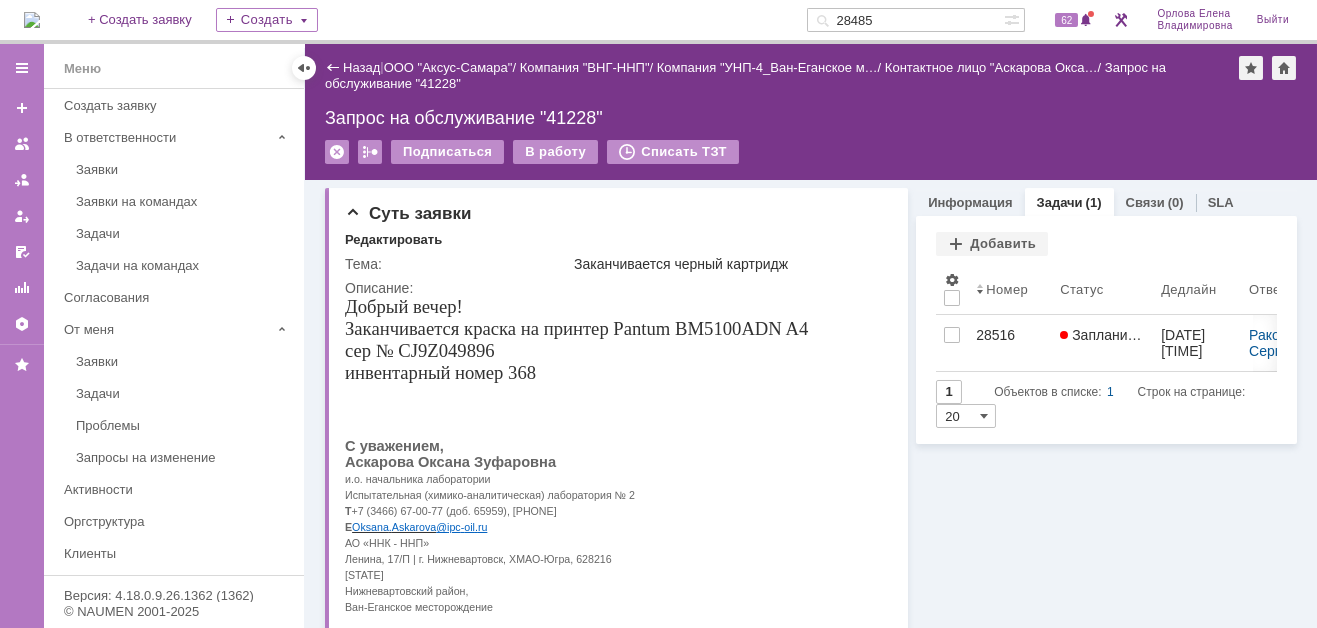 click on "Информация Задачи (1) Связи (0) SLA Статус Редактировать Ответственный: Орлова Елена Владимировна / Отдел поддержки пользователей Изменить Статус: Ожидает ответа контрагента Решить до: 11.08.2025 08:24 Информация Редактировать Контрагент: Аскарова Оксана Зуфаровна / УНП-4_Ван-Еганское мр.  (Нижневартовск) Соглашение: ВНГ/ННП Услуга: ПТ_Замена расходных материалов / ресурсных деталей Тип заявки: Запрос на обслуживание Способ обращения: Данные о контрагенте Редактировать Контактное лицо: Аскарова Оксана Зуфаровна Контактный e-mail: oksana.askarova@ipc-oil.ru Контактный телефон:" at bounding box center [1102, 1143] 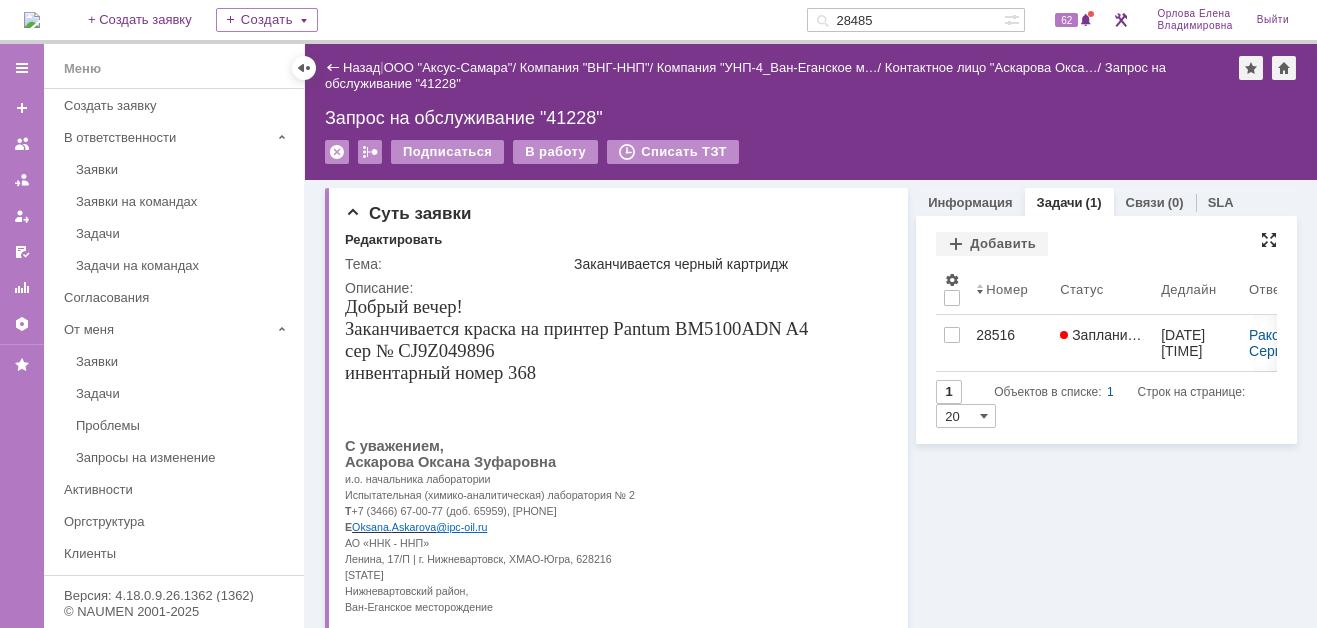 click at bounding box center [1269, 240] 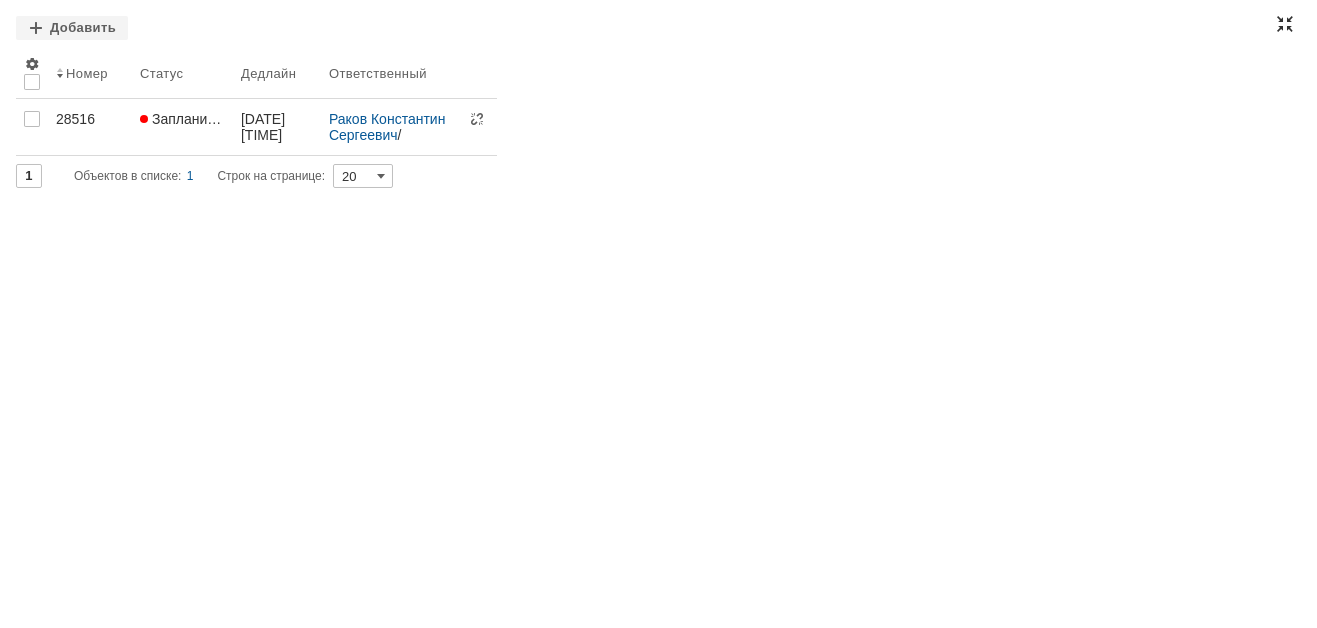 click at bounding box center [1285, 24] 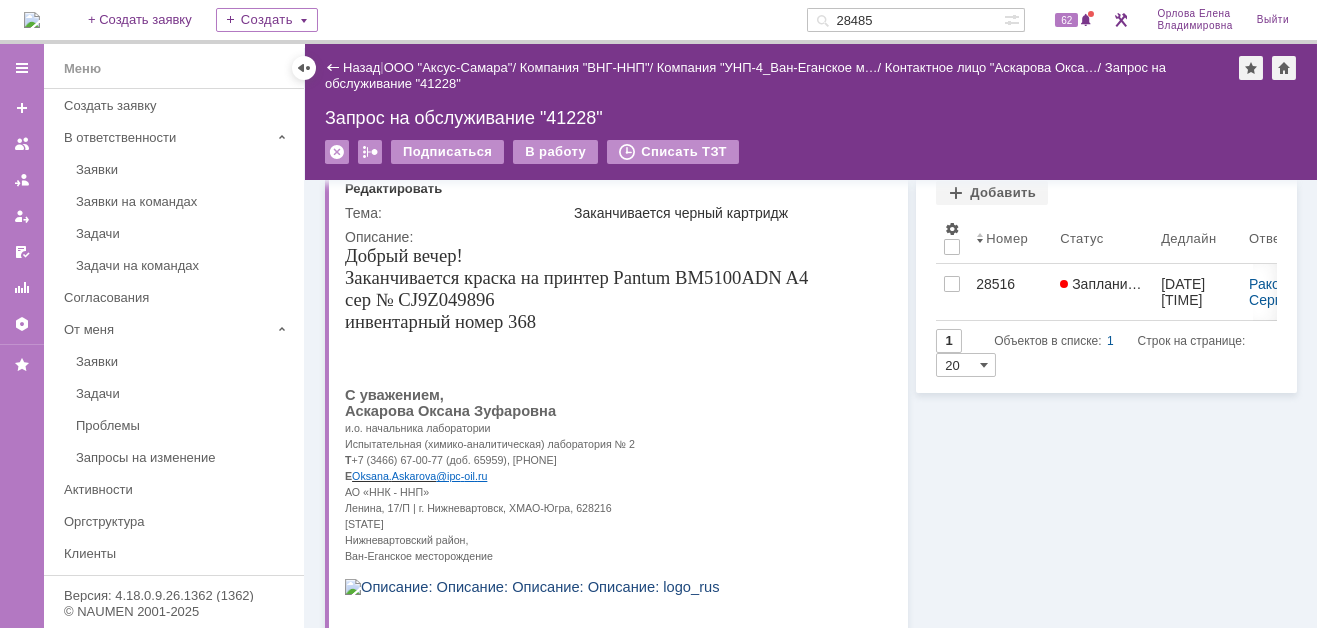 scroll, scrollTop: 0, scrollLeft: 0, axis: both 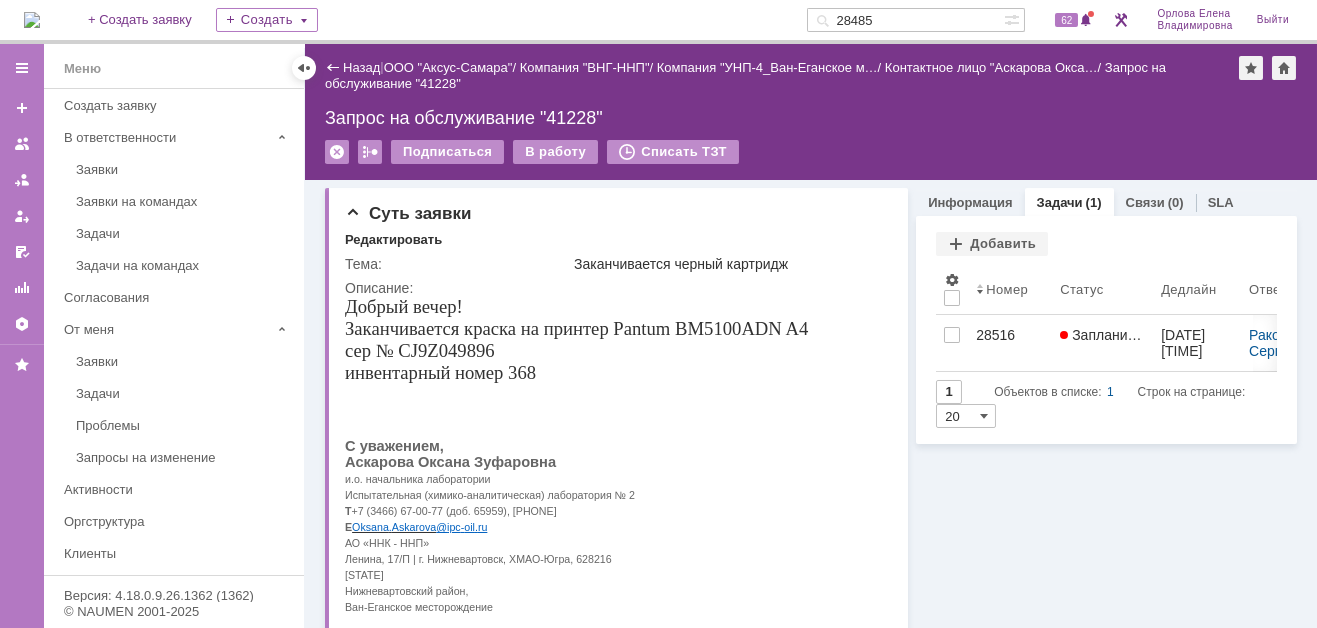 drag, startPoint x: 905, startPoint y: 17, endPoint x: 876, endPoint y: 15, distance: 29.068884 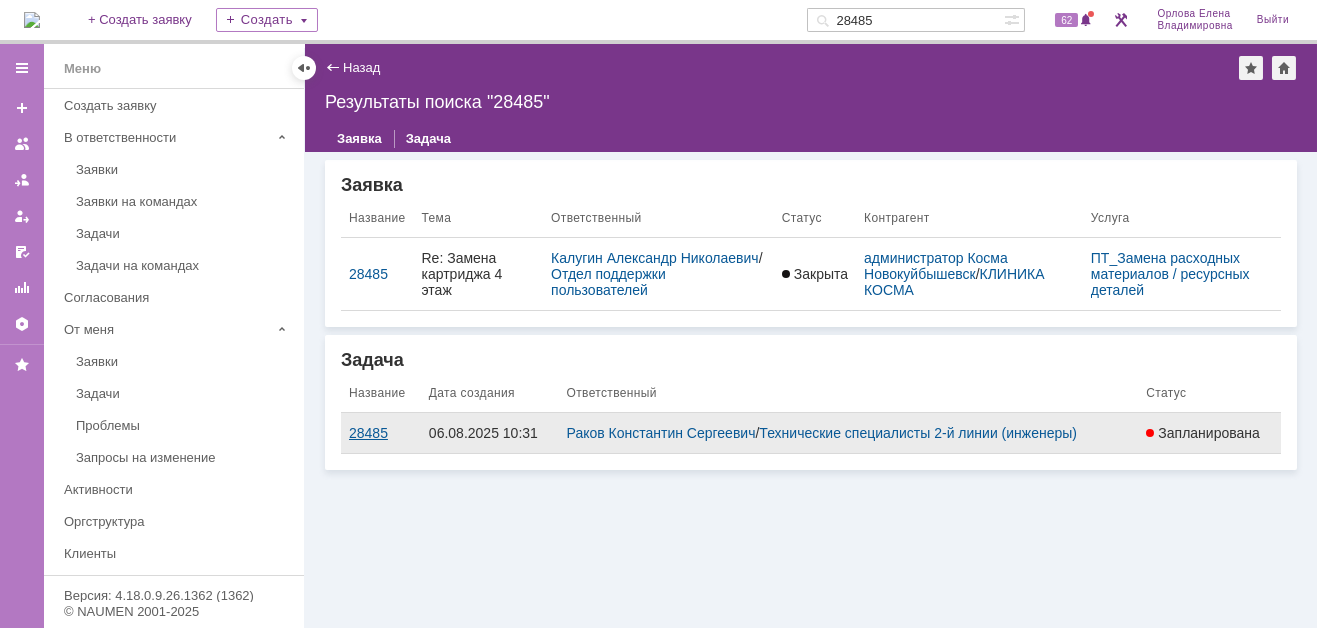 click on "28485" at bounding box center [381, 433] 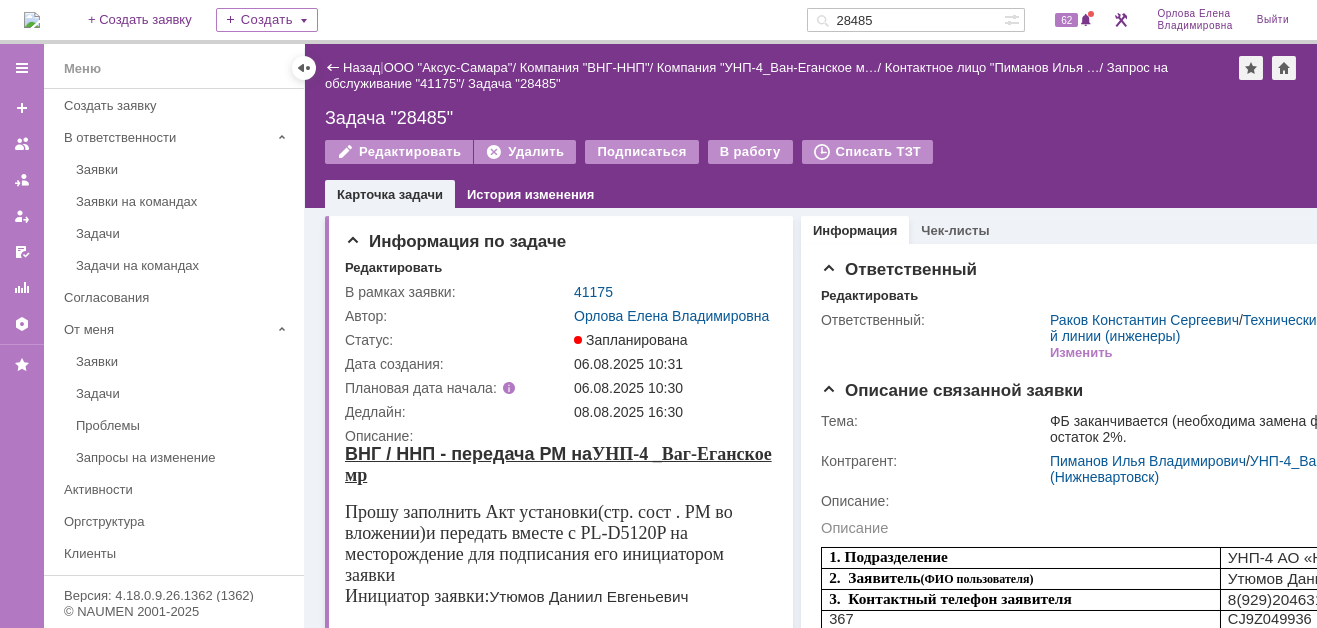 scroll, scrollTop: 0, scrollLeft: 0, axis: both 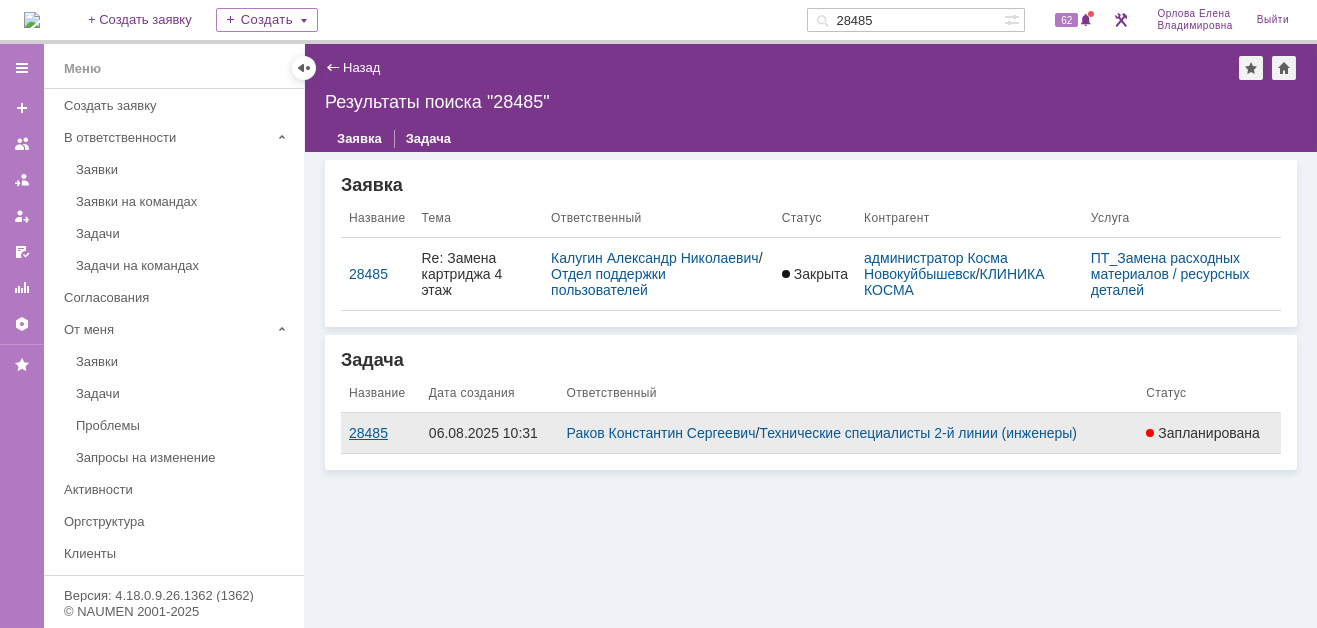 click on "28485" at bounding box center (381, 433) 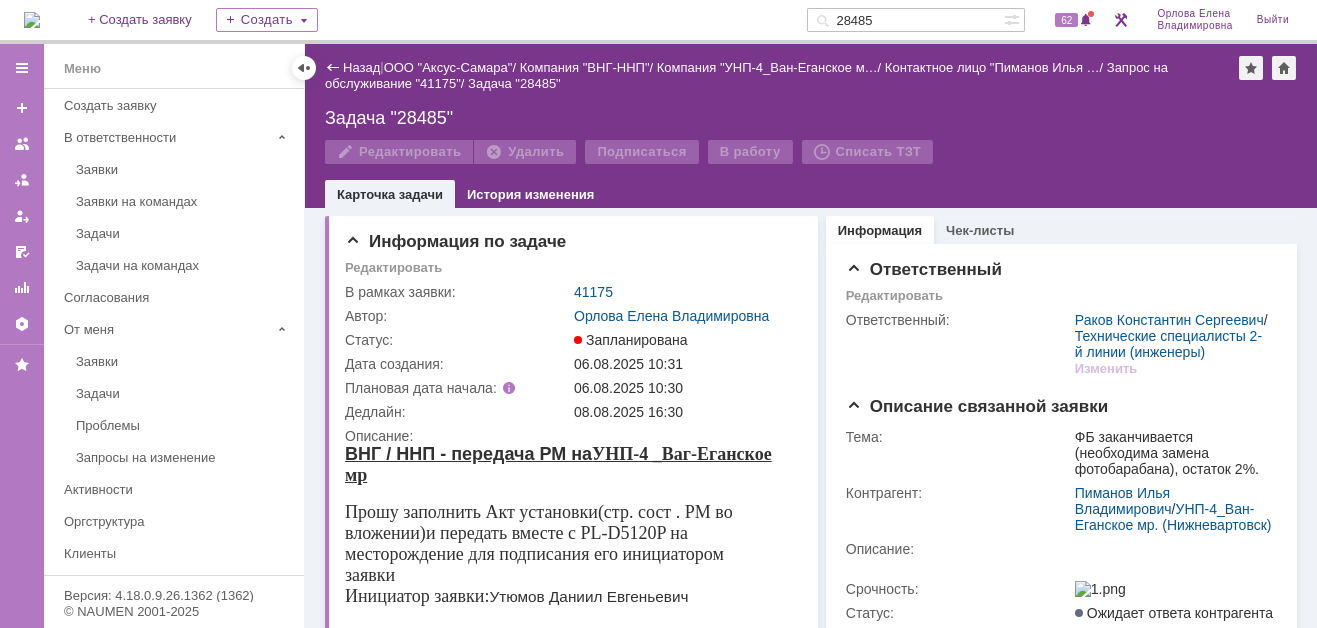 scroll, scrollTop: 0, scrollLeft: 0, axis: both 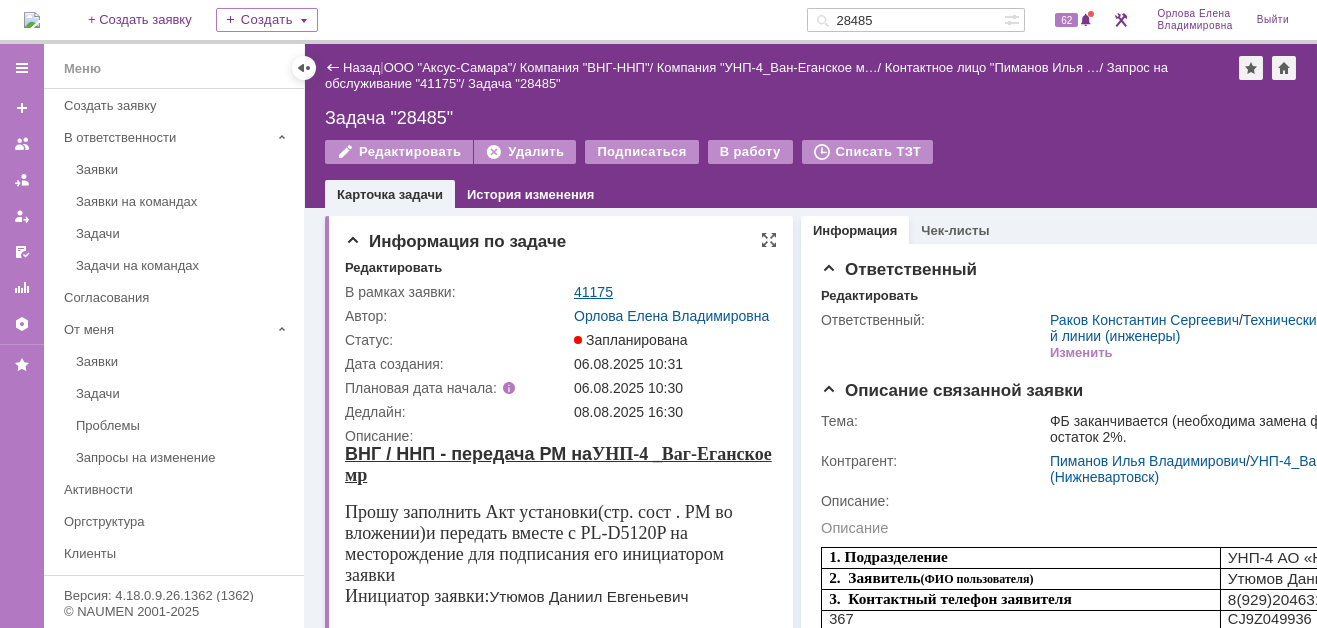 click on "41175" at bounding box center [593, 292] 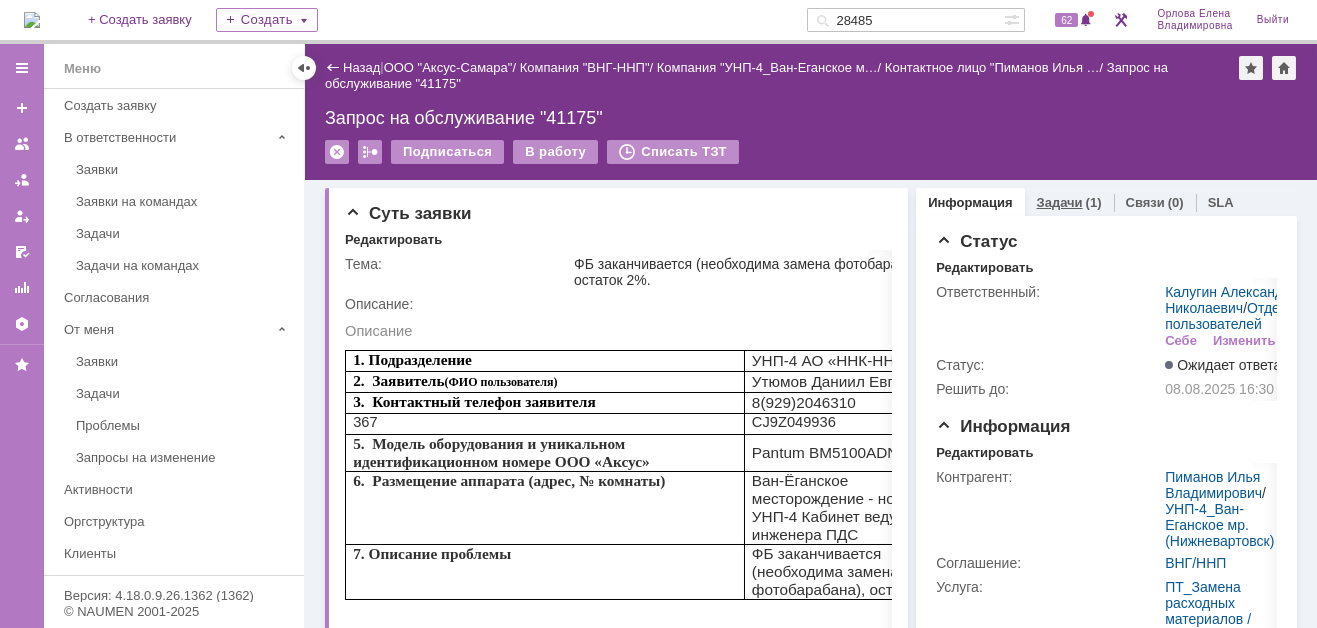scroll, scrollTop: 0, scrollLeft: 0, axis: both 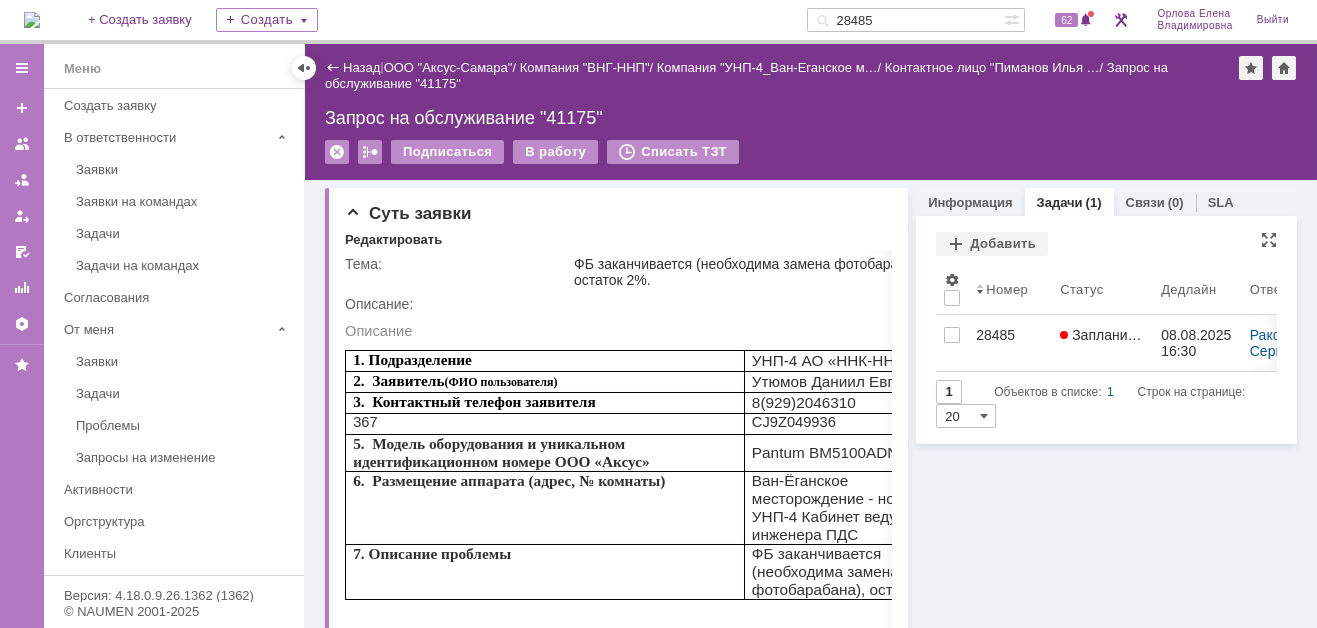 click on "Добавить" at bounding box center (1106, 245) 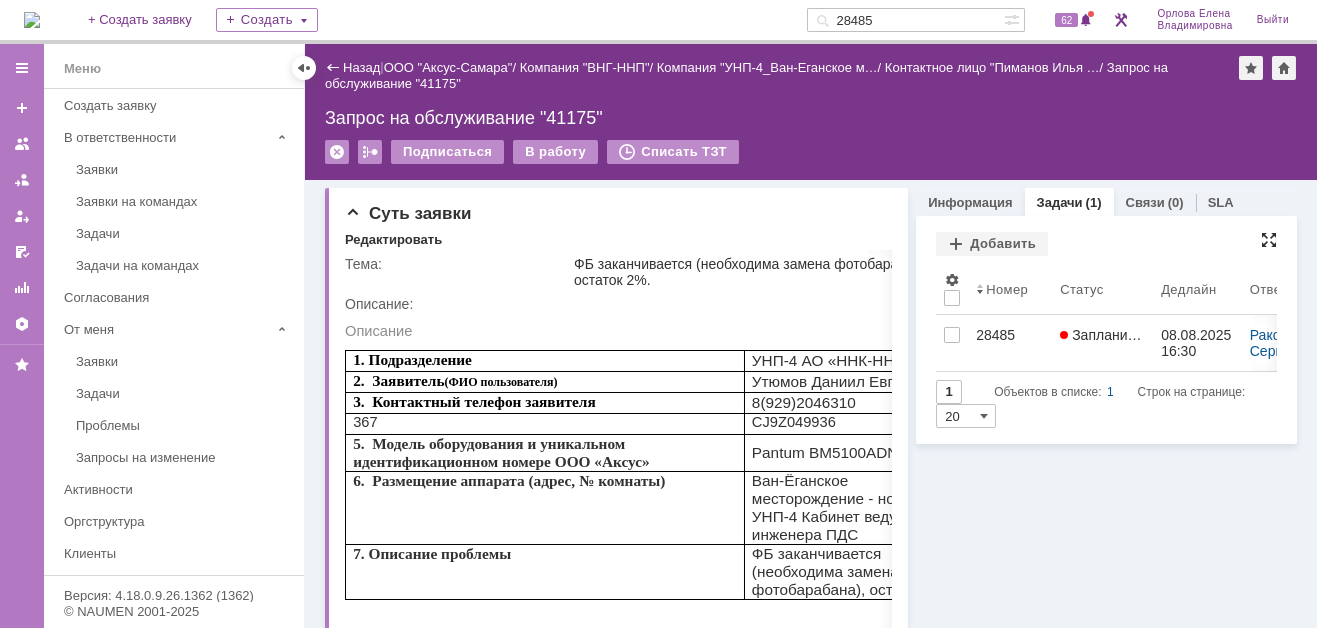 click at bounding box center [1269, 240] 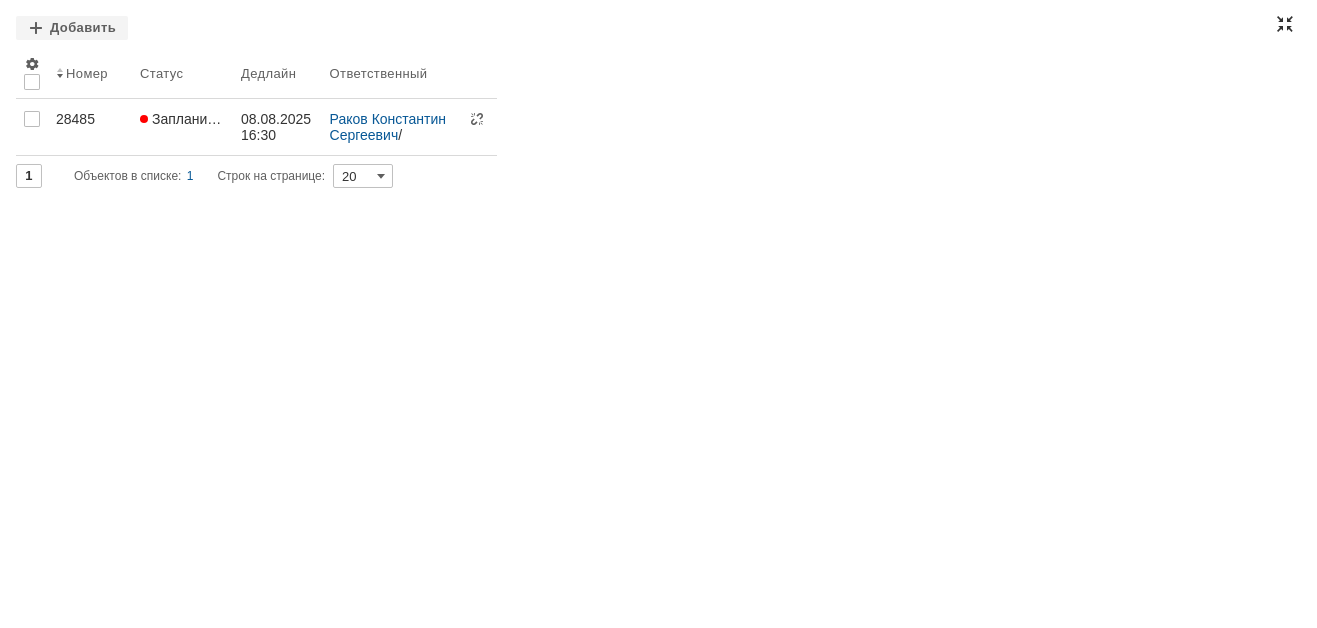 click at bounding box center [1285, 24] 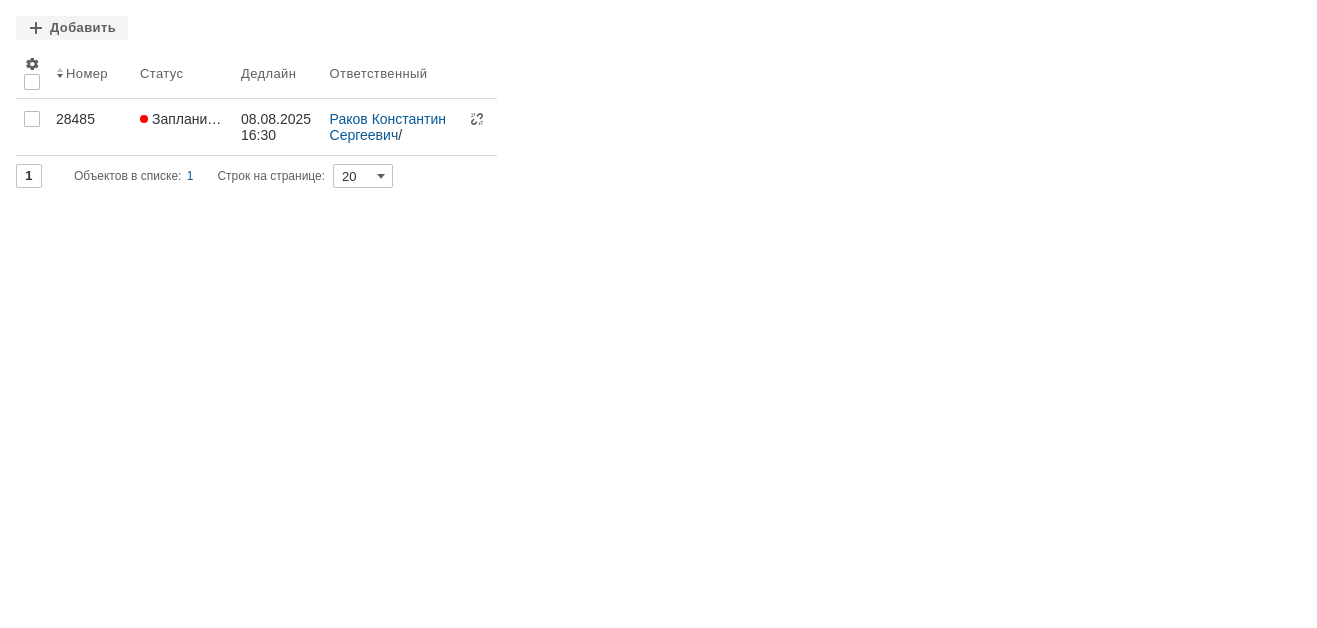 scroll, scrollTop: 51, scrollLeft: 0, axis: vertical 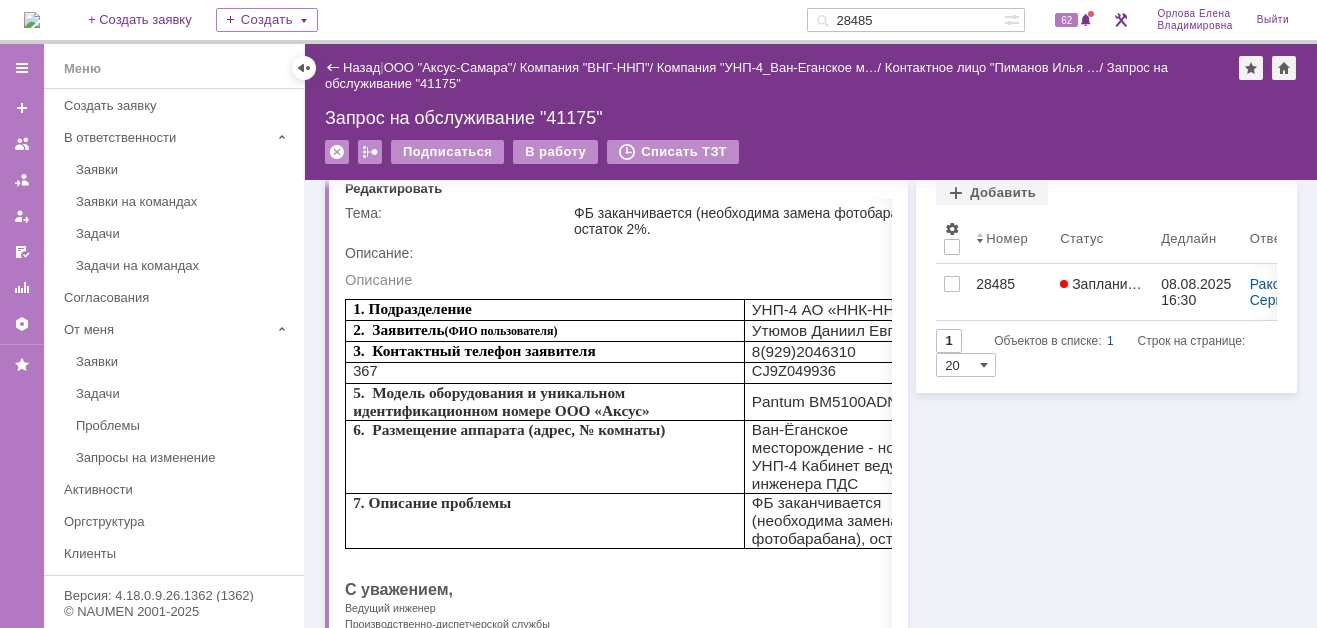 drag, startPoint x: 902, startPoint y: 20, endPoint x: 815, endPoint y: 12, distance: 87.36704 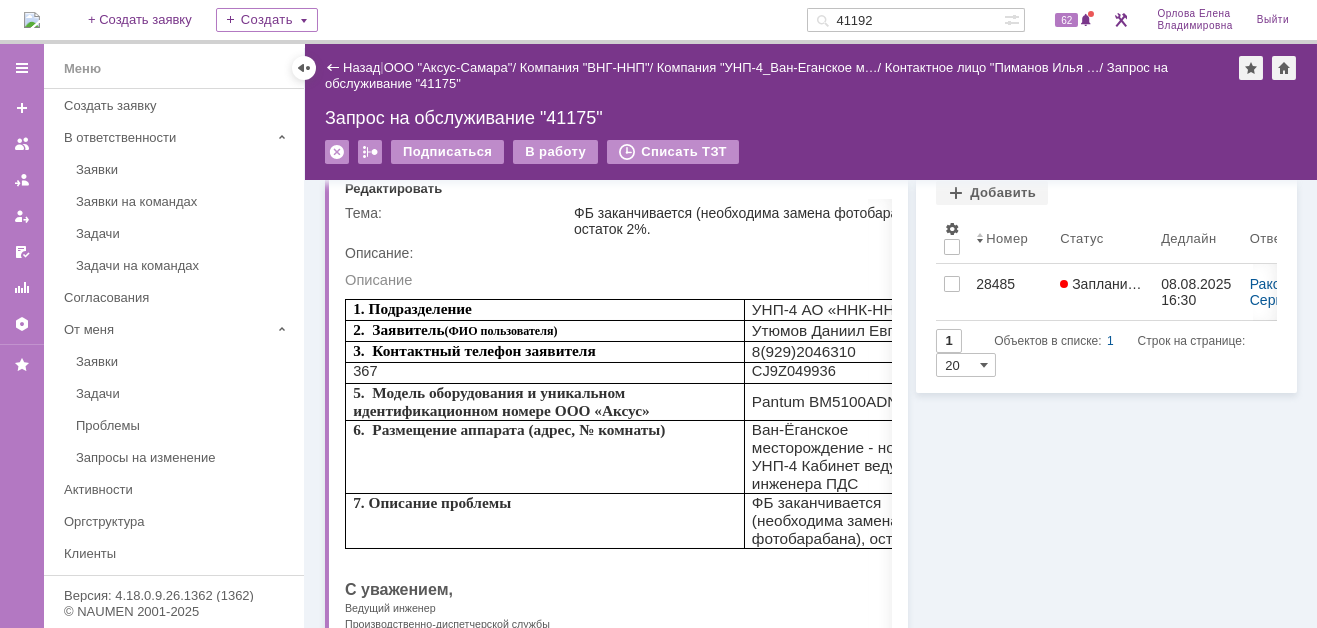 type on "41192" 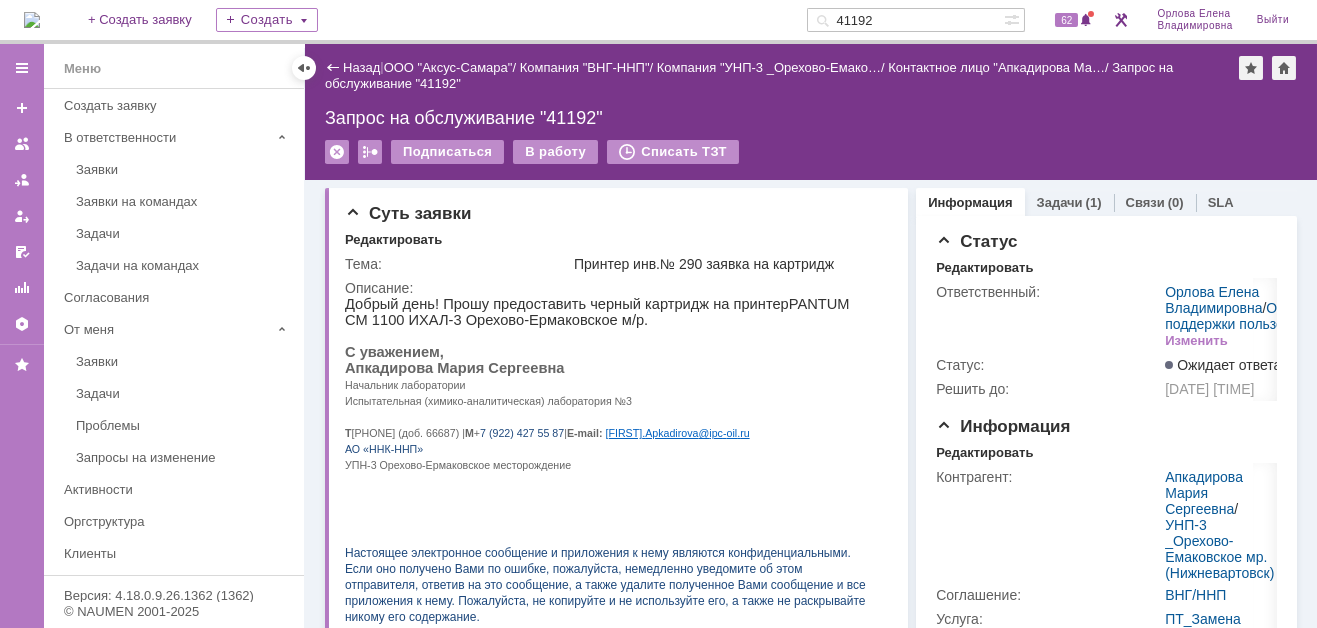 scroll, scrollTop: 0, scrollLeft: 0, axis: both 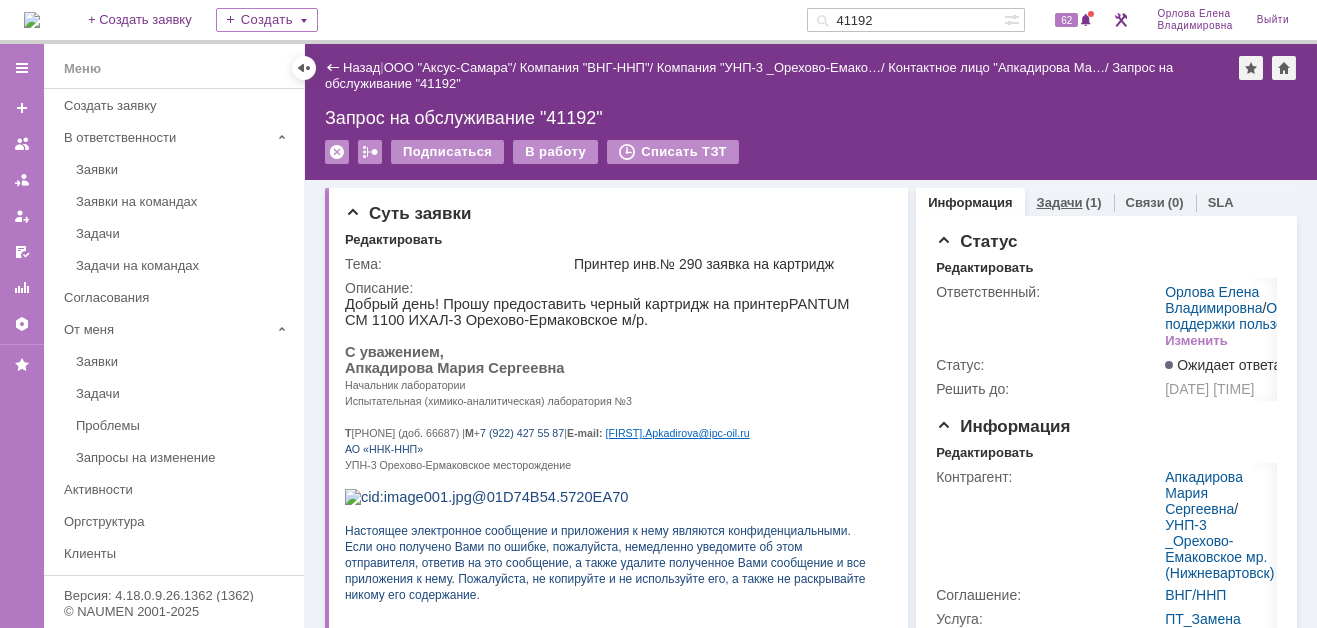 click on "Задачи" at bounding box center (1060, 202) 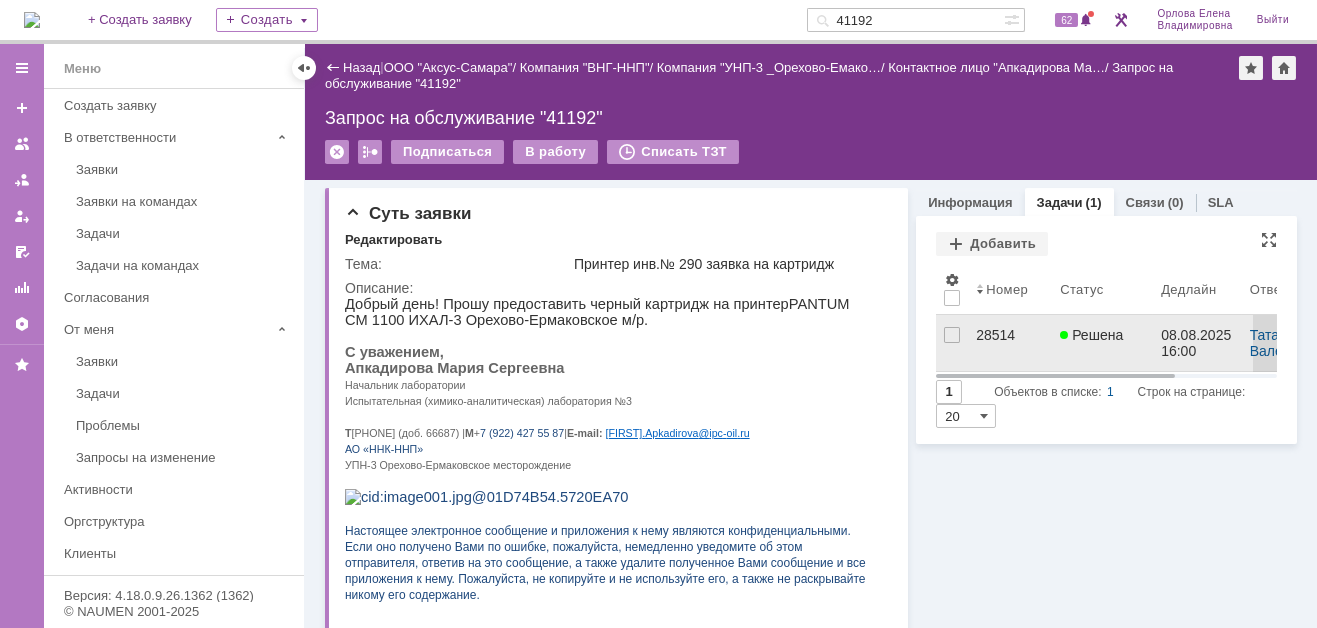 click on "28514" at bounding box center (1010, 335) 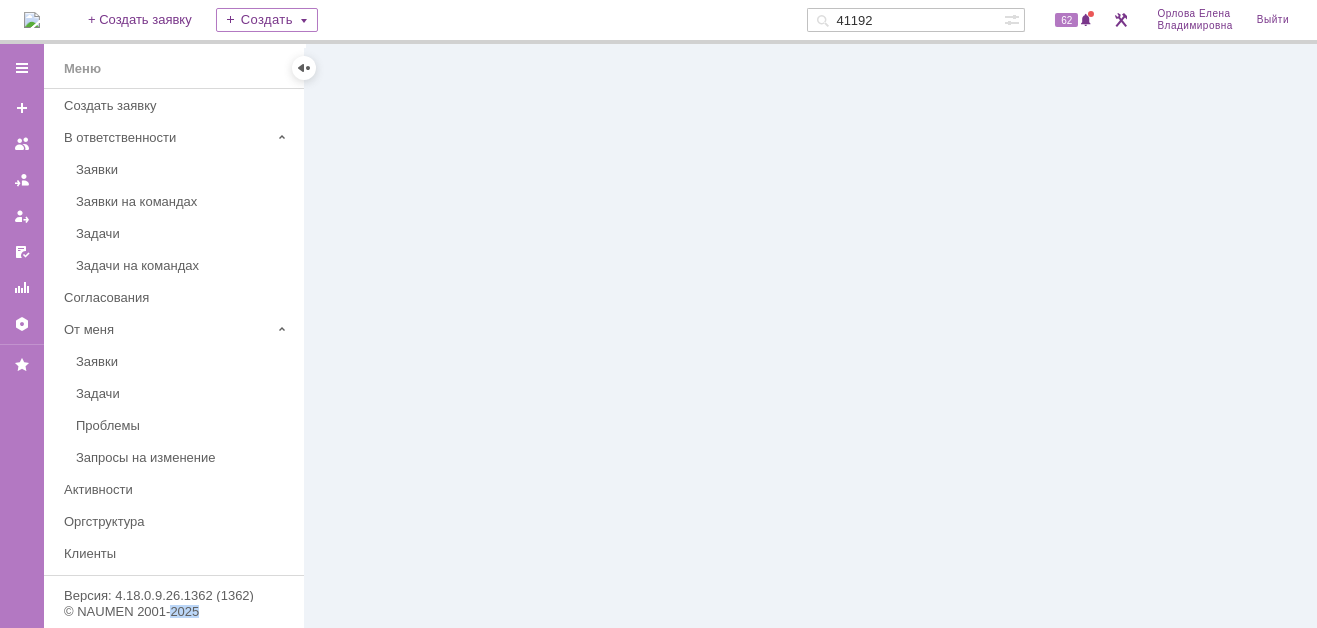 click at bounding box center [811, 336] 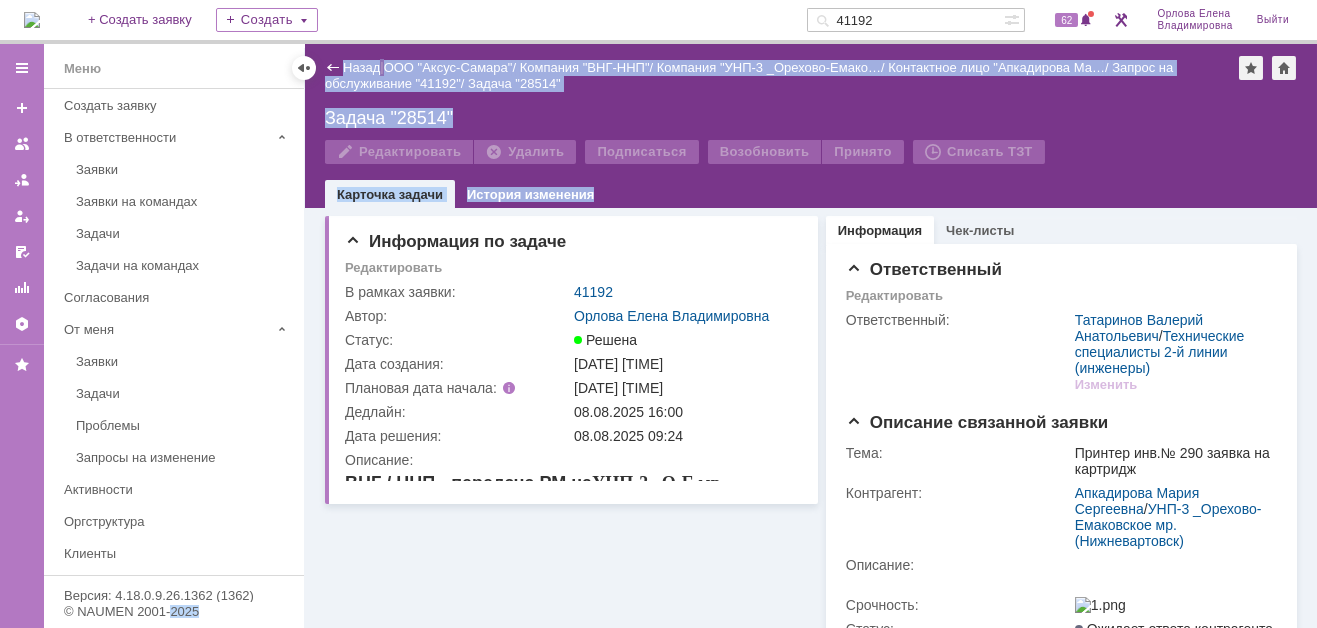 scroll, scrollTop: 0, scrollLeft: 0, axis: both 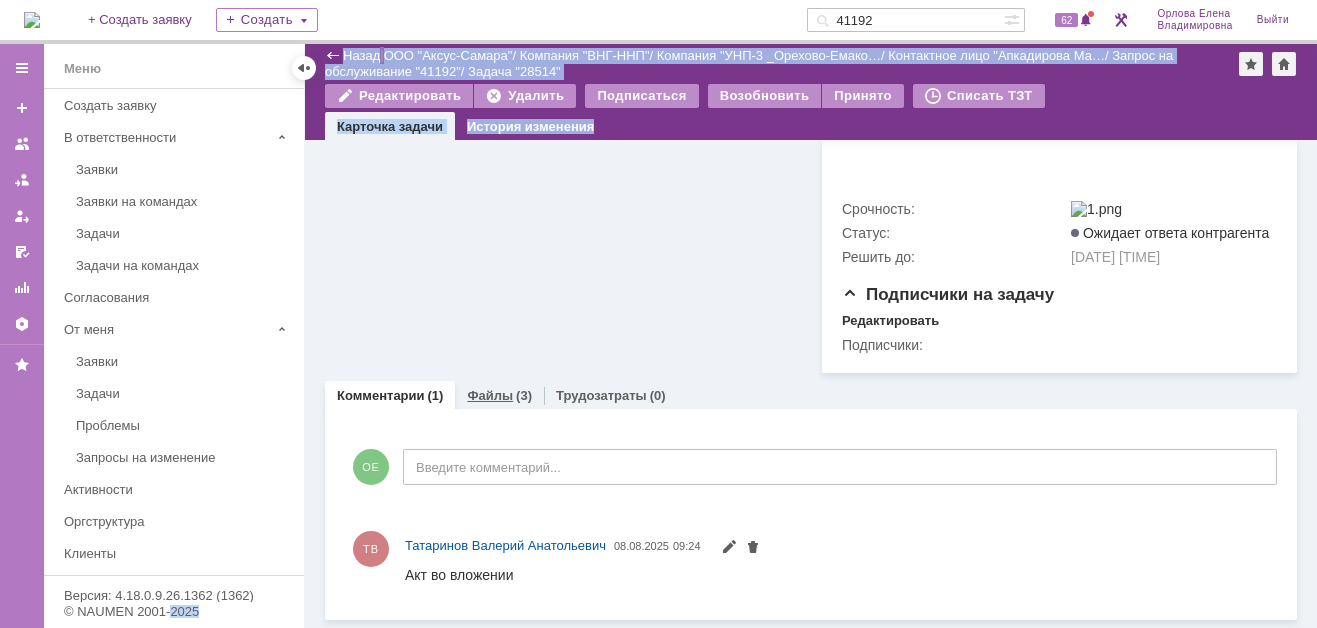 click on "Файлы" at bounding box center (490, 395) 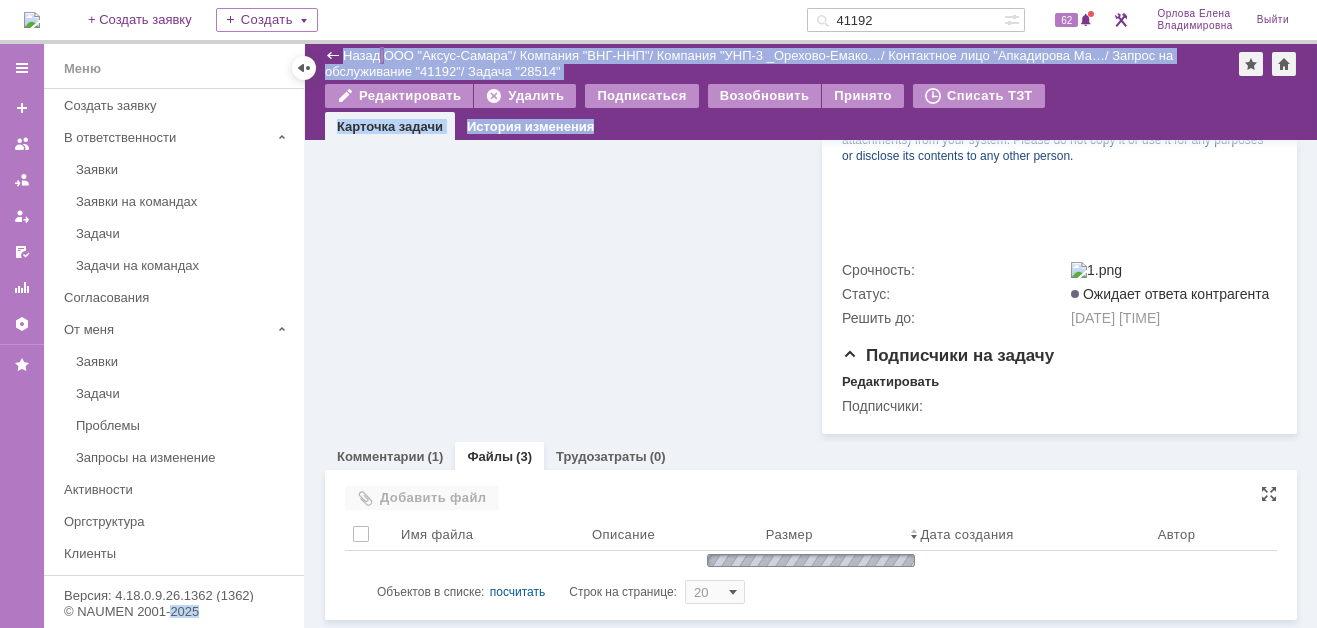 scroll, scrollTop: 826, scrollLeft: 0, axis: vertical 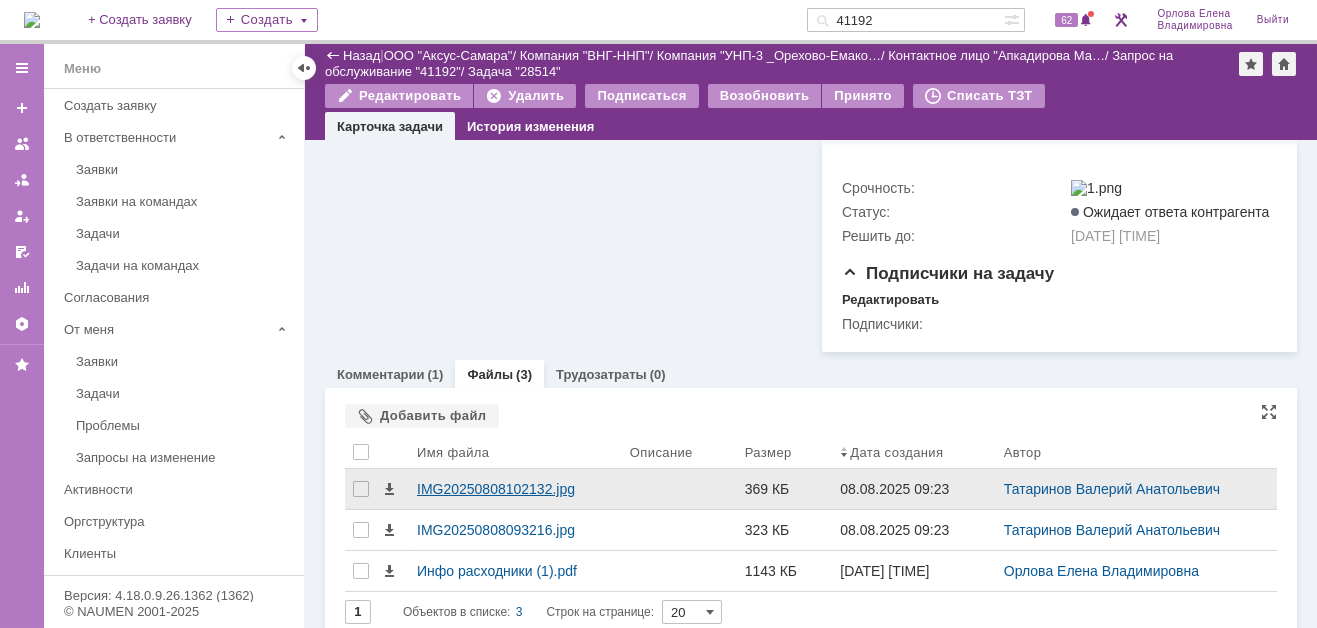 click on "IMG20250808102132.jpg" at bounding box center (515, 489) 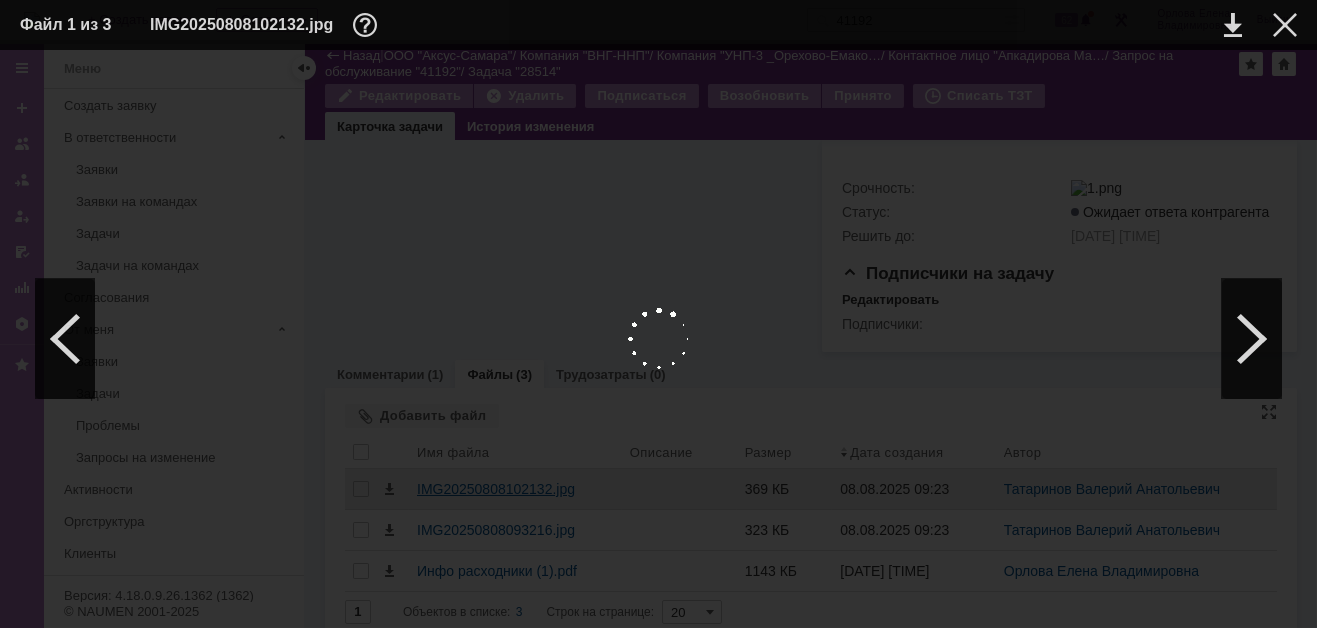 click at bounding box center [658, 339] 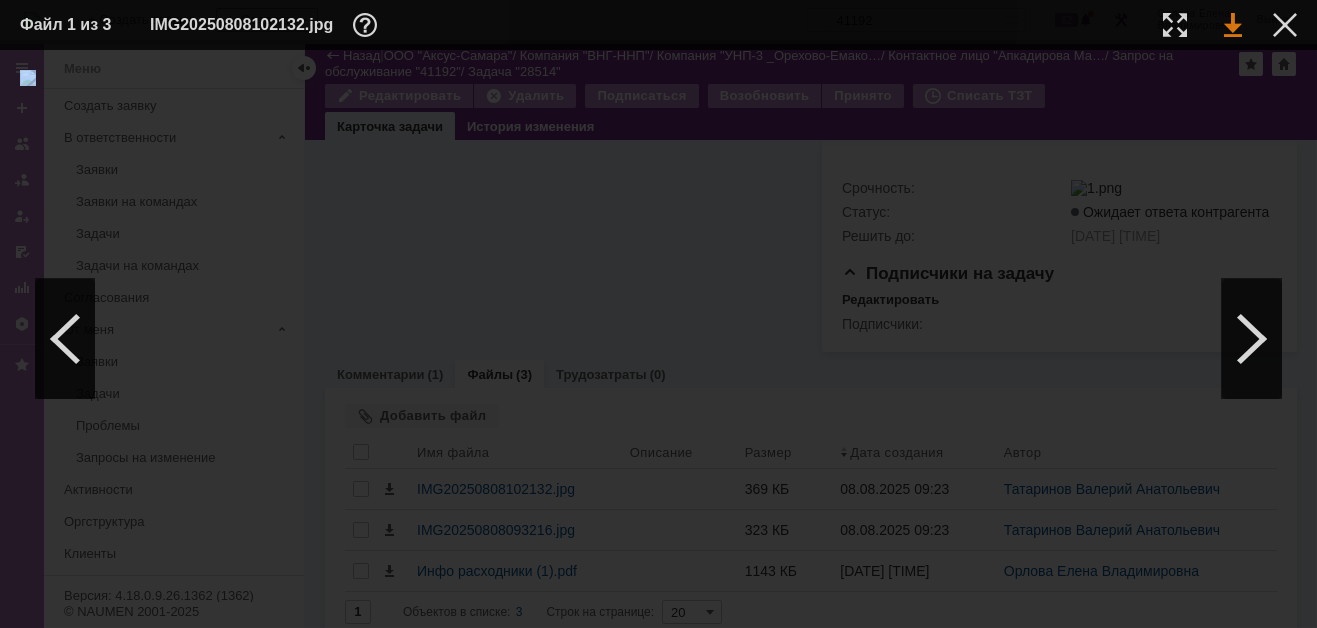click at bounding box center [1233, 25] 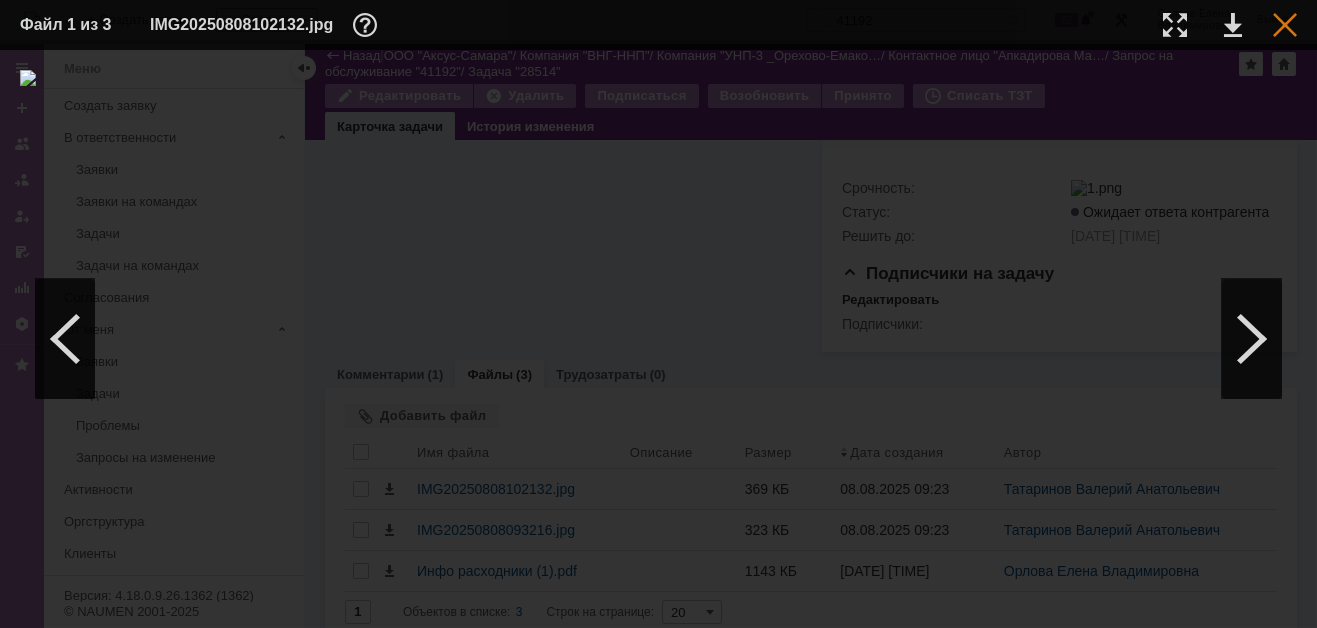 click at bounding box center [1285, 25] 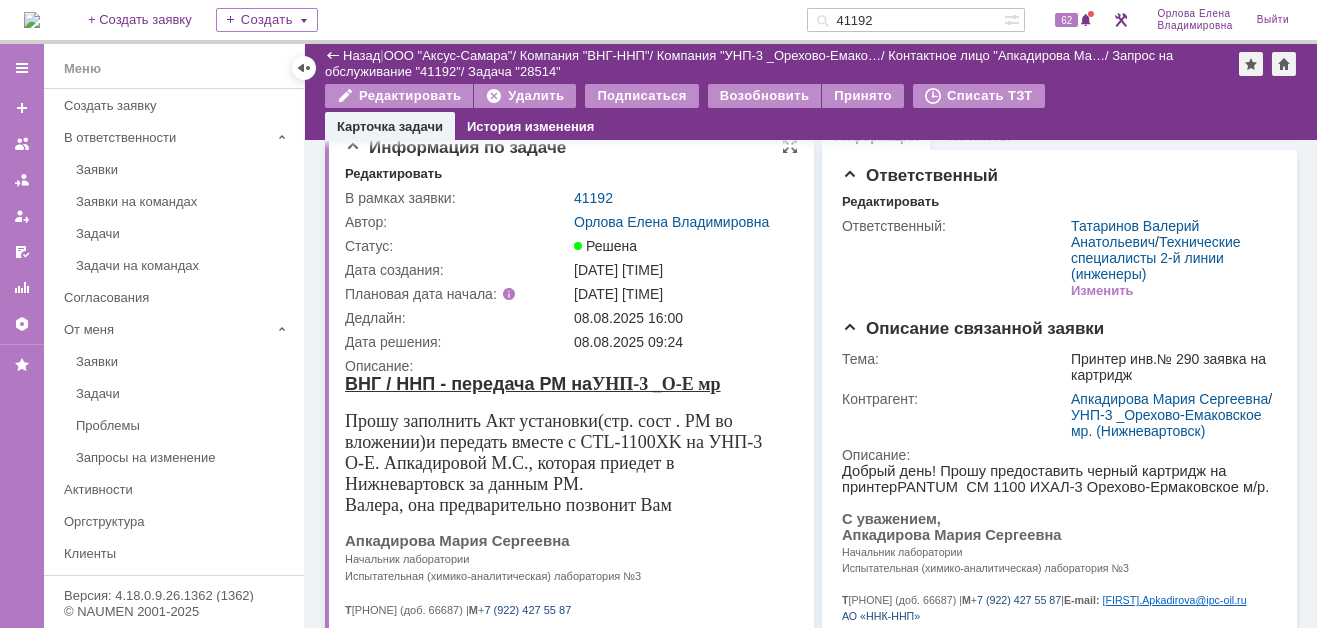 scroll, scrollTop: 0, scrollLeft: 0, axis: both 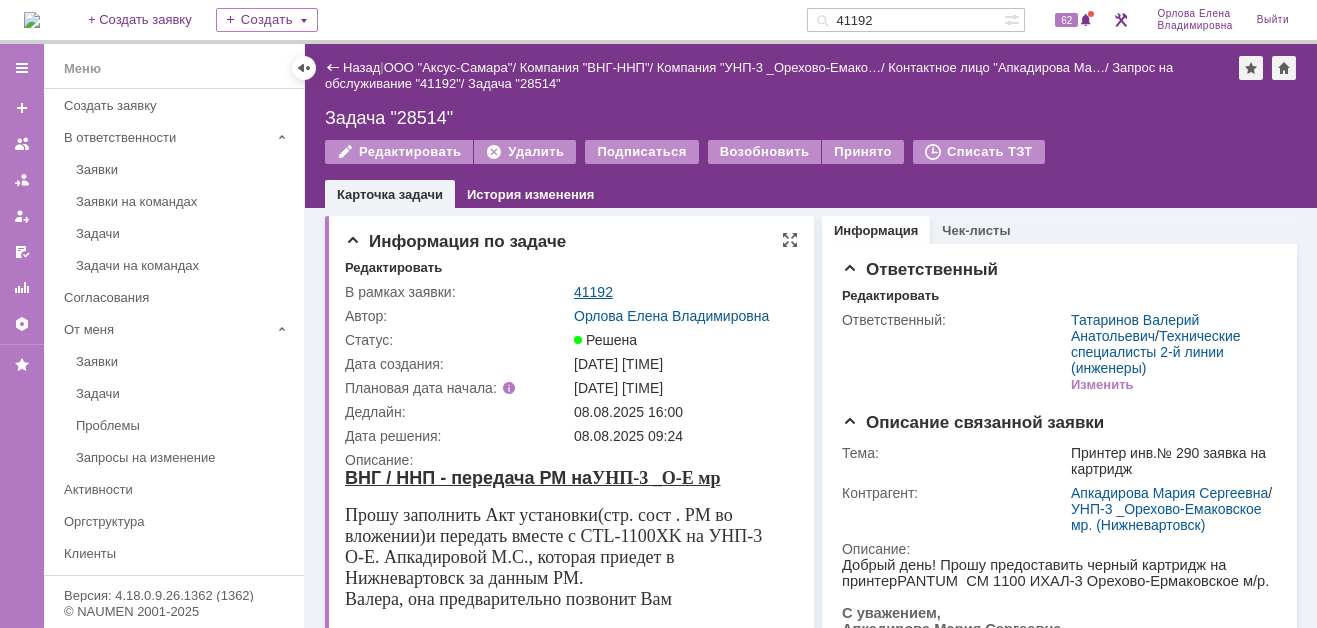 click on "41192" at bounding box center [593, 292] 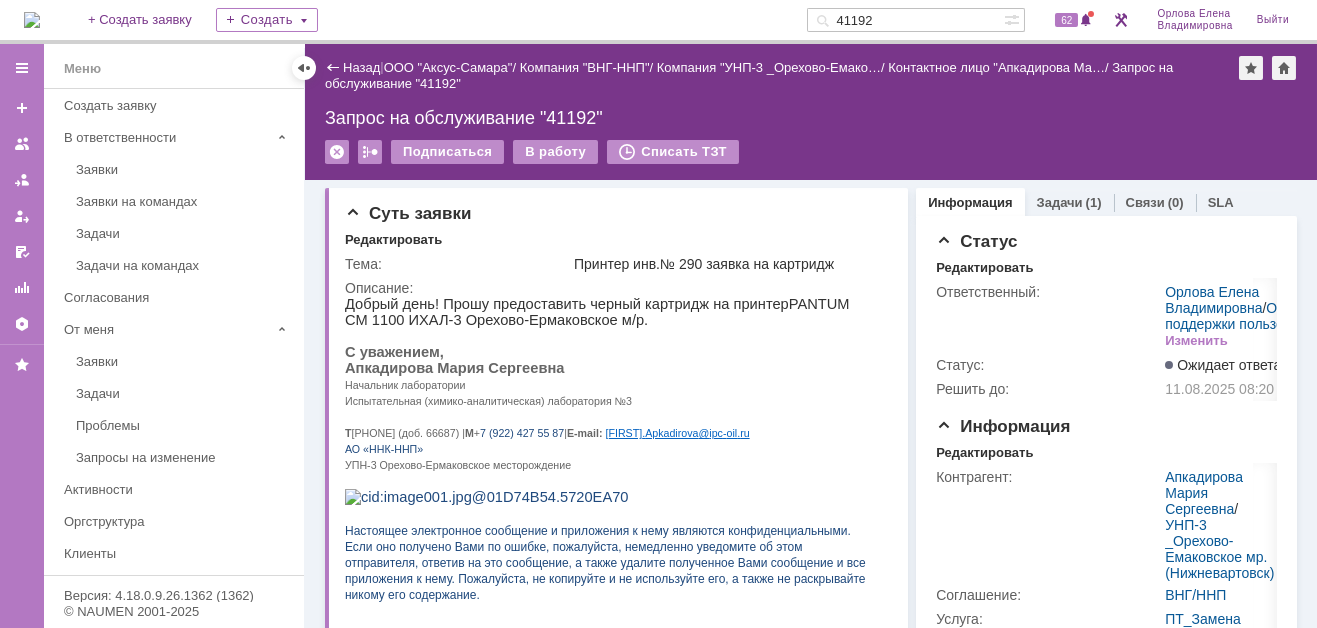 scroll, scrollTop: 0, scrollLeft: 0, axis: both 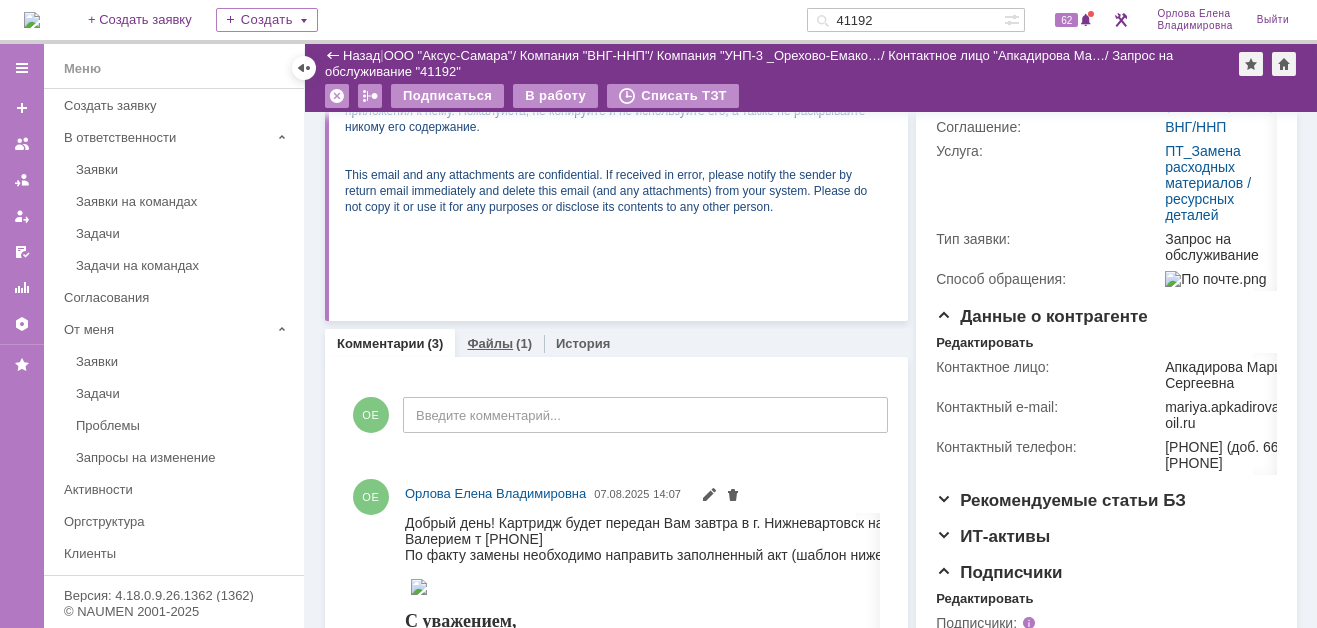click on "Файлы" at bounding box center (490, 343) 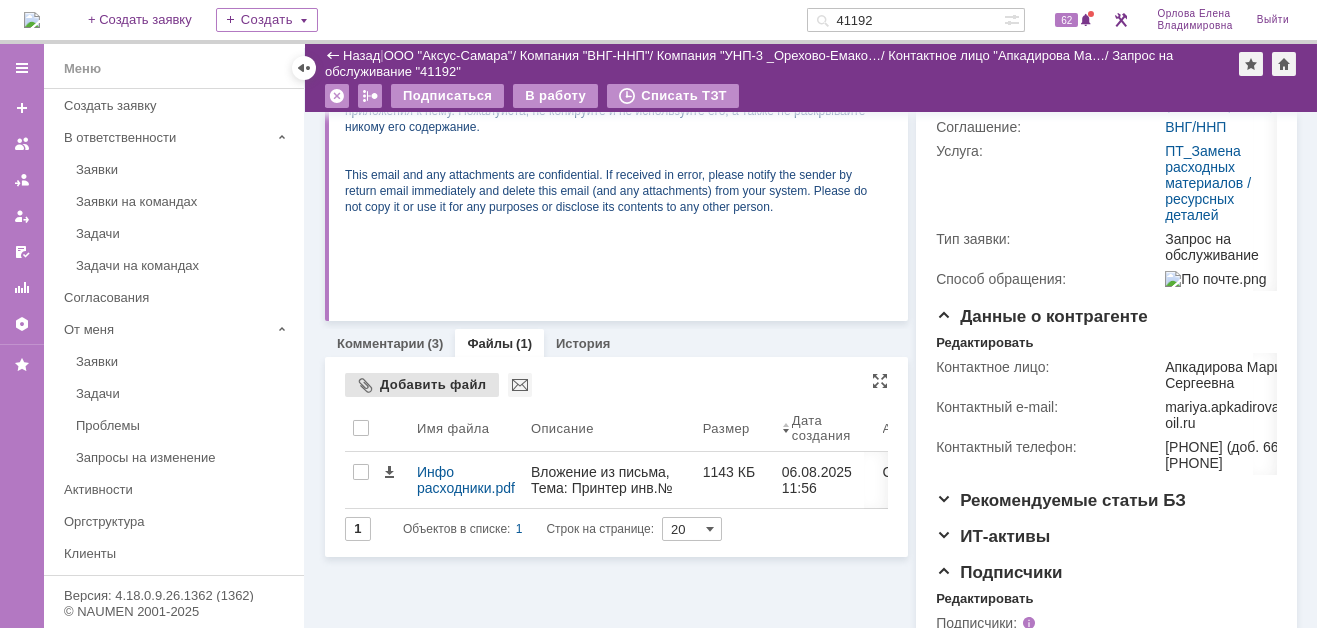 click on "Добавить файл" at bounding box center (422, 385) 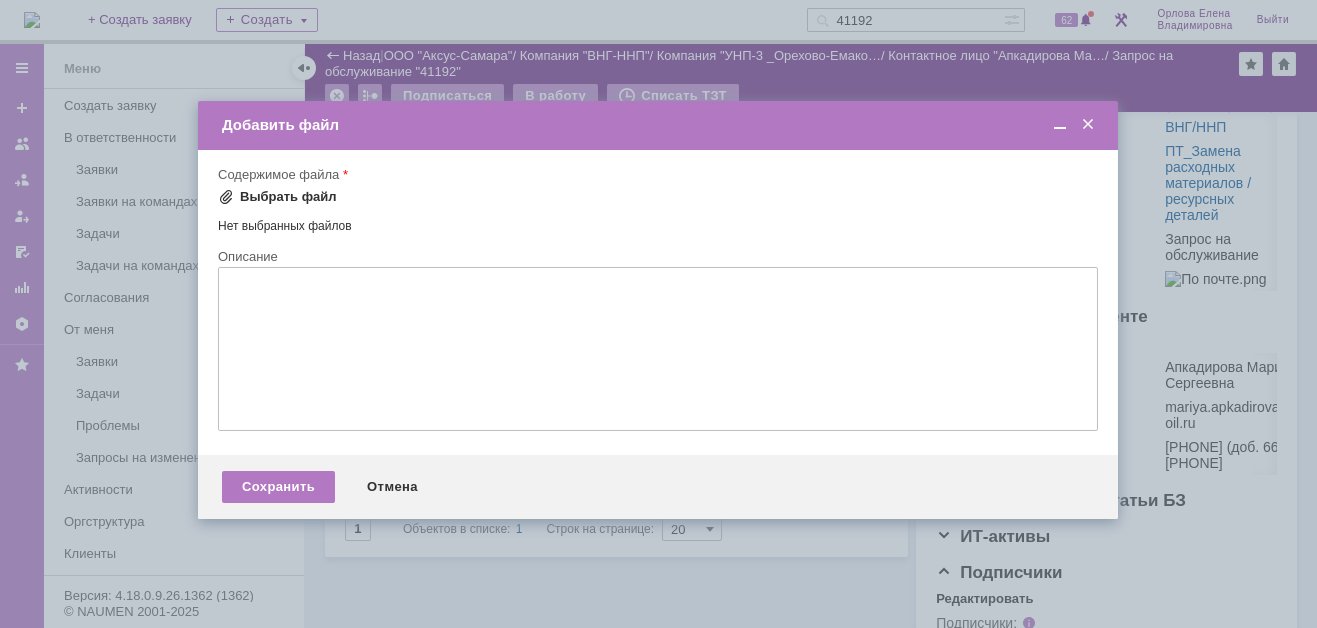 click on "Выбрать файл" at bounding box center (288, 197) 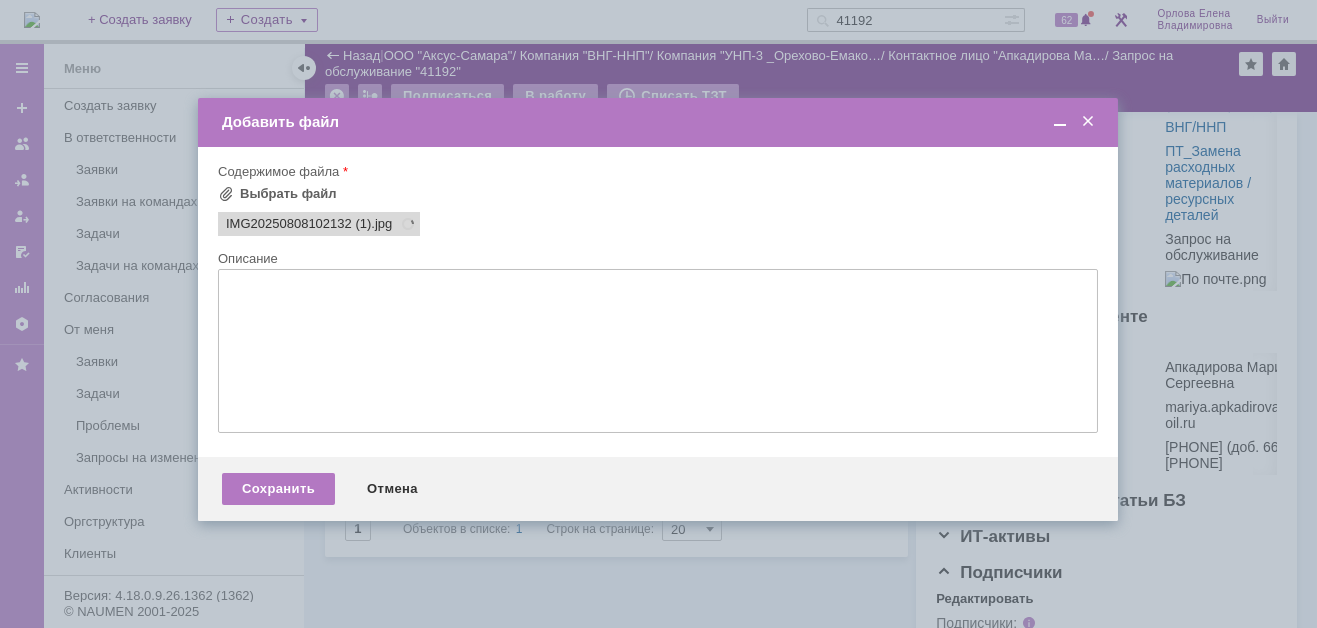 scroll, scrollTop: 0, scrollLeft: 0, axis: both 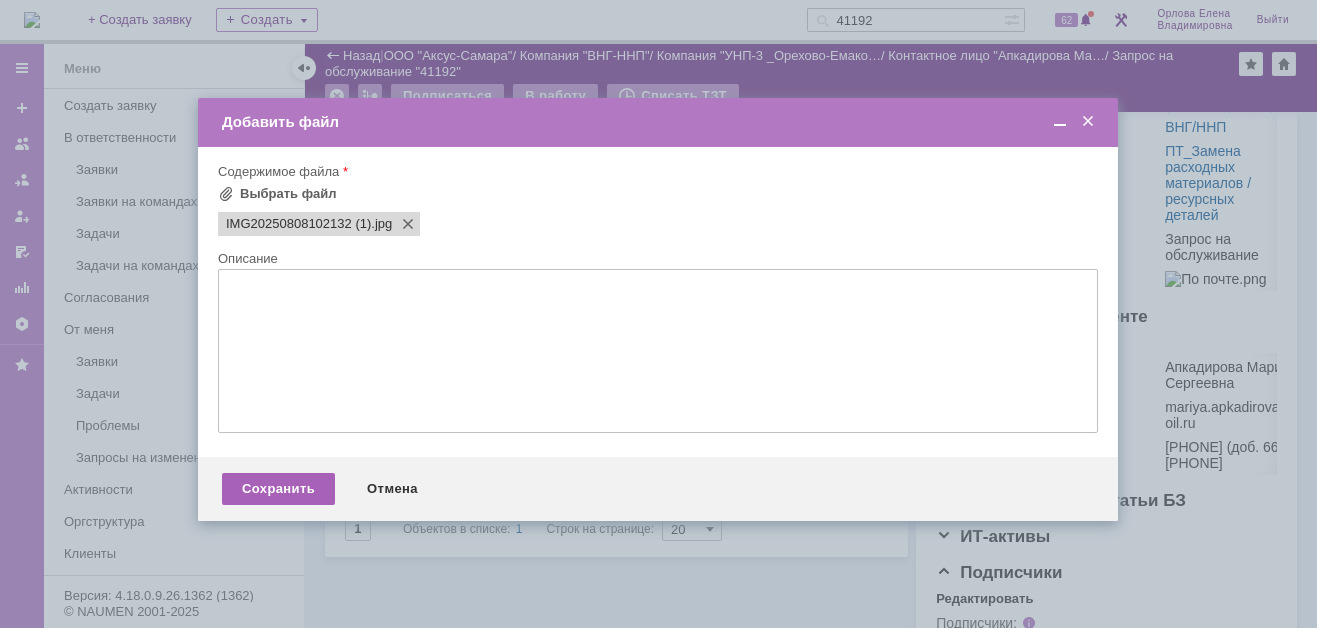 click on "Сохранить" at bounding box center (278, 489) 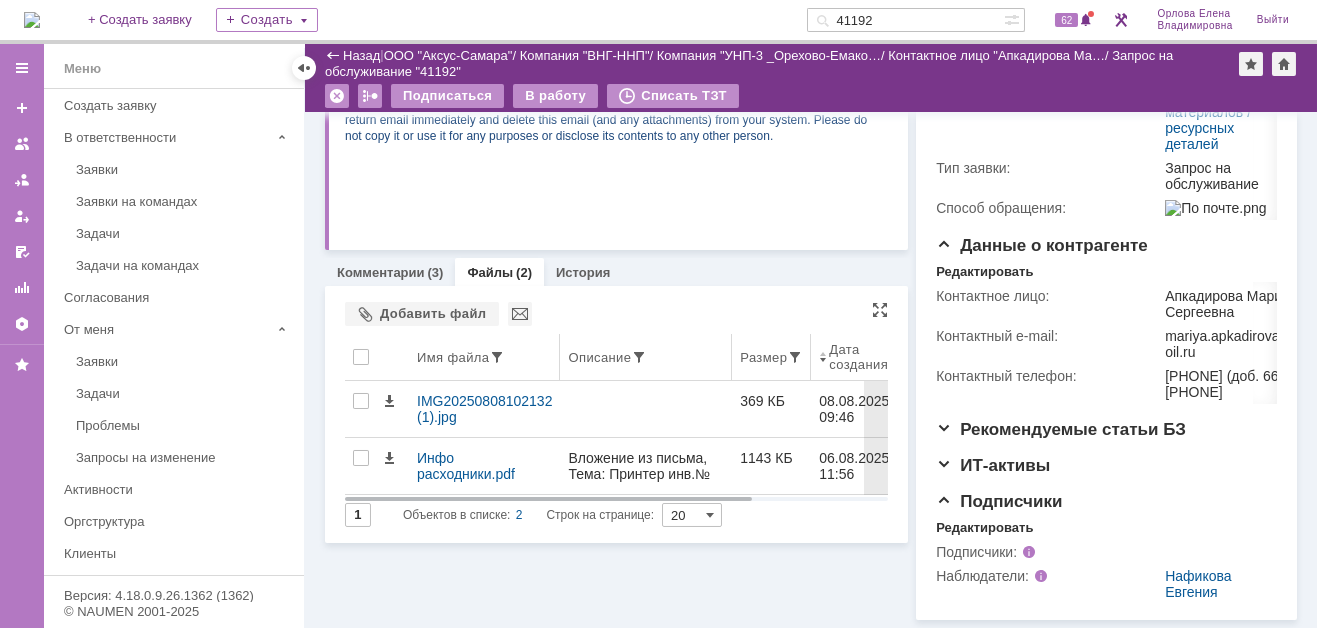 scroll, scrollTop: 482, scrollLeft: 0, axis: vertical 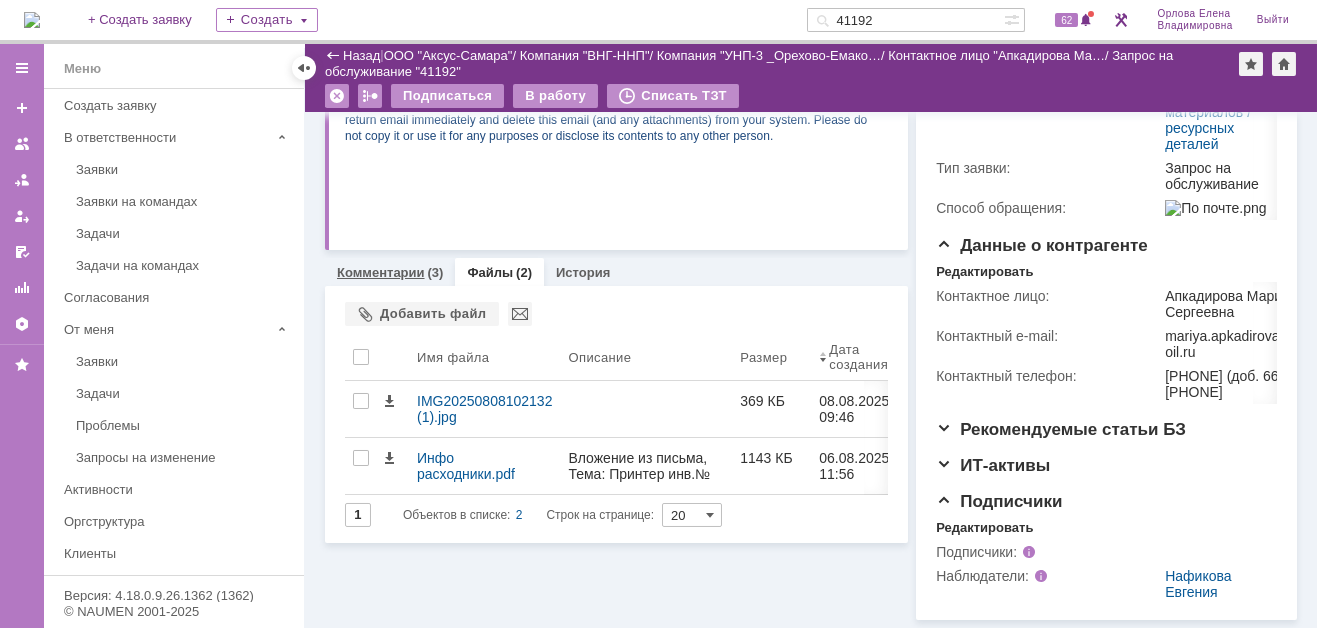 click on "Комментарии" at bounding box center (381, 272) 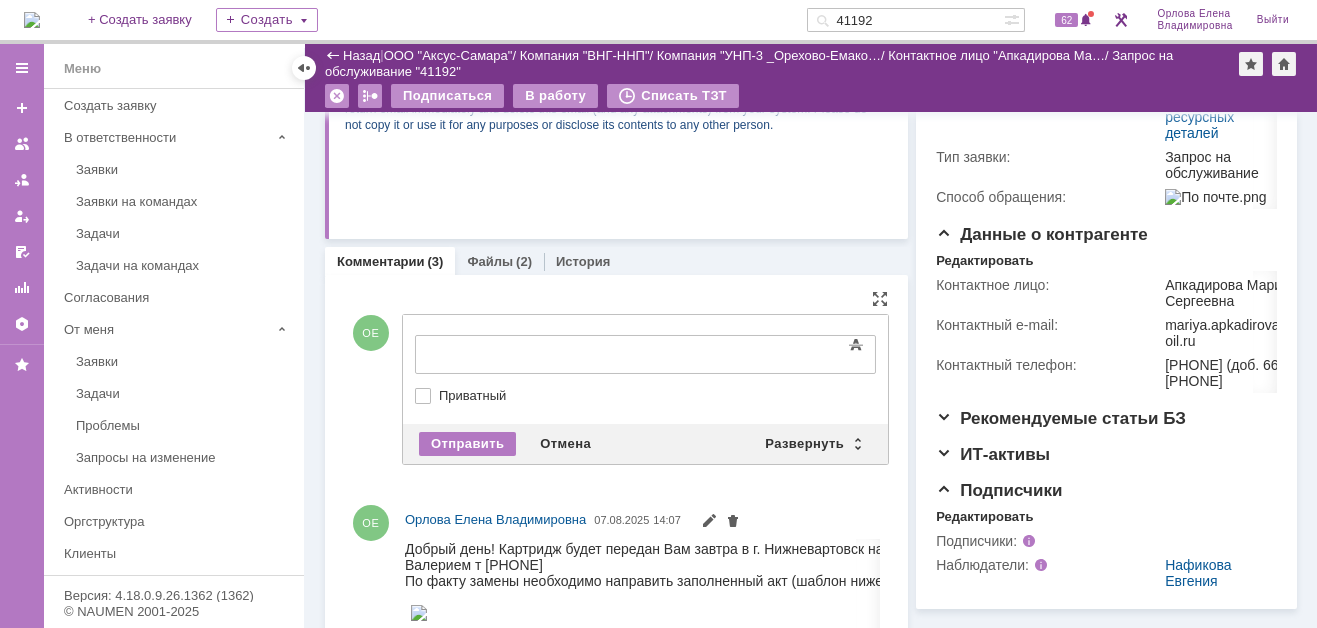 scroll, scrollTop: 0, scrollLeft: 0, axis: both 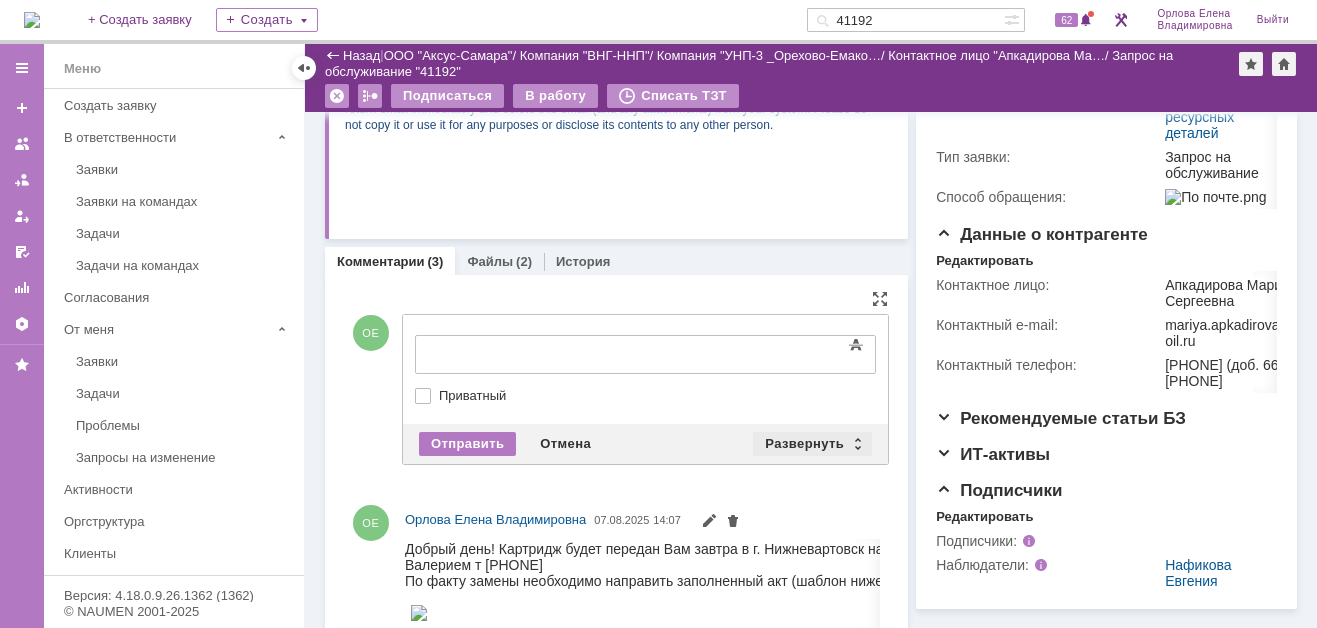 click on "Развернуть" at bounding box center [812, 444] 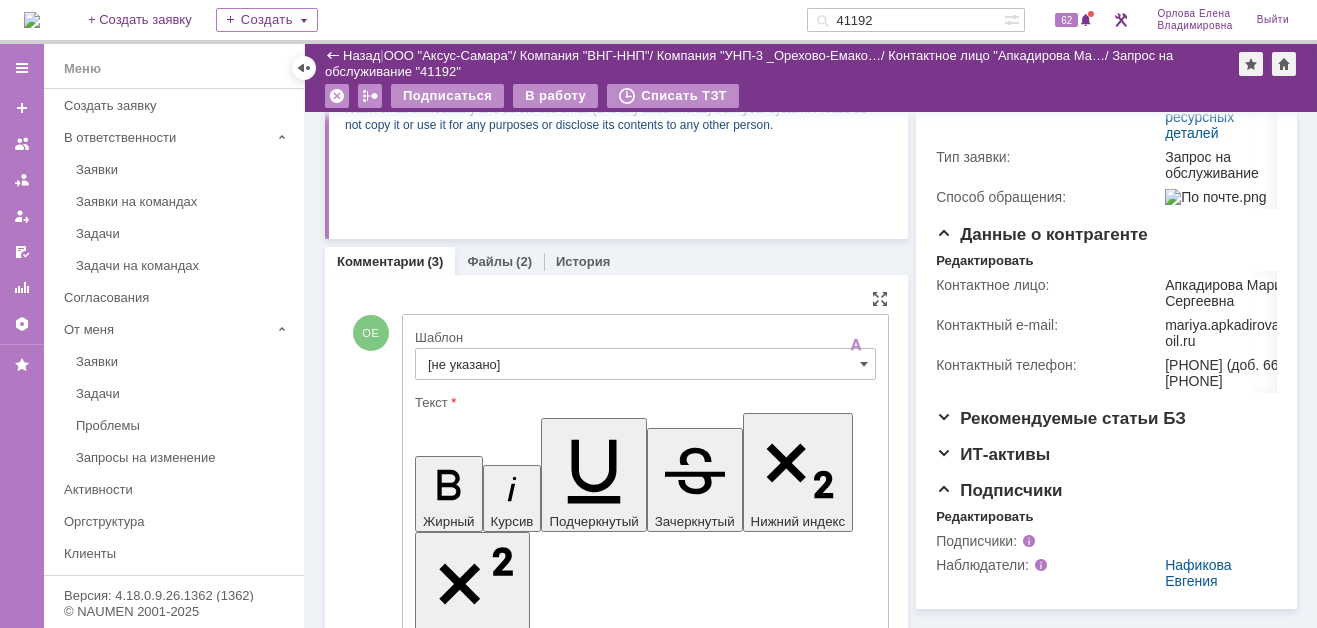 scroll, scrollTop: 0, scrollLeft: 0, axis: both 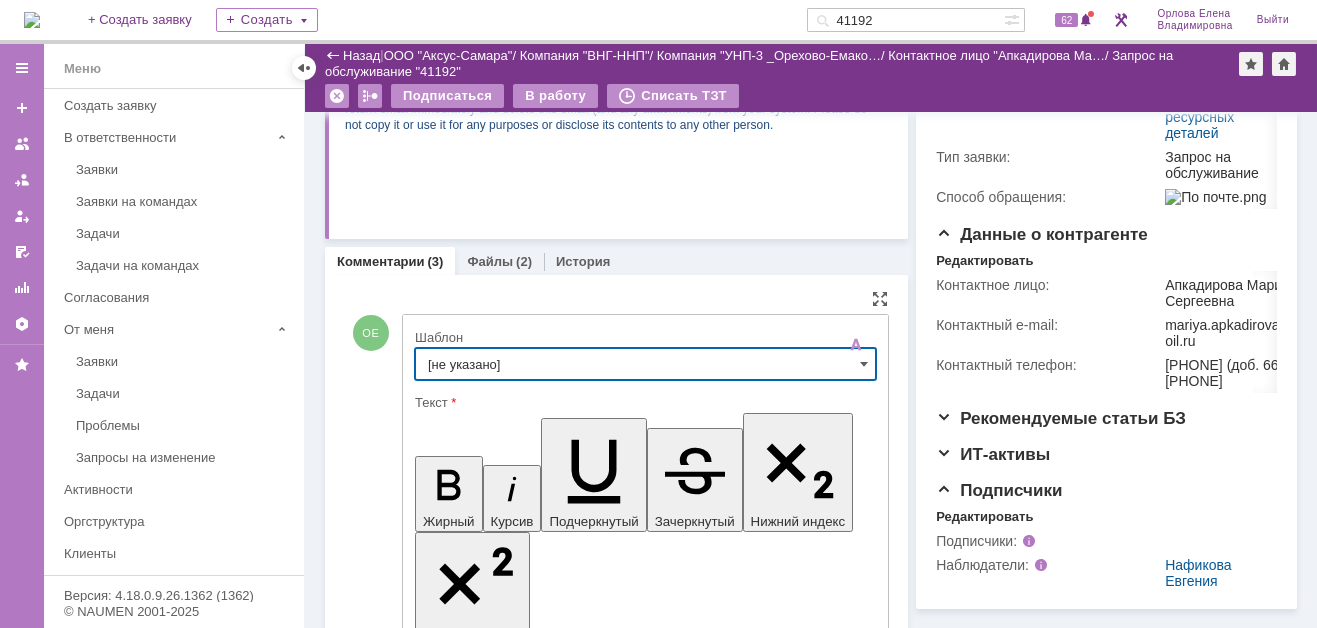 click on "[не указано]" at bounding box center [645, 364] 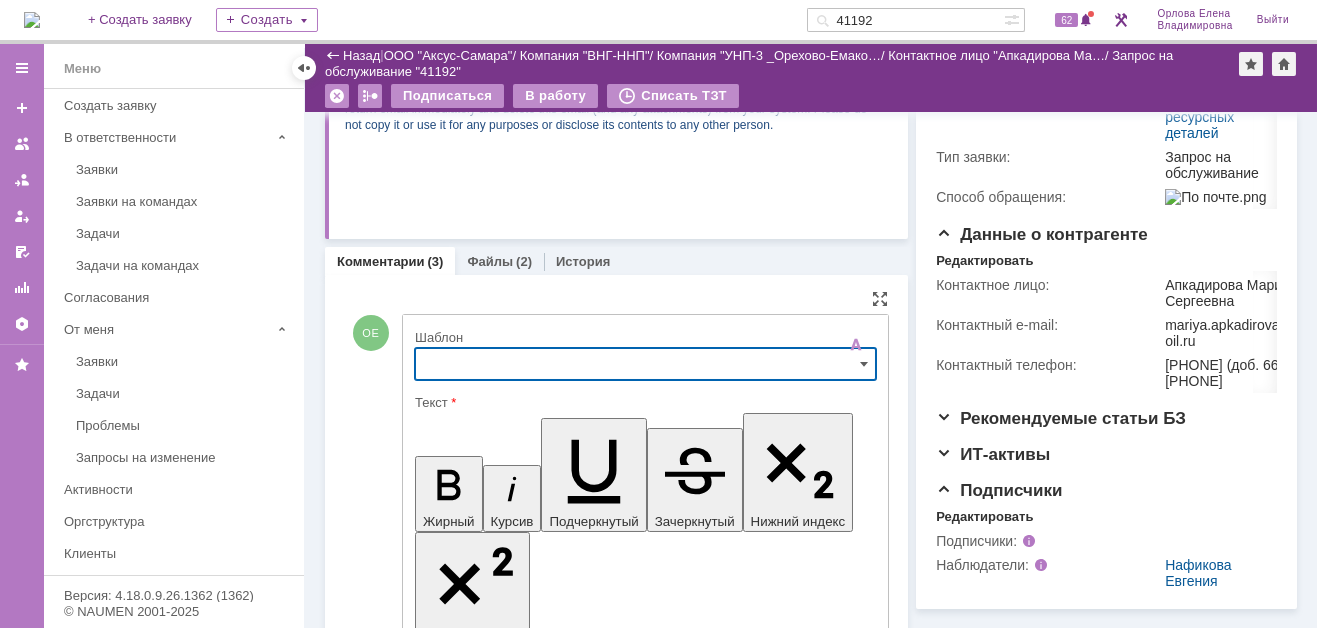 scroll, scrollTop: 522, scrollLeft: 0, axis: vertical 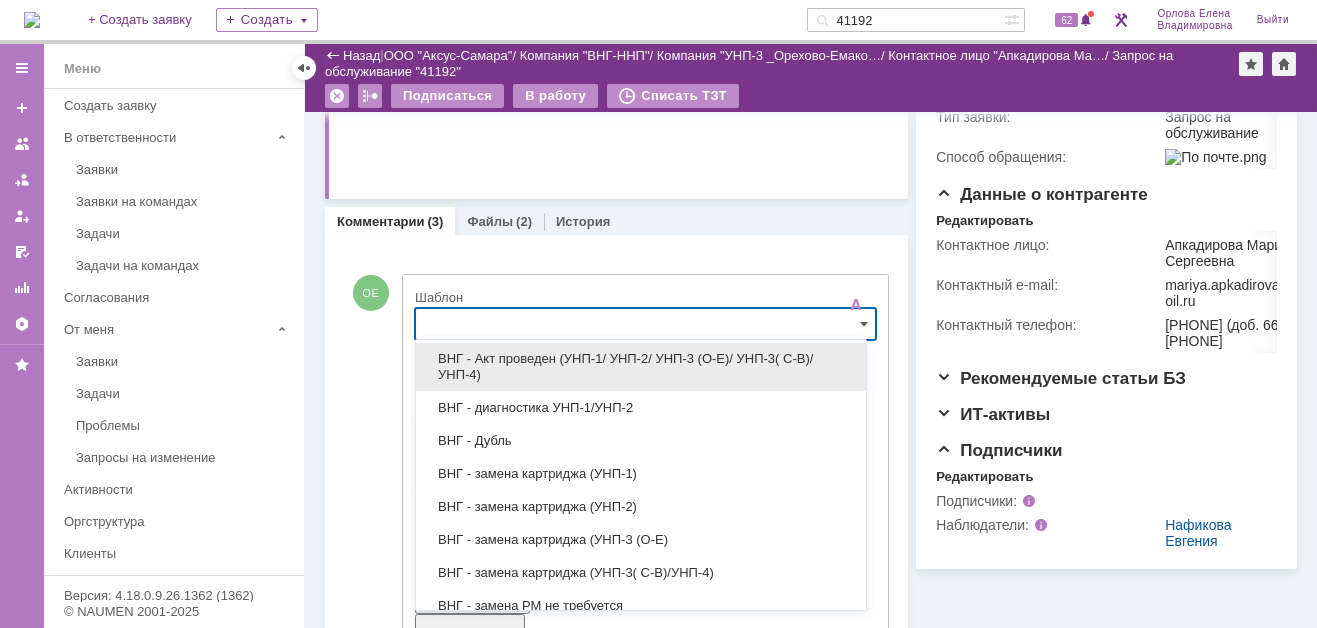 click on "ВНГ - Акт проведен (УНП-1/ УНП-2/ УНП-3 (О-Е)/ УНП-3( С-В)/УНП-4)" at bounding box center [641, 367] 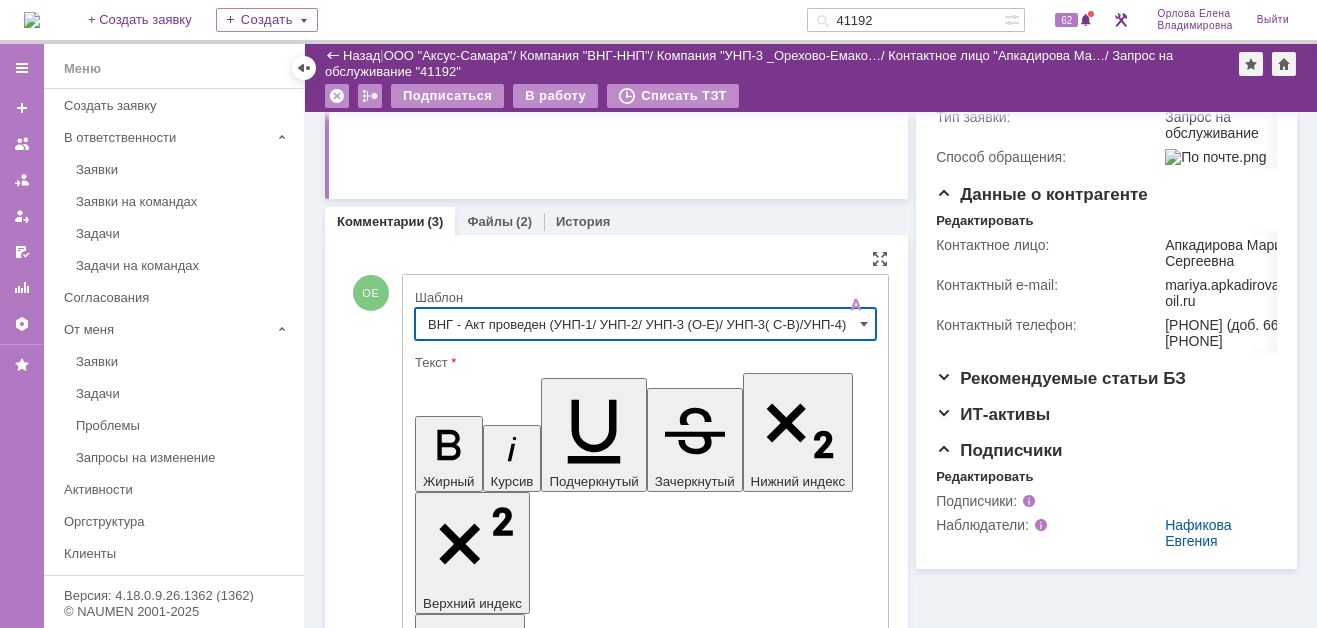 type on "ВНГ - Акт проведен (УНП-1/ УНП-2/ УНП-3 (О-Е)/ УНП-3( С-В)/УНП-4)" 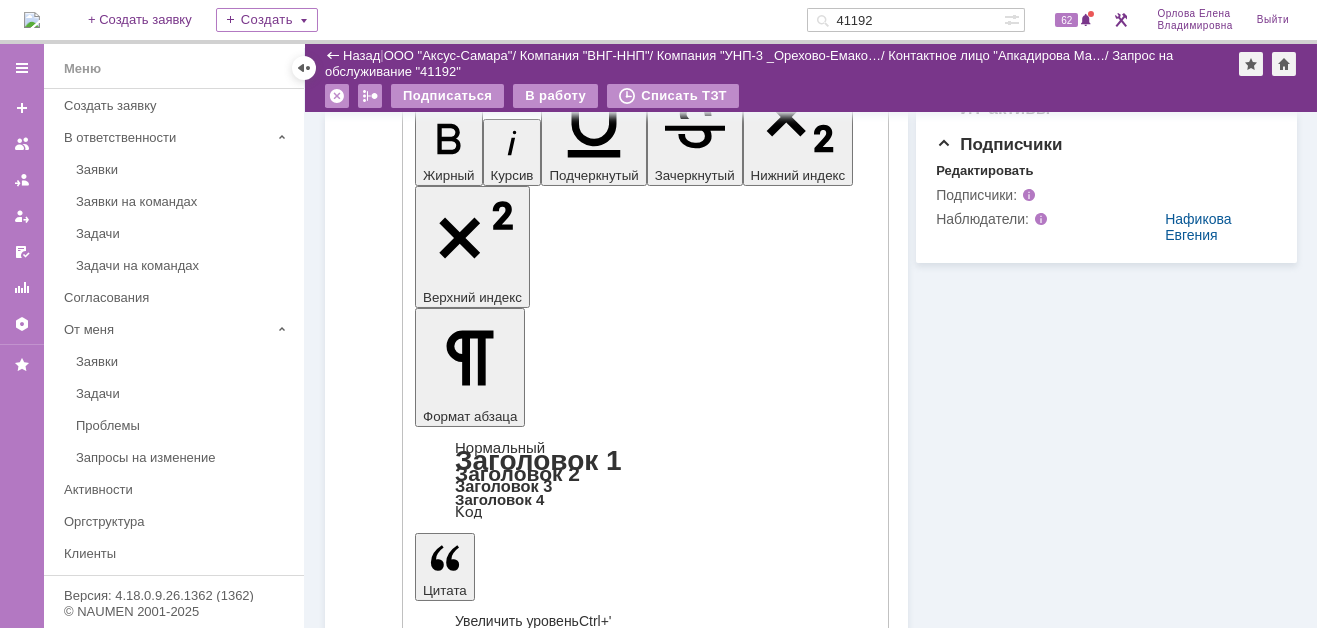 scroll, scrollTop: 922, scrollLeft: 0, axis: vertical 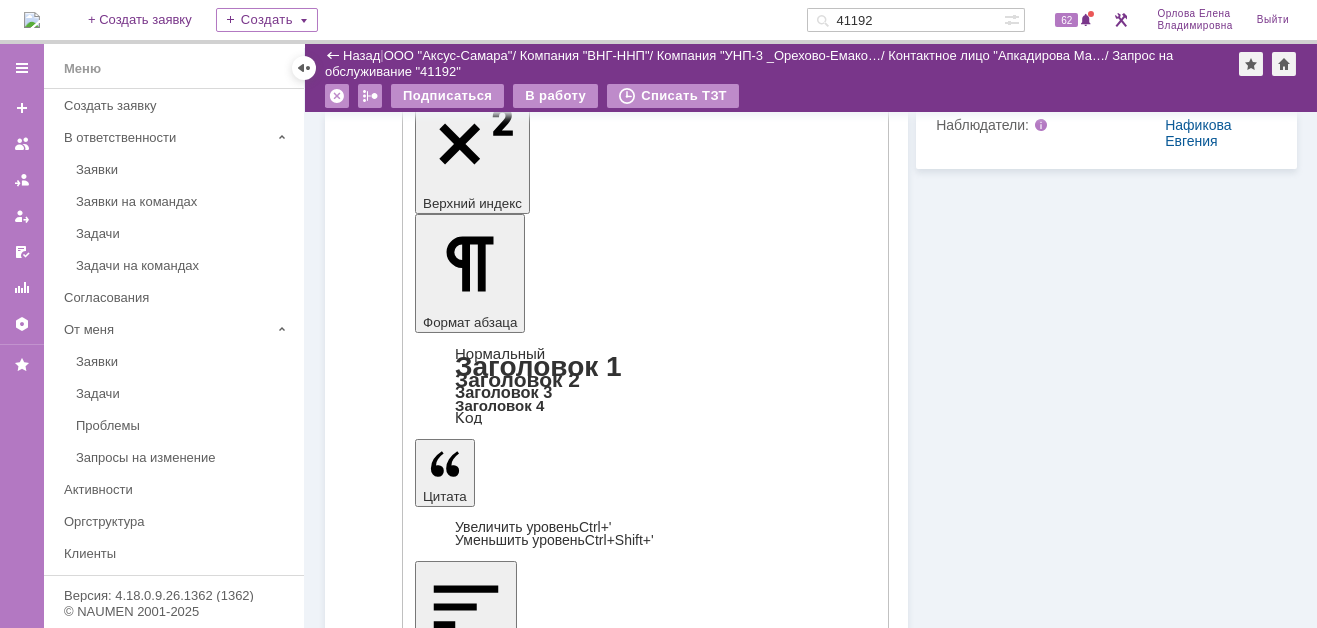 click on "Отправить" at bounding box center [467, 4507] 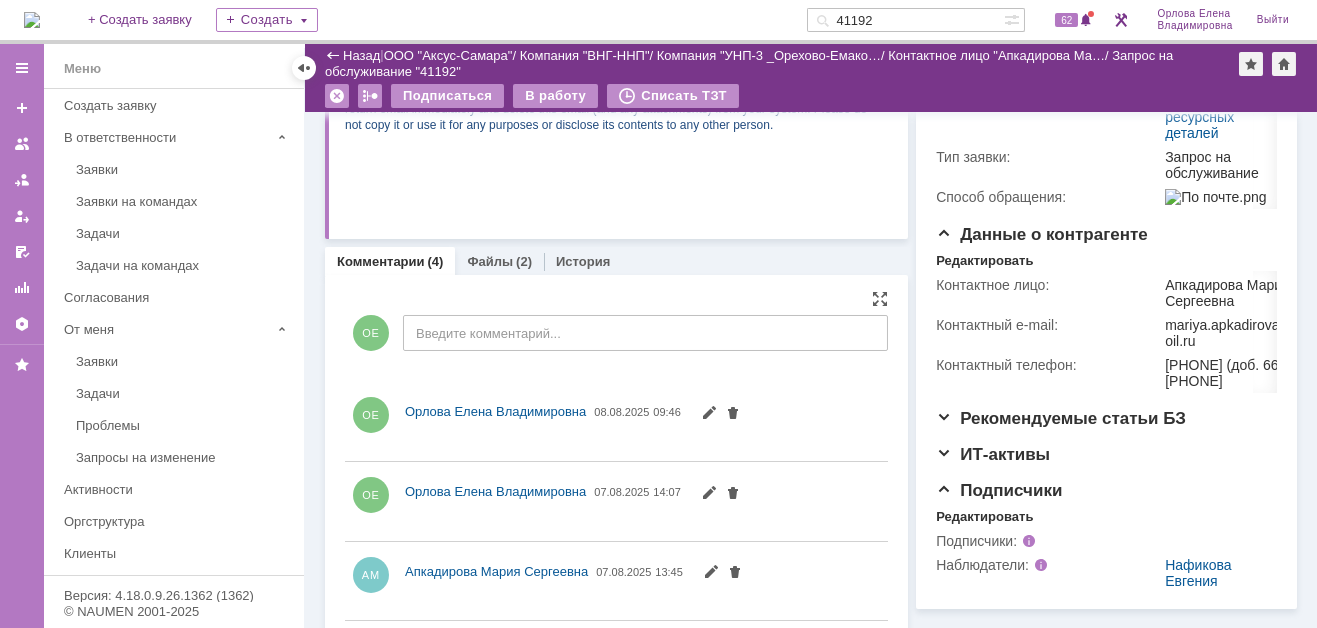 scroll, scrollTop: 575, scrollLeft: 0, axis: vertical 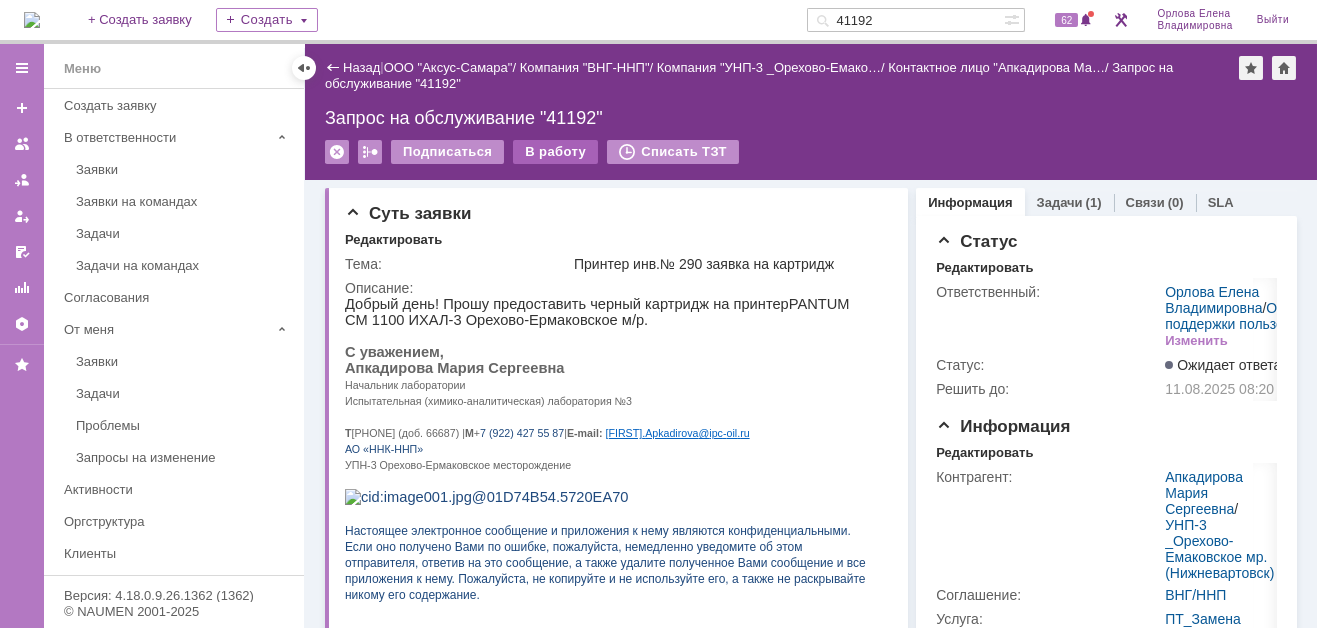 click on "В работу" at bounding box center (555, 152) 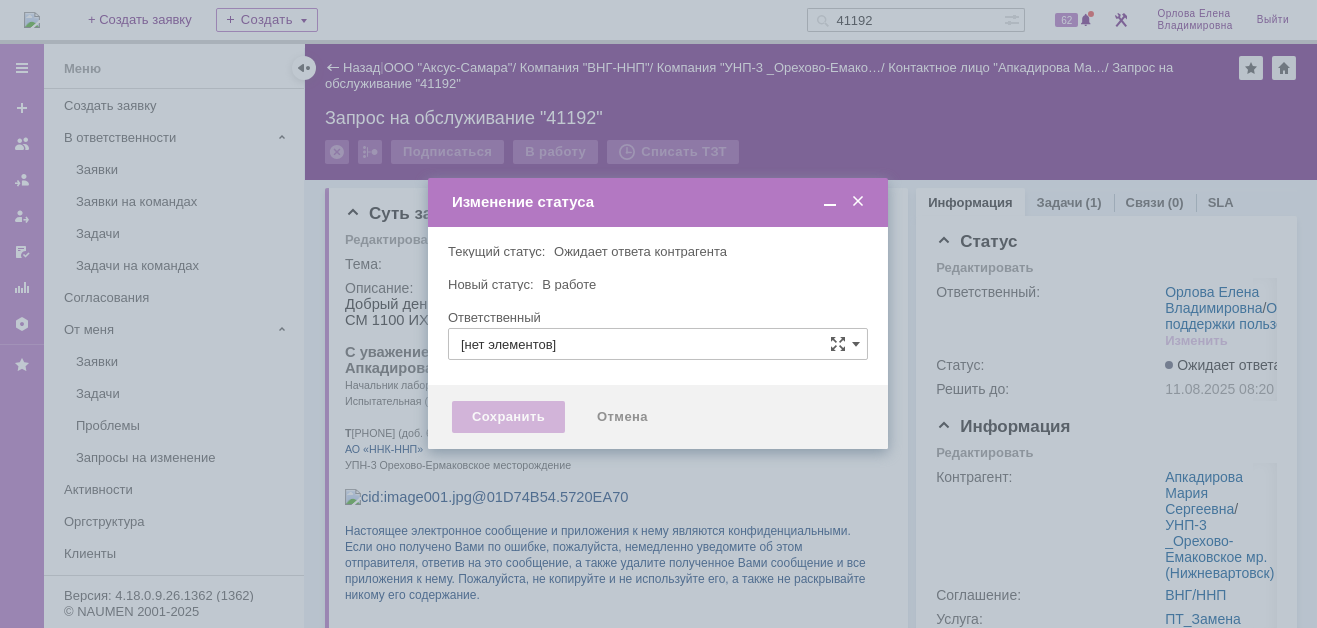 type on "Орлова Елена Владимировна" 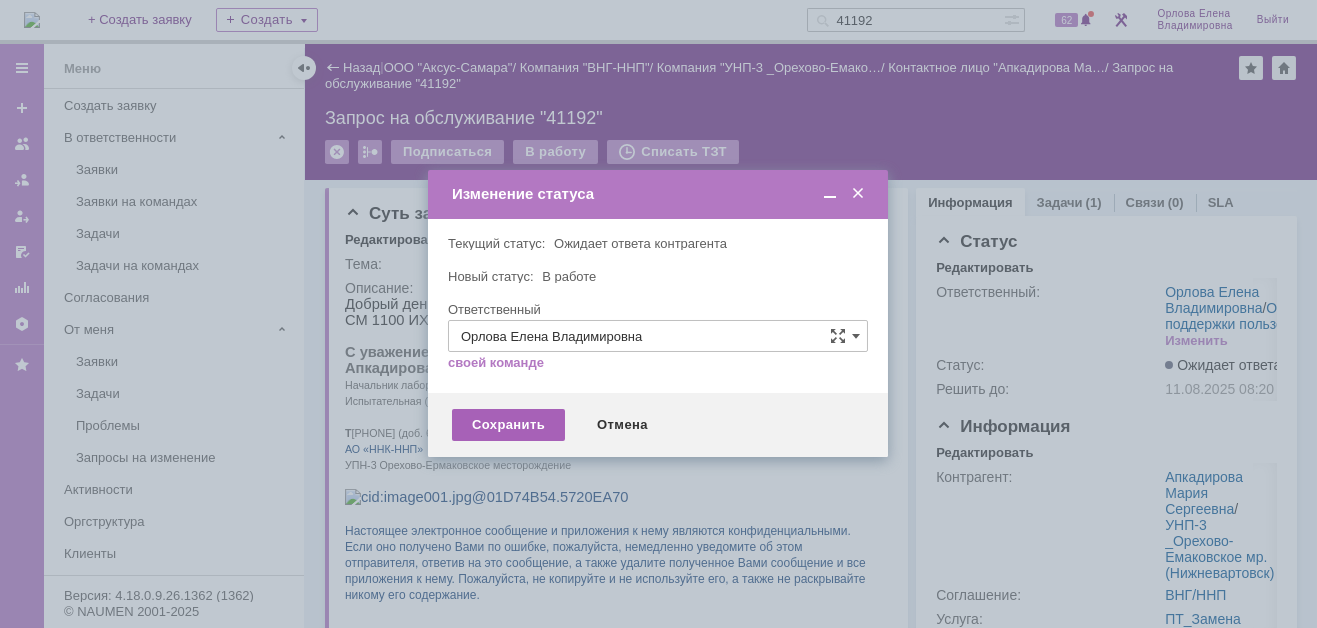 click on "Сохранить" at bounding box center [508, 425] 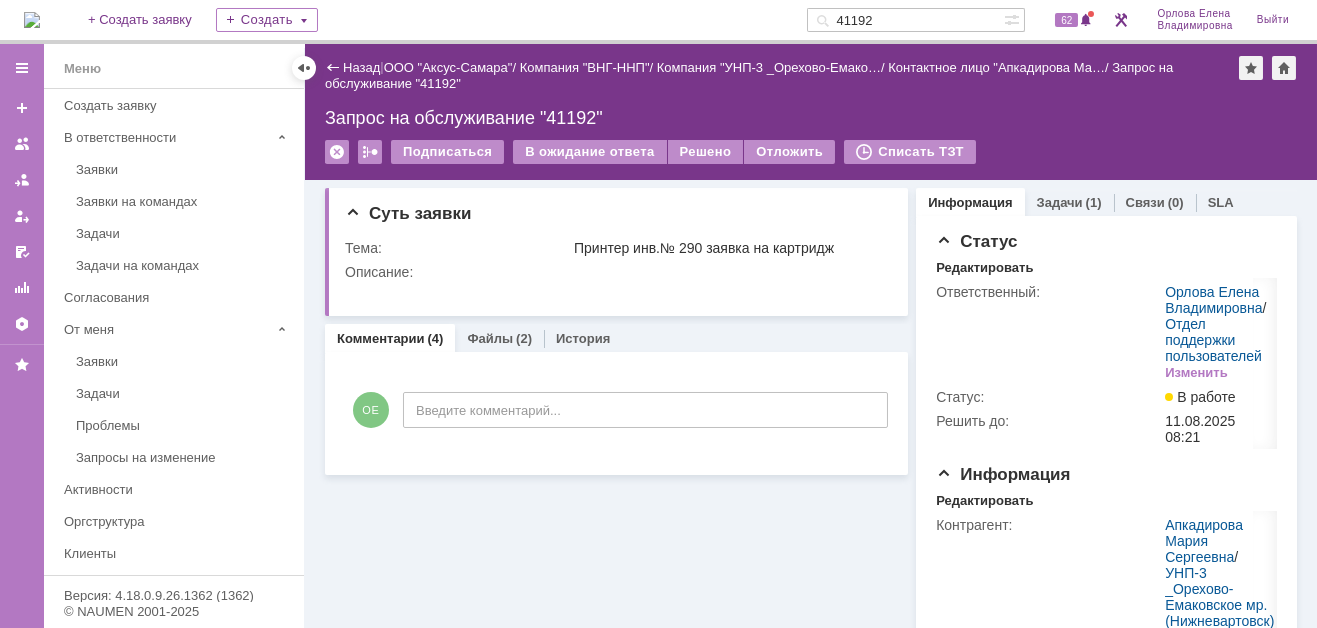 scroll, scrollTop: 0, scrollLeft: 0, axis: both 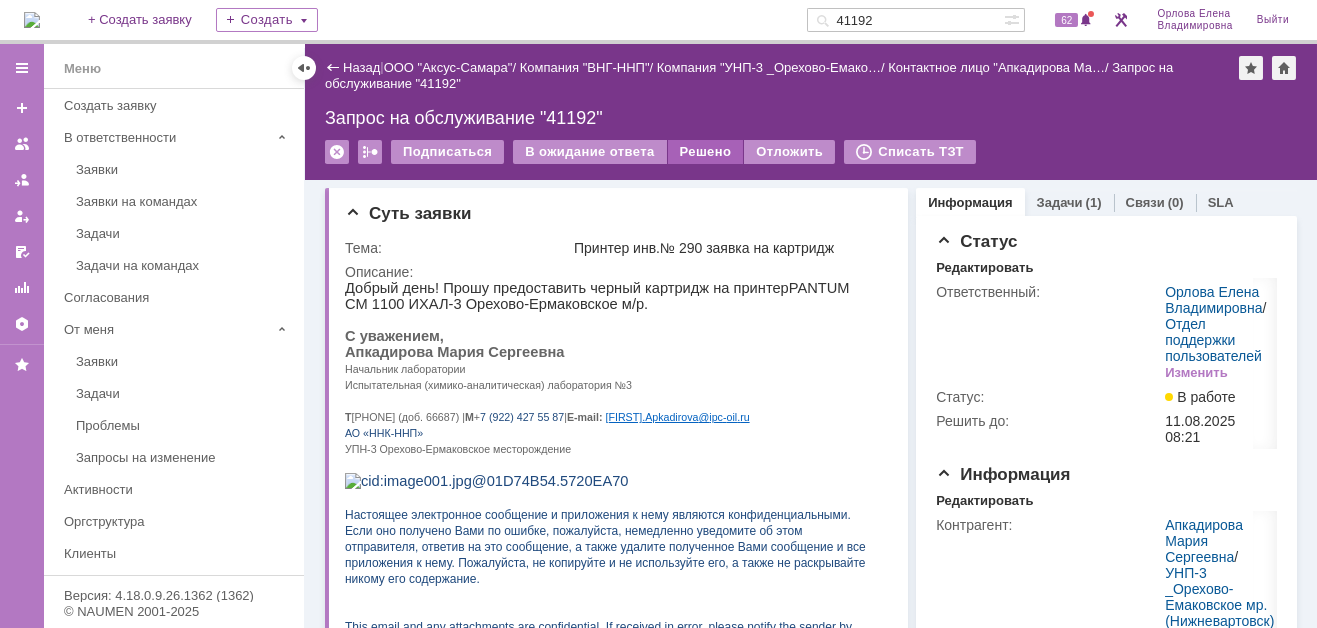 click on "Решено" at bounding box center (706, 152) 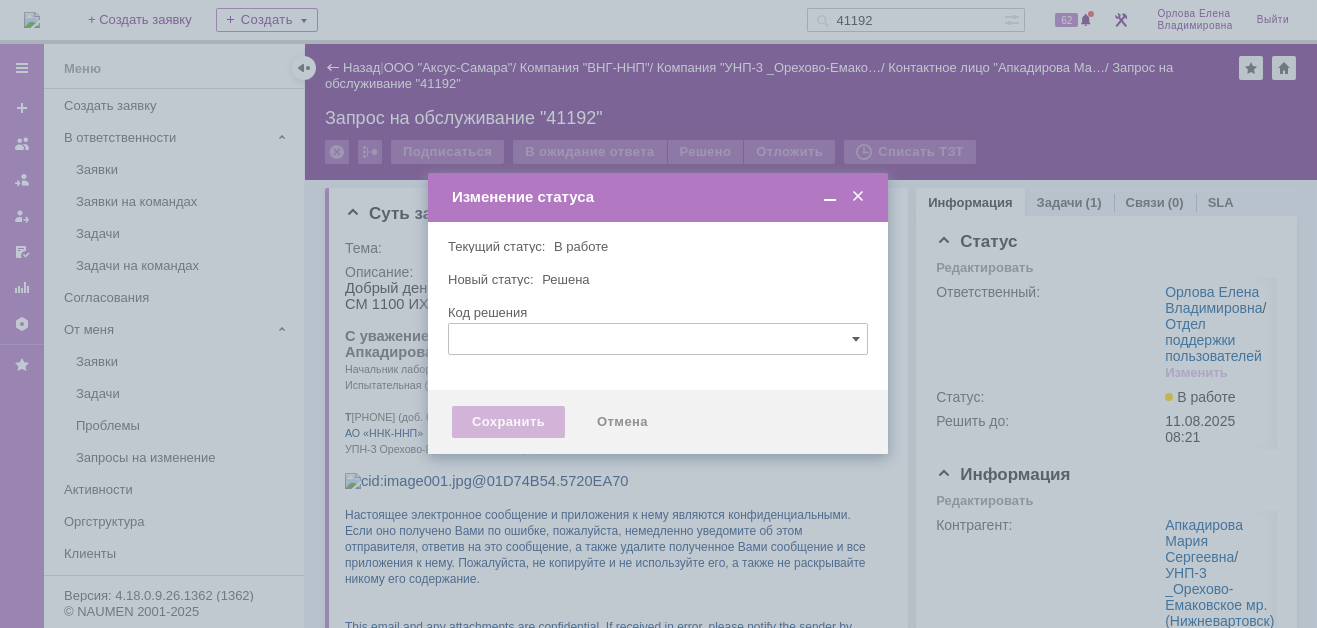 scroll, scrollTop: 0, scrollLeft: 0, axis: both 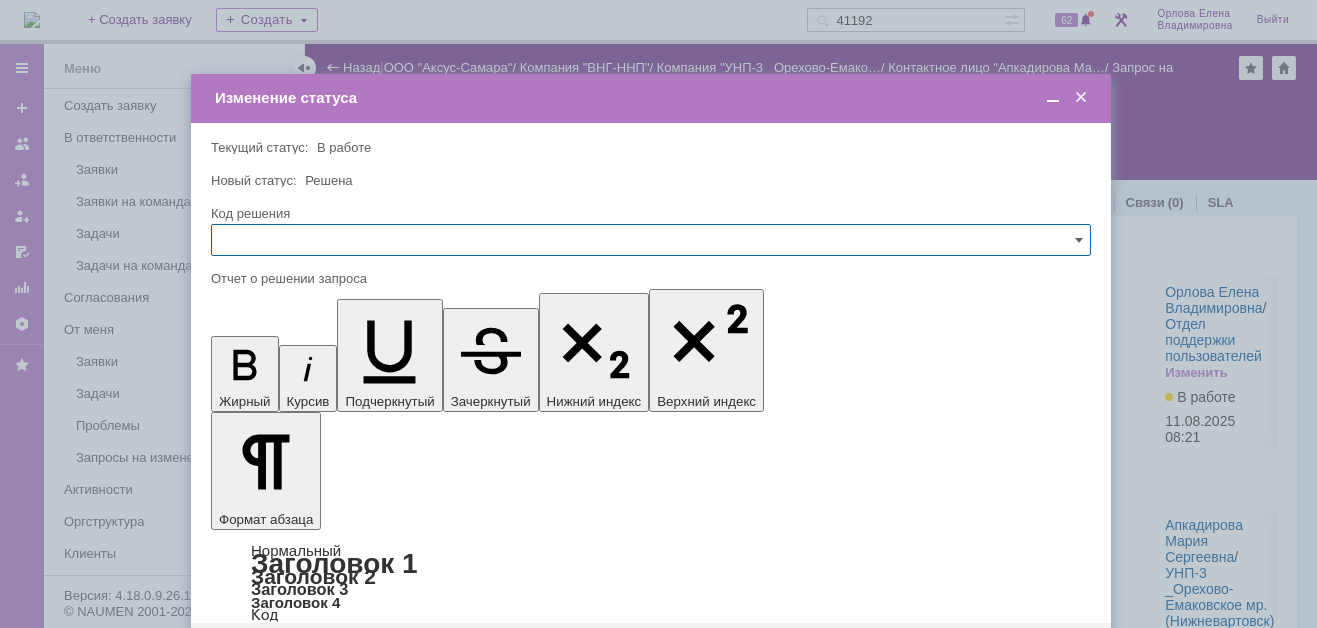 click on "Сохранить" at bounding box center (271, 655) 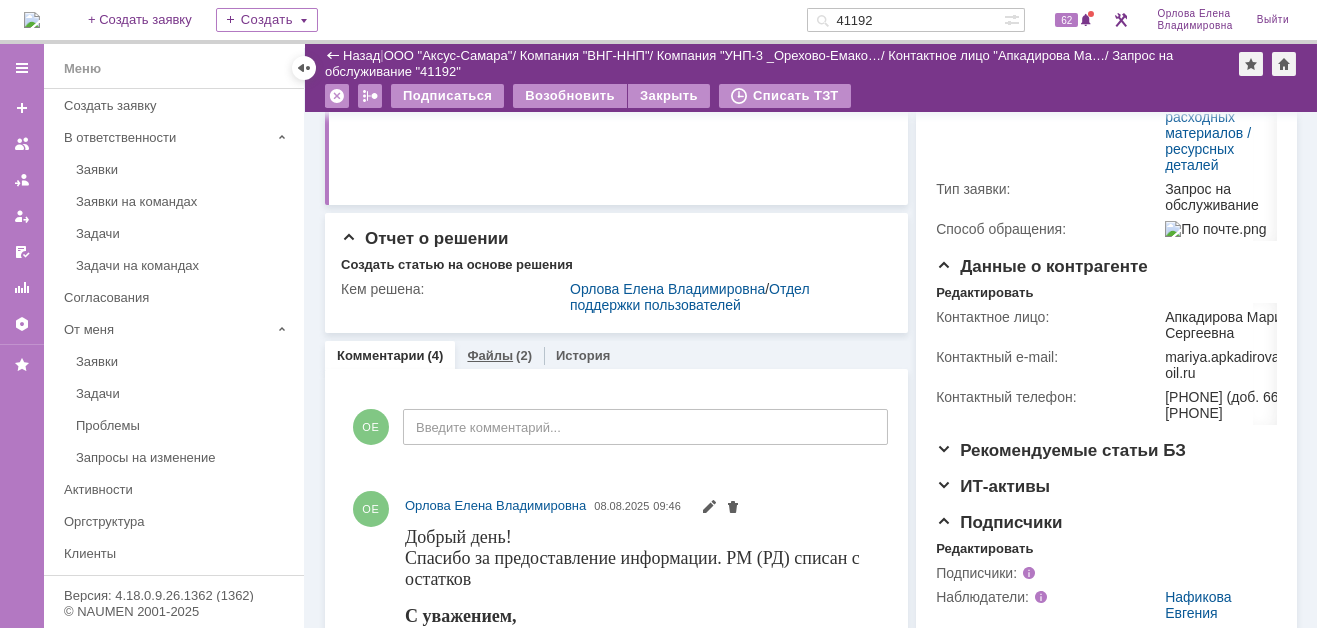 click on "Файлы" at bounding box center [490, 355] 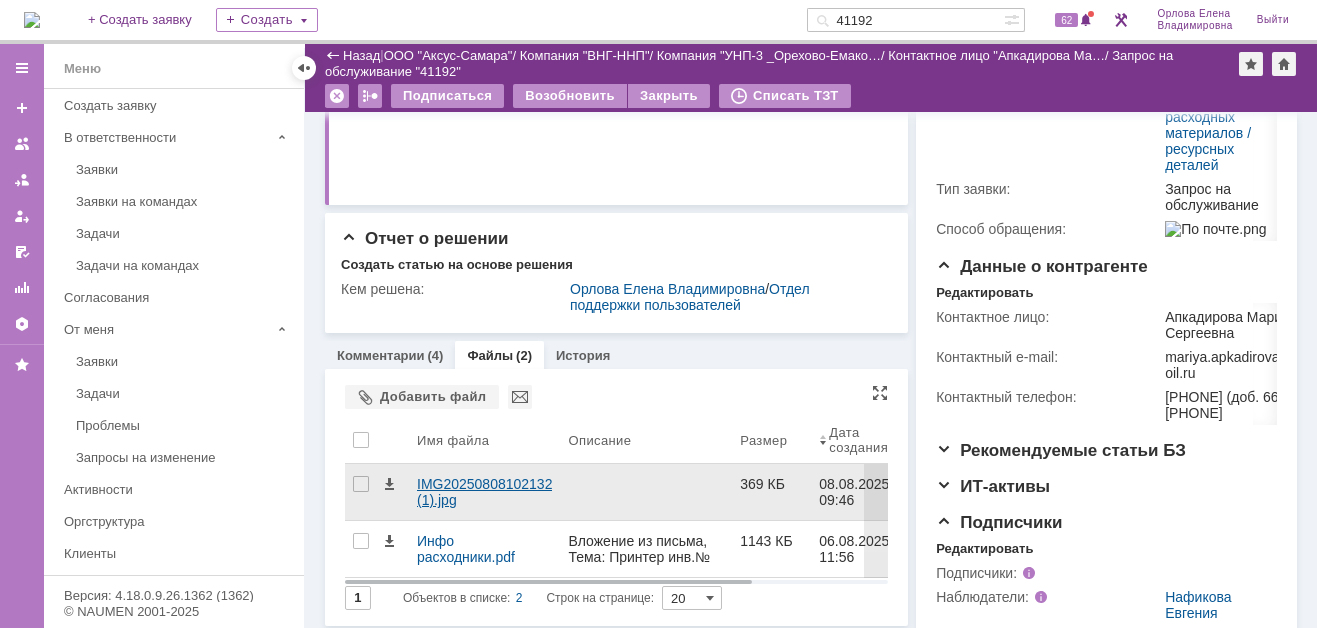 click on "IMG20250808102132 (1).jpg" at bounding box center [484, 492] 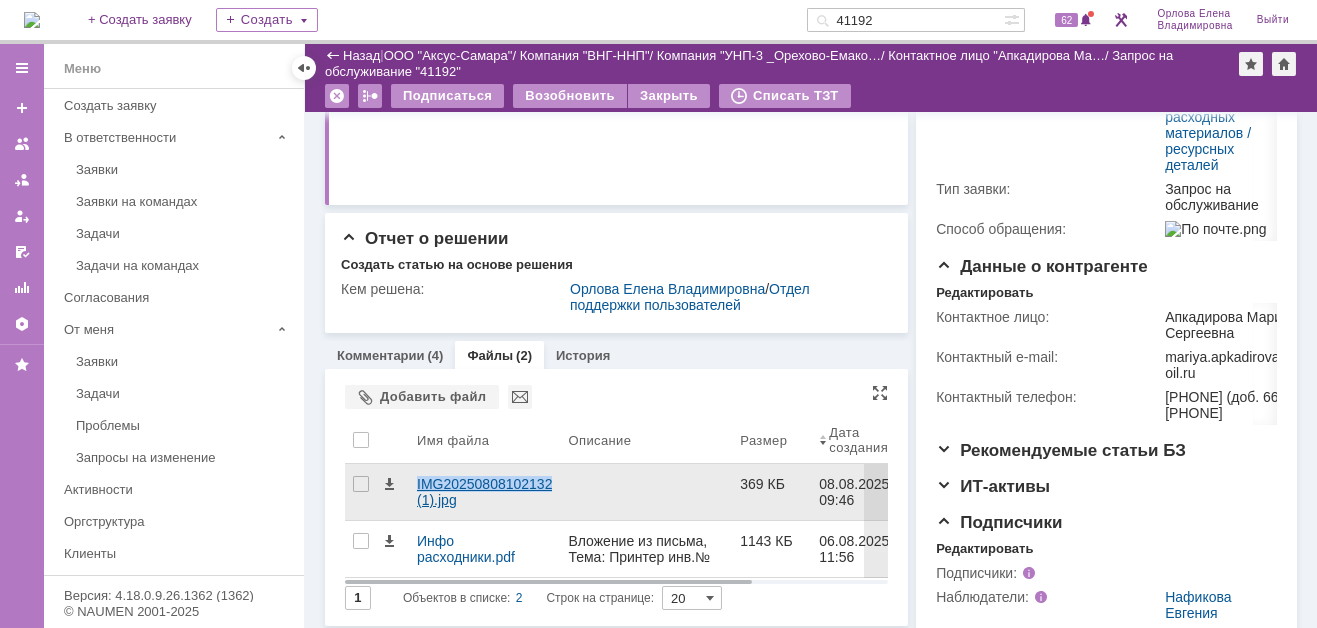 click on "IMG20250808102132 (1).jpg" at bounding box center (484, 492) 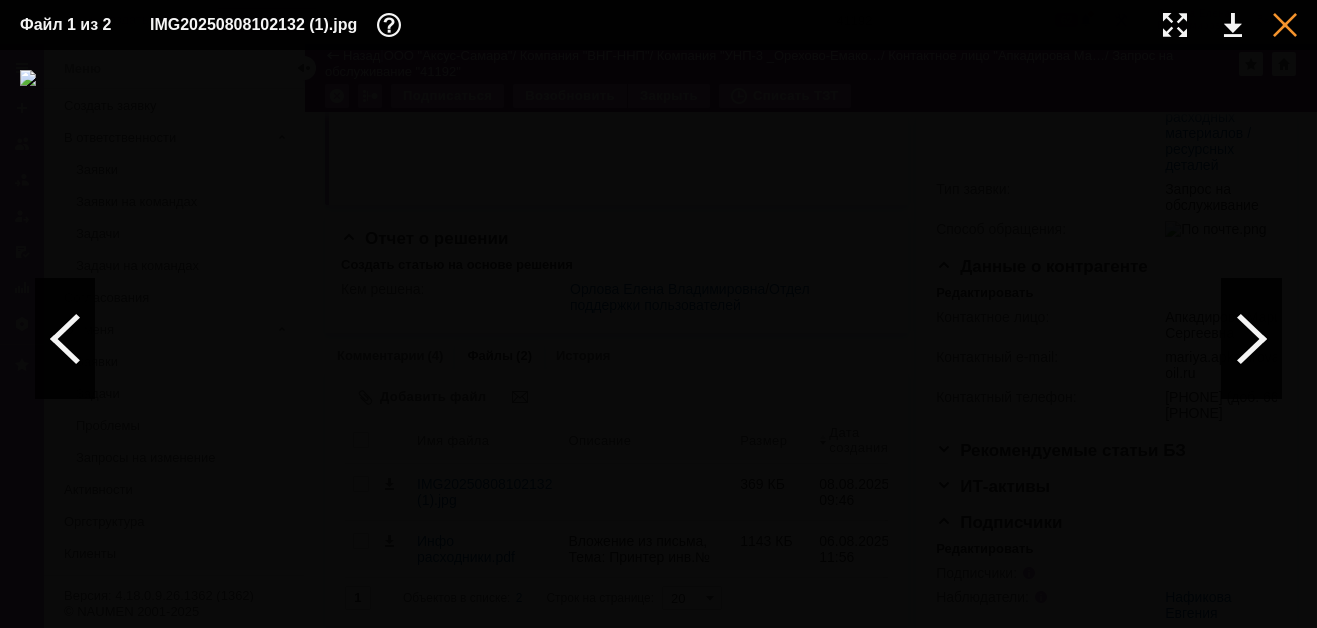 click at bounding box center [1285, 25] 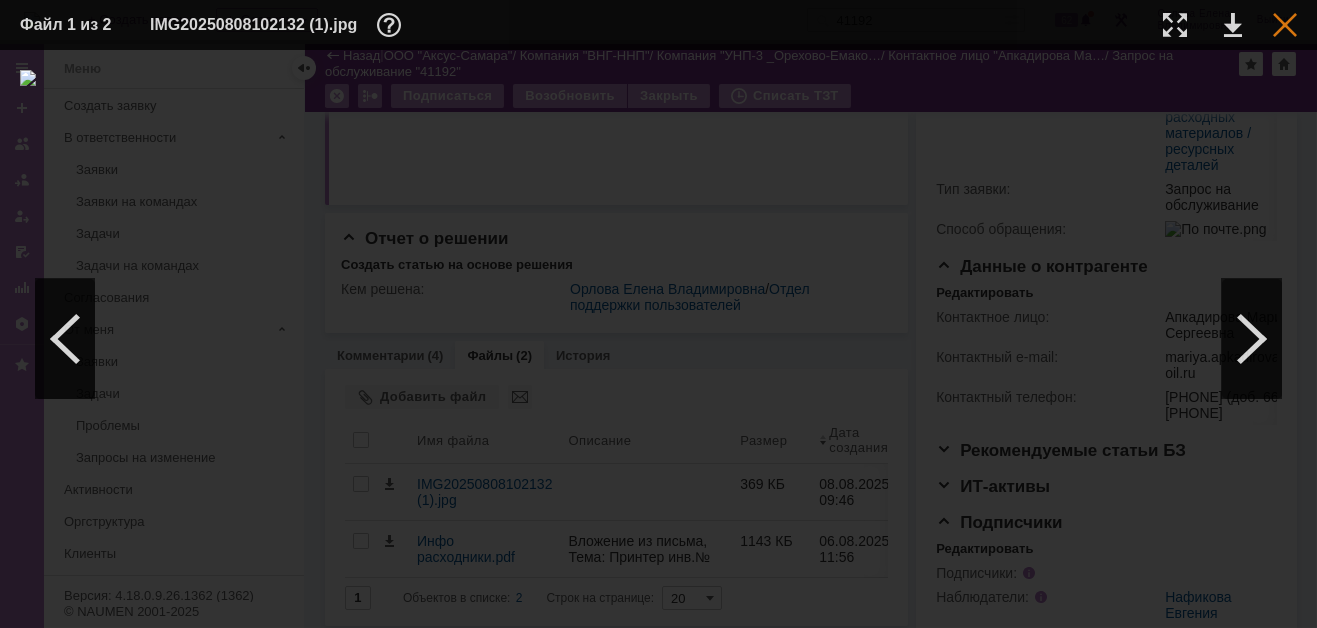 click at bounding box center (1285, 25) 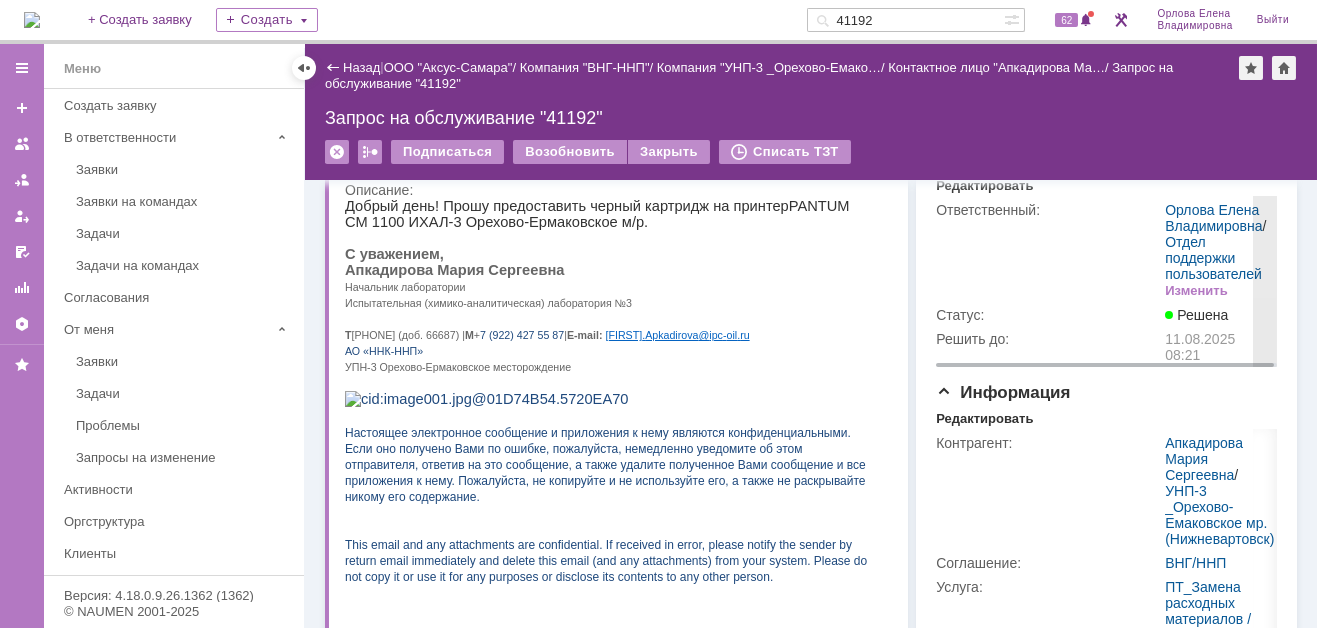 scroll, scrollTop: 0, scrollLeft: 0, axis: both 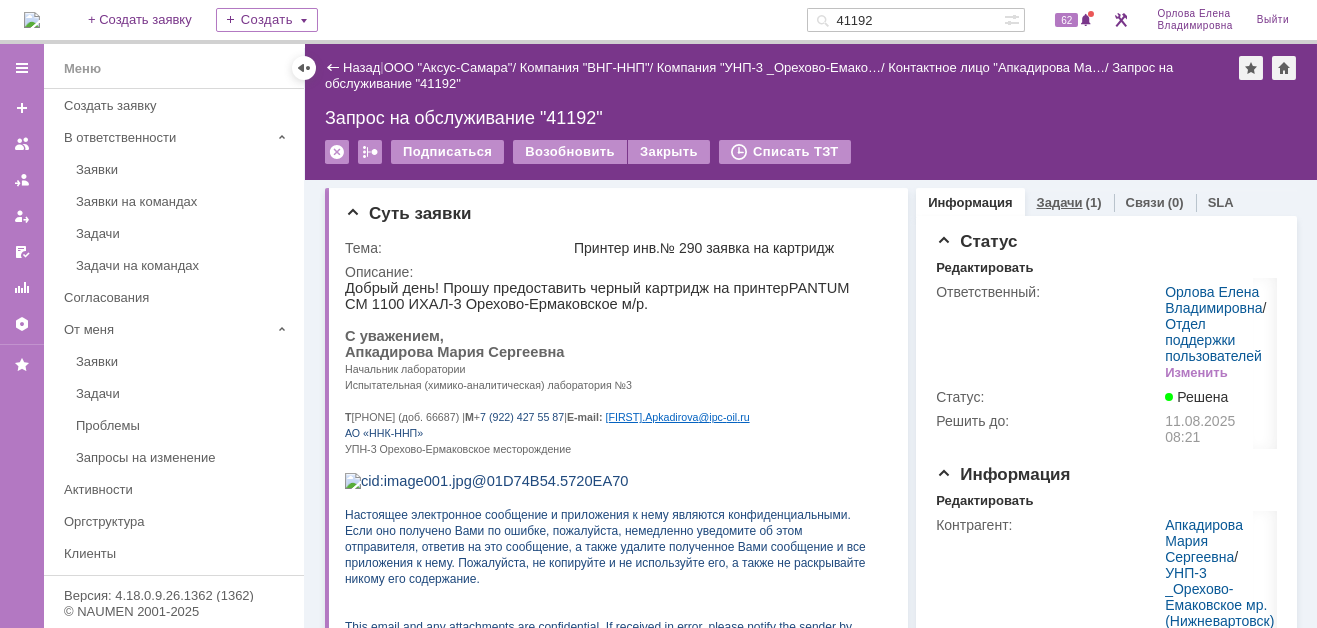 click on "Задачи" at bounding box center (1060, 202) 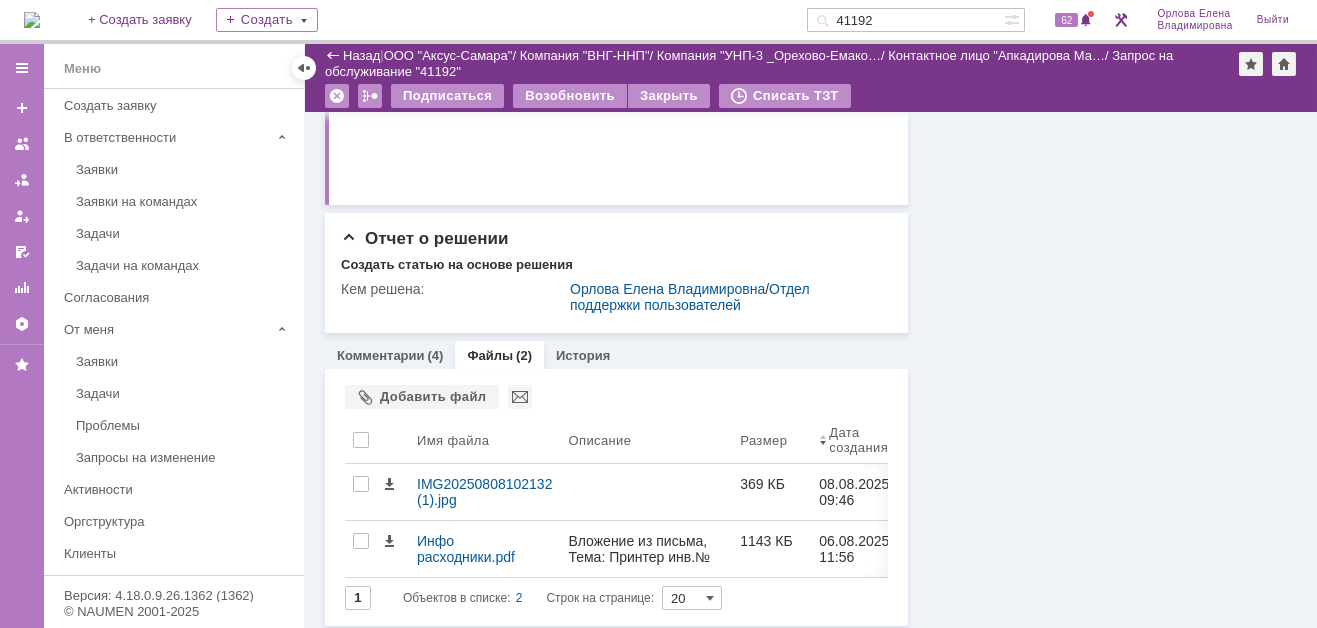 scroll, scrollTop: 0, scrollLeft: 0, axis: both 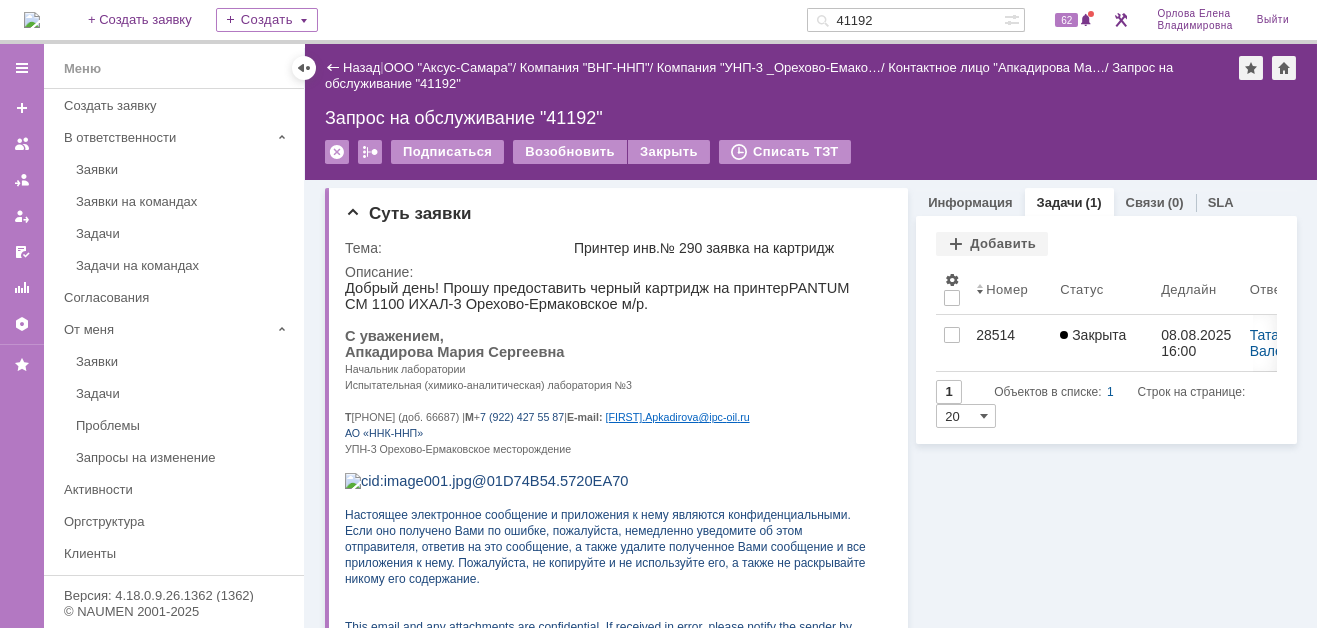 drag, startPoint x: 894, startPoint y: 19, endPoint x: 854, endPoint y: 22, distance: 40.112343 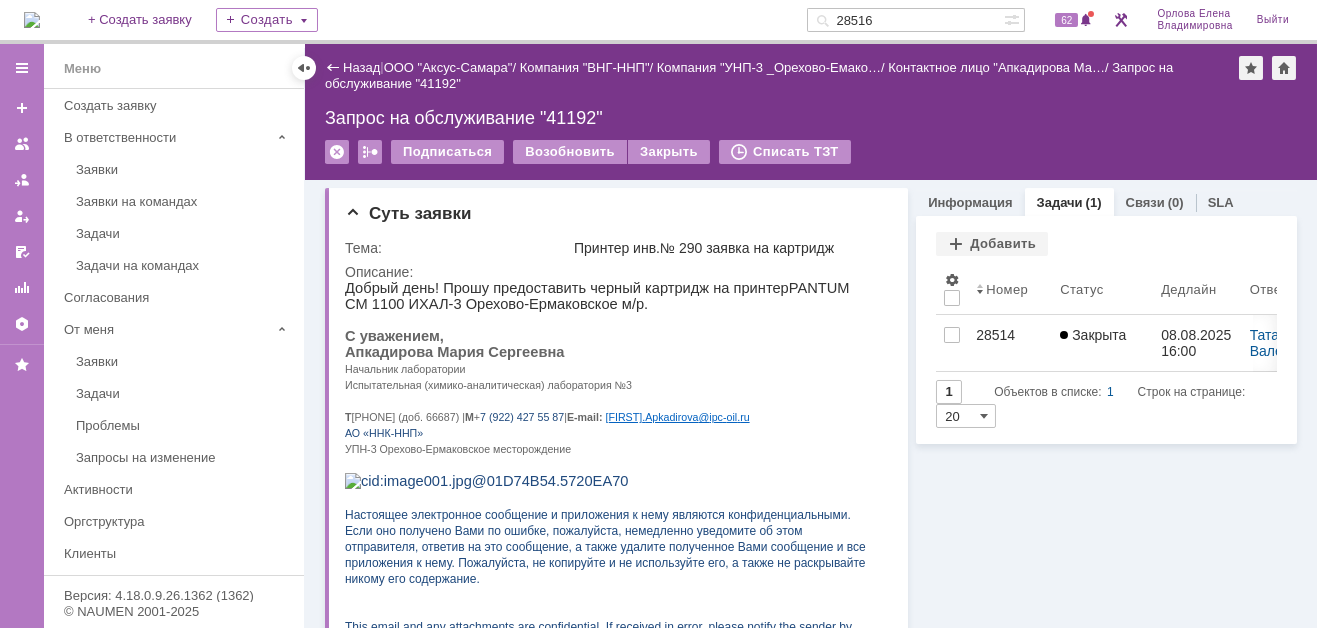 type on "28516" 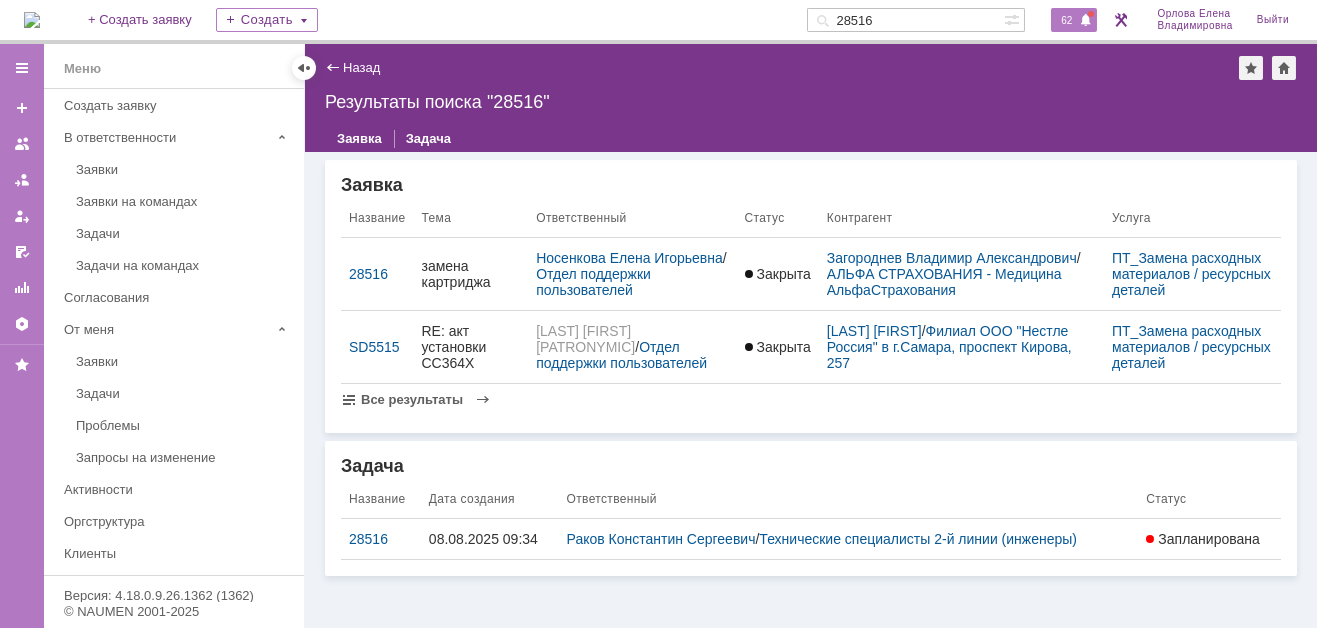click on "62" at bounding box center (1066, 20) 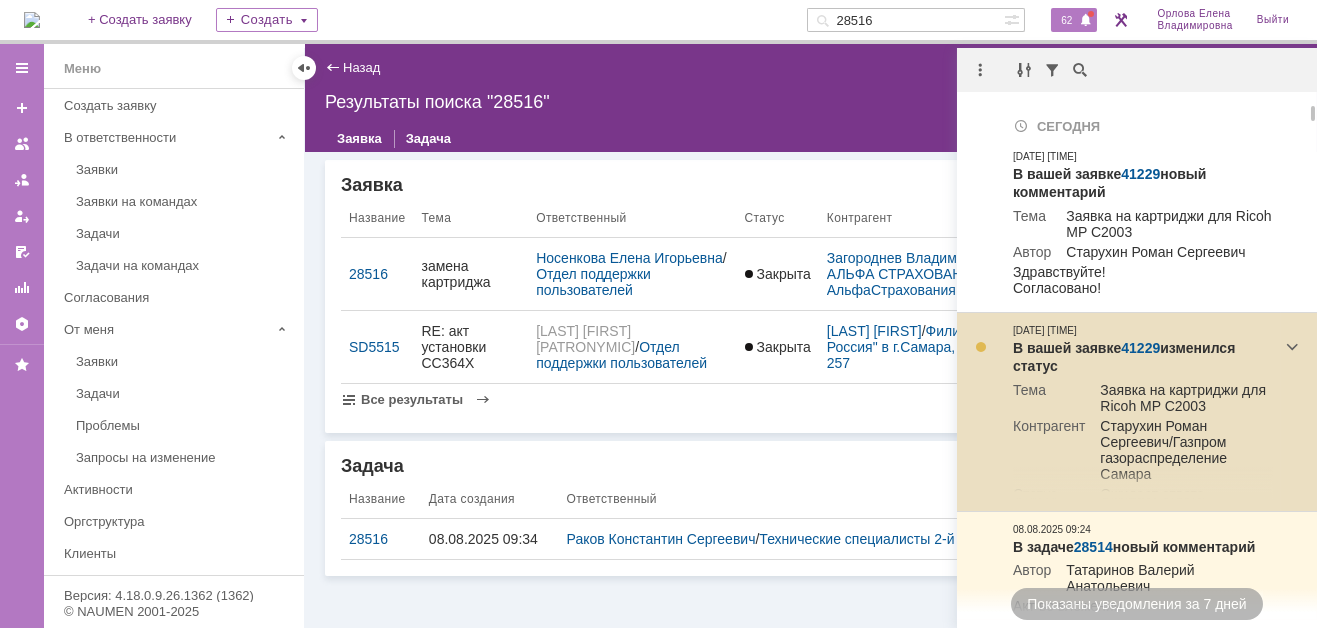 scroll, scrollTop: 100, scrollLeft: 0, axis: vertical 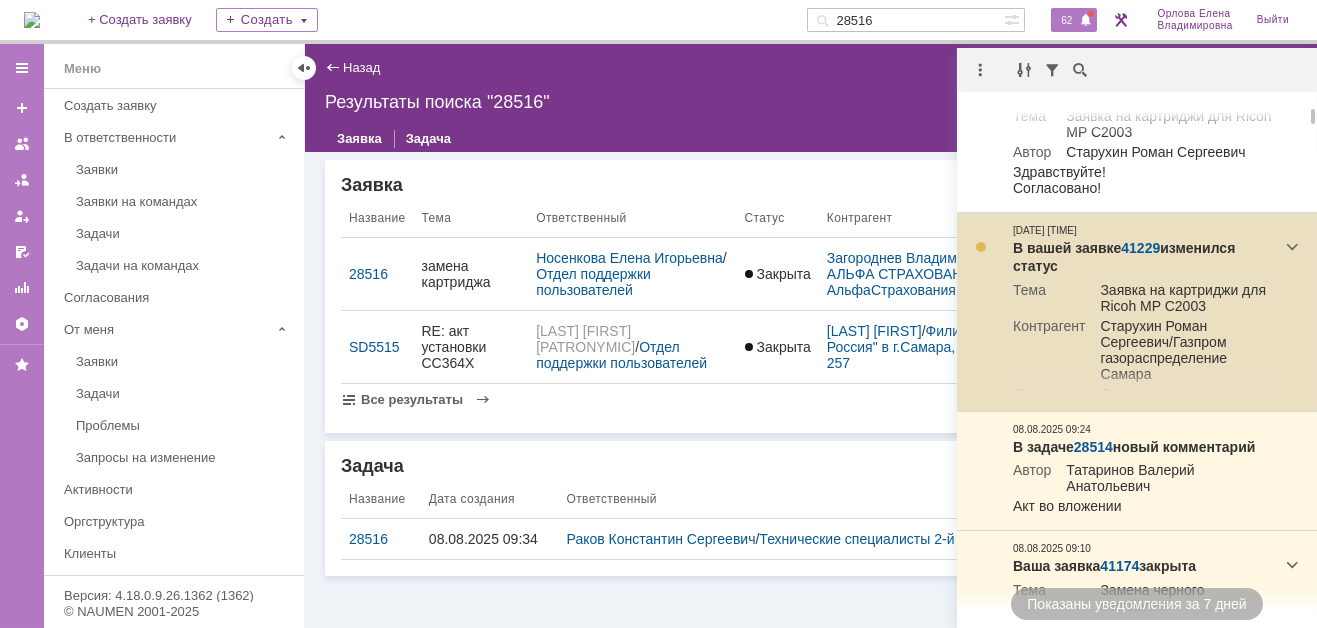 click on "41229" at bounding box center (1140, 248) 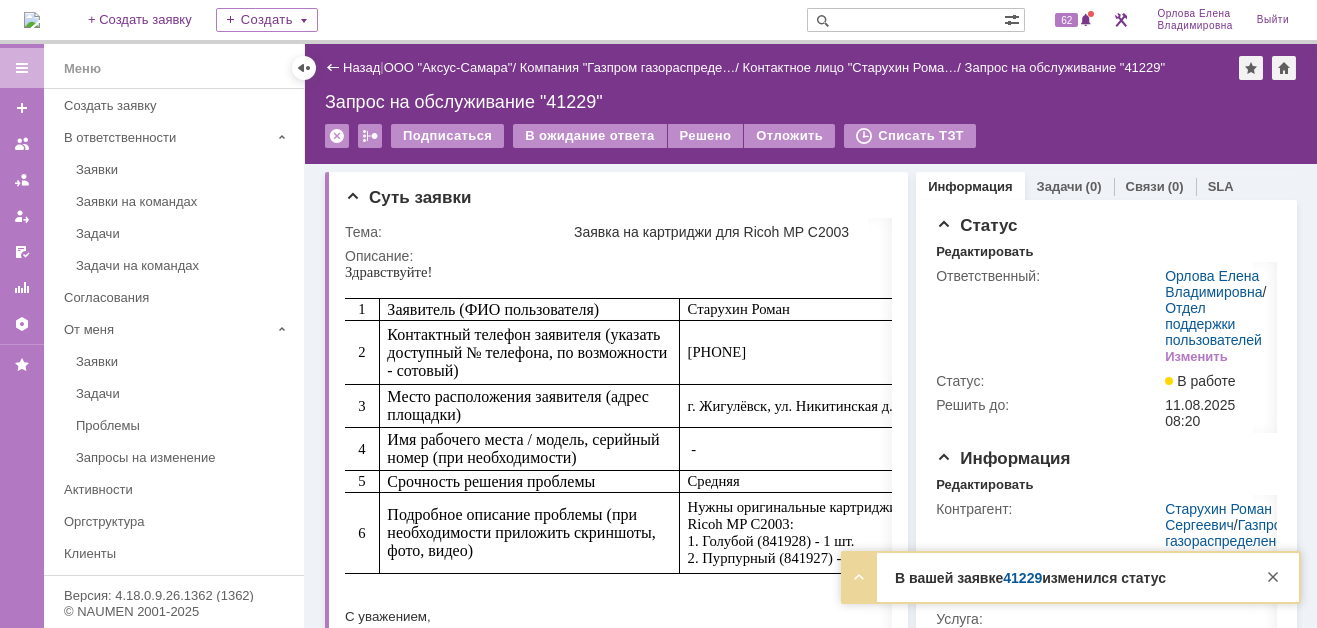 scroll, scrollTop: 0, scrollLeft: 0, axis: both 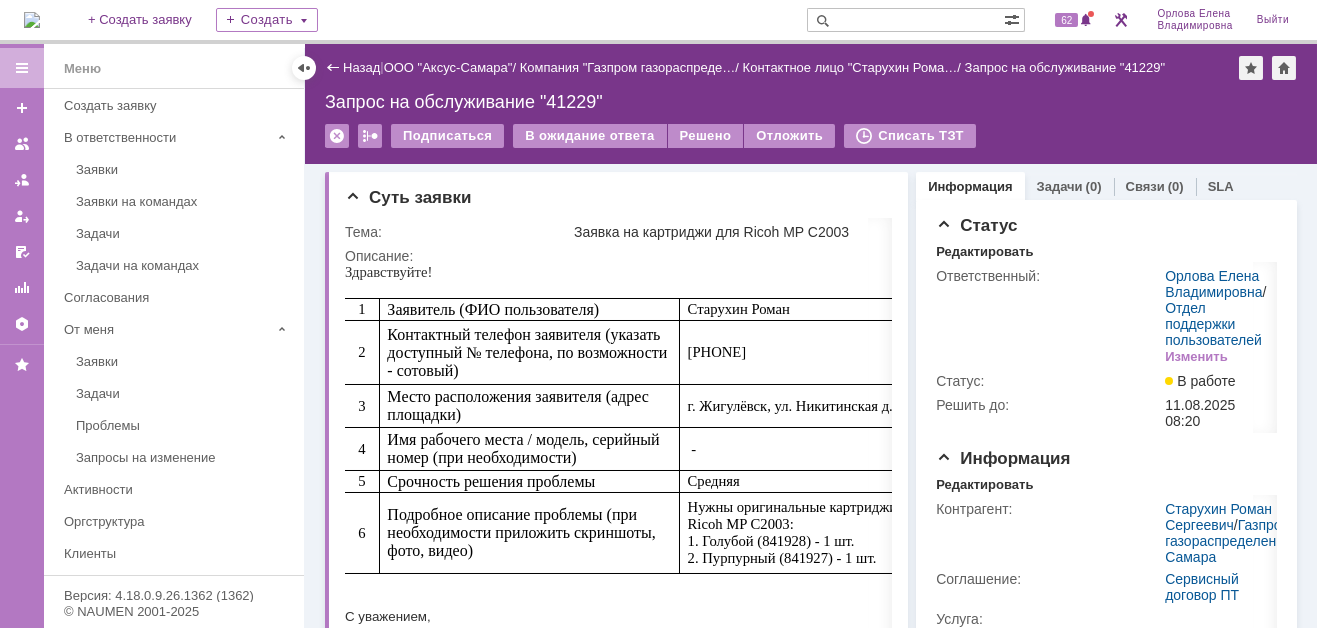 click at bounding box center (32, 20) 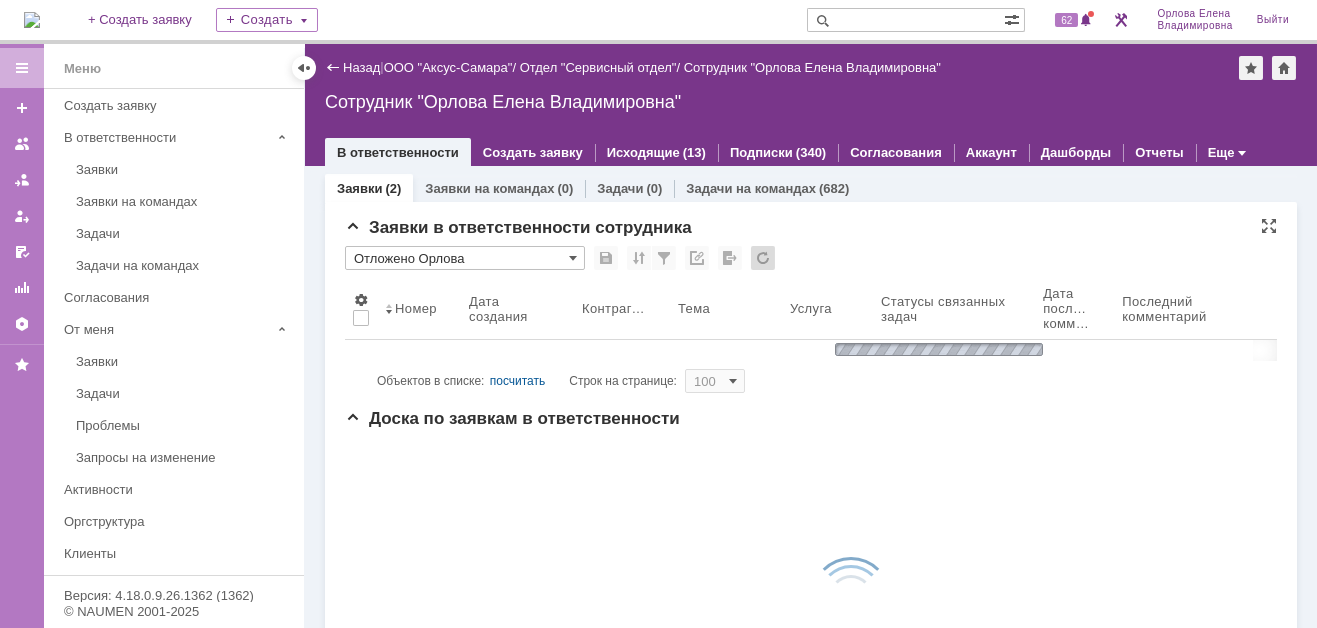 scroll, scrollTop: 0, scrollLeft: 0, axis: both 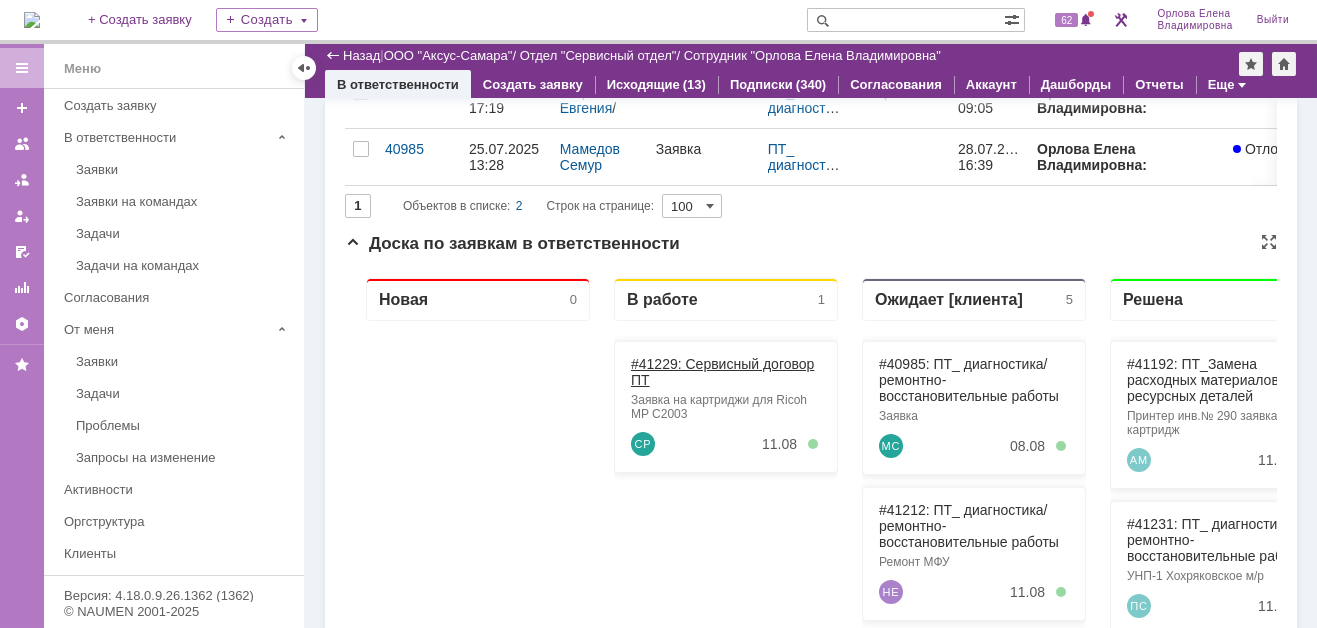 click on "#41229: Сервисный договор ПТ" at bounding box center [722, 372] 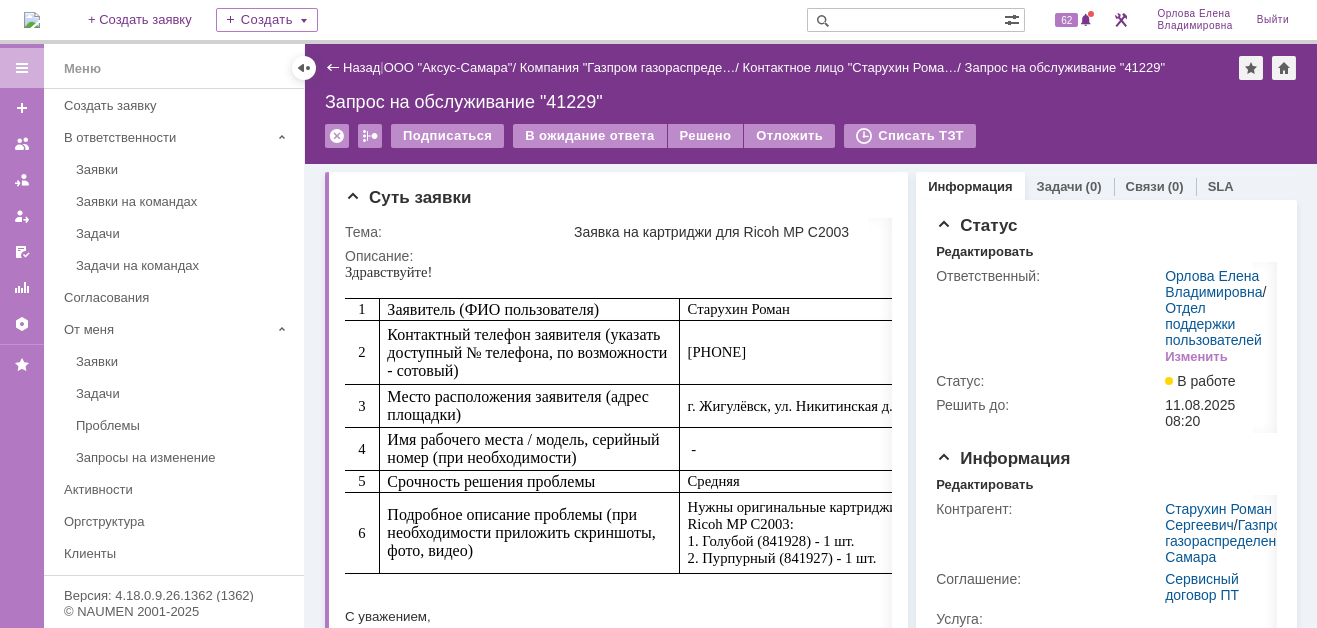 scroll, scrollTop: 0, scrollLeft: 0, axis: both 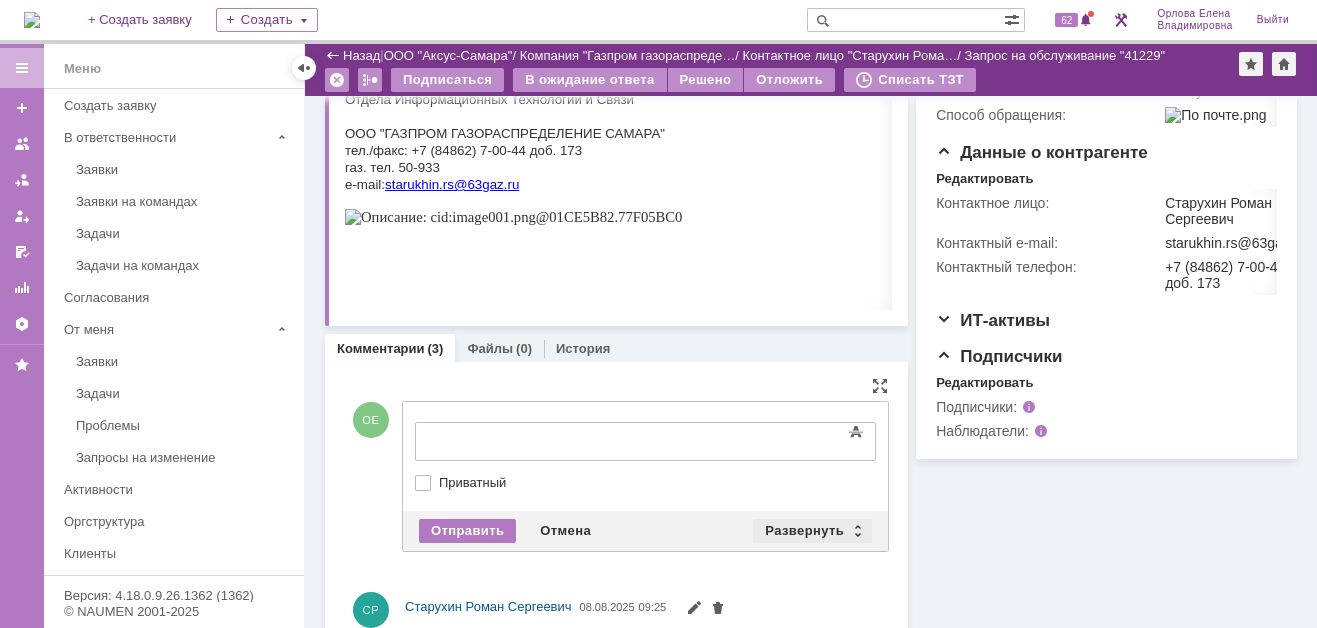click on "Развернуть" at bounding box center [812, 531] 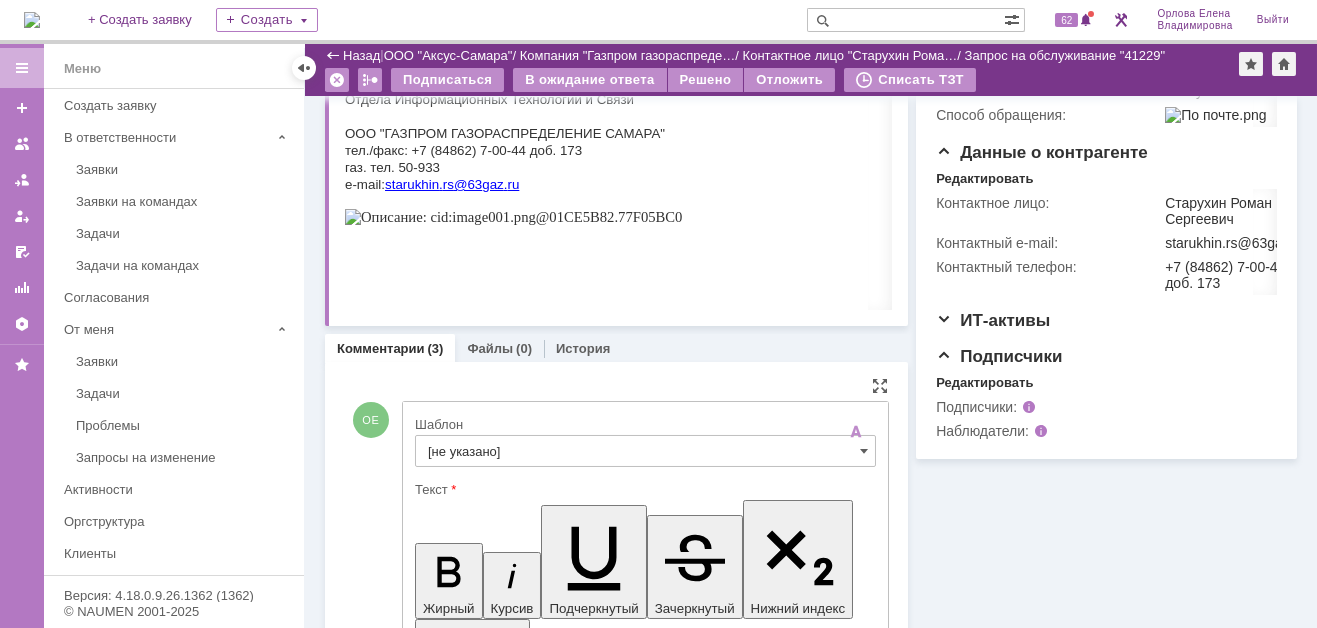 scroll, scrollTop: 0, scrollLeft: 0, axis: both 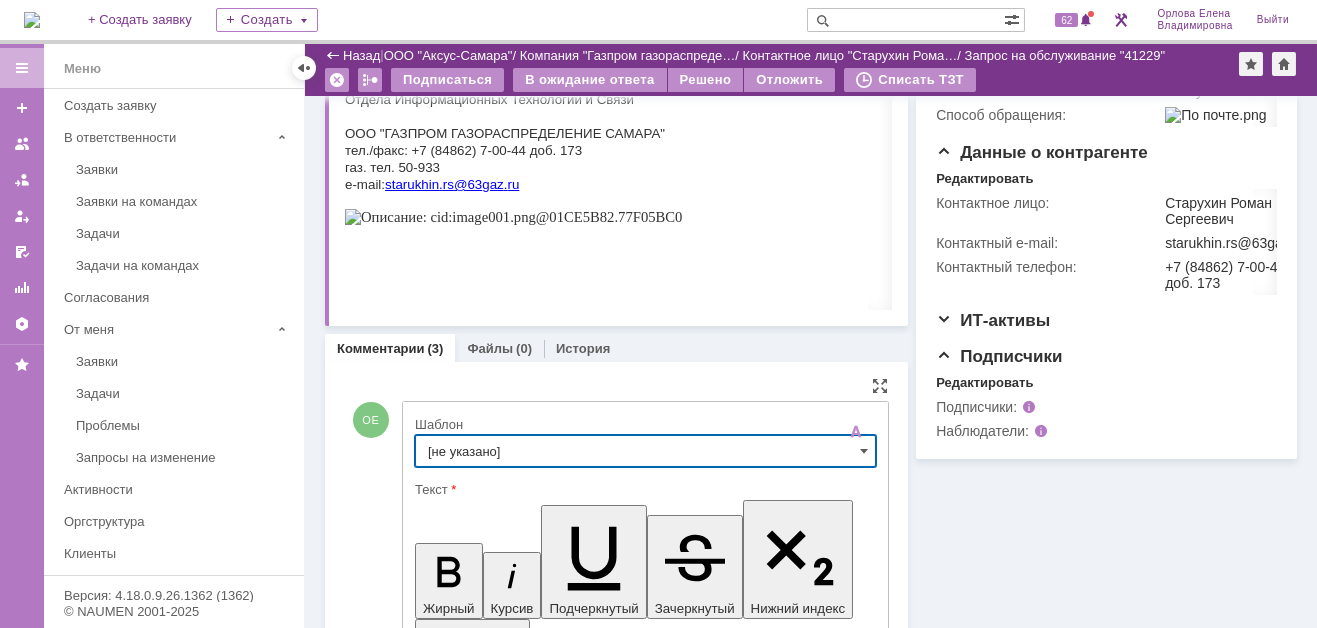 click on "[не указано]" at bounding box center [645, 451] 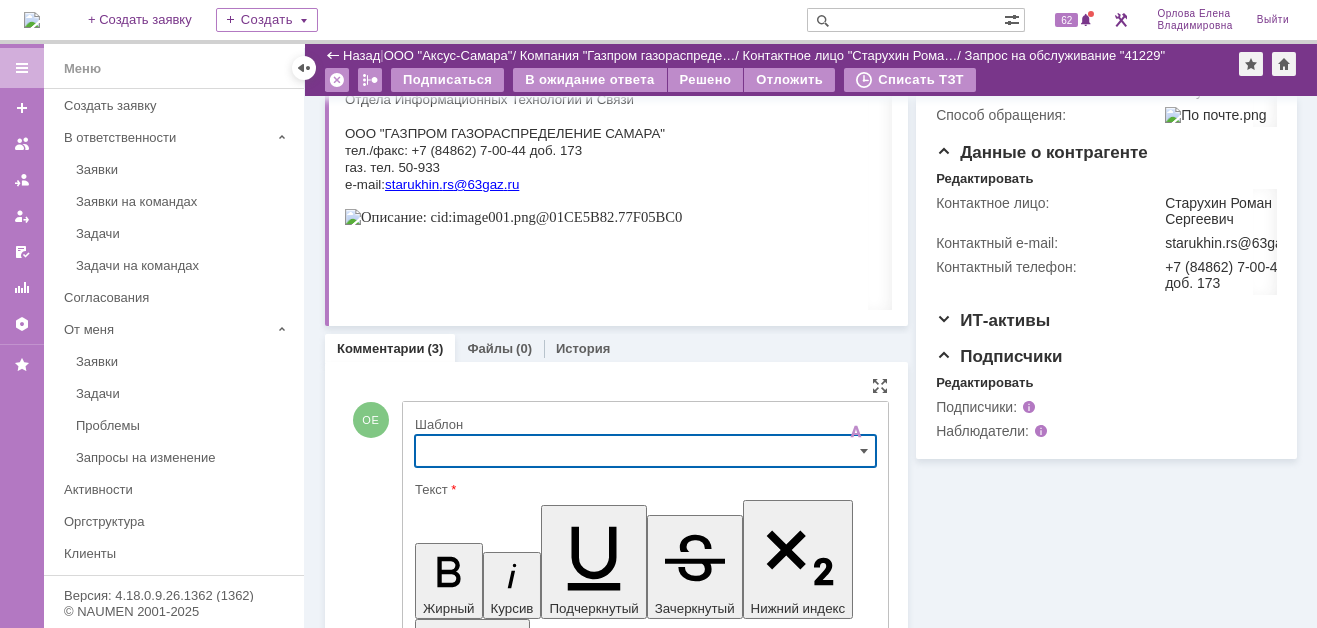 scroll, scrollTop: 625, scrollLeft: 0, axis: vertical 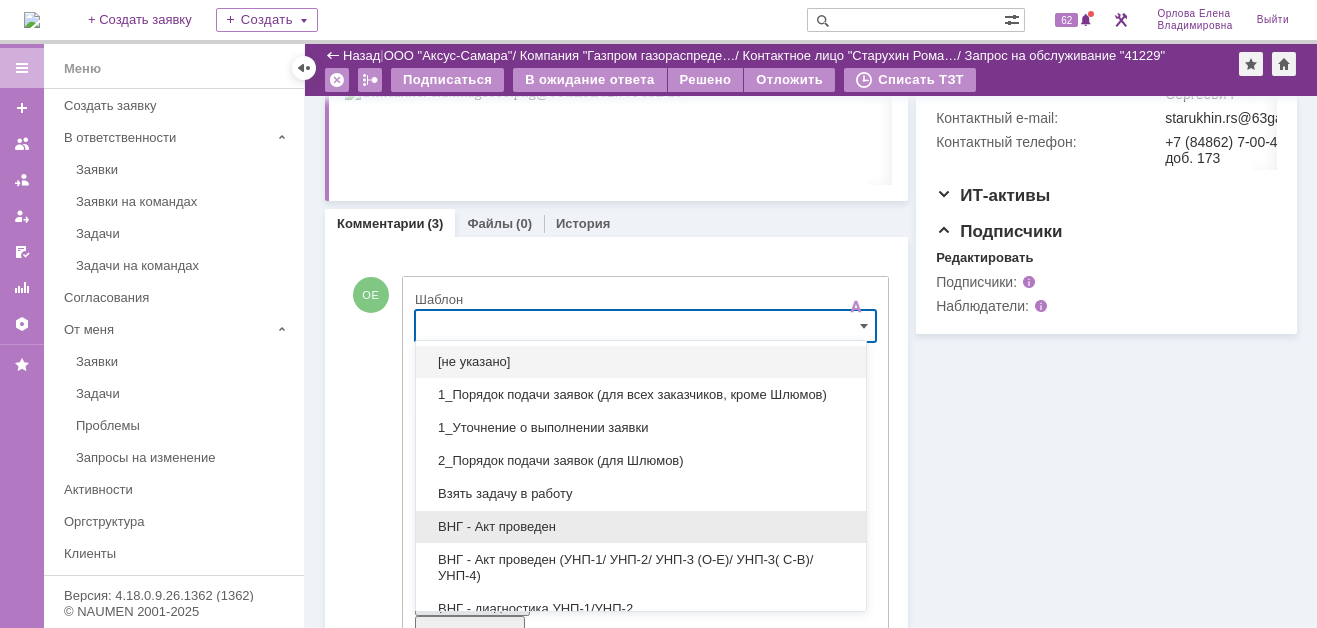 click on "ВНГ - Акт проведен" at bounding box center (641, 527) 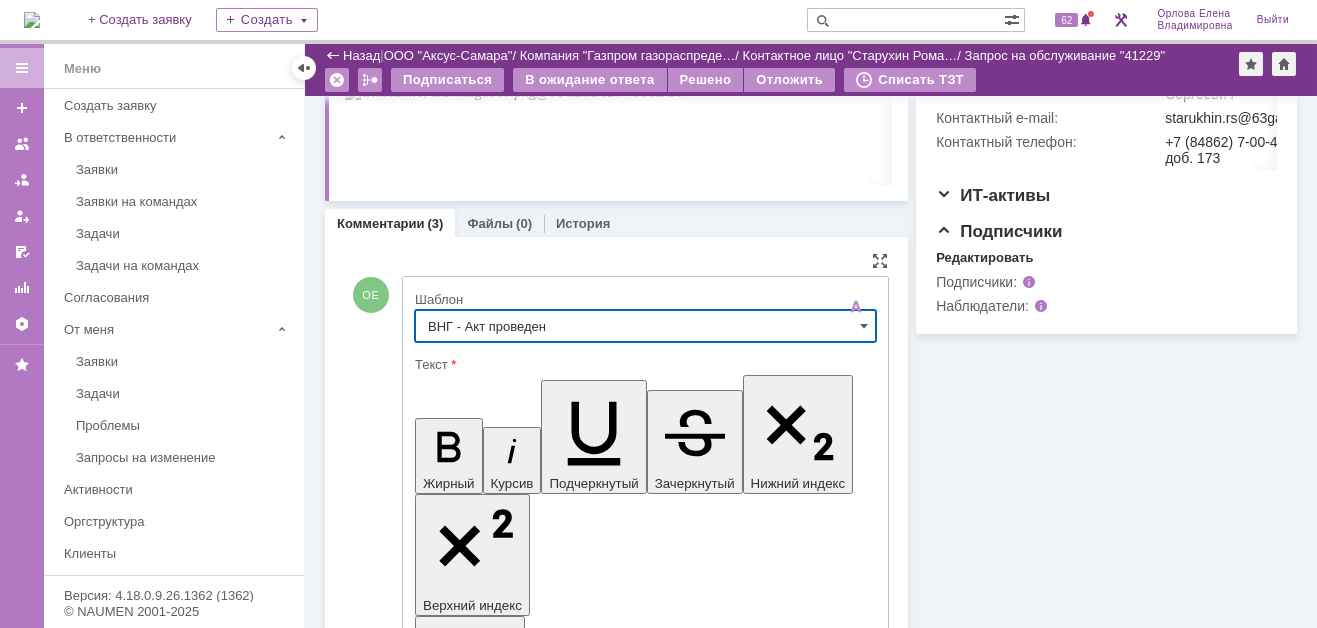 type on "ВНГ - Акт проведен" 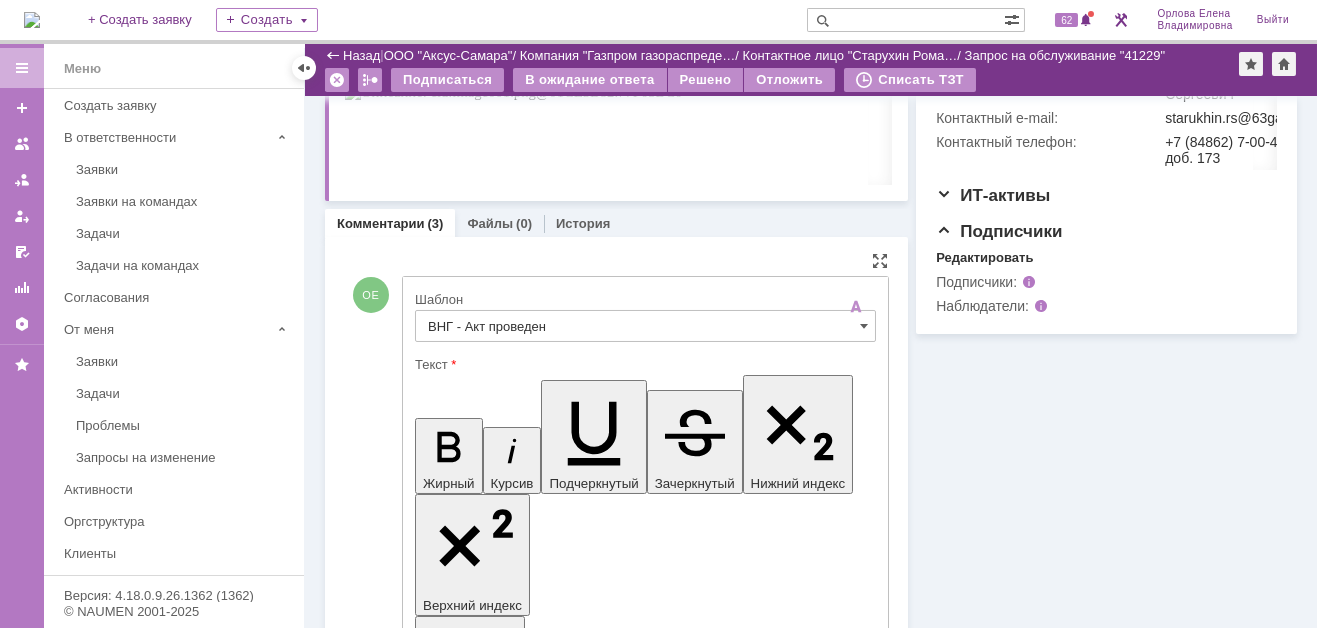 drag, startPoint x: 437, startPoint y: 4496, endPoint x: 500, endPoint y: 4525, distance: 69.354164 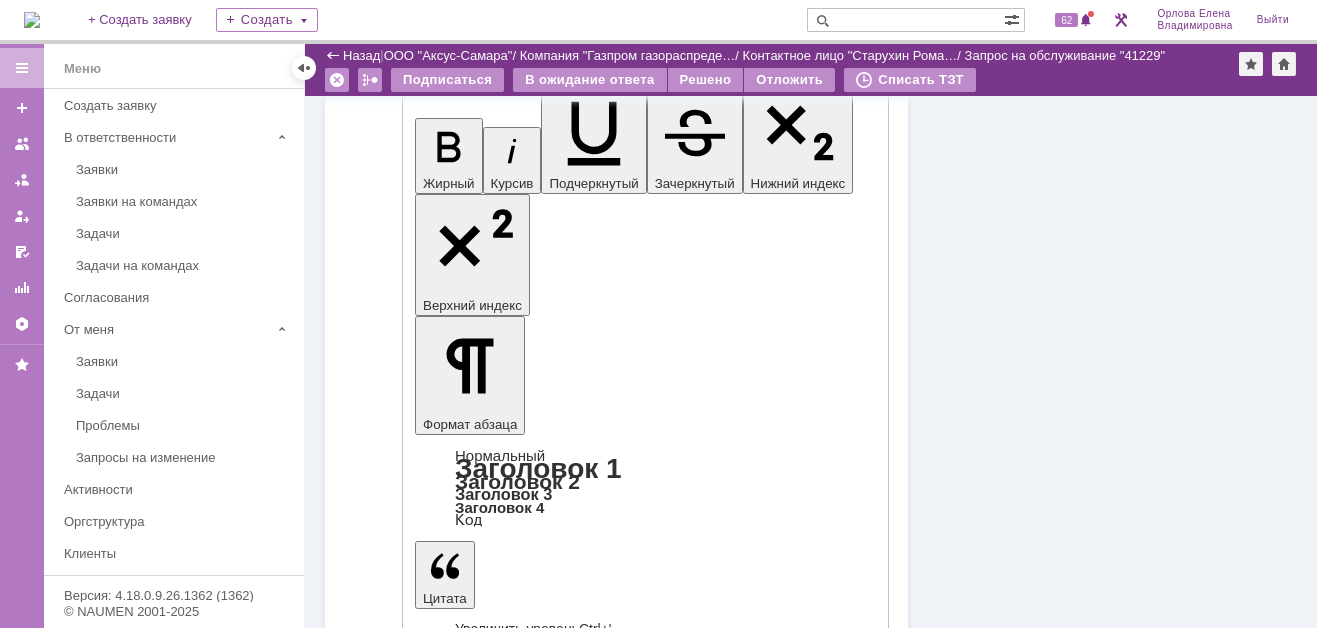 click on "Отправить" at bounding box center [467, 4585] 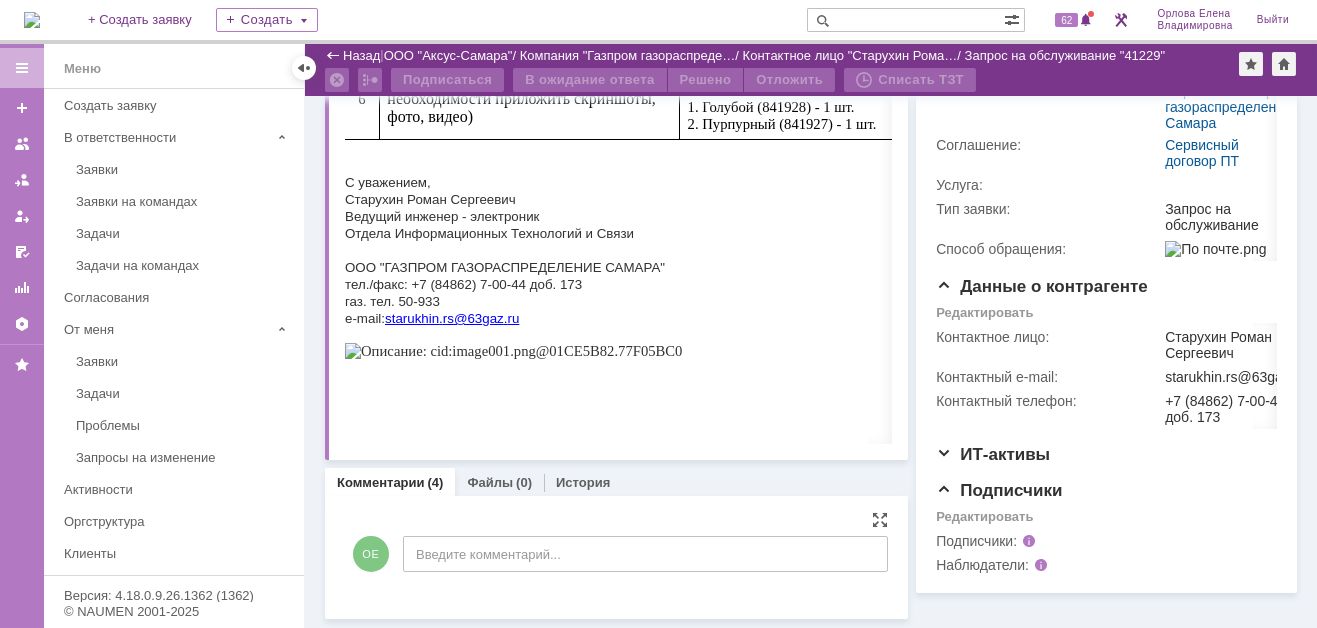 scroll, scrollTop: 680, scrollLeft: 0, axis: vertical 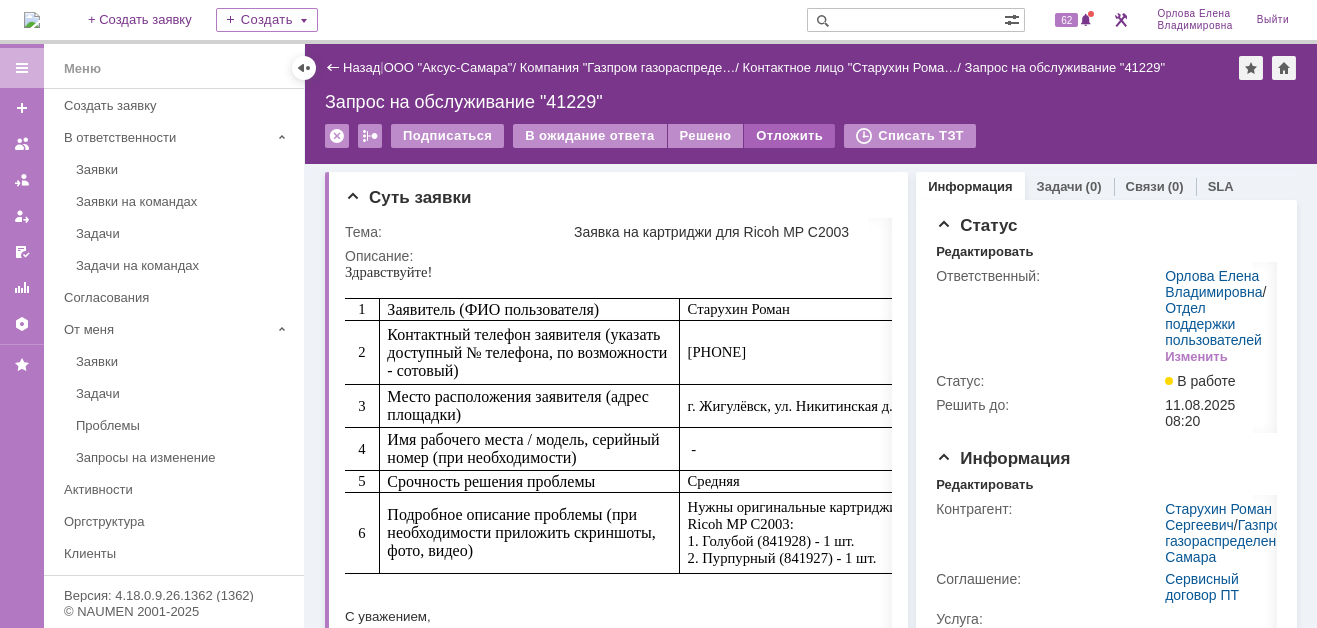click on "Отложить" at bounding box center (789, 136) 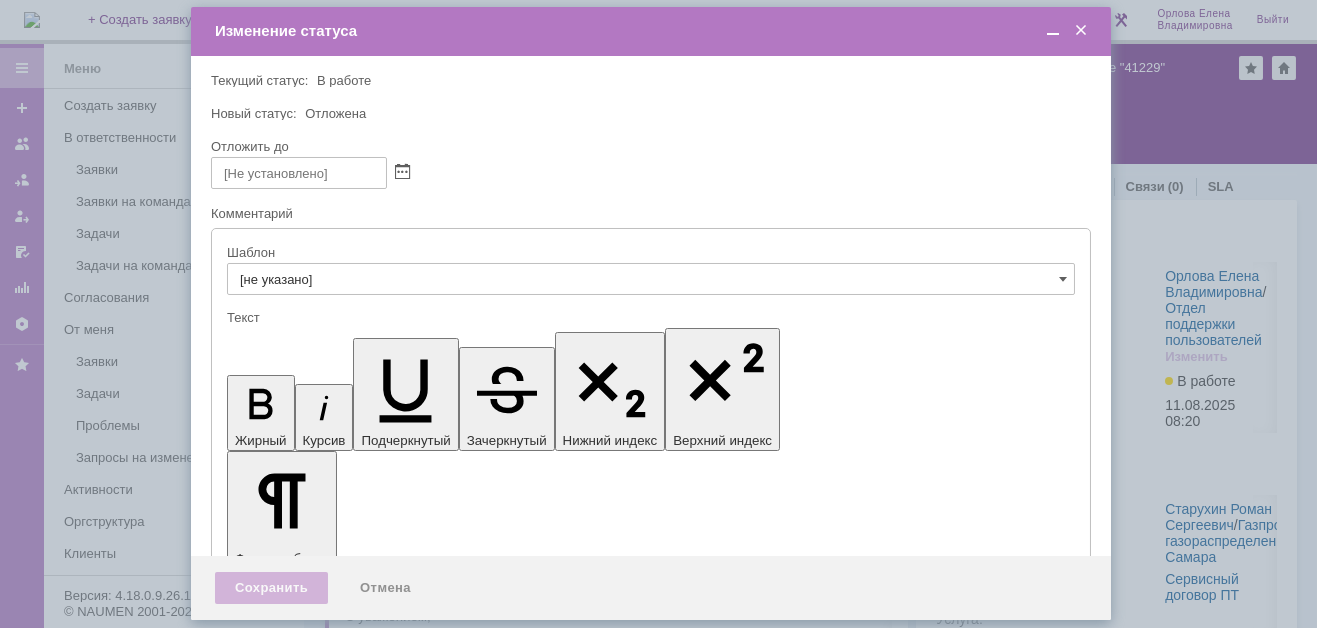 scroll, scrollTop: 0, scrollLeft: 0, axis: both 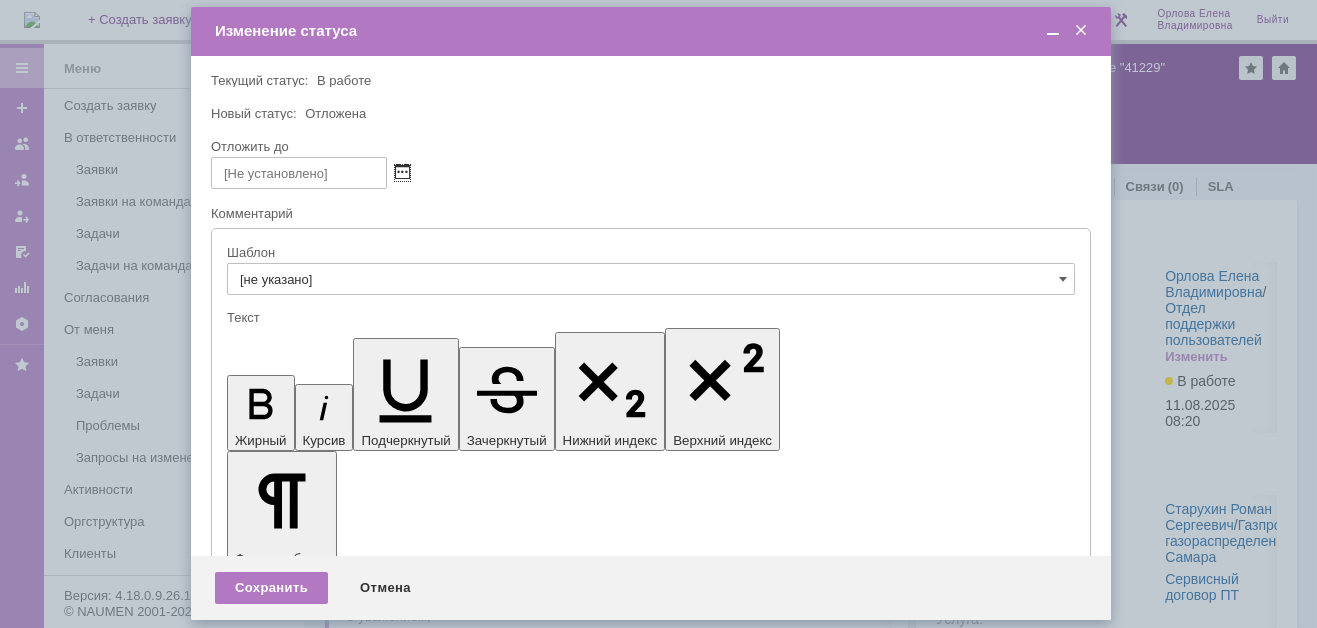 click at bounding box center [402, 173] 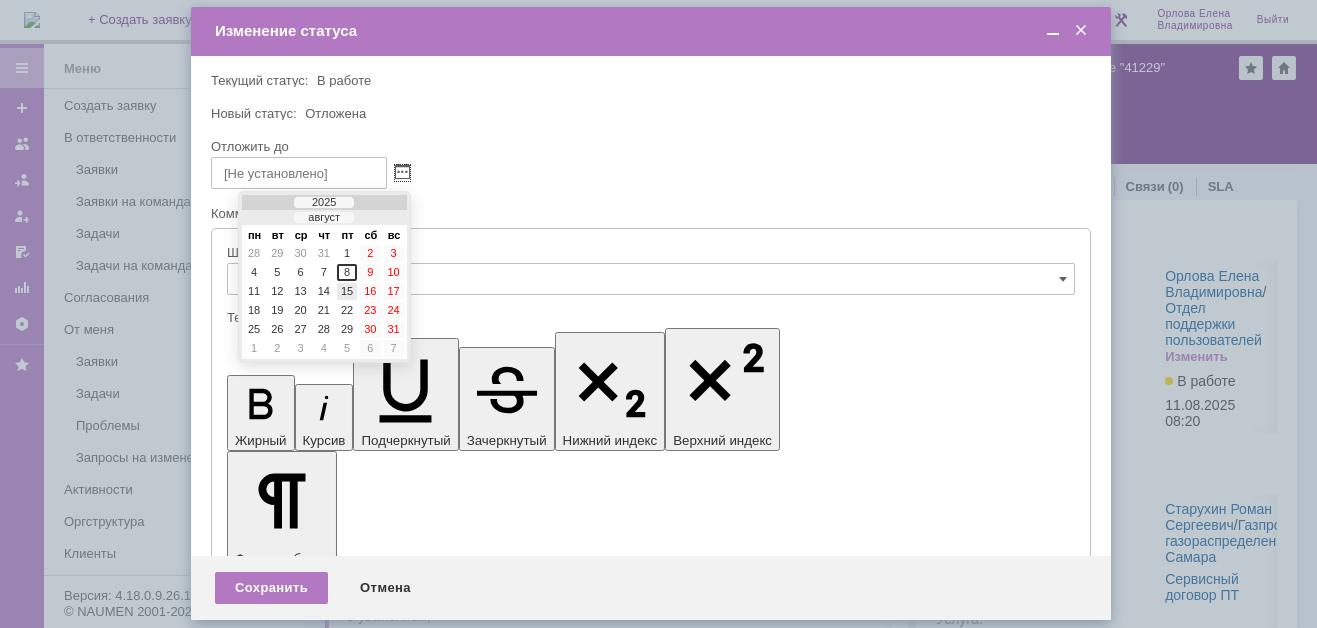 click on "15" at bounding box center (347, 291) 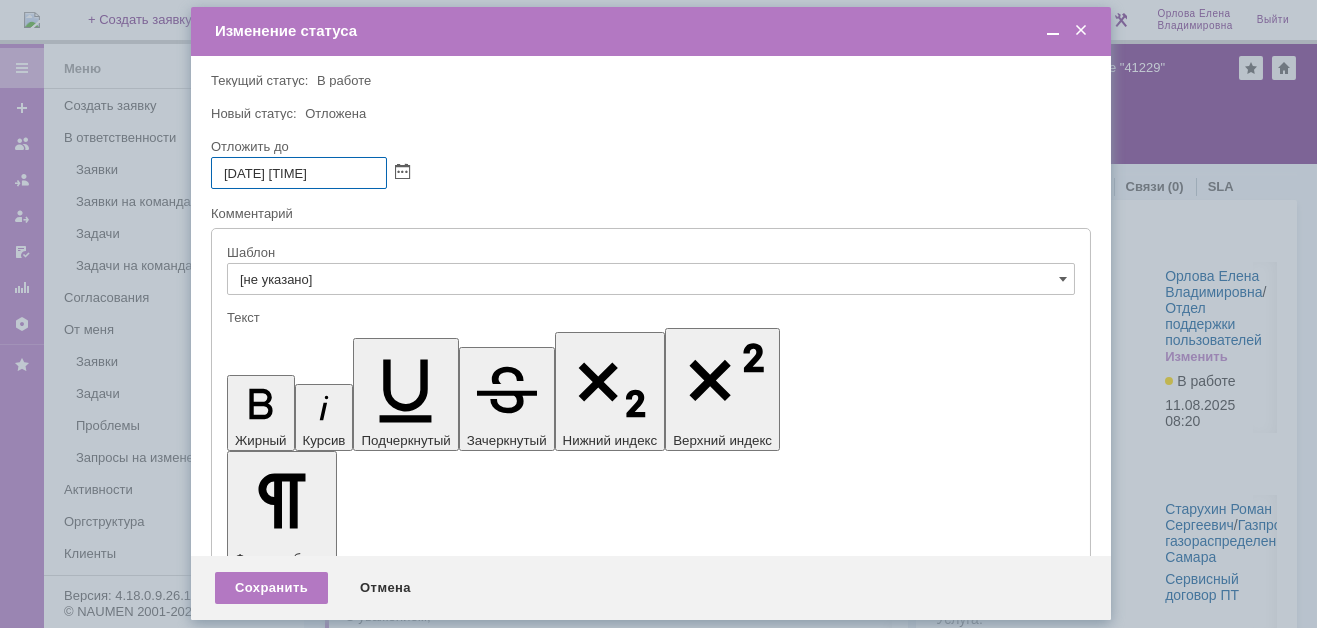 drag, startPoint x: 295, startPoint y: 172, endPoint x: 305, endPoint y: 171, distance: 10.049875 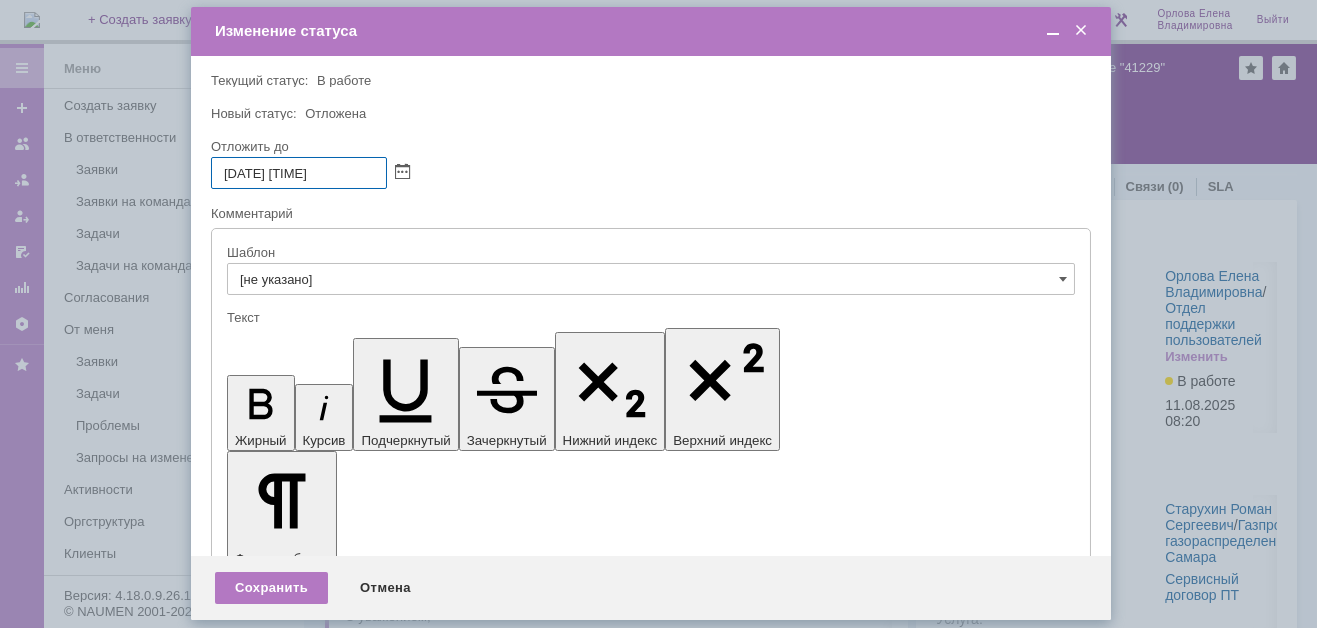 drag, startPoint x: 310, startPoint y: 172, endPoint x: 325, endPoint y: 177, distance: 15.811388 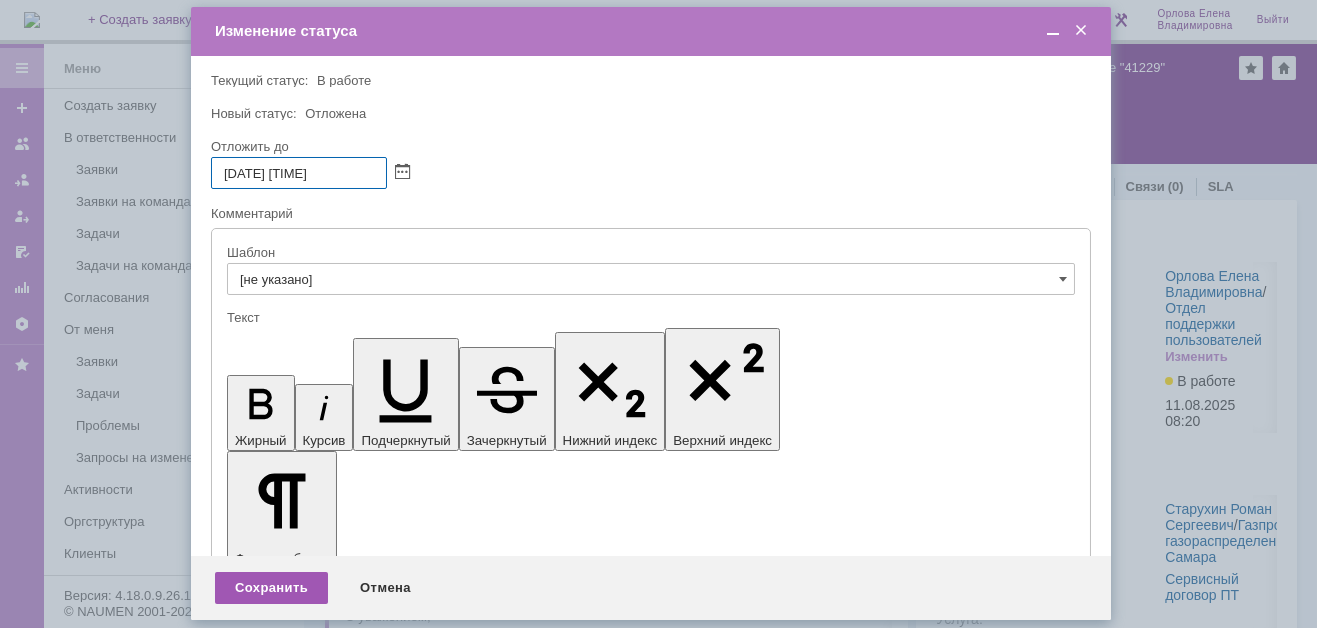 type on "[DATE] [TIME]" 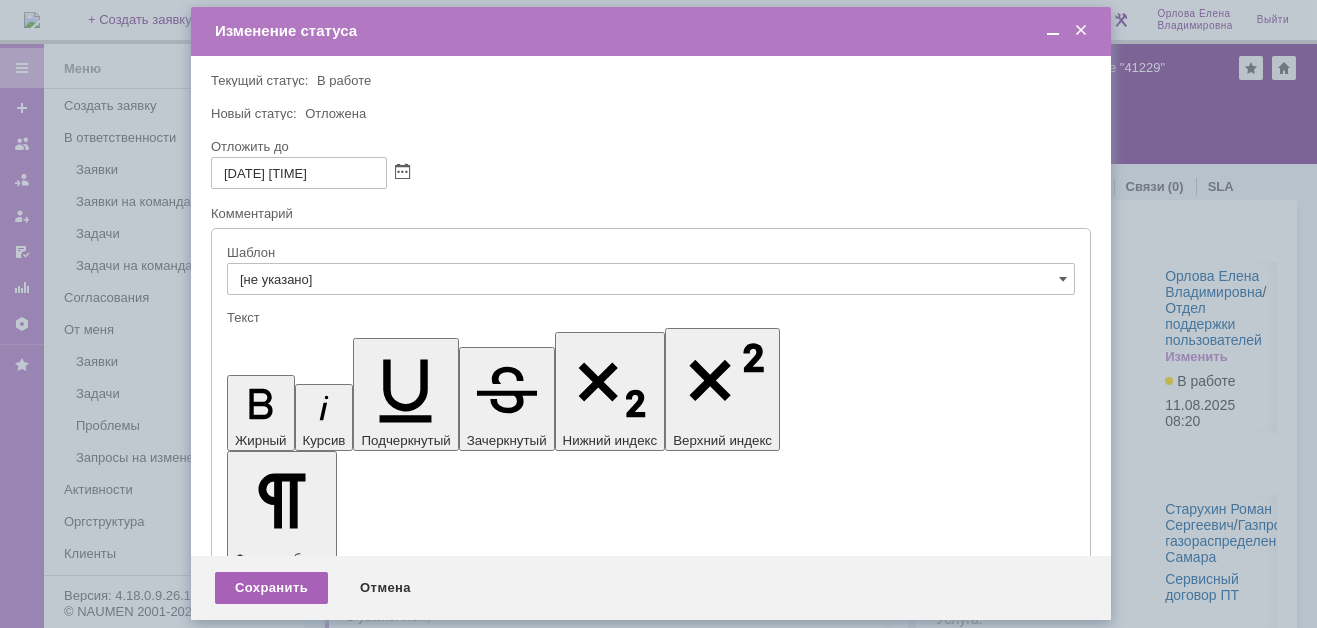 click on "Сохранить" at bounding box center [271, 588] 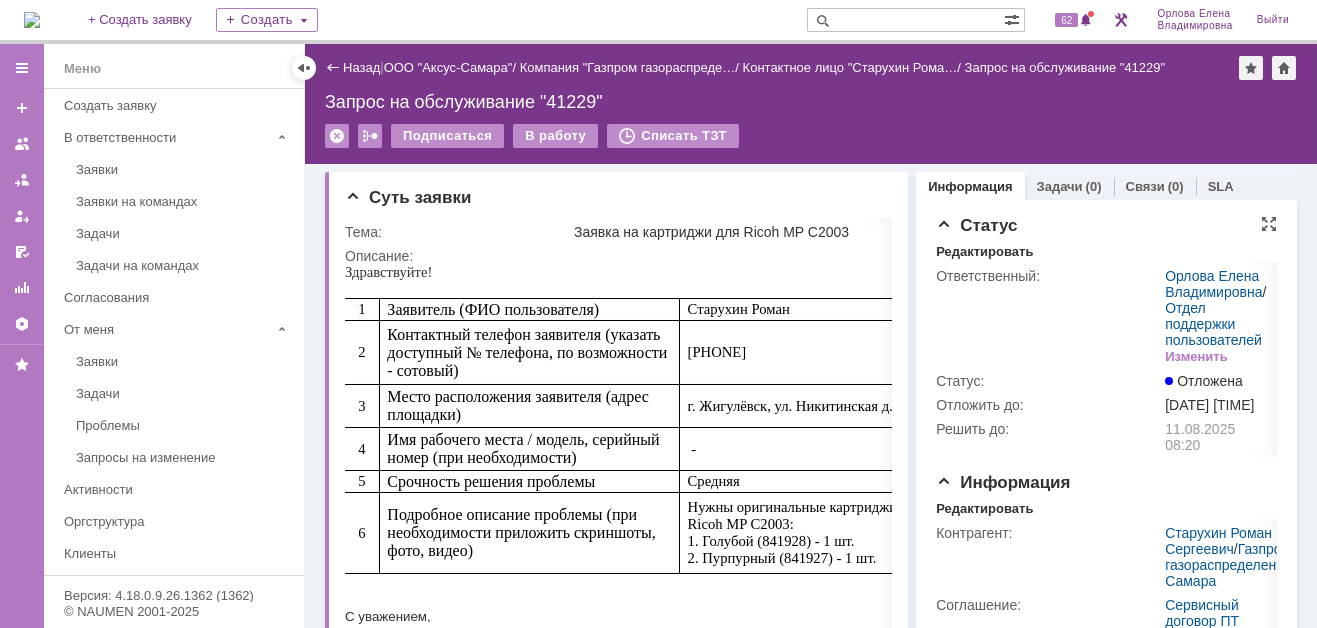 scroll, scrollTop: 0, scrollLeft: 0, axis: both 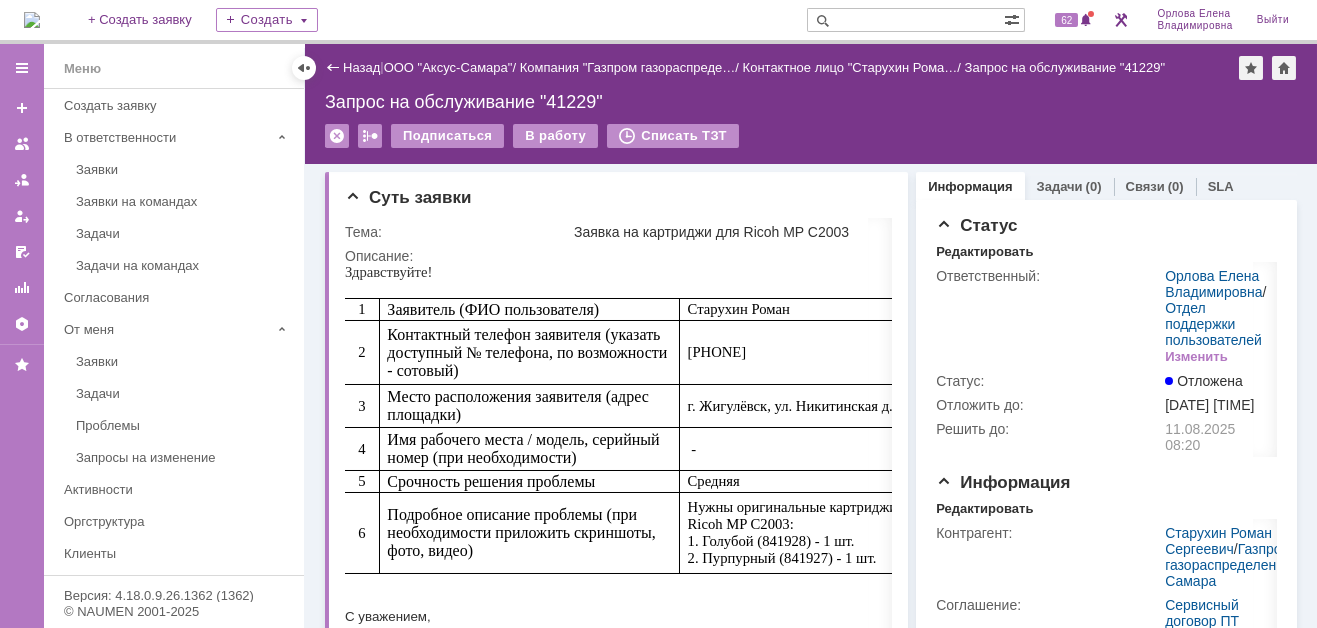 click at bounding box center (32, 20) 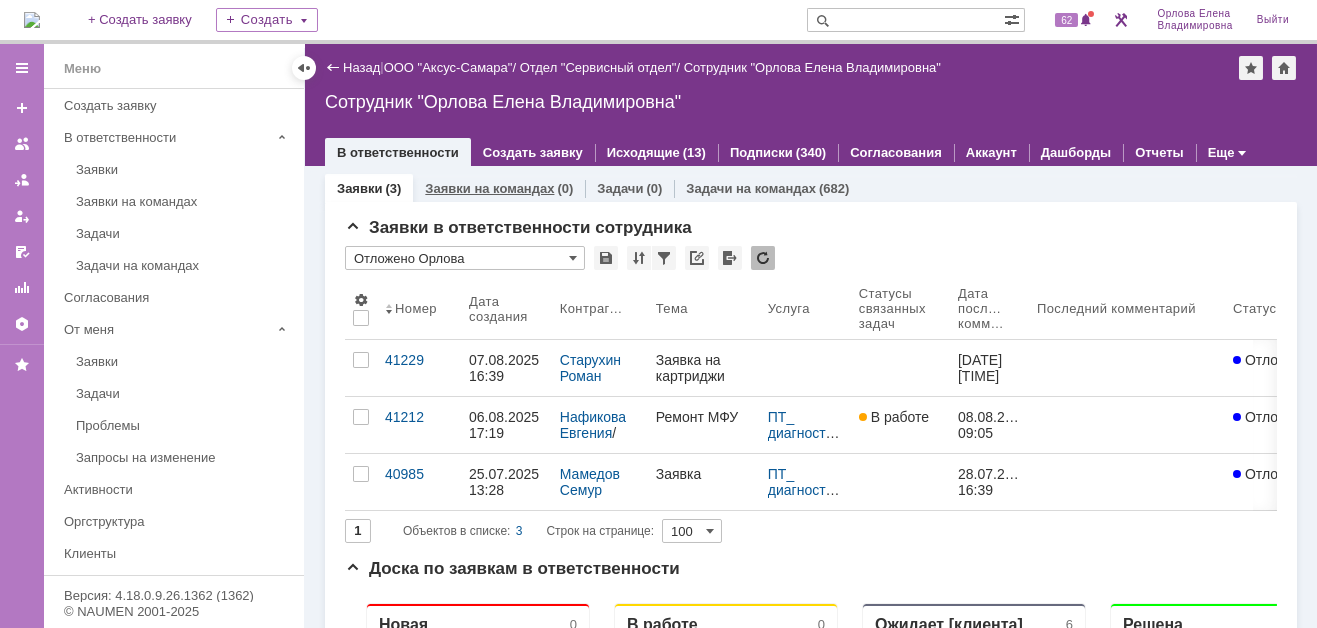 scroll, scrollTop: 0, scrollLeft: 0, axis: both 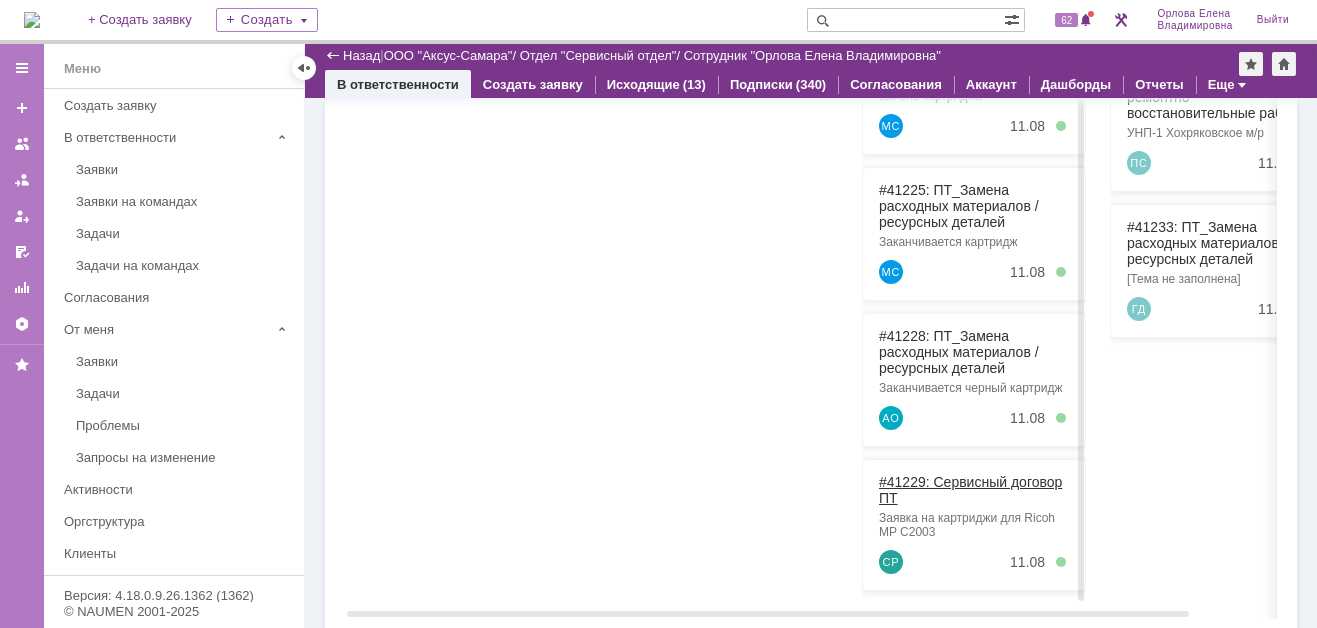 click on "#41229: Сервисный договор ПТ" at bounding box center (970, 490) 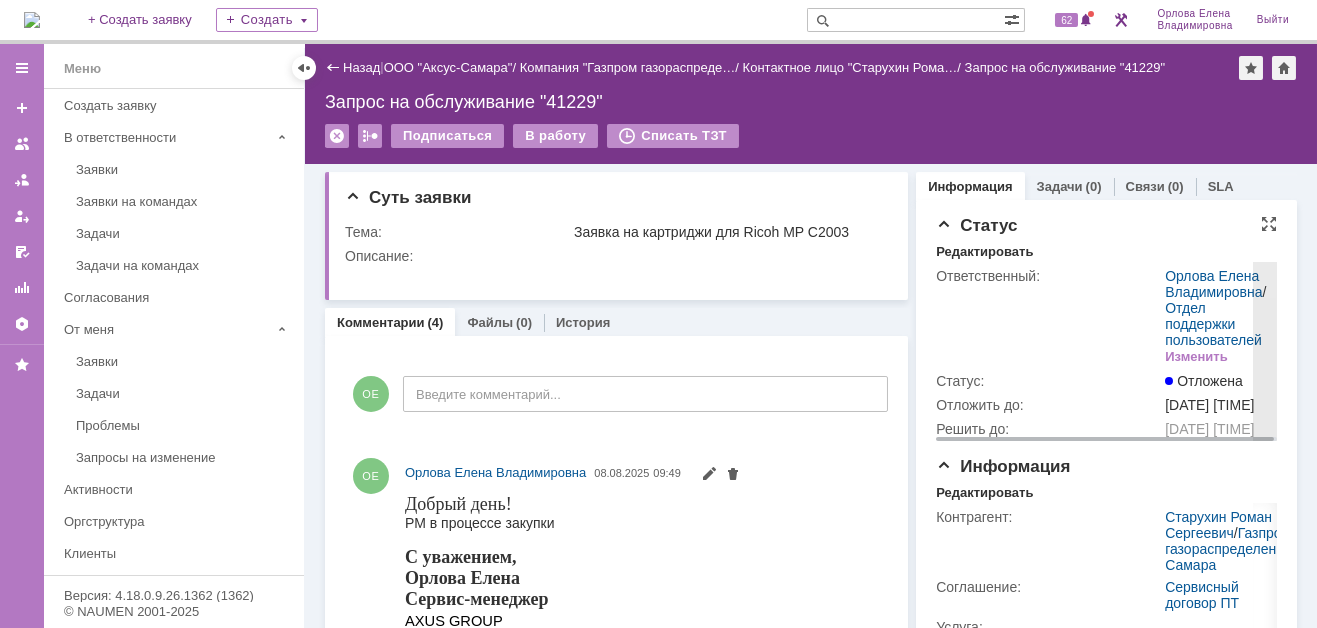 scroll, scrollTop: 0, scrollLeft: 0, axis: both 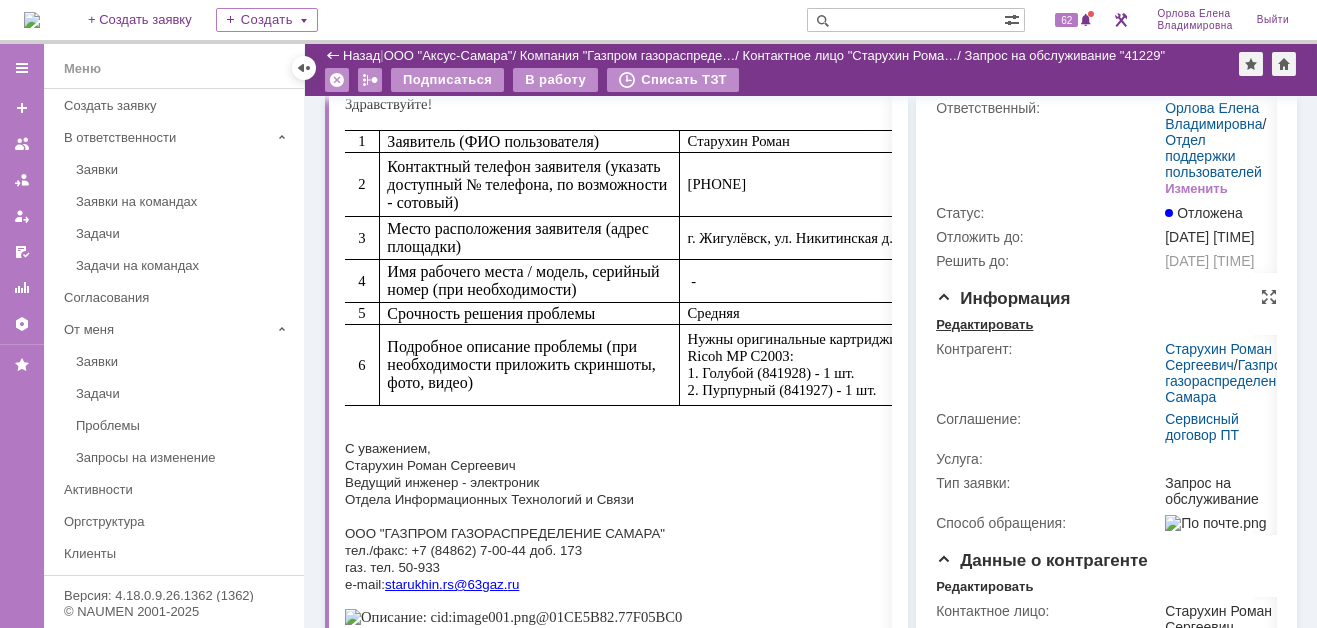 click on "Редактировать" at bounding box center [984, 325] 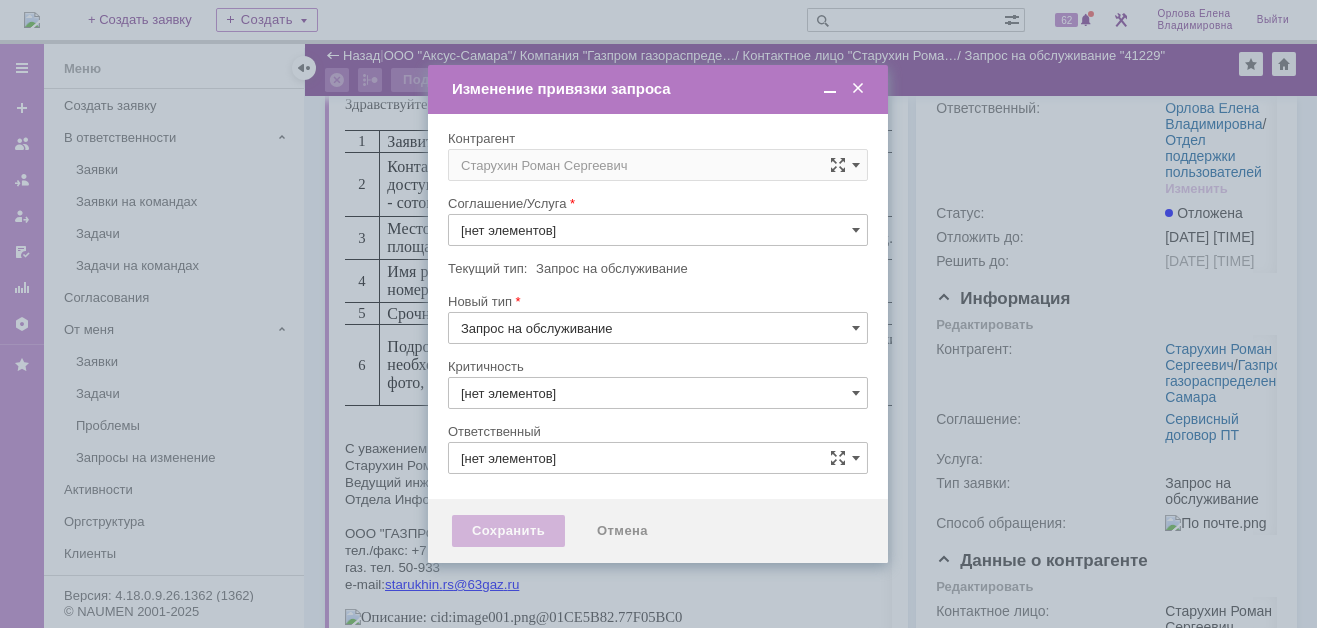 type on "Сервисный договор ПТ" 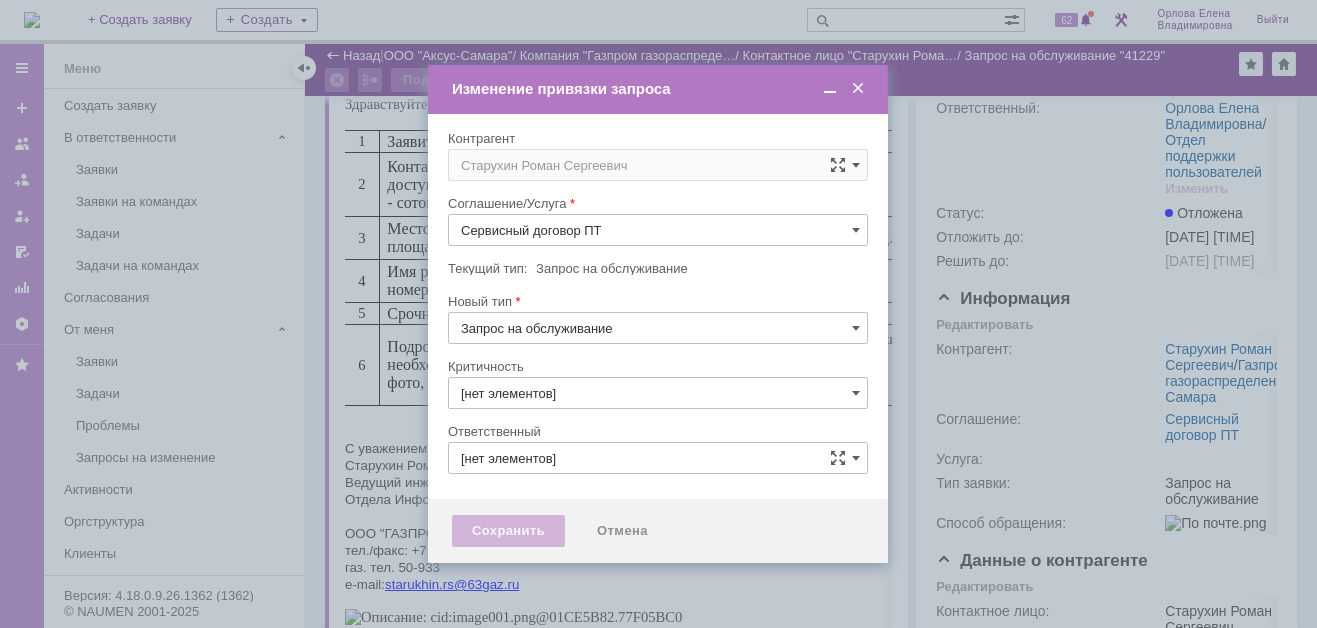 type on "3. Низкая" 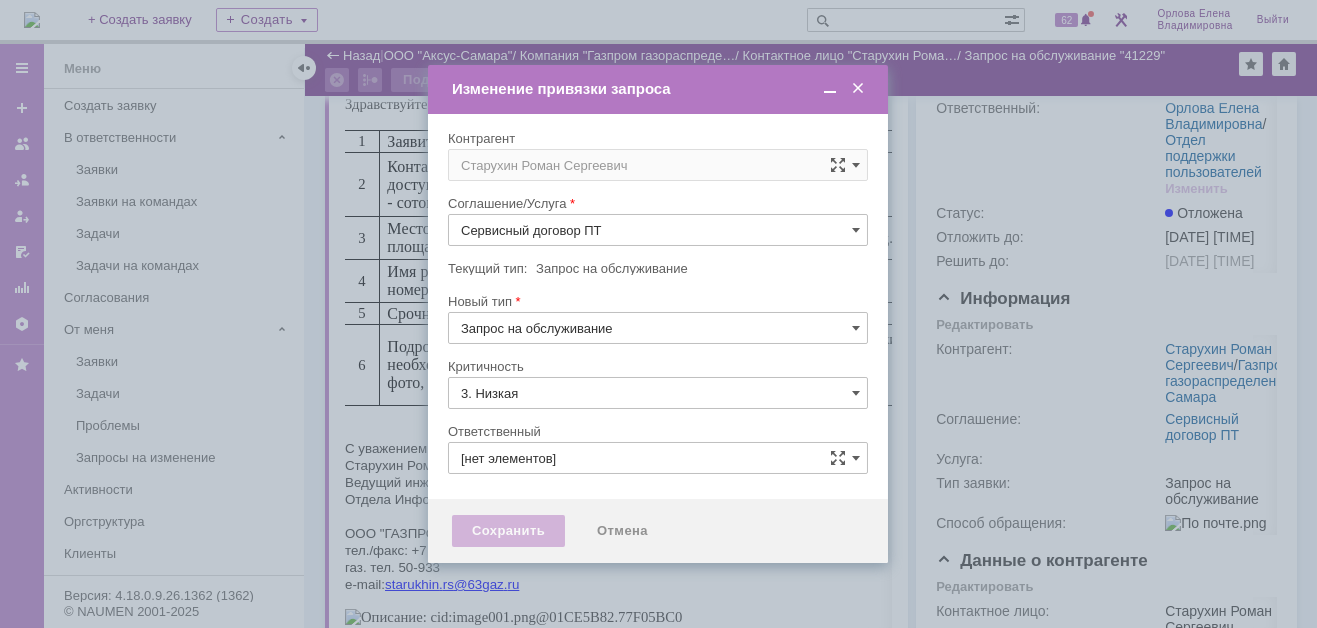 type on "Орлова Елена Владимировна" 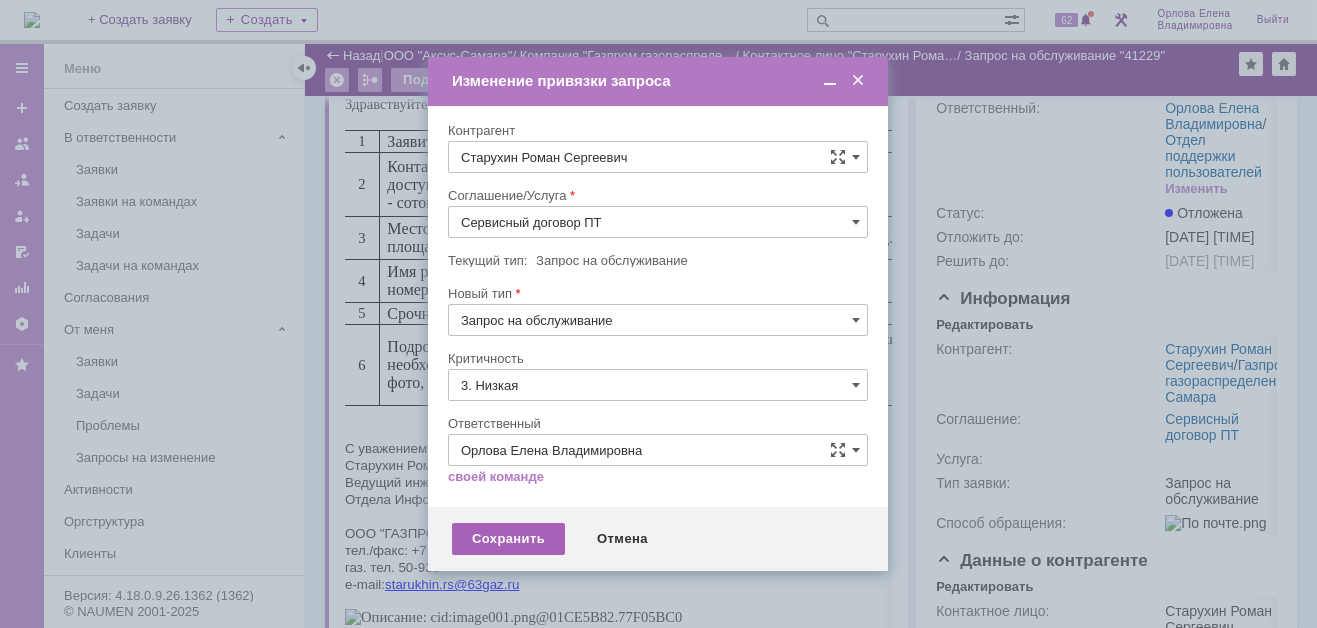 click on "Сохранить" at bounding box center (508, 539) 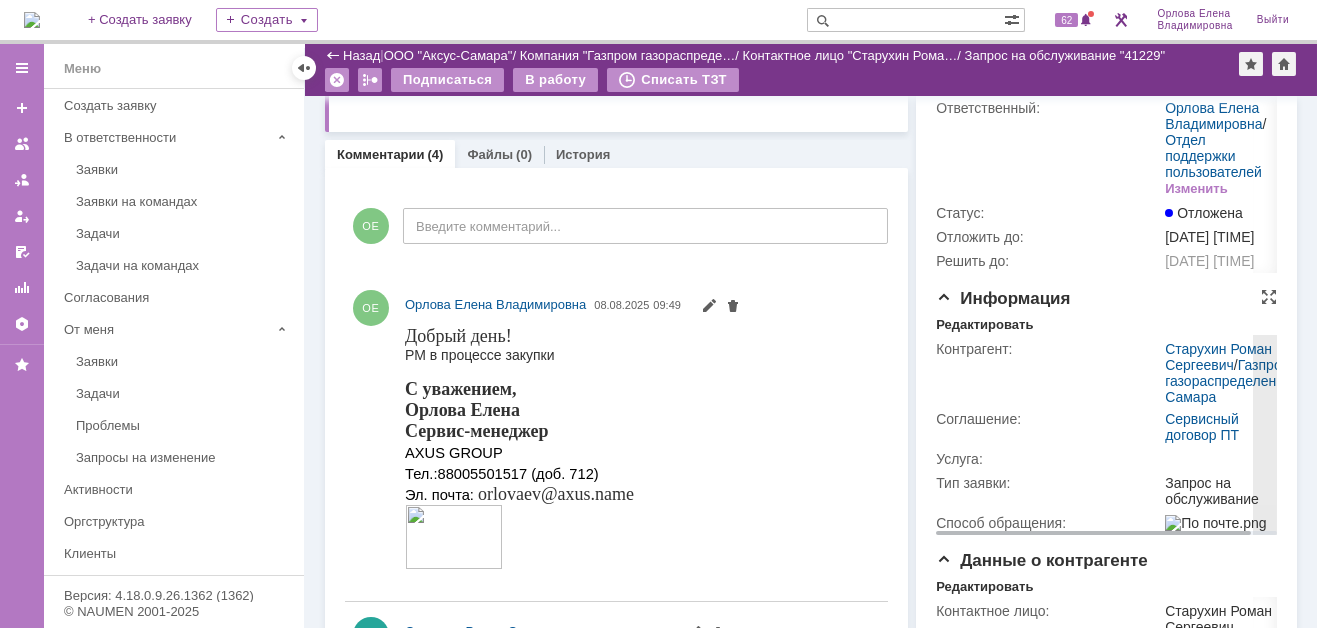 scroll, scrollTop: 0, scrollLeft: 0, axis: both 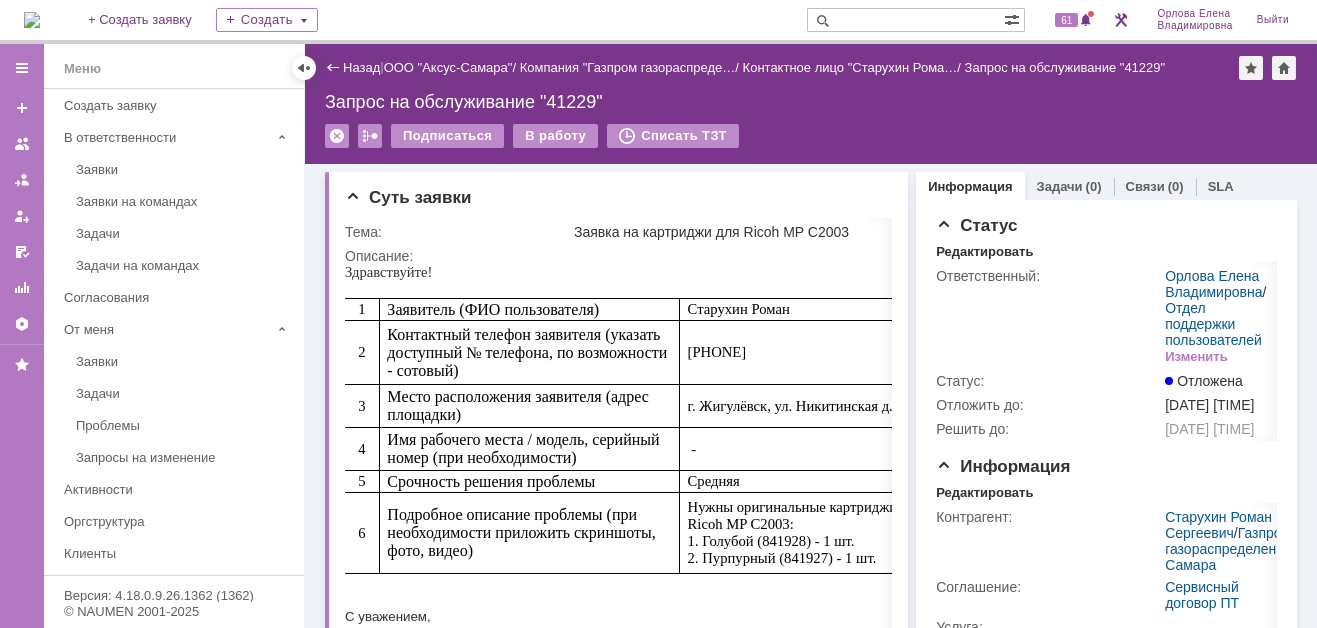 click at bounding box center (32, 20) 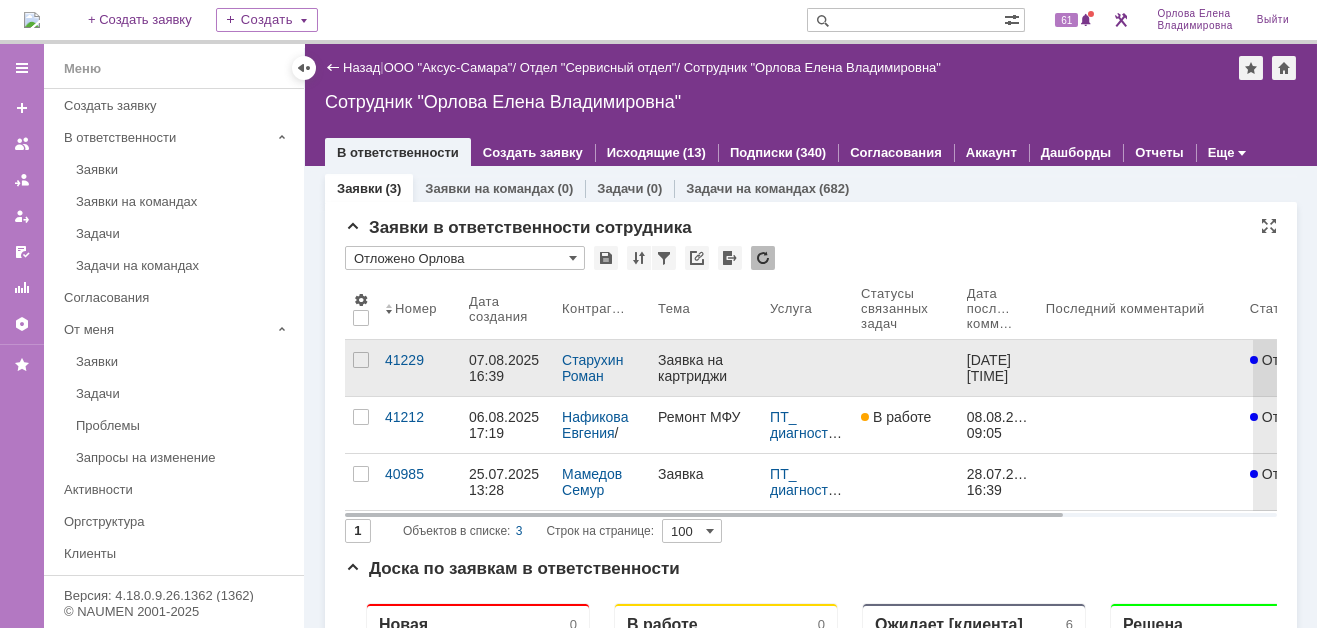 scroll, scrollTop: 0, scrollLeft: 0, axis: both 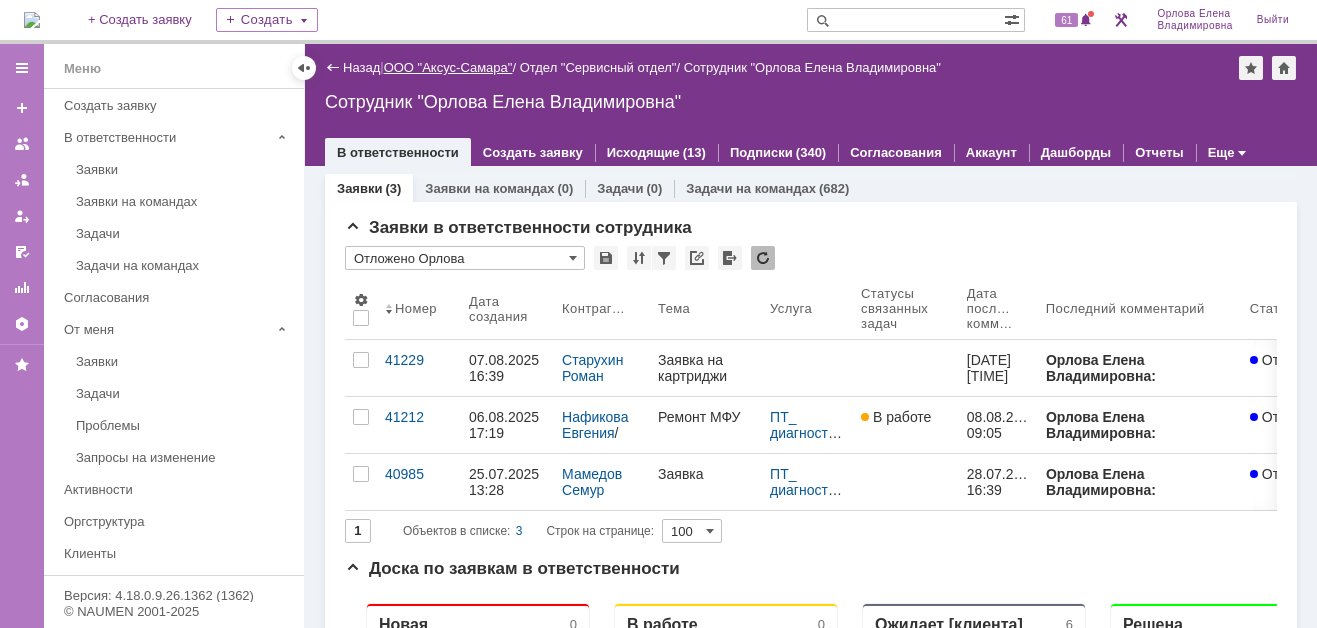 click on "ООО "Аксус-Самара"" at bounding box center [448, 67] 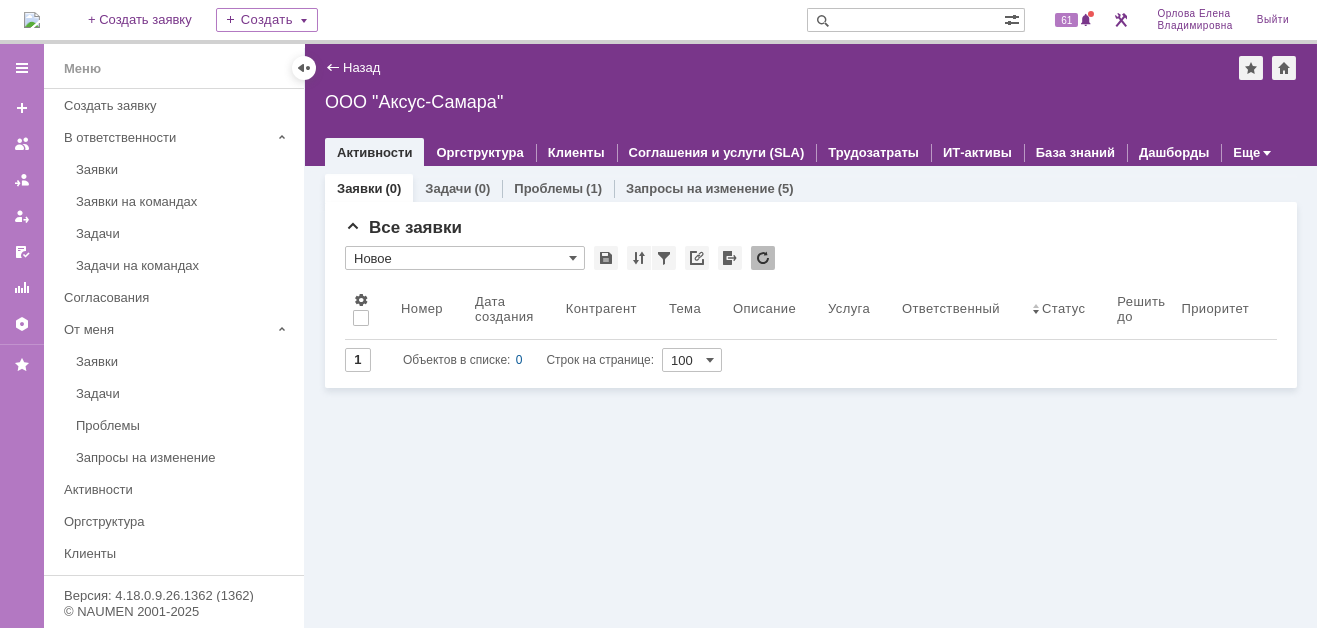 click at bounding box center [32, 20] 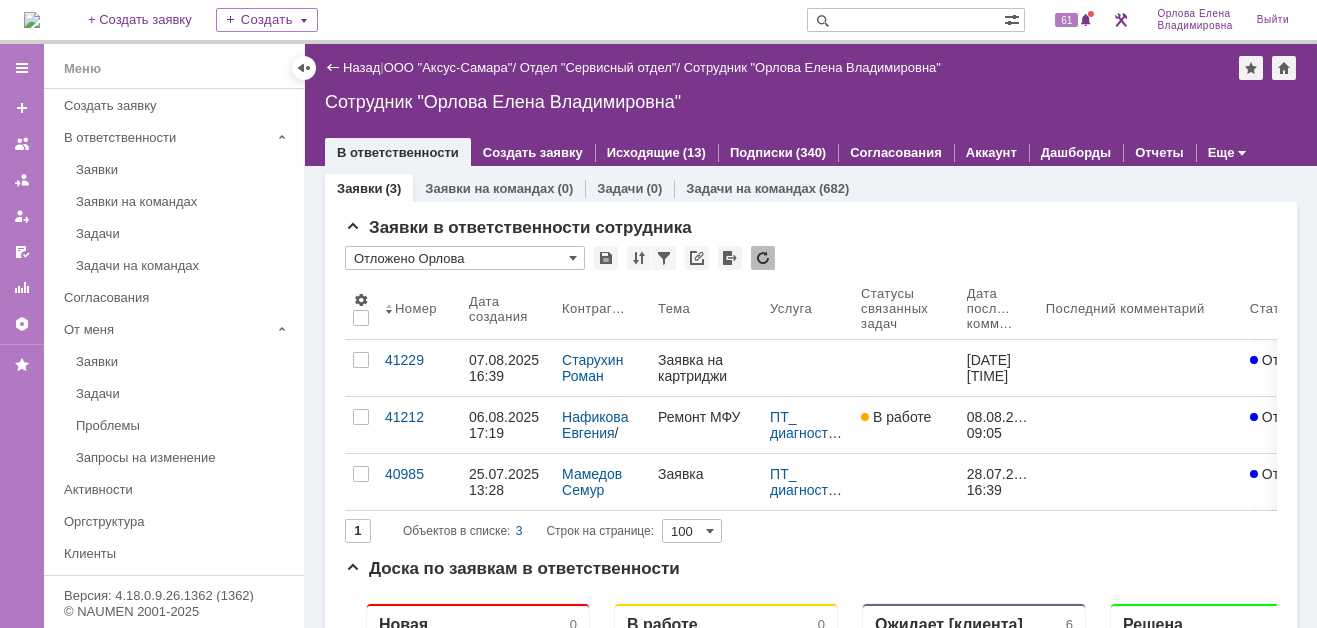 scroll, scrollTop: 0, scrollLeft: 0, axis: both 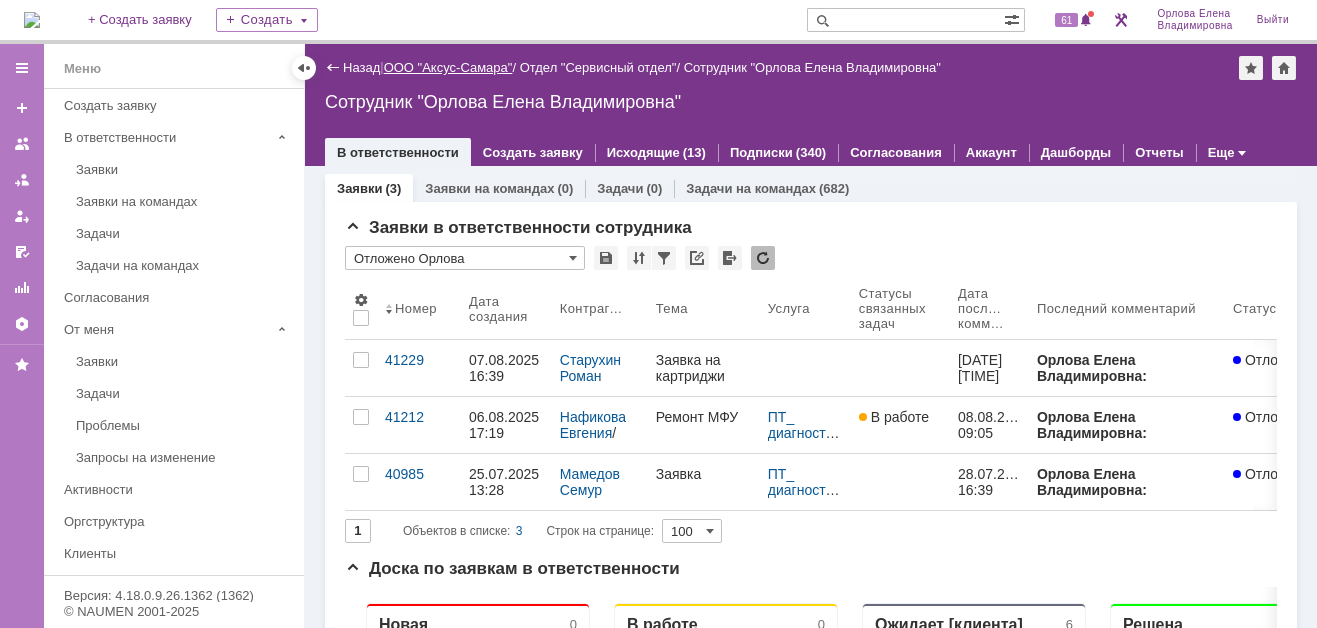 click on "ООО "Аксус-Самара"" at bounding box center (448, 67) 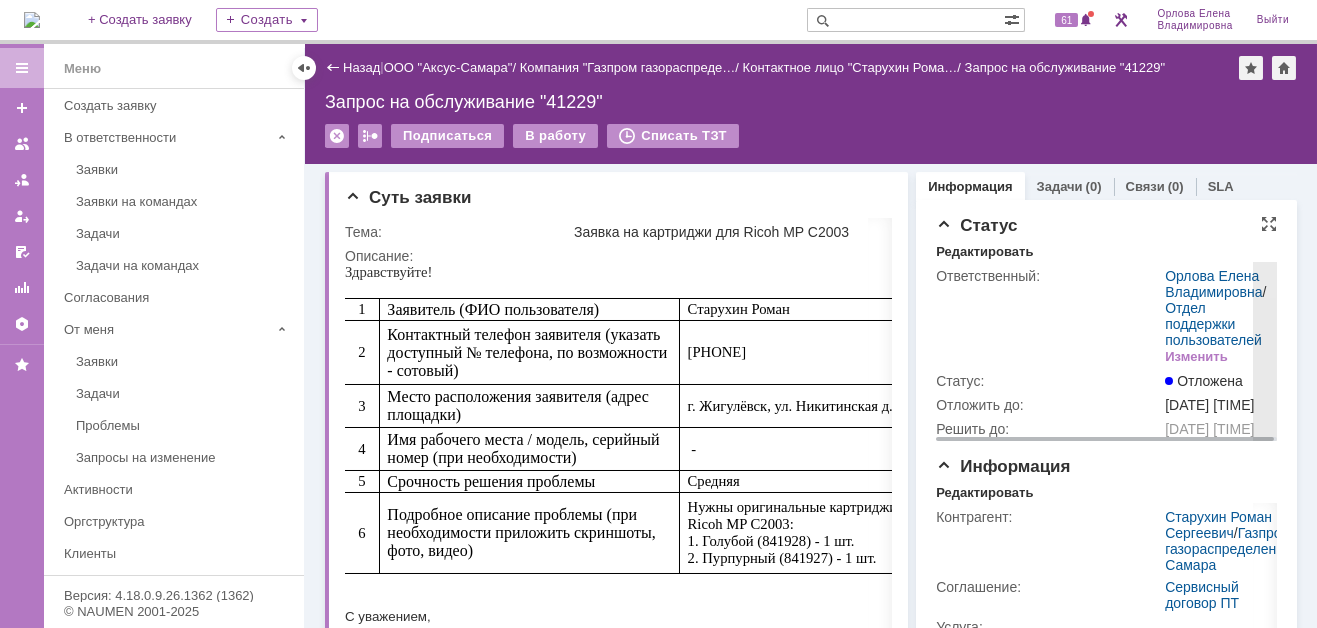 scroll, scrollTop: 0, scrollLeft: 0, axis: both 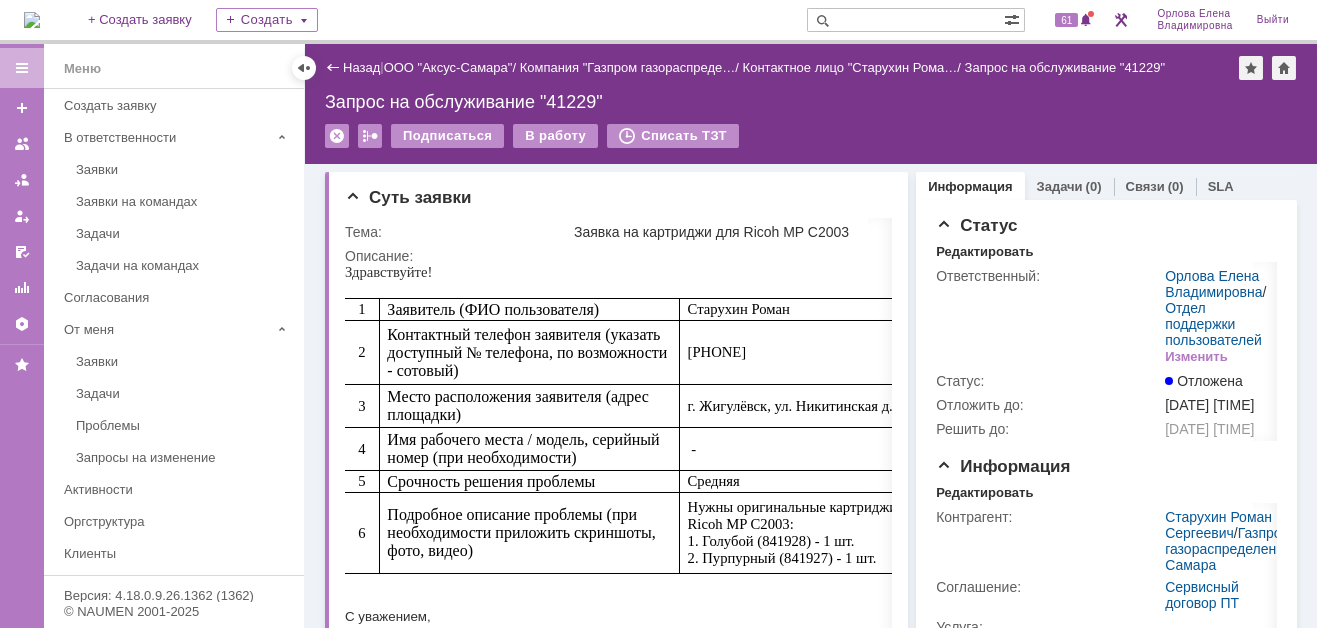 click at bounding box center (905, 20) 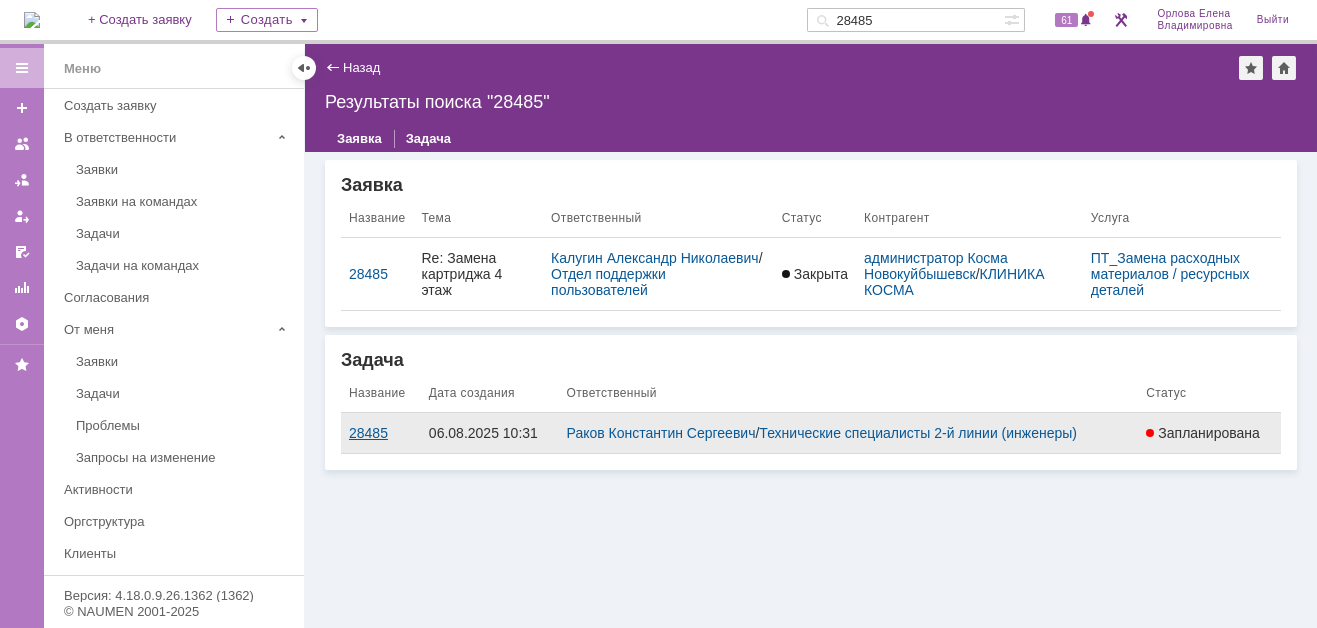 click on "28485" at bounding box center [381, 433] 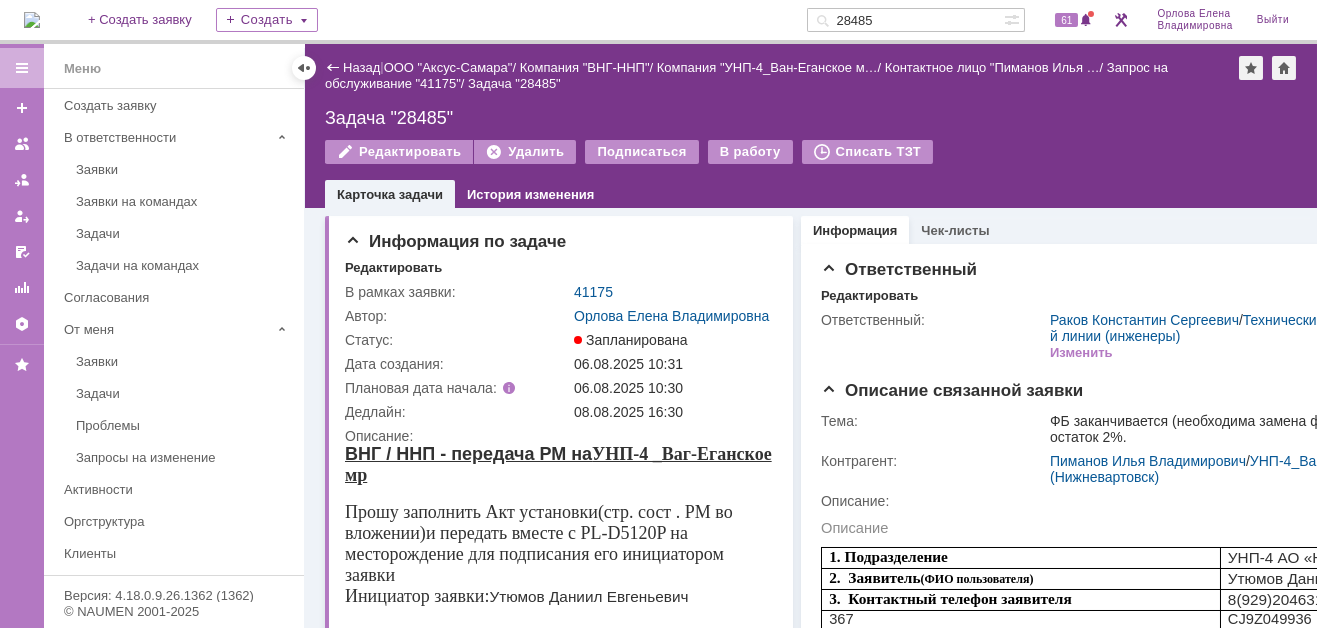 scroll, scrollTop: 0, scrollLeft: 0, axis: both 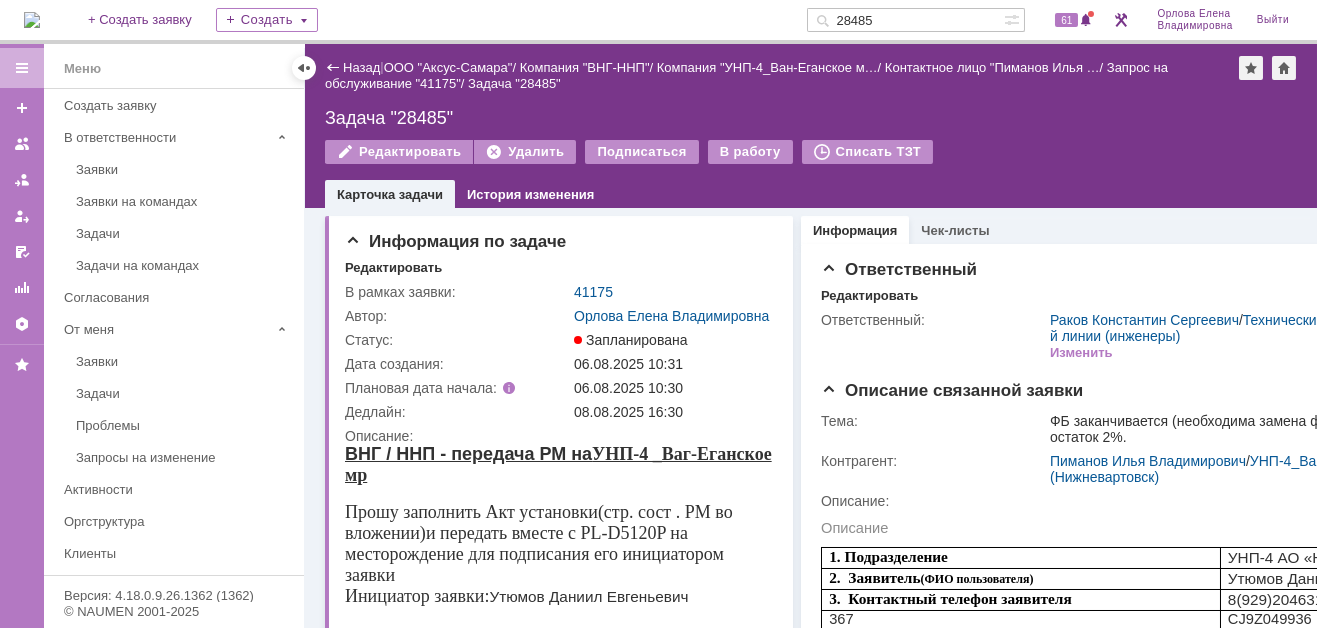drag, startPoint x: 898, startPoint y: 19, endPoint x: 830, endPoint y: 19, distance: 68 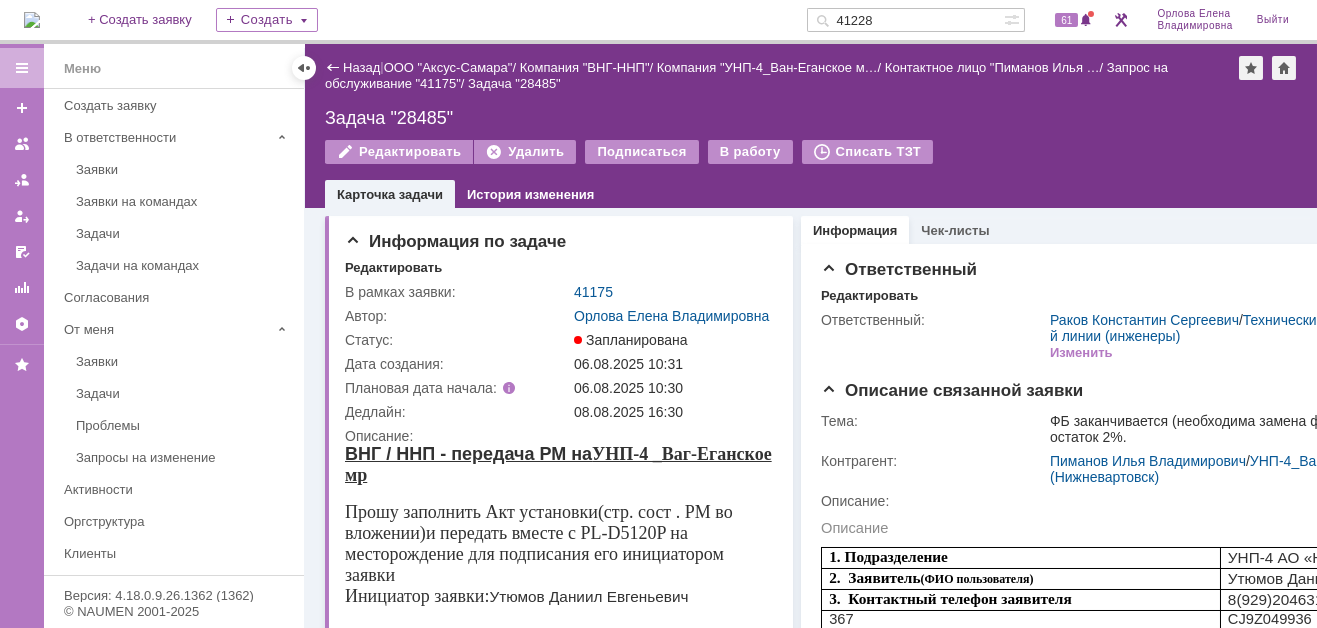 type on "41228" 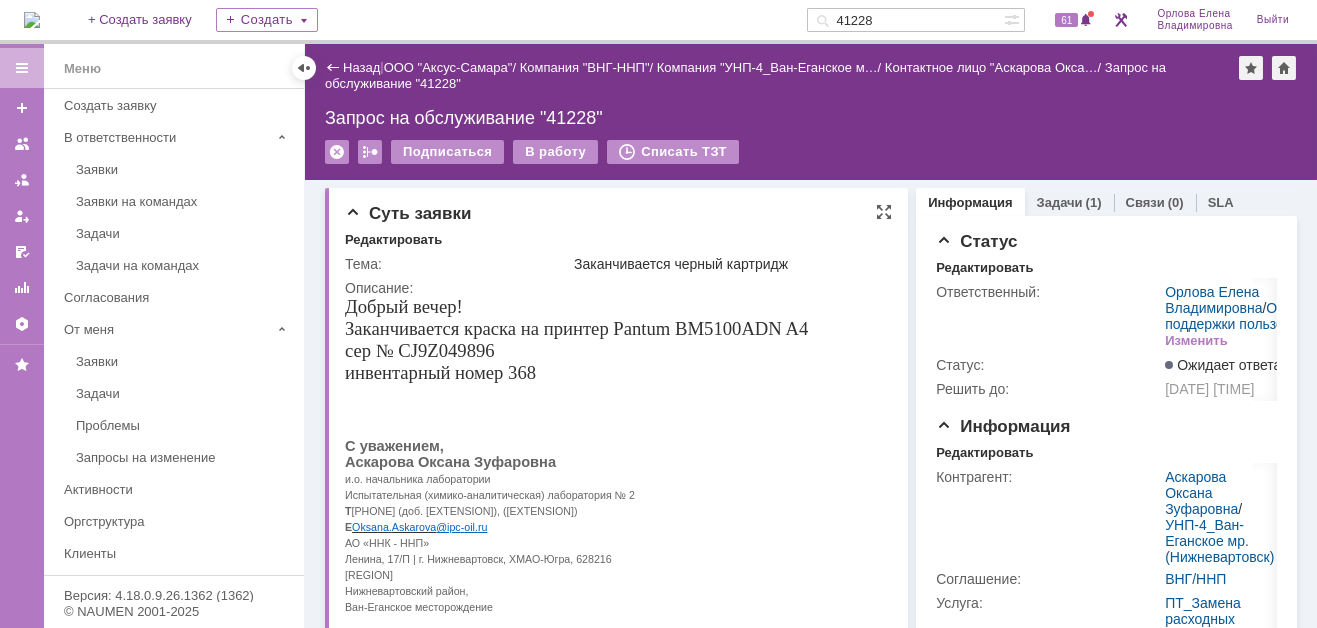 scroll, scrollTop: 0, scrollLeft: 0, axis: both 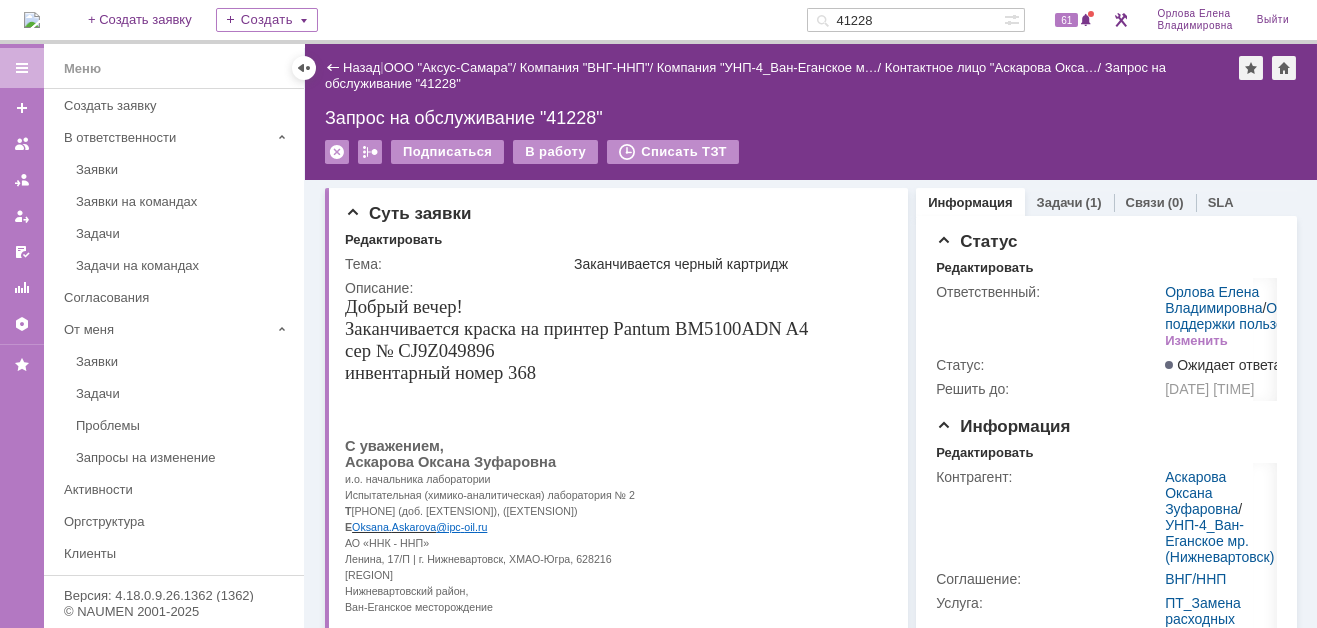 click at bounding box center [32, 20] 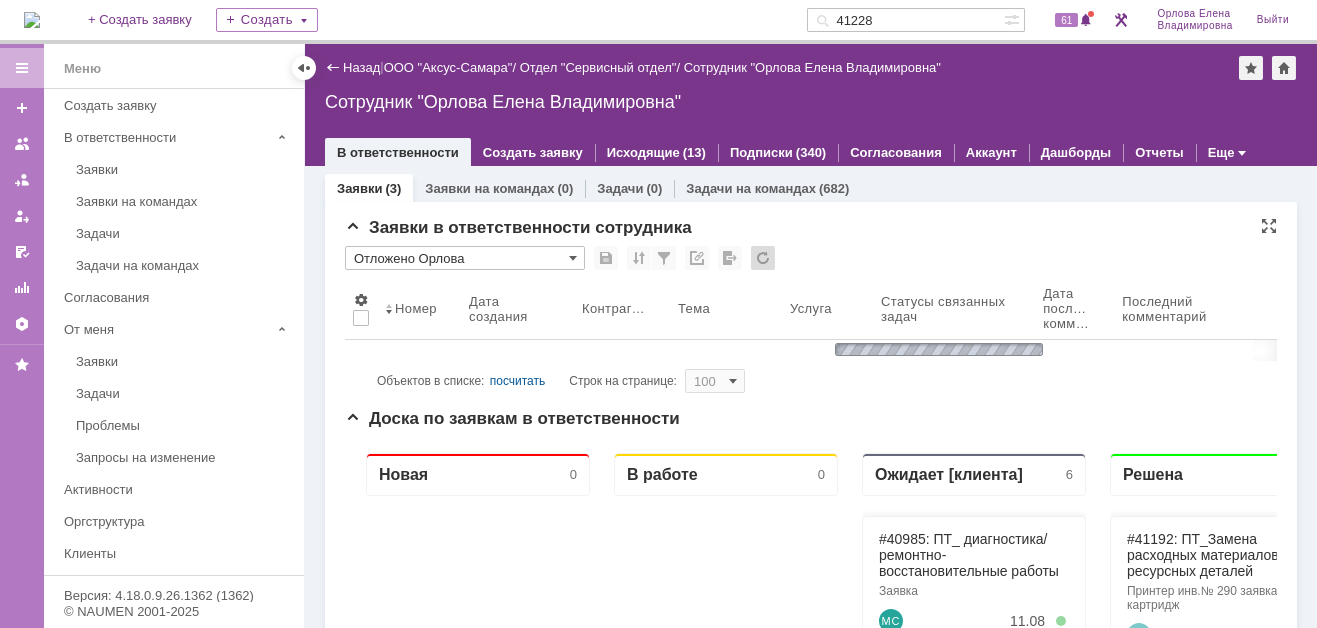 scroll, scrollTop: 0, scrollLeft: 0, axis: both 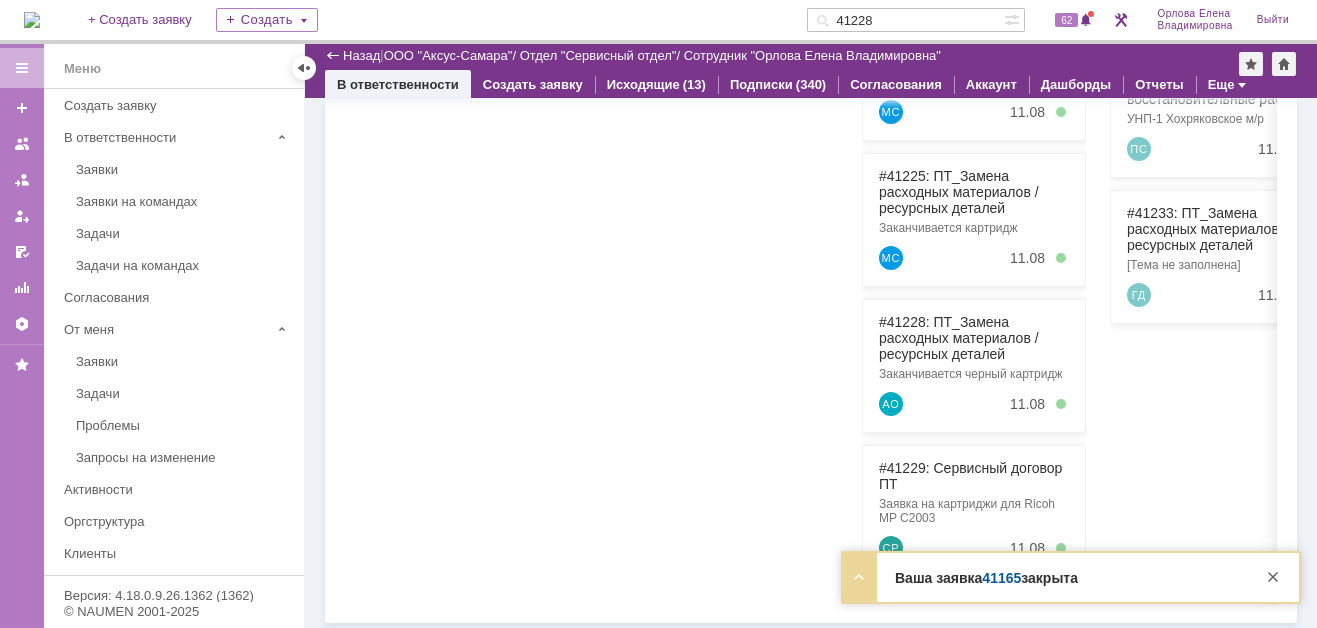 click on "41165" at bounding box center [1001, 578] 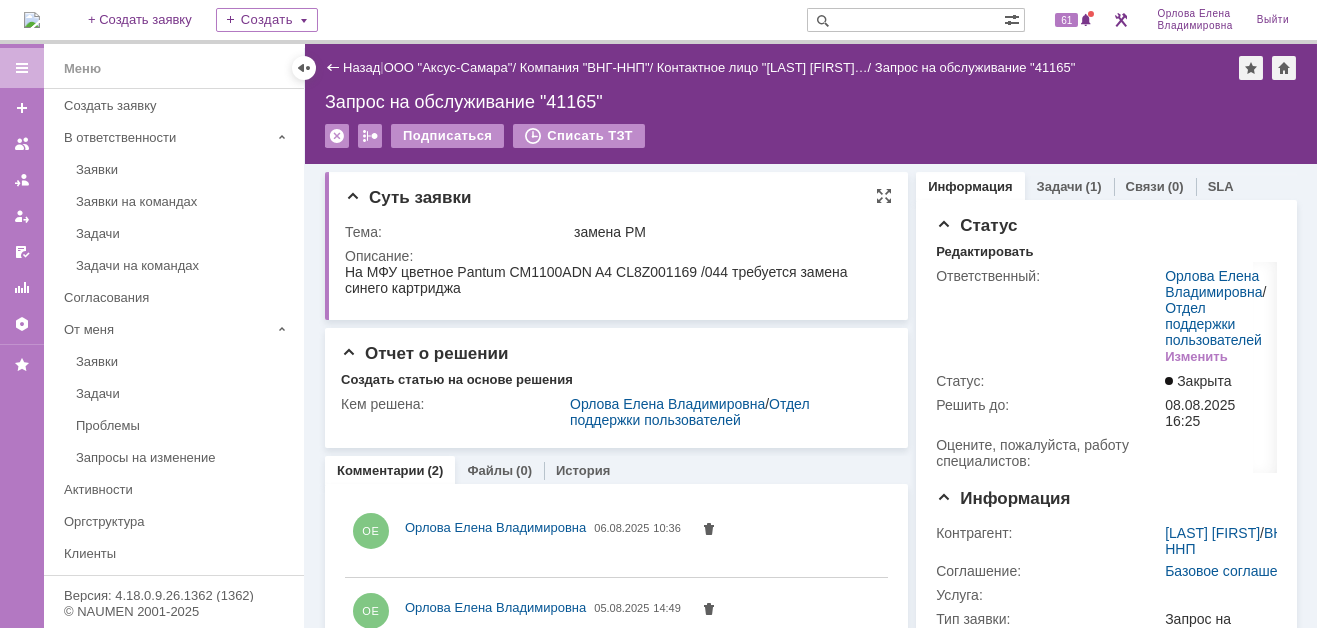 scroll, scrollTop: 0, scrollLeft: 0, axis: both 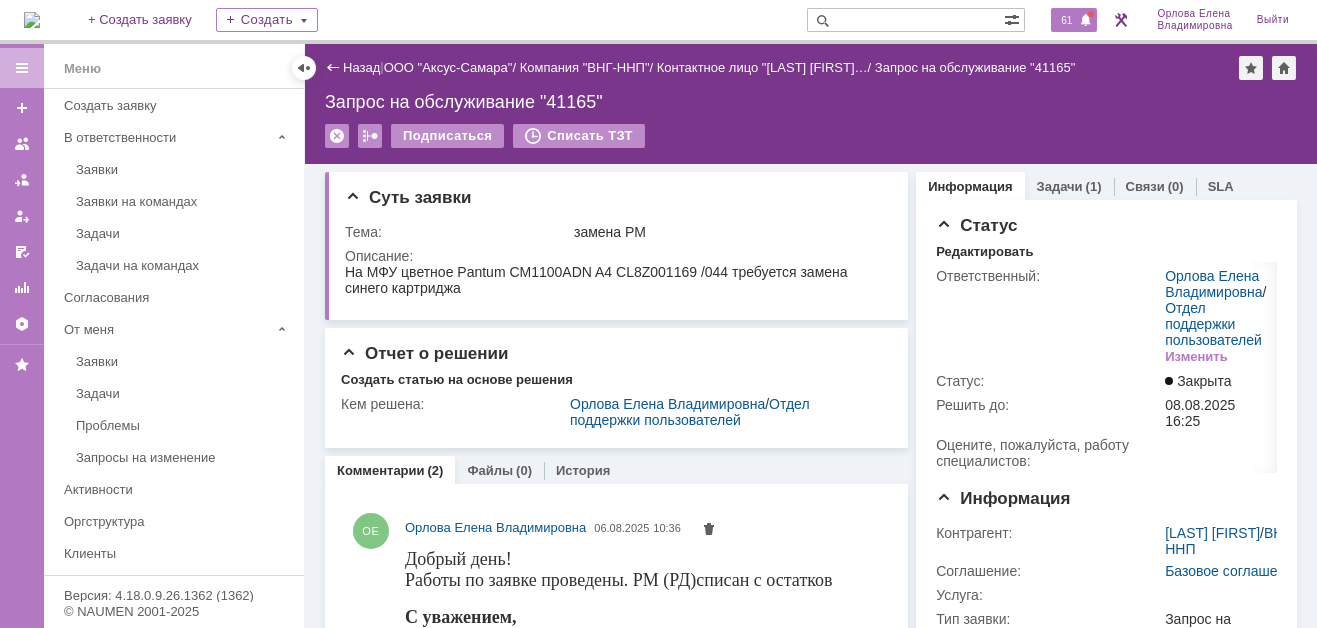 click on "61" at bounding box center (1066, 20) 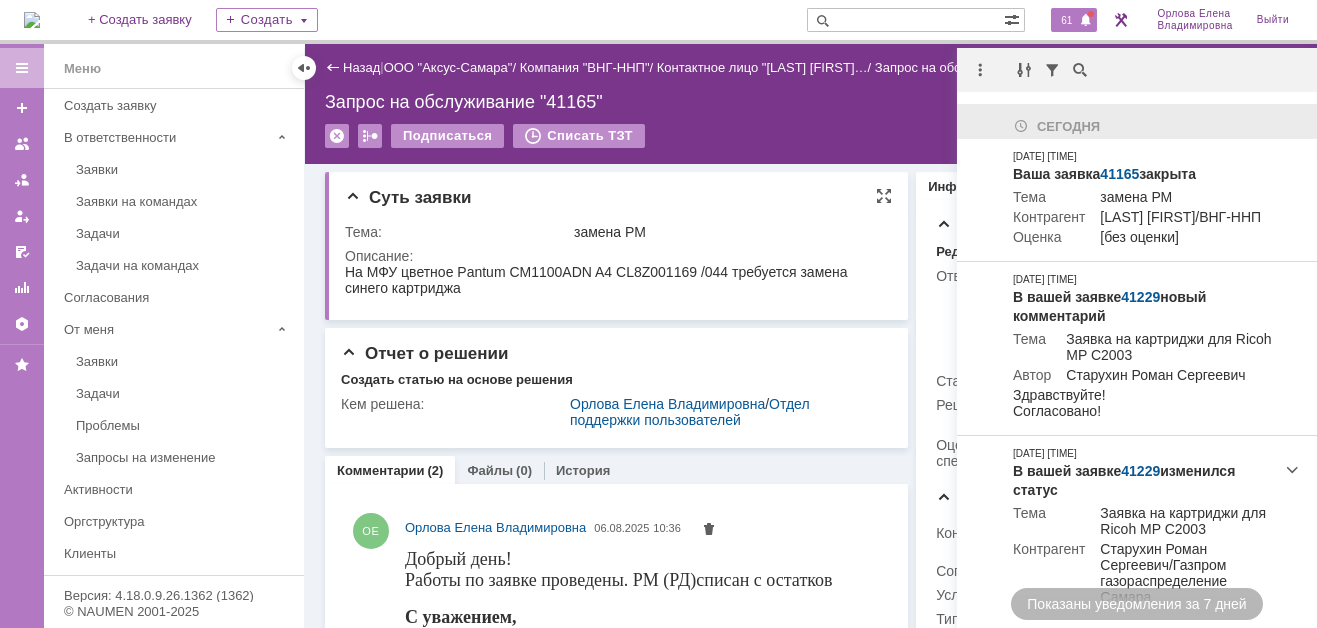 click on "Суть заявки" at bounding box center (618, 198) 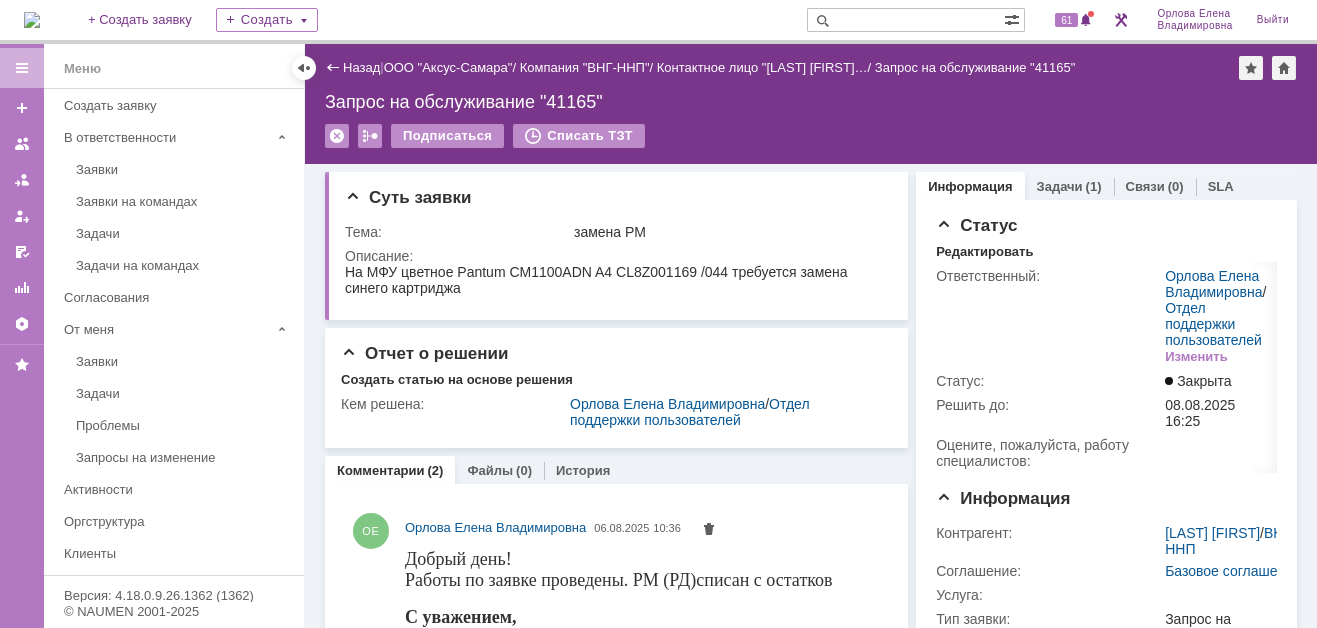 click on "ООО "Аксус-Самара"" at bounding box center [448, 67] 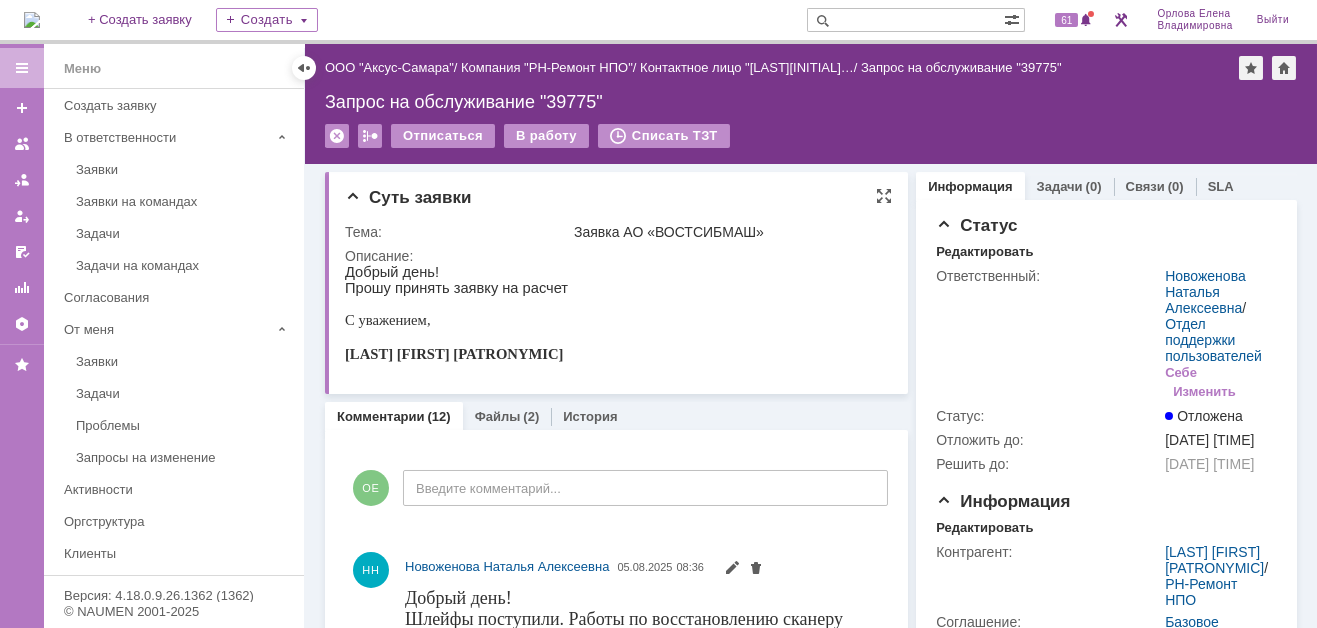 scroll, scrollTop: 0, scrollLeft: 0, axis: both 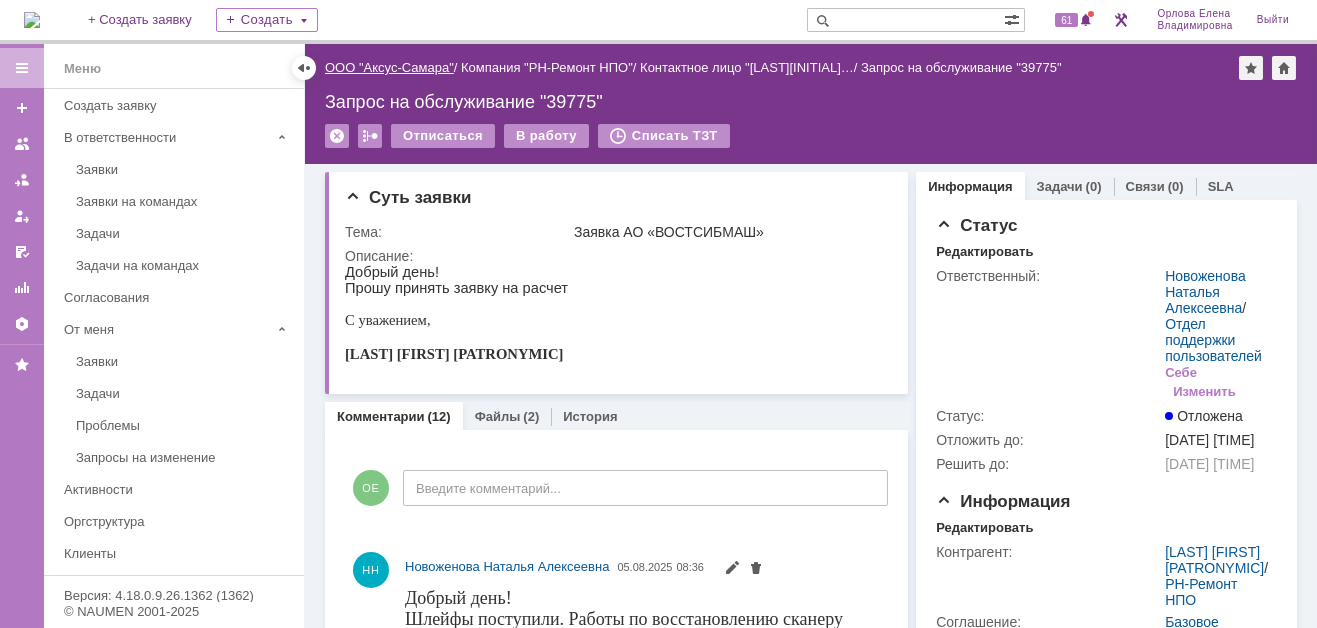 click on "ООО "Аксус-Самара"" at bounding box center [389, 67] 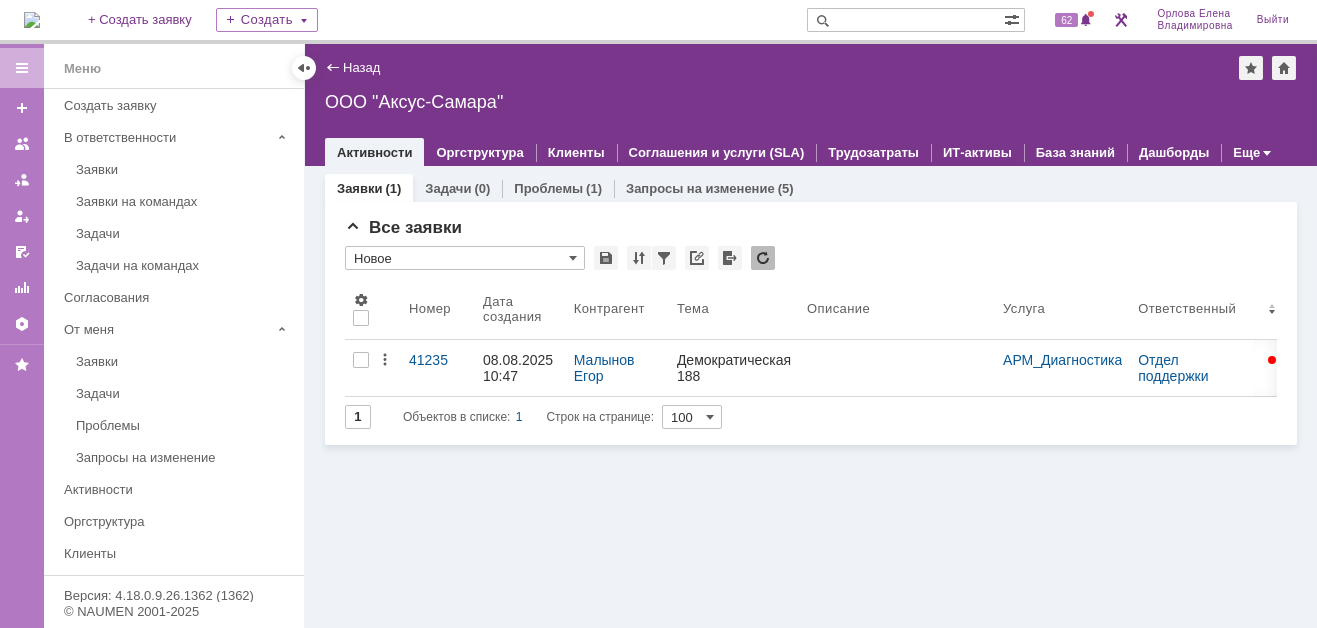 scroll, scrollTop: 0, scrollLeft: 0, axis: both 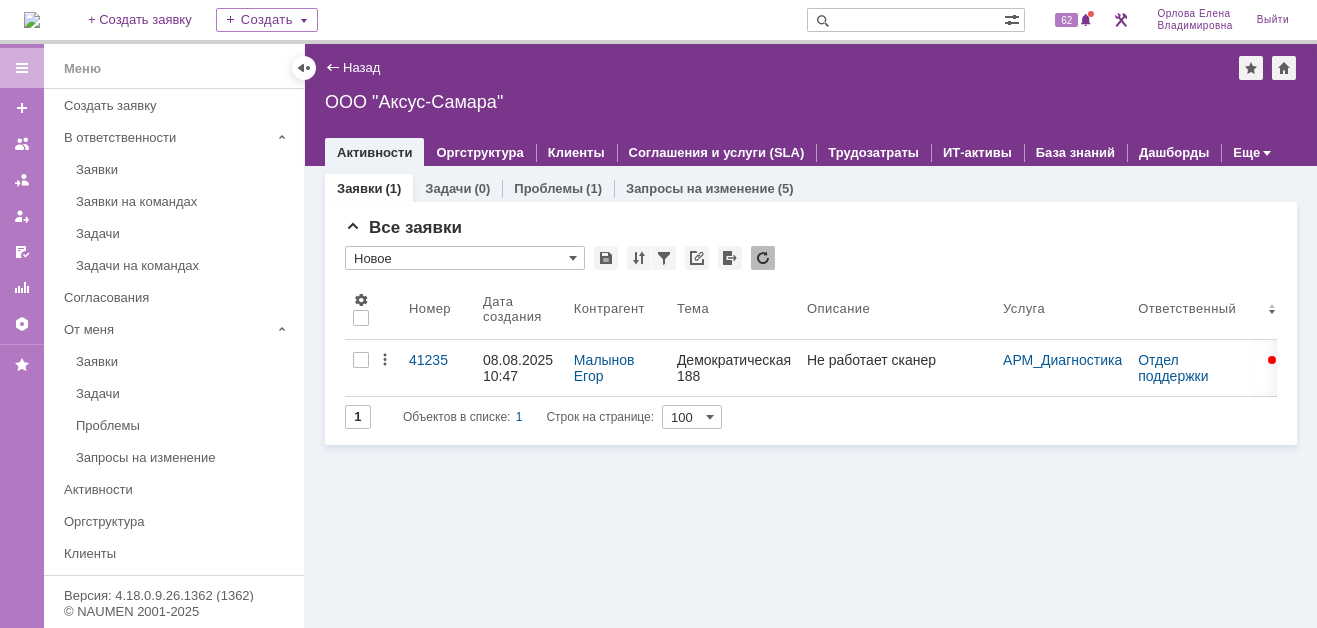 click on "Назад   |   ООО "Аксус-Самара" ООО "Аксус-Самара" root$101 Активности Оргструктура Клиенты Соглашения и услуги (SLA) Трудозатраты ИТ-активы База знаний Дашборды Еще" at bounding box center (811, 105) 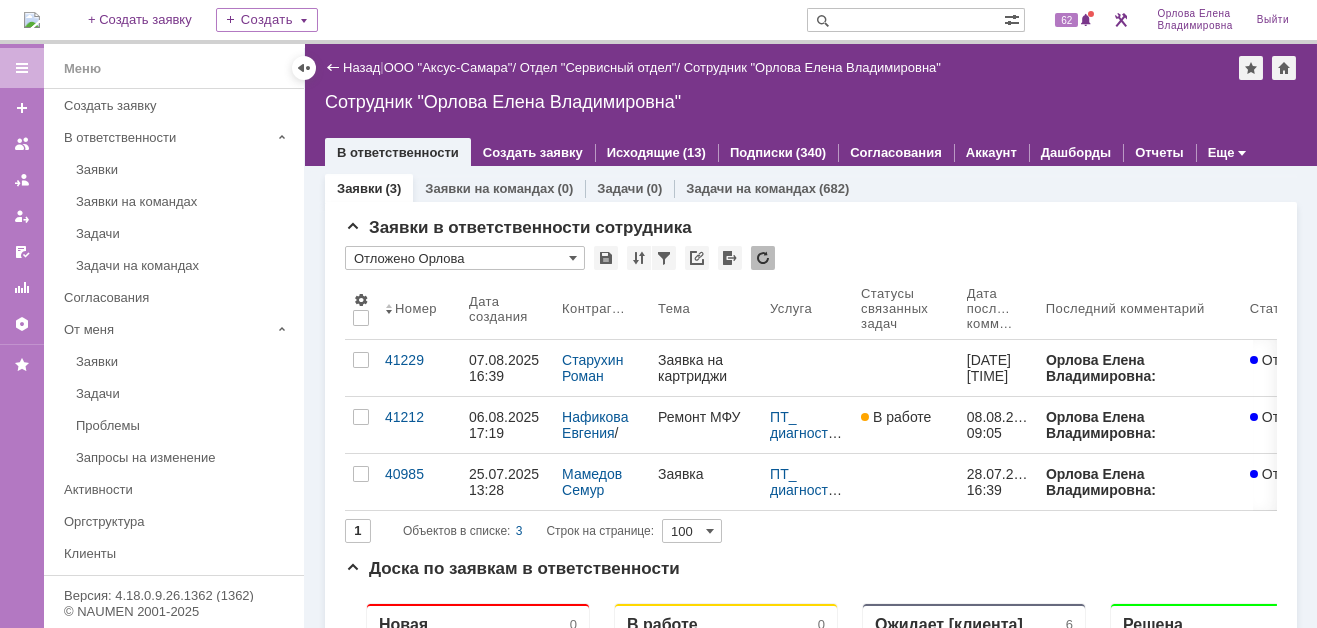 scroll, scrollTop: 0, scrollLeft: 0, axis: both 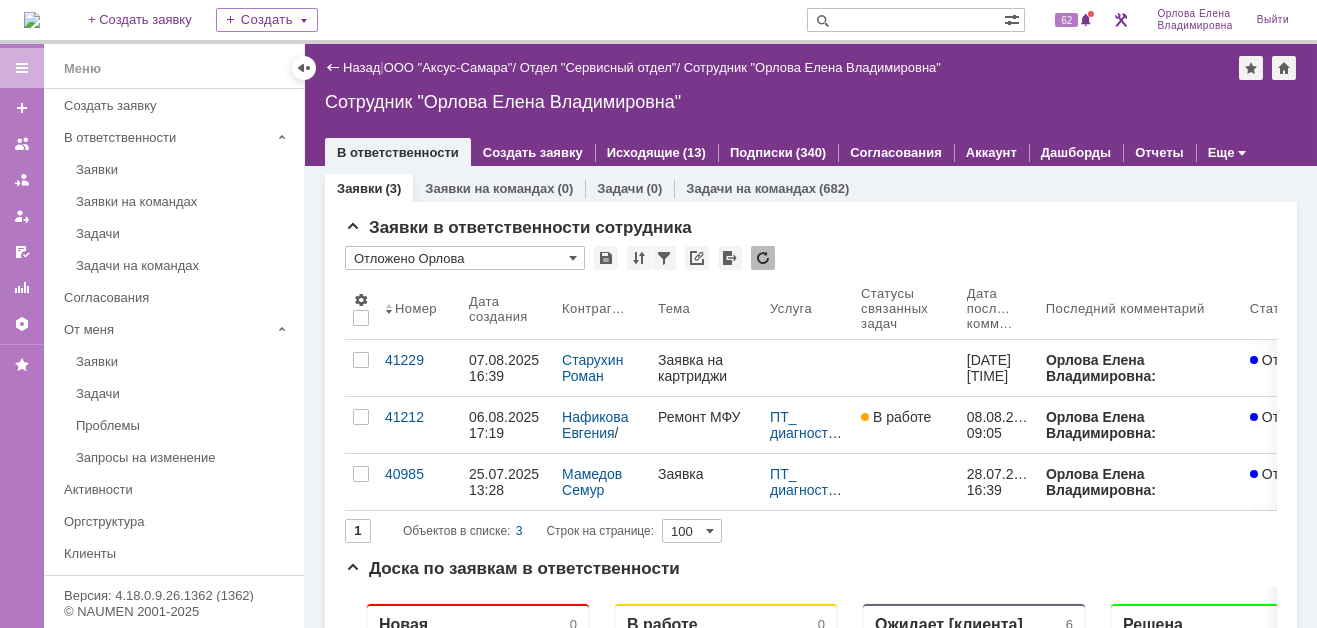 click at bounding box center (905, 20) 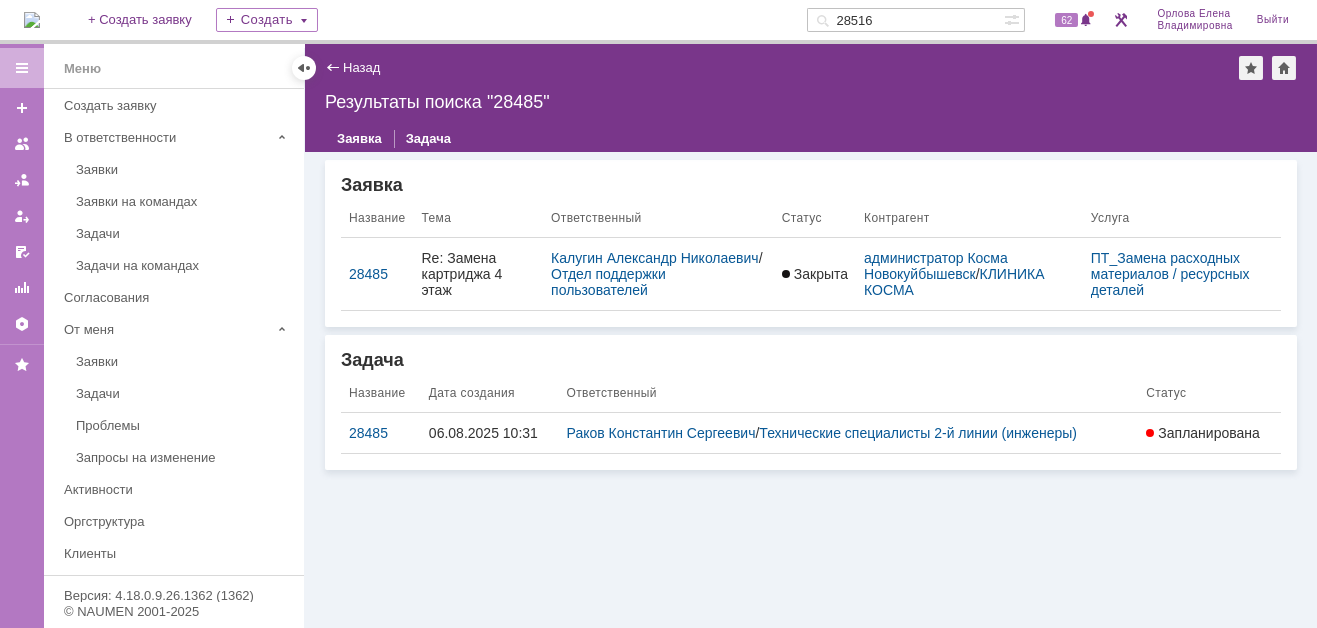 type on "28516" 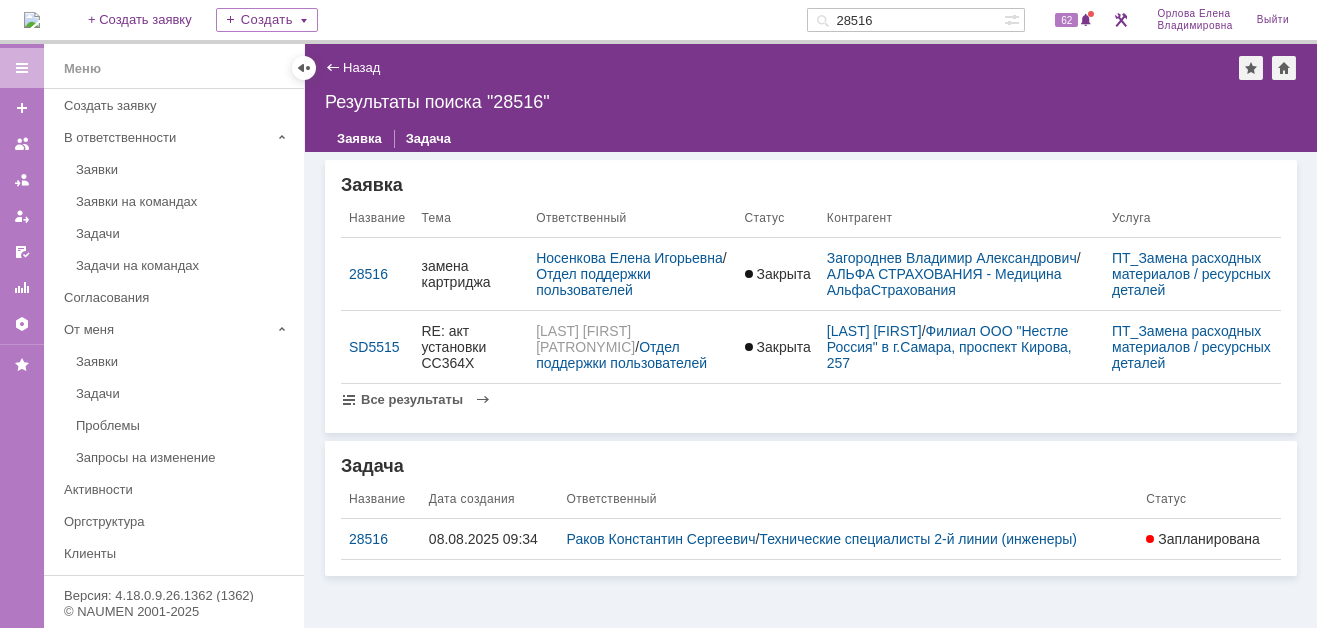 click at bounding box center [32, 20] 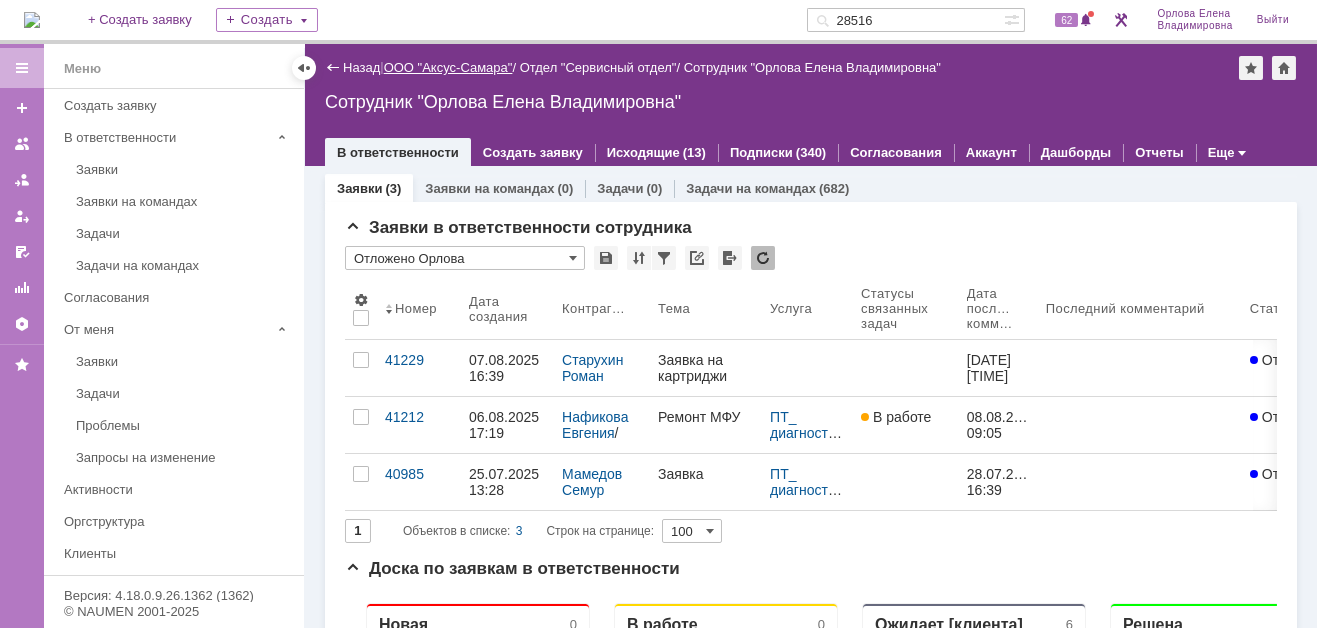scroll, scrollTop: 0, scrollLeft: 0, axis: both 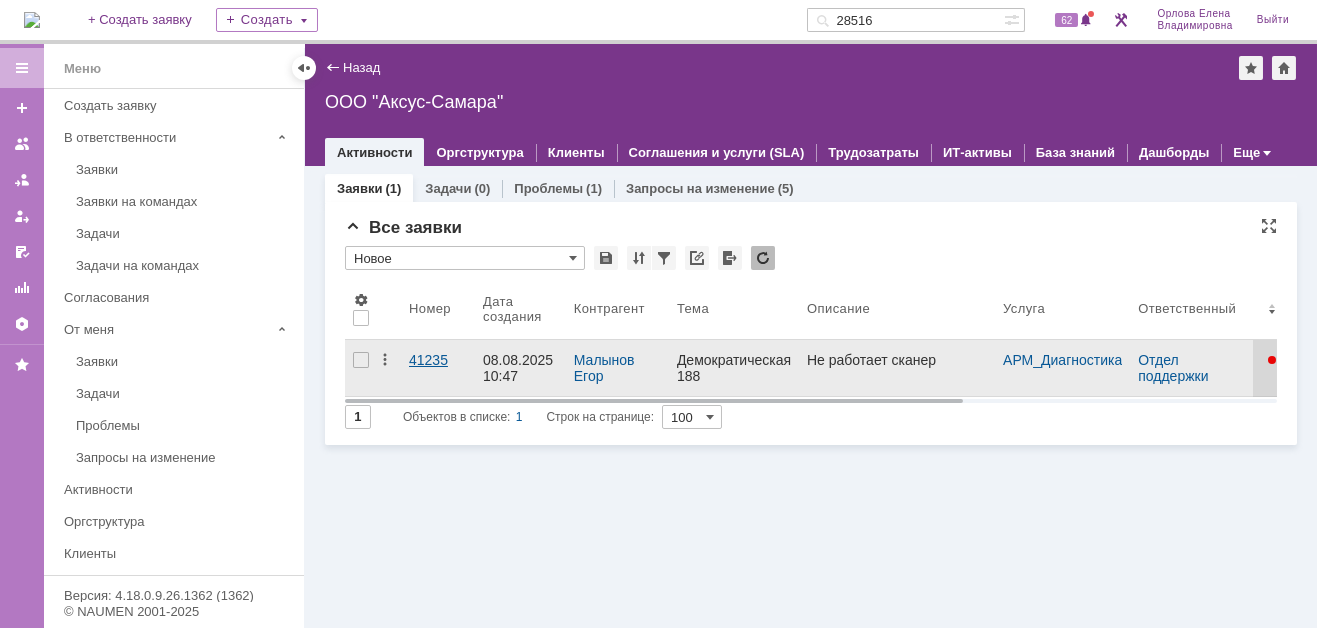 click on "41235" at bounding box center (438, 360) 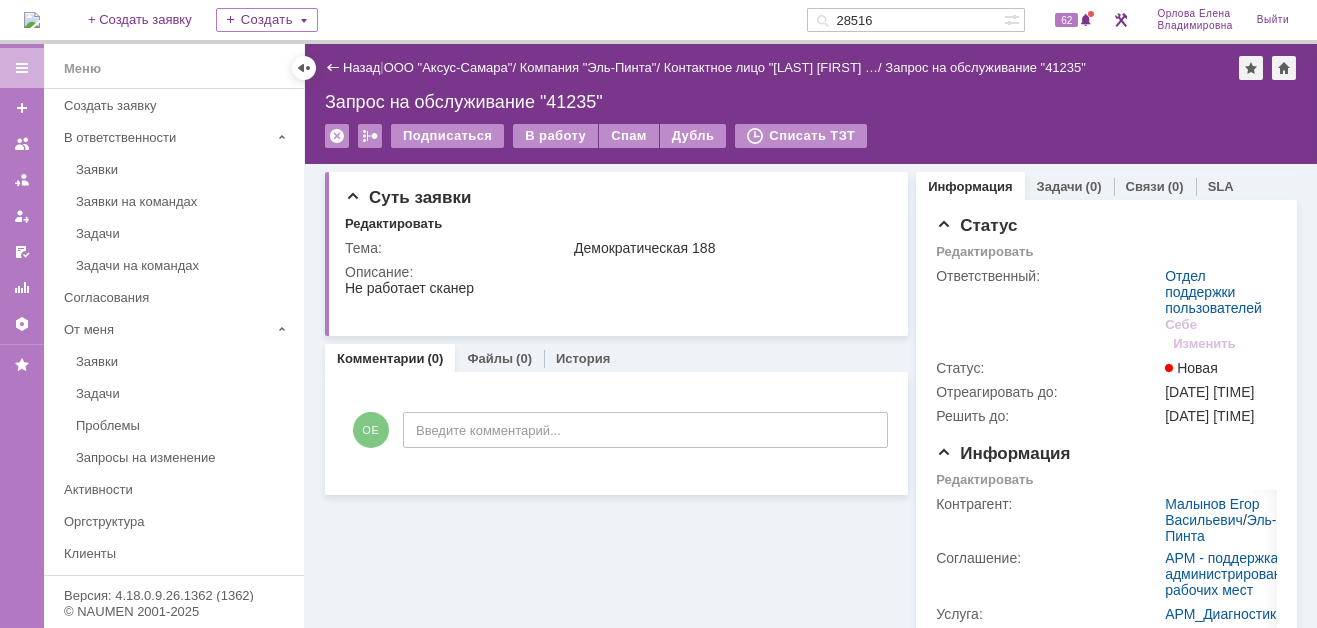 scroll, scrollTop: 0, scrollLeft: 0, axis: both 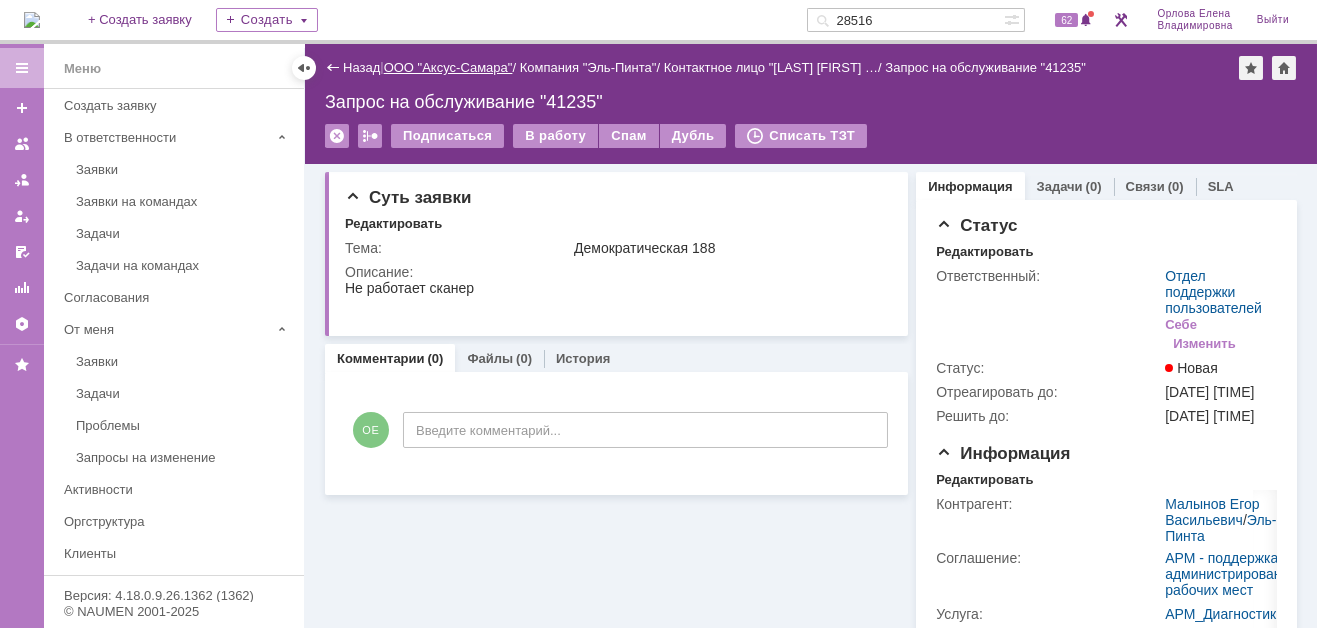 click on "ООО "Аксус-Самара"" at bounding box center (448, 67) 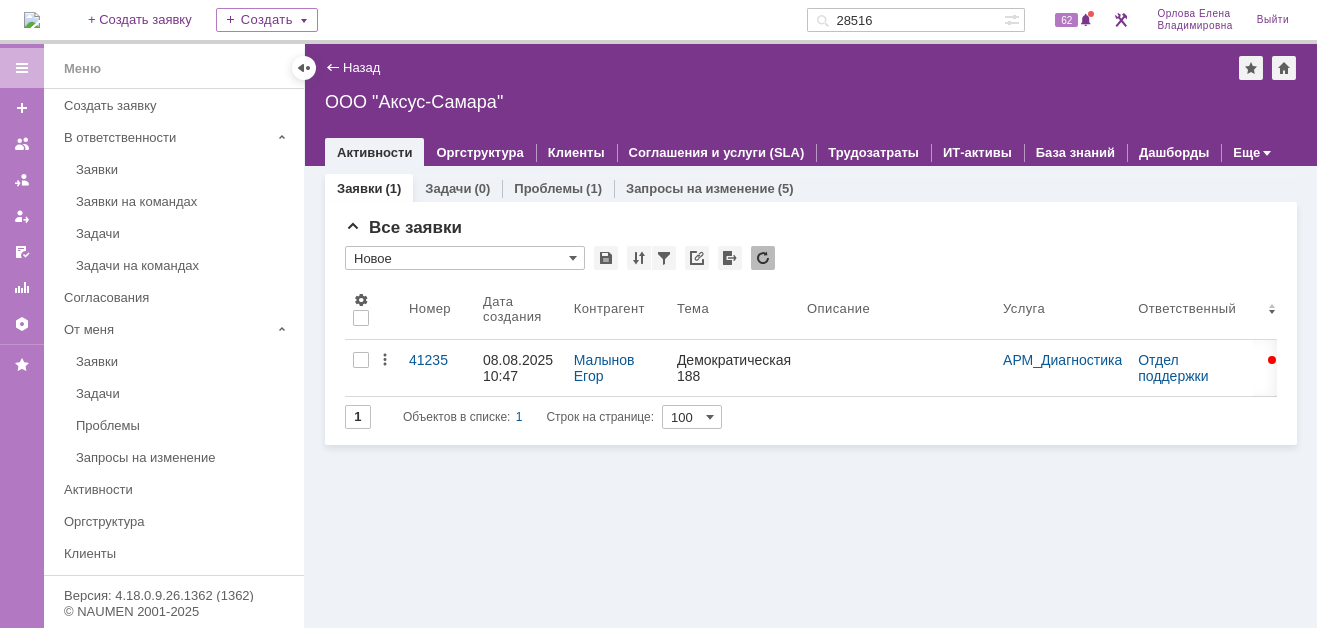 scroll, scrollTop: 0, scrollLeft: 0, axis: both 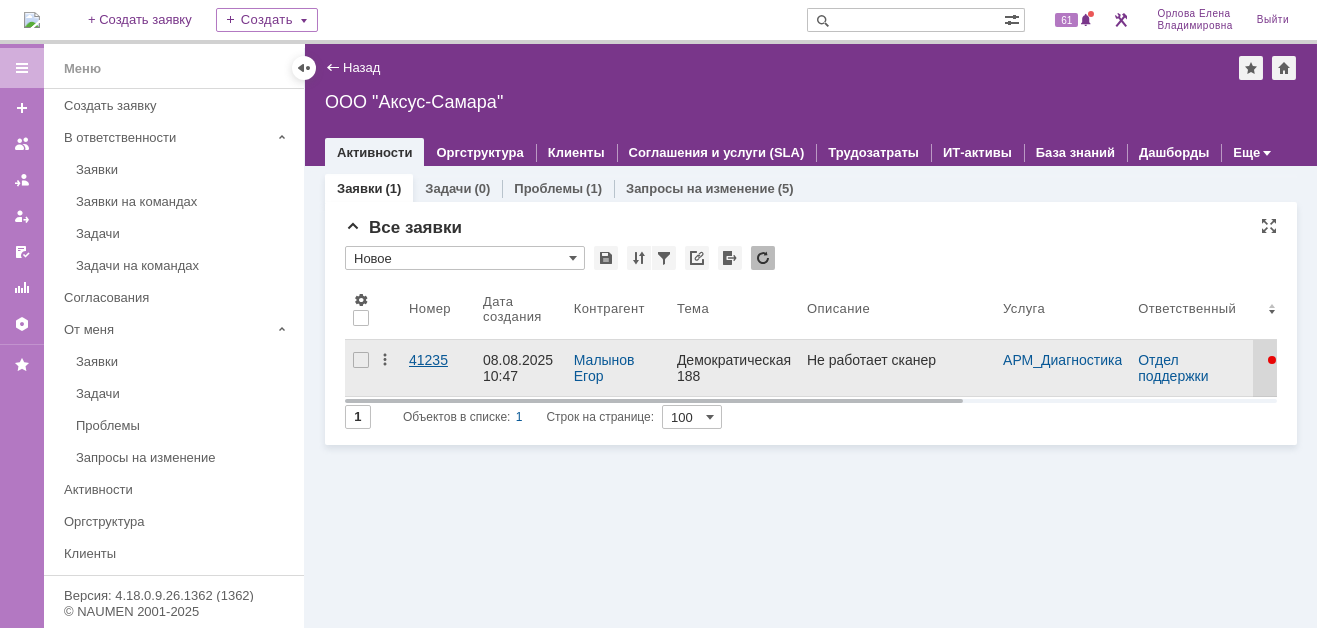 click on "41235" at bounding box center [438, 360] 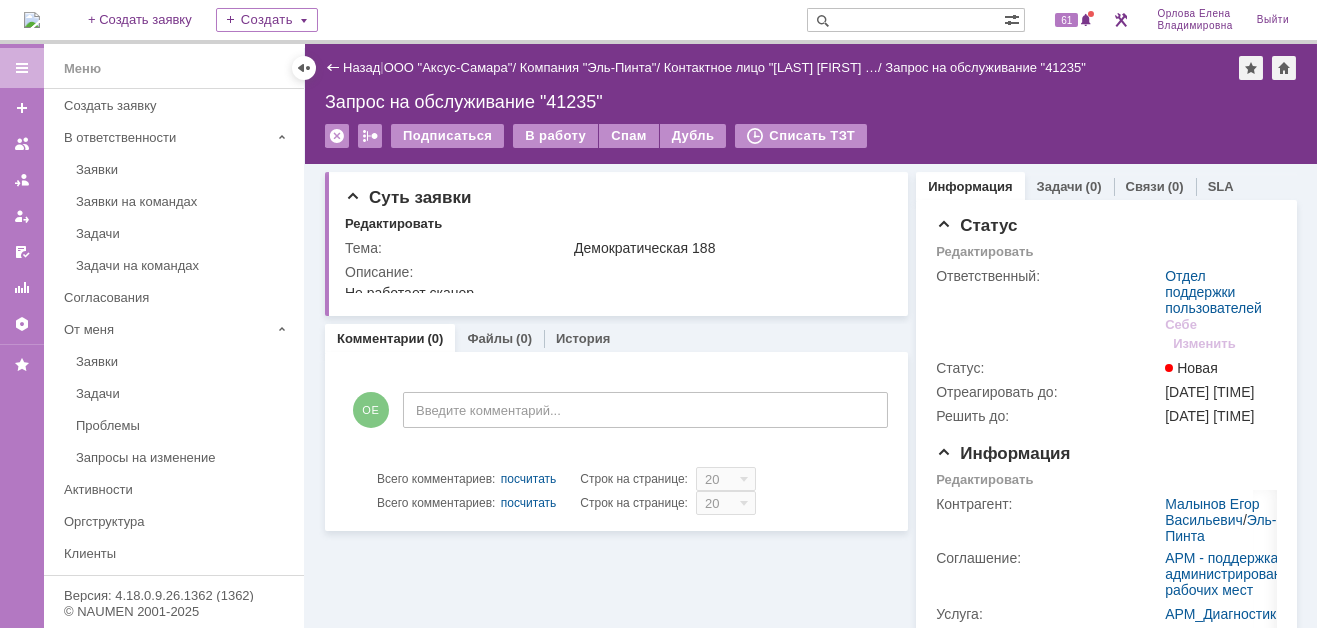 scroll, scrollTop: 0, scrollLeft: 0, axis: both 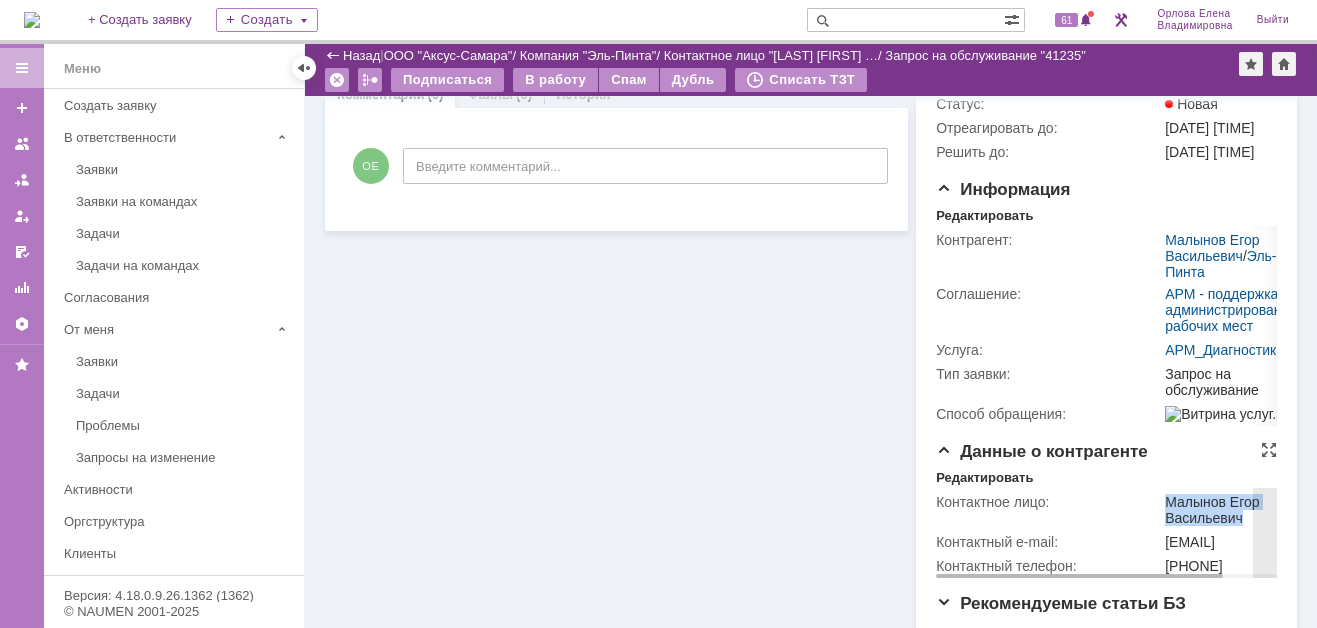 drag, startPoint x: 1159, startPoint y: 544, endPoint x: 1232, endPoint y: 558, distance: 74.330345 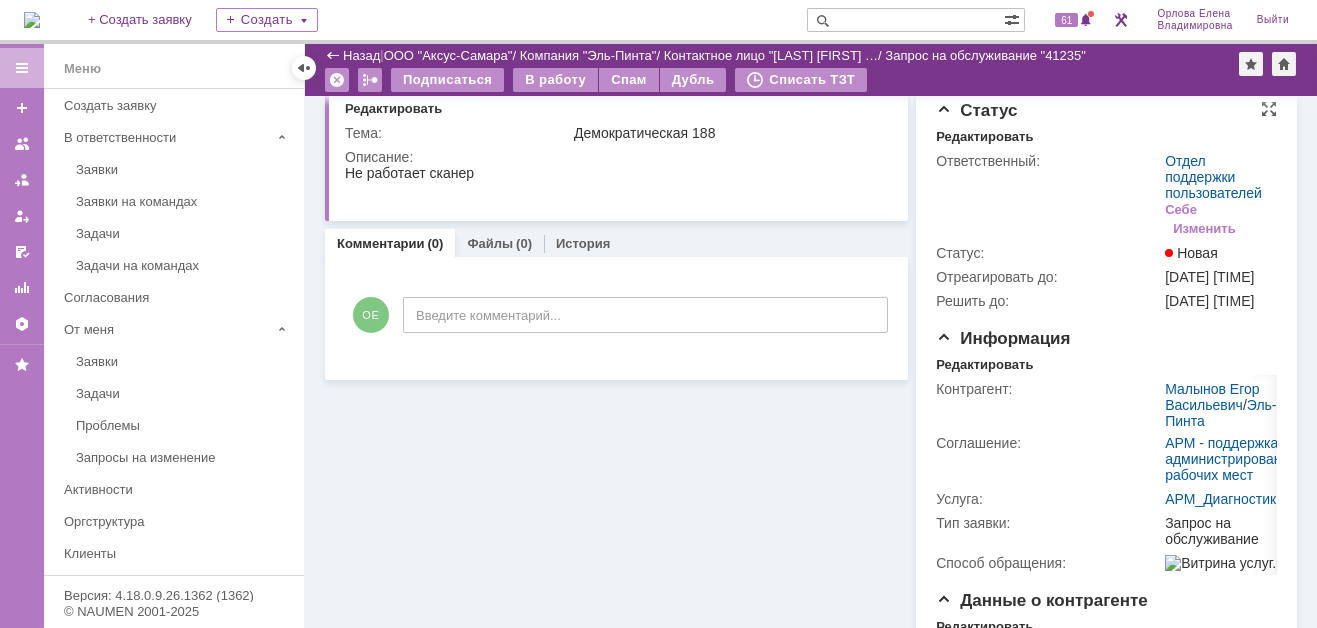 scroll, scrollTop: 0, scrollLeft: 0, axis: both 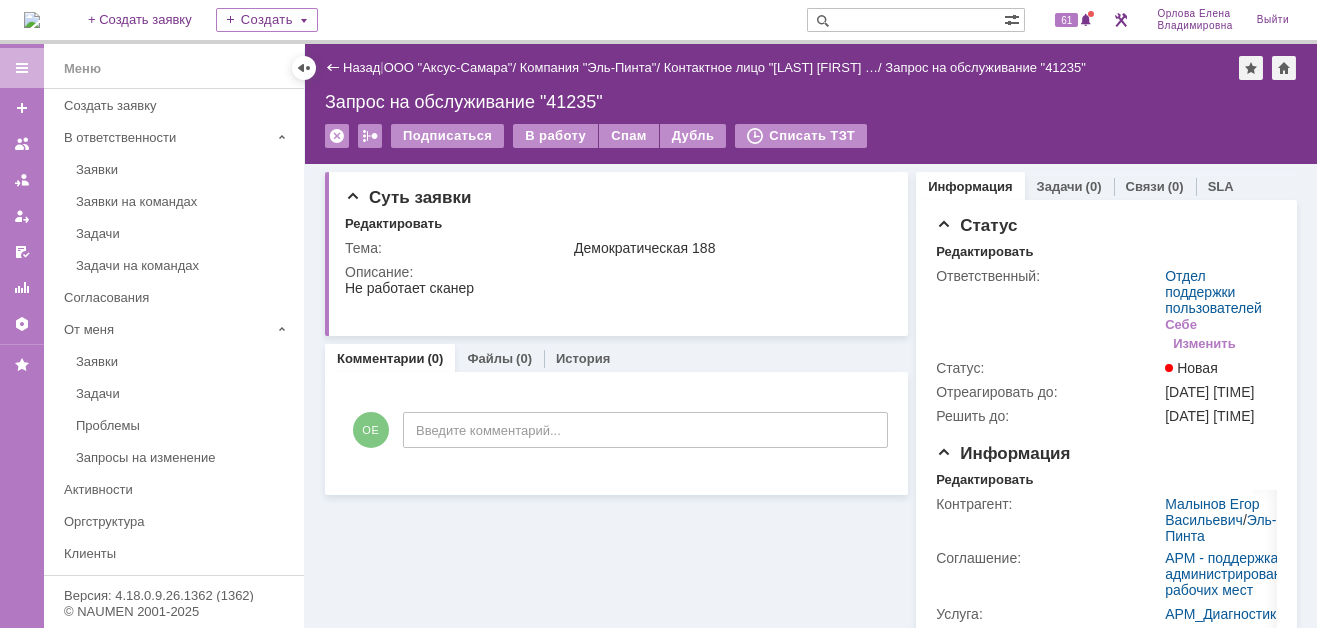 click at bounding box center [905, 20] 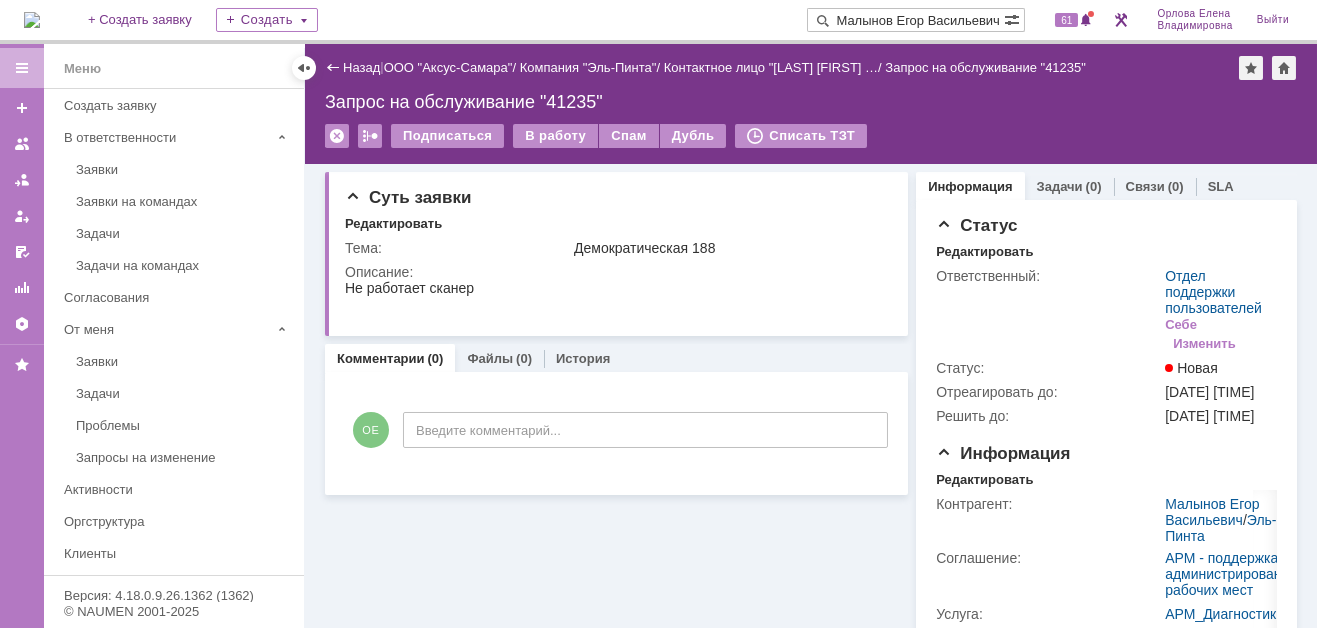 scroll, scrollTop: 0, scrollLeft: 17, axis: horizontal 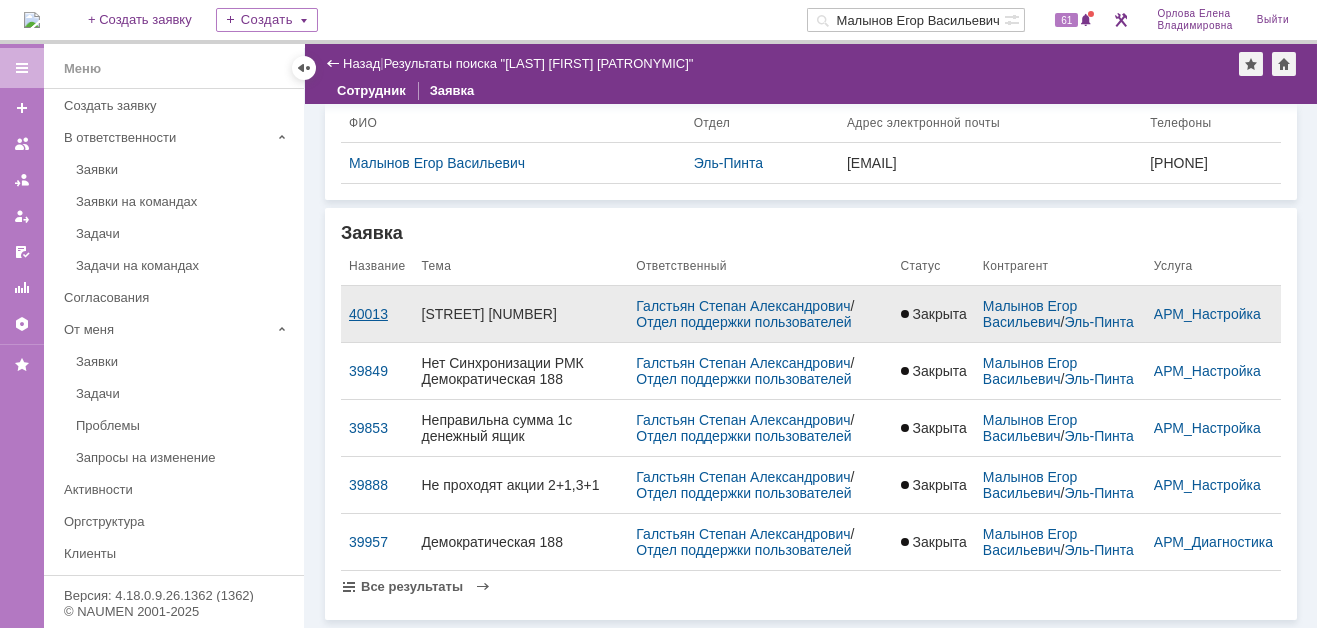 click on "40013" at bounding box center [377, 314] 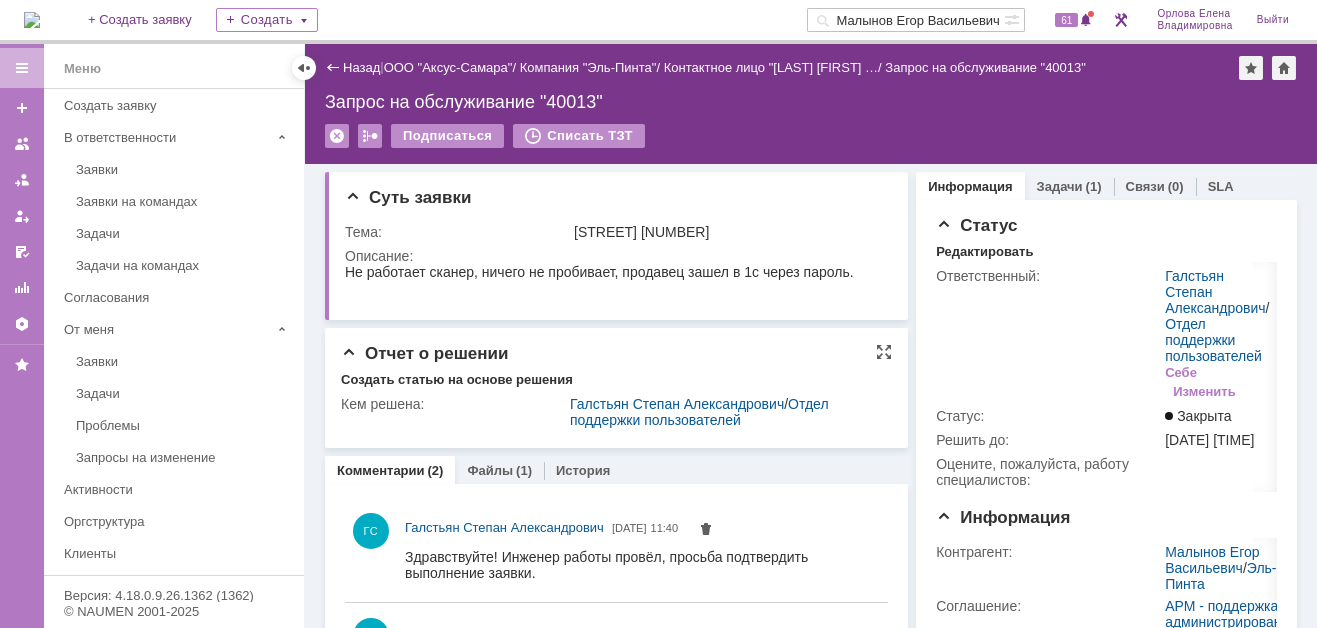 scroll, scrollTop: 0, scrollLeft: 0, axis: both 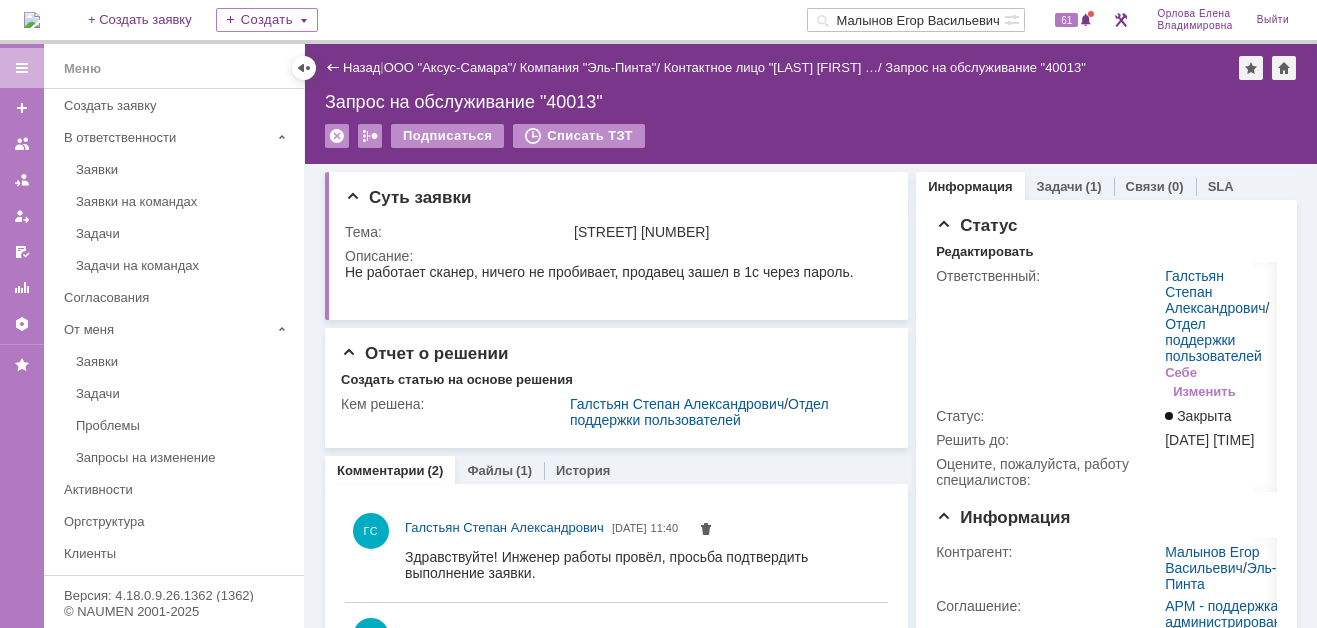 click at bounding box center (32, 20) 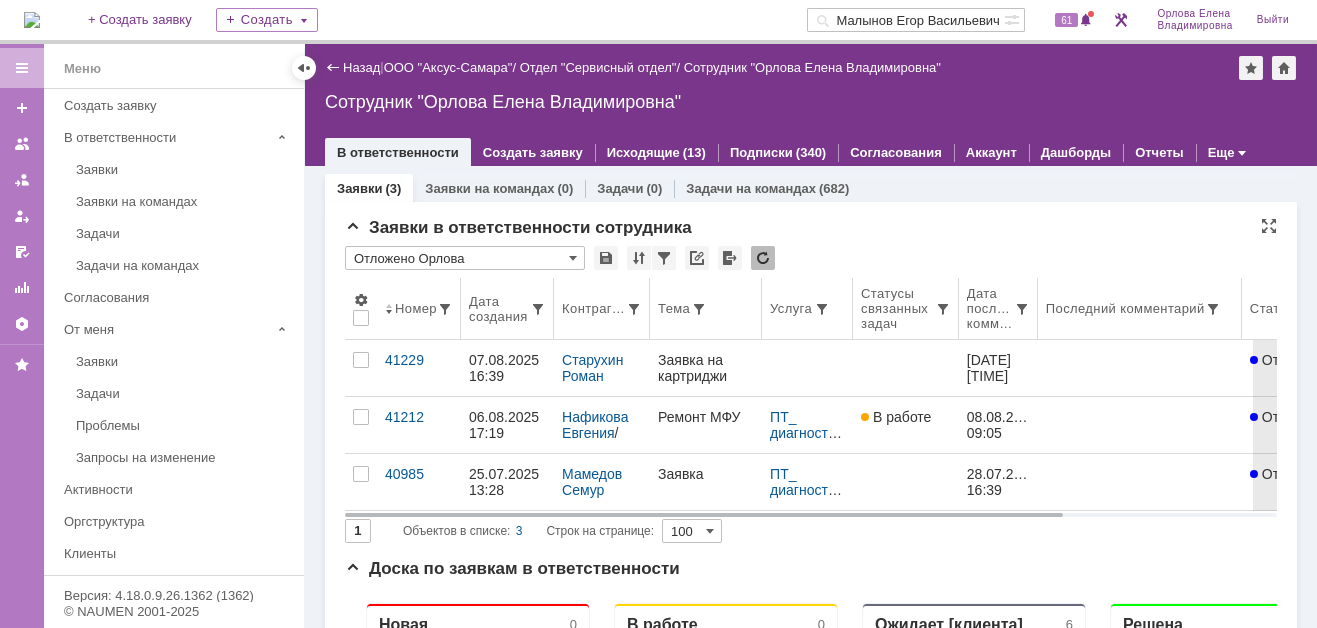 scroll, scrollTop: 0, scrollLeft: 0, axis: both 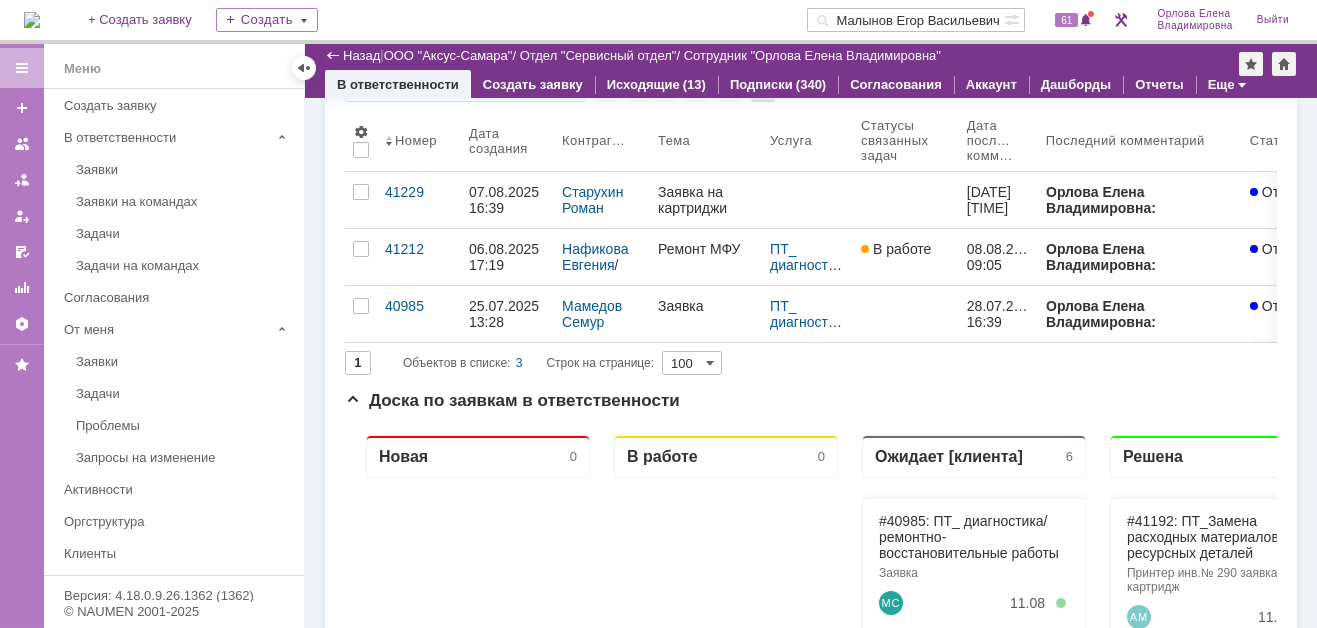 click at bounding box center (32, 20) 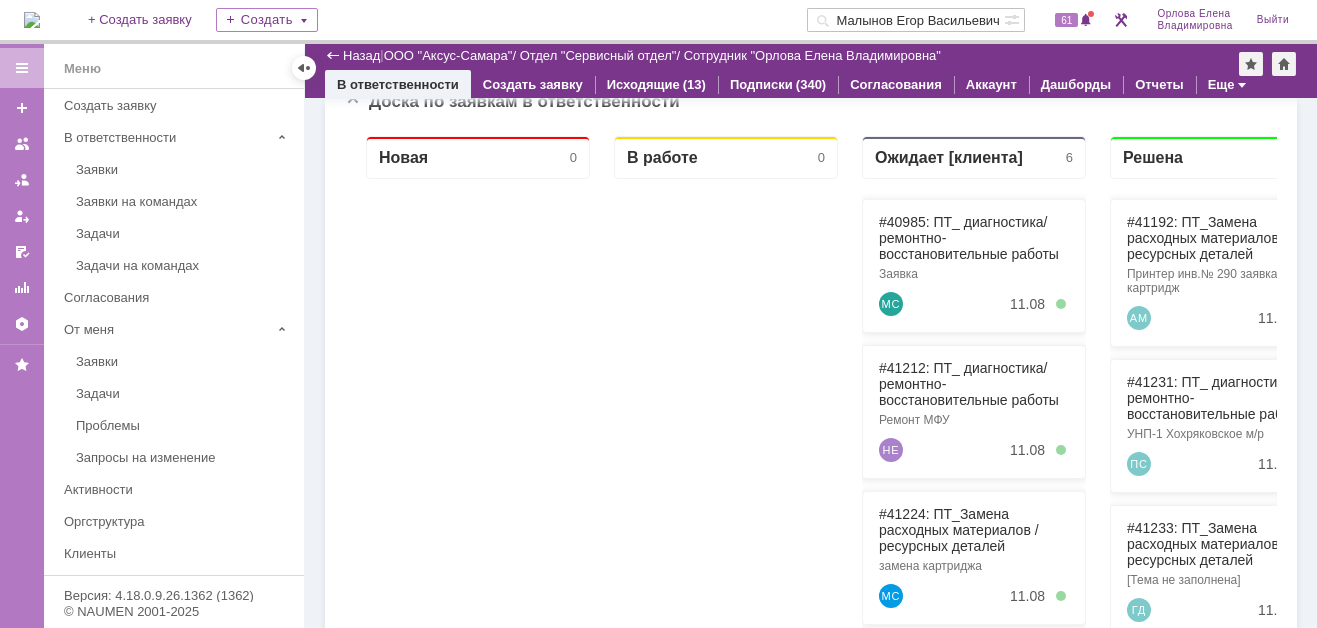scroll, scrollTop: 0, scrollLeft: 0, axis: both 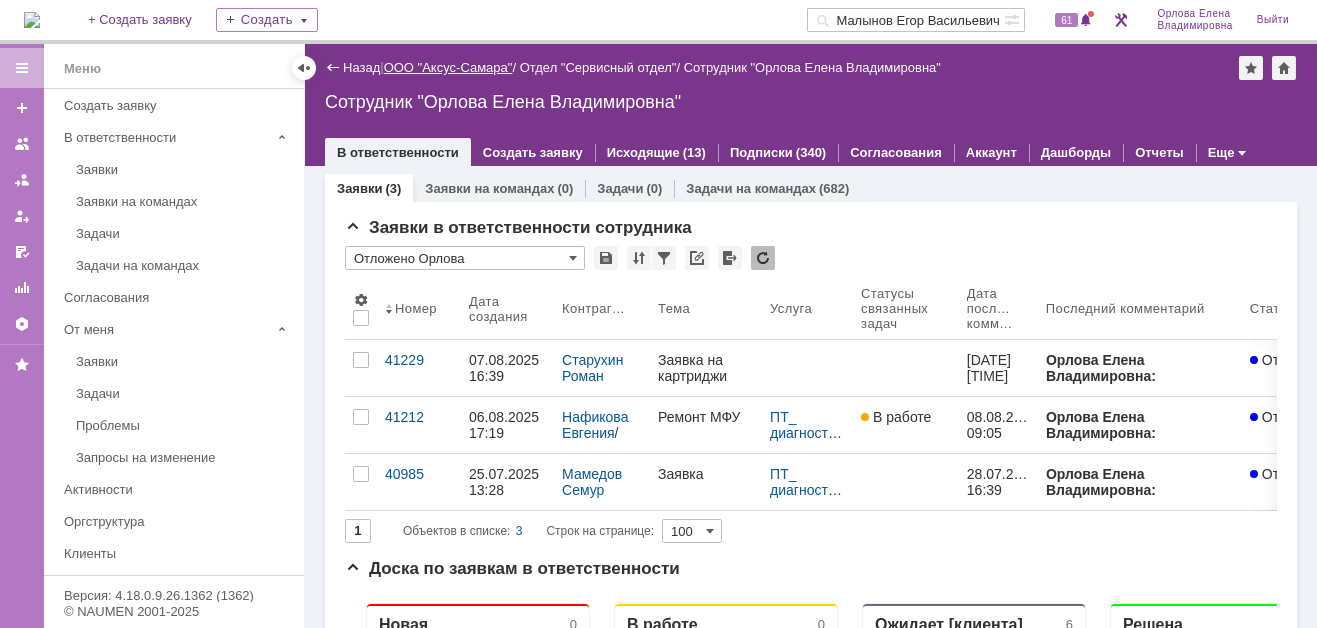 click on "ООО "Аксус-Самара"" at bounding box center [448, 67] 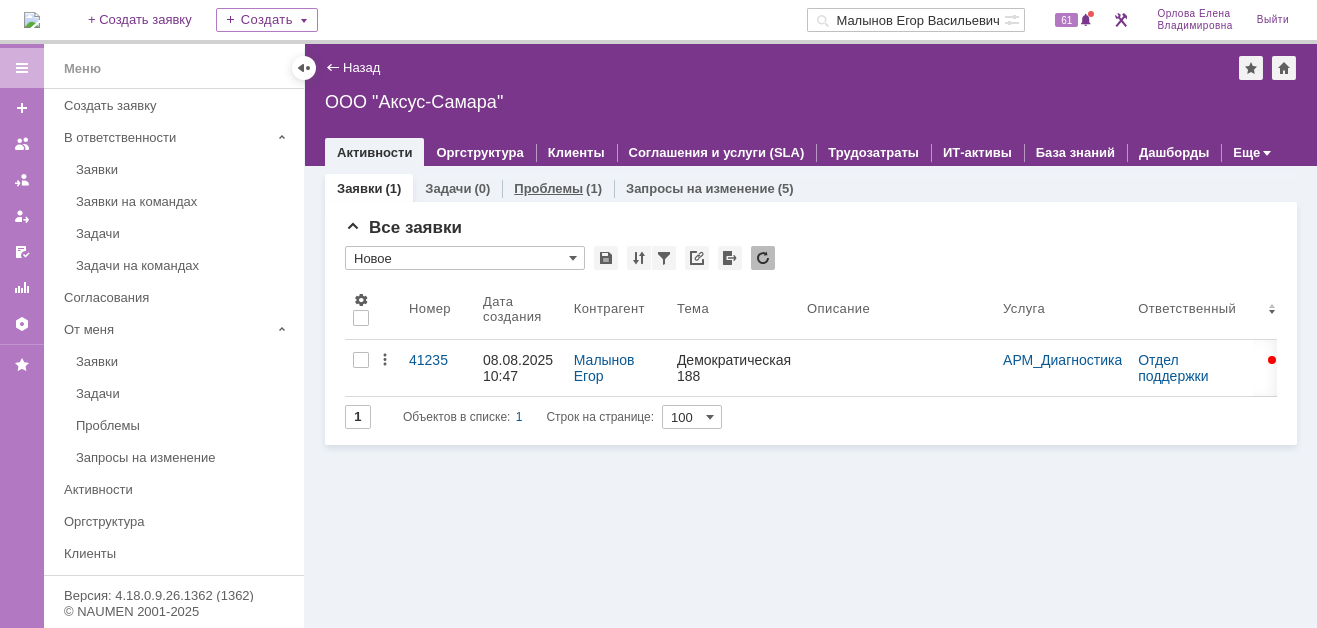scroll, scrollTop: 0, scrollLeft: 0, axis: both 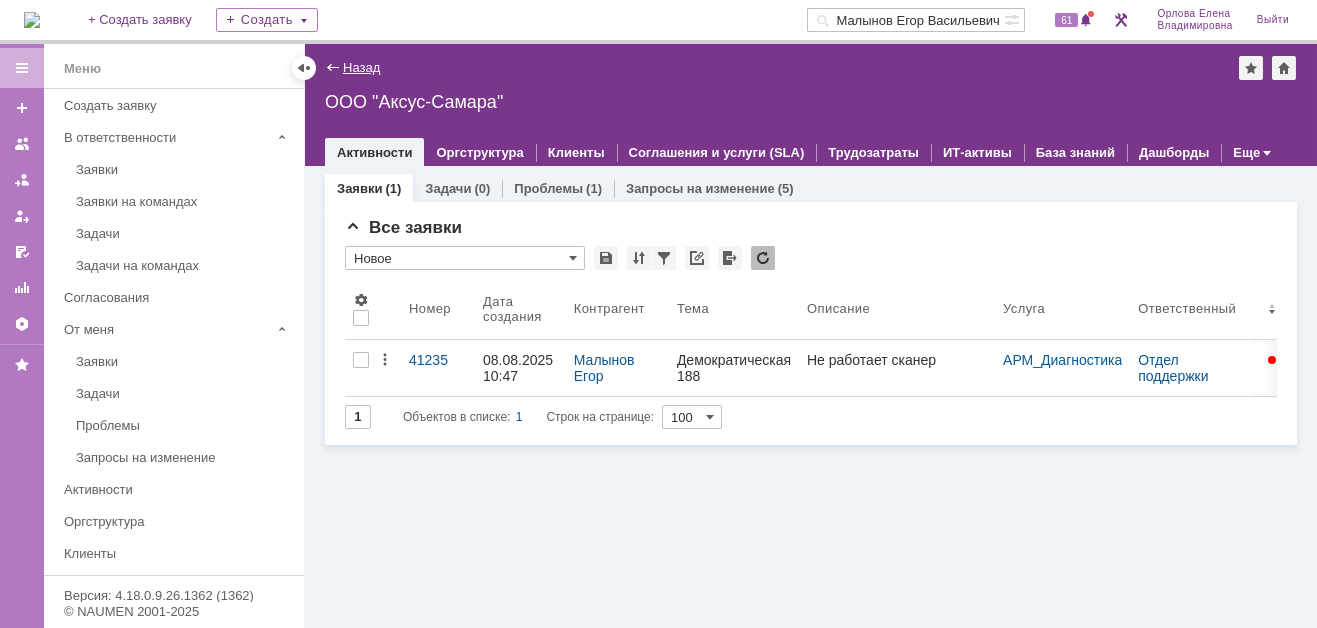 click on "Назад" at bounding box center [361, 67] 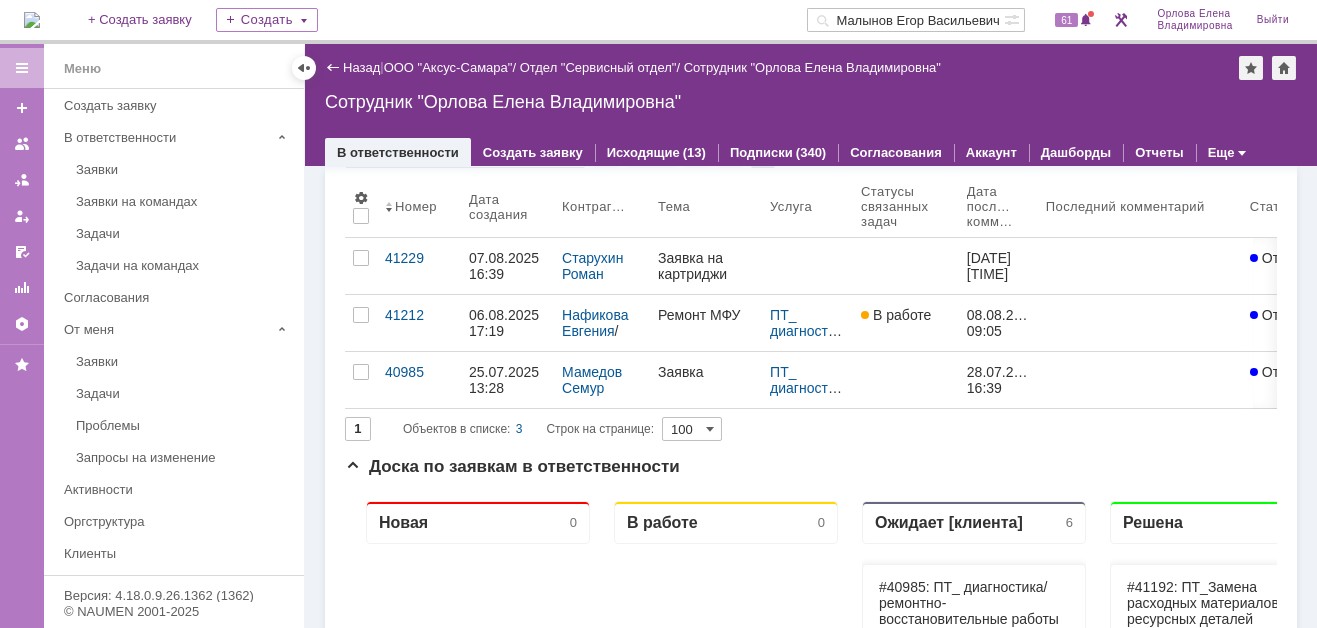scroll, scrollTop: 0, scrollLeft: 0, axis: both 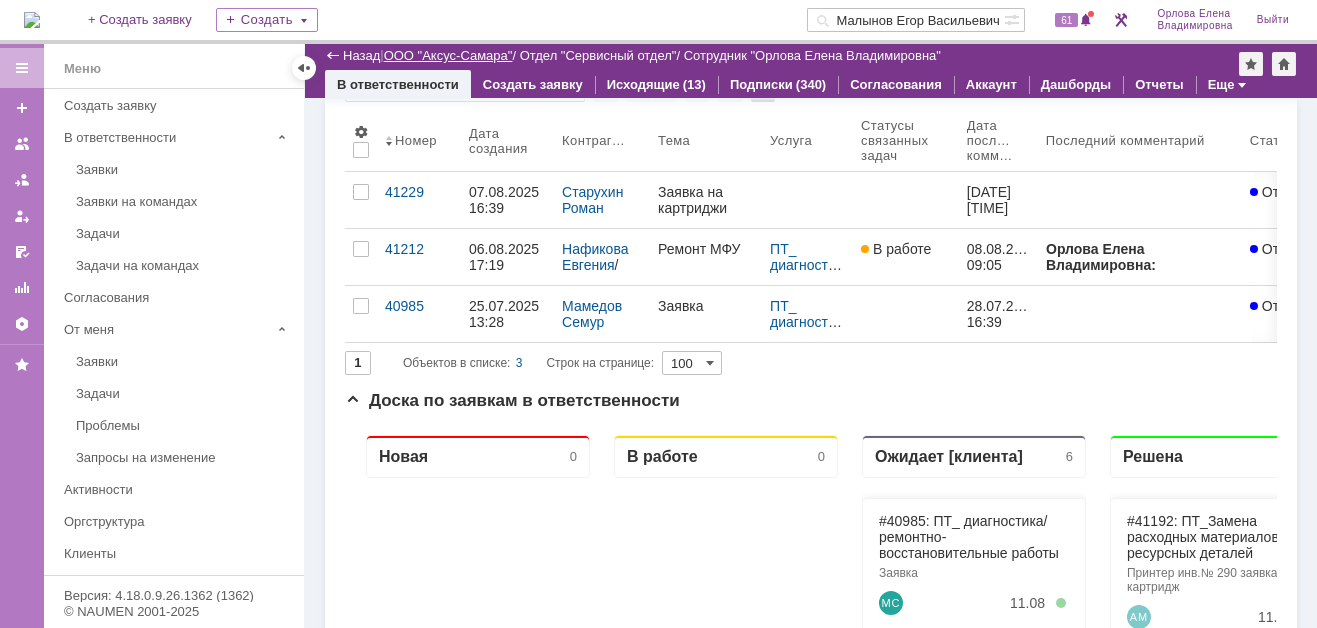 click on "ООО "Аксус-Самара"" at bounding box center [448, 55] 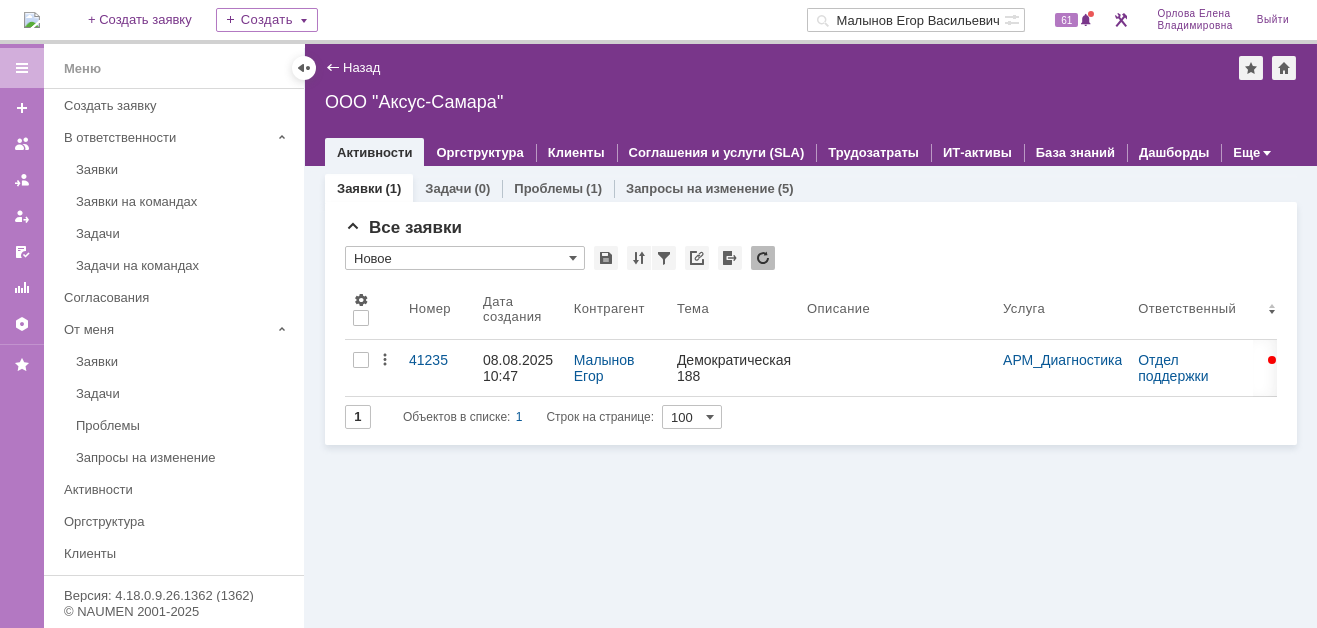 scroll, scrollTop: 0, scrollLeft: 0, axis: both 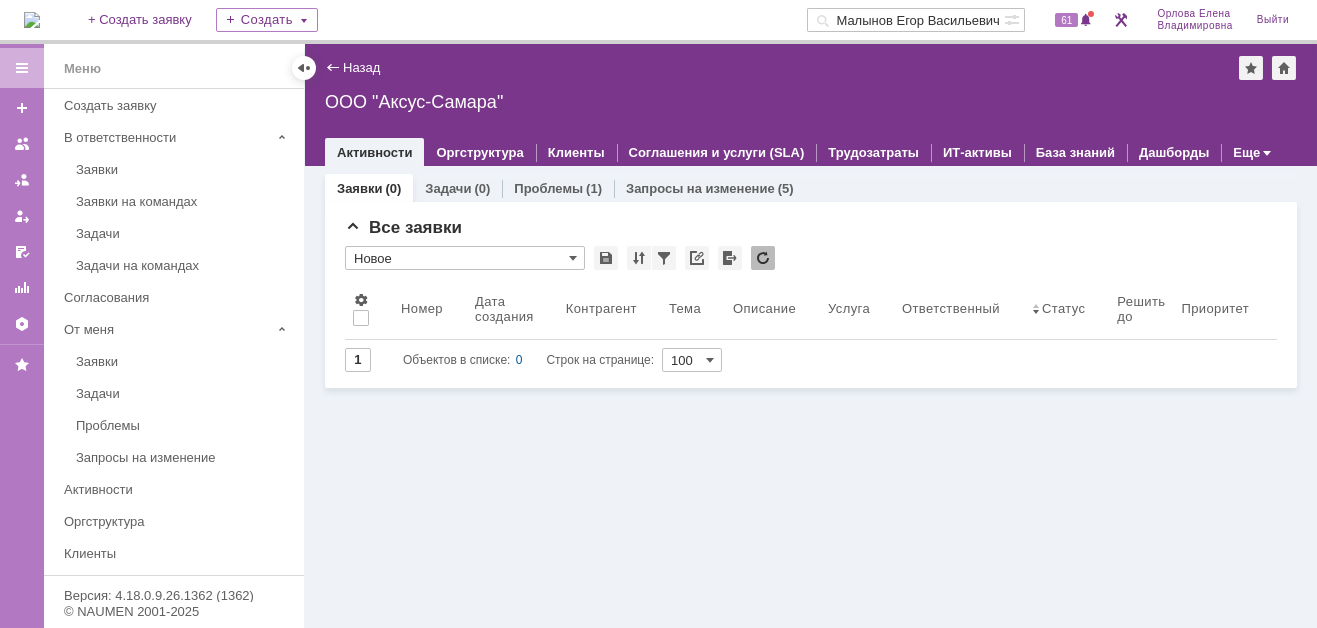 click on "Малынов Егор Васильевич" at bounding box center (905, 20) 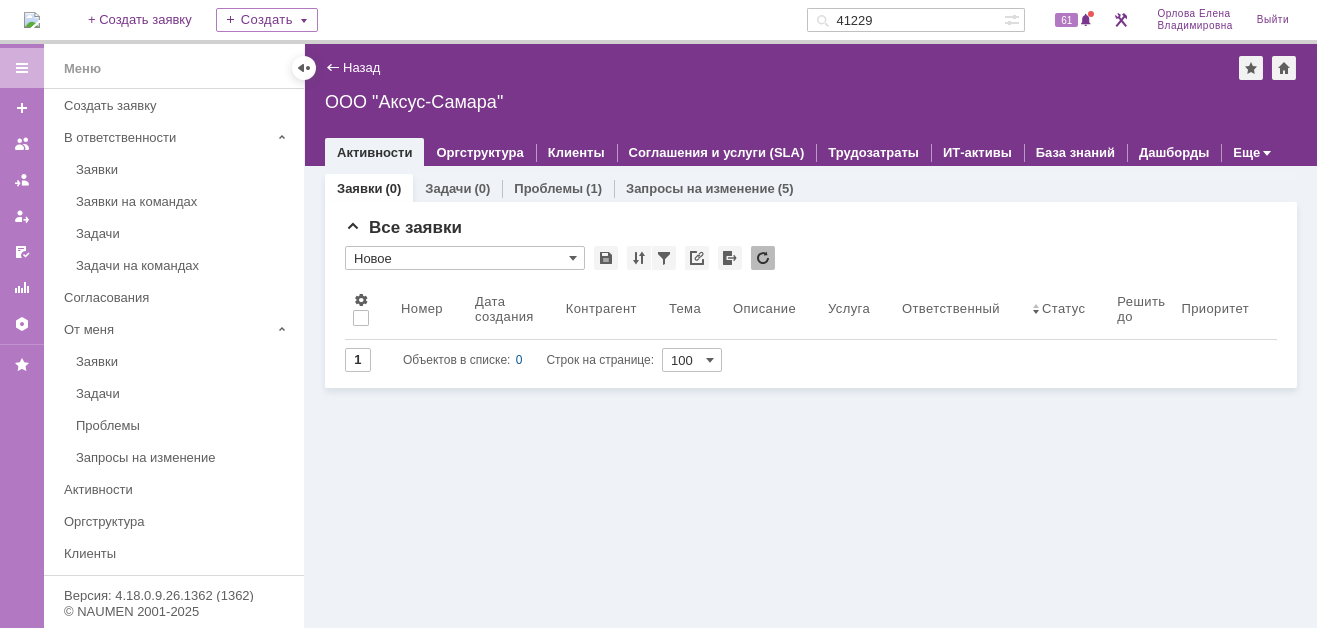 type on "41229" 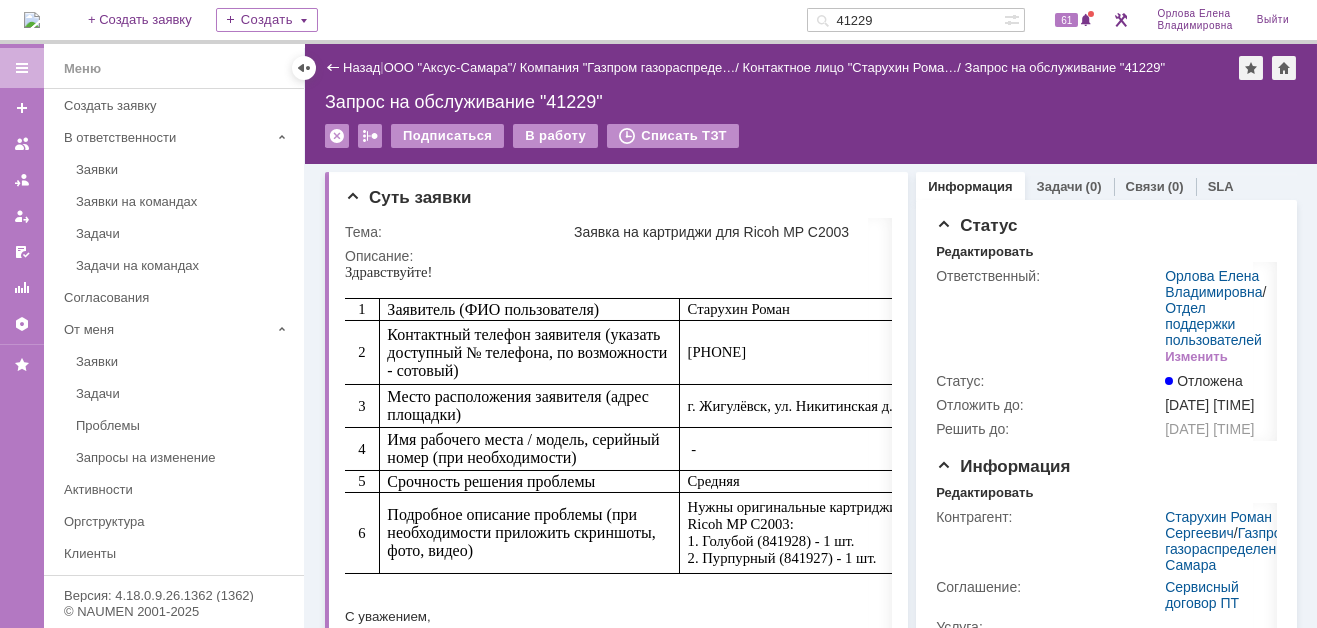 scroll, scrollTop: 0, scrollLeft: 0, axis: both 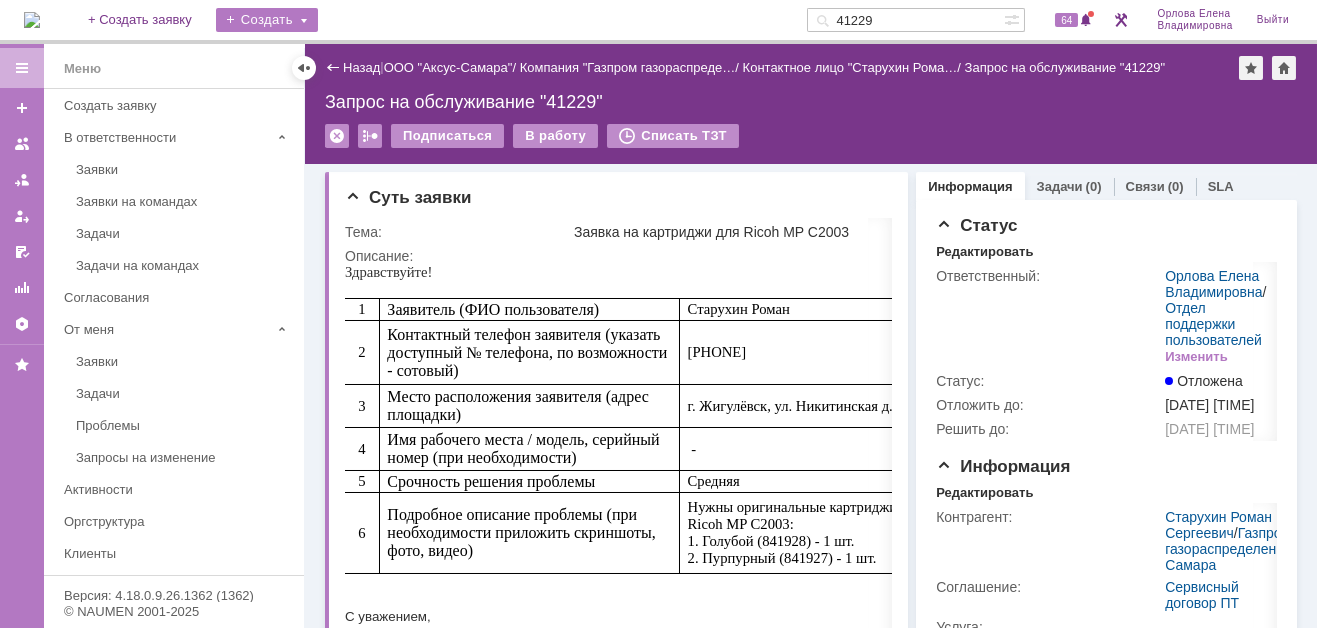 click on "Создать" at bounding box center (267, 20) 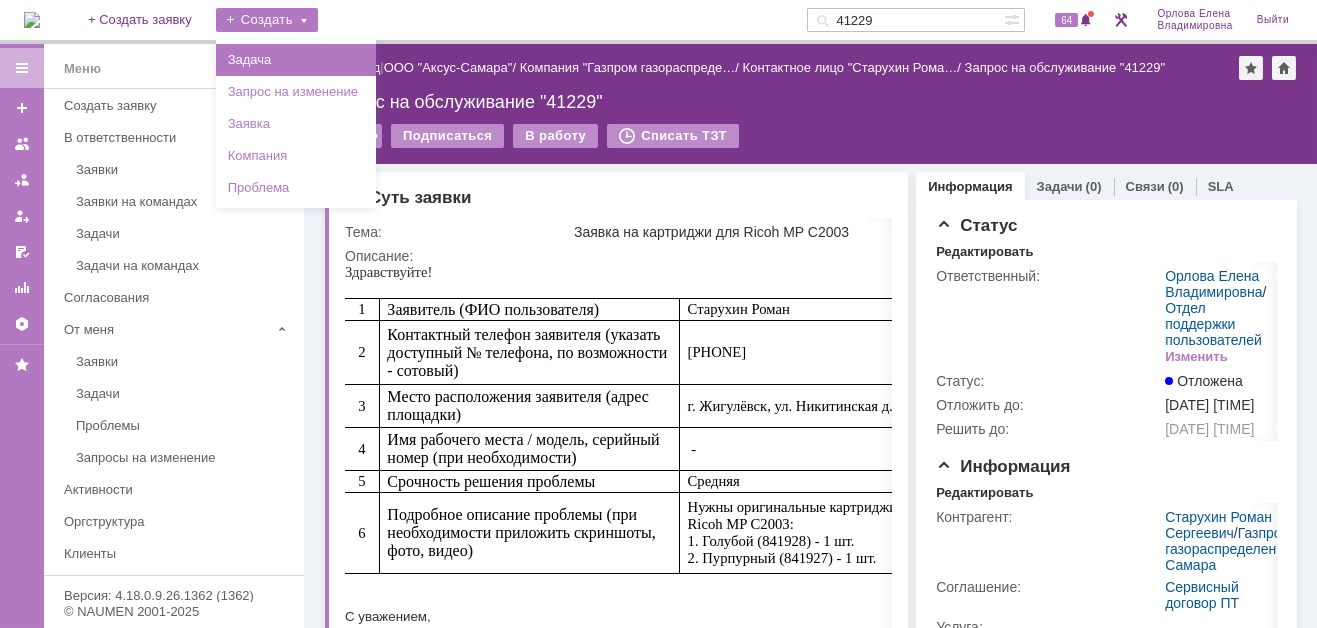 click on "Задача" at bounding box center (296, 60) 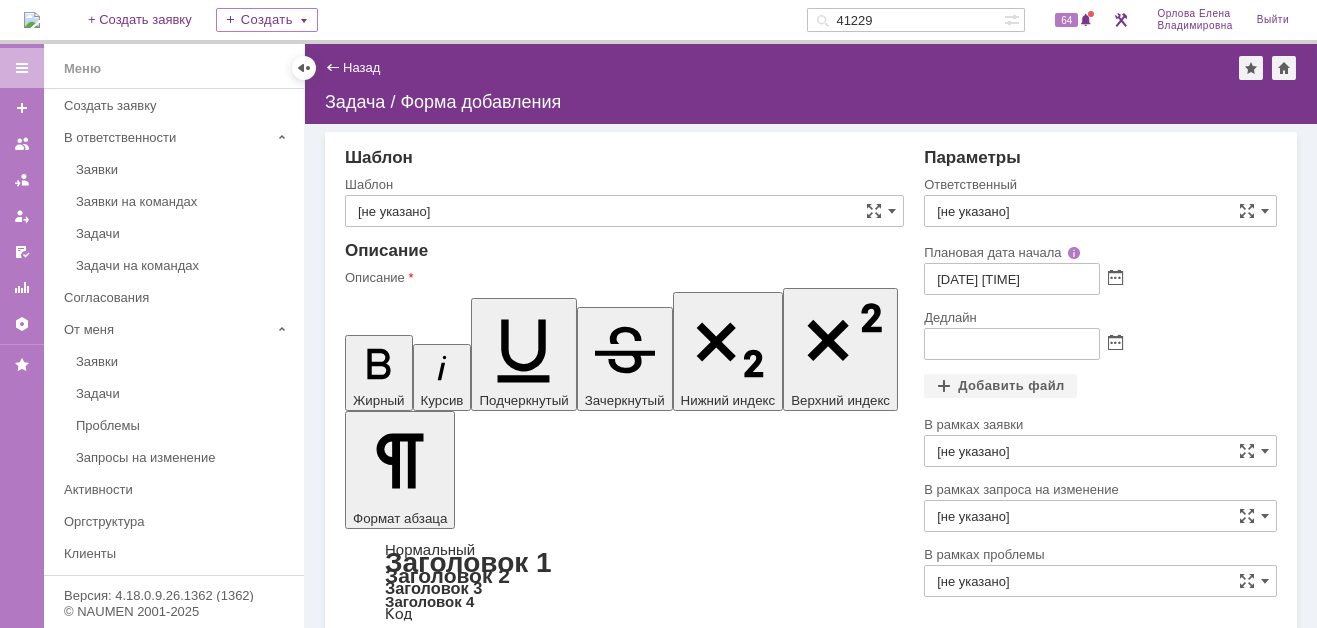 scroll, scrollTop: 0, scrollLeft: 0, axis: both 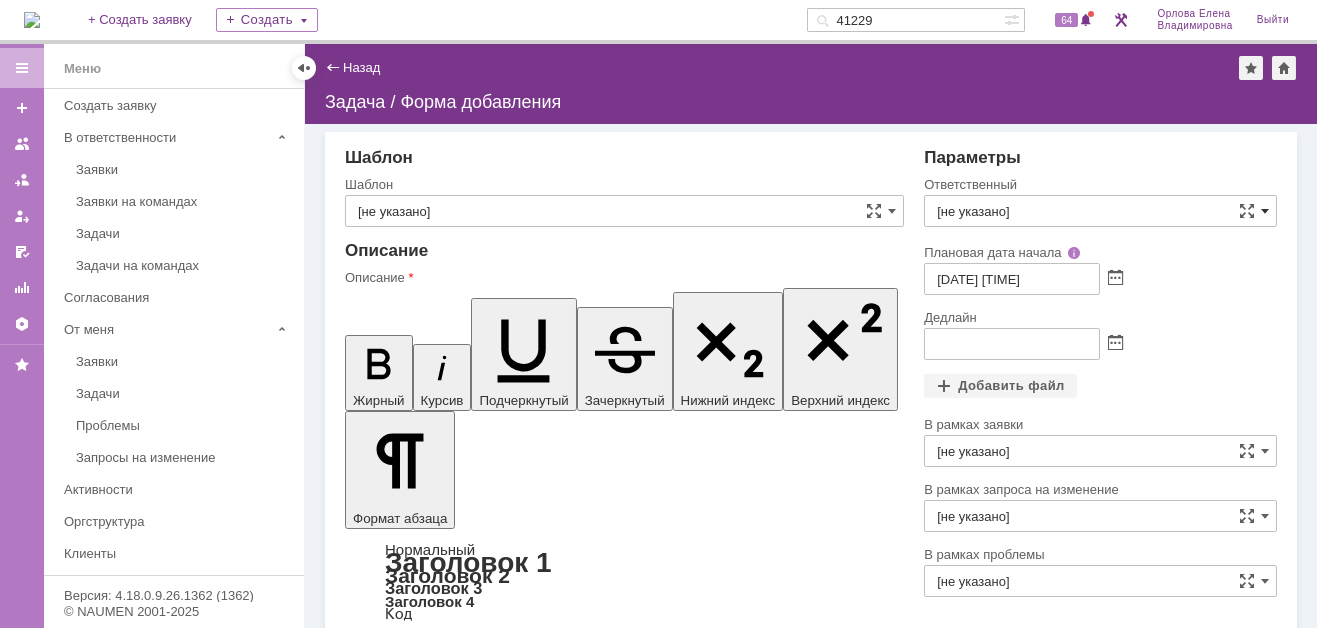 click at bounding box center [1265, 211] 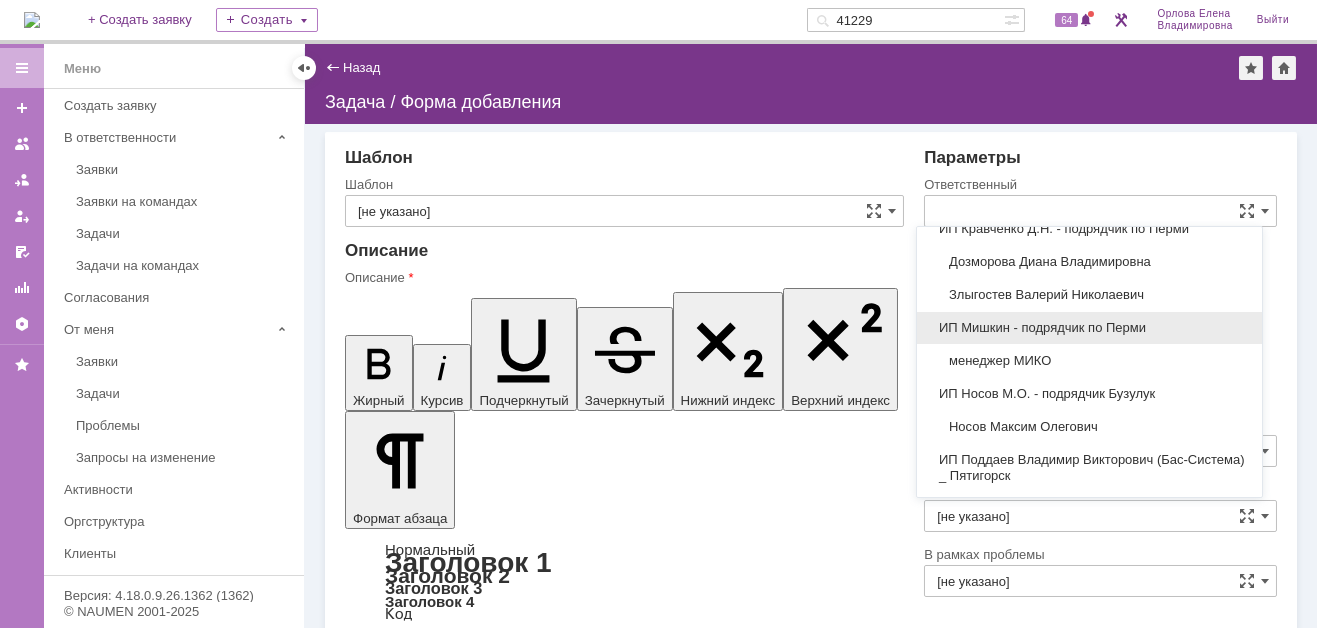 scroll, scrollTop: 627, scrollLeft: 0, axis: vertical 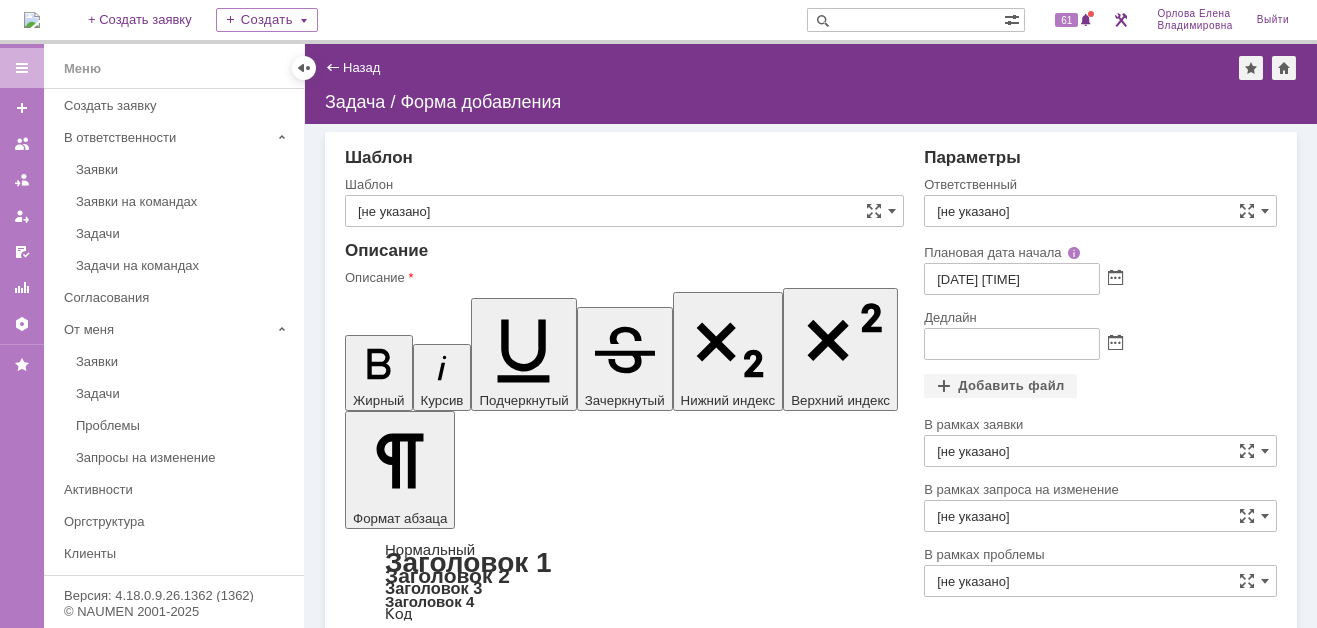 click on "[не указано]" at bounding box center [1100, 211] 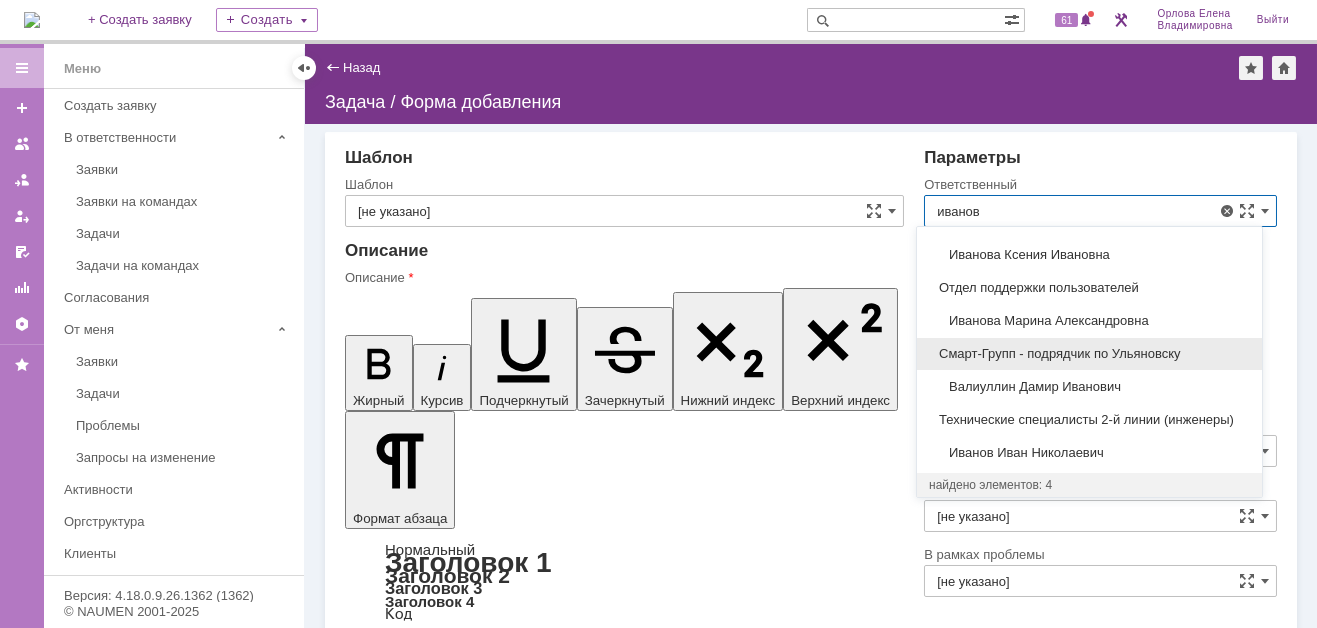 scroll, scrollTop: 115, scrollLeft: 0, axis: vertical 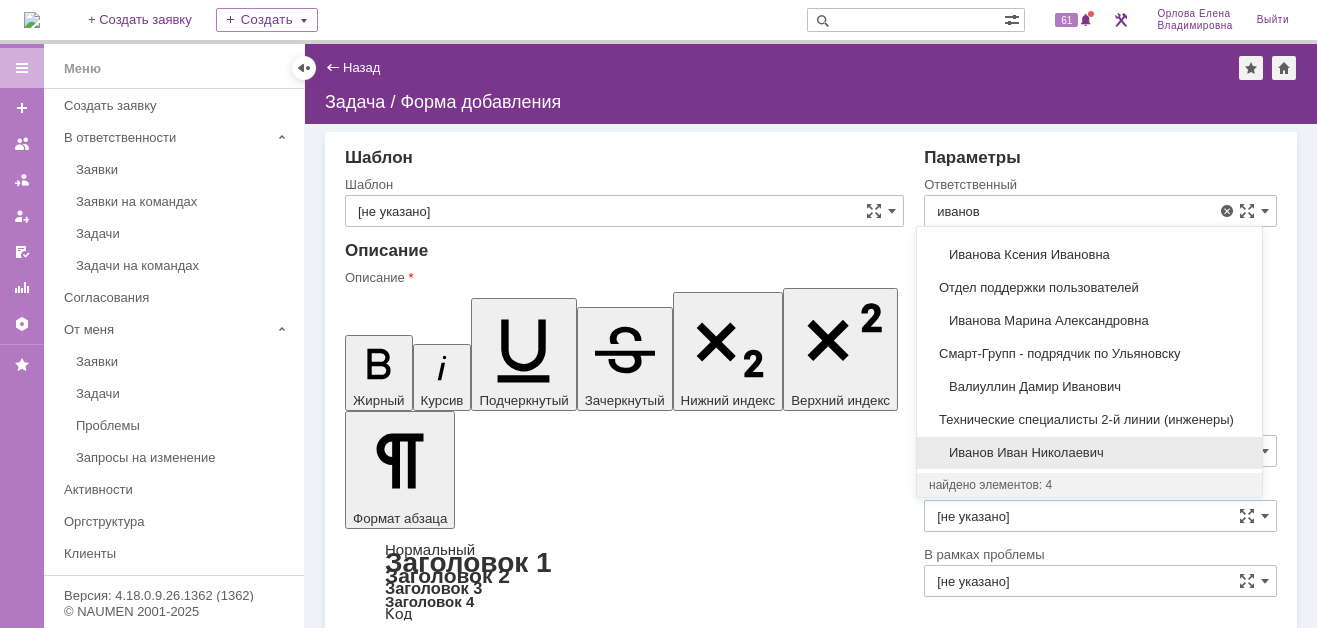 click on "Иванов Иван Николаевич" at bounding box center [1089, 453] 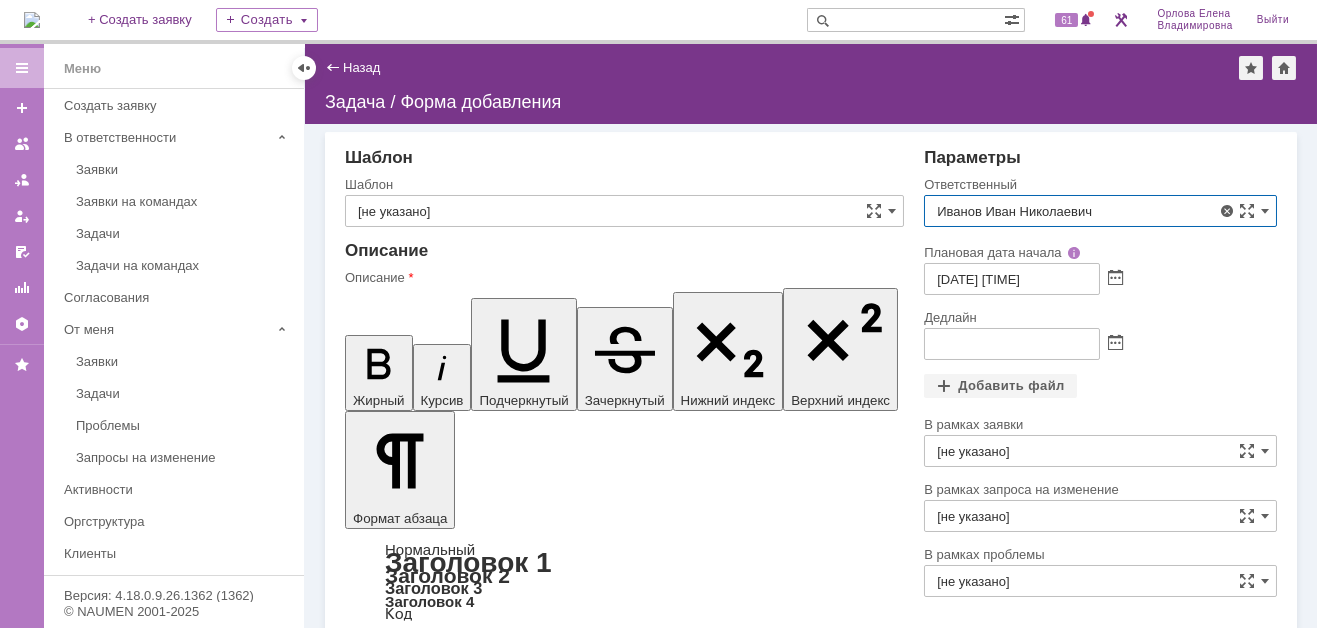 type on "Иванов Иван Николаевич" 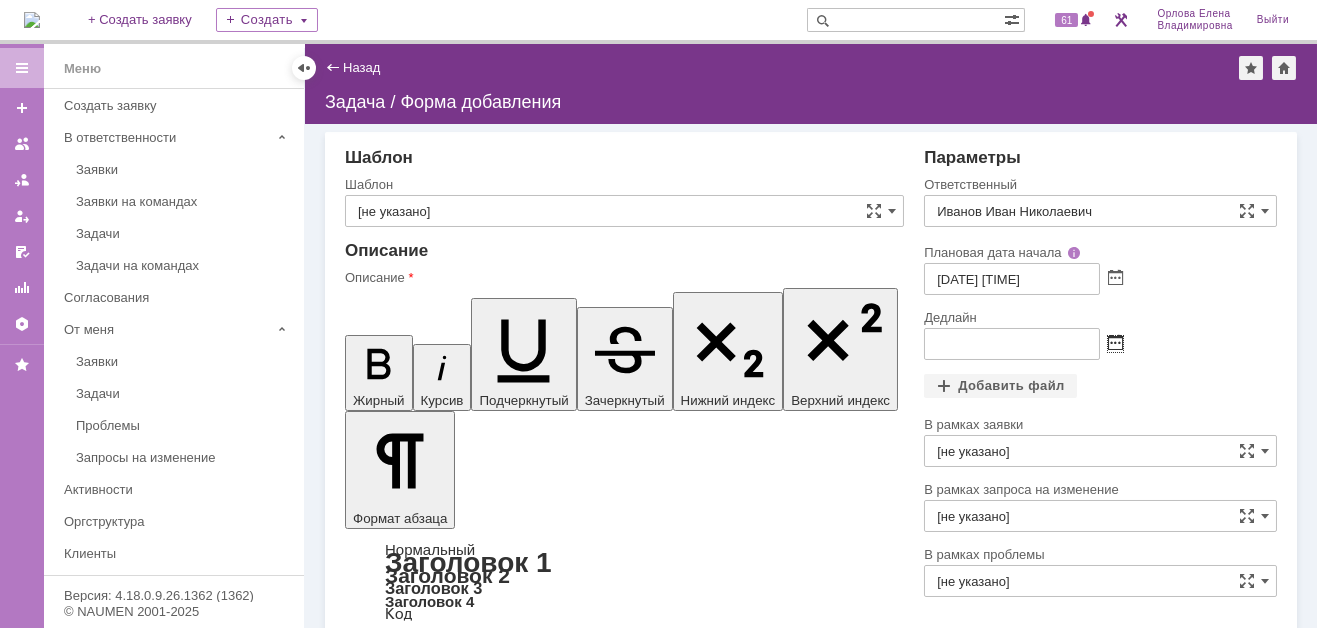 click at bounding box center [1115, 344] 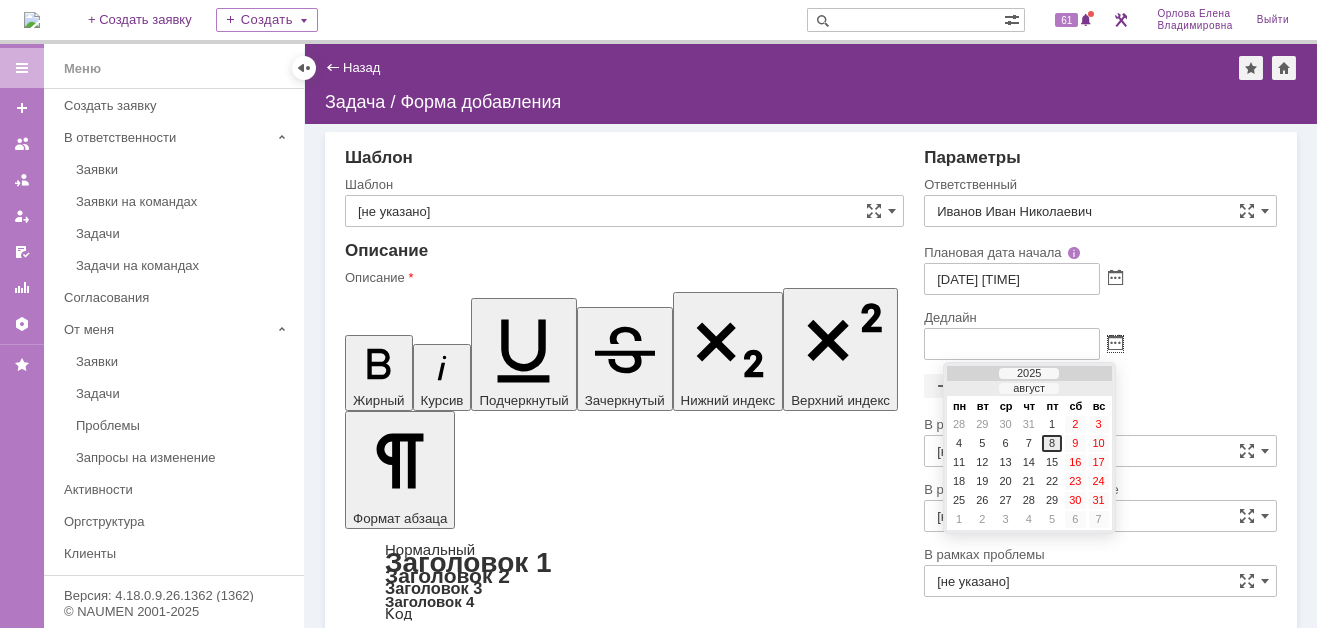 click on "8" at bounding box center (1052, 443) 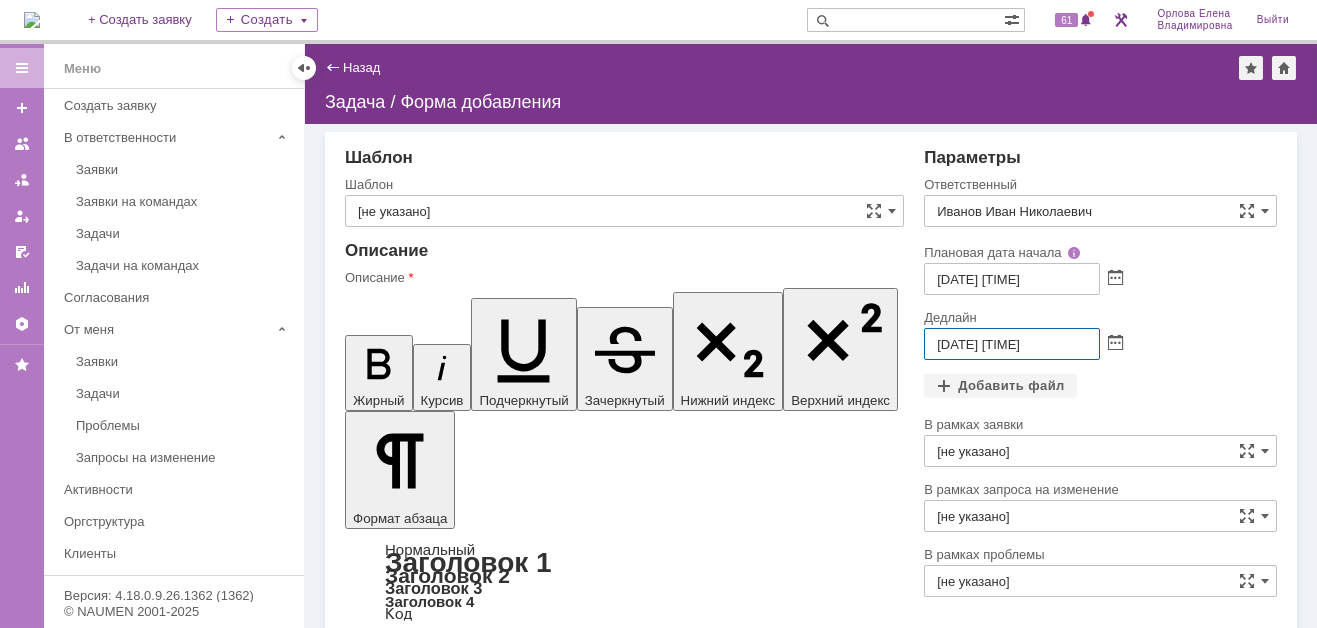 click on "[DATE] [TIME]" at bounding box center [1012, 344] 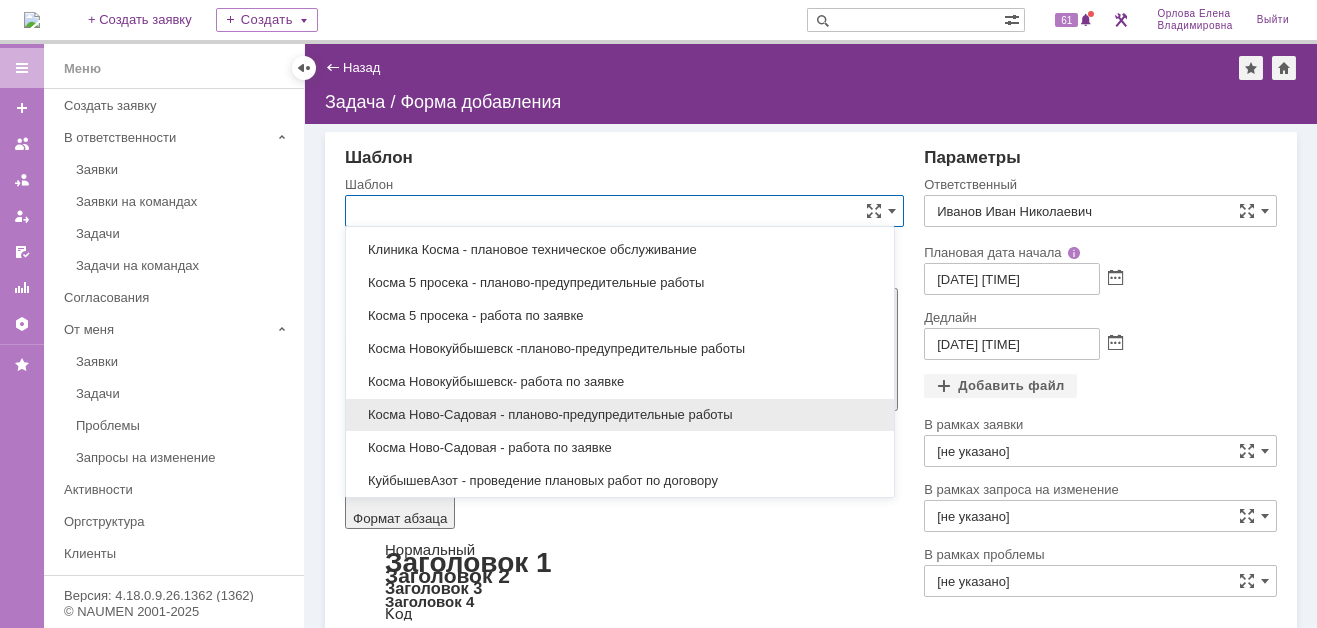 scroll, scrollTop: 1728, scrollLeft: 0, axis: vertical 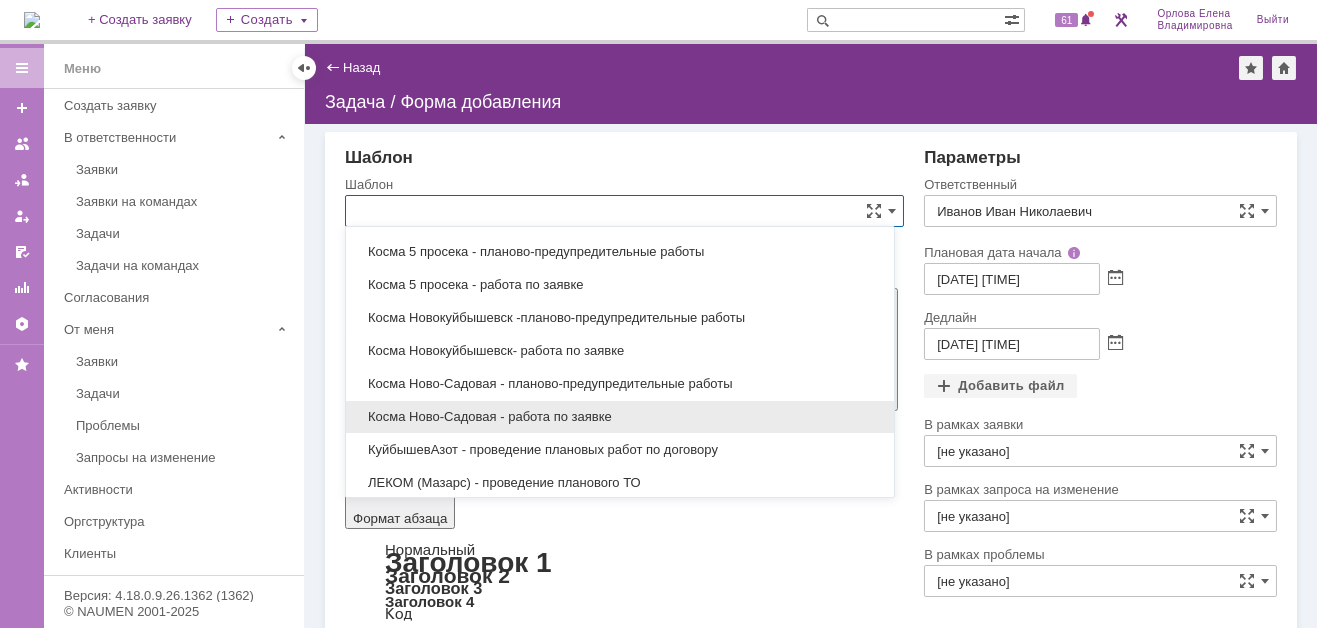 click on "Косма Ново-Садовая - работа по заявке" at bounding box center (620, 417) 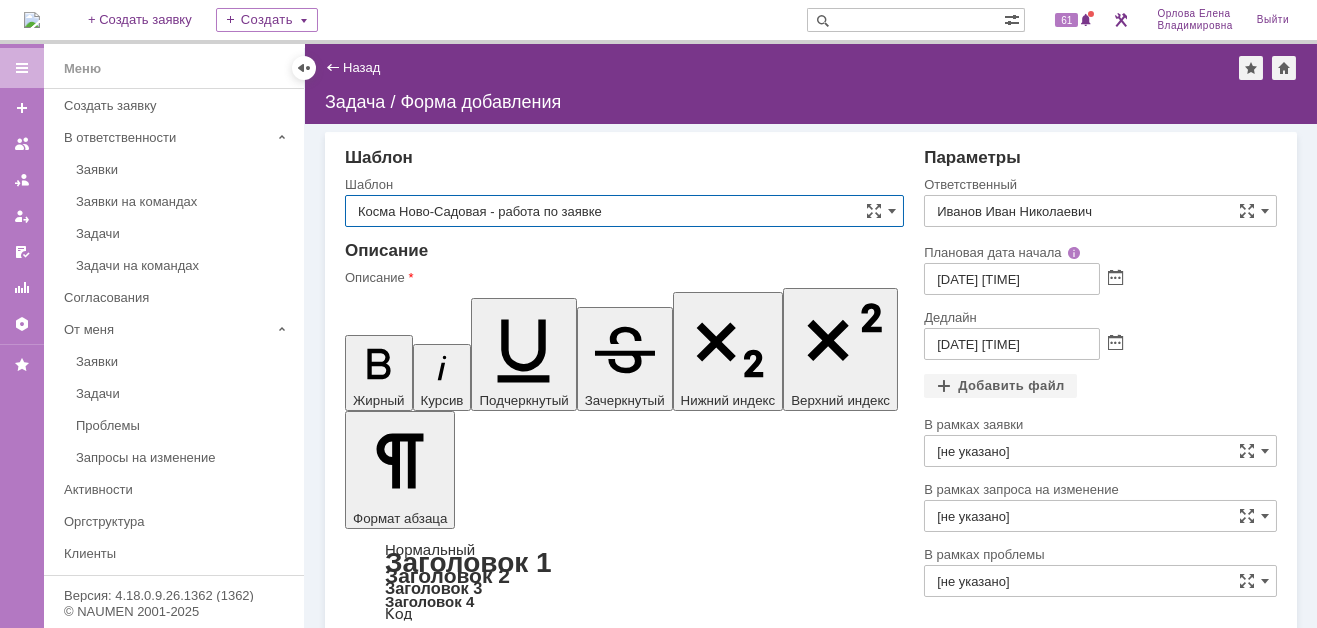 type on "[DATE] [TIME]" 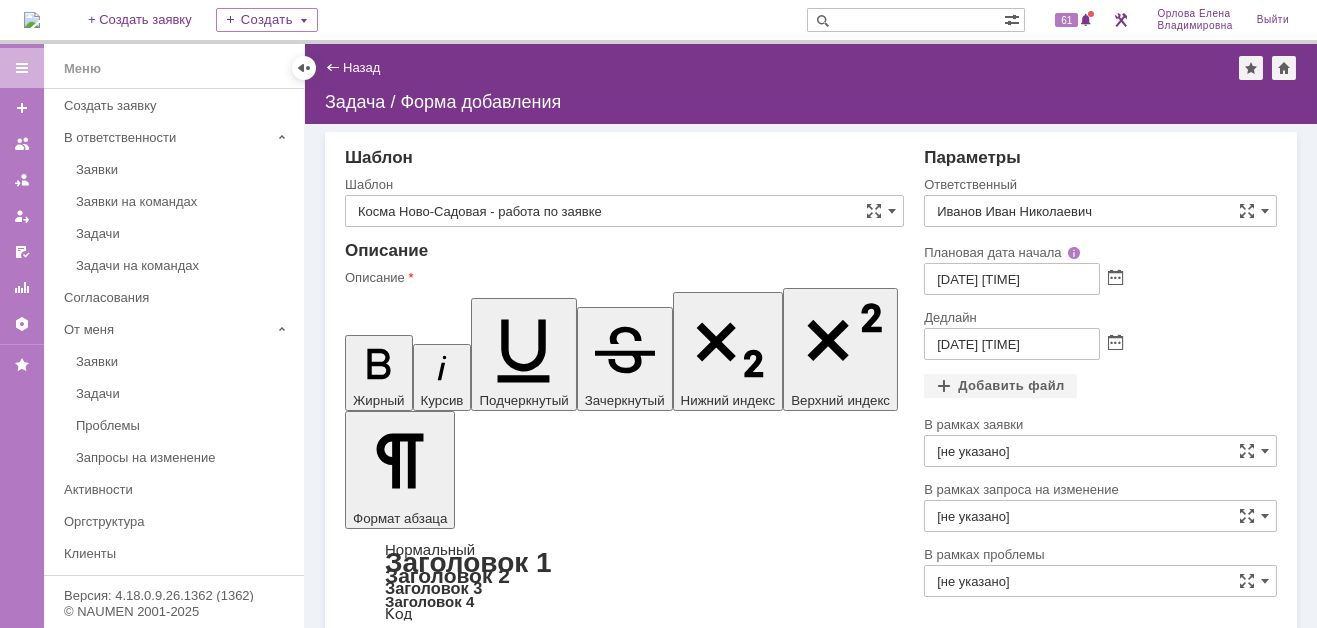 click on "[FIRST] [ROLE]  [PHONE]" at bounding box center (508, 4850) 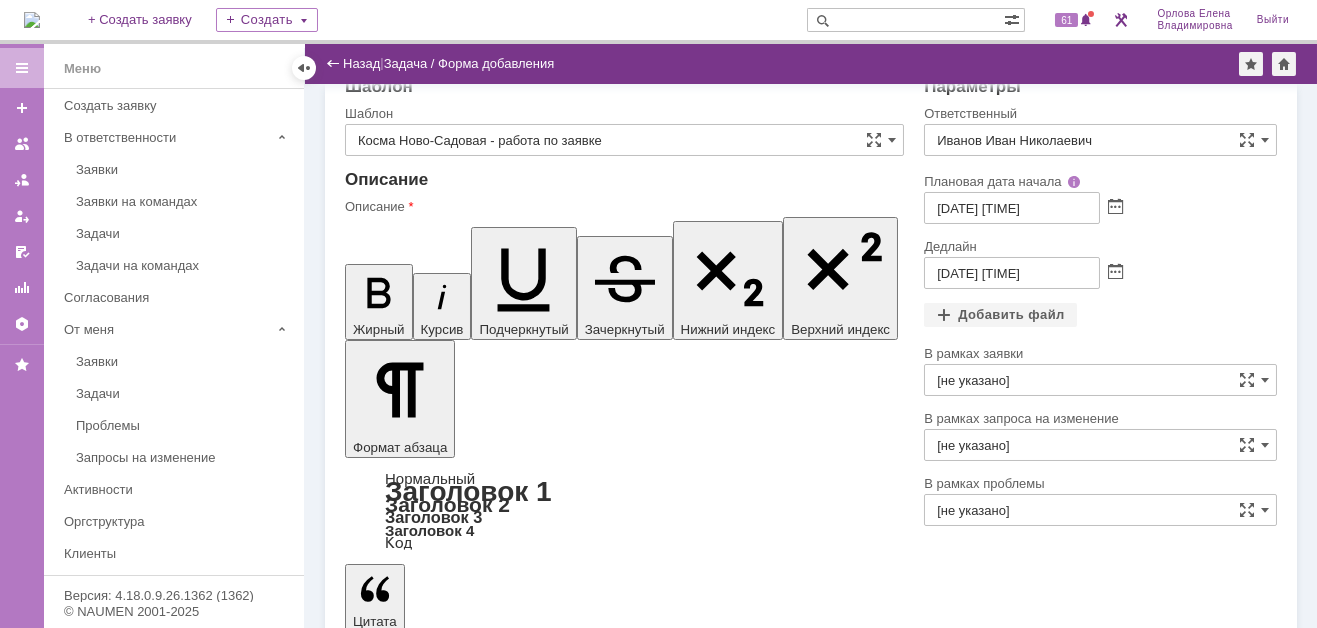 scroll, scrollTop: 30, scrollLeft: 0, axis: vertical 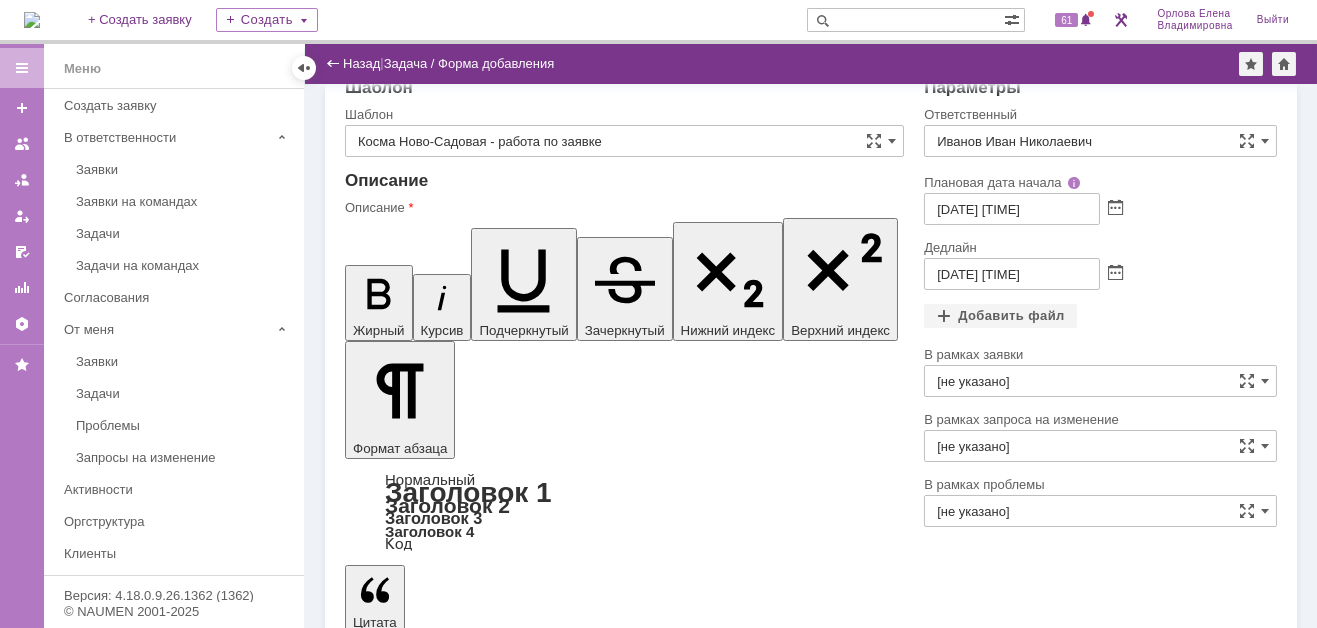 click on "Сохранить" at bounding box center [405, 4889] 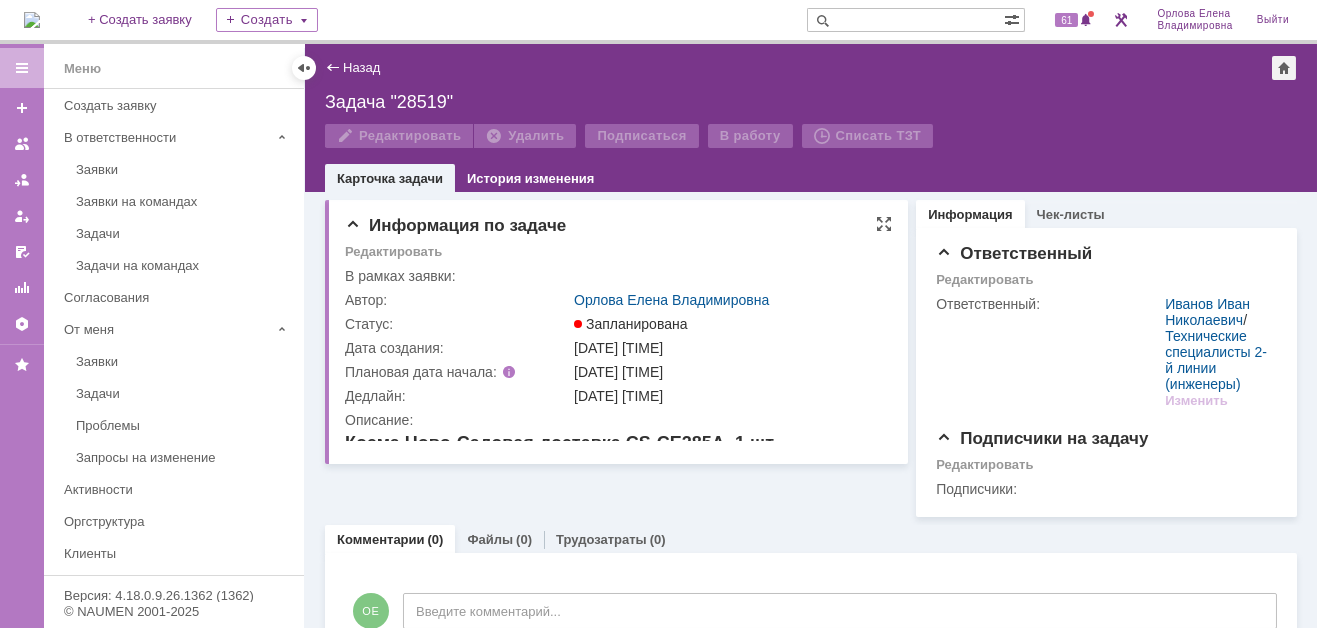 scroll, scrollTop: 0, scrollLeft: 0, axis: both 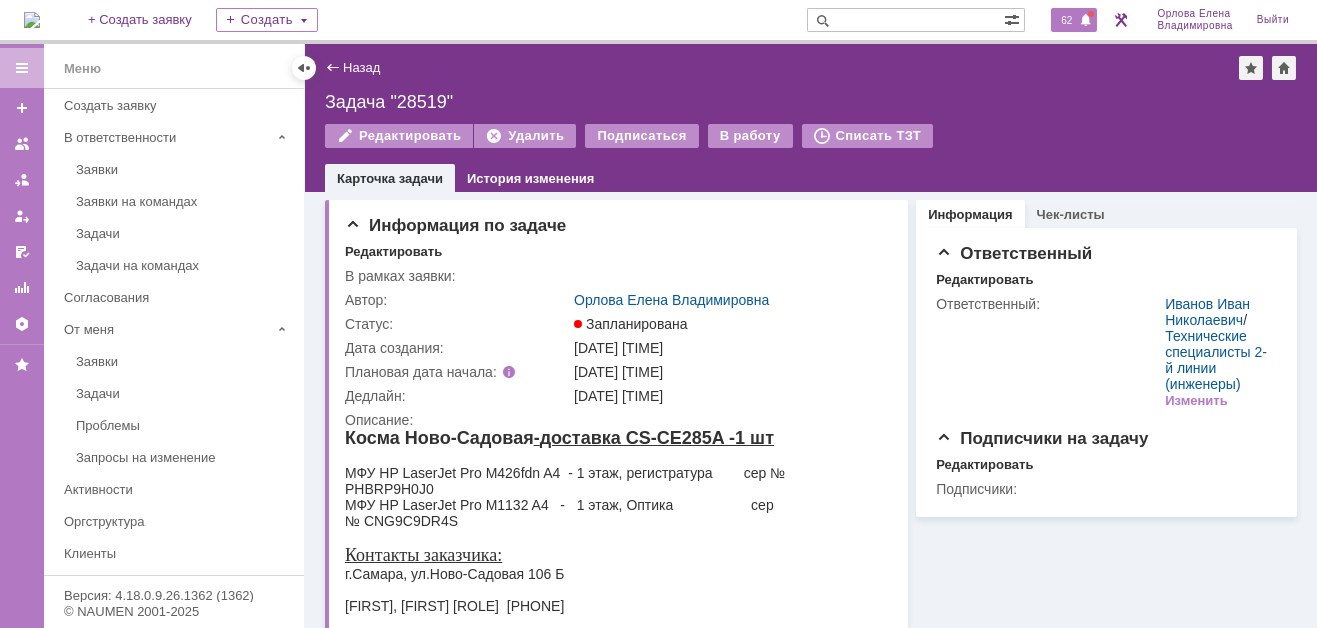 click on "62" at bounding box center (1066, 20) 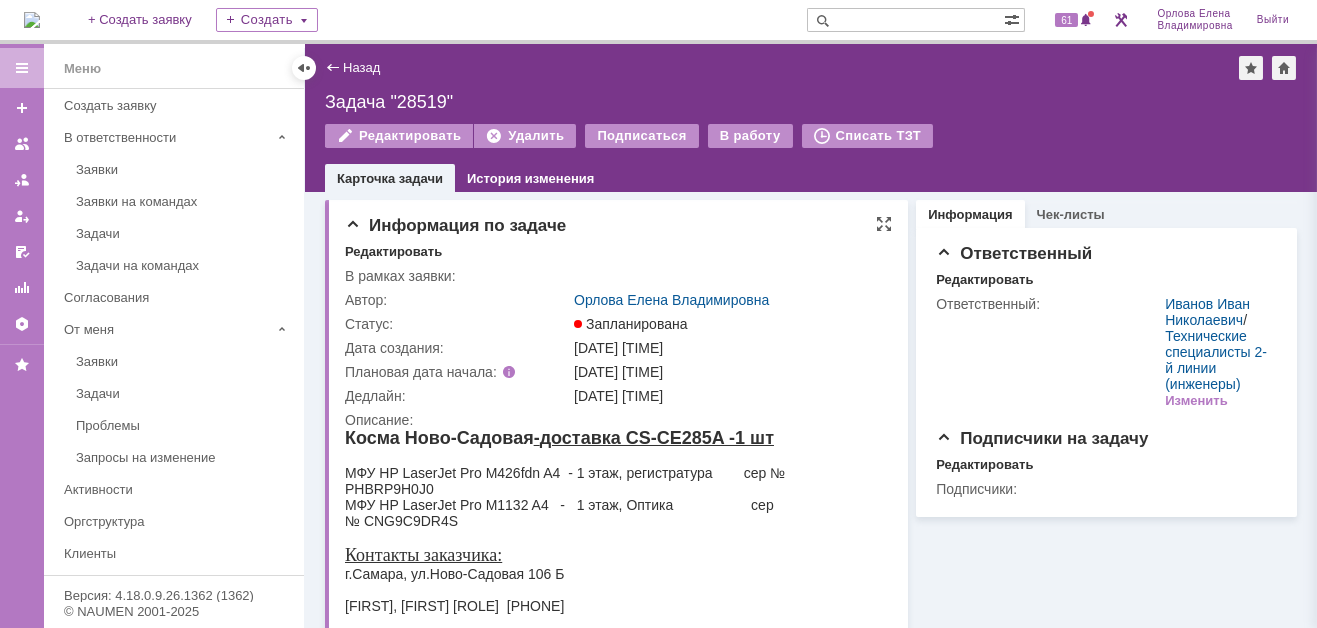 click on "Редактировать" at bounding box center (618, 253) 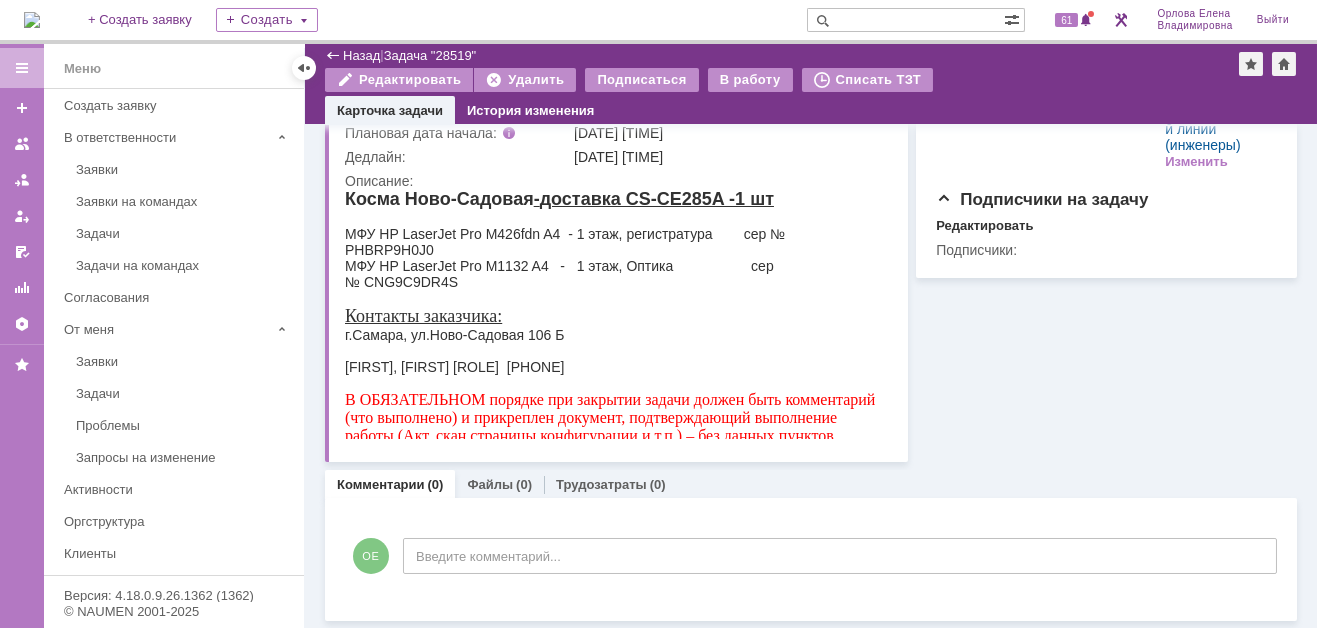 scroll, scrollTop: 0, scrollLeft: 0, axis: both 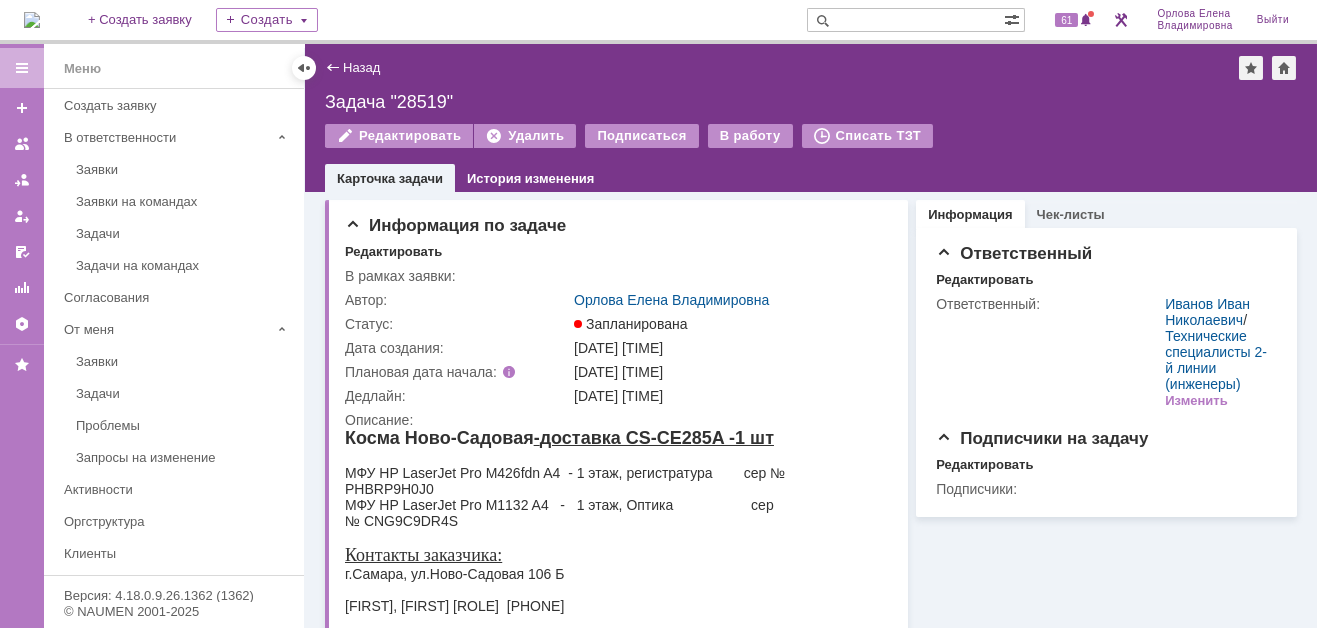 click at bounding box center (32, 20) 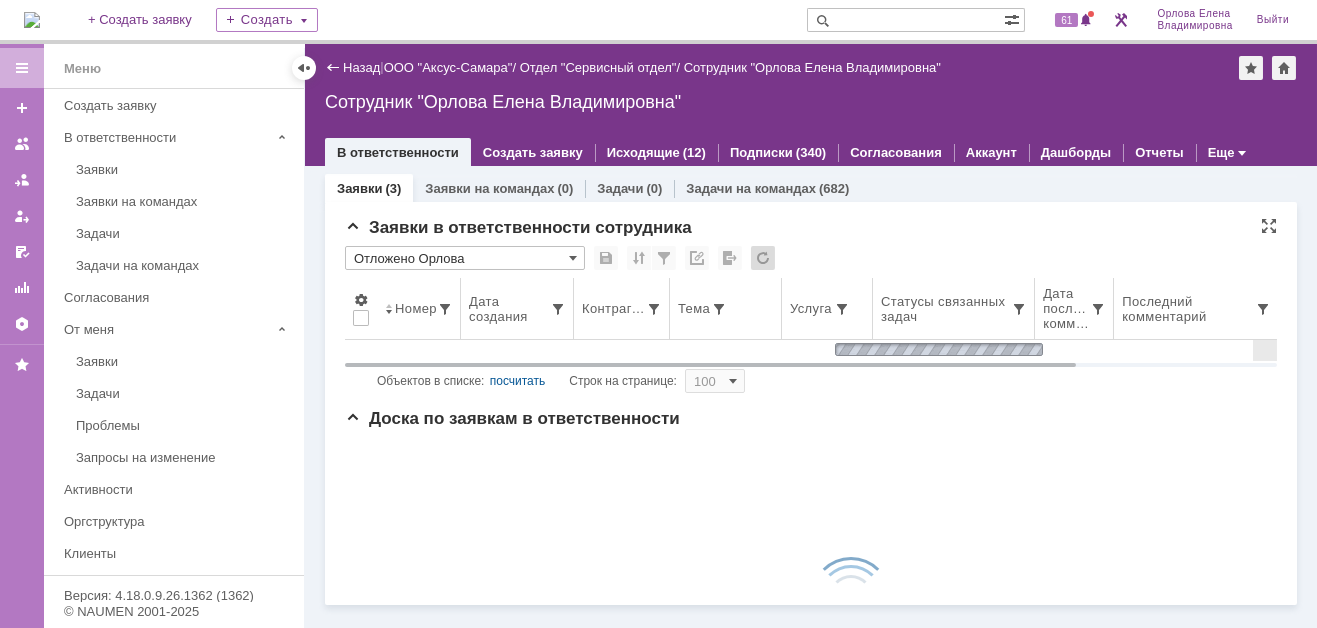 scroll, scrollTop: 0, scrollLeft: 0, axis: both 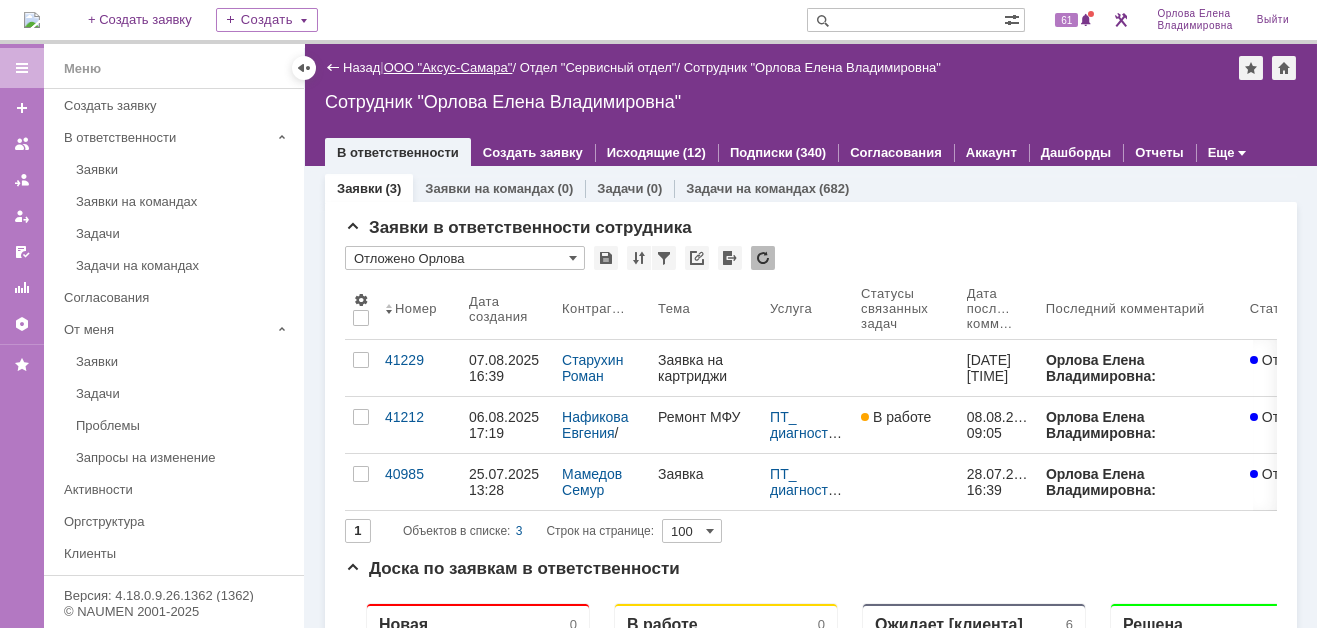 click on "ООО "Аксус-Самара"" at bounding box center [448, 67] 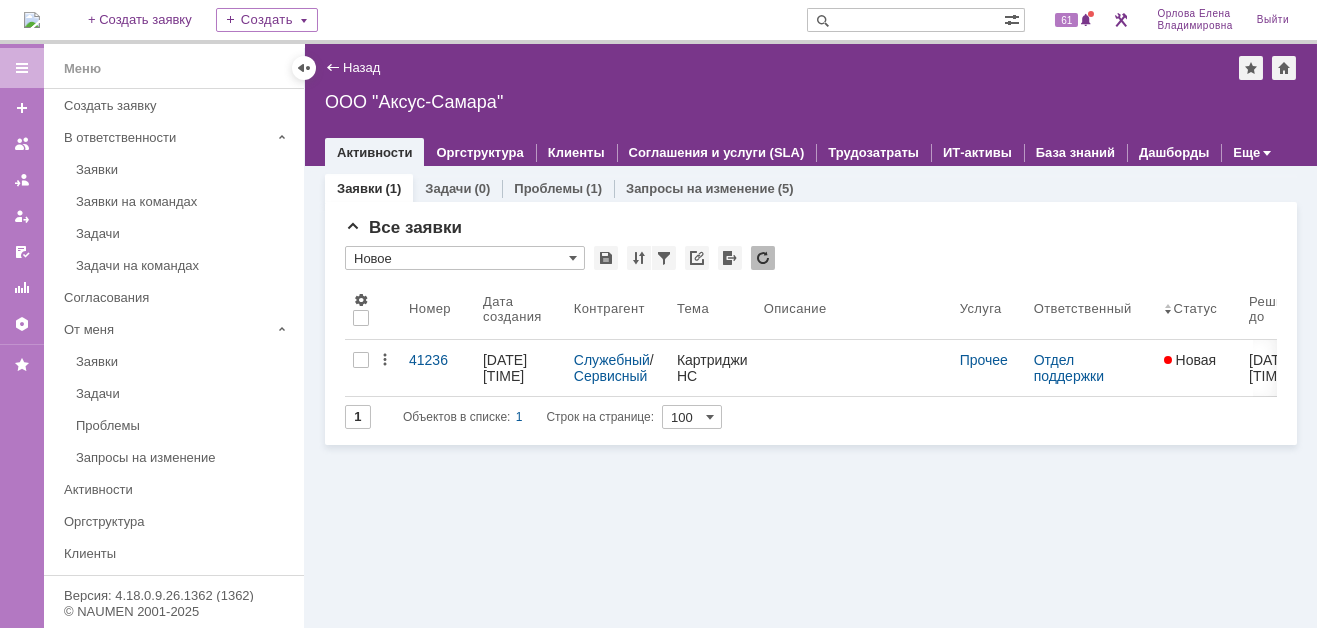 scroll, scrollTop: 0, scrollLeft: 0, axis: both 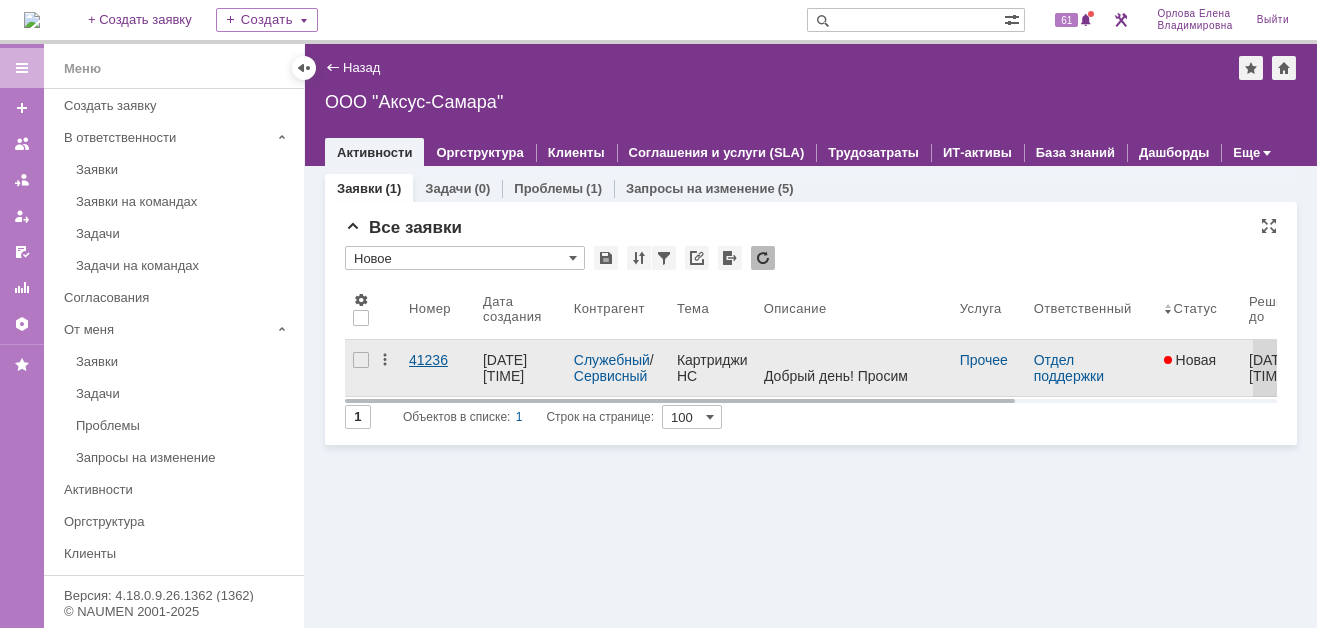 click on "41236" at bounding box center (438, 360) 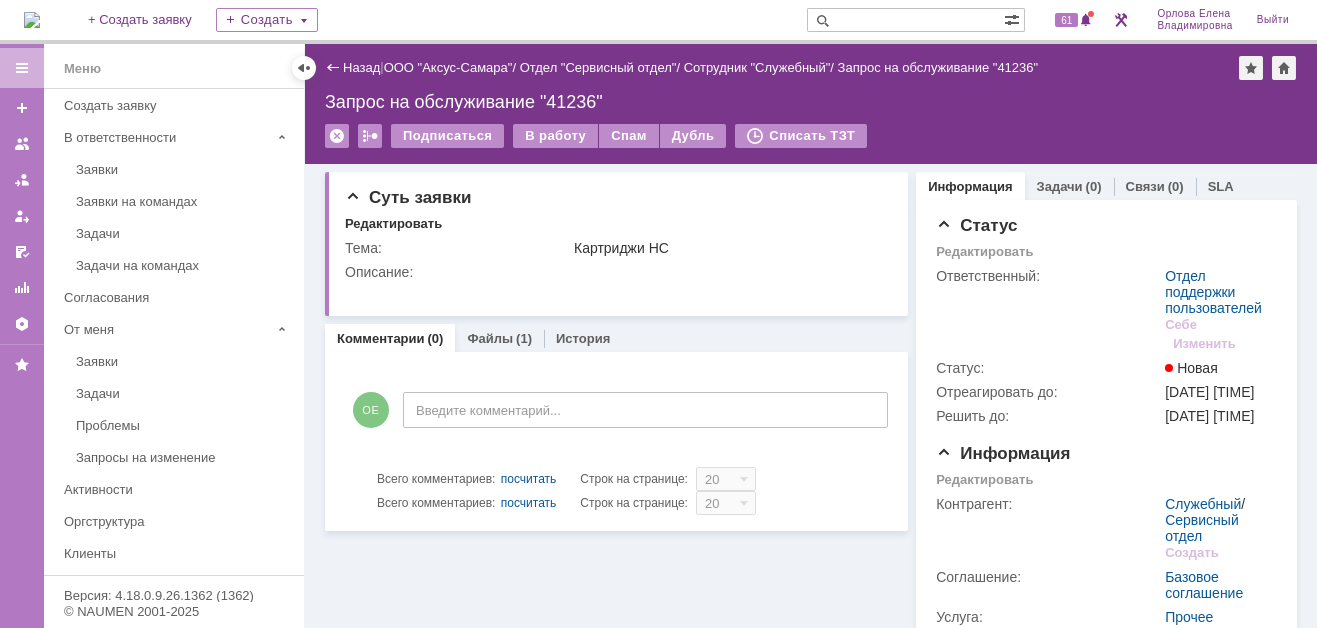 scroll, scrollTop: 0, scrollLeft: 0, axis: both 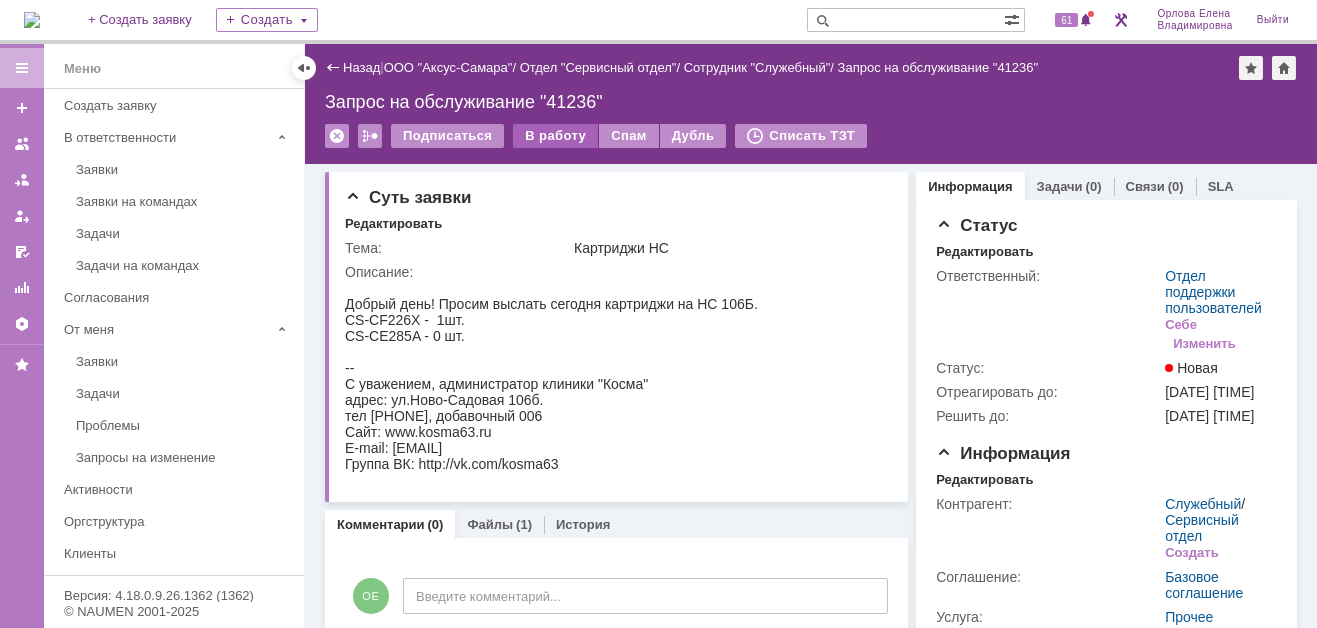 click on "В работу" at bounding box center [555, 136] 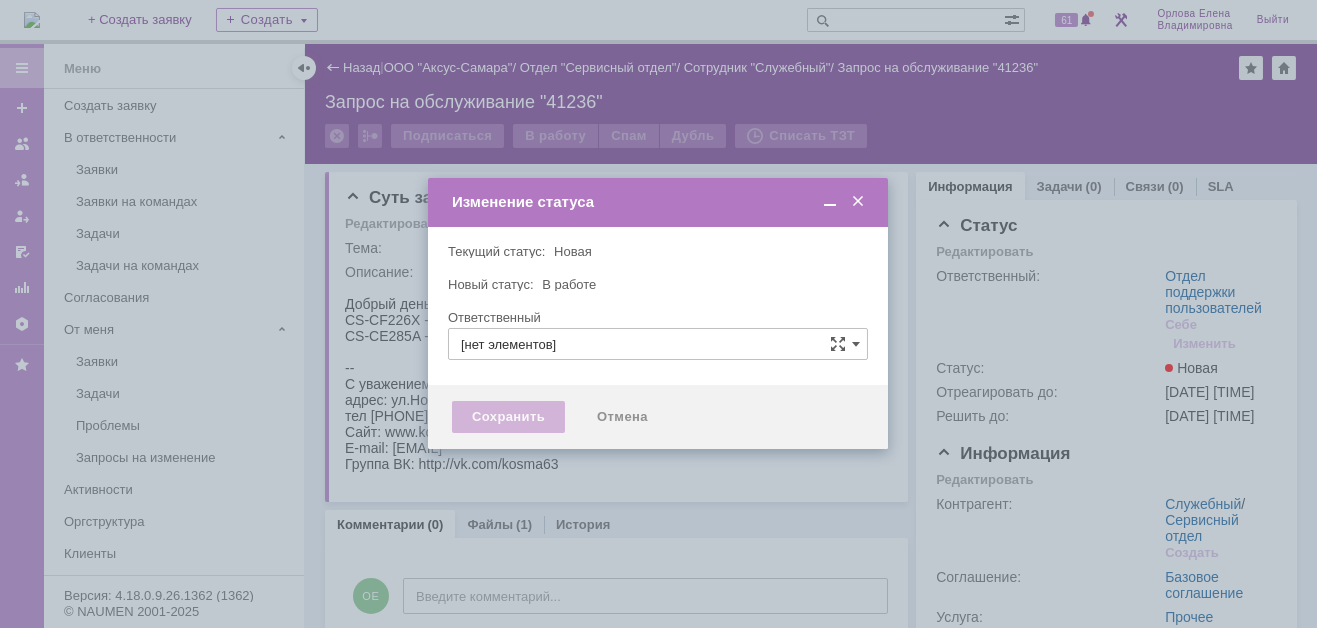 type on "Отдел поддержки пользователей" 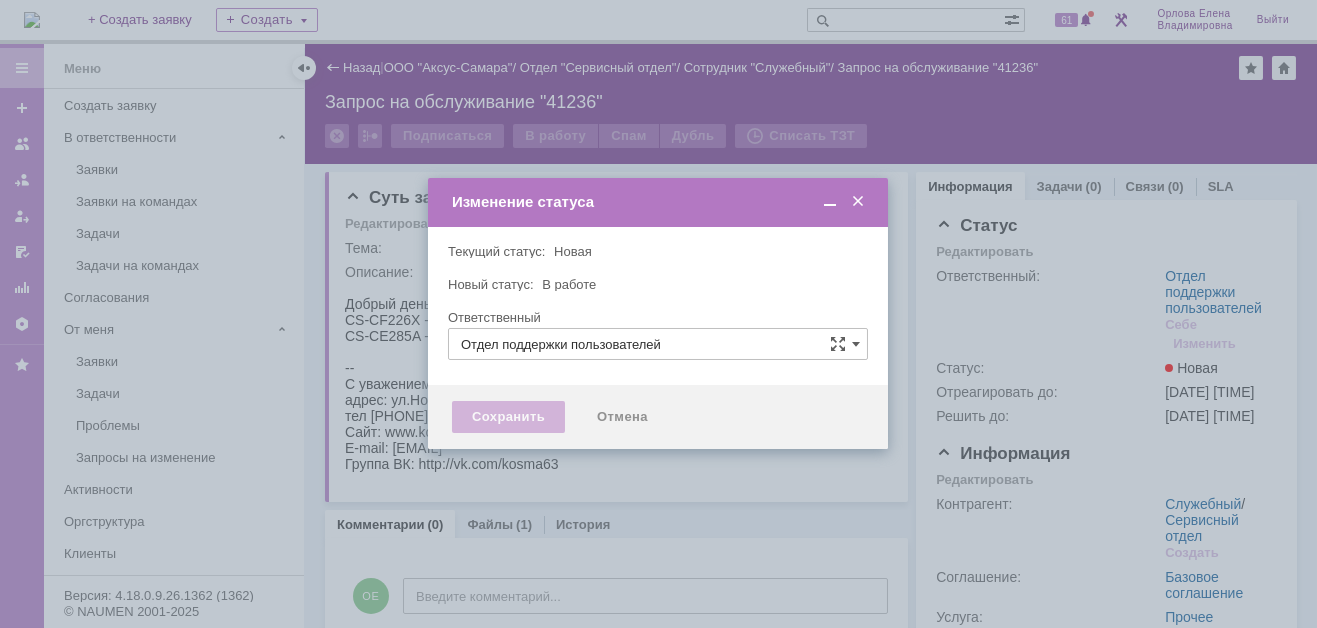 type 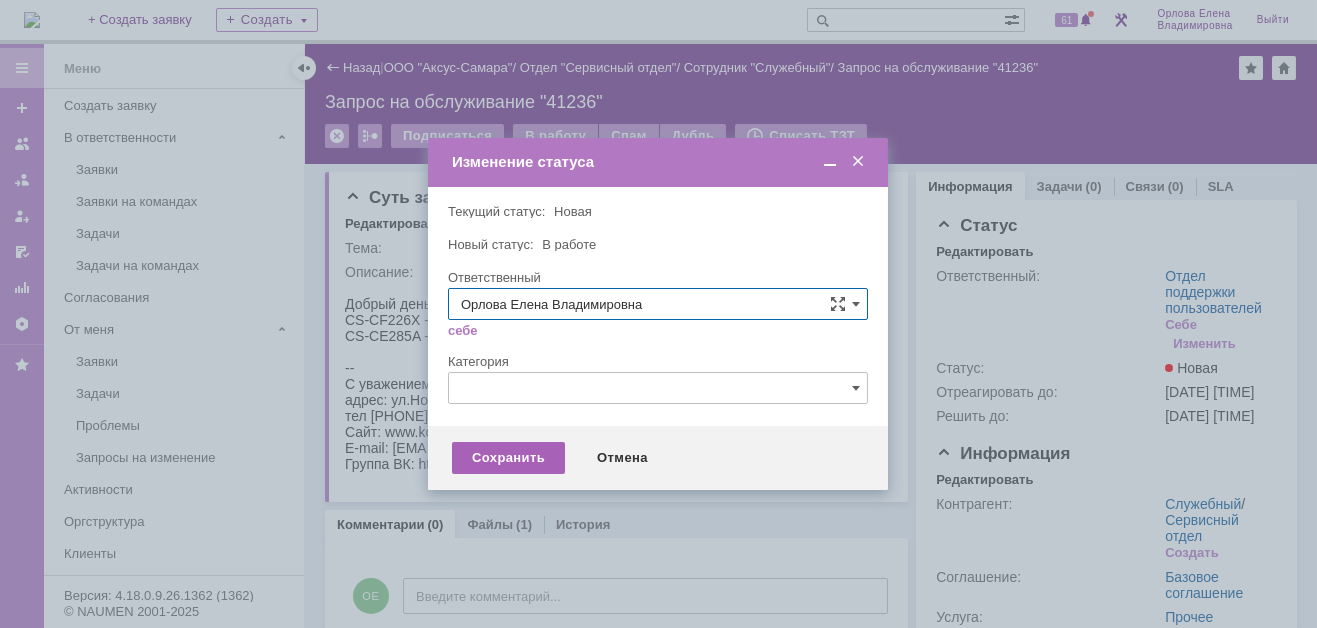 click on "Сохранить" at bounding box center [508, 458] 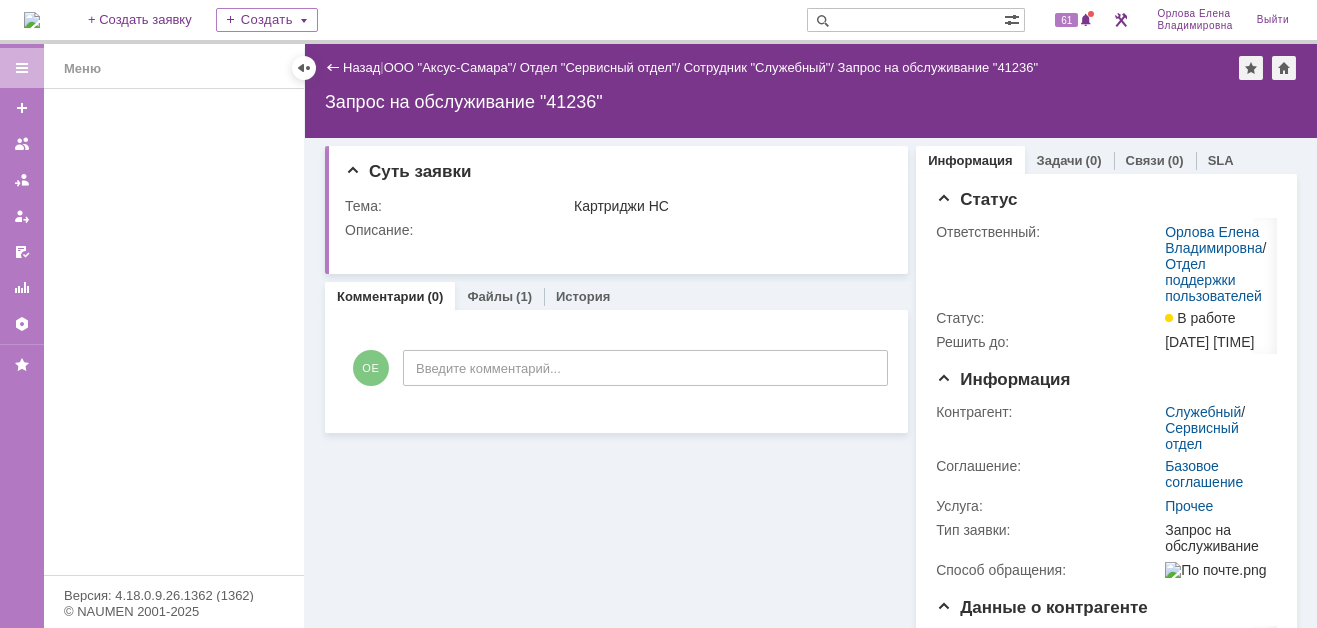 scroll, scrollTop: 0, scrollLeft: 0, axis: both 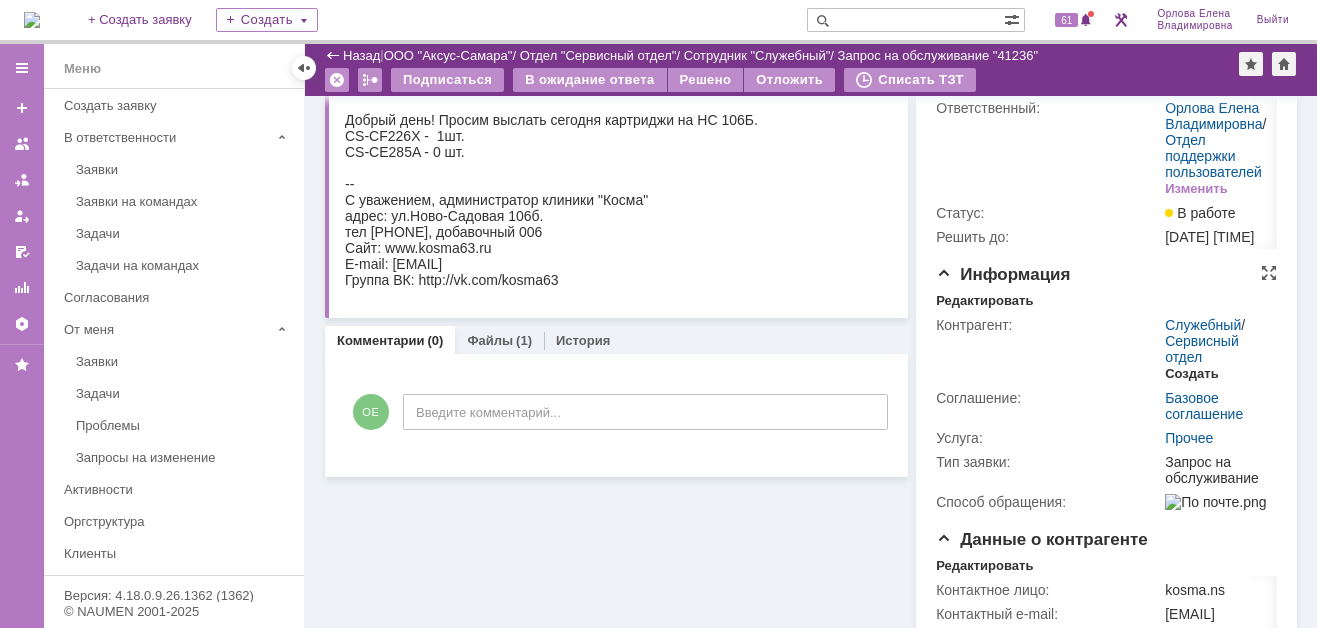click on "Создать" at bounding box center (1191, 374) 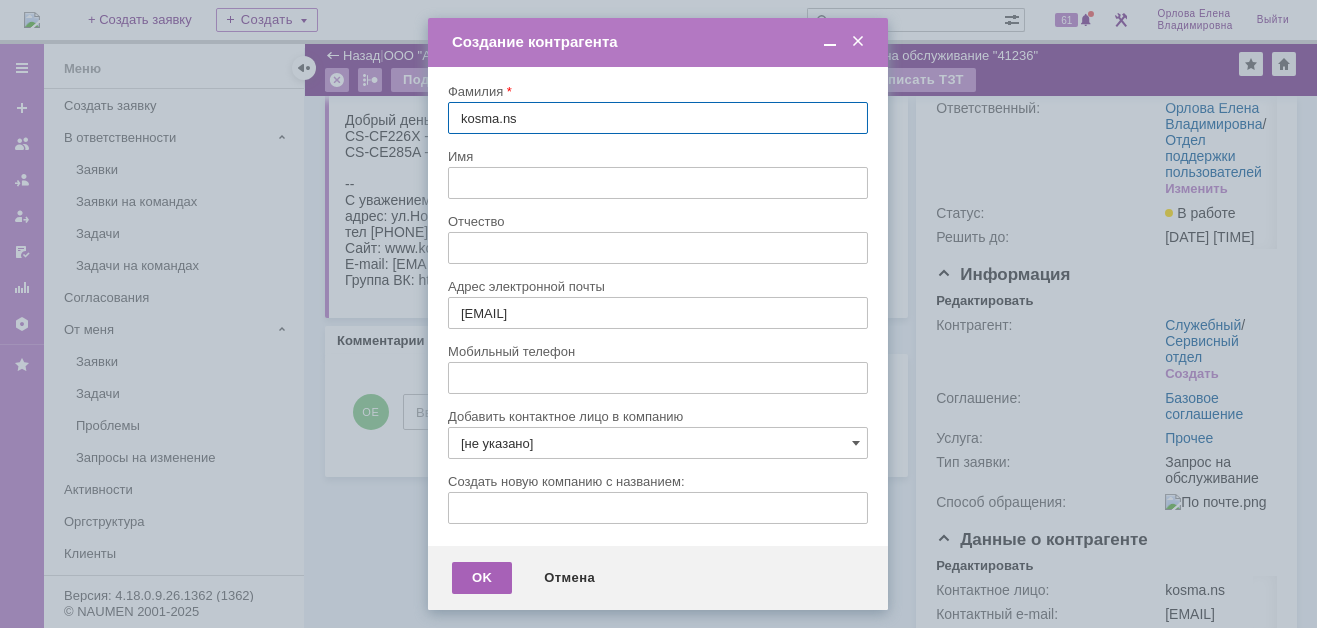 click on "OK" at bounding box center [482, 578] 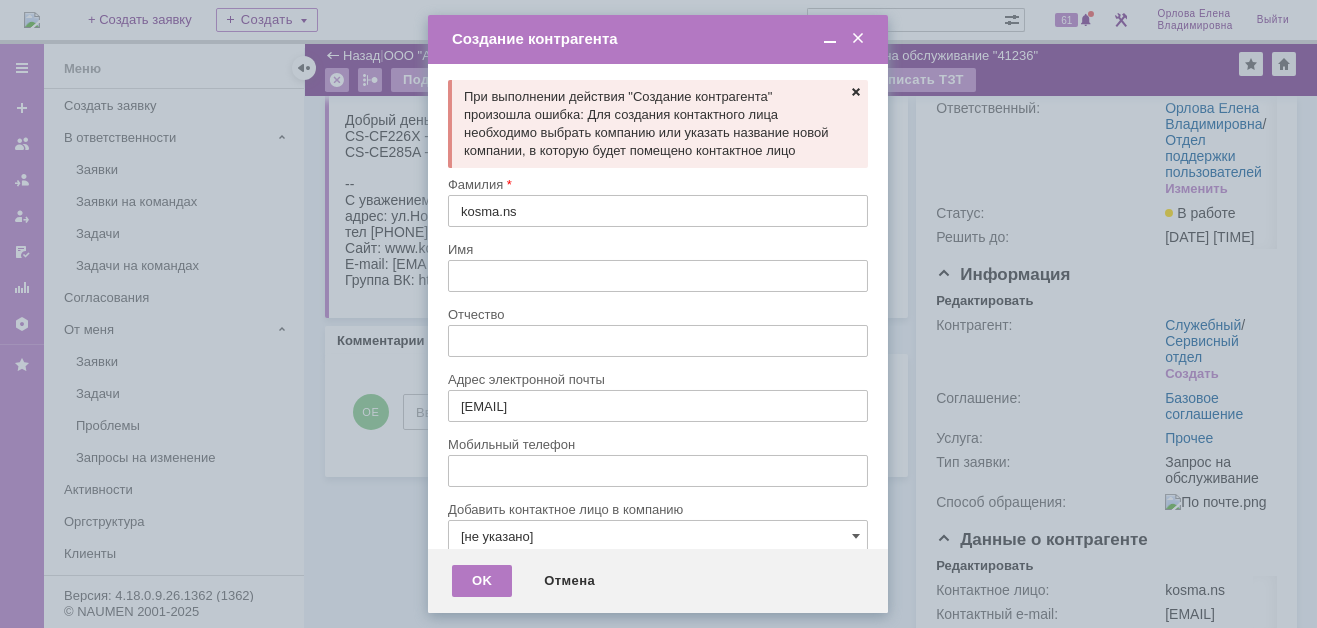 click at bounding box center [856, 92] 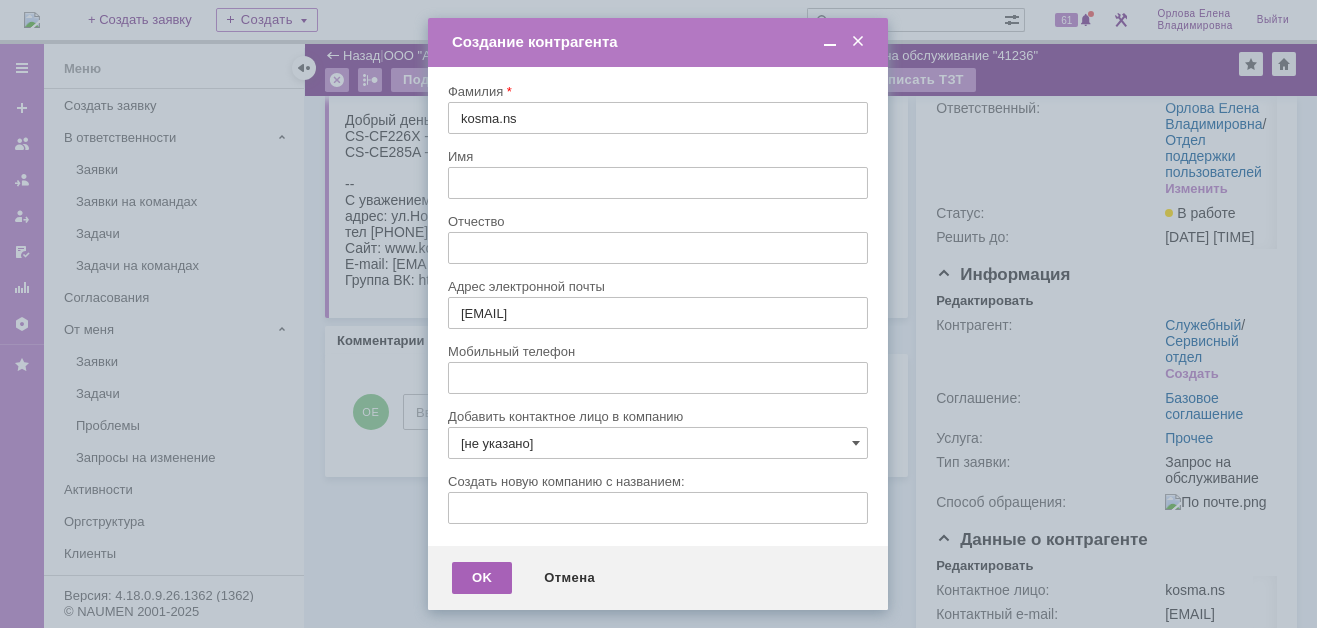 click on "OK" at bounding box center [482, 578] 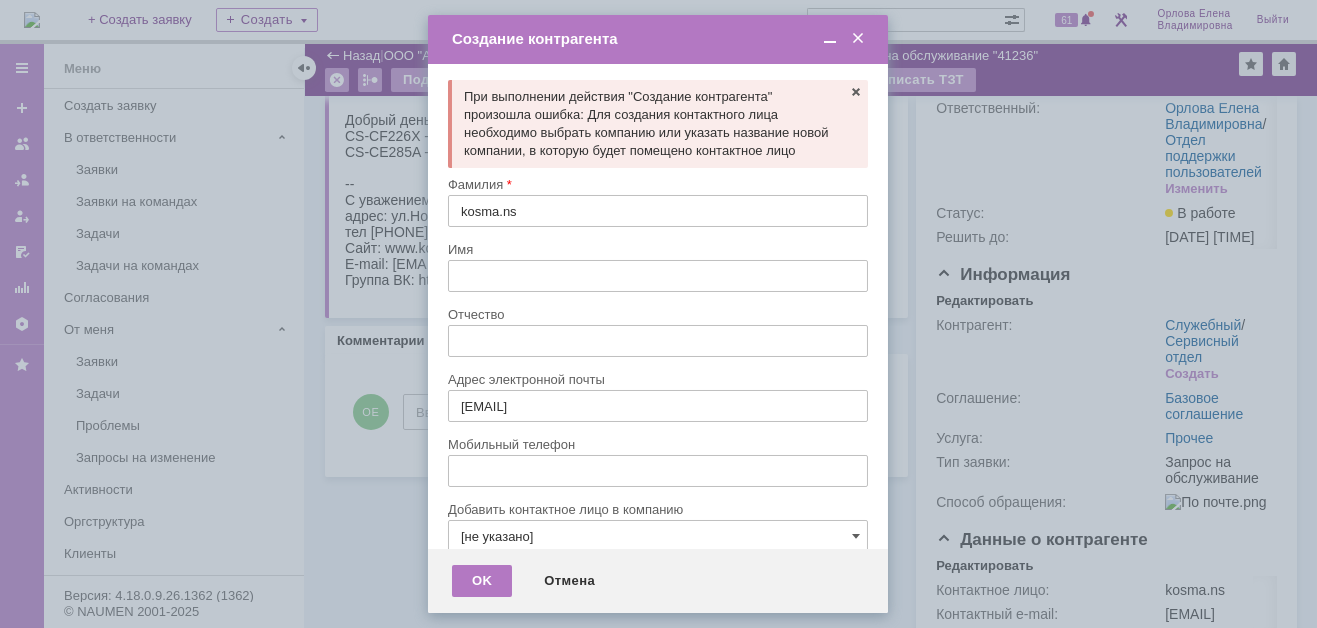 click at bounding box center [858, 39] 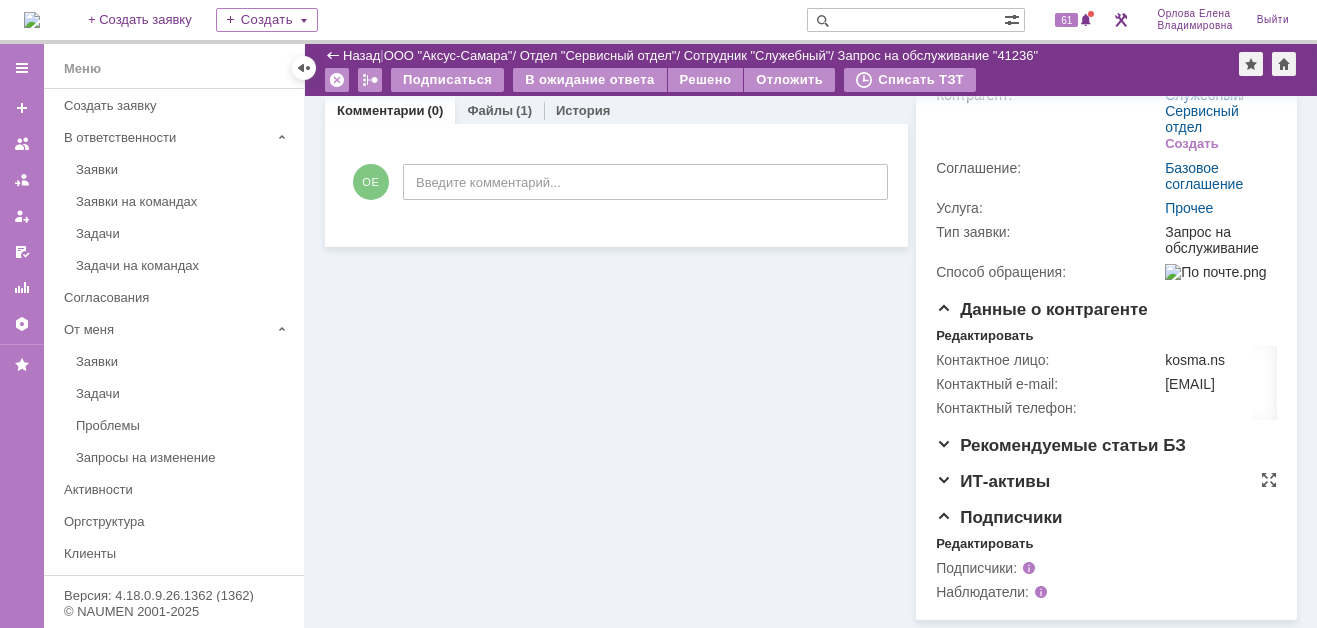 scroll, scrollTop: 156, scrollLeft: 0, axis: vertical 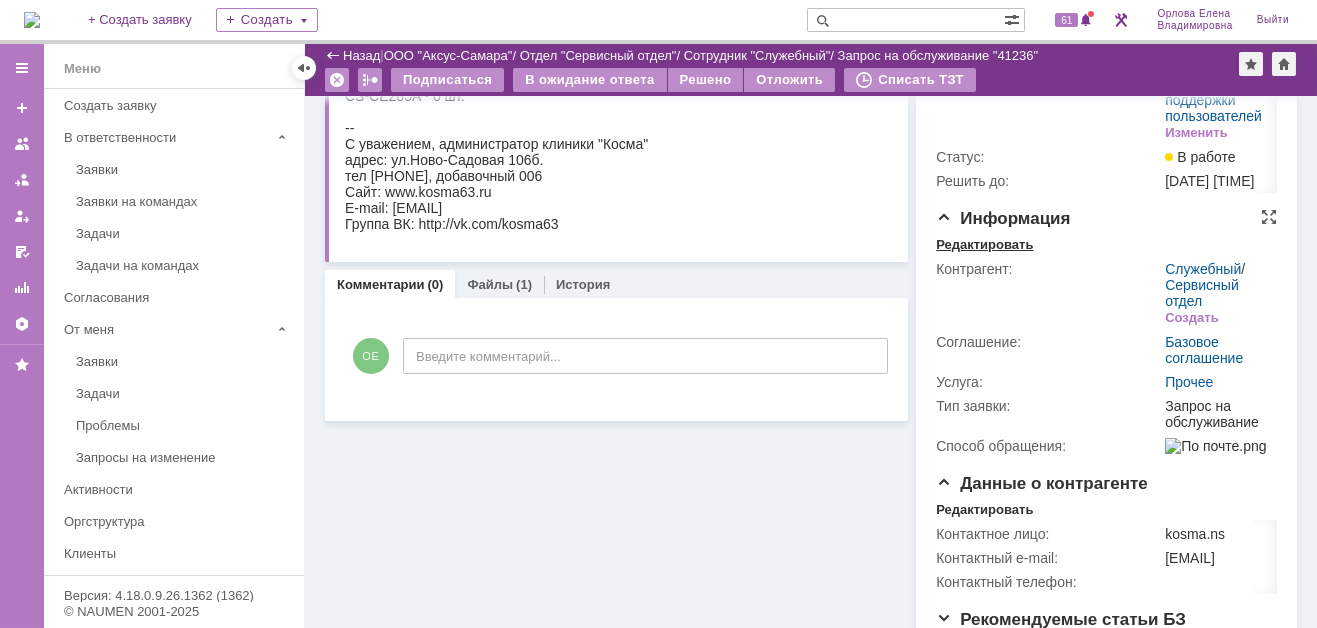 click on "Редактировать" at bounding box center (984, 245) 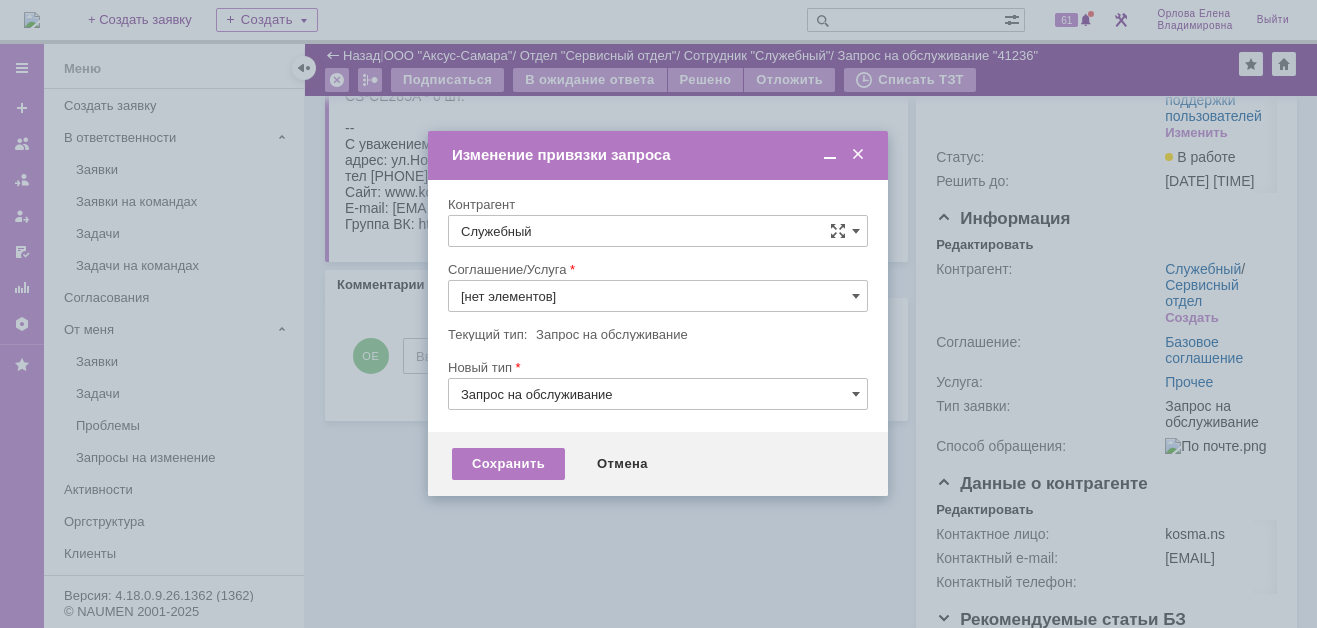 type on "Прочее" 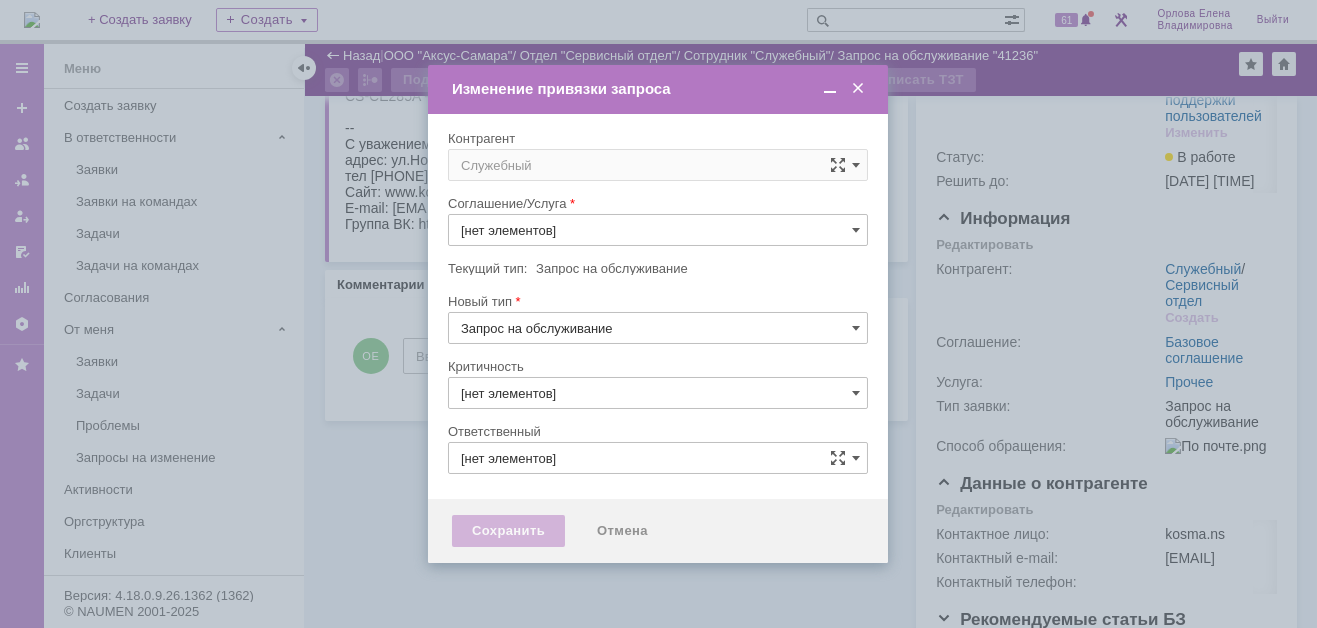 type on "Прочее" 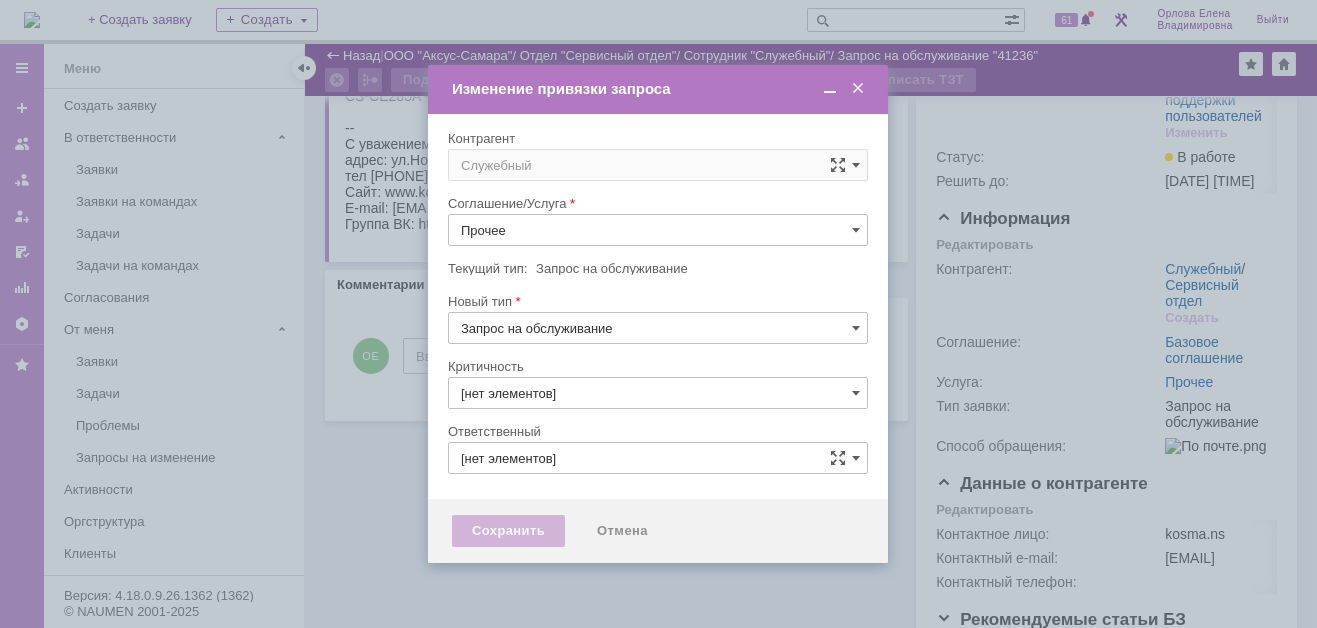 type on "Орлова Елена Владимировна" 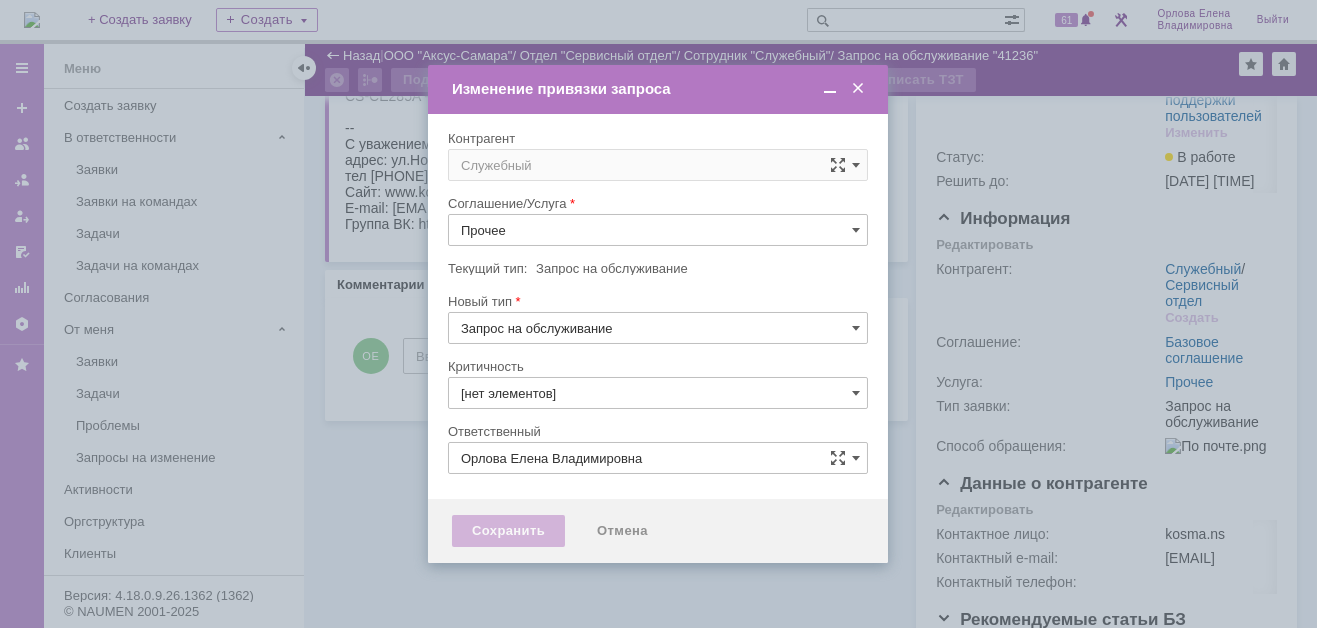 type on "3. Низкая" 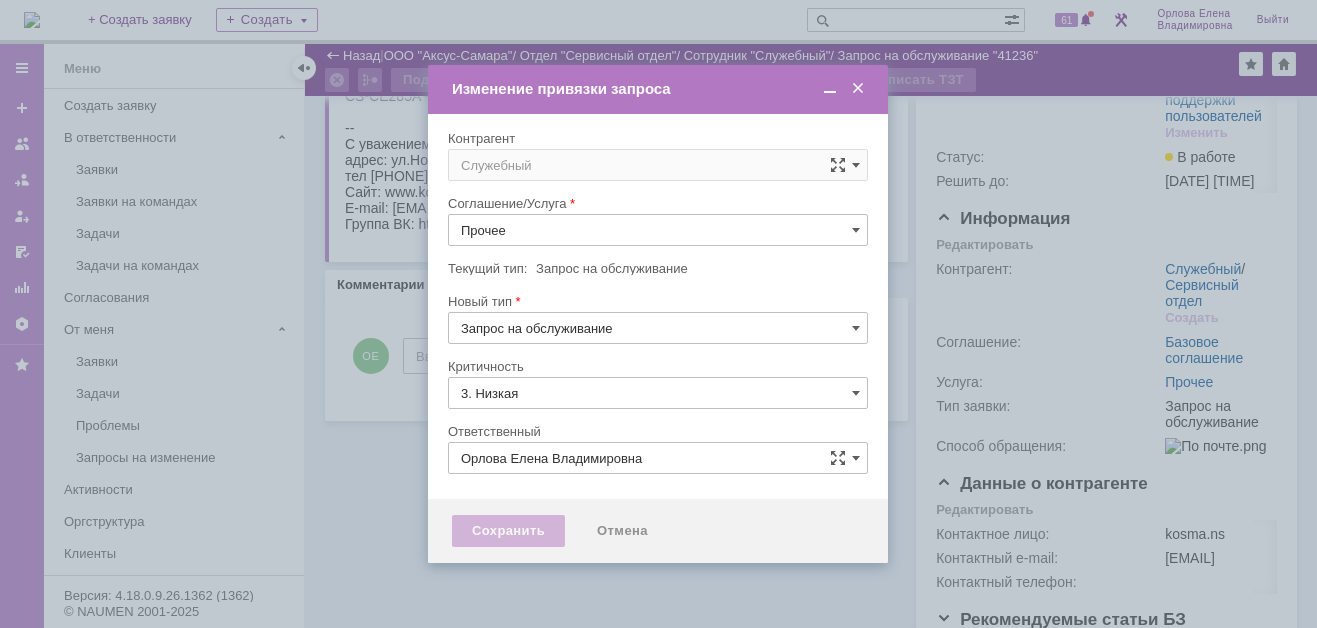 type on "[не указано]" 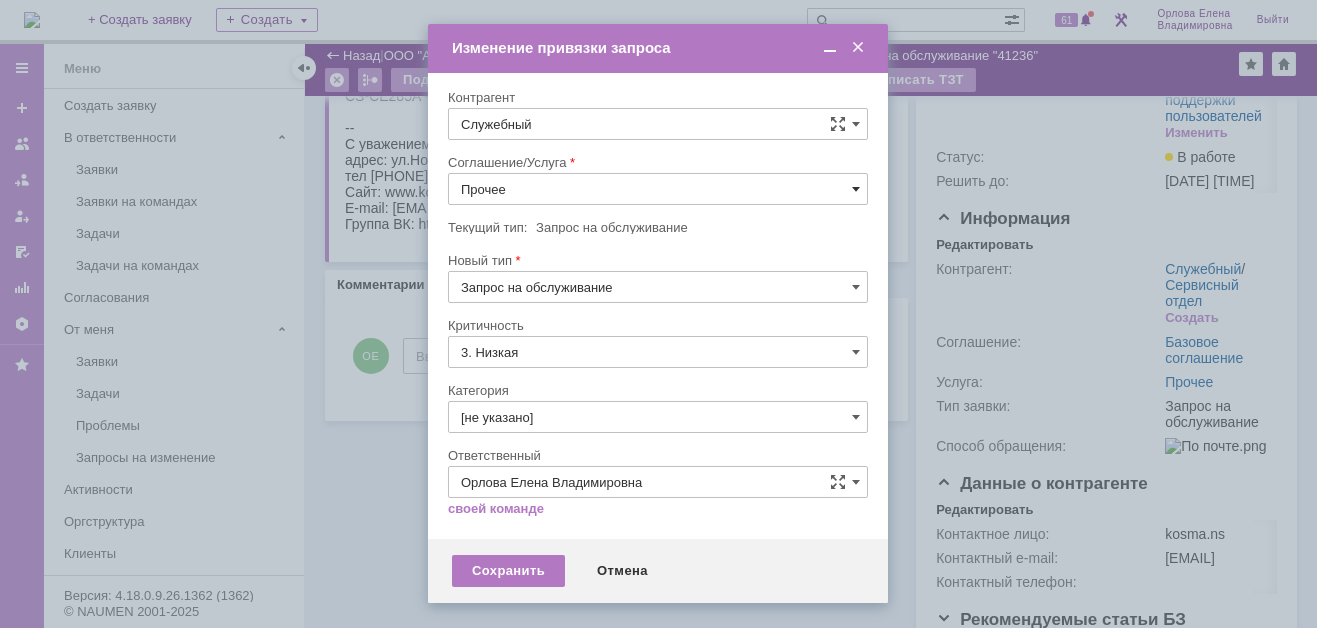 click at bounding box center [856, 189] 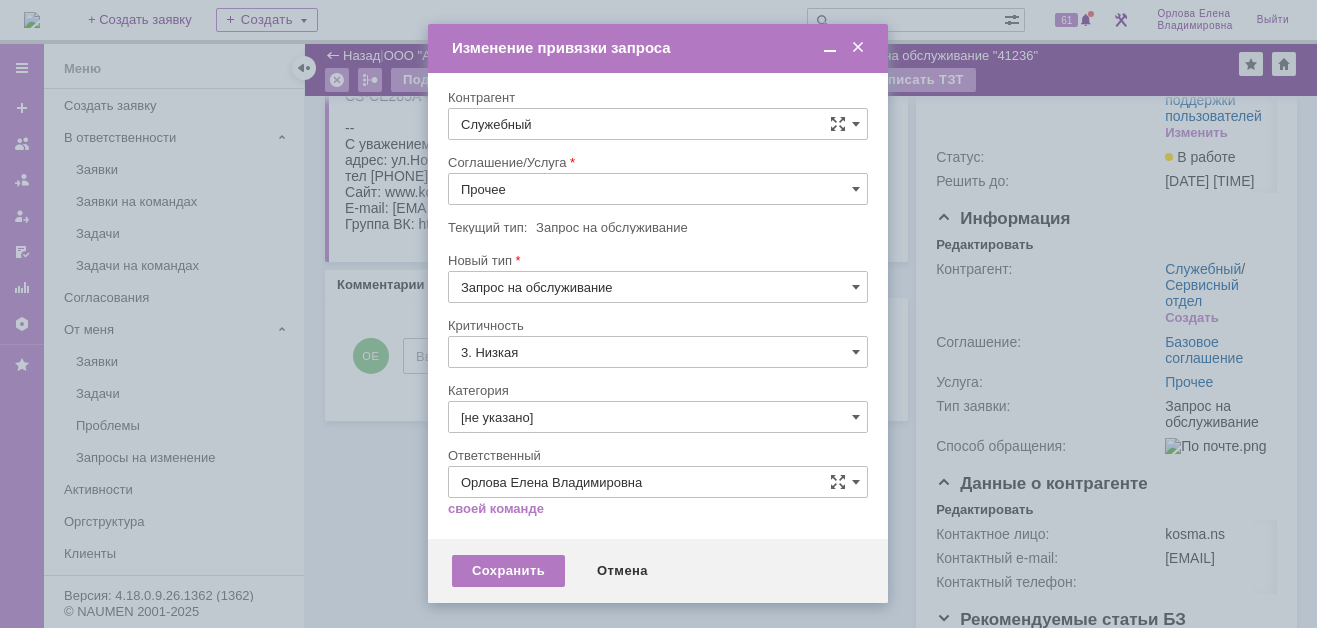 scroll, scrollTop: 0, scrollLeft: 0, axis: both 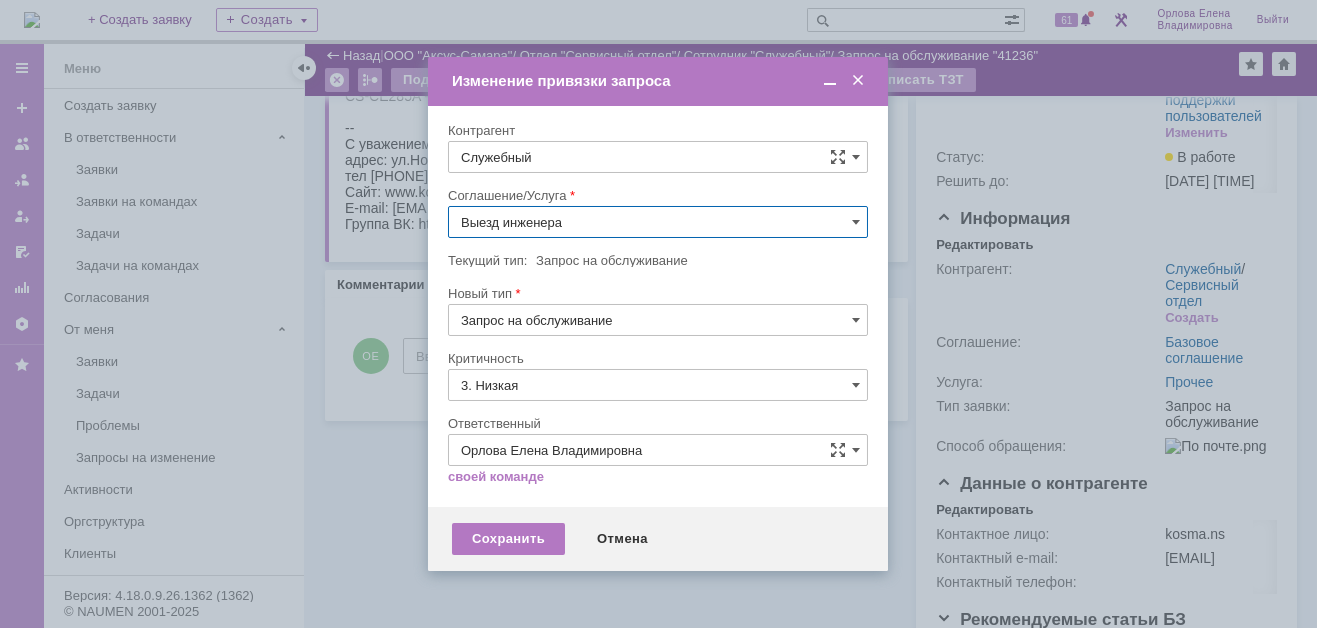 type on "Выезд инженера" 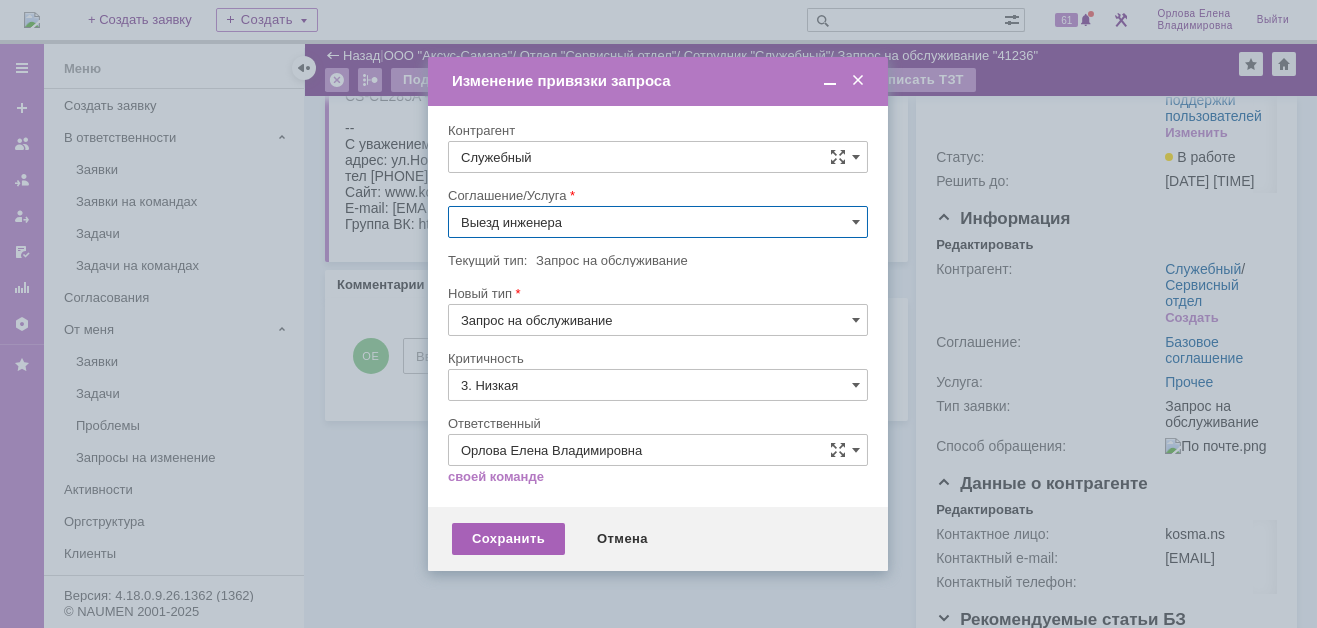 click on "Сохранить" at bounding box center [508, 539] 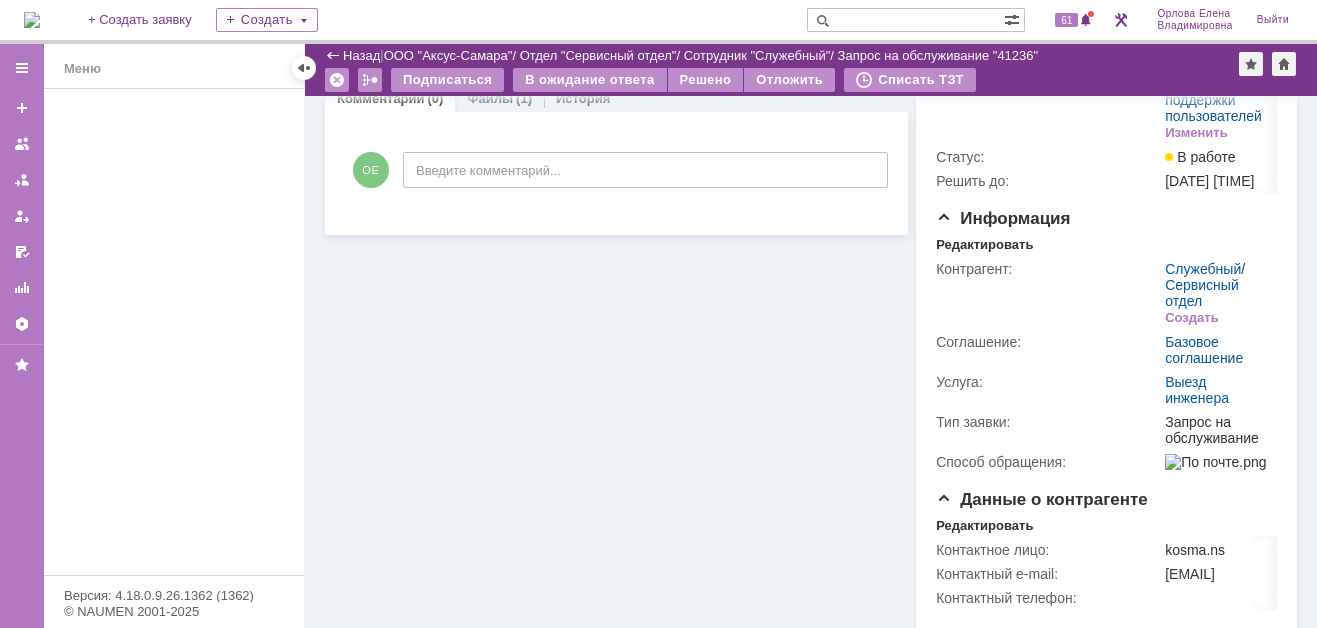scroll, scrollTop: 0, scrollLeft: 0, axis: both 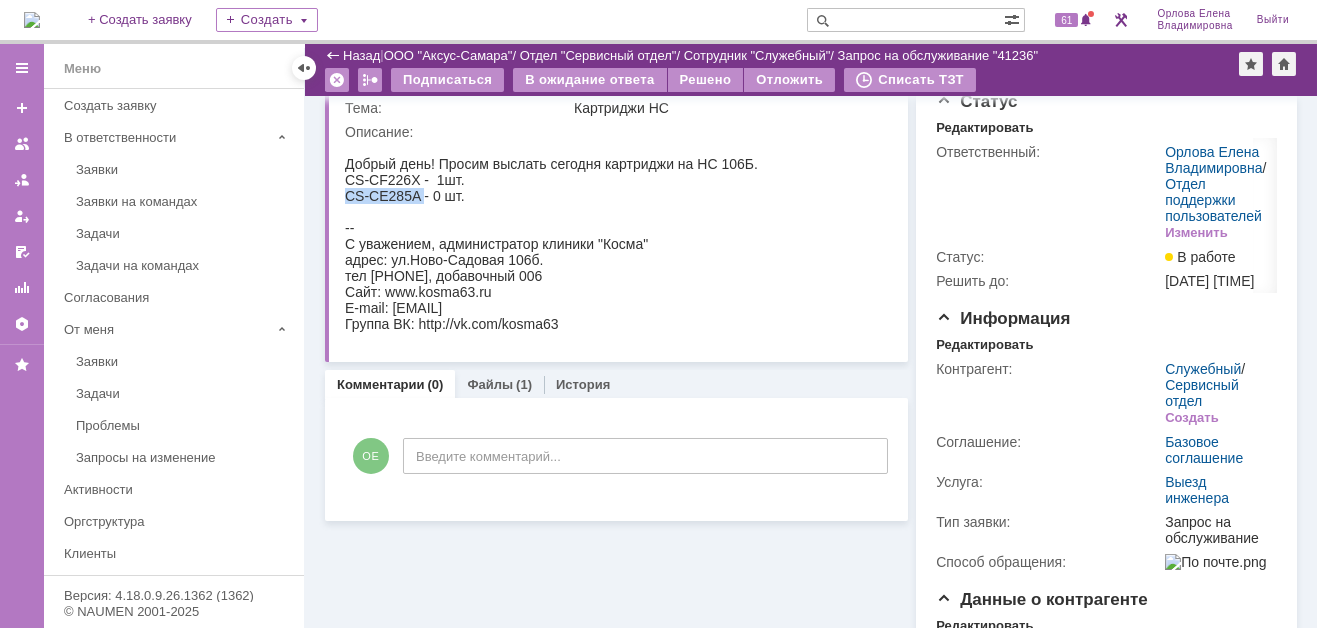 drag, startPoint x: 346, startPoint y: 196, endPoint x: 418, endPoint y: 201, distance: 72.1734 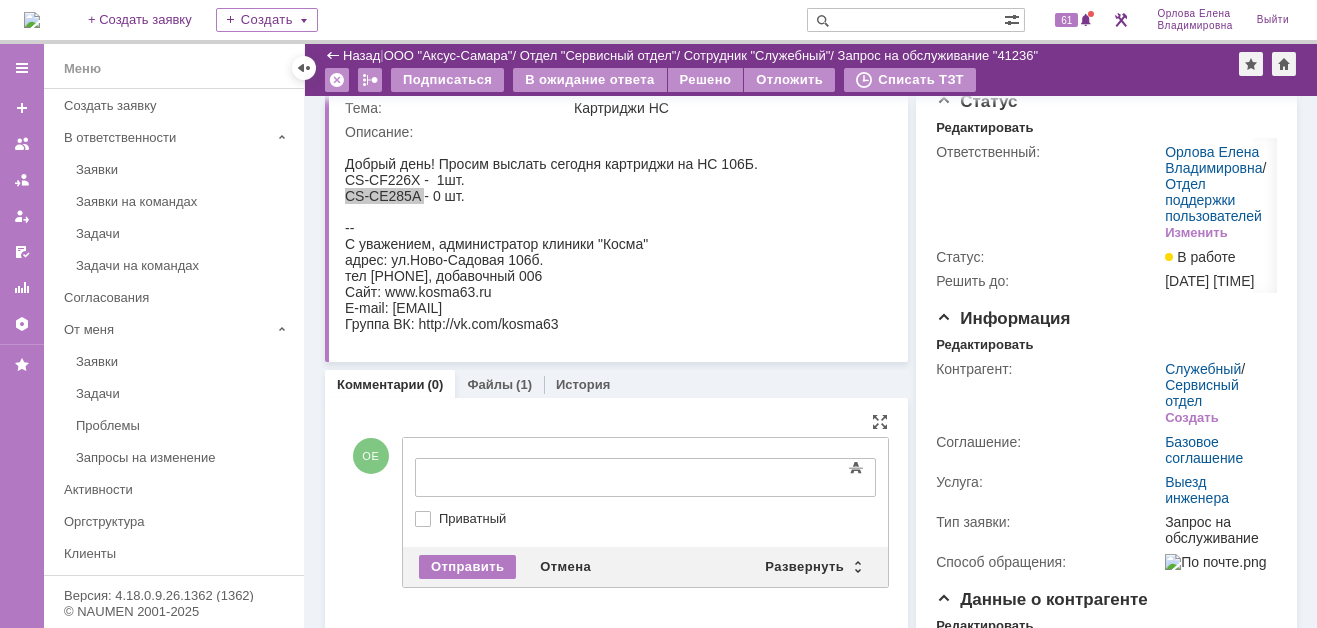 scroll, scrollTop: 0, scrollLeft: 0, axis: both 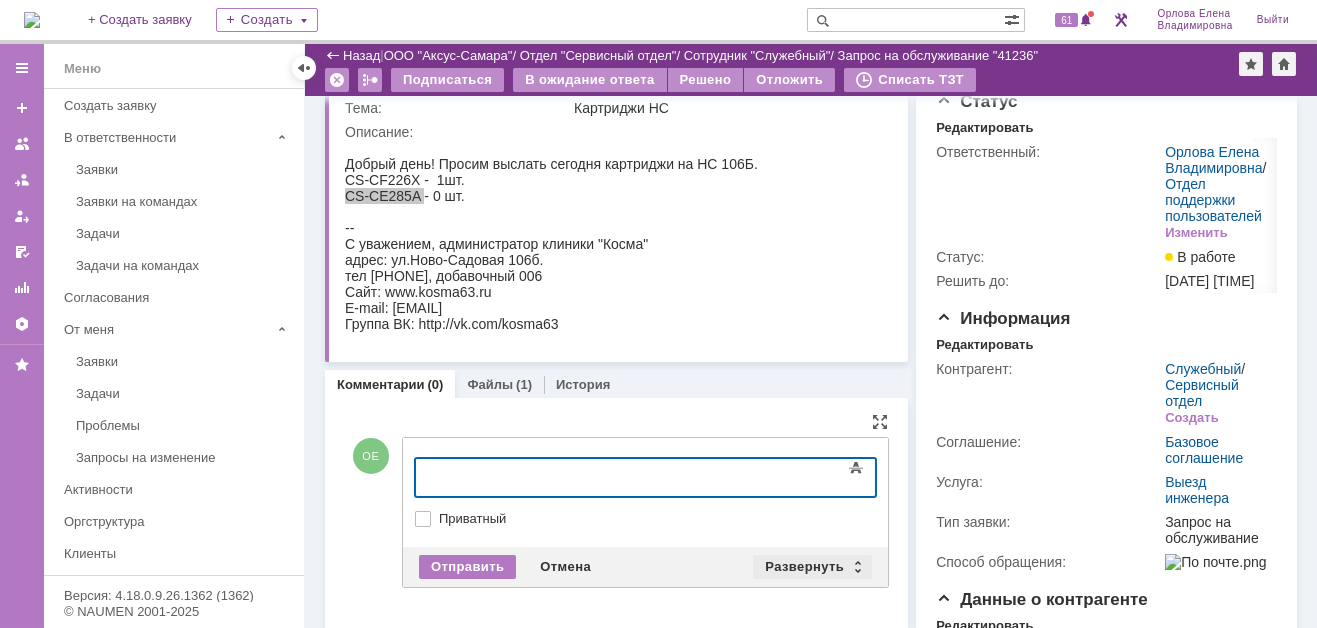 click on "Развернуть" at bounding box center (812, 567) 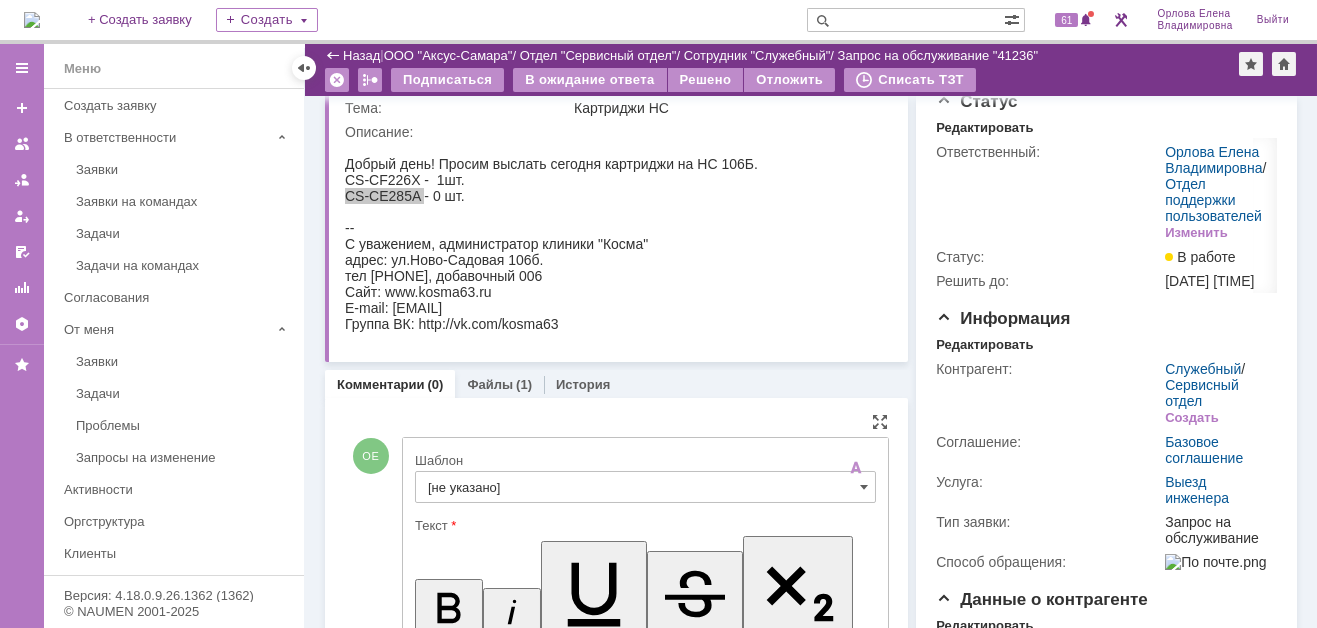 scroll, scrollTop: 0, scrollLeft: 0, axis: both 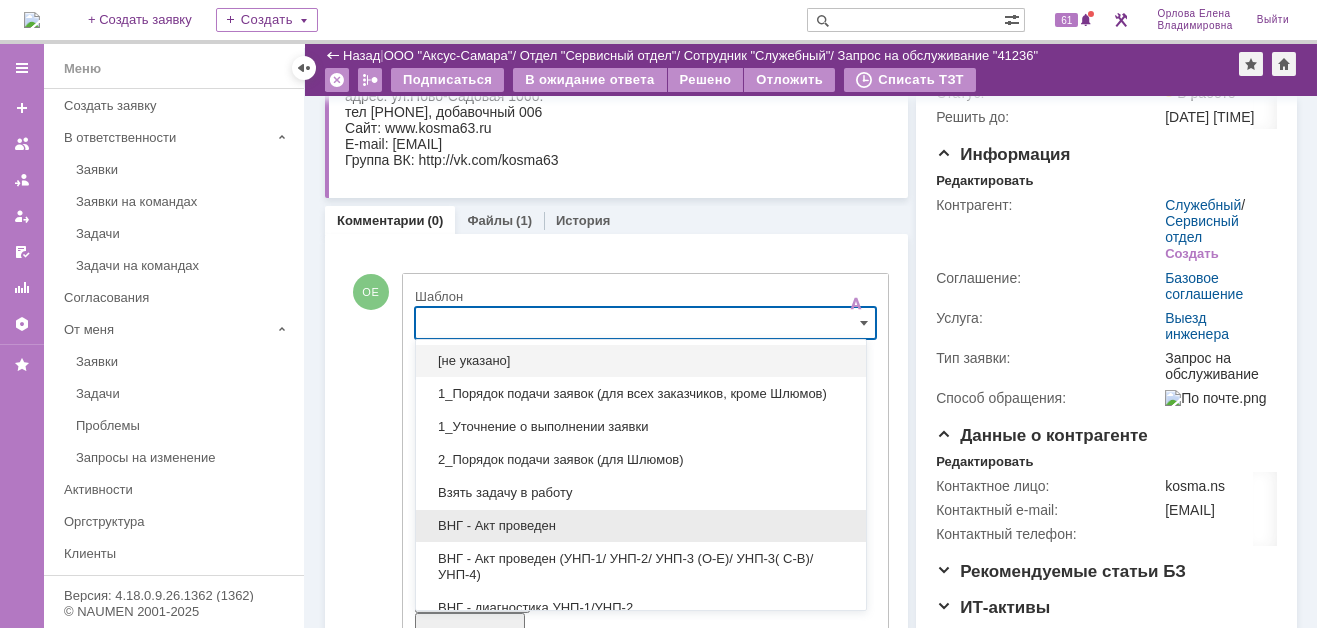 click on "ВНГ - Акт проведен" at bounding box center (641, 526) 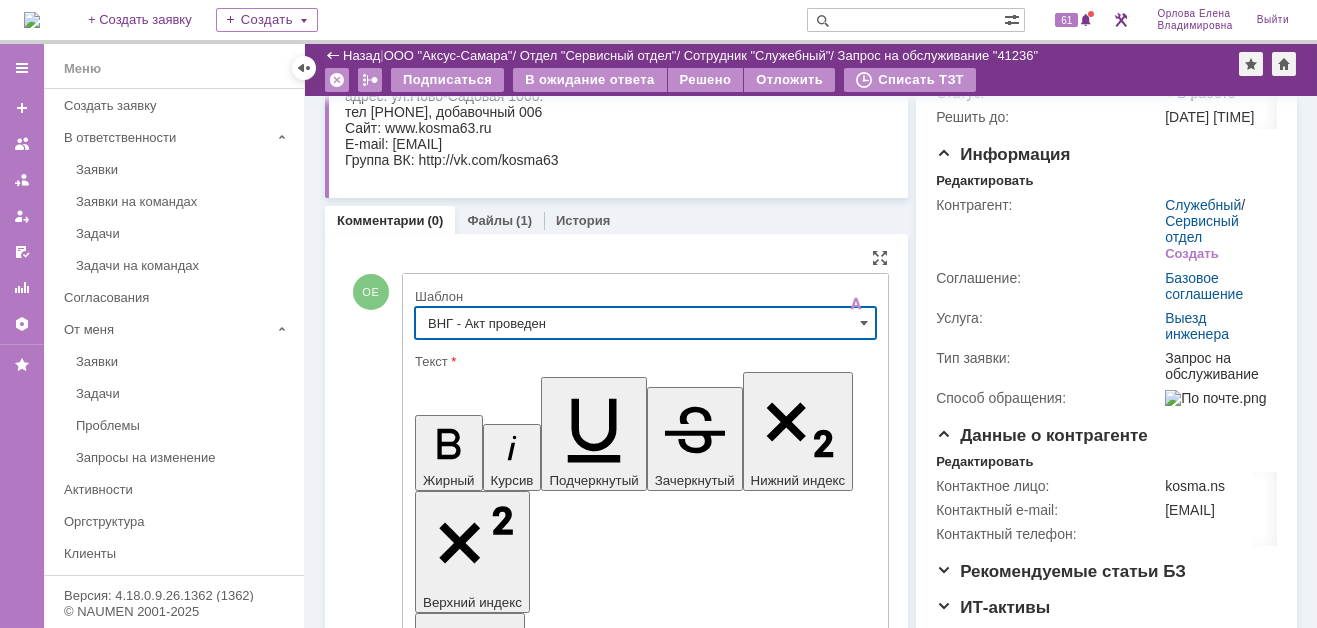 type on "ВНГ - Акт проведен" 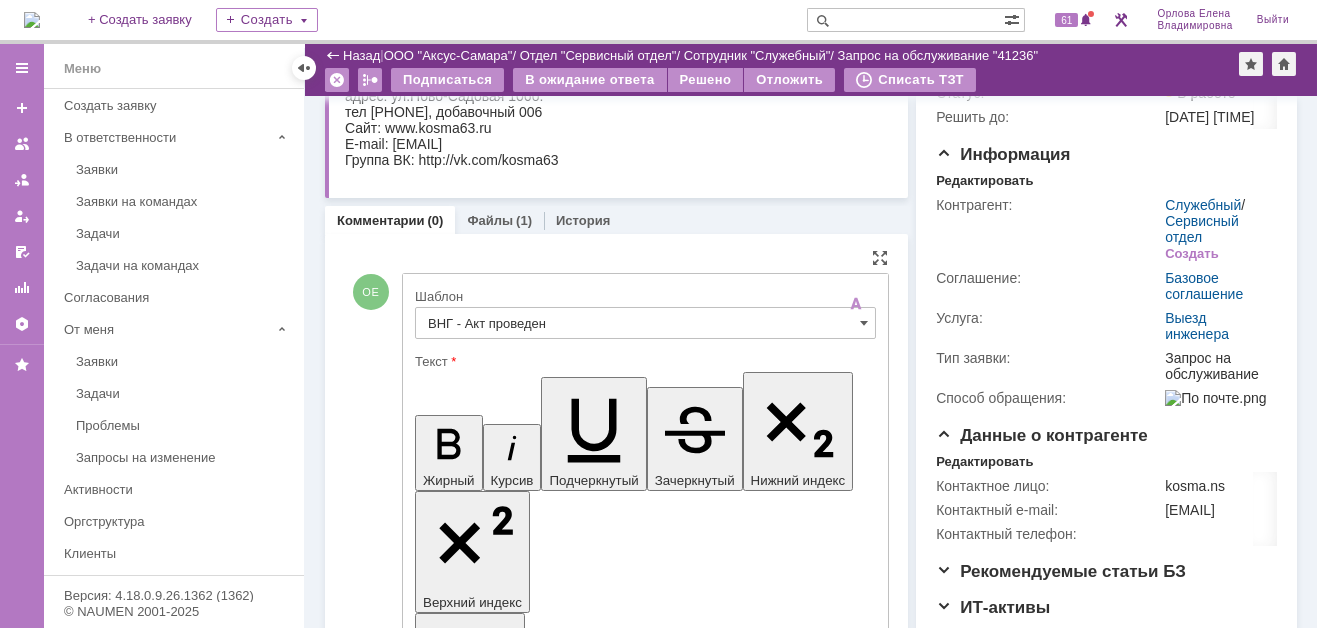 drag, startPoint x: 455, startPoint y: 4519, endPoint x: 501, endPoint y: 4526, distance: 46.52956 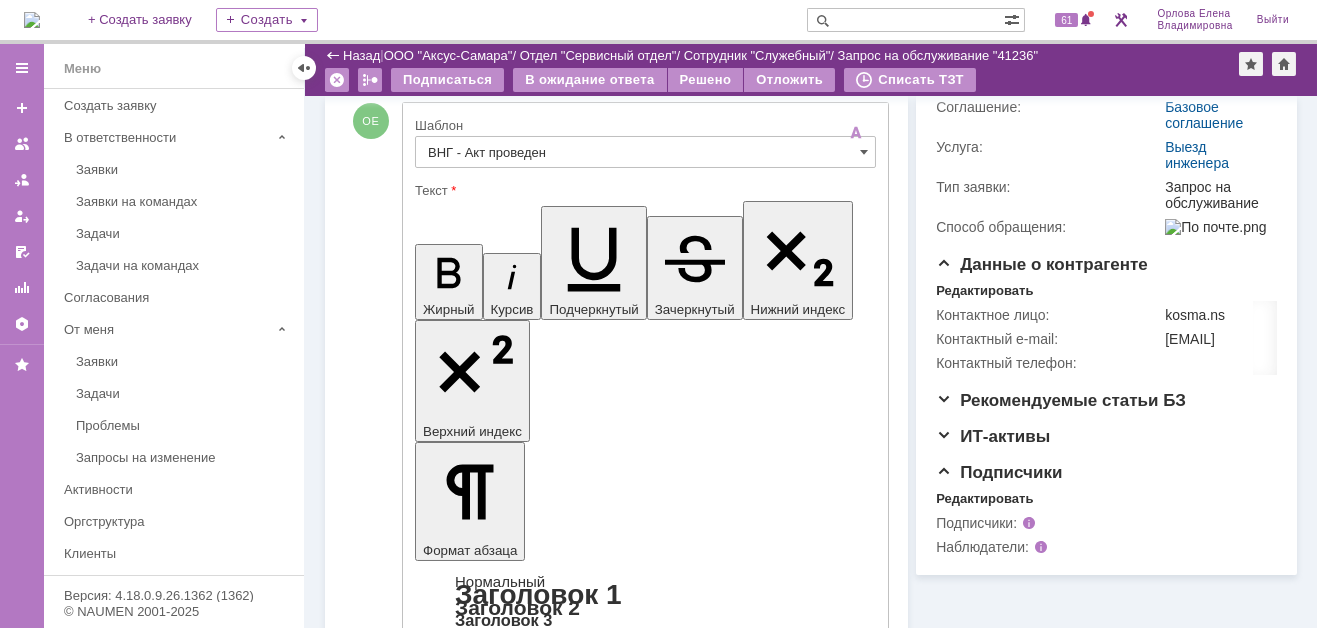 scroll, scrollTop: 516, scrollLeft: 0, axis: vertical 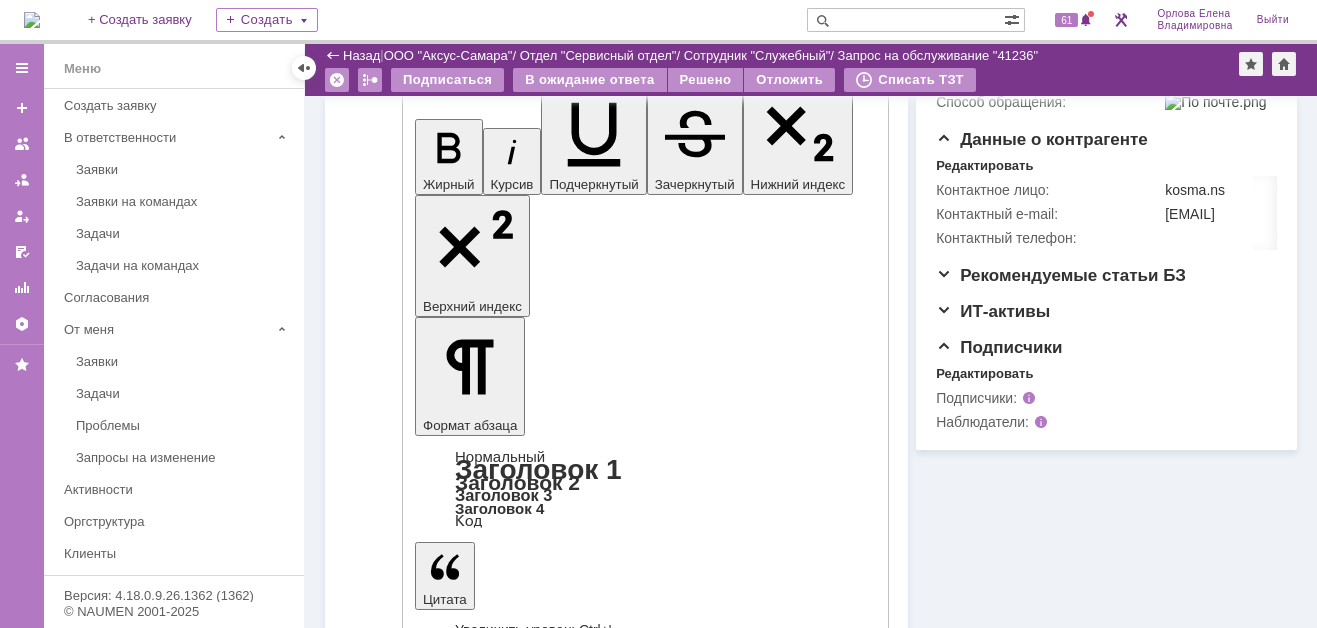 click on "Отправить" at bounding box center [467, 4586] 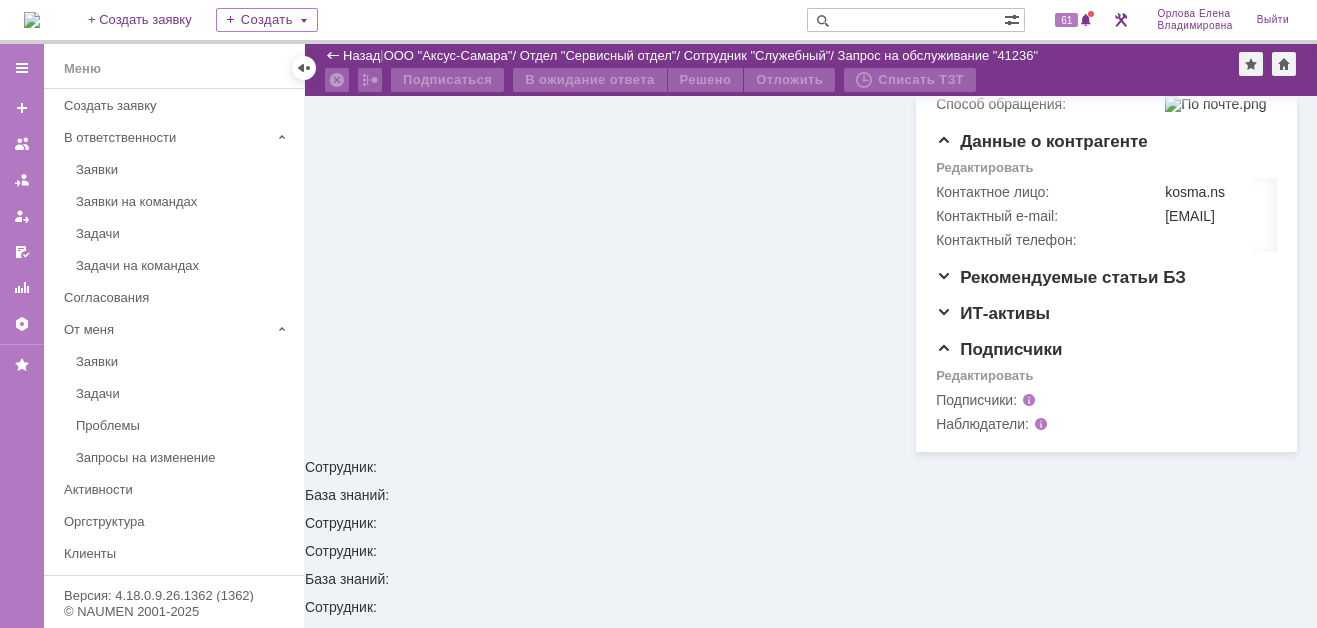 scroll, scrollTop: 372, scrollLeft: 0, axis: vertical 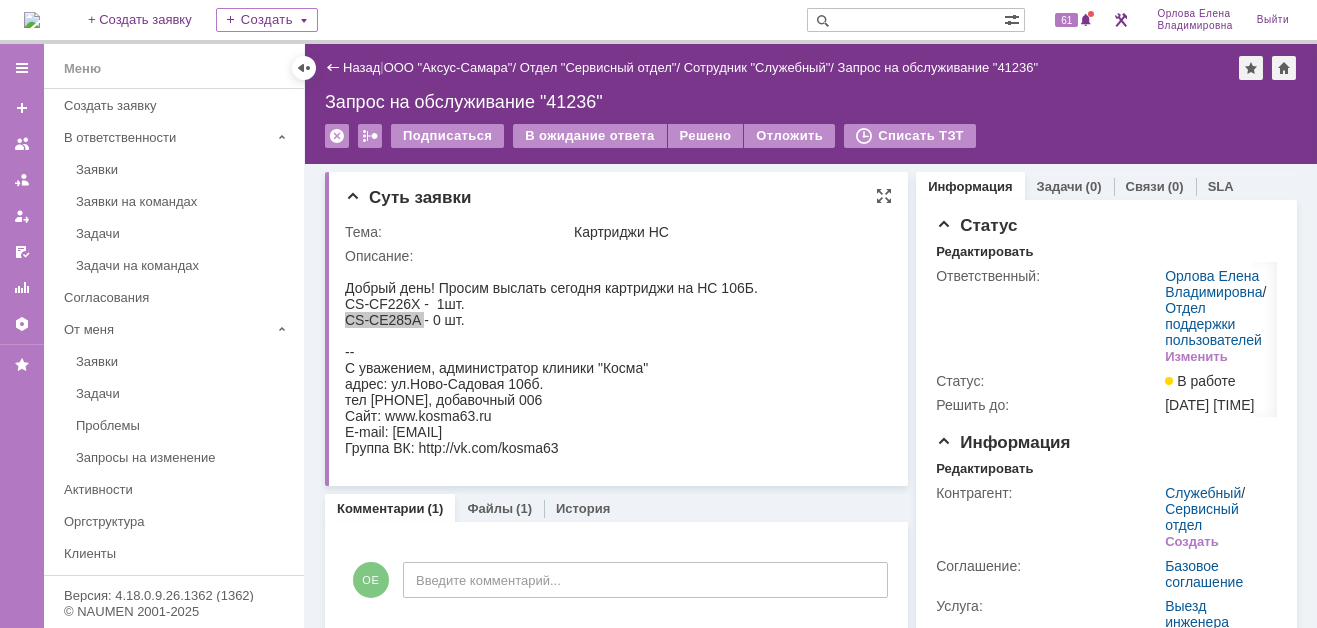click on "Тема: Картриджи НС Описание:" at bounding box center (618, 343) 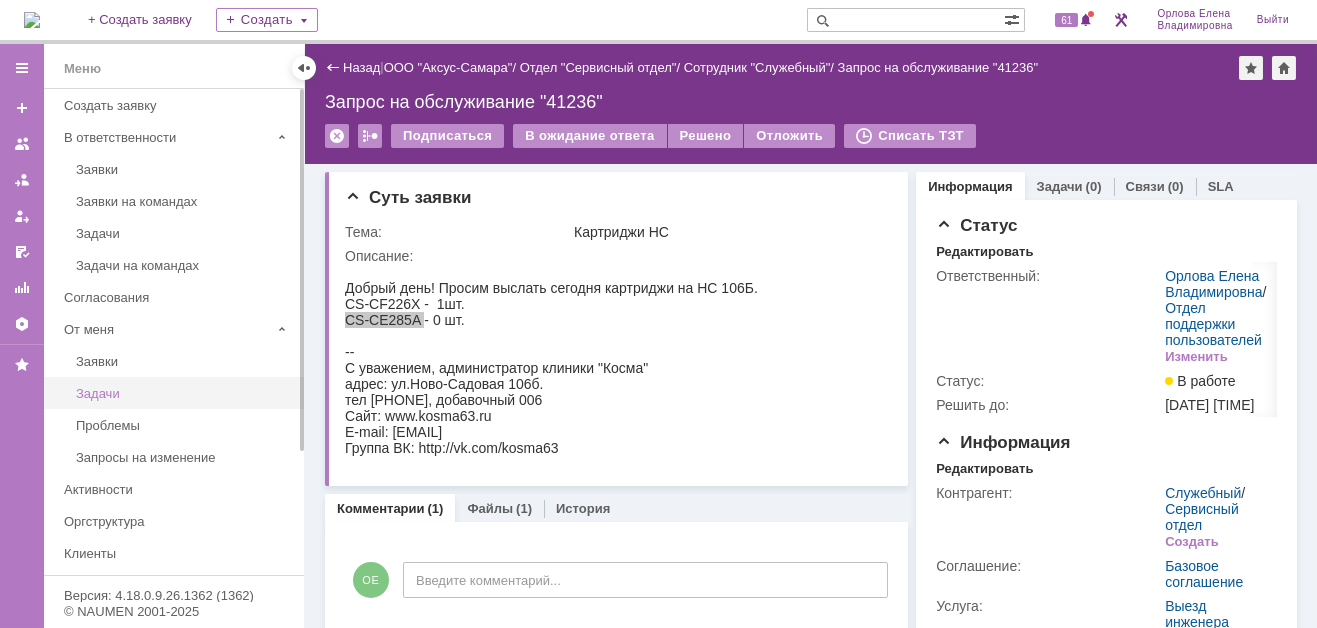 click on "Задачи" at bounding box center (184, 393) 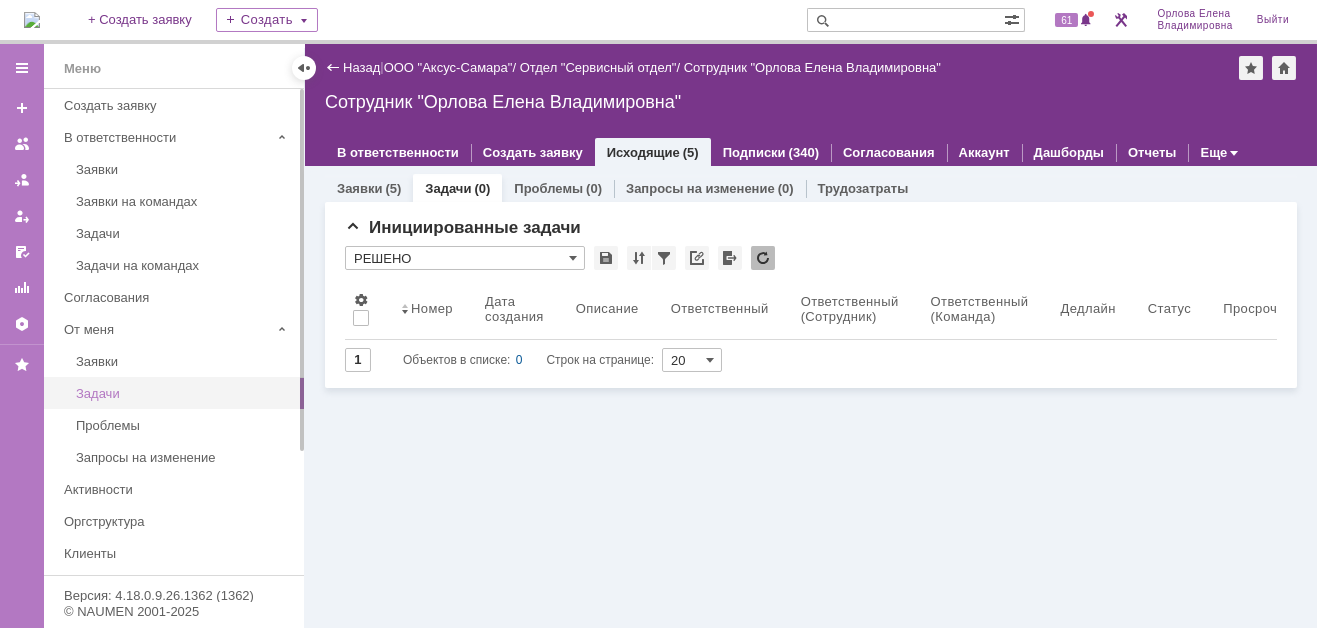 click on "Задачи" at bounding box center [184, 393] 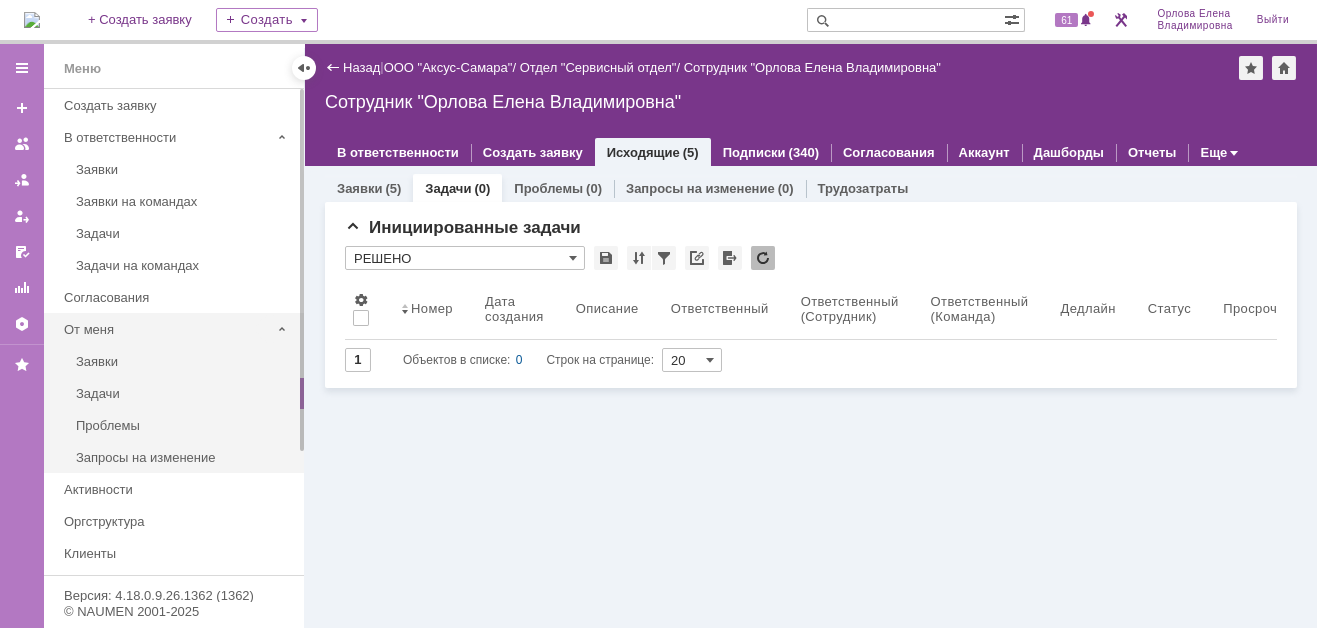 click on "От меня" at bounding box center [167, 329] 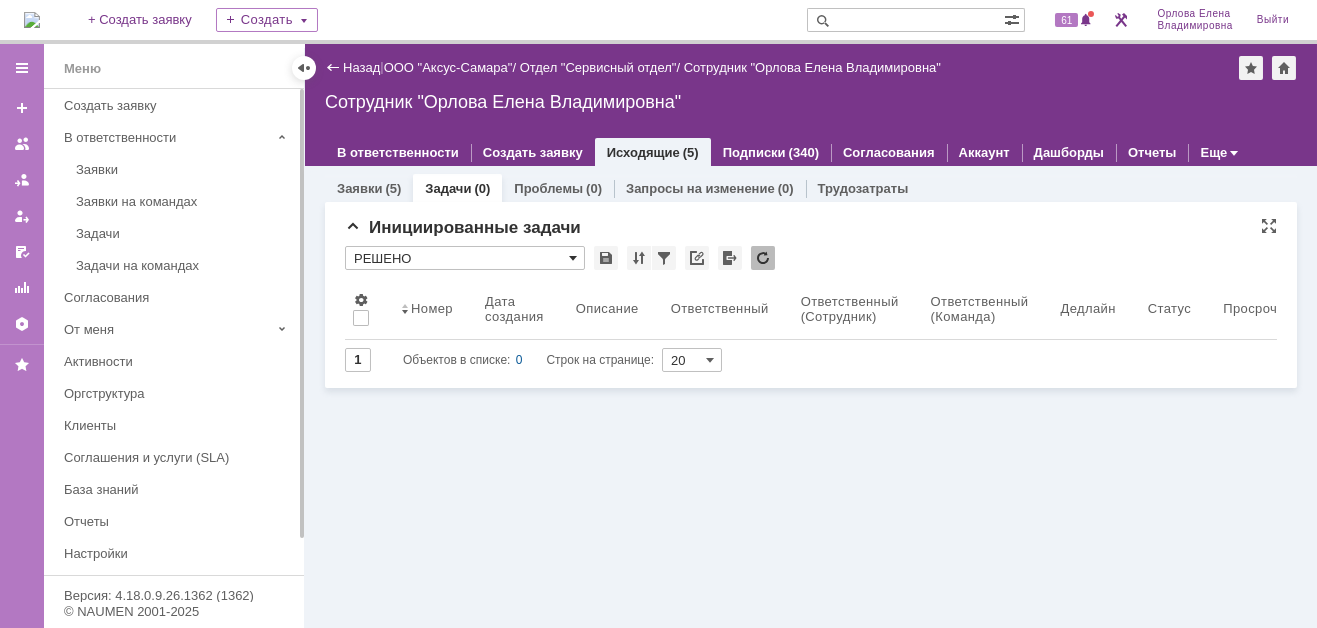click at bounding box center (573, 258) 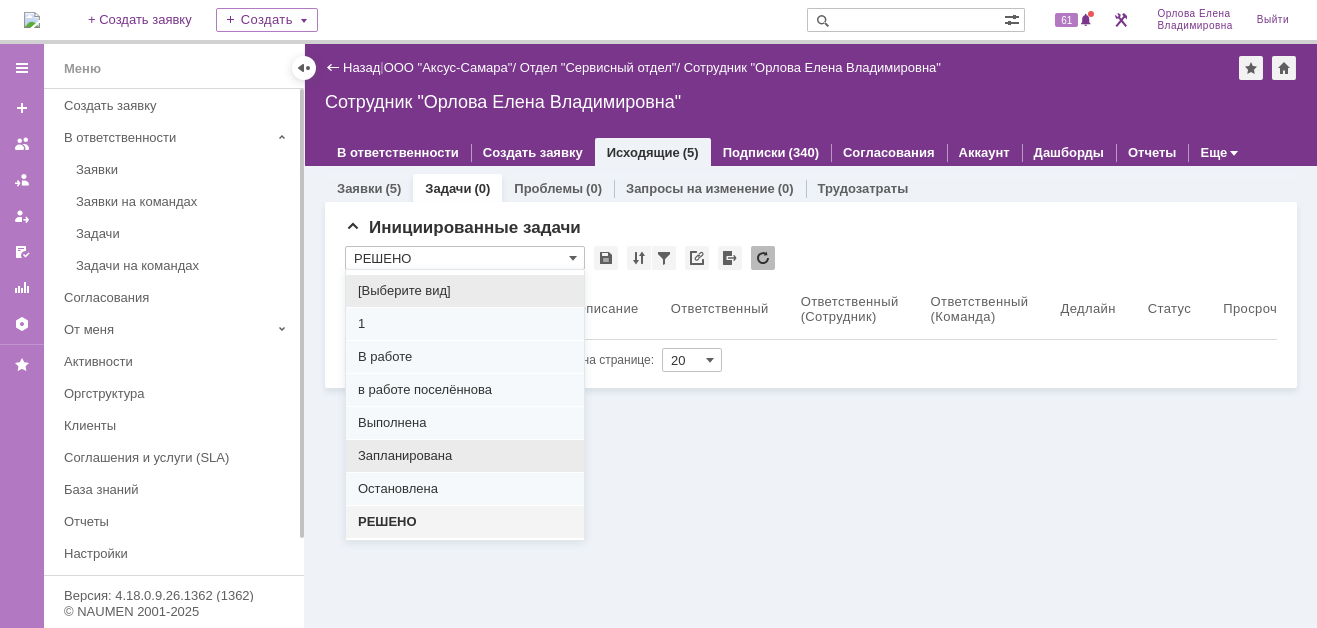 click on "Запланирована" at bounding box center (465, 456) 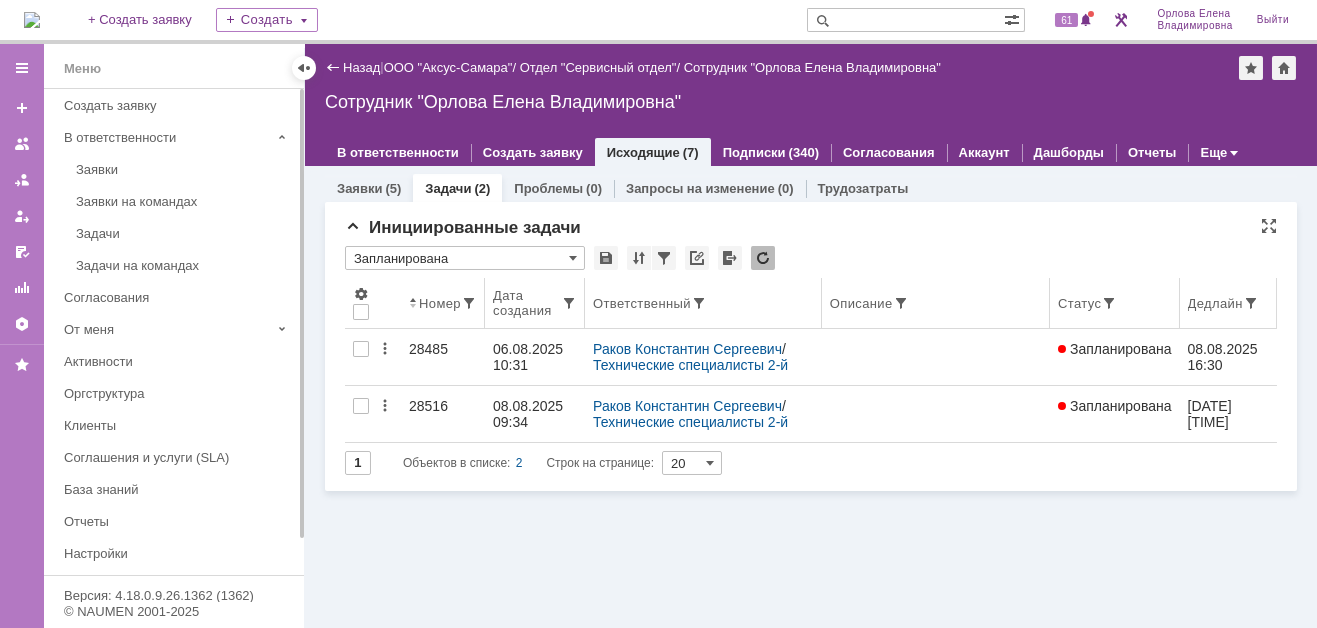 type on "Запланирована" 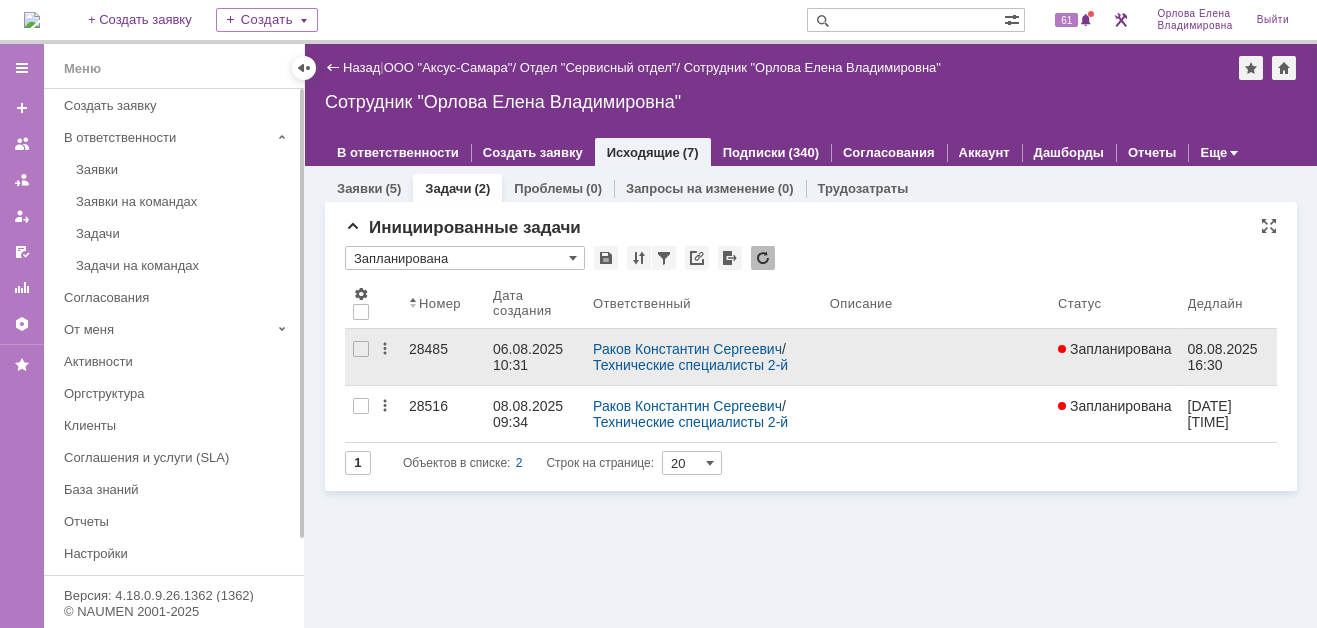 scroll, scrollTop: 0, scrollLeft: 0, axis: both 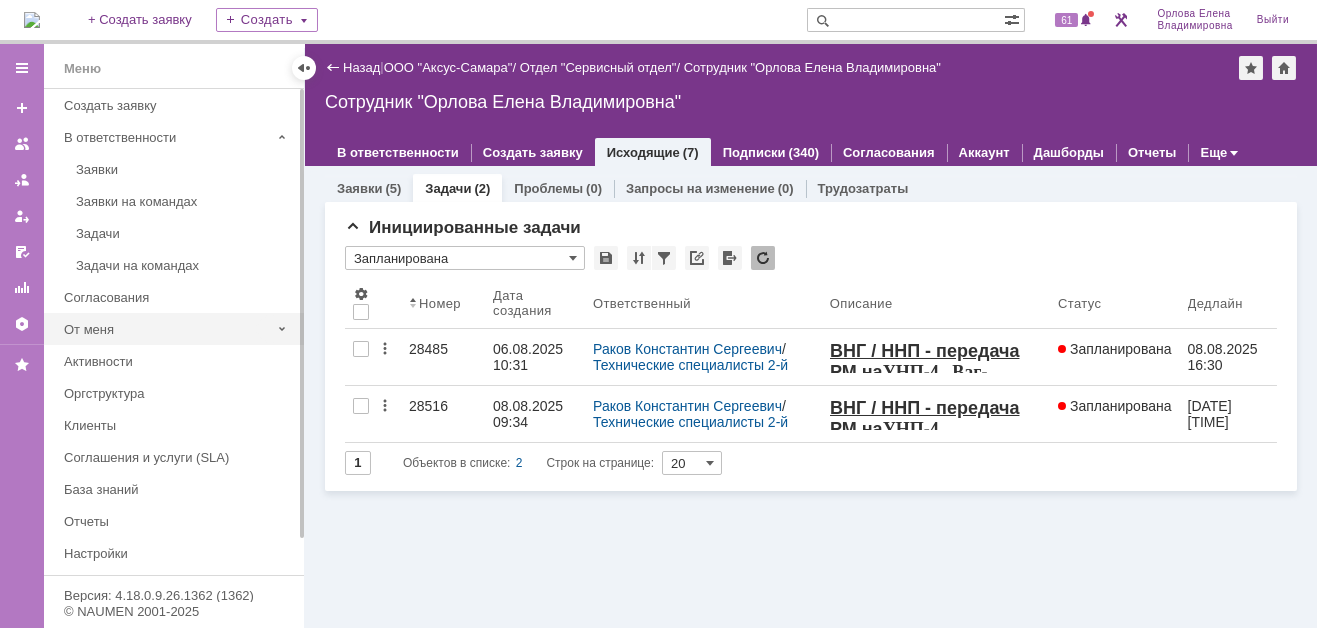 click on "От меня" at bounding box center (167, 329) 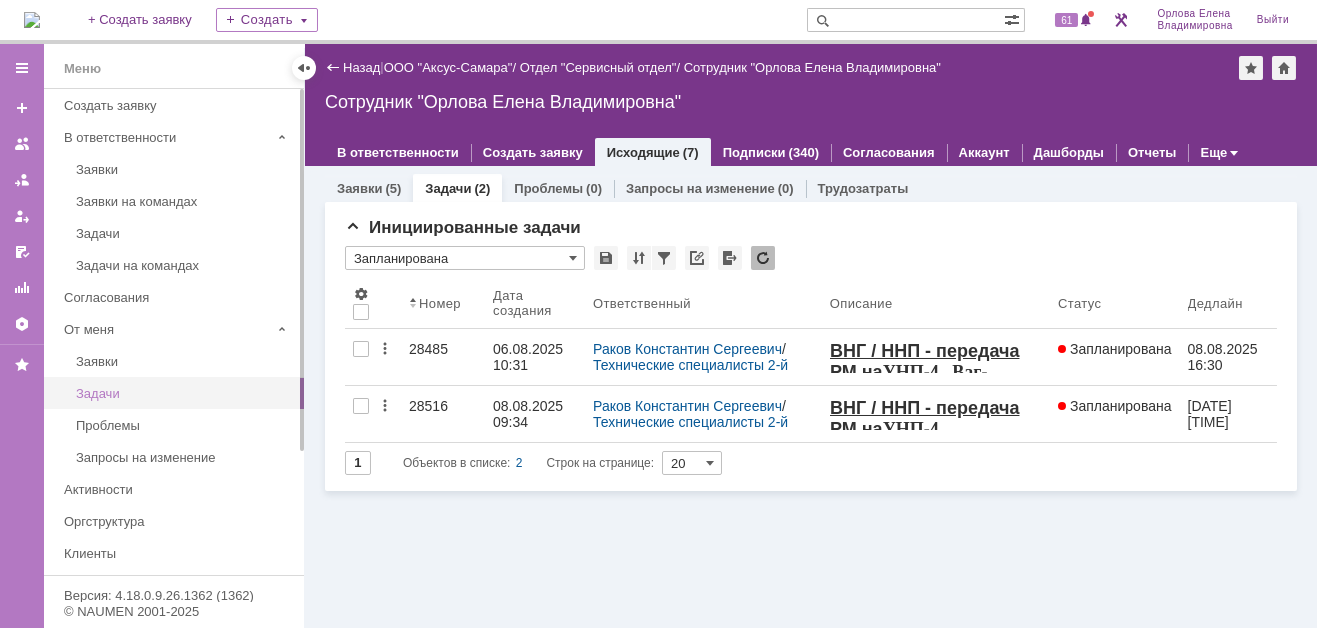 click on "Задачи" at bounding box center (184, 393) 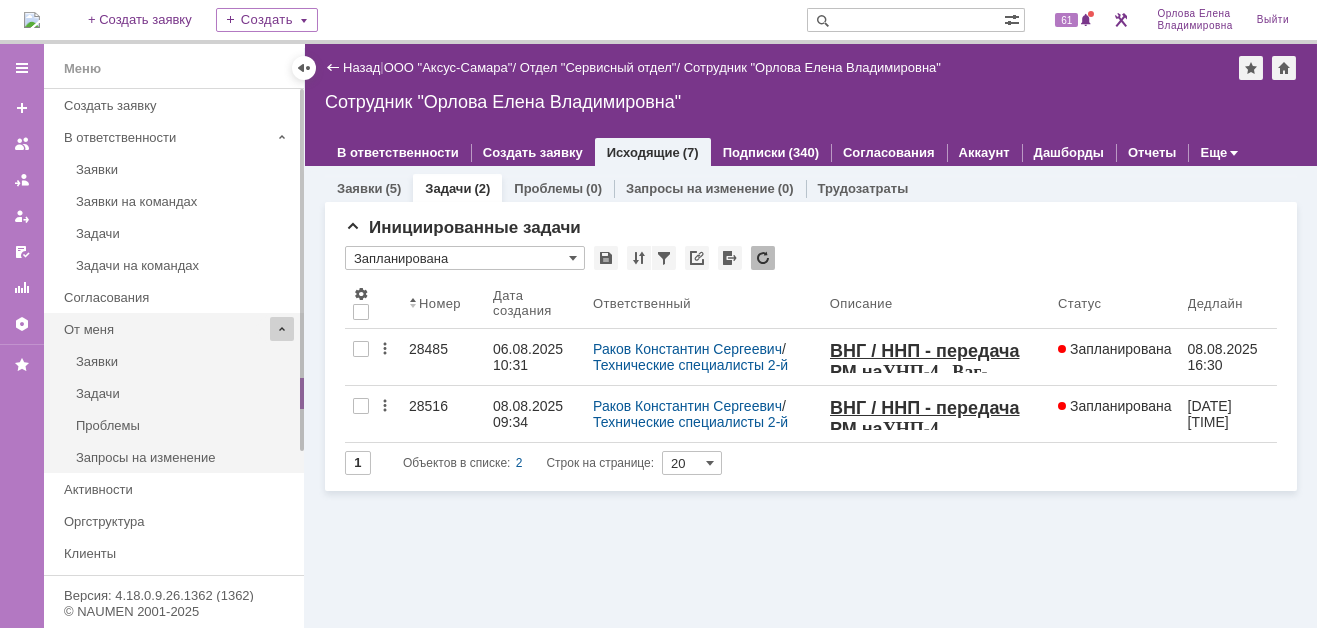 click at bounding box center [282, 329] 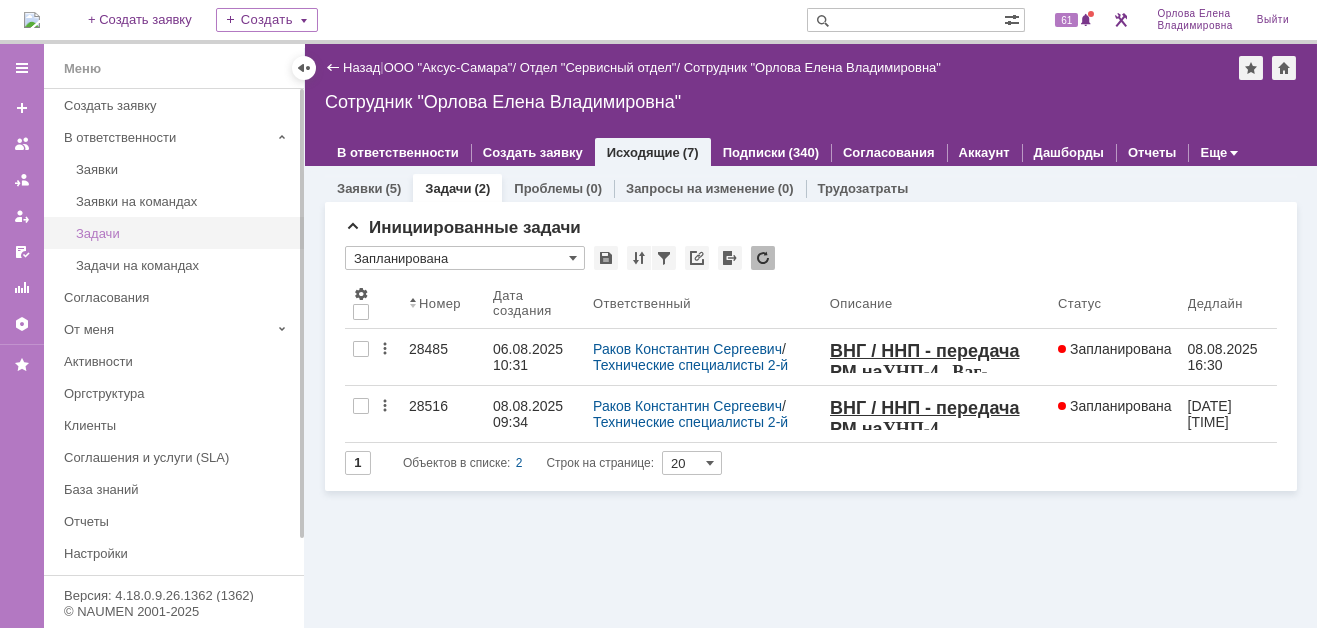 click on "Задачи" at bounding box center (184, 233) 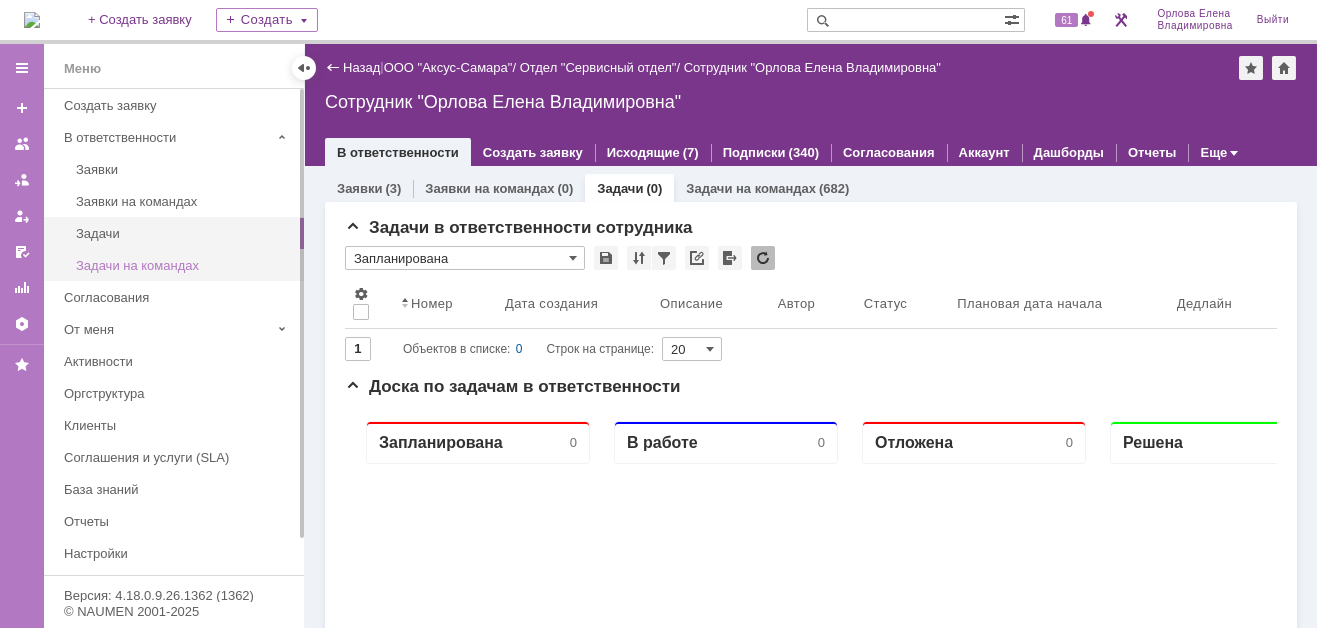 scroll, scrollTop: 0, scrollLeft: 0, axis: both 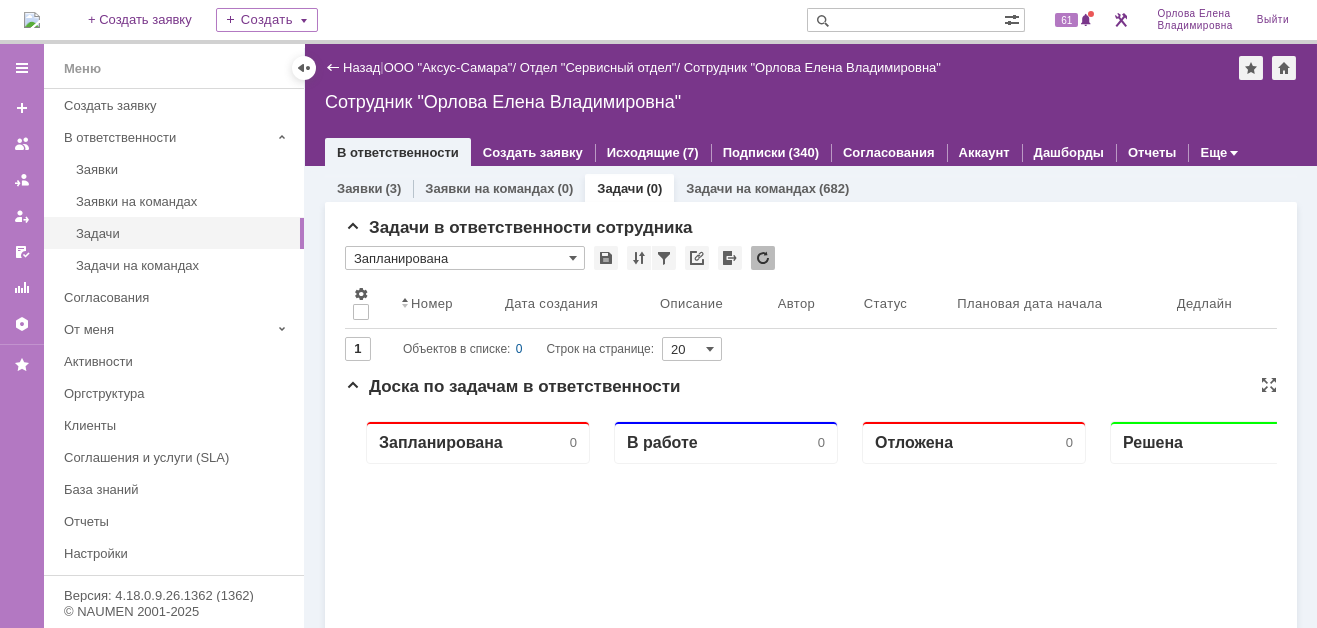 click at bounding box center [478, 826] 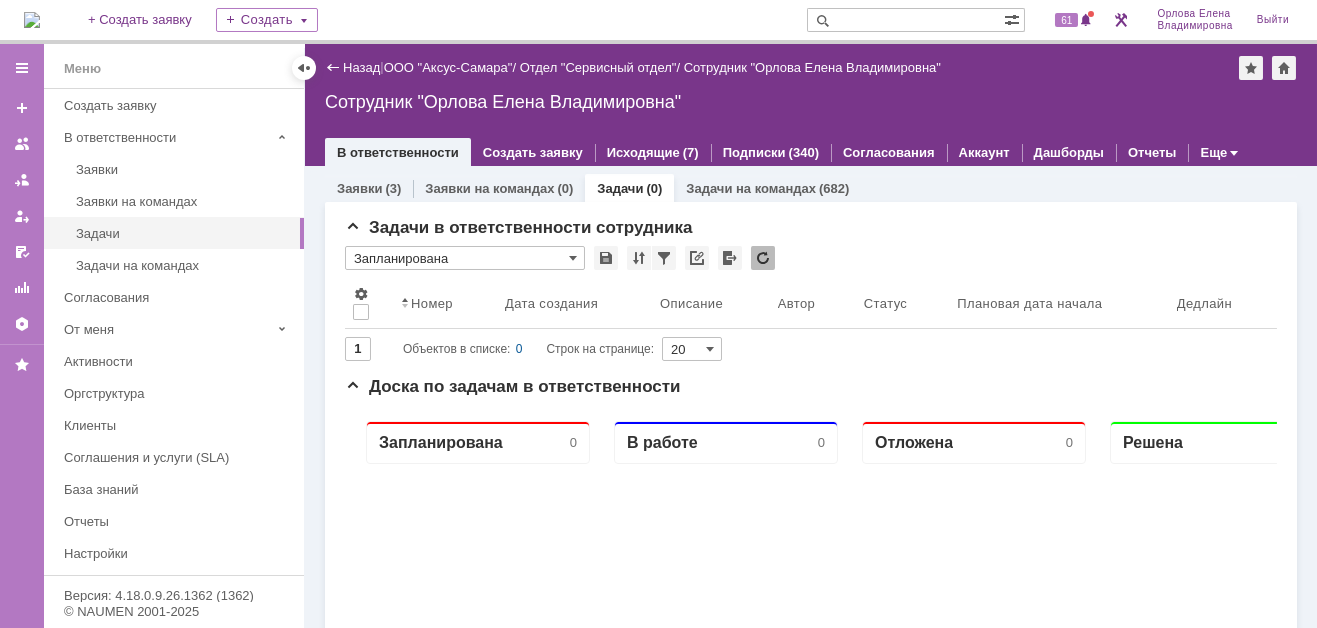 click at bounding box center (905, 20) 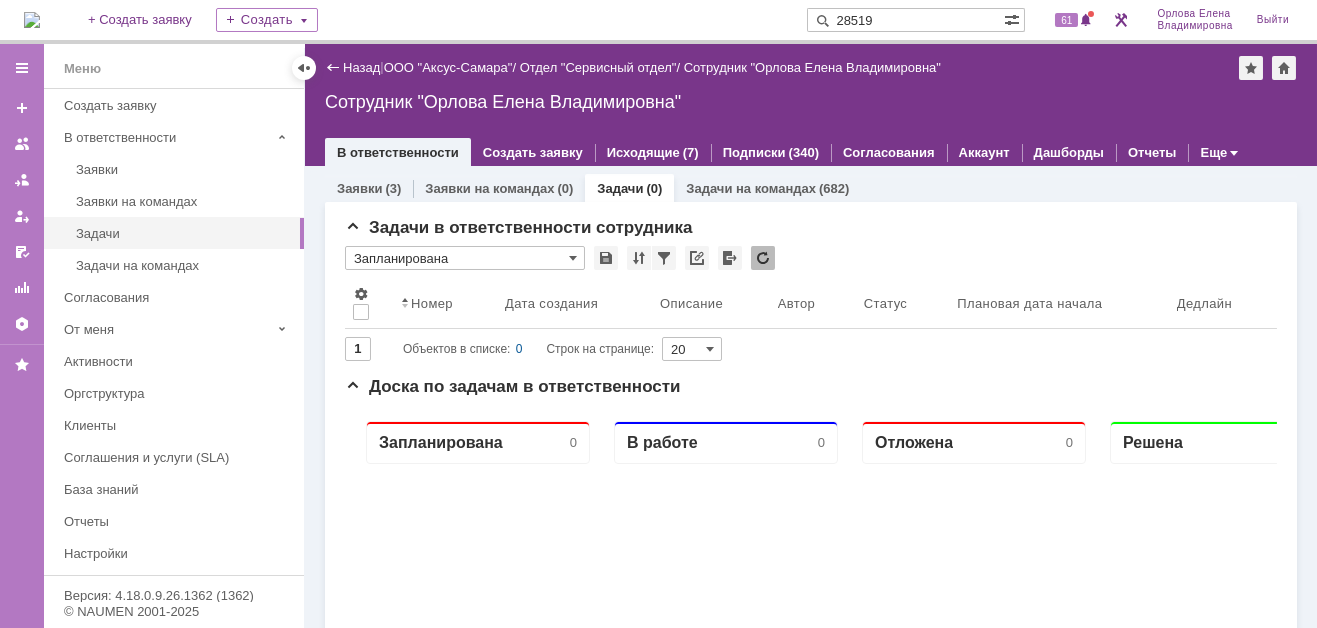 type on "28519" 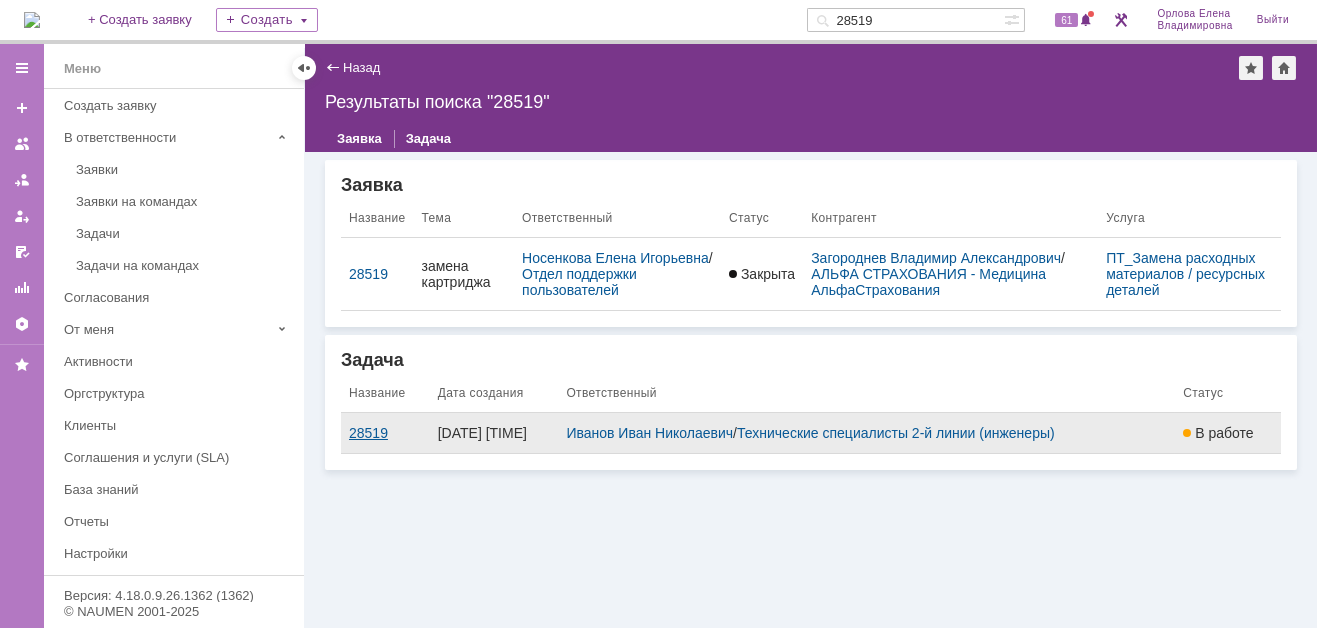 click on "28519" at bounding box center (385, 433) 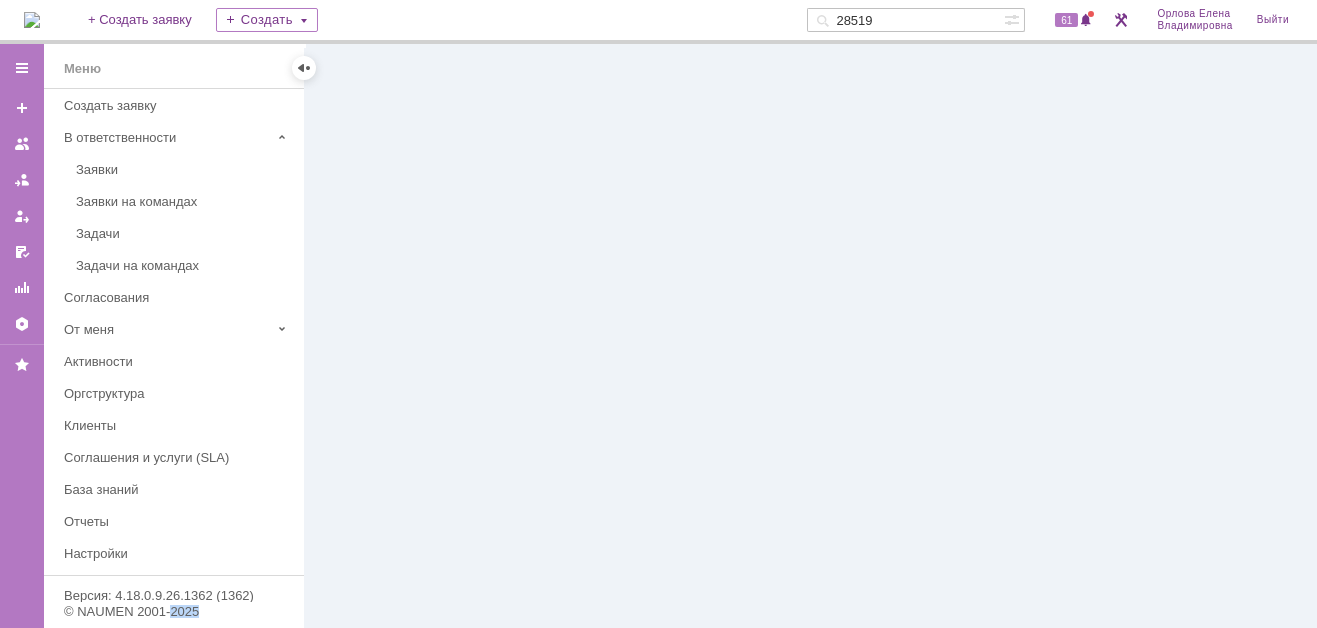 click at bounding box center (811, 336) 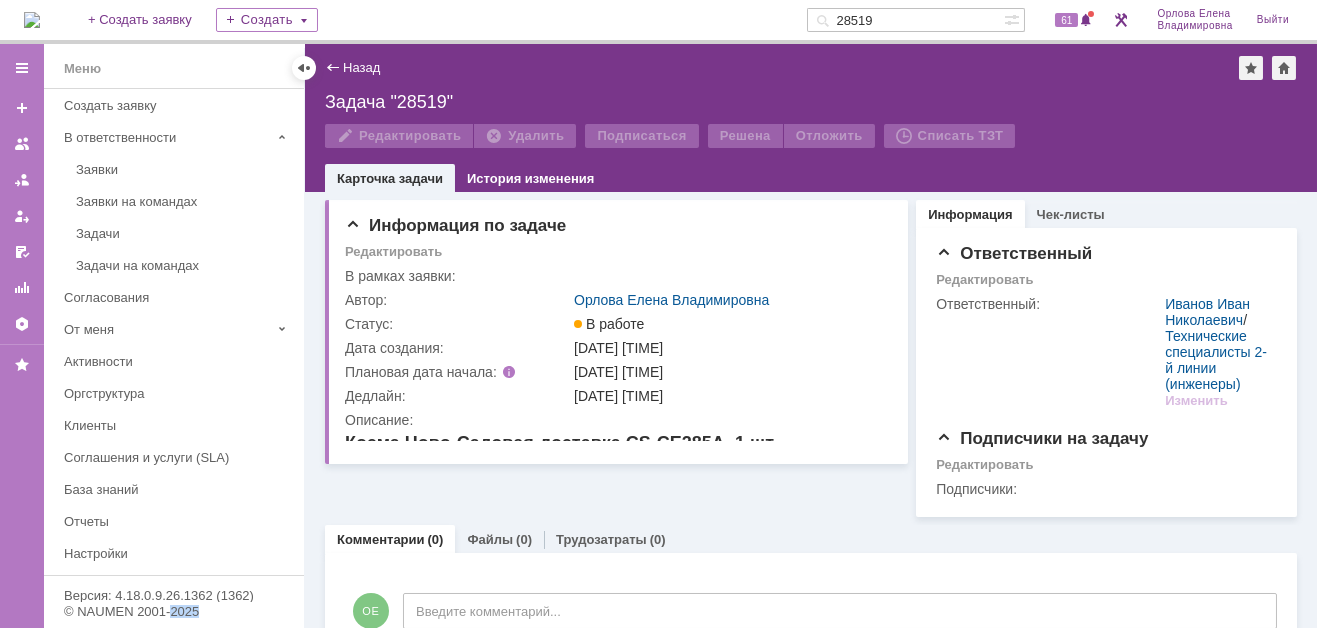 scroll, scrollTop: 0, scrollLeft: 0, axis: both 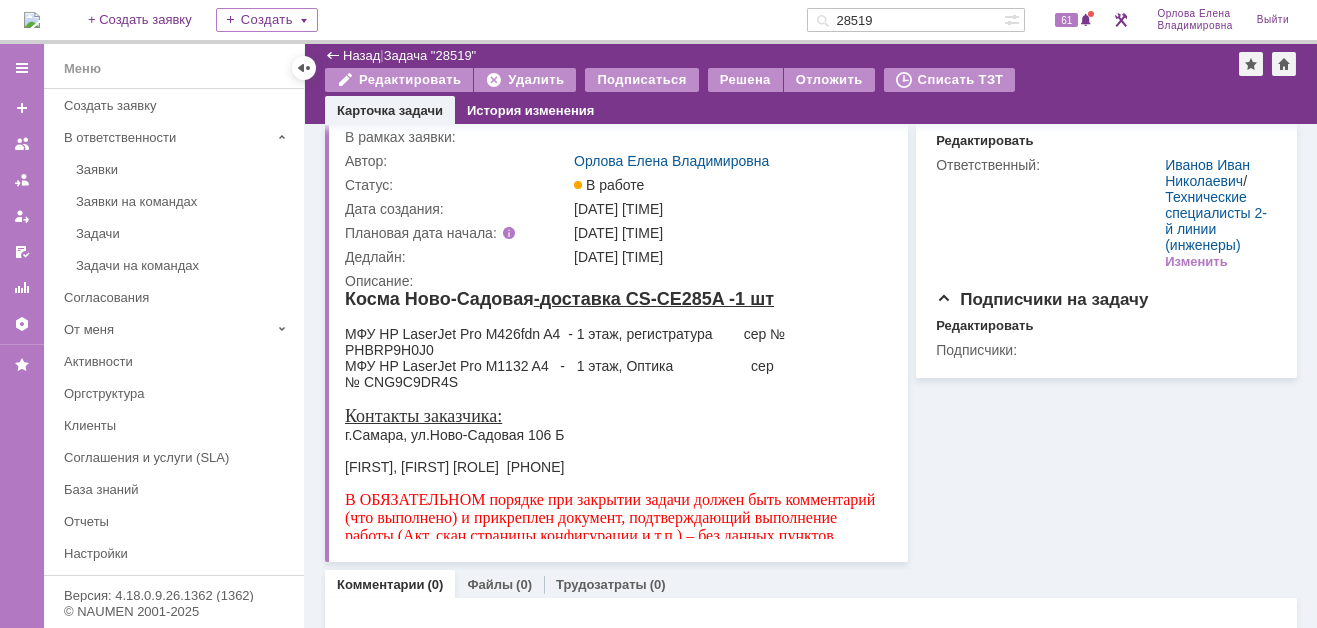 drag, startPoint x: 689, startPoint y: 618, endPoint x: 347, endPoint y: 333, distance: 445.18423 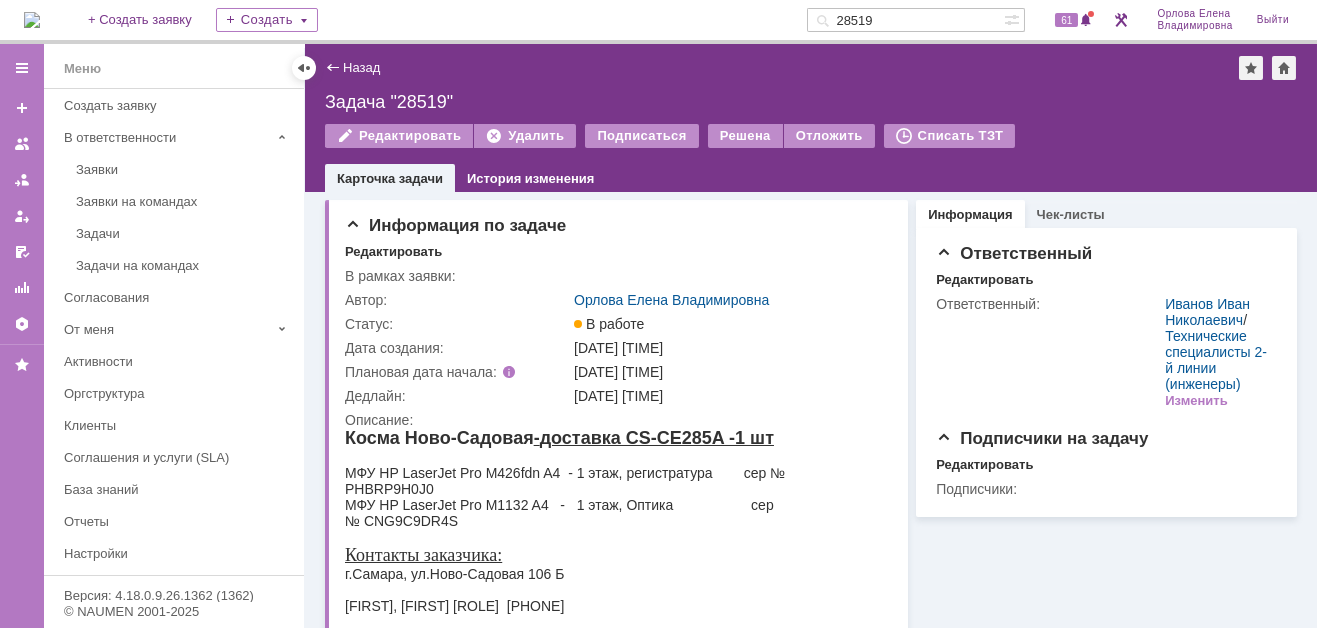 click on "Задача "28519"" at bounding box center (811, 102) 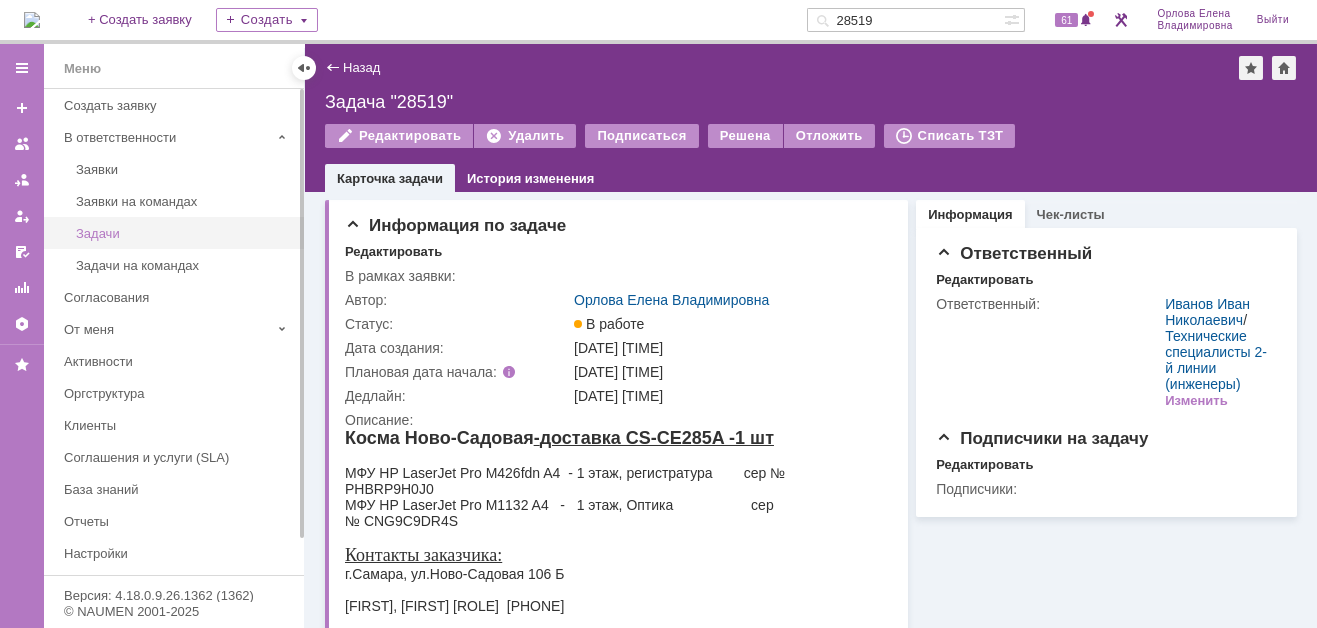 scroll, scrollTop: 39, scrollLeft: 0, axis: vertical 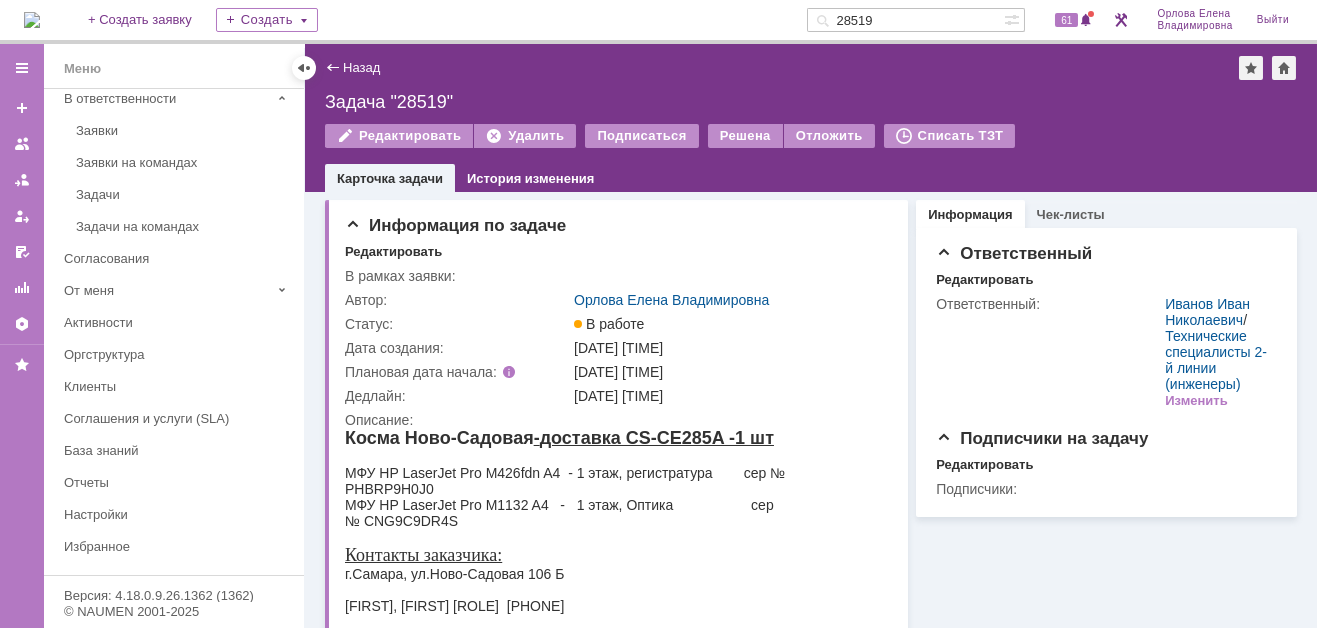 click at bounding box center (32, 20) 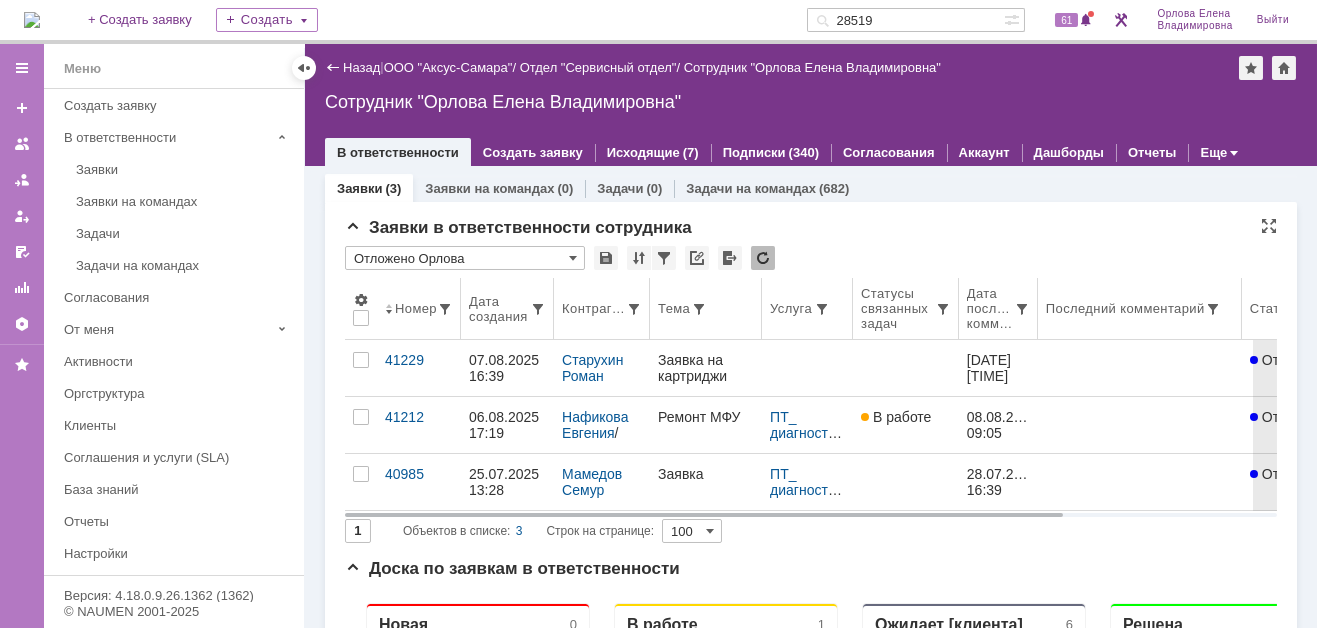 scroll, scrollTop: 0, scrollLeft: 0, axis: both 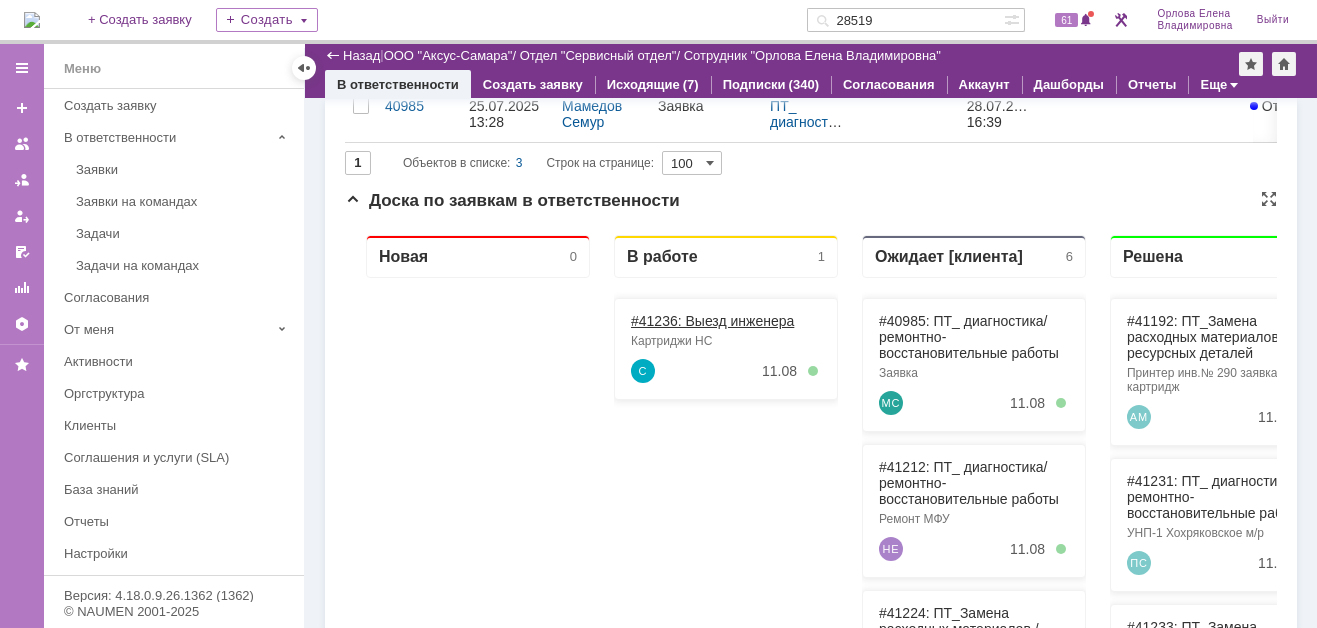 click on "#41236: Выезд инженера" at bounding box center [712, 321] 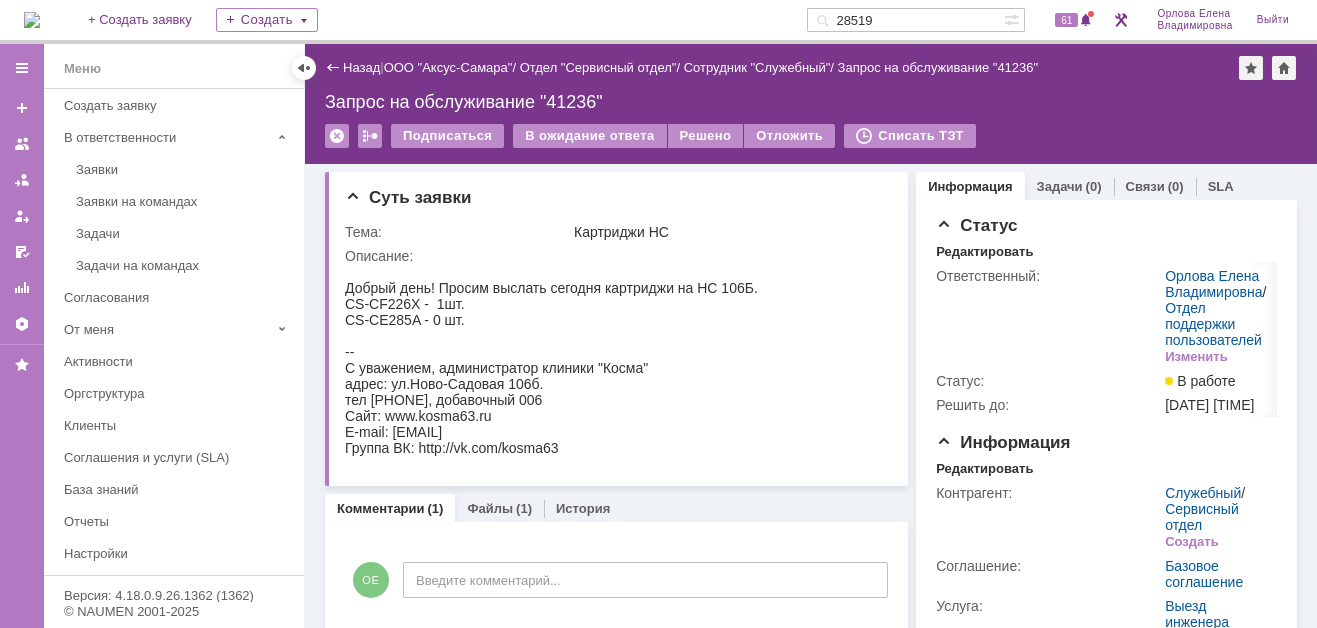 scroll, scrollTop: 0, scrollLeft: 0, axis: both 